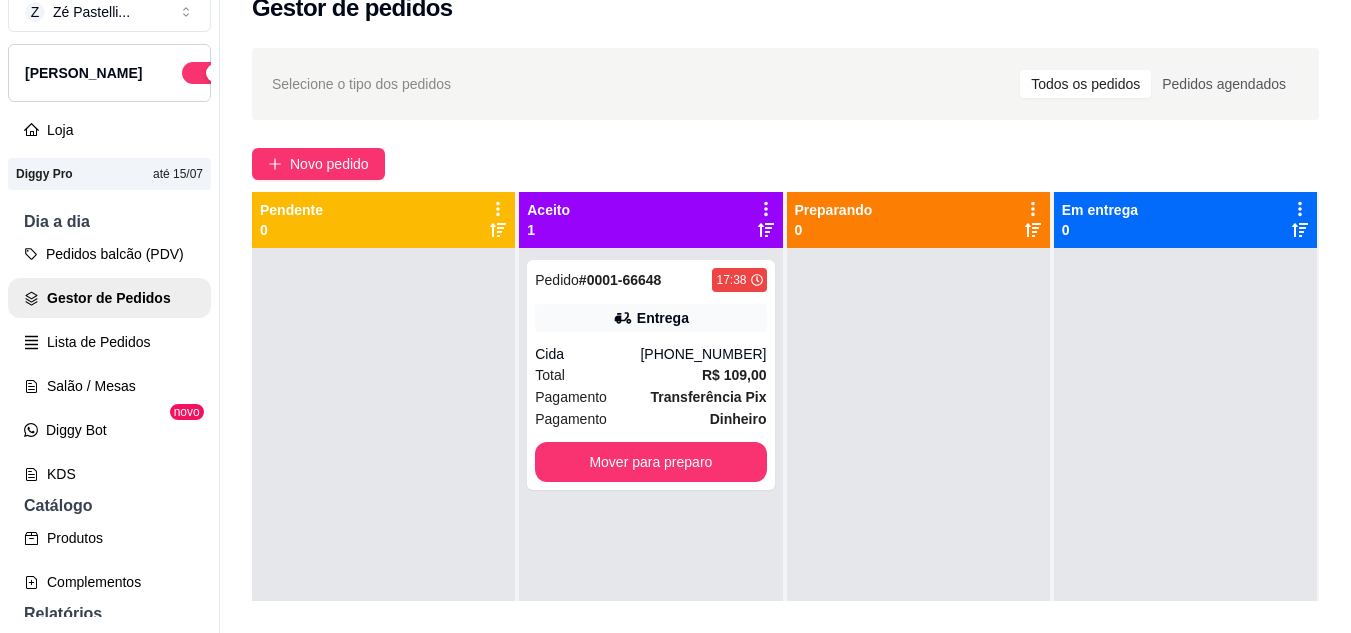 scroll, scrollTop: 32, scrollLeft: 0, axis: vertical 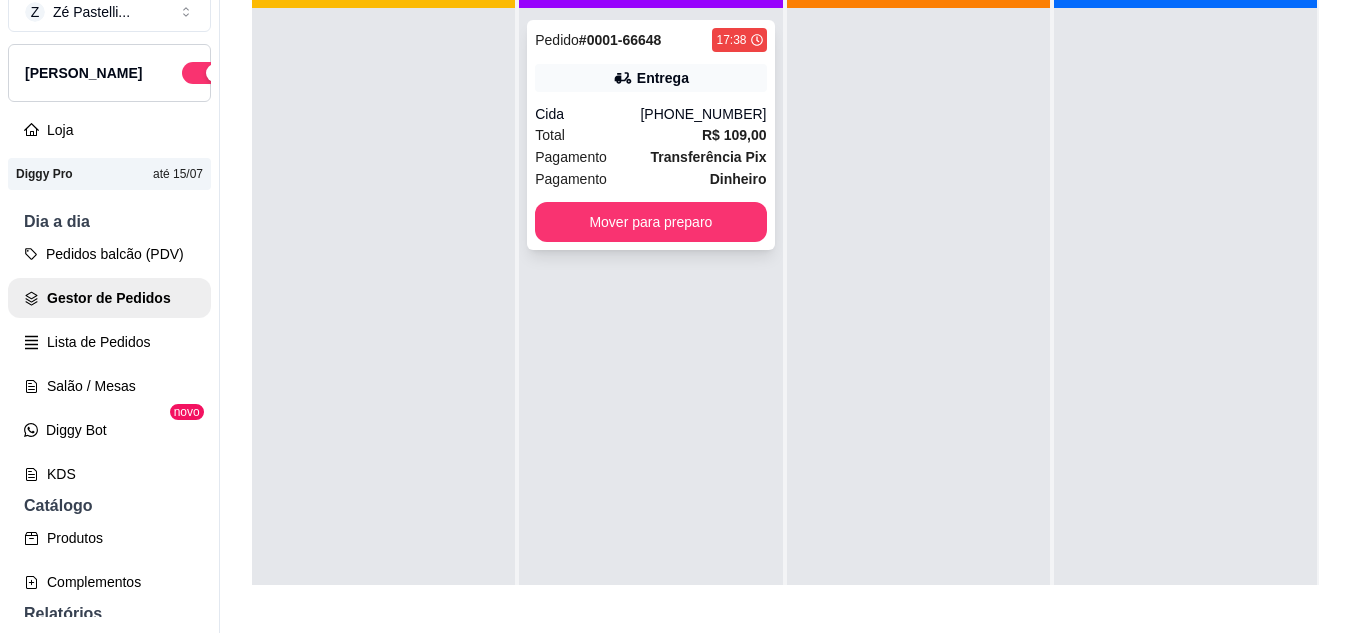 click on "Total R$ 109,00" at bounding box center [650, 135] 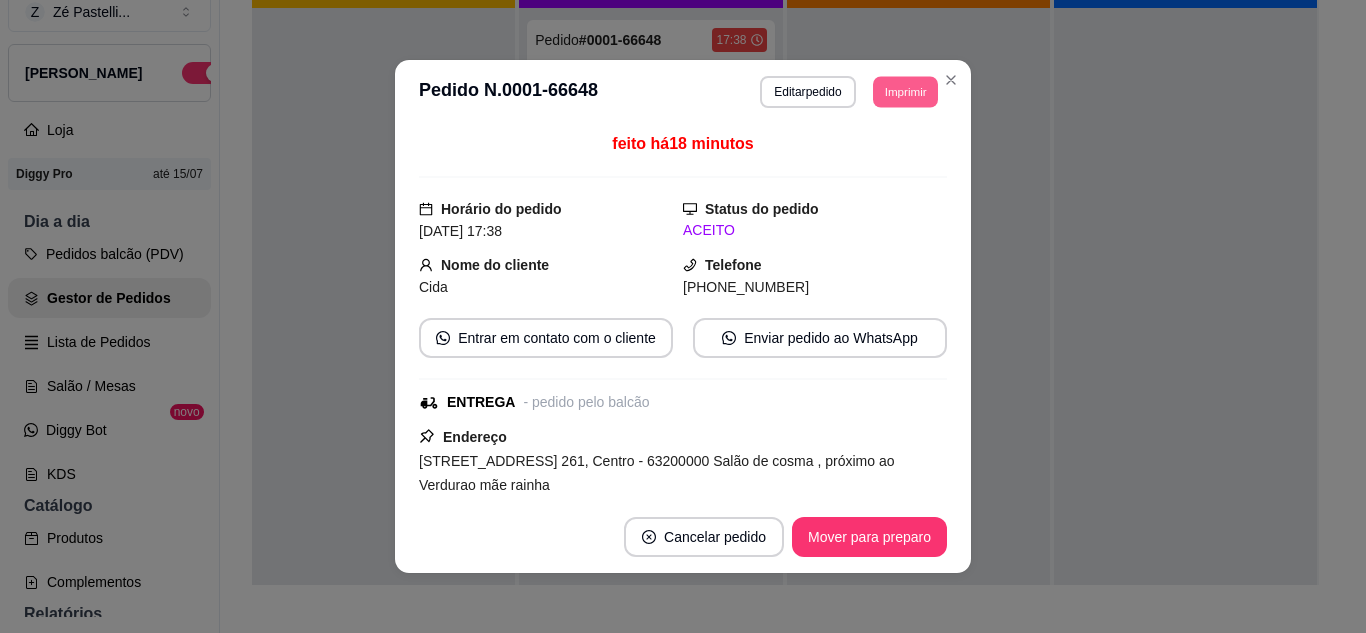 click on "Imprimir" at bounding box center (905, 91) 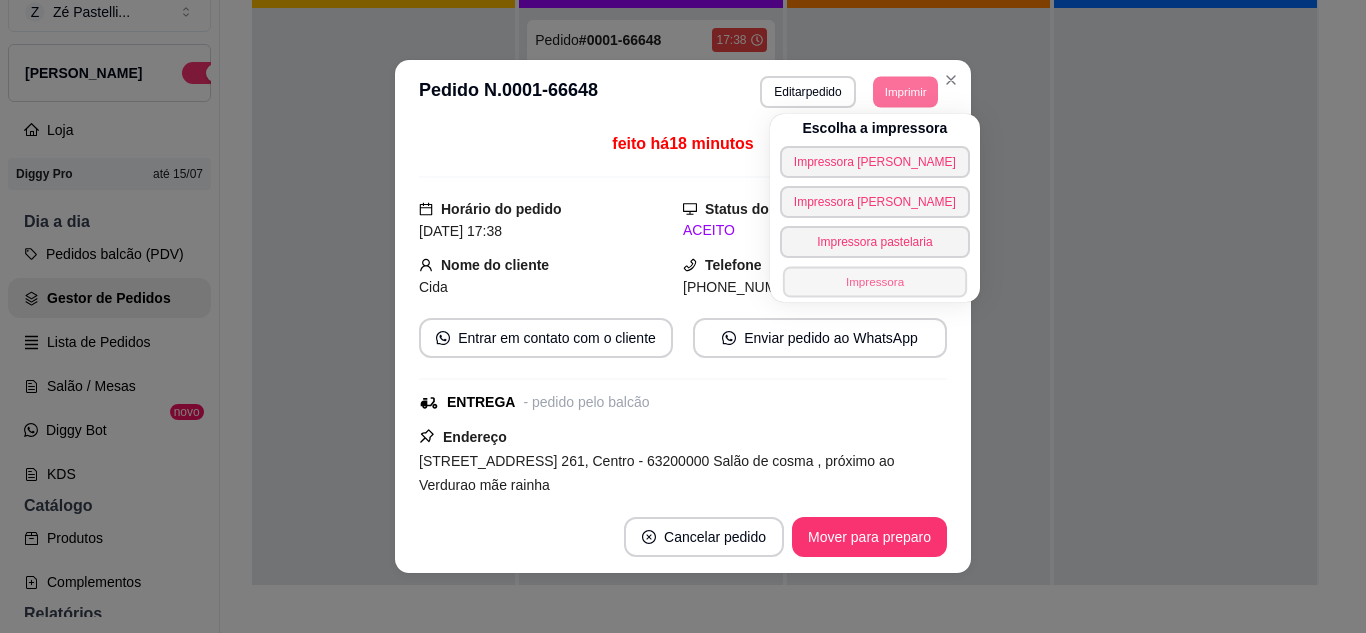 click on "Impressora" at bounding box center (875, 281) 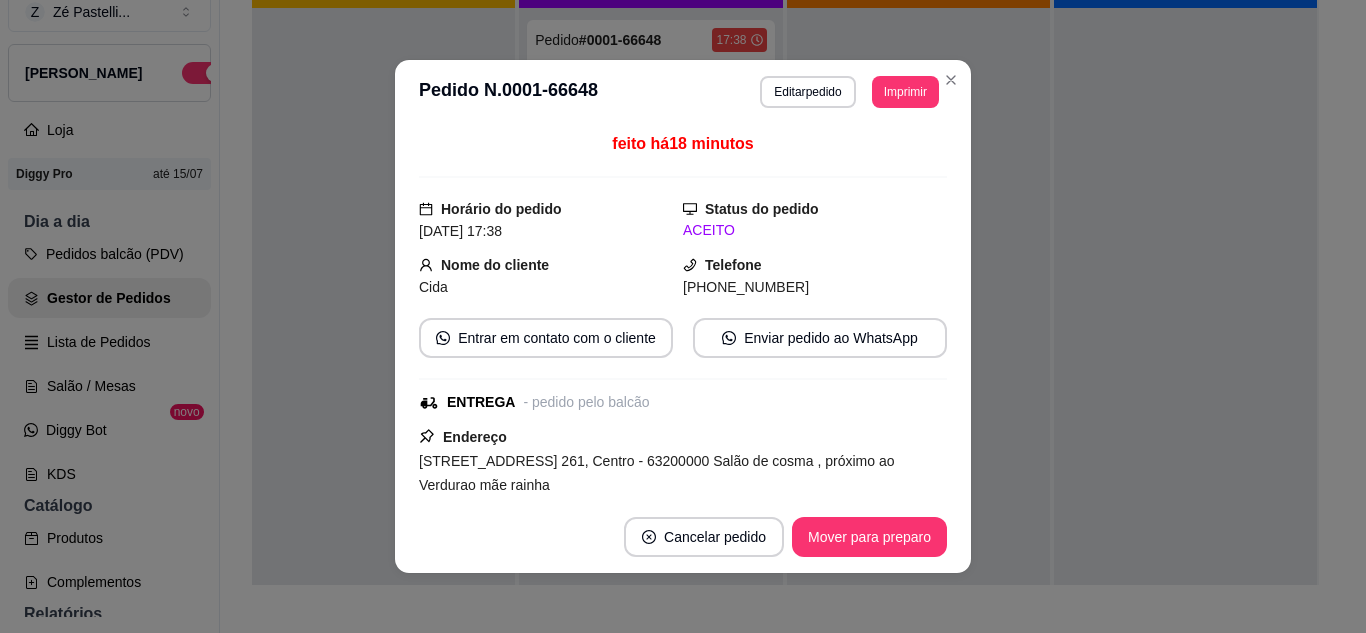 drag, startPoint x: 870, startPoint y: 284, endPoint x: 822, endPoint y: 300, distance: 50.596443 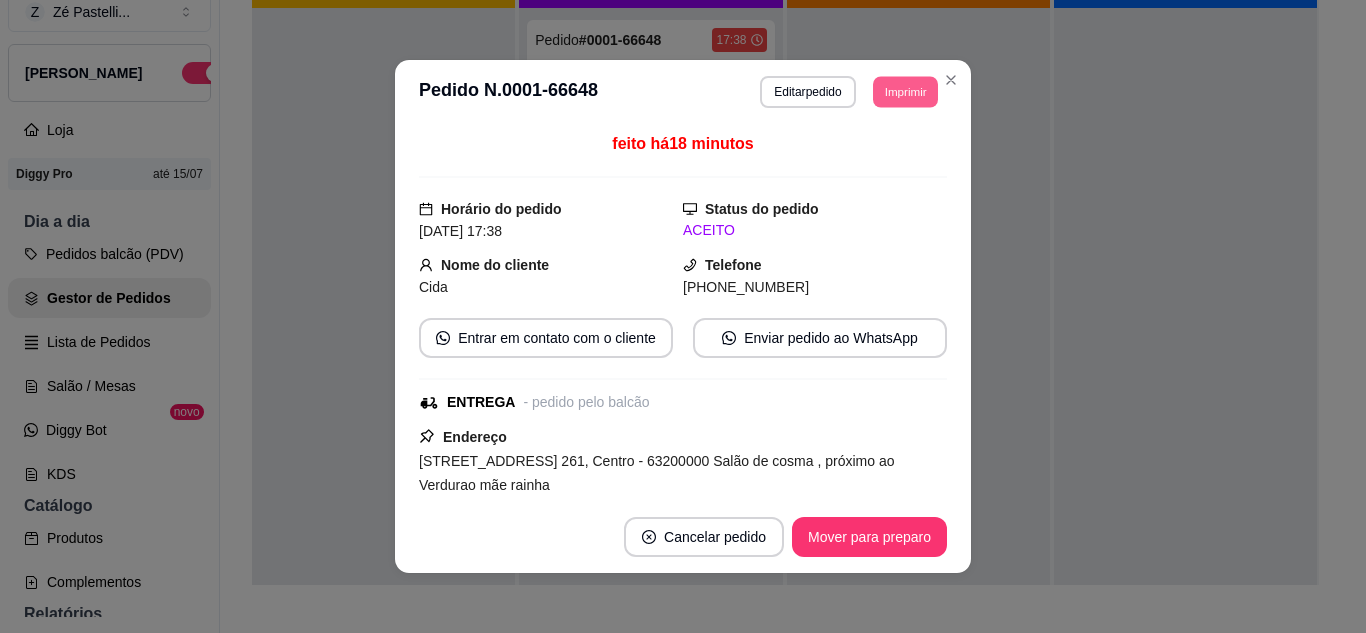 click on "Imprimir" at bounding box center [905, 91] 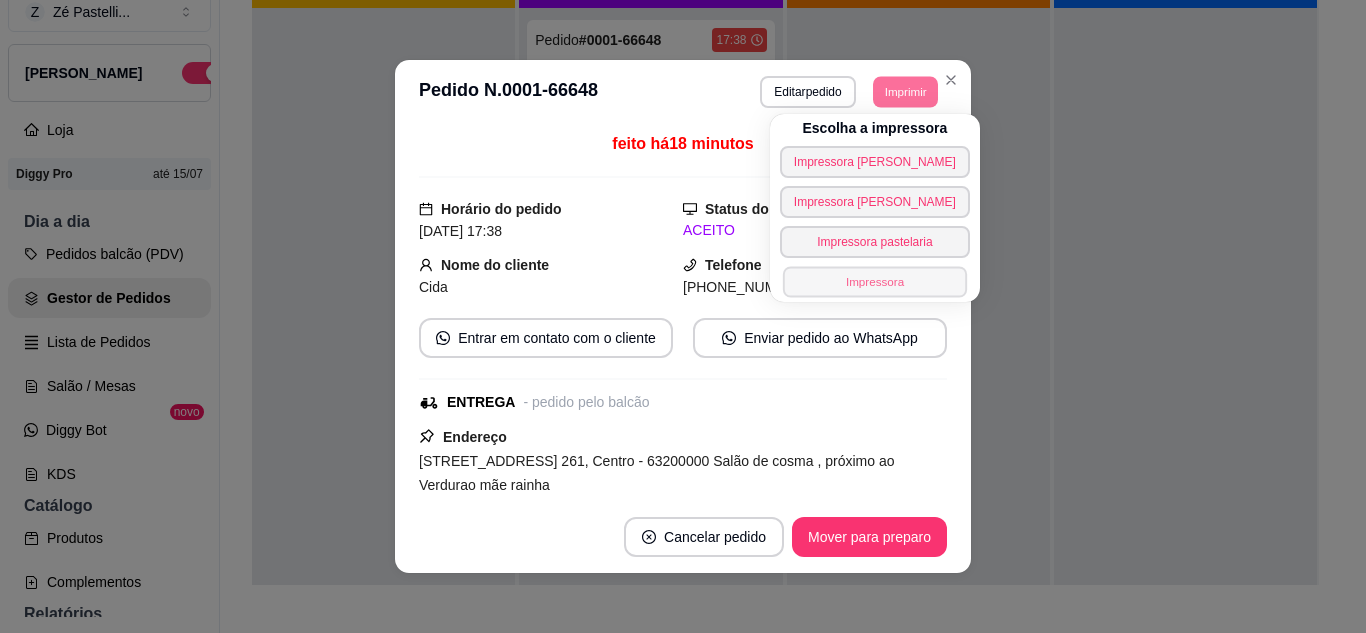 click on "Impressora" at bounding box center [875, 281] 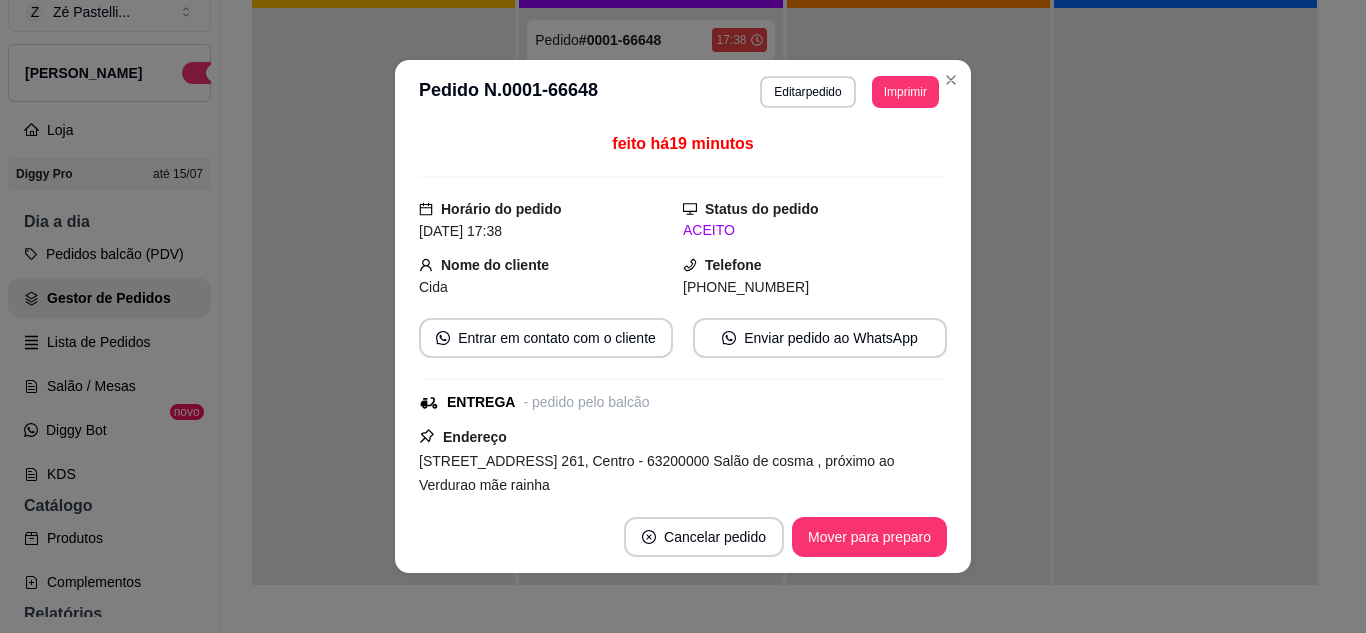 type 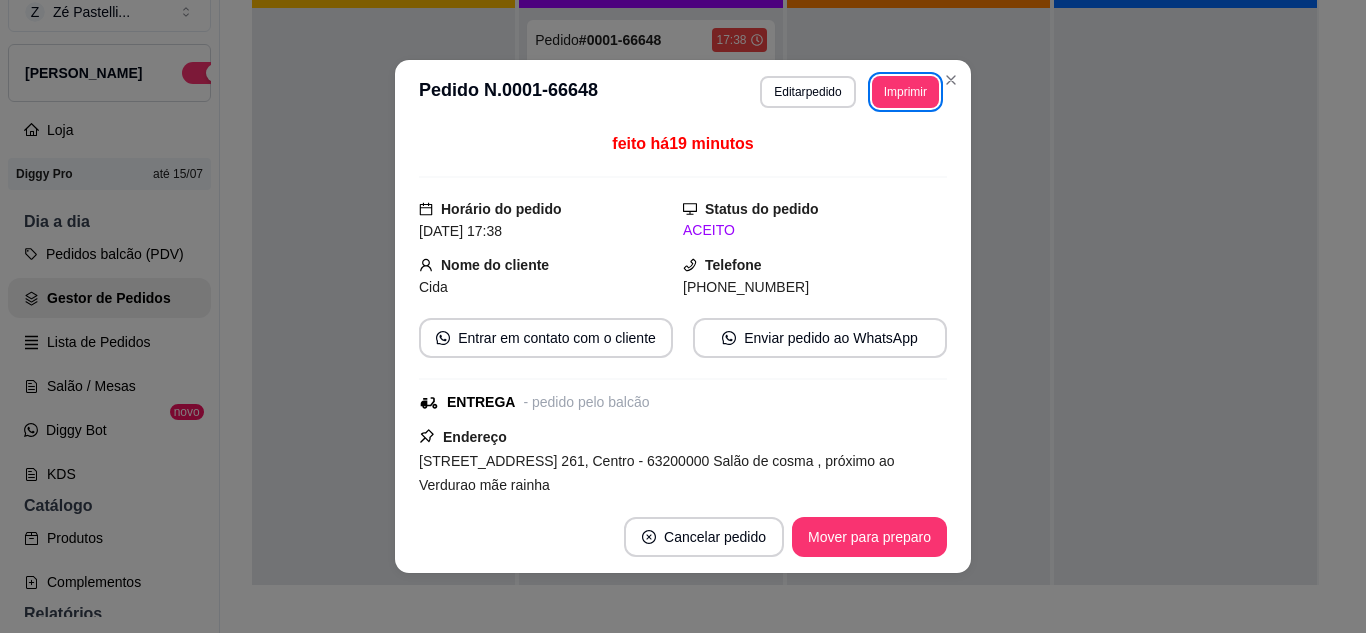 scroll, scrollTop: 4, scrollLeft: 0, axis: vertical 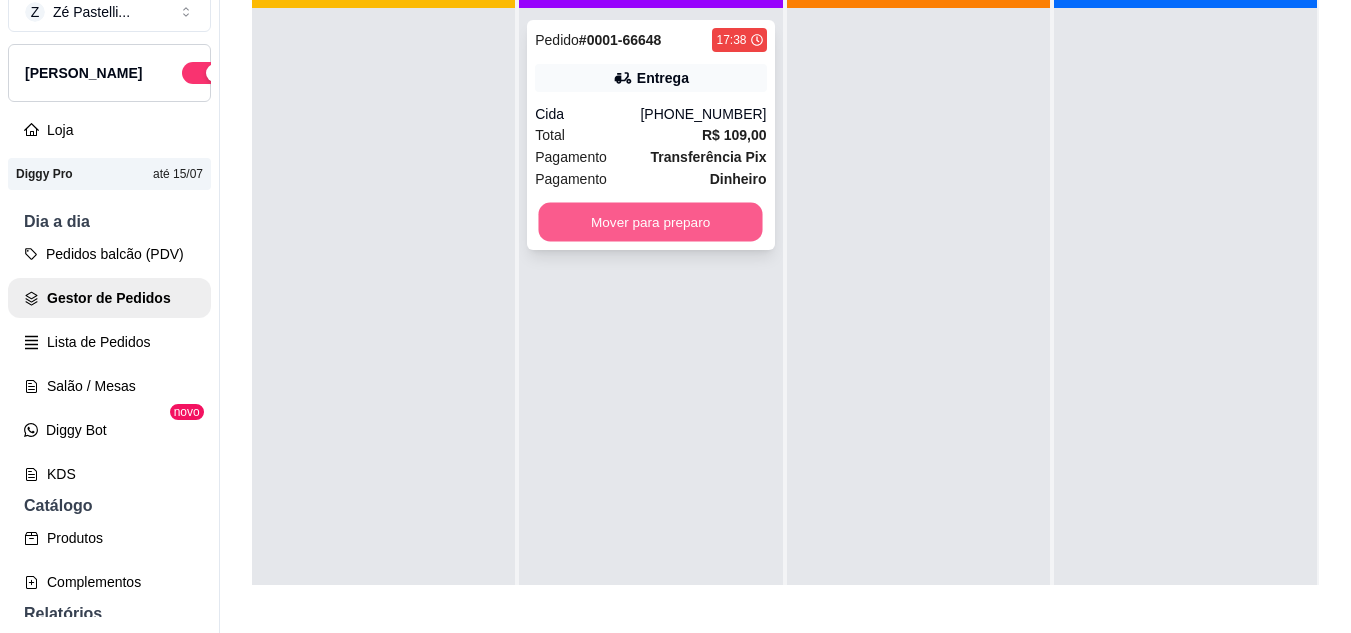 click on "Mover para preparo" at bounding box center [651, 222] 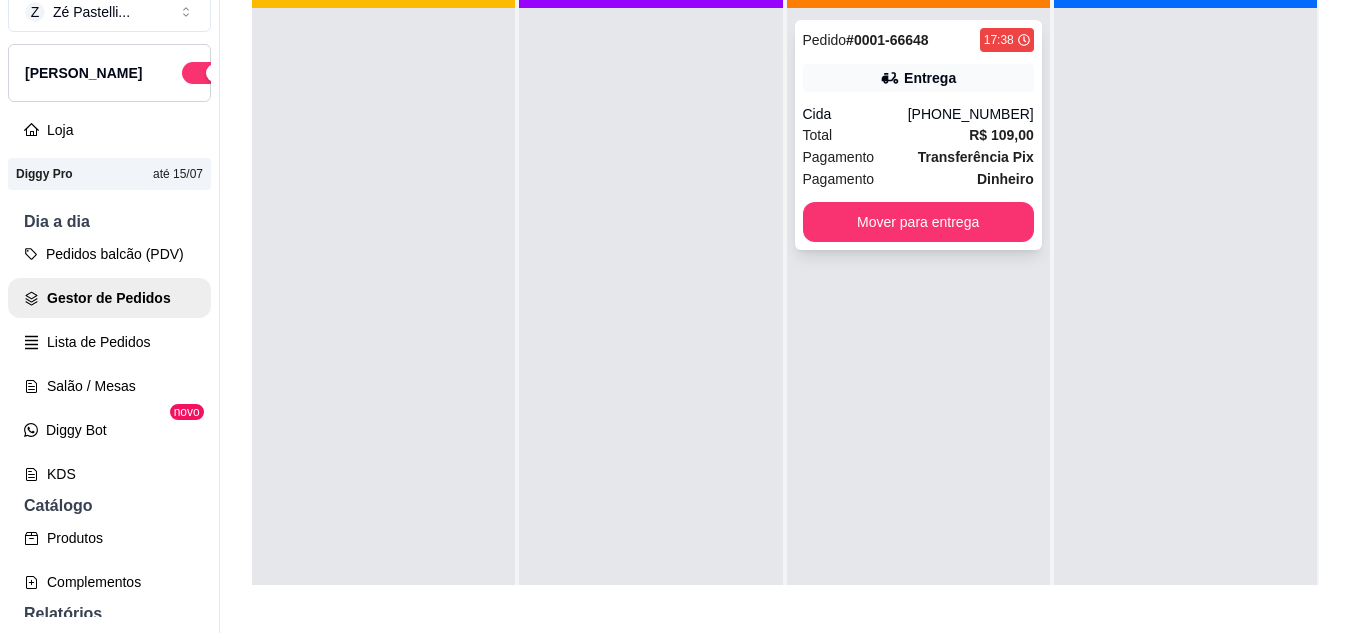 click on "Total R$ 109,00" at bounding box center (918, 135) 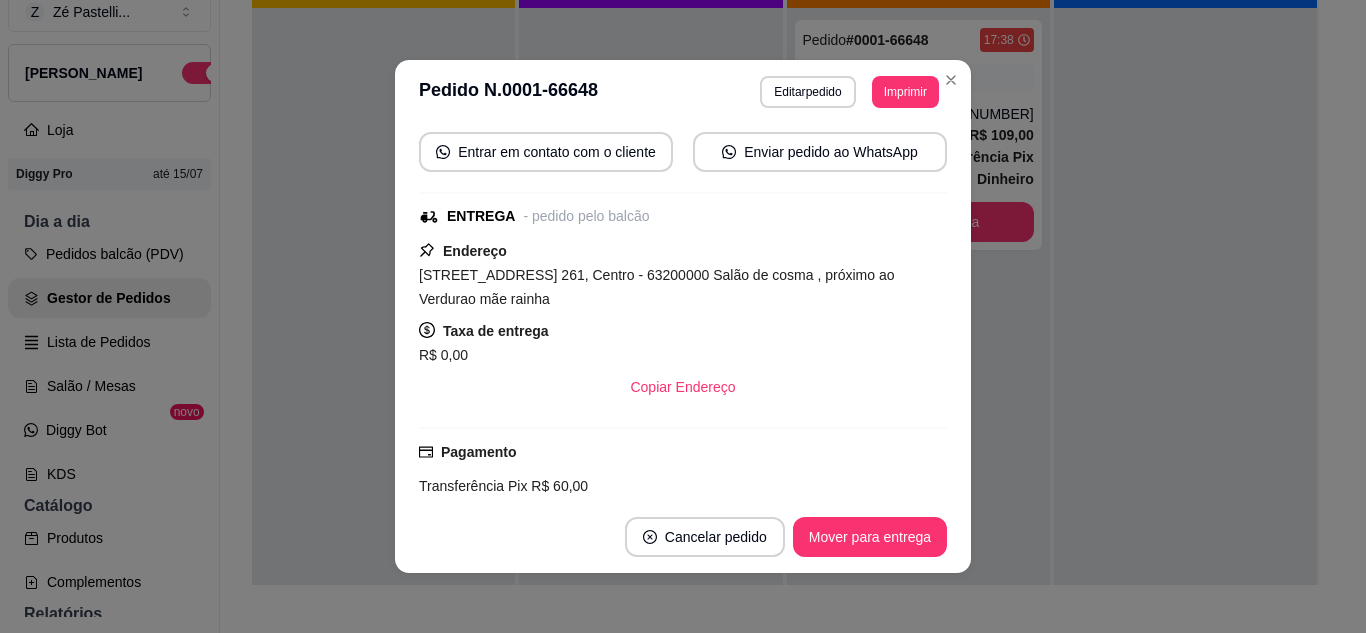 scroll, scrollTop: 200, scrollLeft: 0, axis: vertical 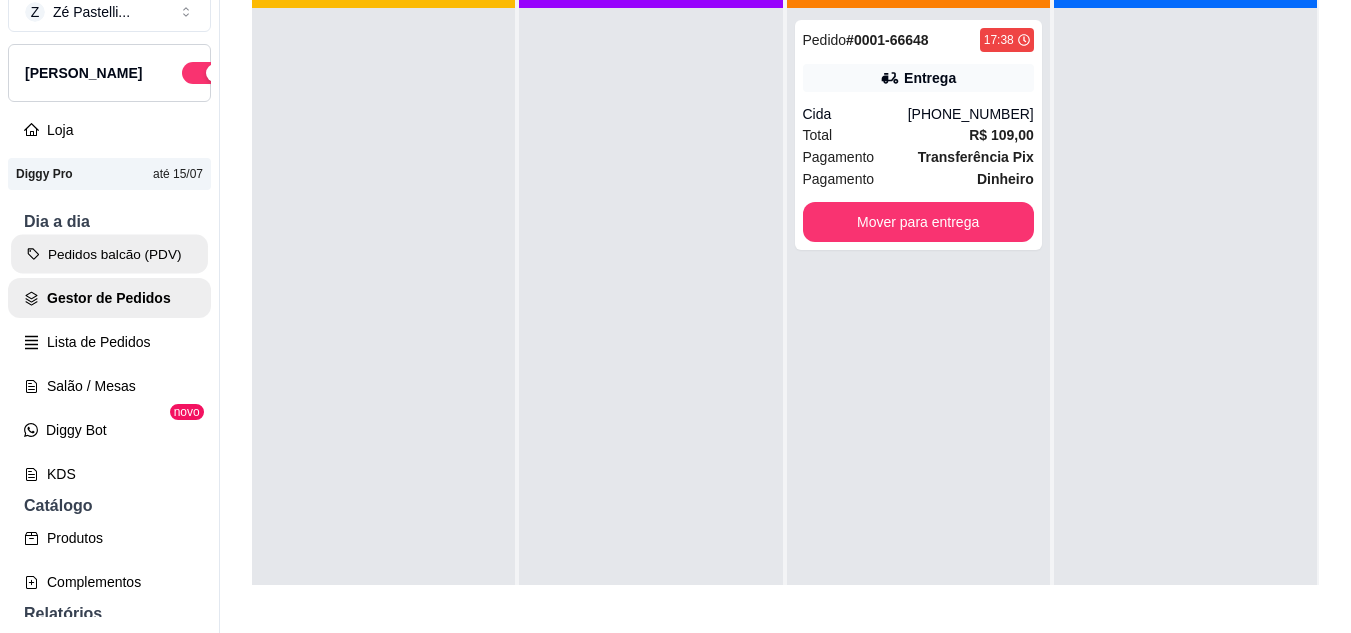 click on "Pedidos balcão (PDV)" at bounding box center [109, 254] 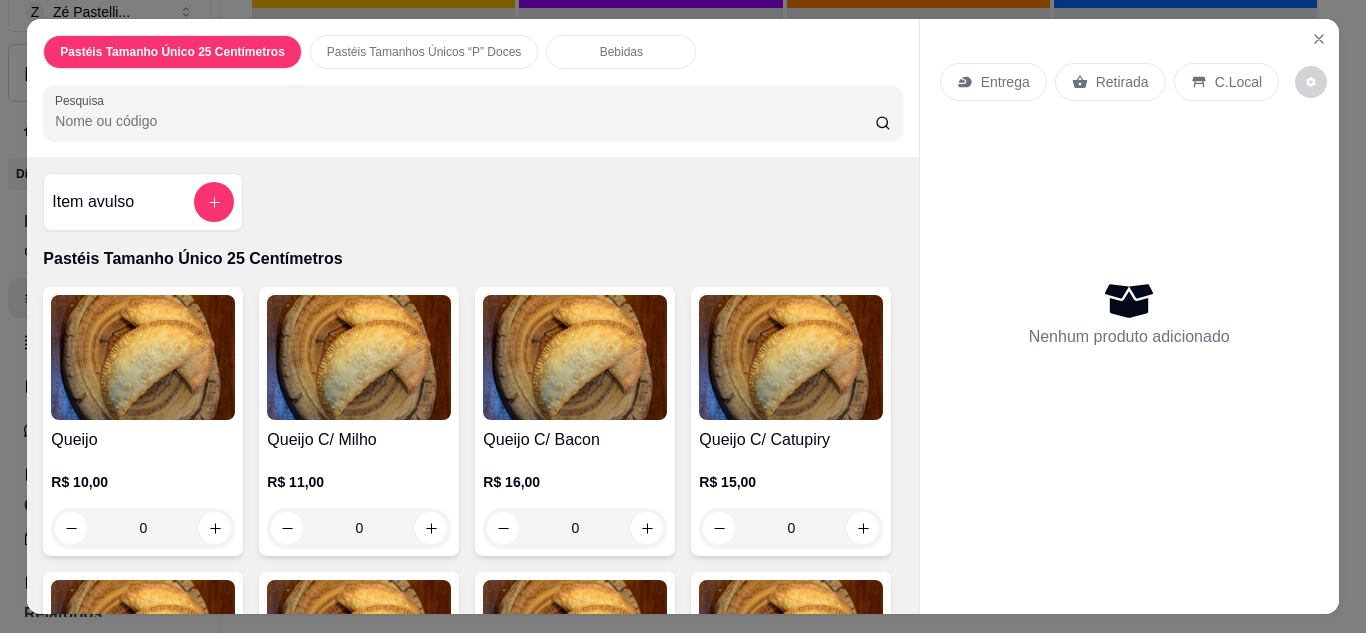 click on "0" at bounding box center [143, 528] 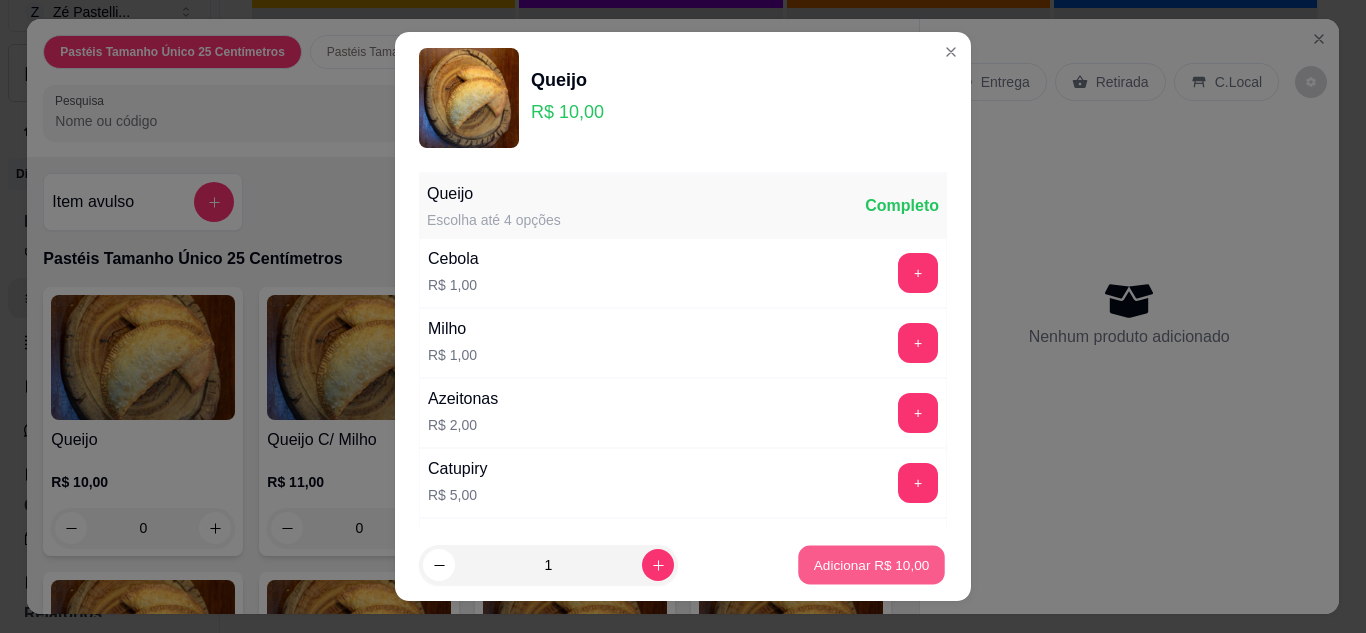 click on "Adicionar   R$ 10,00" at bounding box center [872, 565] 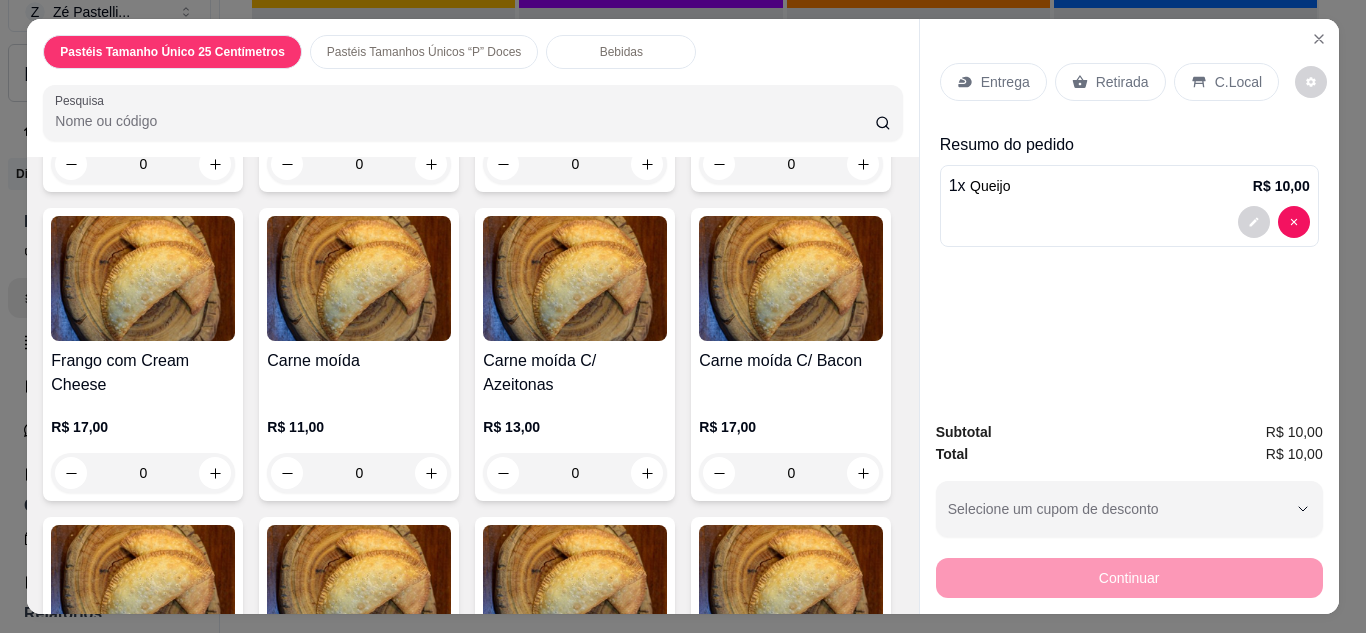 scroll, scrollTop: 1840, scrollLeft: 0, axis: vertical 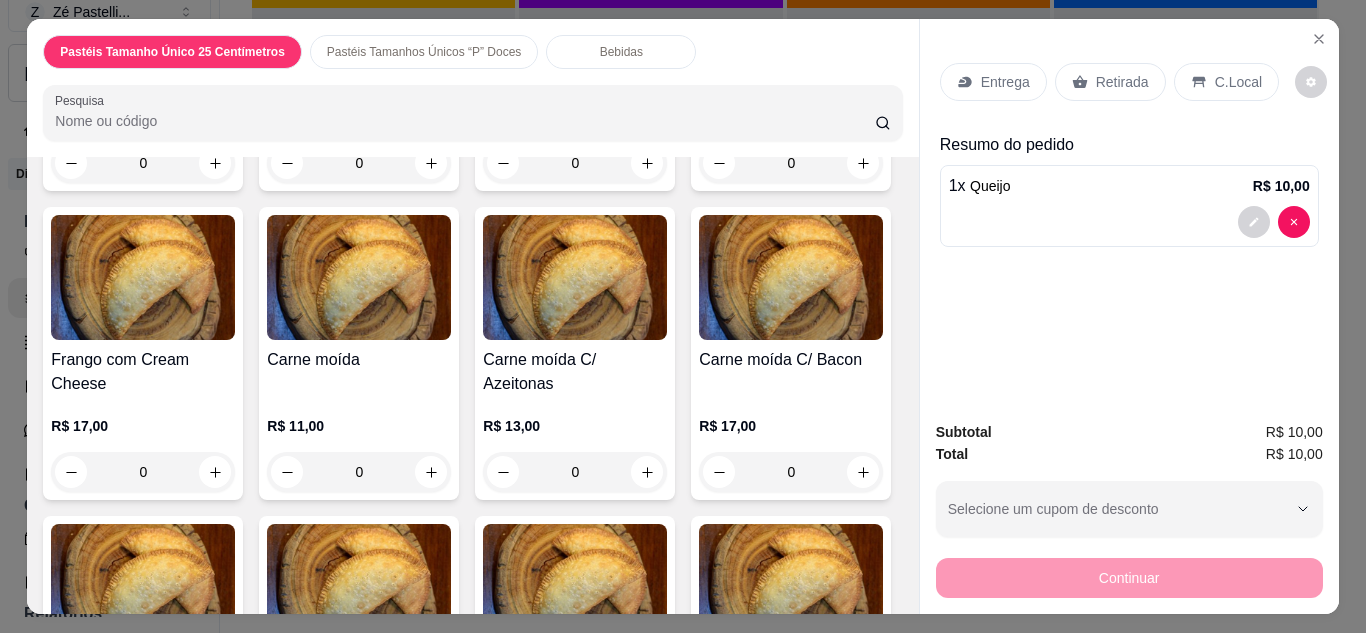 click on "0" at bounding box center (575, -122) 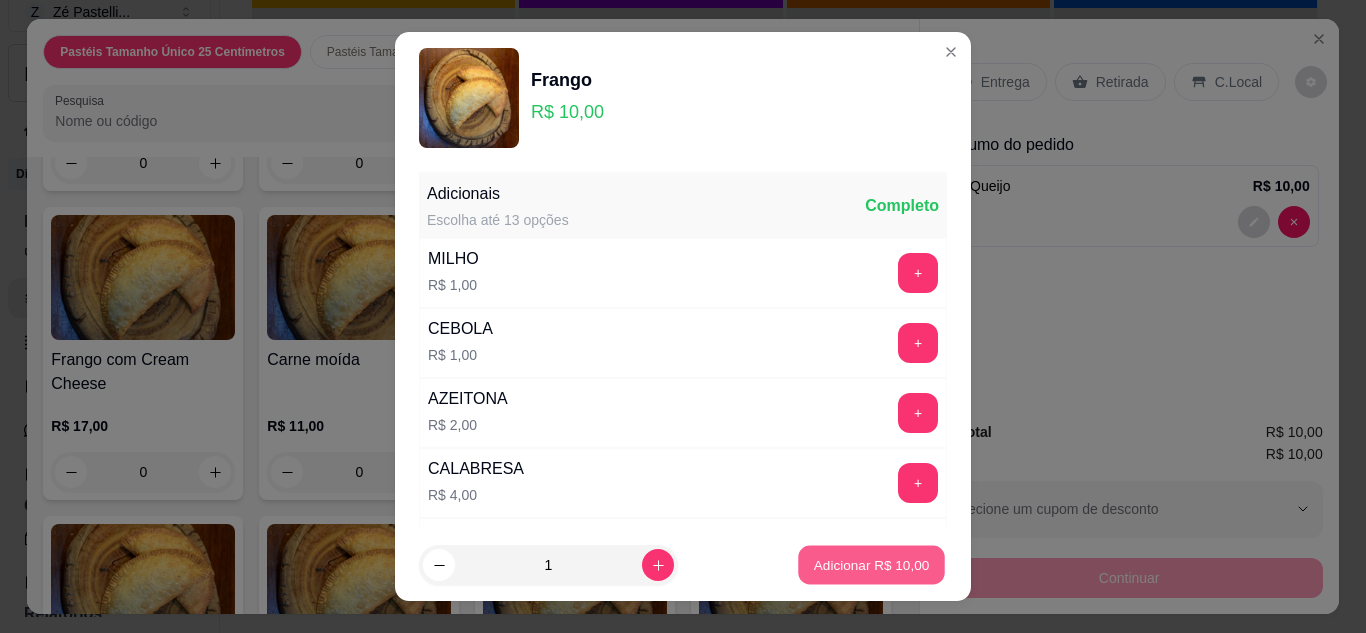 click on "Adicionar   R$ 10,00" at bounding box center [872, 565] 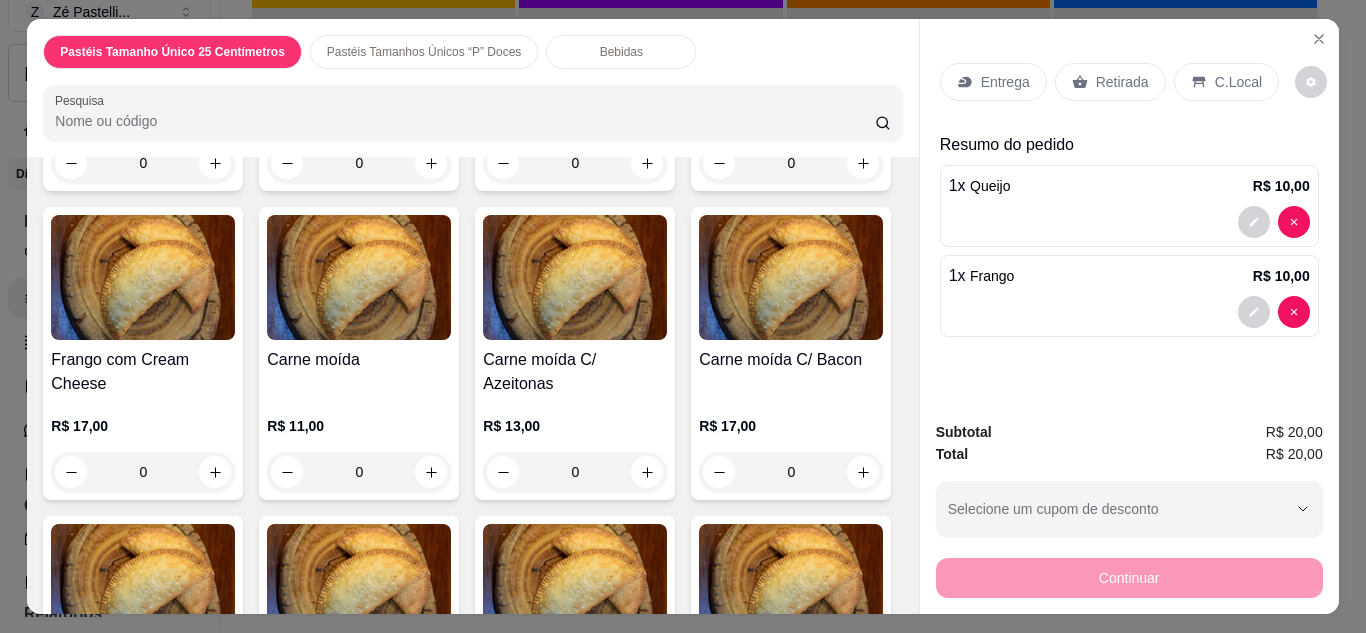drag, startPoint x: 967, startPoint y: 52, endPoint x: 975, endPoint y: 73, distance: 22.472204 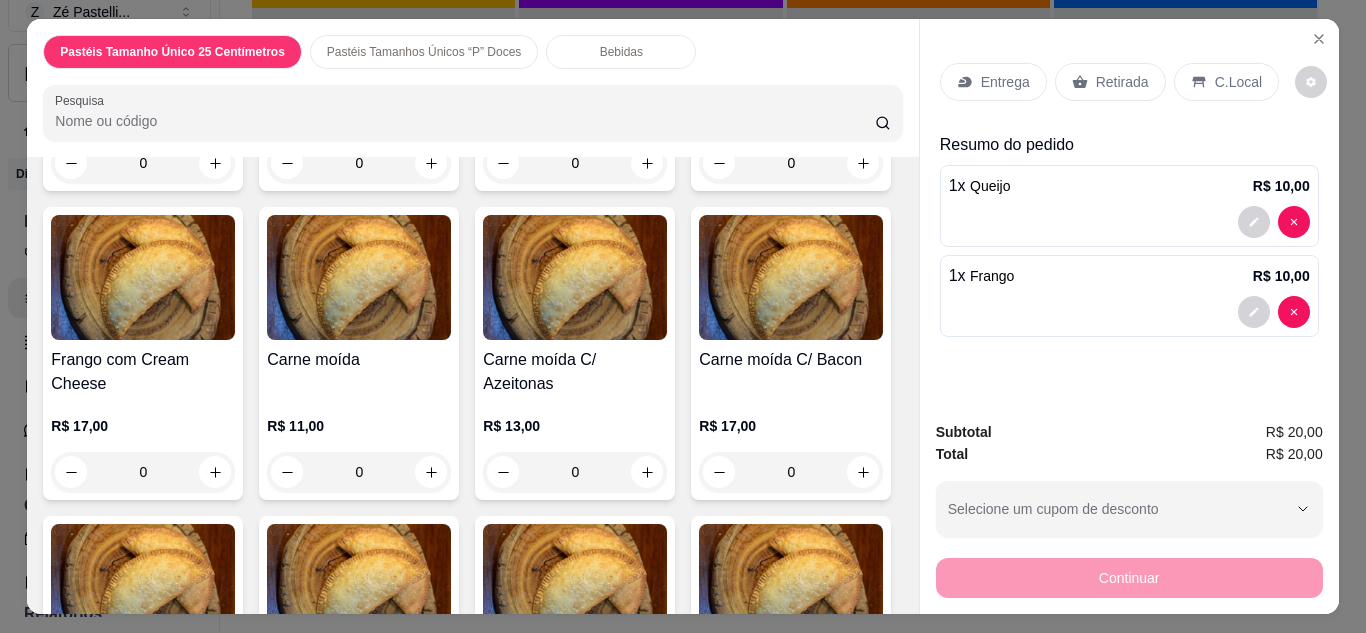 click on "Entrega Retirada C.Local" at bounding box center [1129, 82] 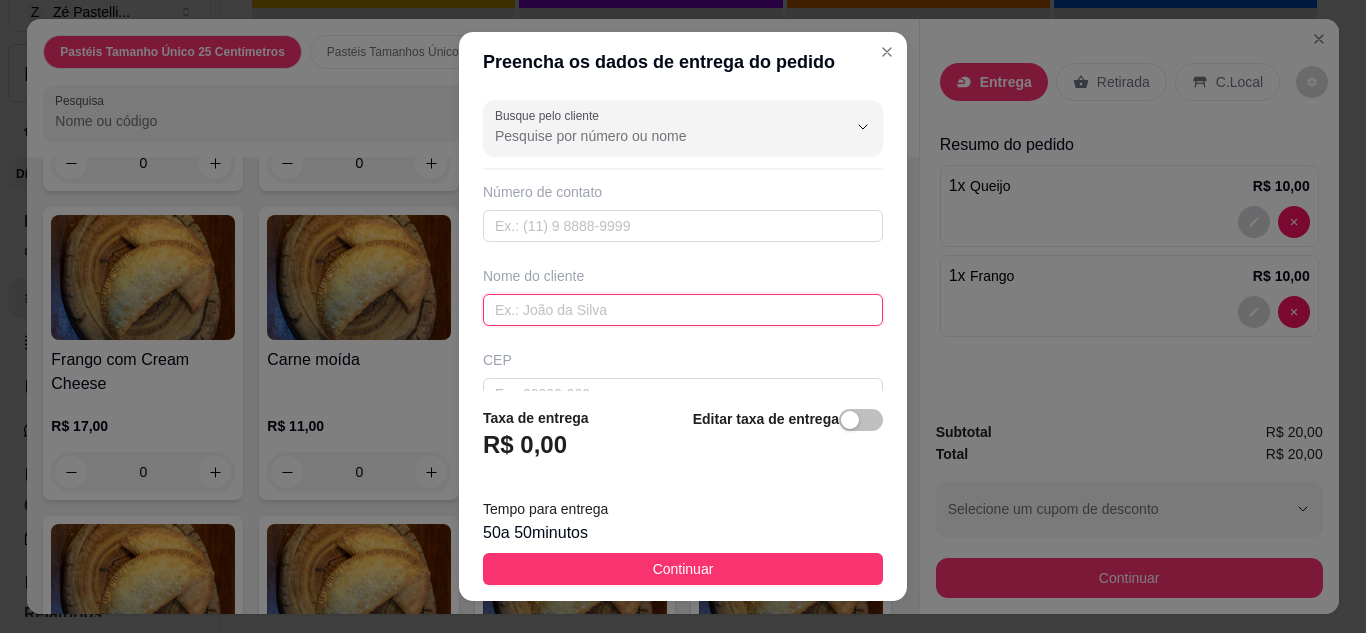 click at bounding box center (683, 310) 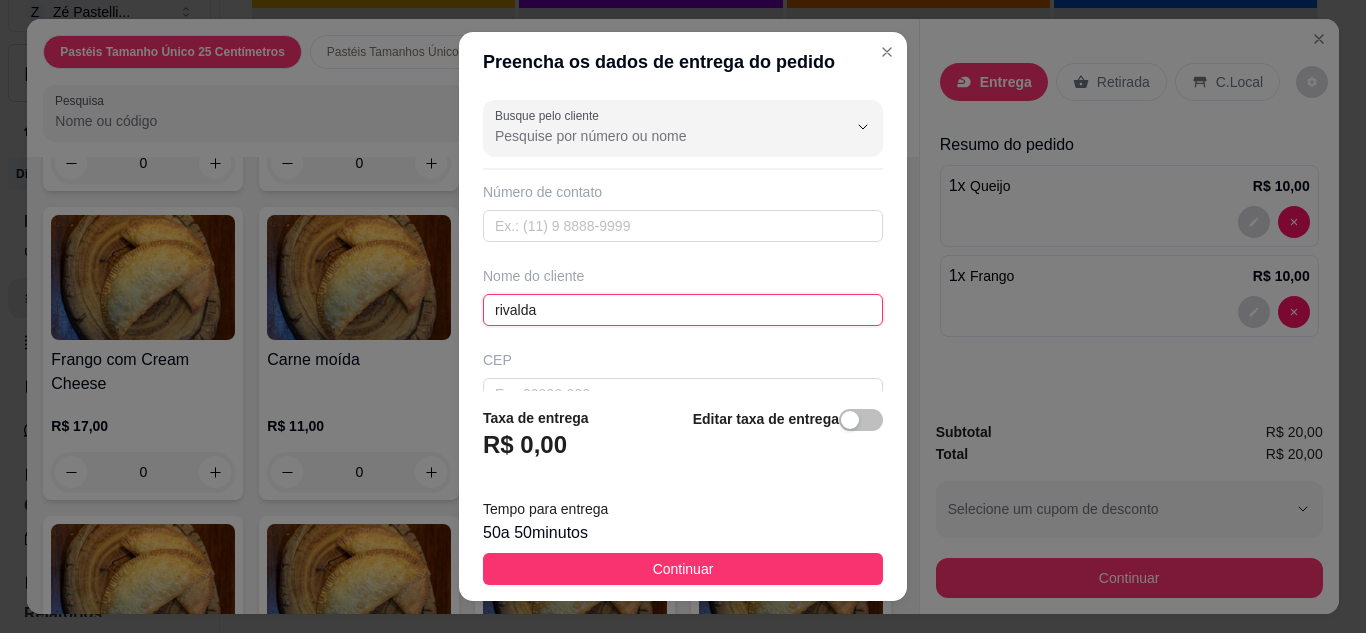 type on "rivalda" 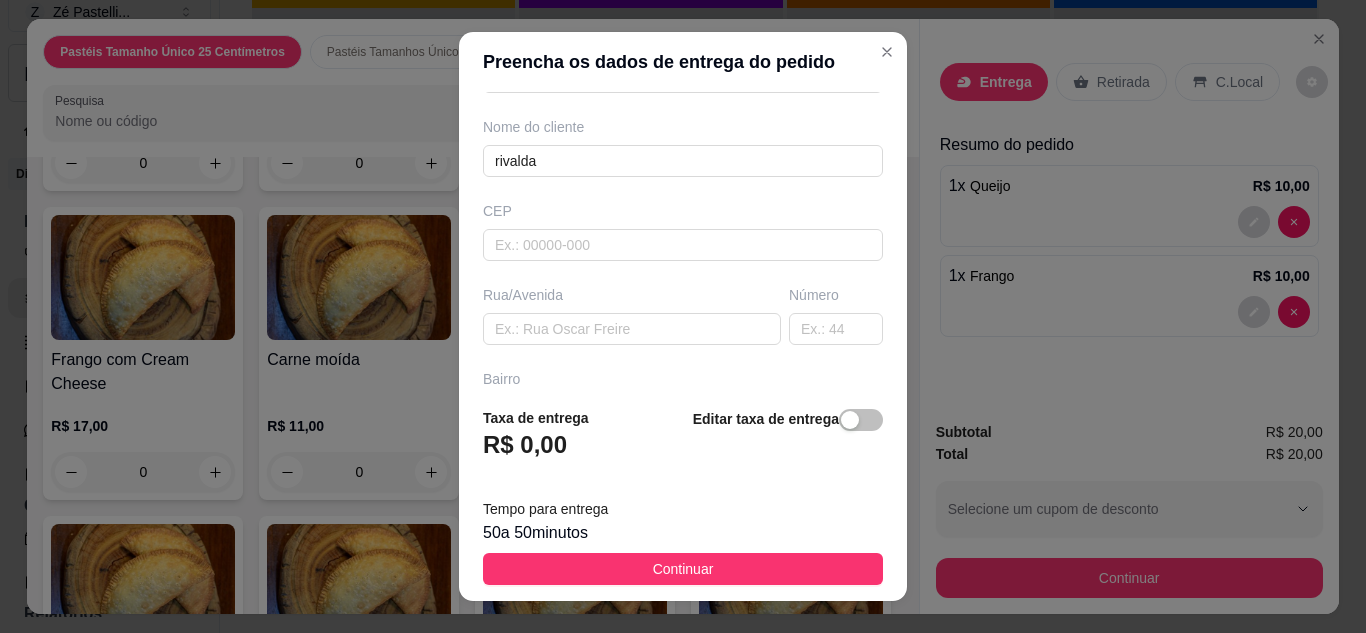 scroll, scrollTop: 160, scrollLeft: 0, axis: vertical 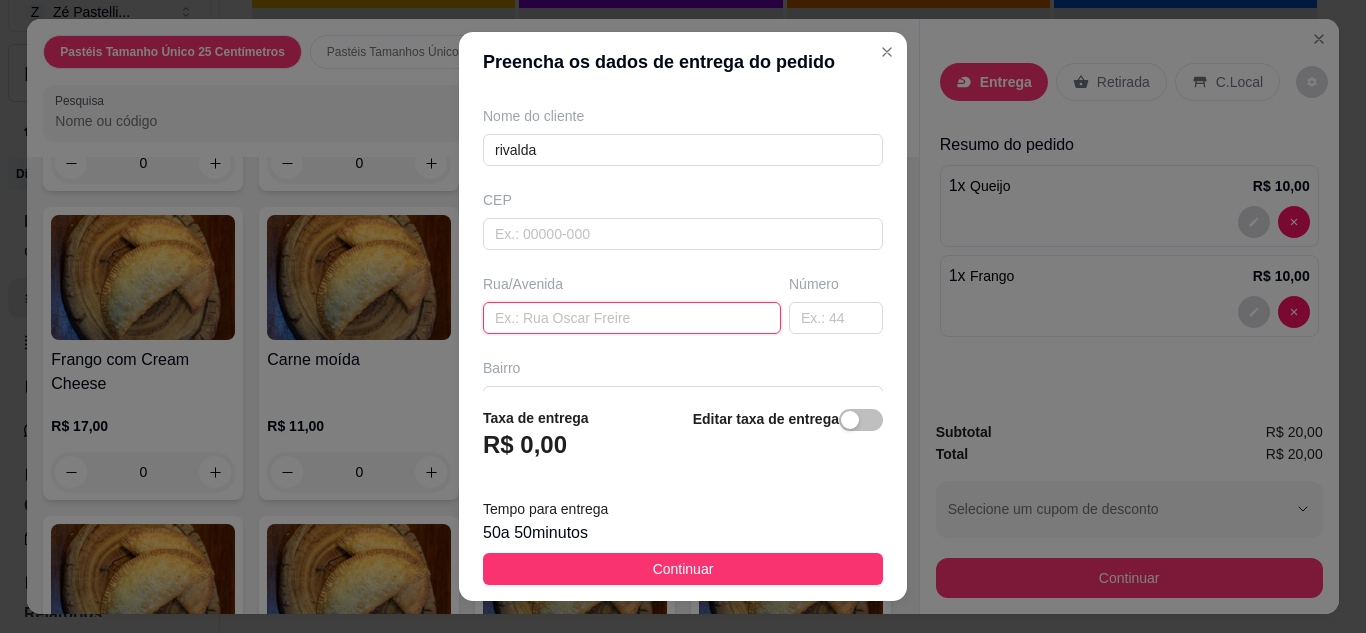 click at bounding box center [632, 318] 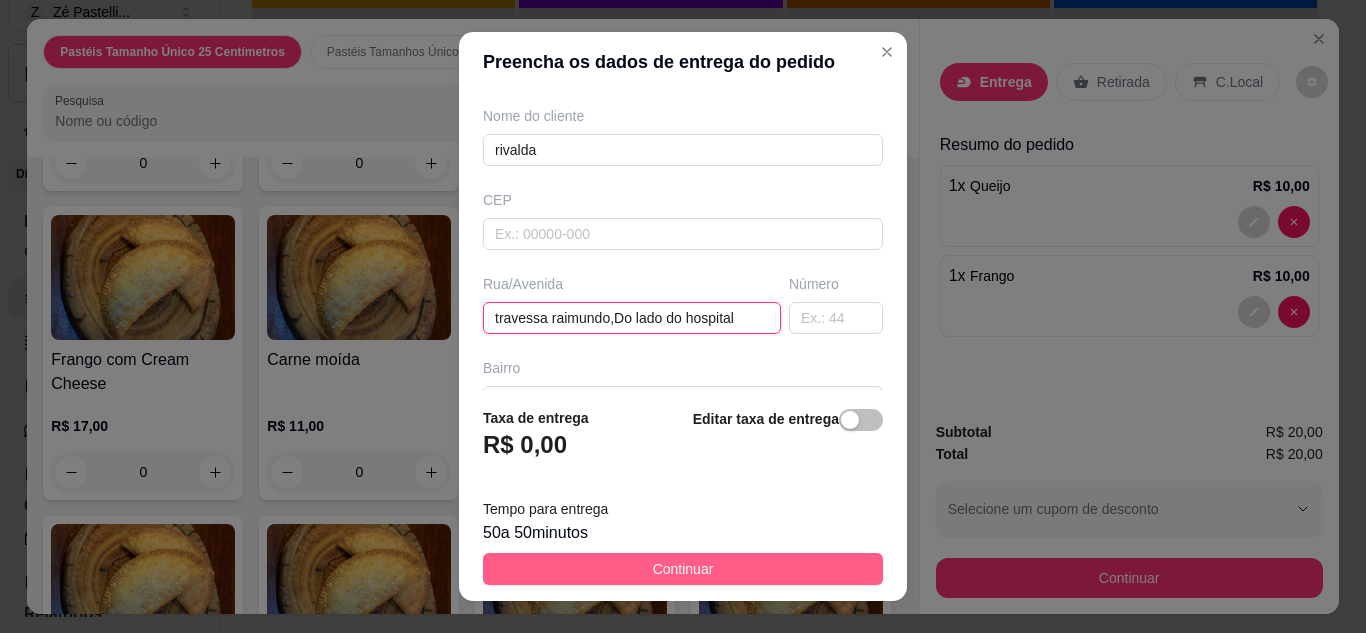 type on "travessa raimundo,Do lado do hospital" 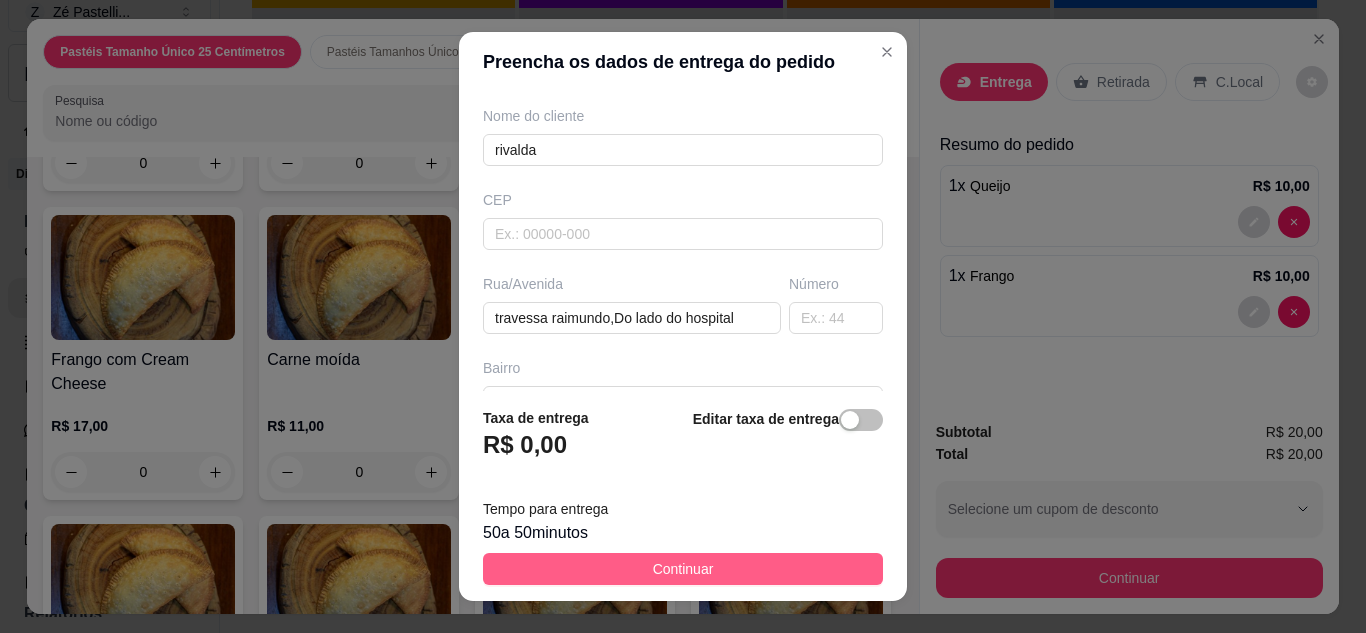 click on "Continuar" at bounding box center (683, 569) 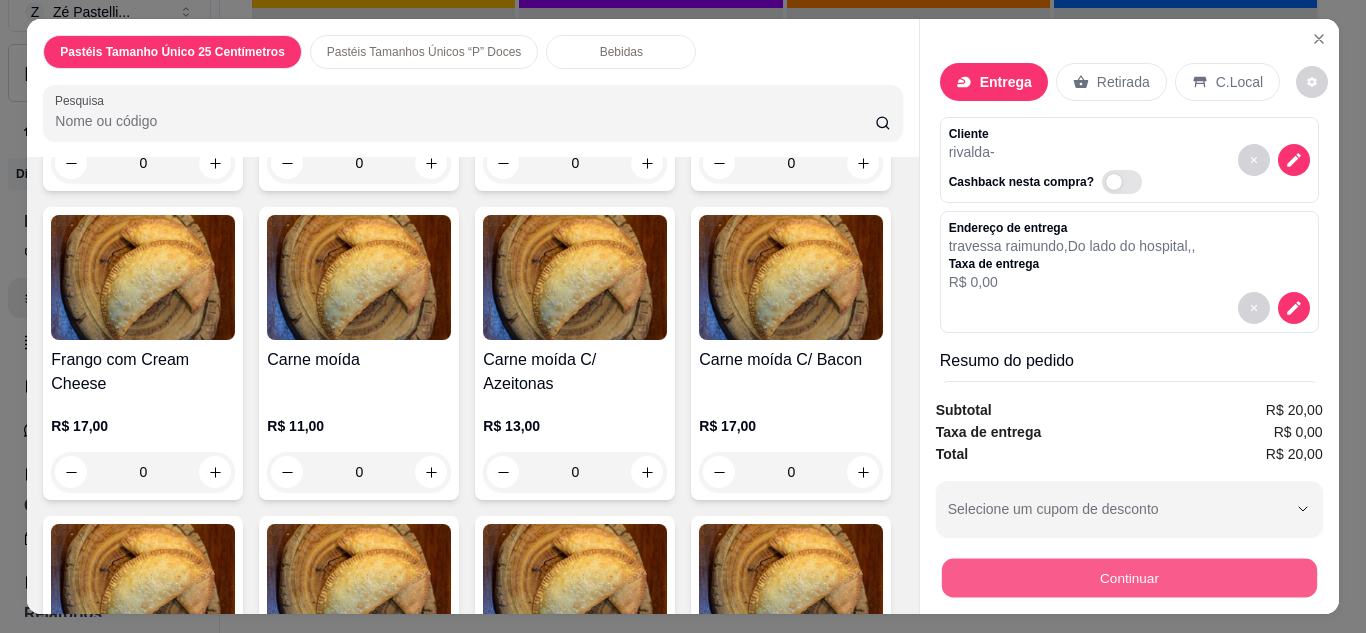 click on "Continuar" at bounding box center [1128, 578] 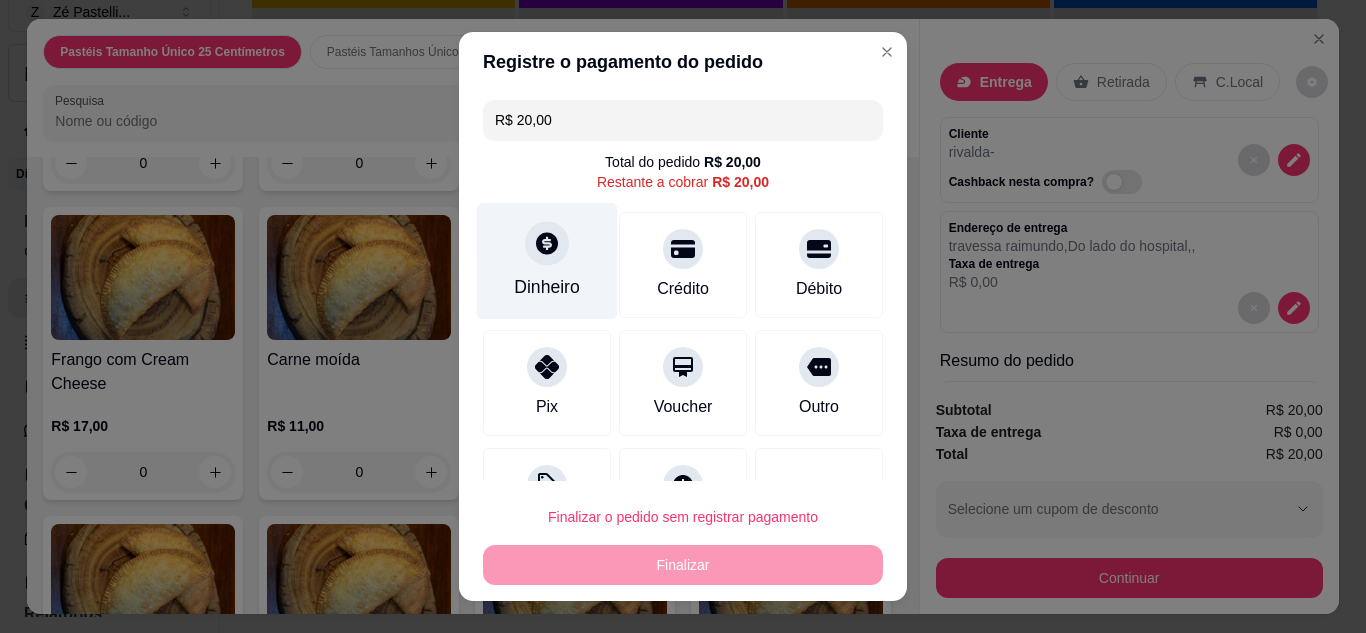 click on "Dinheiro" at bounding box center (547, 287) 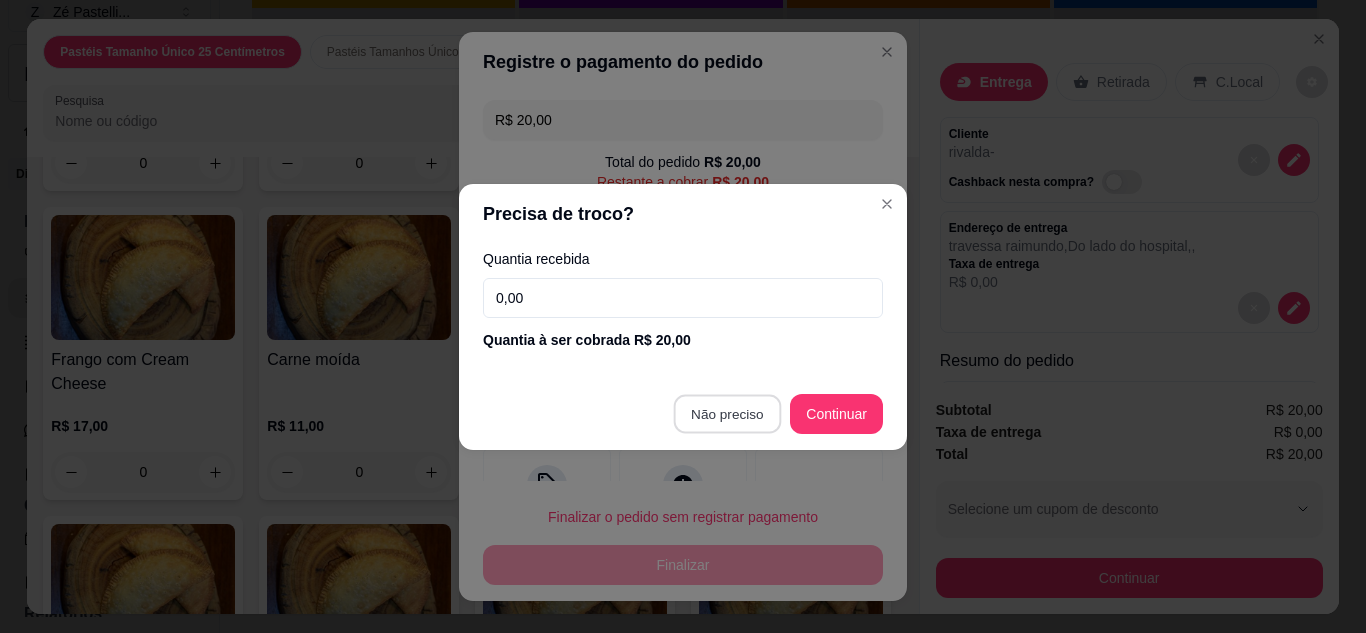 type on "R$ 0,00" 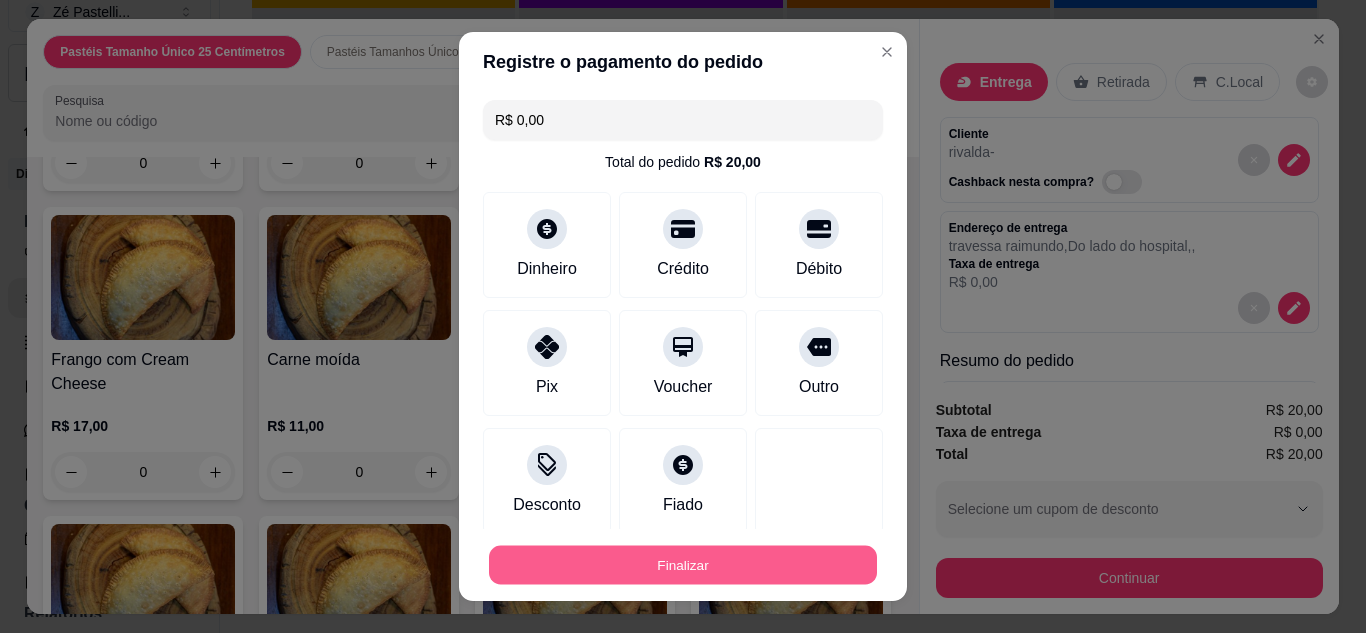 click on "Finalizar" at bounding box center (683, 565) 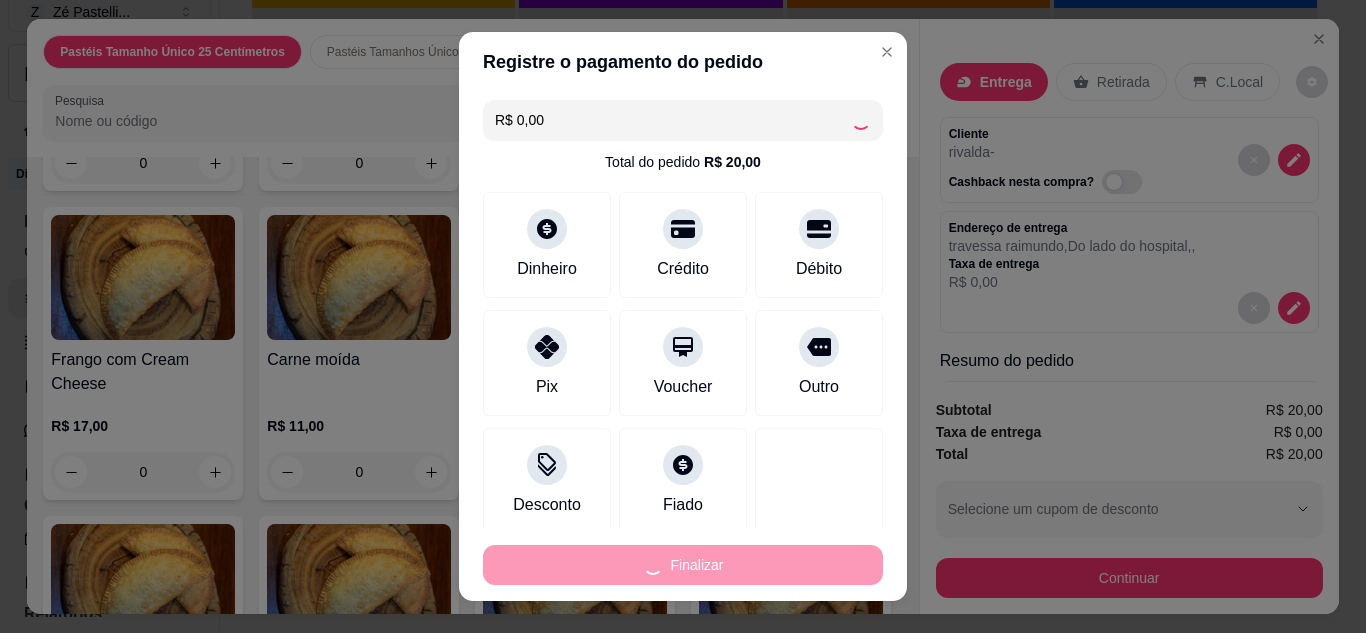 type on "0" 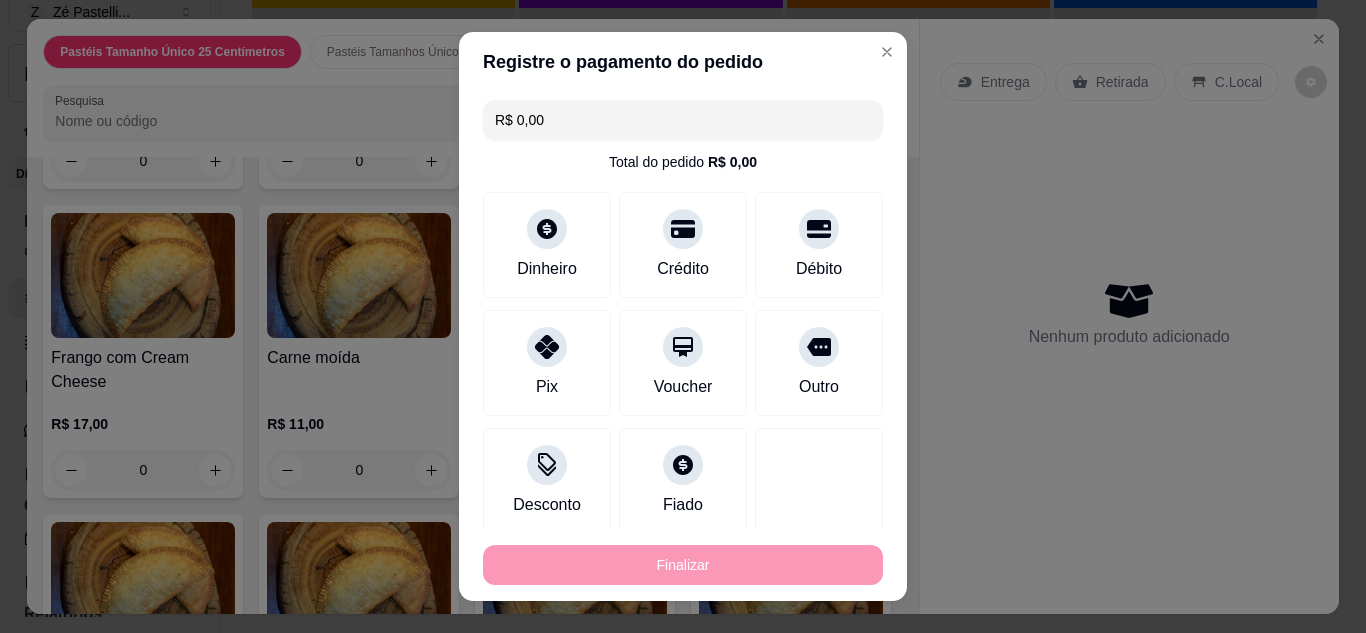type on "-R$ 20,00" 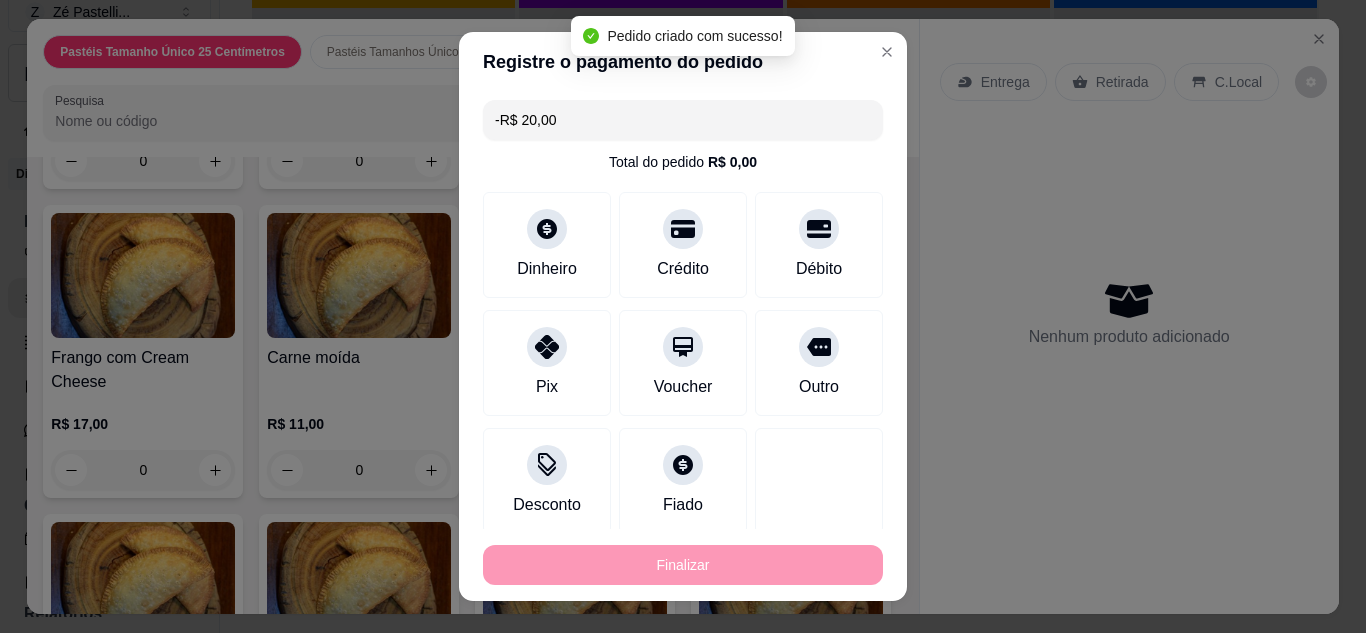 scroll, scrollTop: 1838, scrollLeft: 0, axis: vertical 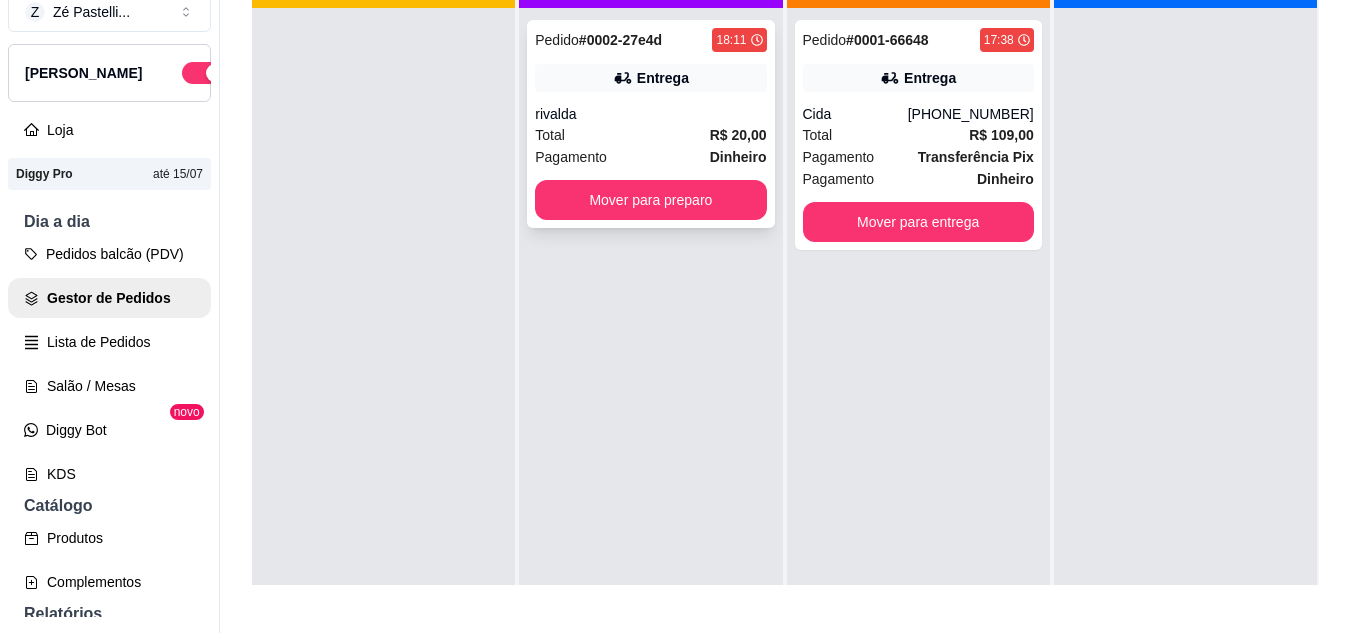 click on "rivalda" at bounding box center [650, 114] 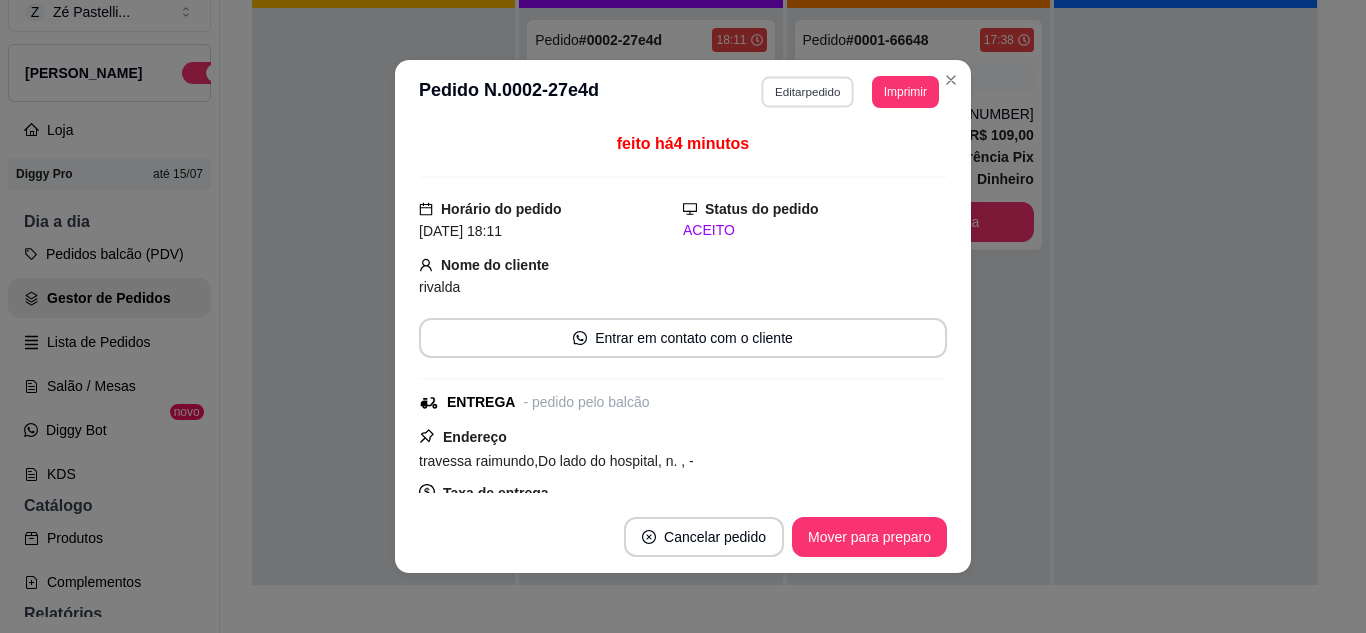 click on "Editar  pedido" at bounding box center [808, 91] 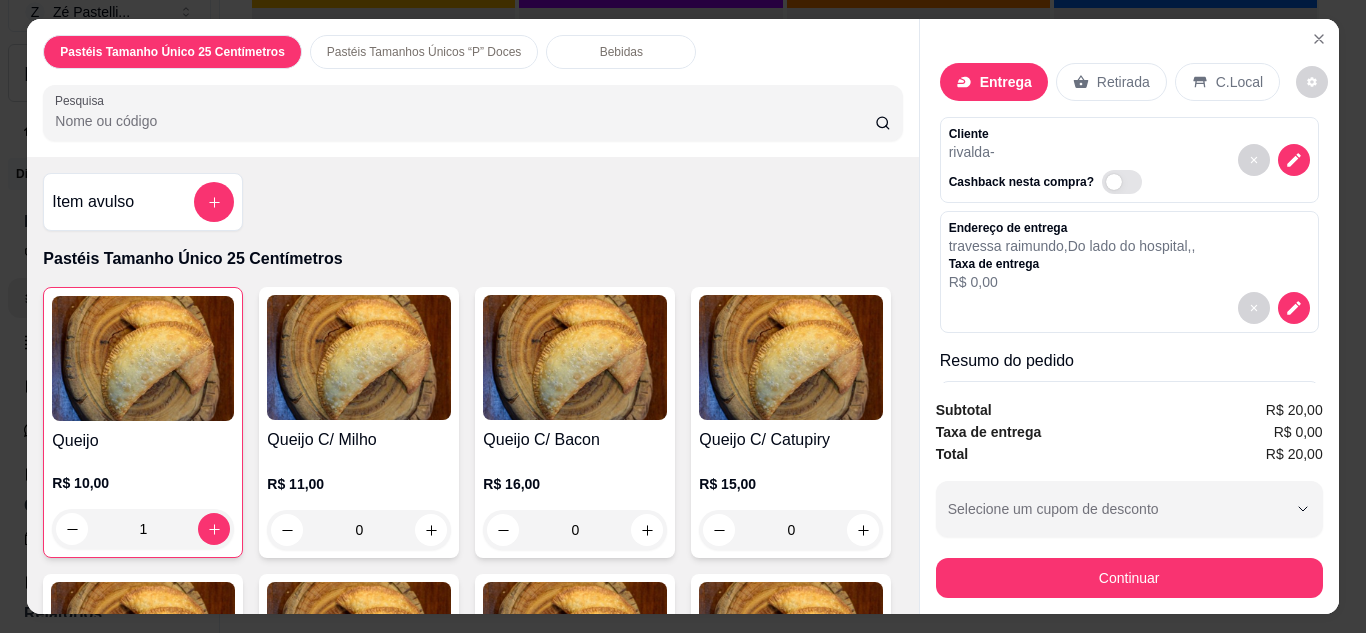 click on "Item avulso Pastéis Tamanho Único 25 Centímetros  Queijo    R$ 10,00 1 Queijo C/ Milho   R$ 11,00 0 Queijo C/ Bacon   R$ 16,00 0 Queijo C/ Catupiry    R$ 15,00 0 Queijo C/ Cheddar   R$ 17,00 0 Queijo C/ Cream Cheese    R$ 17,00 0 Calabresa    R$ 10,00 0 Calabresa Acebolada    R$ 11,00 0 Calabresa C/ Mussarela    R$ 16,00 0 Calabresa C/ Catupiry    R$ 15,00 0 Calabresa C/ Cheddar   R$ 17,00 0 Calabresa C/ Cream Cheese    R$ 17,00 0 Misto   R$ 11,00 0 Misto C/ Milho    R$ 12,00 0 Misto C/ Bacon   R$ 17,00 0 Misto C/ Catupiry    R$ 16,00 0 Misto C/ Cheddar    R$ 18,00 0 Misto C/ Cream Cheese    R$ 18,00 0 Frango    R$ 10,00 1 Frango C/ Milho e Azeitonas    R$ 13,00 0 Frango C/ Mussarela    R$ 16,00 0 Frango C/ Bacon   R$ 16,00 0 Frango com Catupiry    R$ 15,00 0 Frango com Cheddar    R$ 17,00 0 Frango com Cream Cheese    R$ 17,00 0 Carne moída    R$ 11,00 0 Carne moída C/ Azeitonas    R$ 13,00 0 Carne moída C/ Bacon   R$ 17,00 0 Carne moída C/ Mussarela    R$ 17,00 0   0   0" at bounding box center [472, 385] 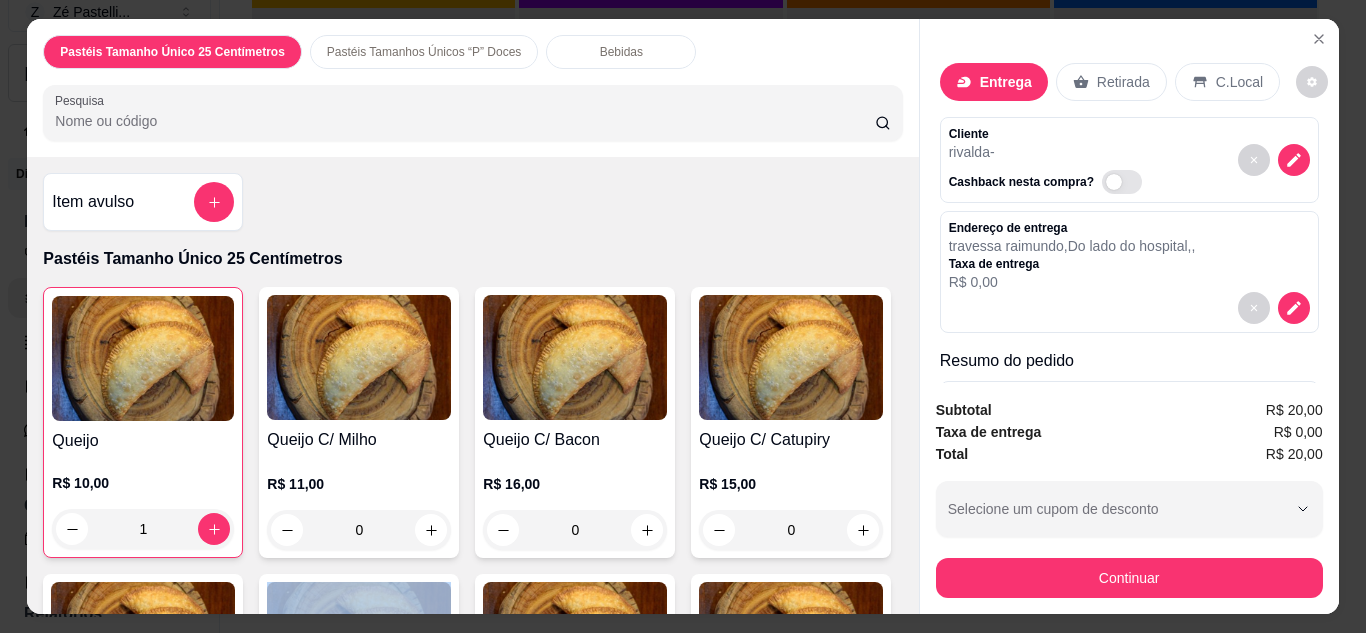 click on "Item avulso Pastéis Tamanho Único 25 Centímetros  Queijo    R$ 10,00 1 Queijo C/ Milho   R$ 11,00 0 Queijo C/ Bacon   R$ 16,00 0 Queijo C/ Catupiry    R$ 15,00 0 Queijo C/ Cheddar   R$ 17,00 0 Queijo C/ Cream Cheese    R$ 17,00 0 Calabresa    R$ 10,00 0 Calabresa Acebolada    R$ 11,00 0 Calabresa C/ Mussarela    R$ 16,00 0 Calabresa C/ Catupiry    R$ 15,00 0 Calabresa C/ Cheddar   R$ 17,00 0 Calabresa C/ Cream Cheese    R$ 17,00 0 Misto   R$ 11,00 0 Misto C/ Milho    R$ 12,00 0 Misto C/ Bacon   R$ 17,00 0 Misto C/ Catupiry    R$ 16,00 0 Misto C/ Cheddar    R$ 18,00 0 Misto C/ Cream Cheese    R$ 18,00 0 Frango    R$ 10,00 1 Frango C/ Milho e Azeitonas    R$ 13,00 0 Frango C/ Mussarela    R$ 16,00 0 Frango C/ Bacon   R$ 16,00 0 Frango com Catupiry    R$ 15,00 0 Frango com Cheddar    R$ 17,00 0 Frango com Cream Cheese    R$ 17,00 0 Carne moída    R$ 11,00 0 Carne moída C/ Azeitonas    R$ 13,00 0 Carne moída C/ Bacon   R$ 17,00 0 Carne moída C/ Mussarela    R$ 17,00 0   0   0" at bounding box center [472, 385] 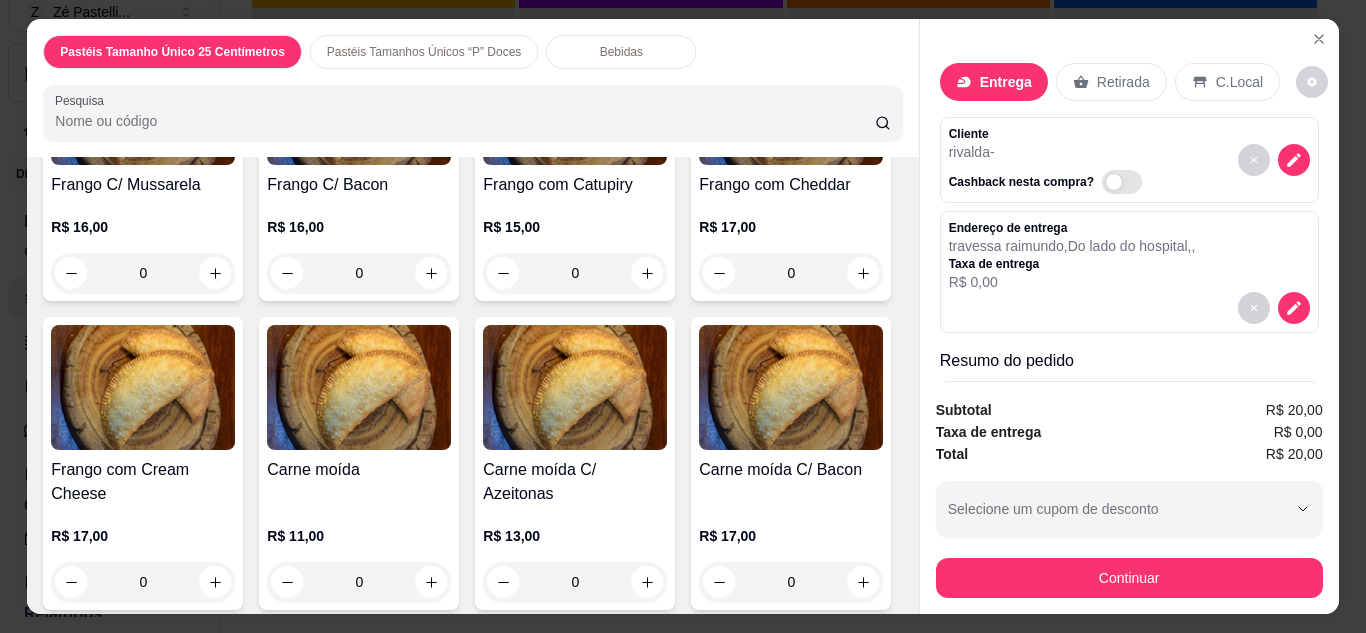 scroll, scrollTop: 1766, scrollLeft: 0, axis: vertical 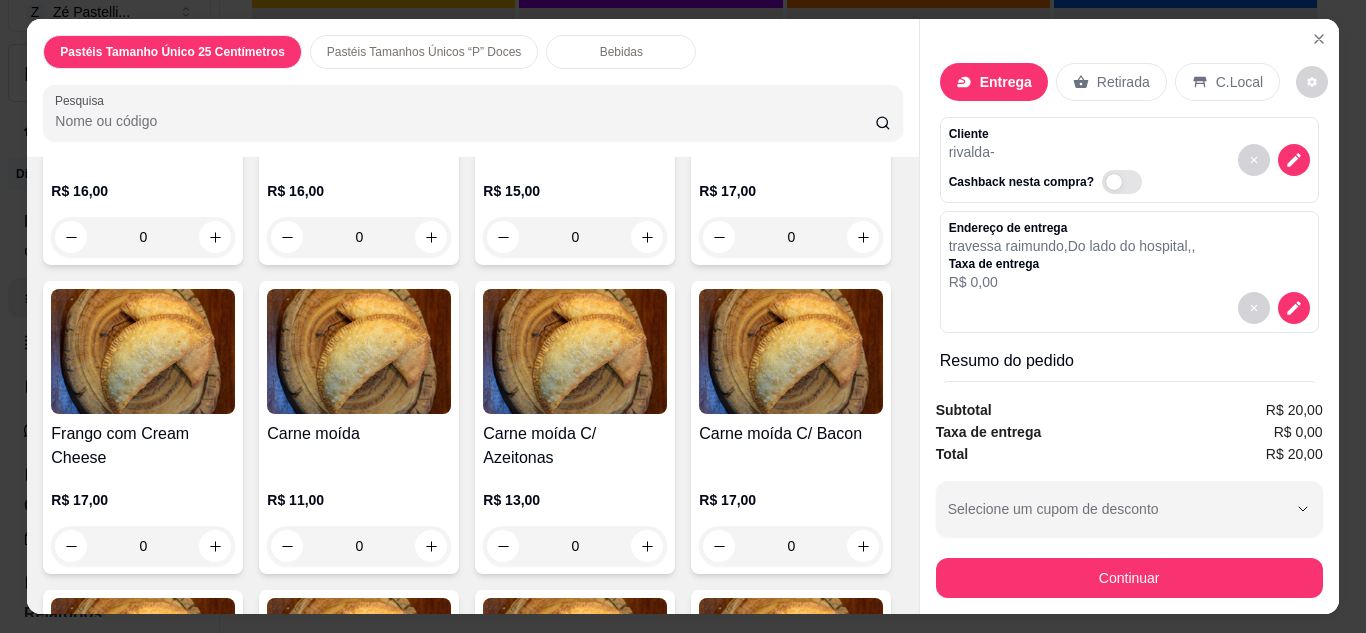 click on "1" at bounding box center [575, -49] 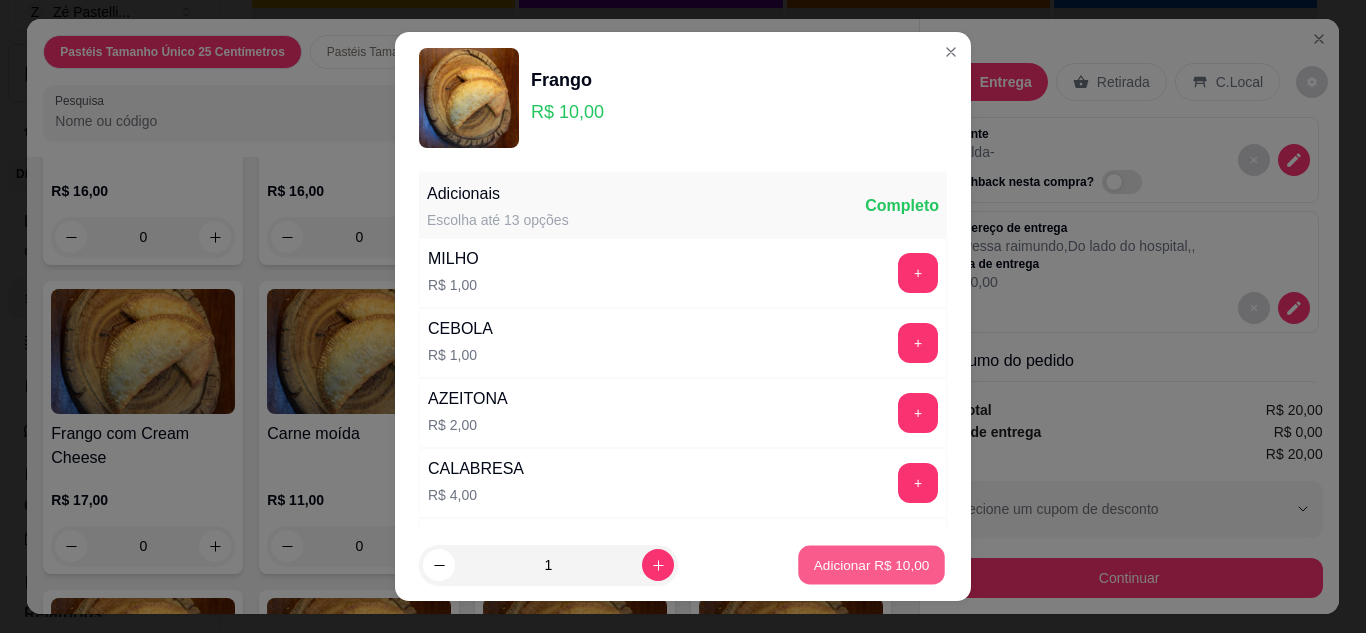 click on "Adicionar   R$ 10,00" at bounding box center [872, 565] 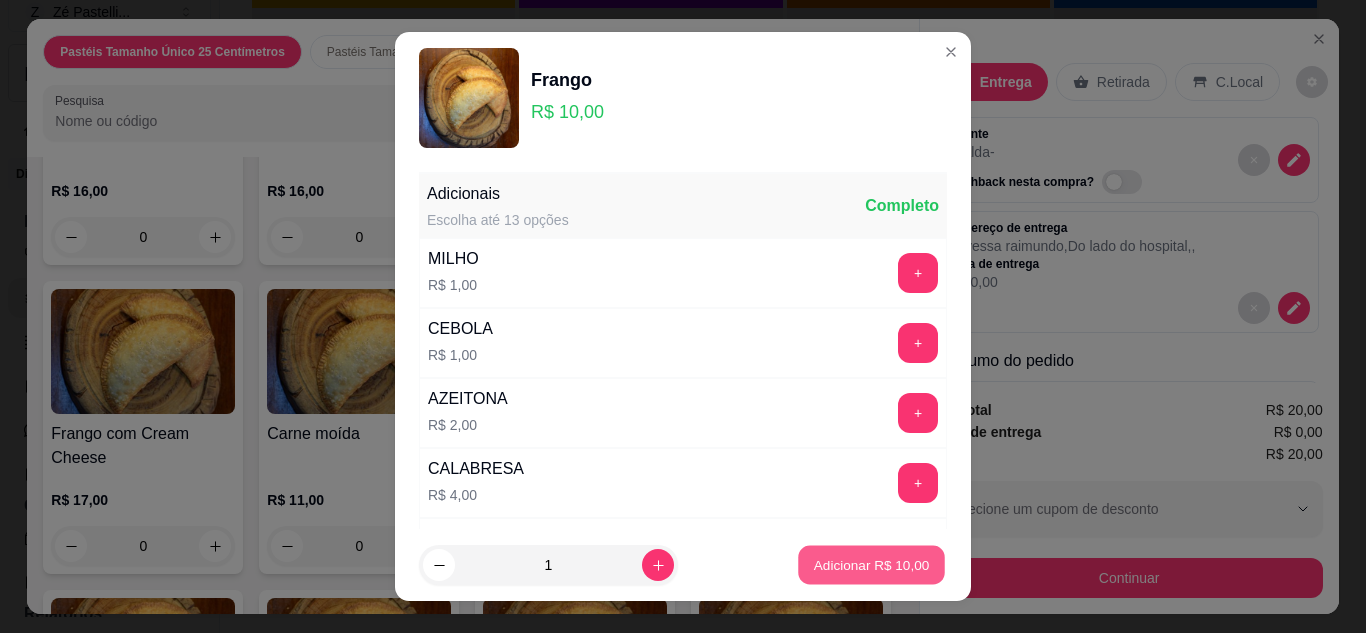 type on "2" 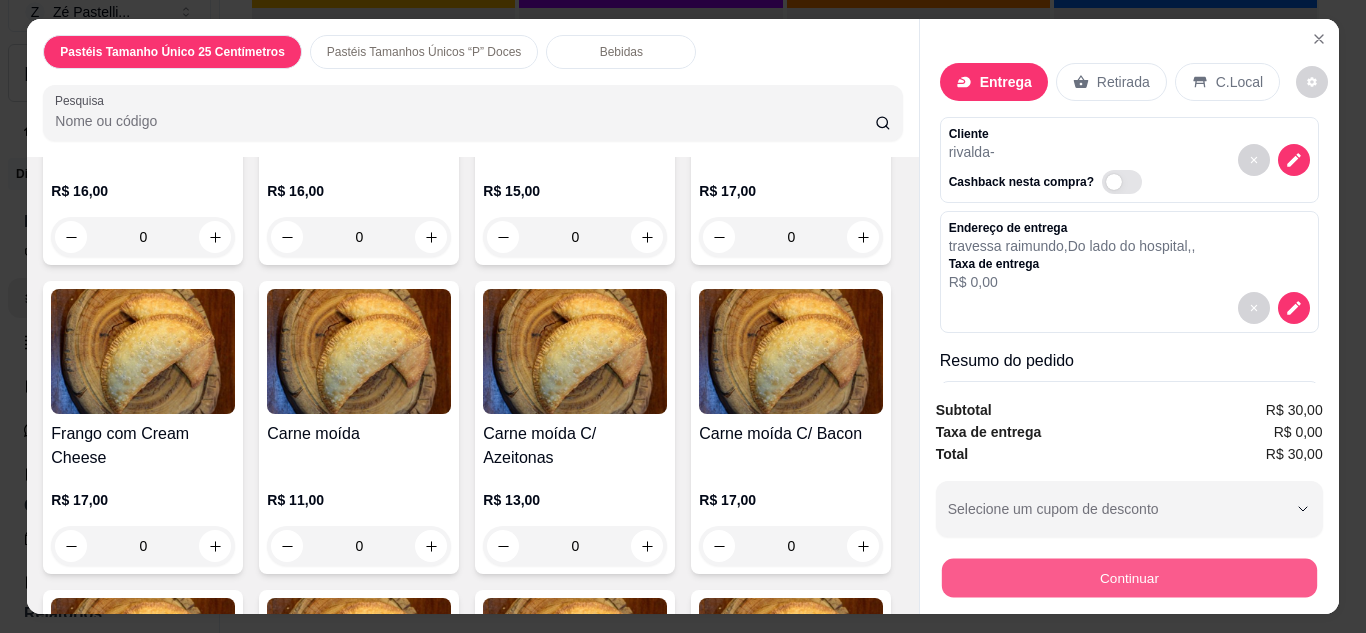 click on "Continuar" at bounding box center [1128, 578] 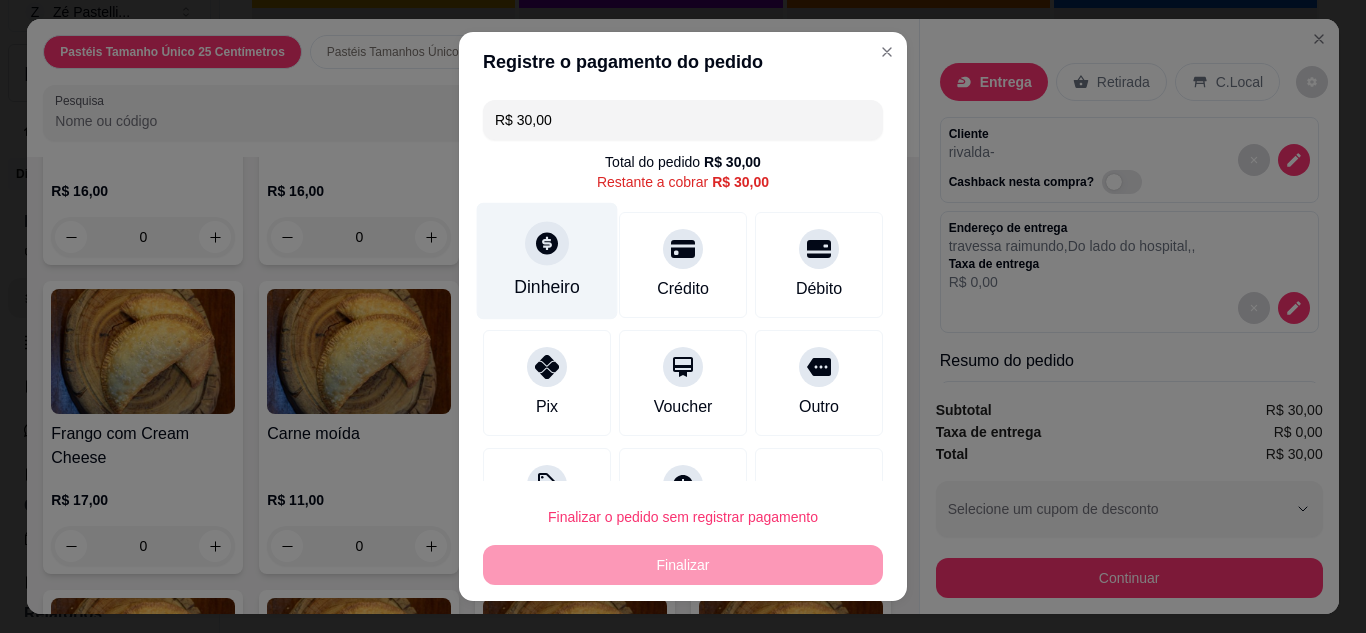 click on "Dinheiro" at bounding box center (547, 260) 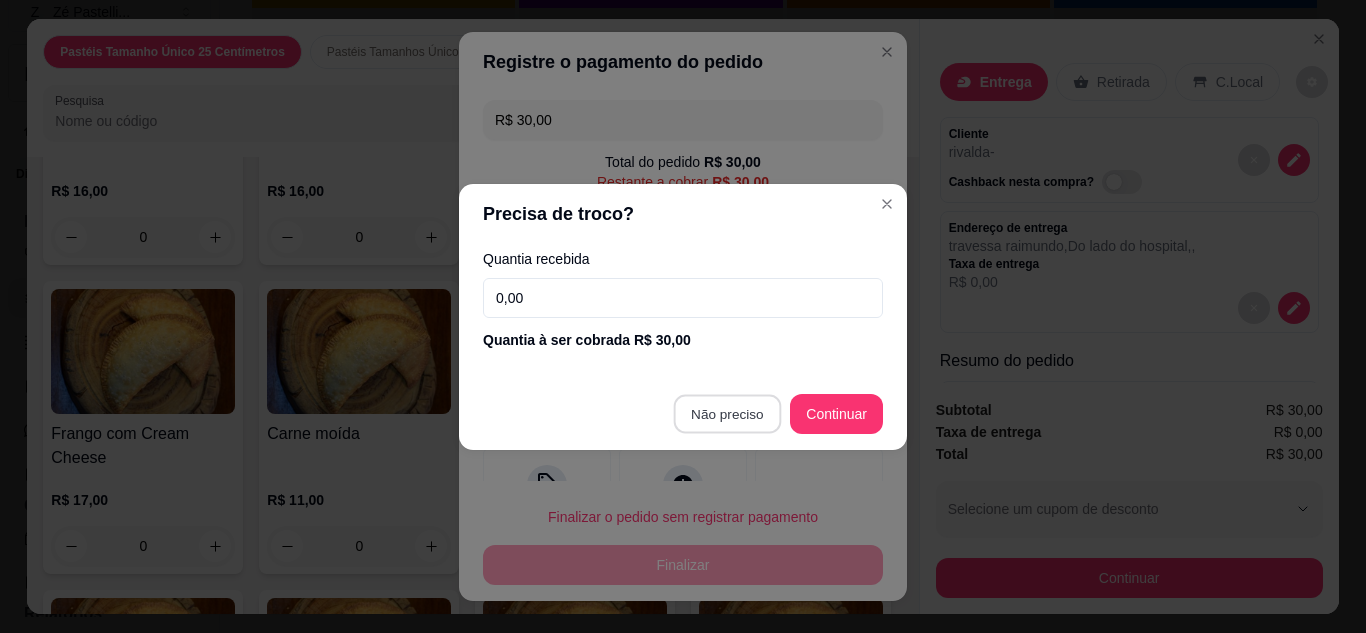 type on "R$ 0,00" 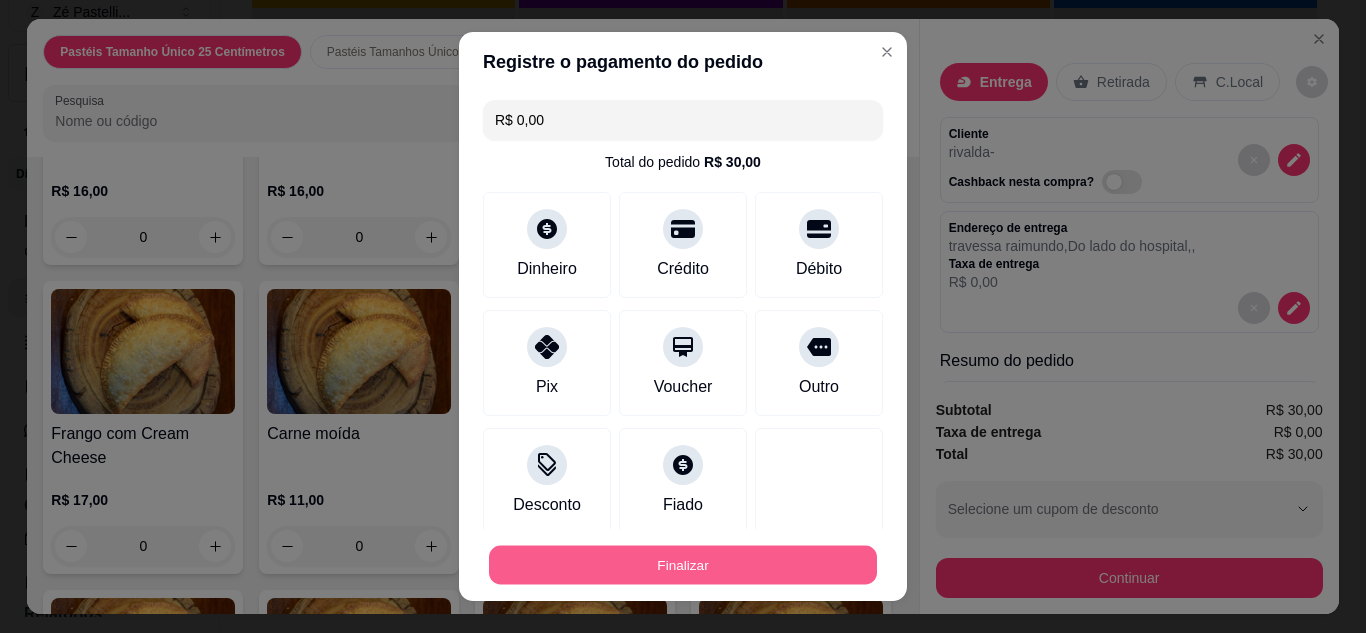 click on "Finalizar" at bounding box center (683, 565) 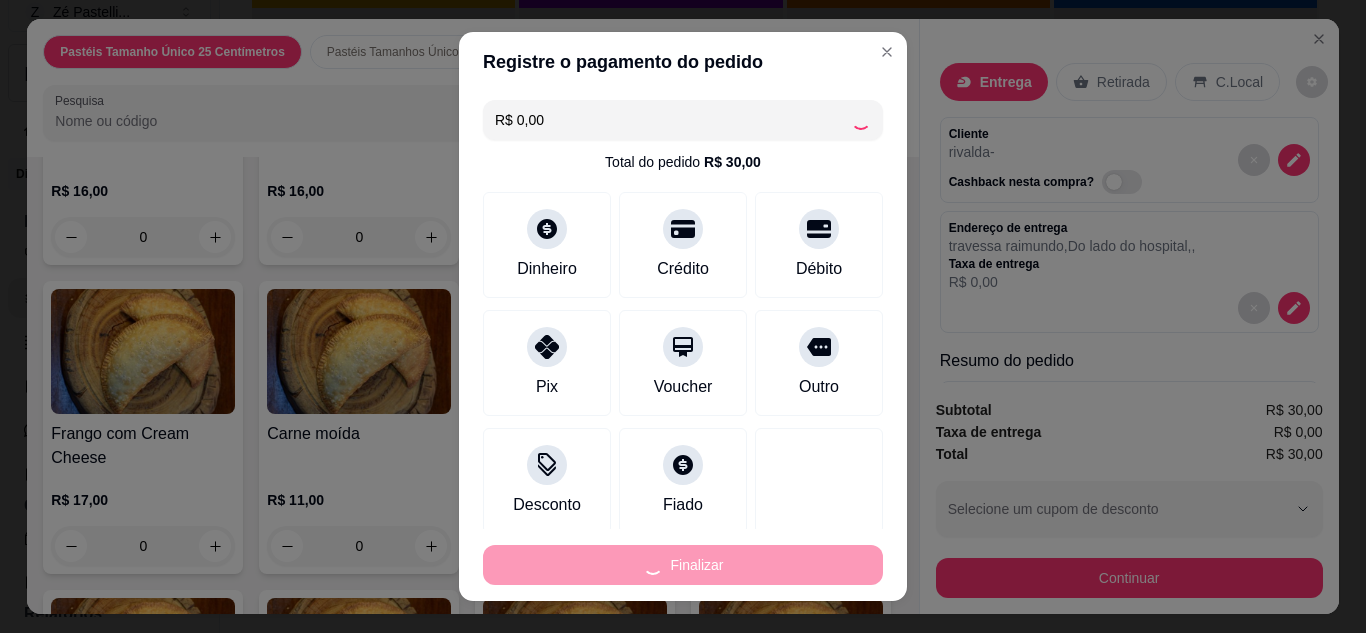 type on "0" 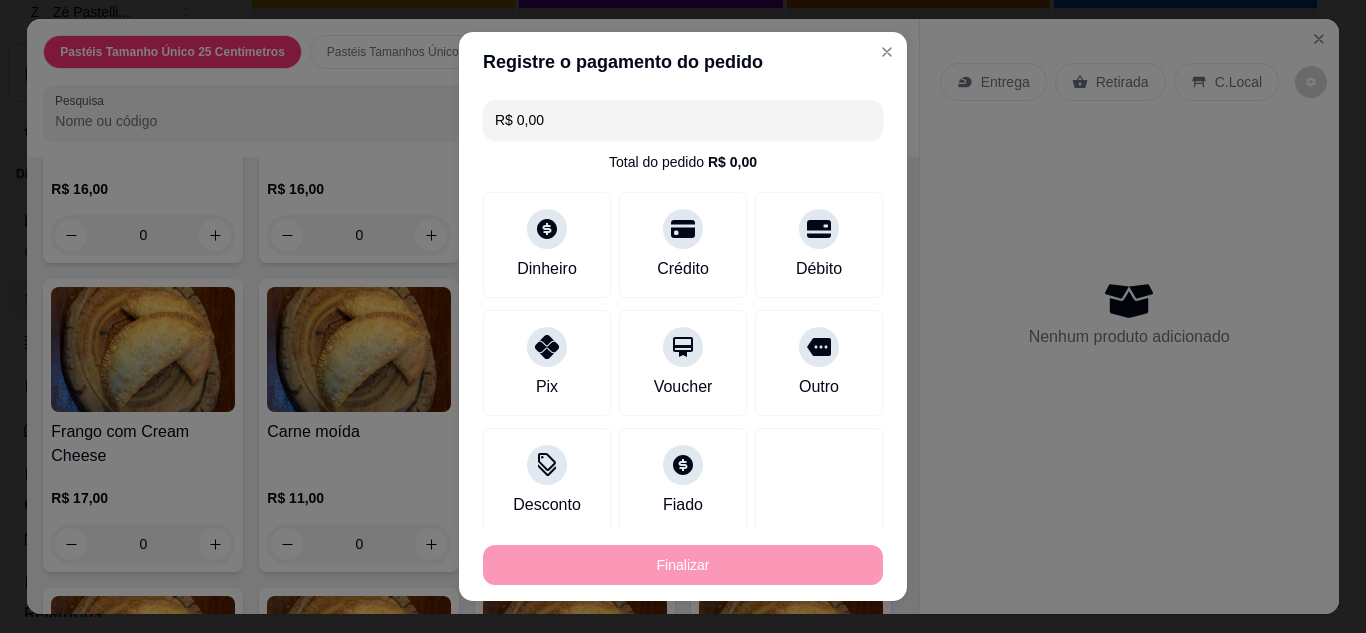 type on "-R$ 30,00" 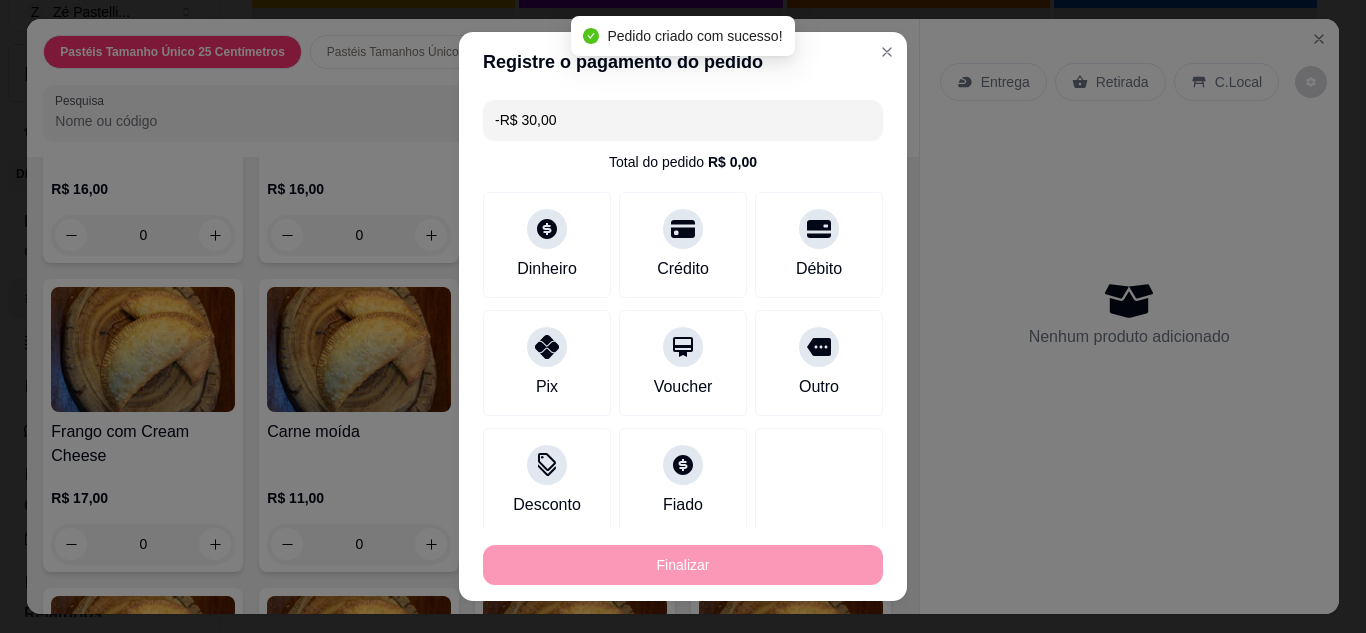 scroll, scrollTop: 1764, scrollLeft: 0, axis: vertical 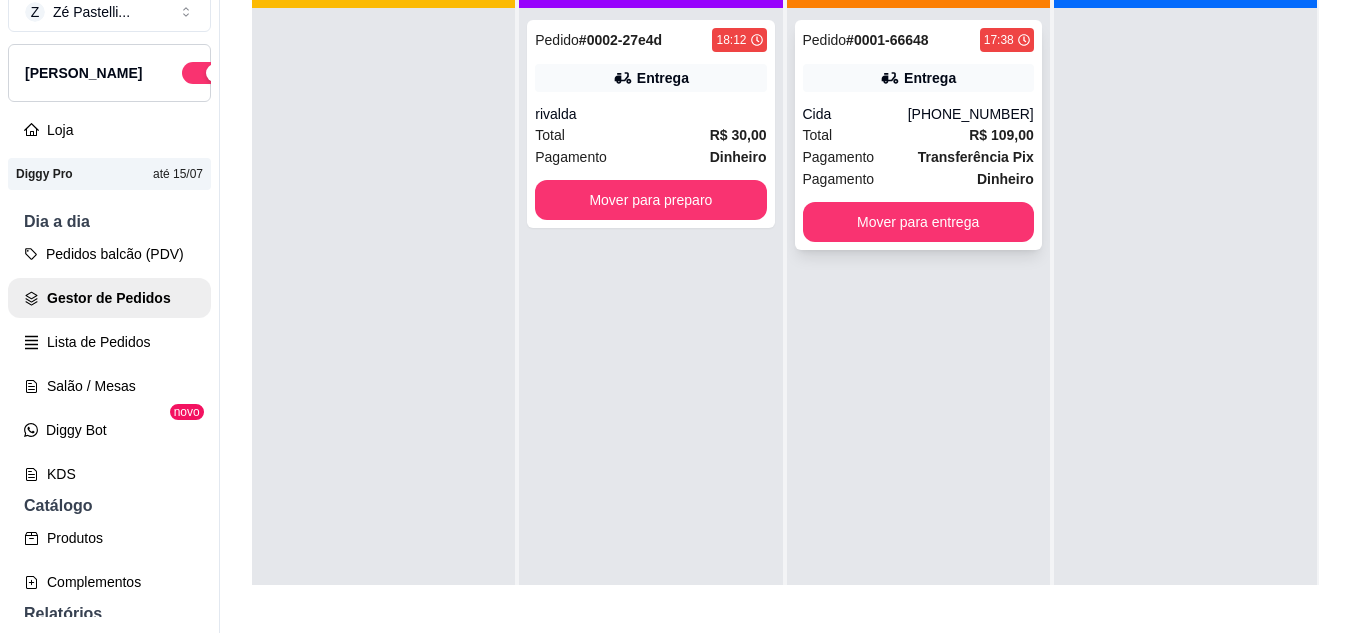 click on "Total R$ 109,00" at bounding box center (918, 135) 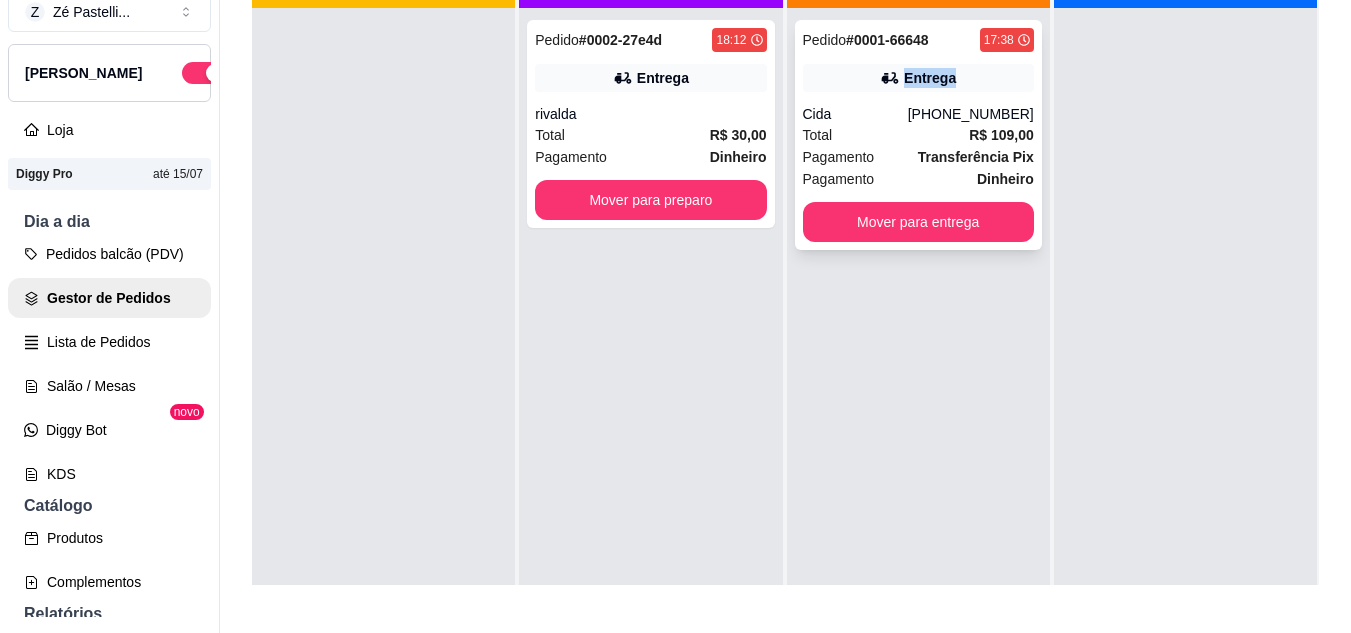 drag, startPoint x: 936, startPoint y: 82, endPoint x: 890, endPoint y: 69, distance: 47.801674 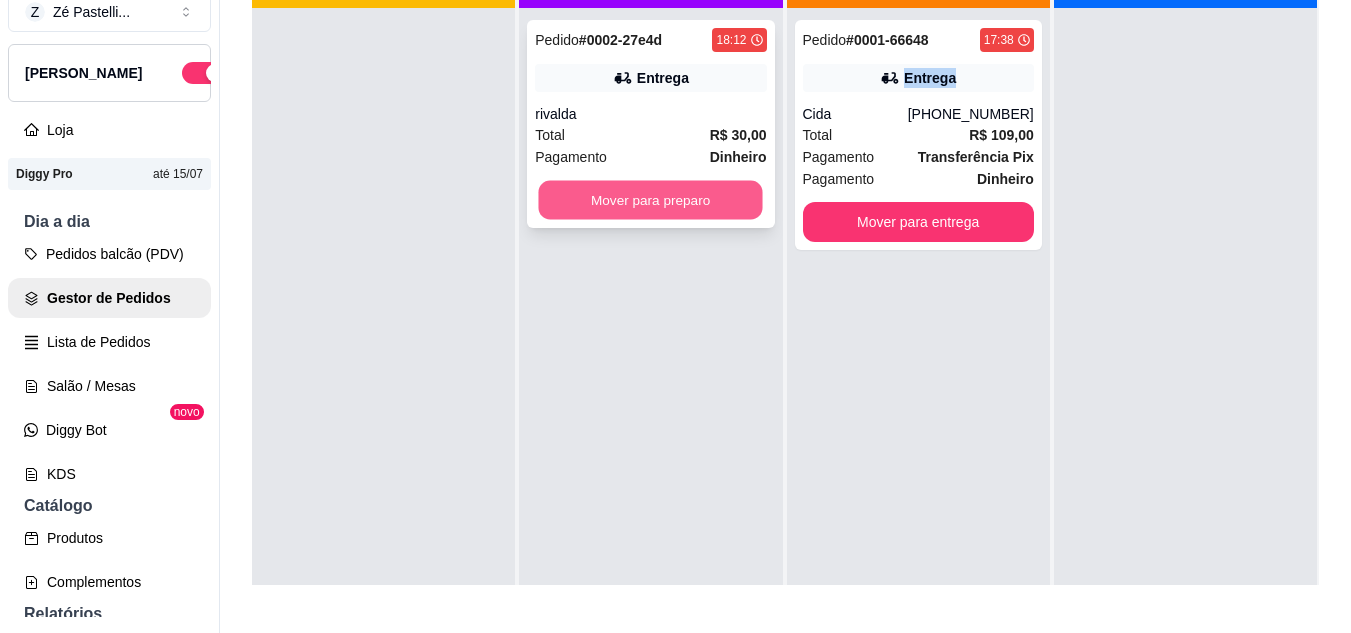 click on "Mover para preparo" at bounding box center [651, 200] 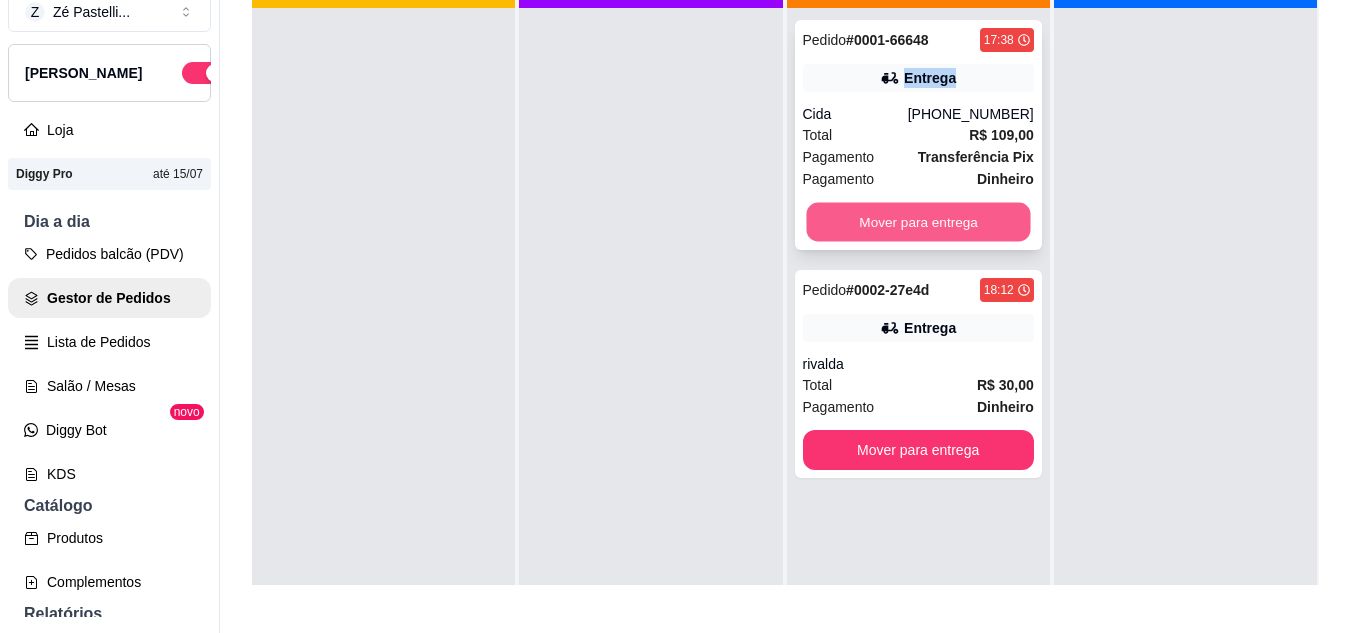 click on "Mover para entrega" at bounding box center (918, 222) 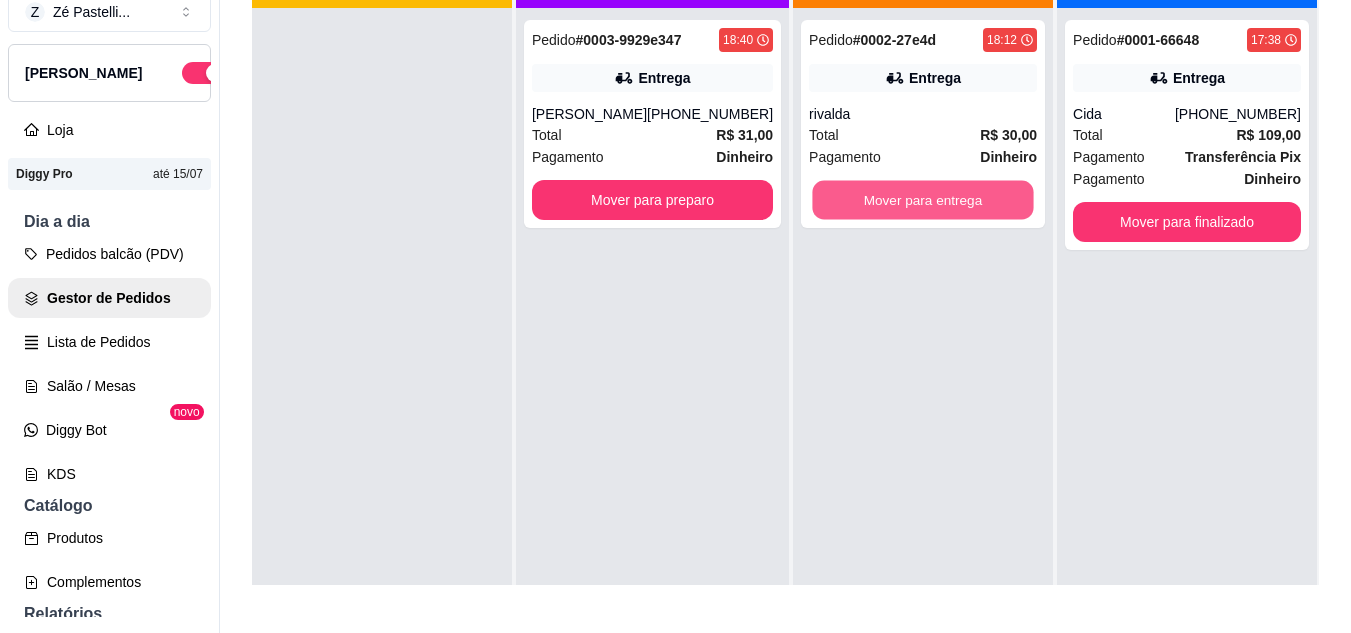 click on "Mover para entrega" at bounding box center (923, 200) 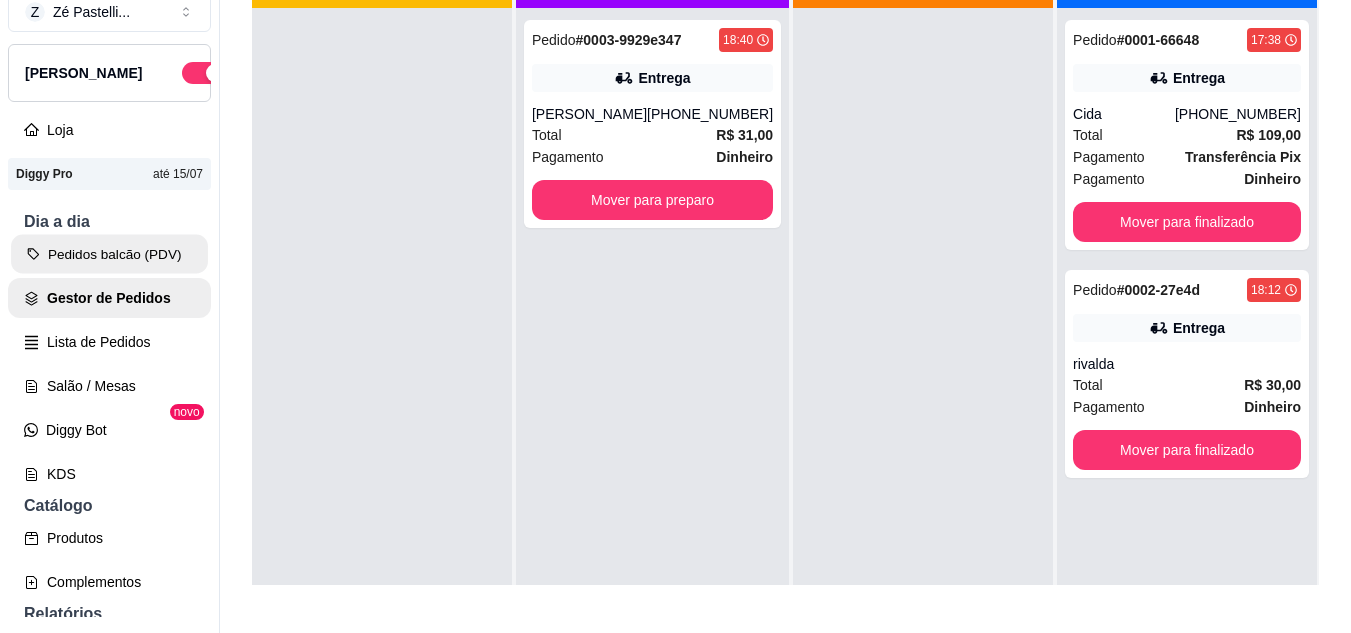 click on "Pedidos balcão (PDV)" at bounding box center [109, 254] 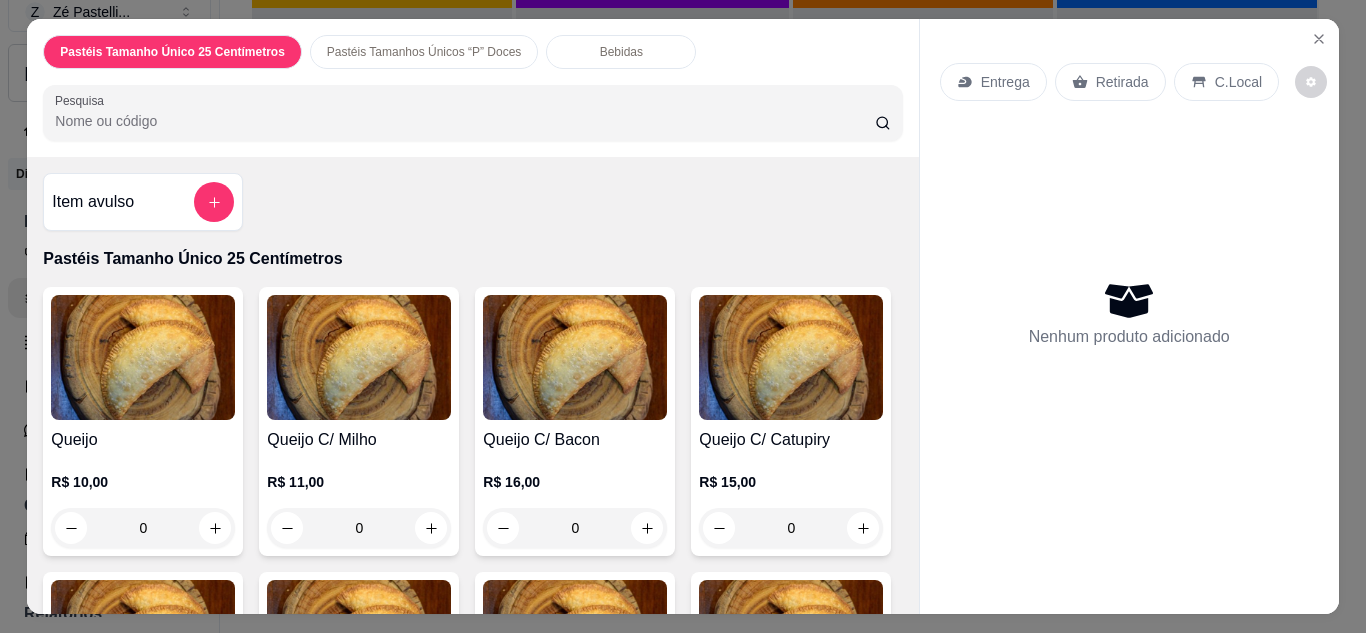 click on "0" at bounding box center (143, 528) 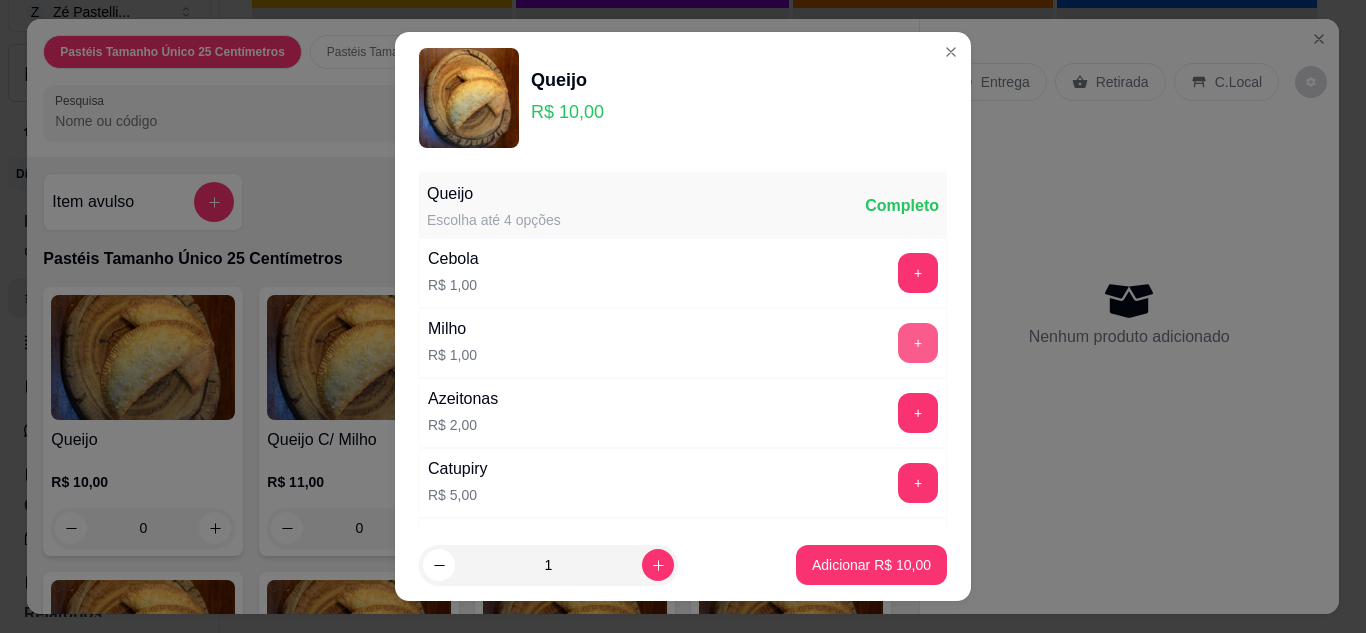 click on "+" at bounding box center [918, 343] 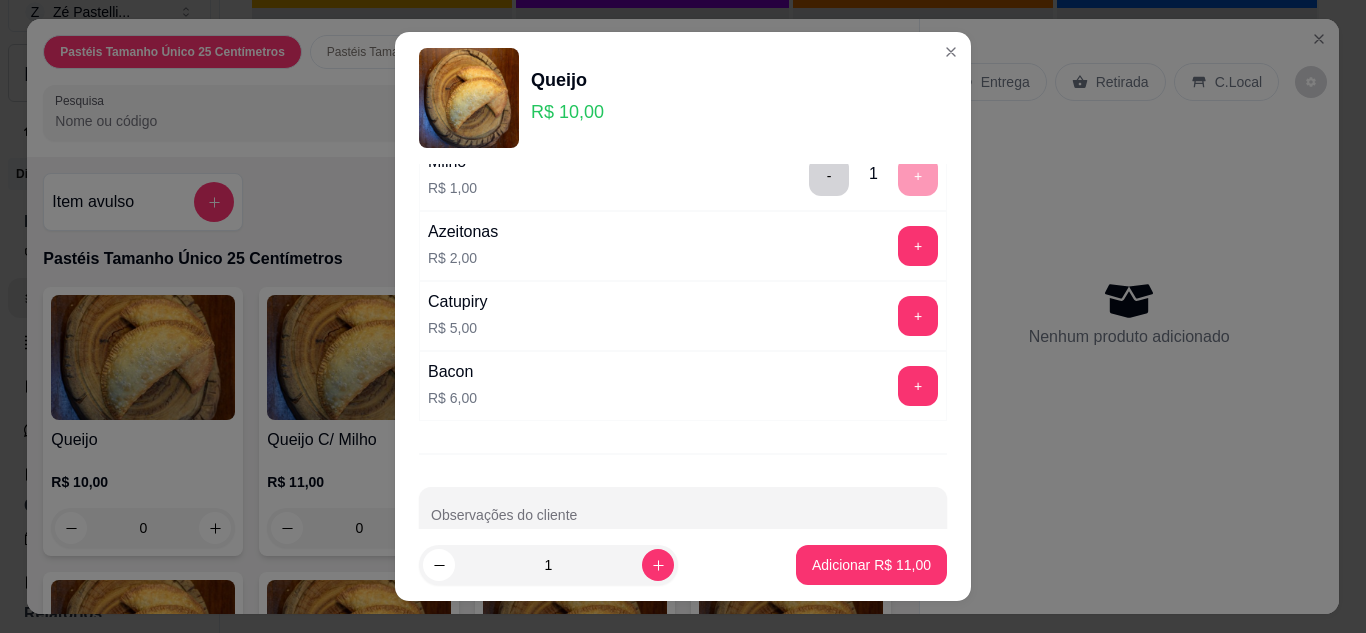 scroll, scrollTop: 208, scrollLeft: 0, axis: vertical 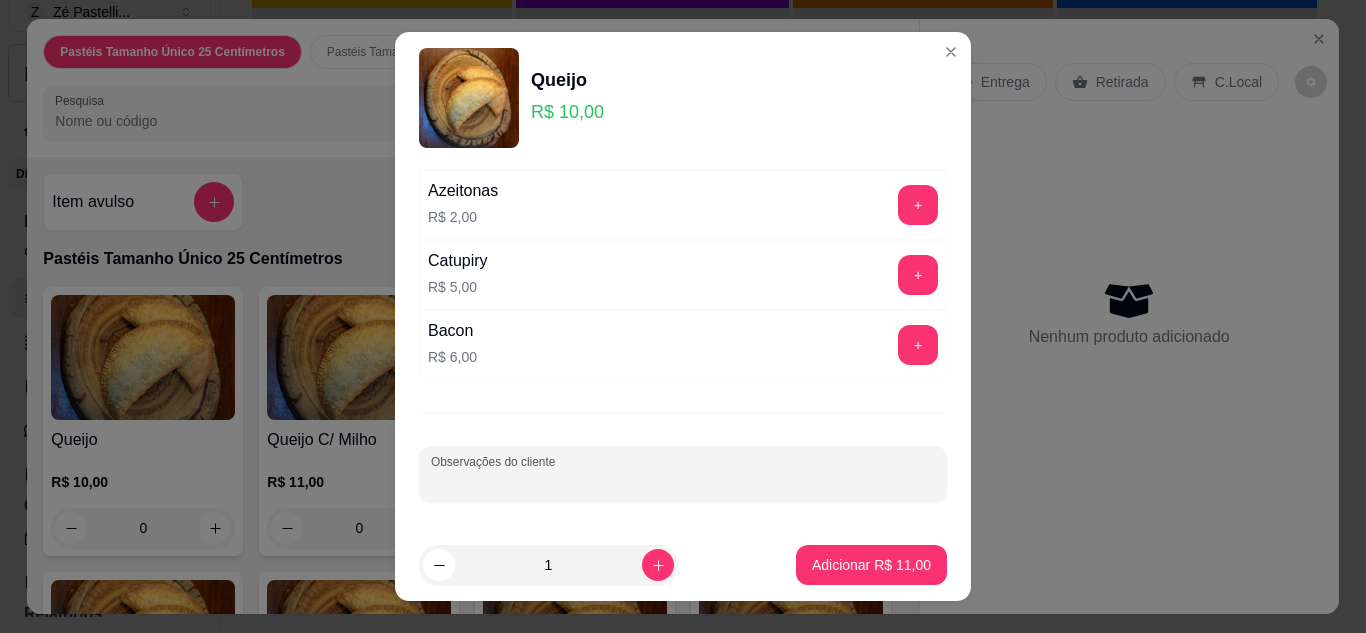 click on "Observações do cliente" at bounding box center (683, 482) 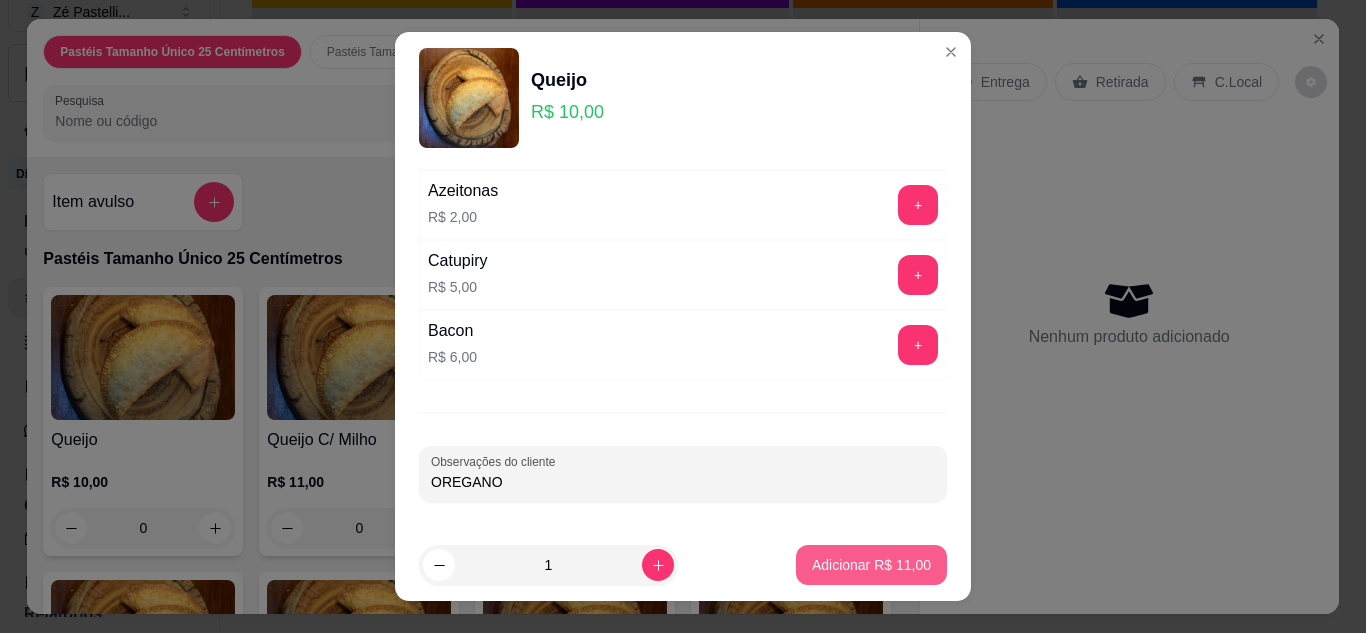 type on "OREGANO" 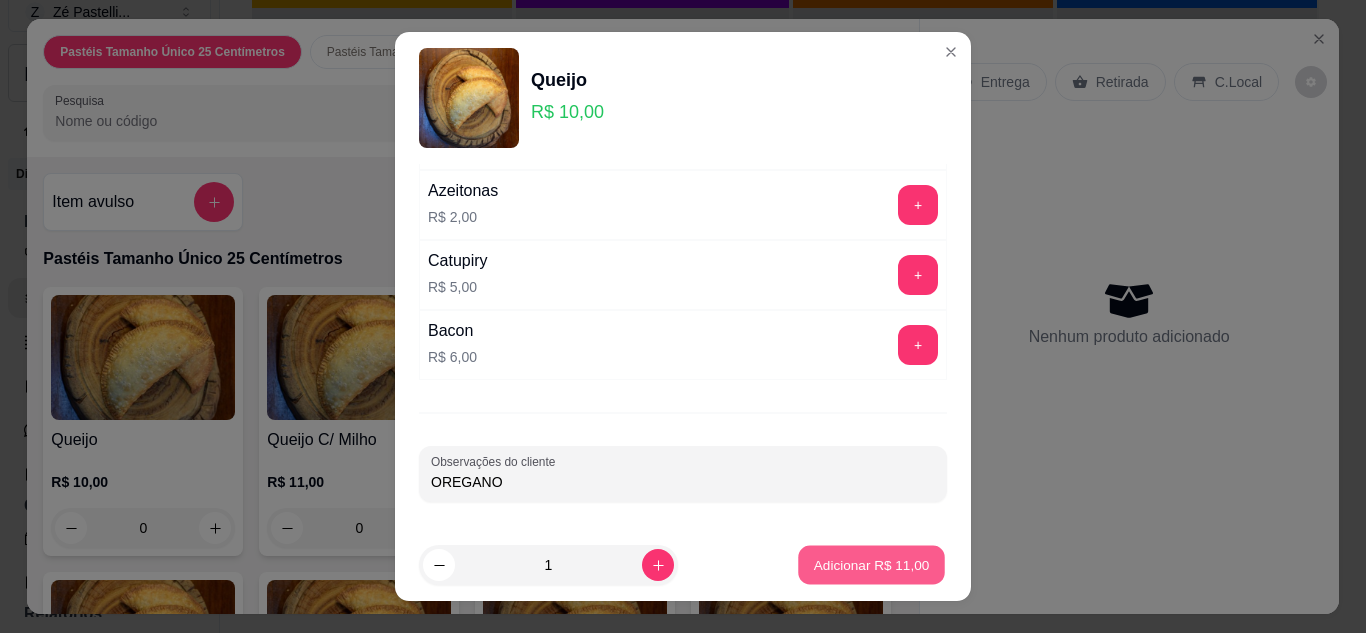 click on "Adicionar   R$ 11,00" at bounding box center (872, 565) 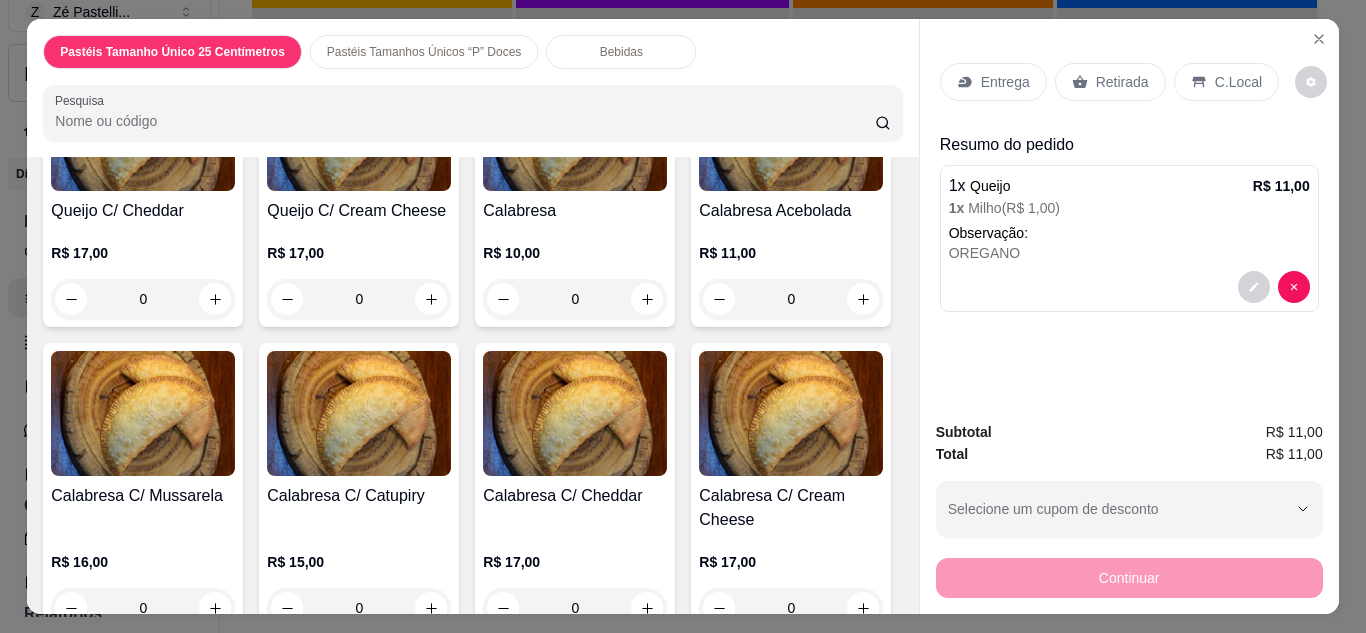 scroll, scrollTop: 520, scrollLeft: 0, axis: vertical 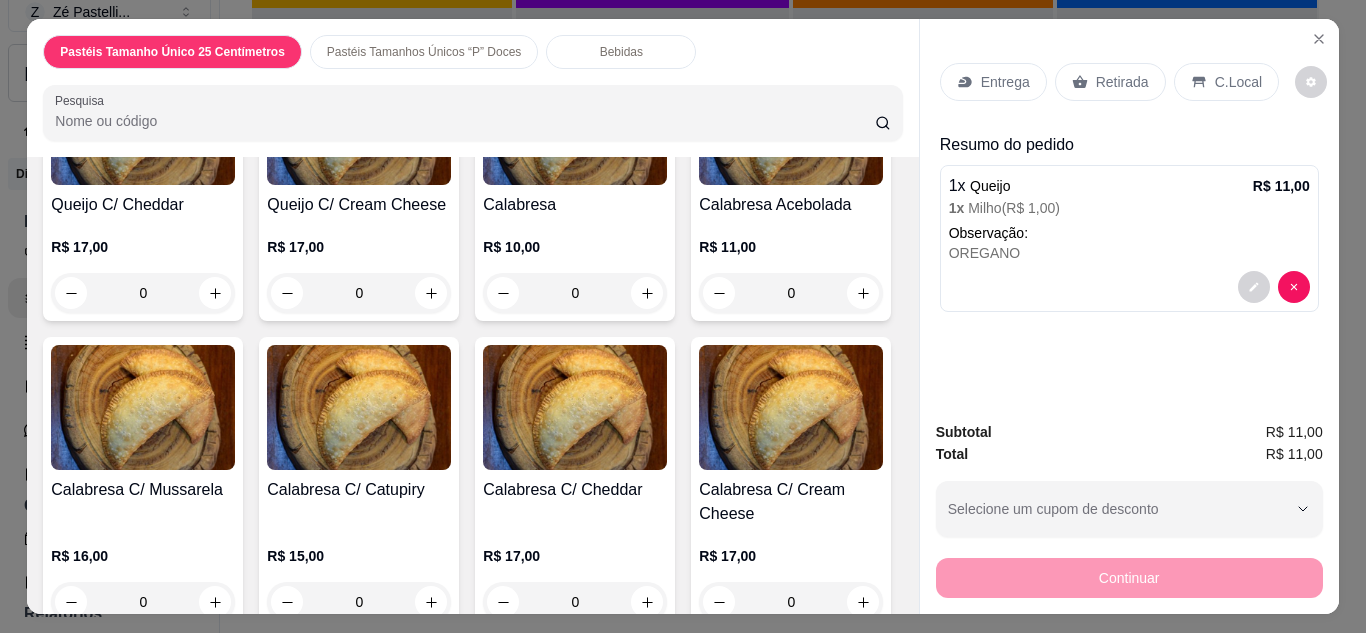 click on "0" at bounding box center (575, 293) 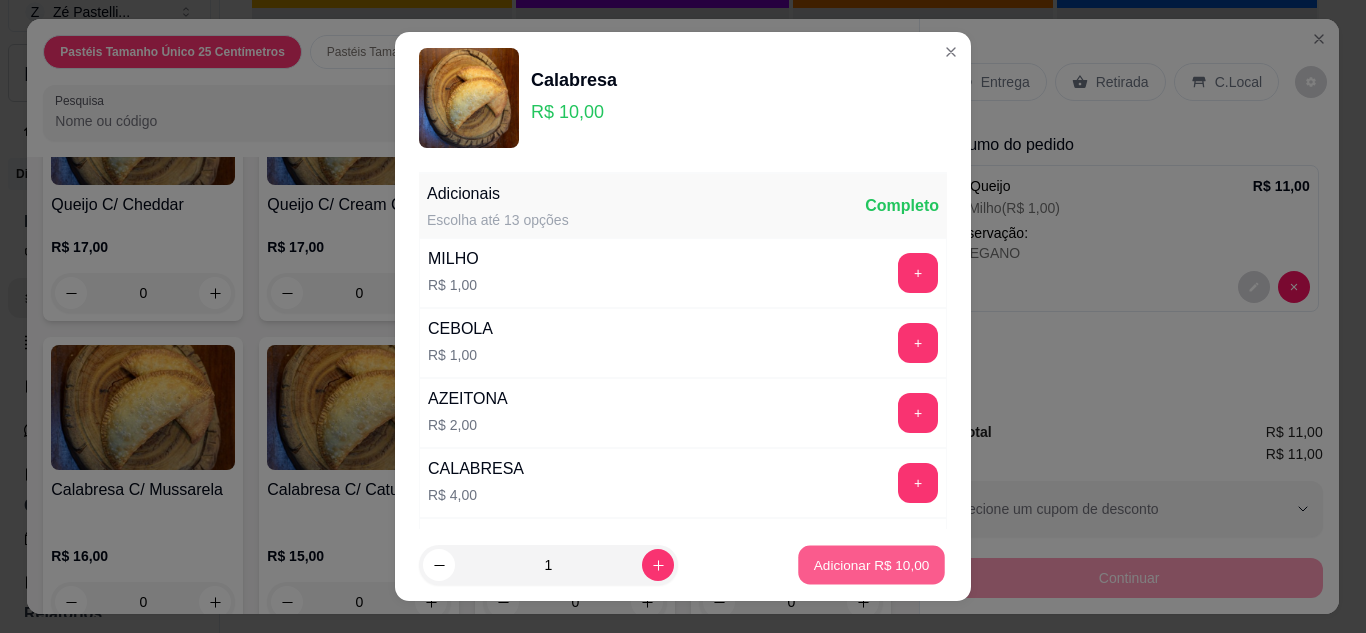 click on "Adicionar   R$ 10,00" at bounding box center [872, 565] 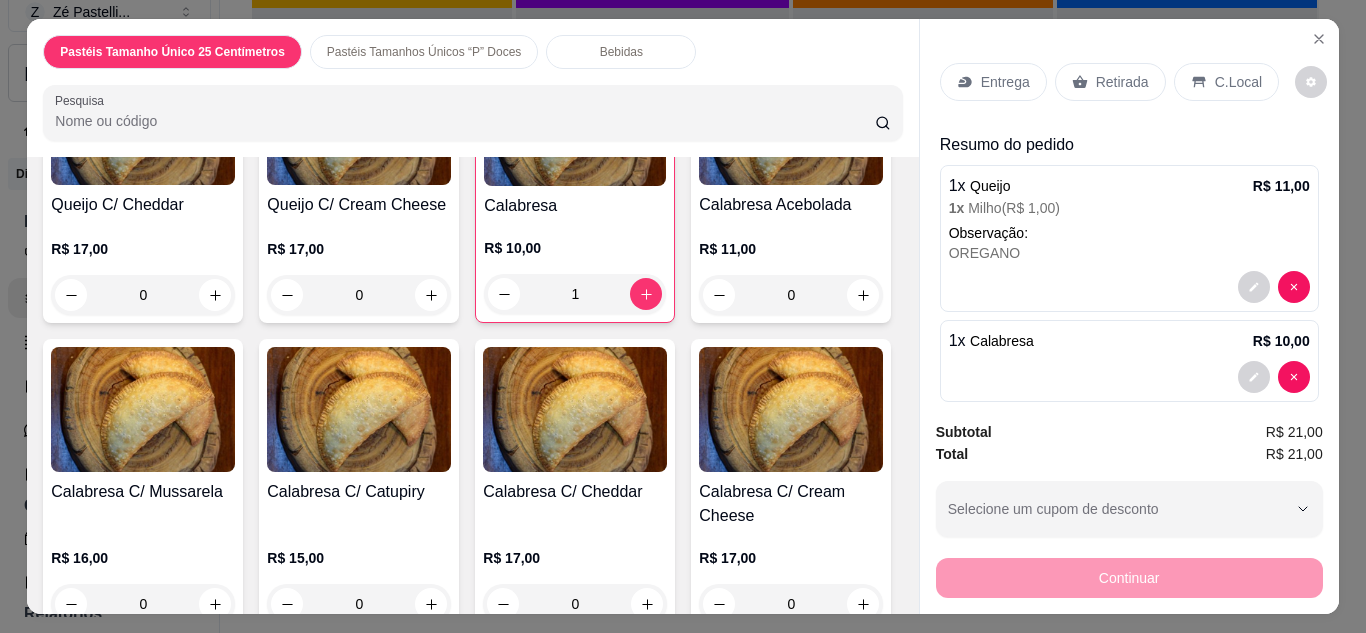 click on "Entrega" at bounding box center [1005, 82] 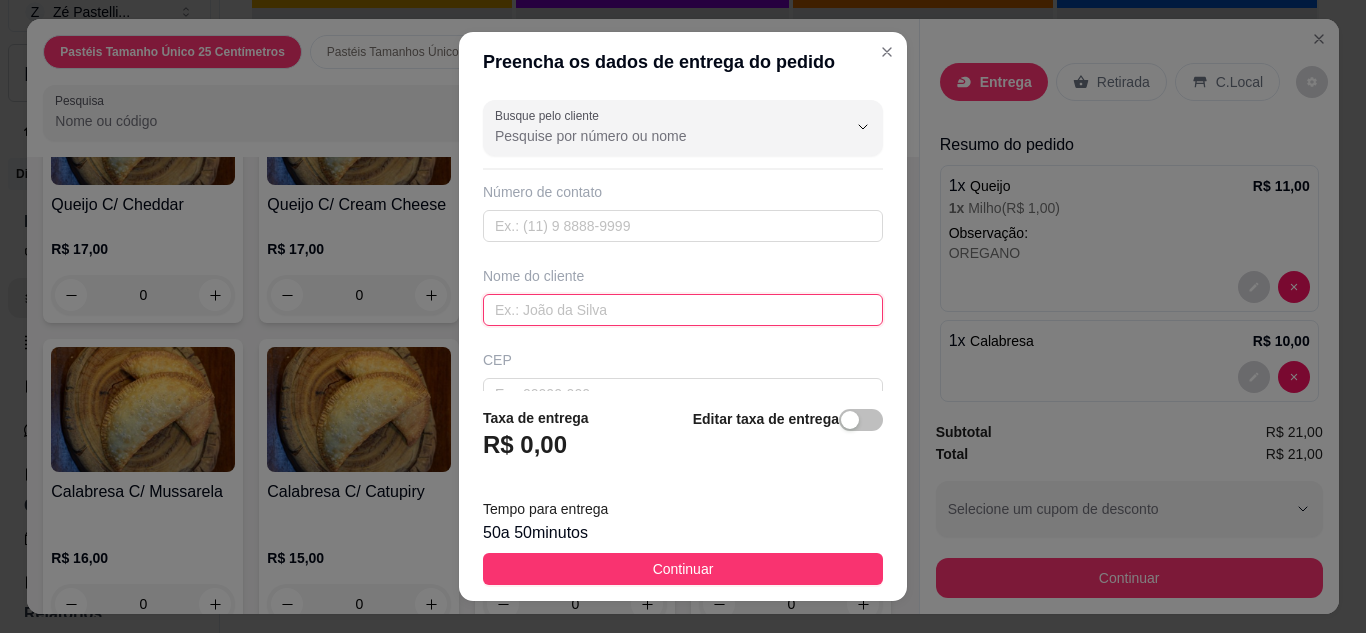 click at bounding box center (683, 310) 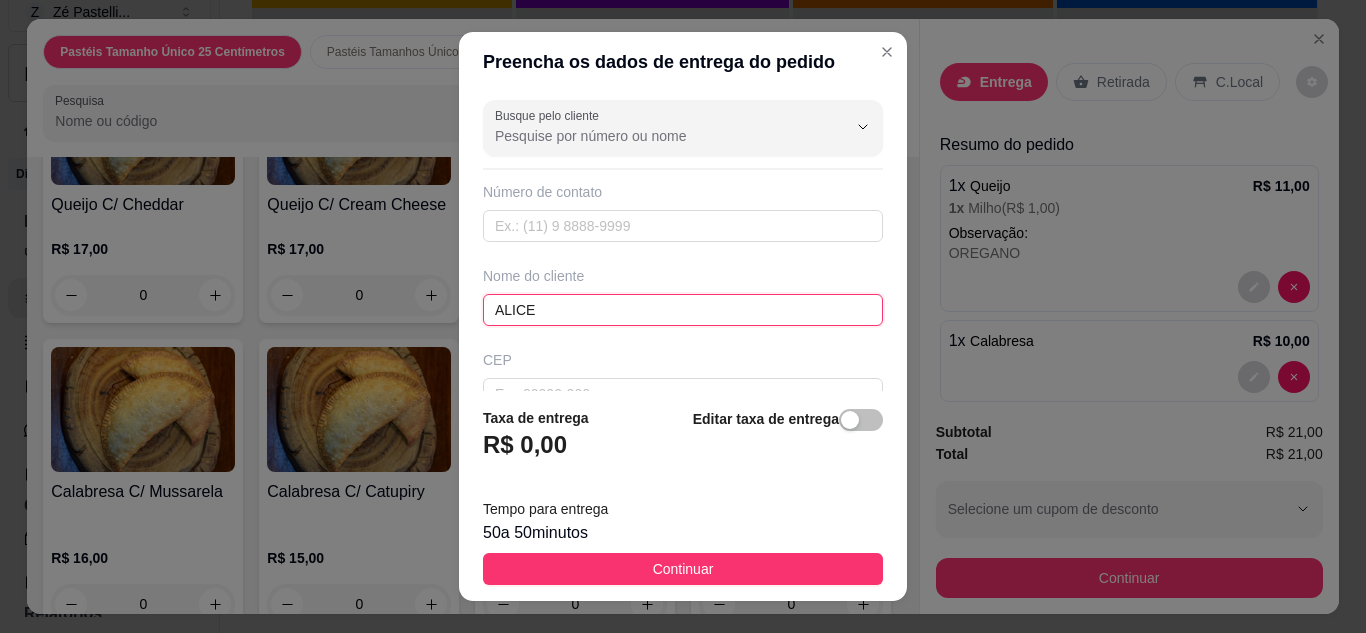 type on "ALICE" 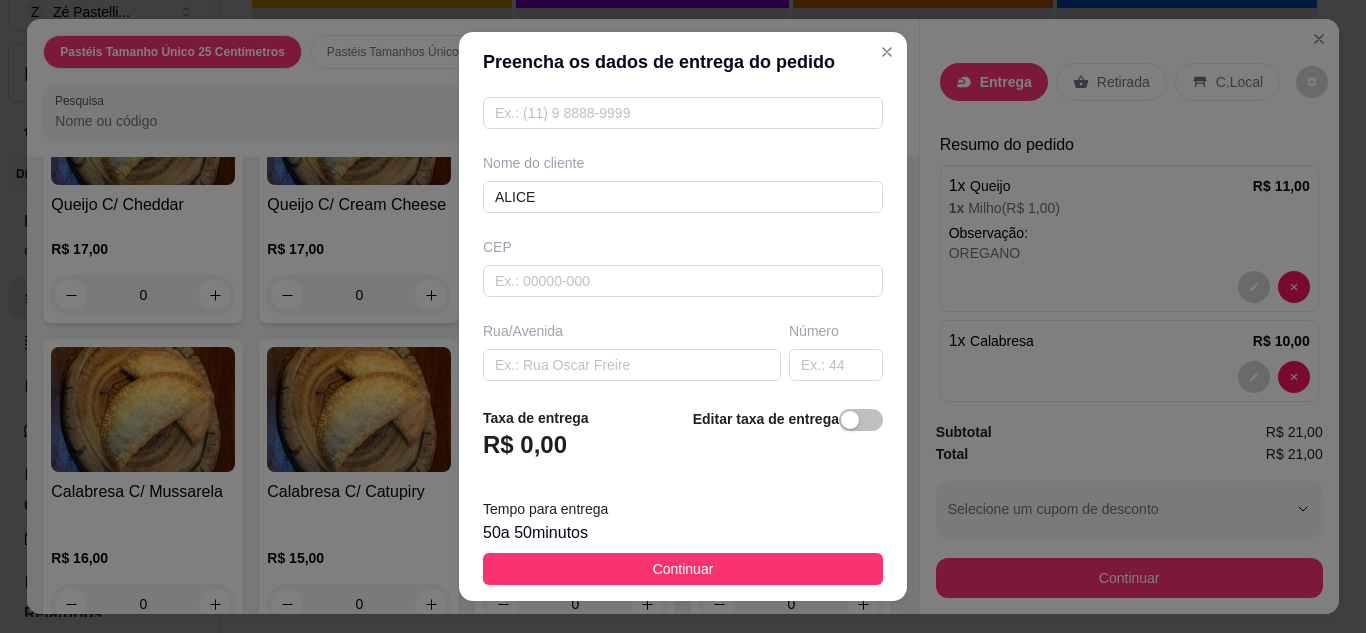 scroll, scrollTop: 120, scrollLeft: 0, axis: vertical 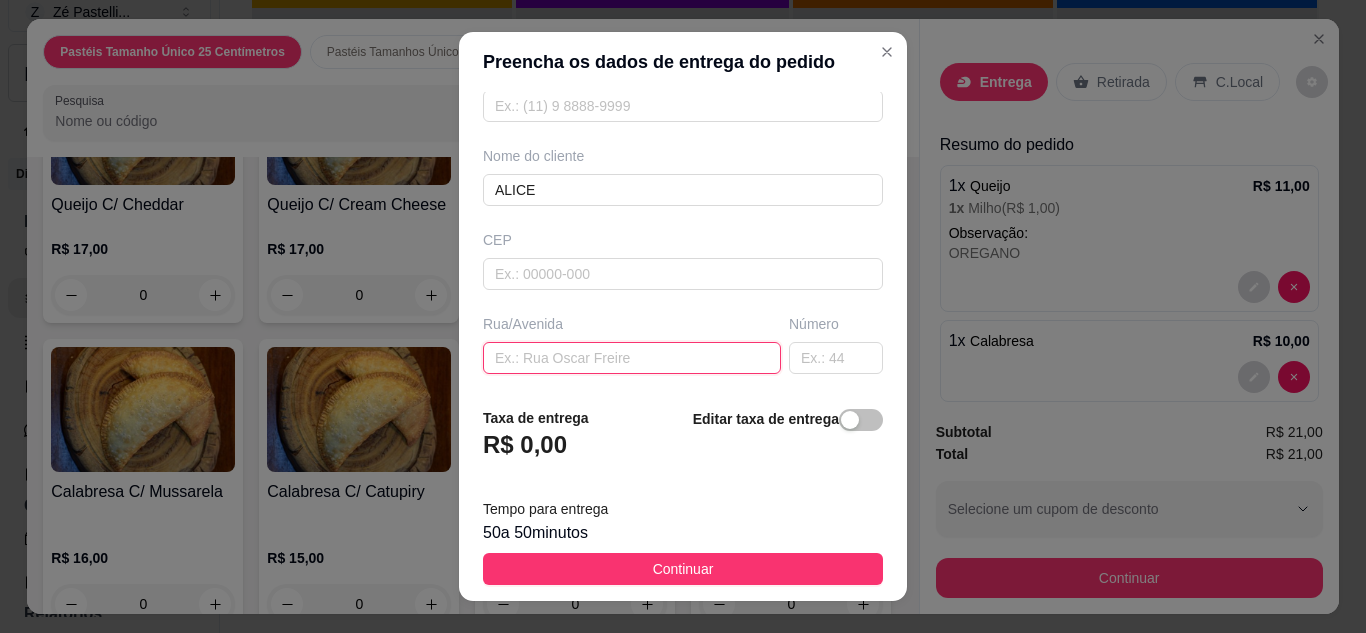 click at bounding box center (632, 358) 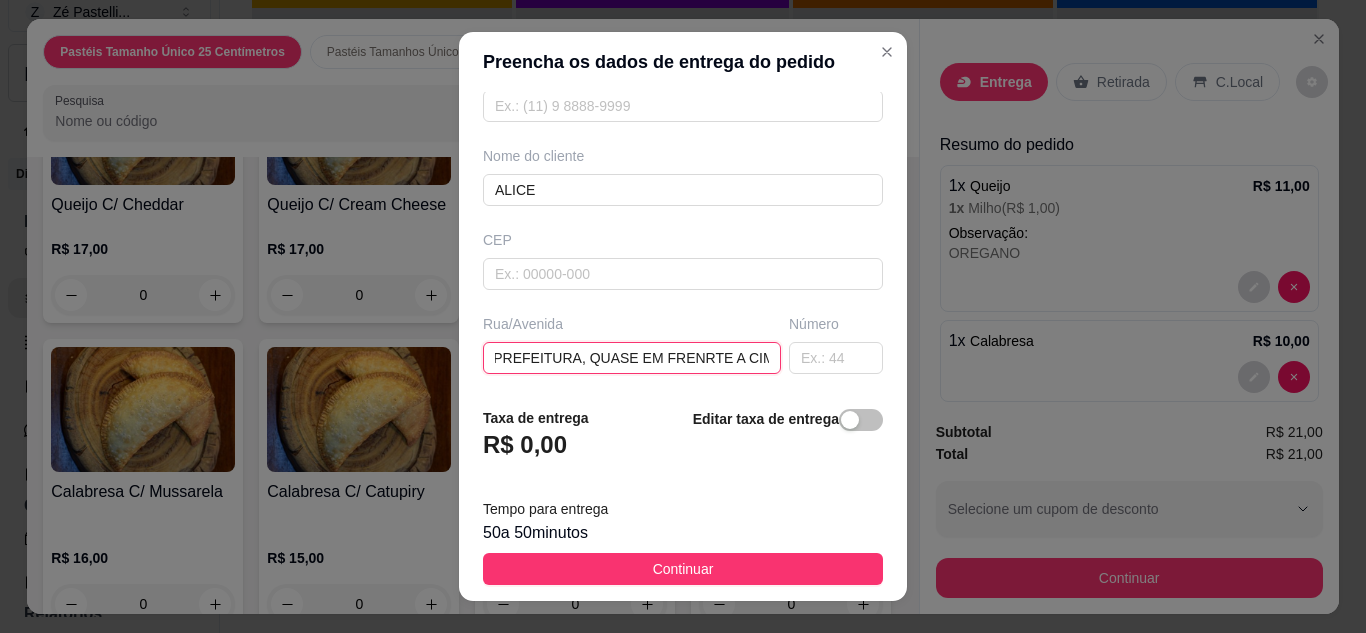 scroll, scrollTop: 0, scrollLeft: 67, axis: horizontal 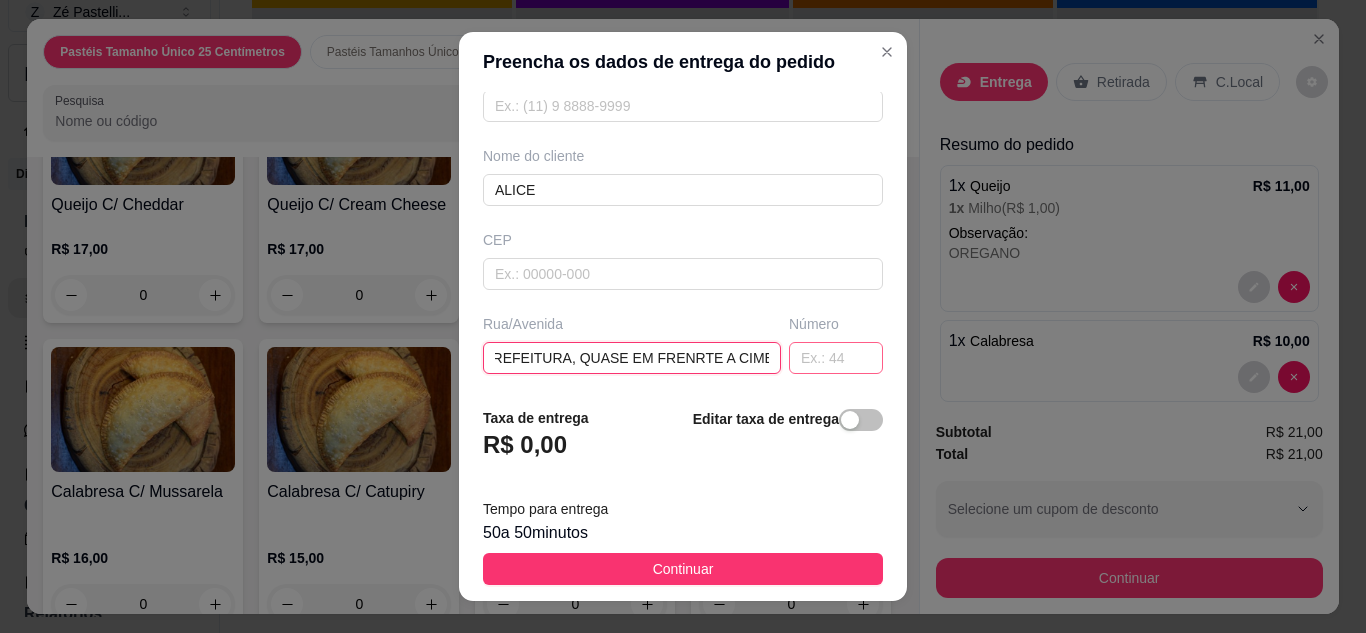 type on "RUA DA PREFEITURA, QUASE EM FRENRTE A CIMED" 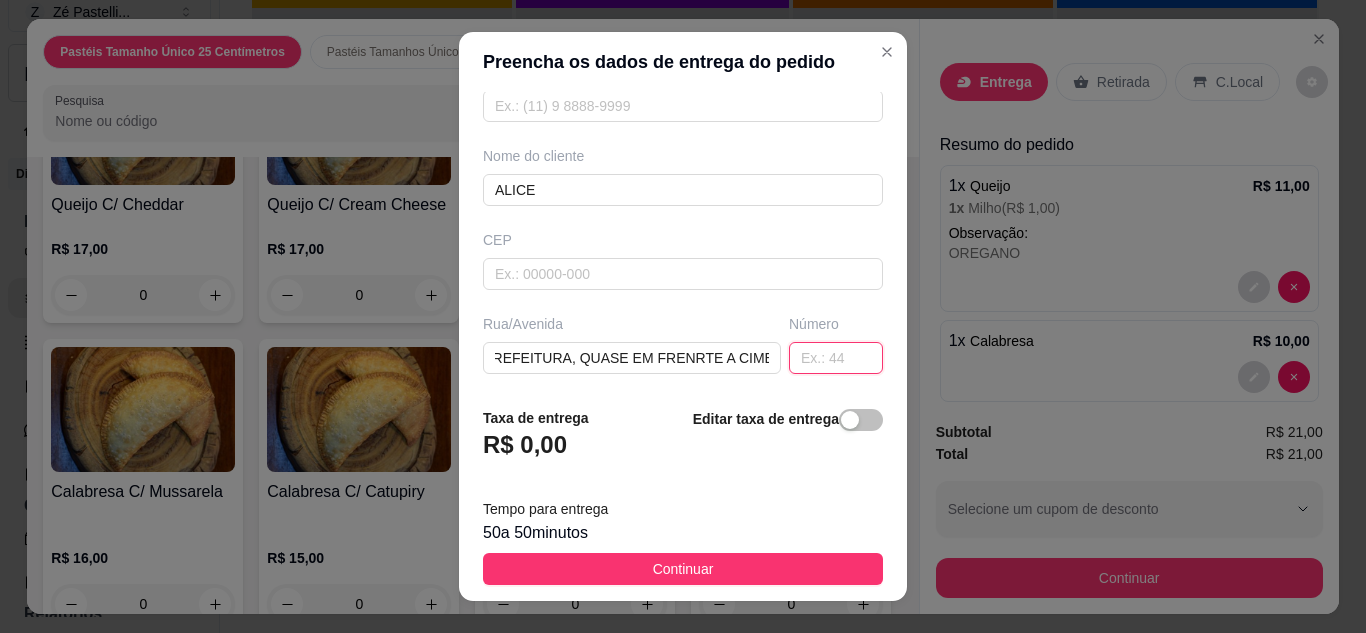 scroll, scrollTop: 0, scrollLeft: 0, axis: both 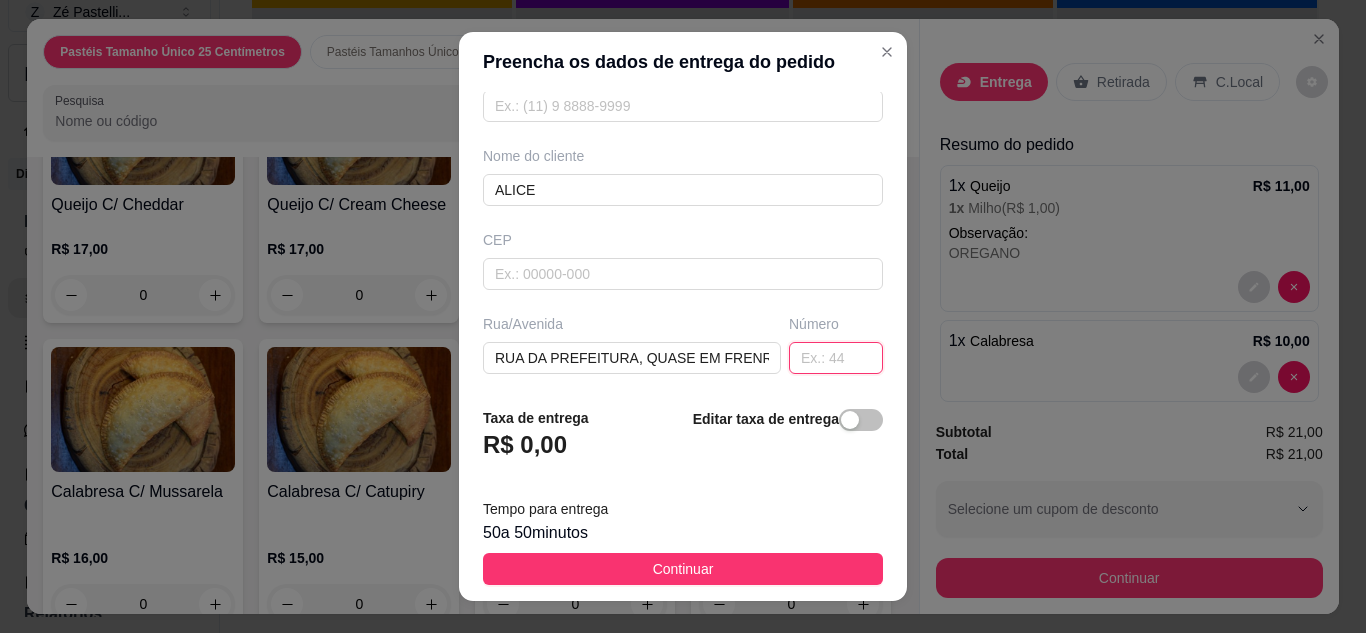 click at bounding box center [836, 358] 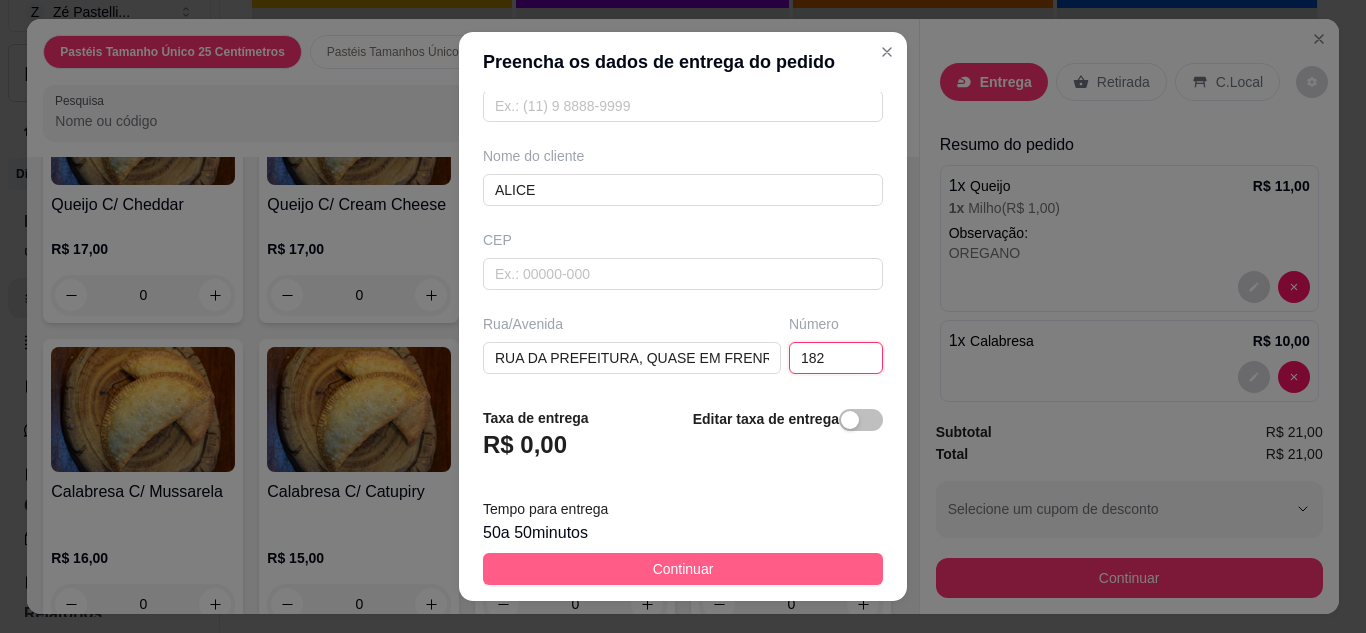 type on "182" 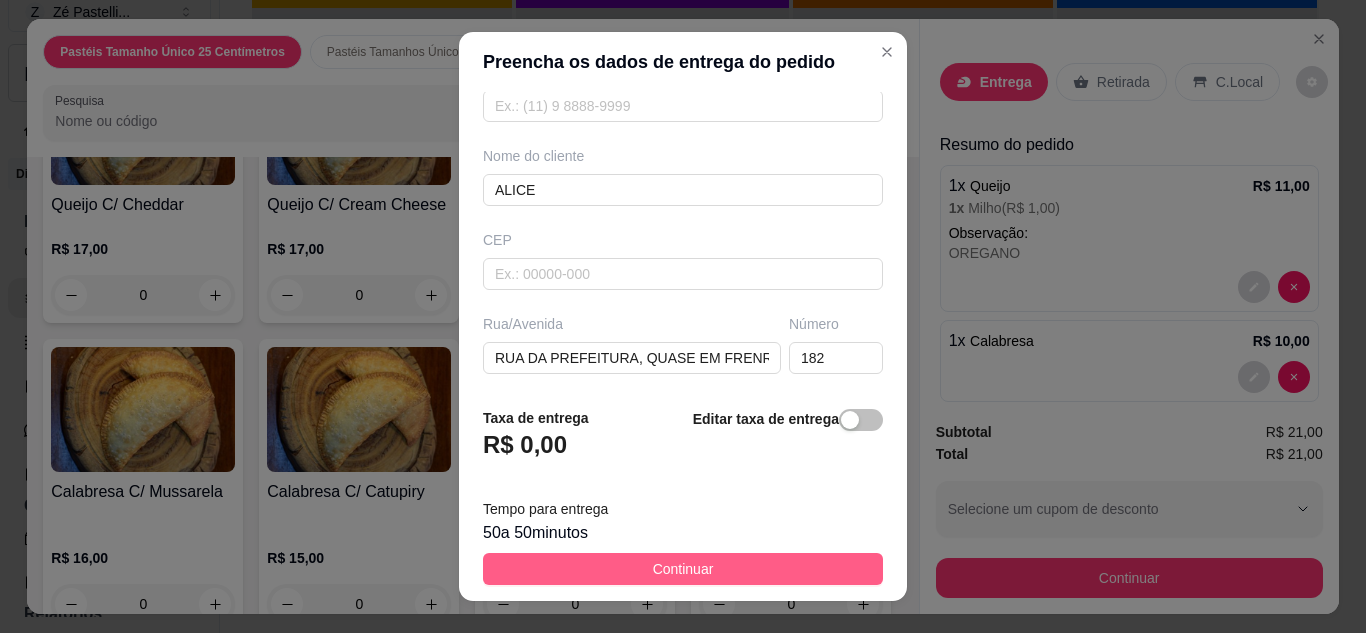 click on "Continuar" at bounding box center (683, 569) 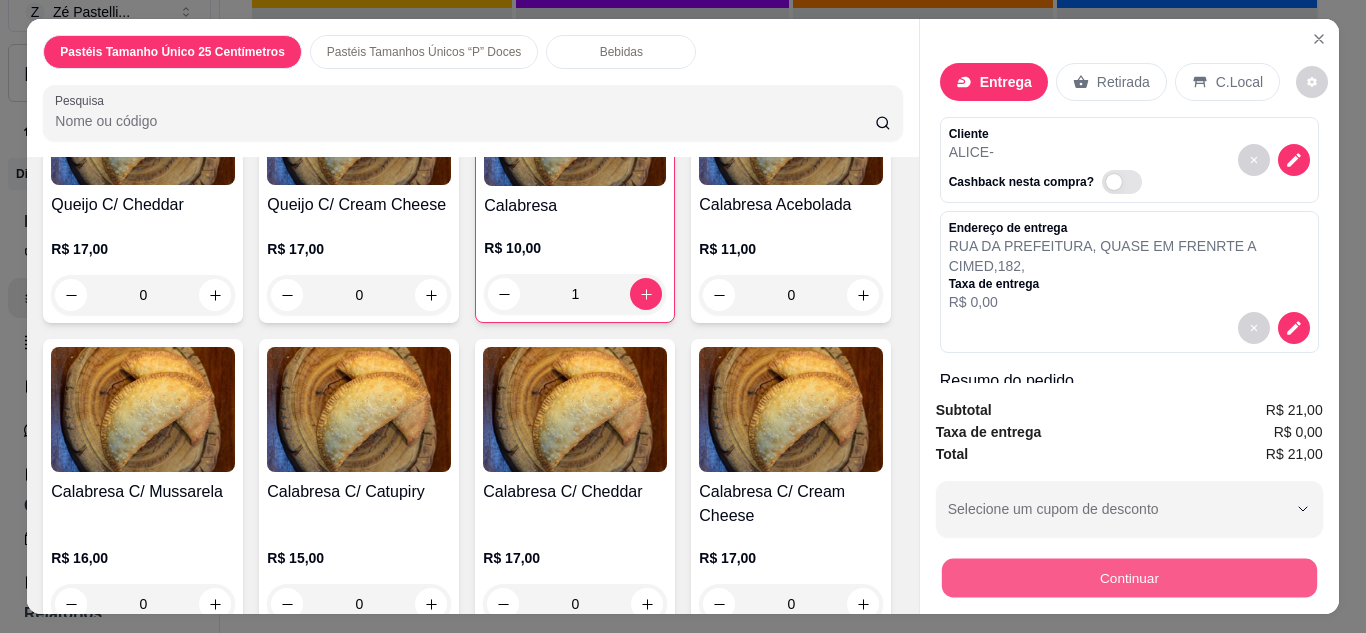 click on "Continuar" at bounding box center (1128, 578) 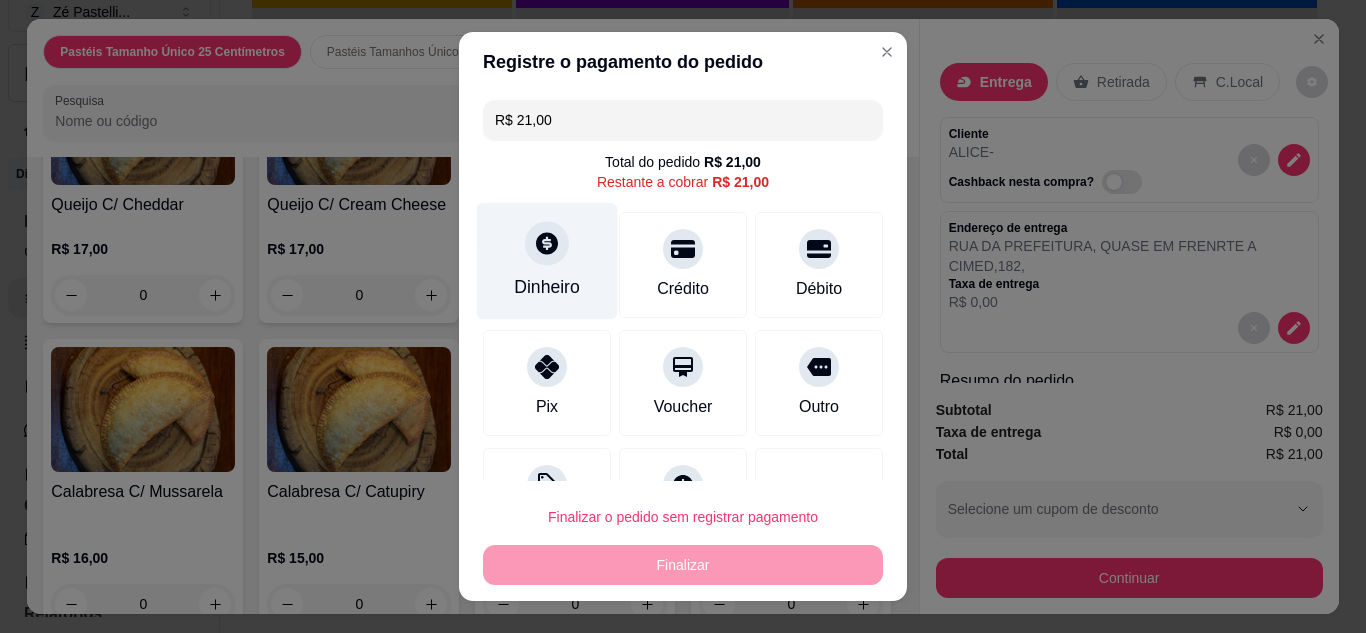 click 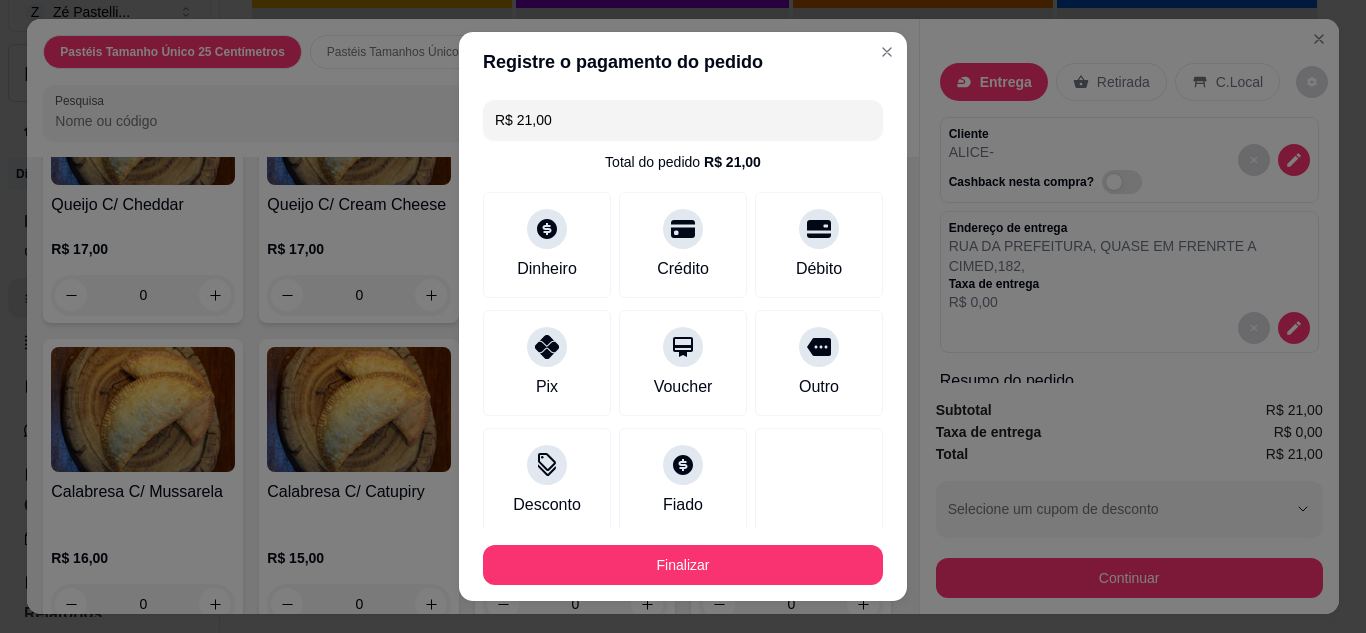 type on "R$ 0,00" 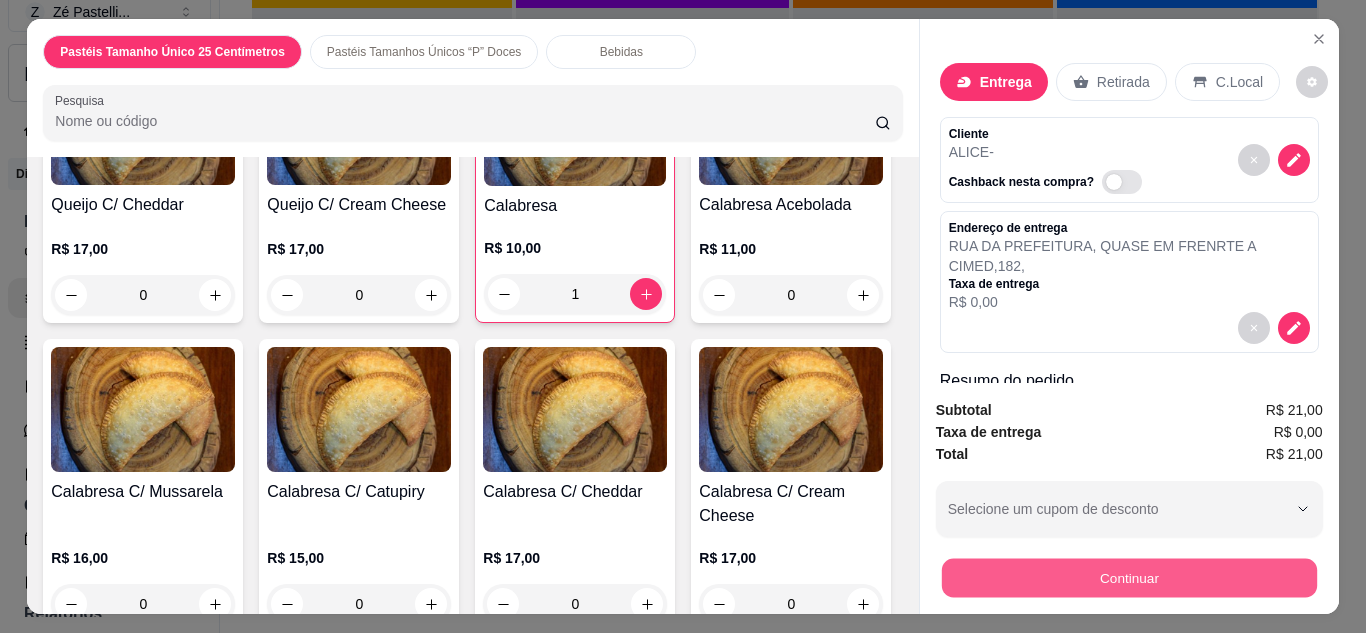 click on "Continuar" at bounding box center (1128, 578) 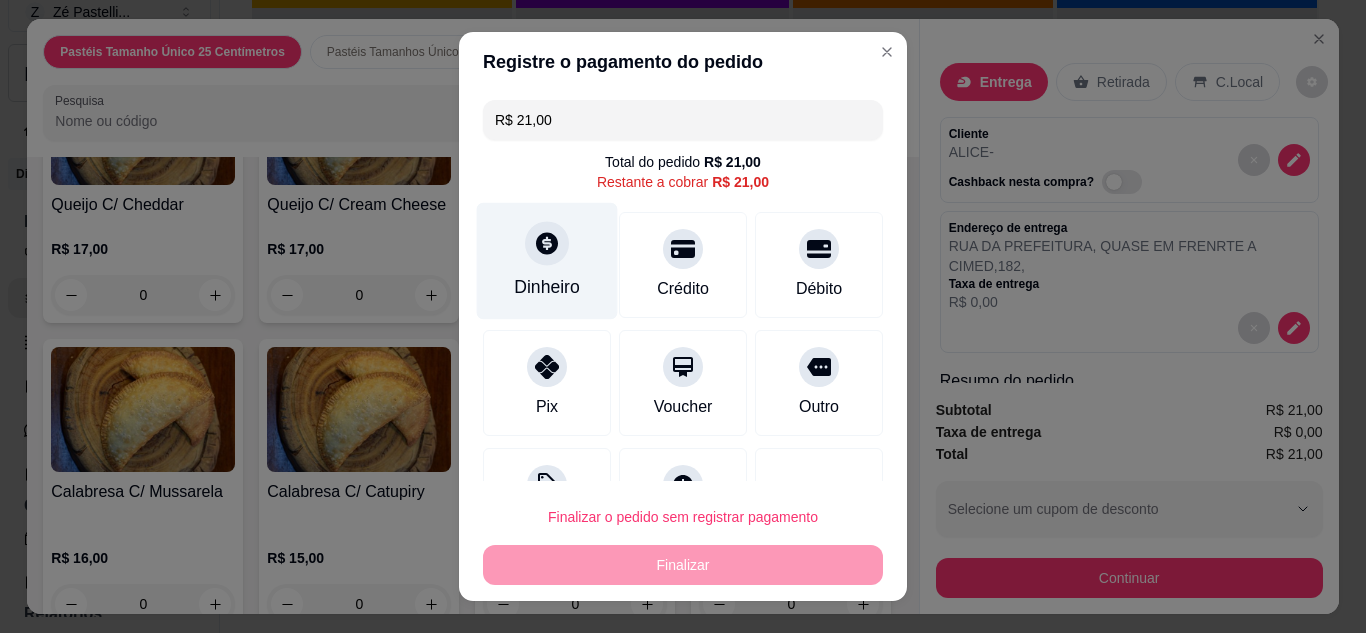 click on "Dinheiro" at bounding box center [547, 287] 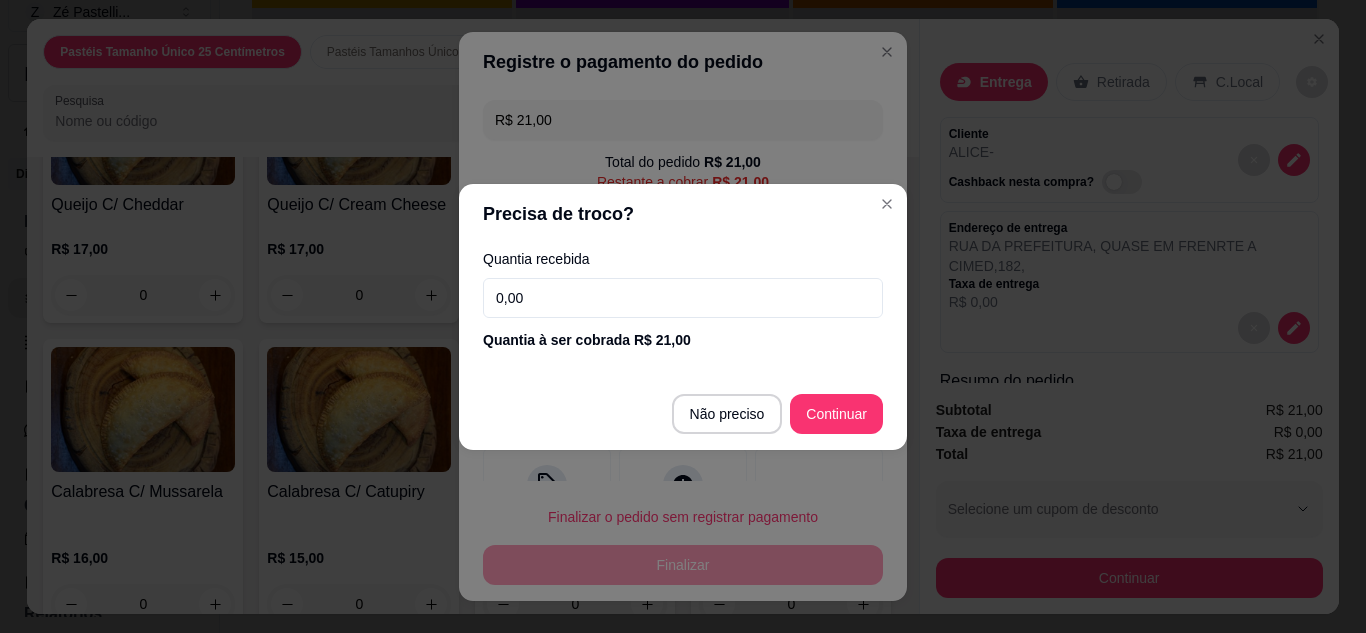 click on "0,00" at bounding box center (683, 298) 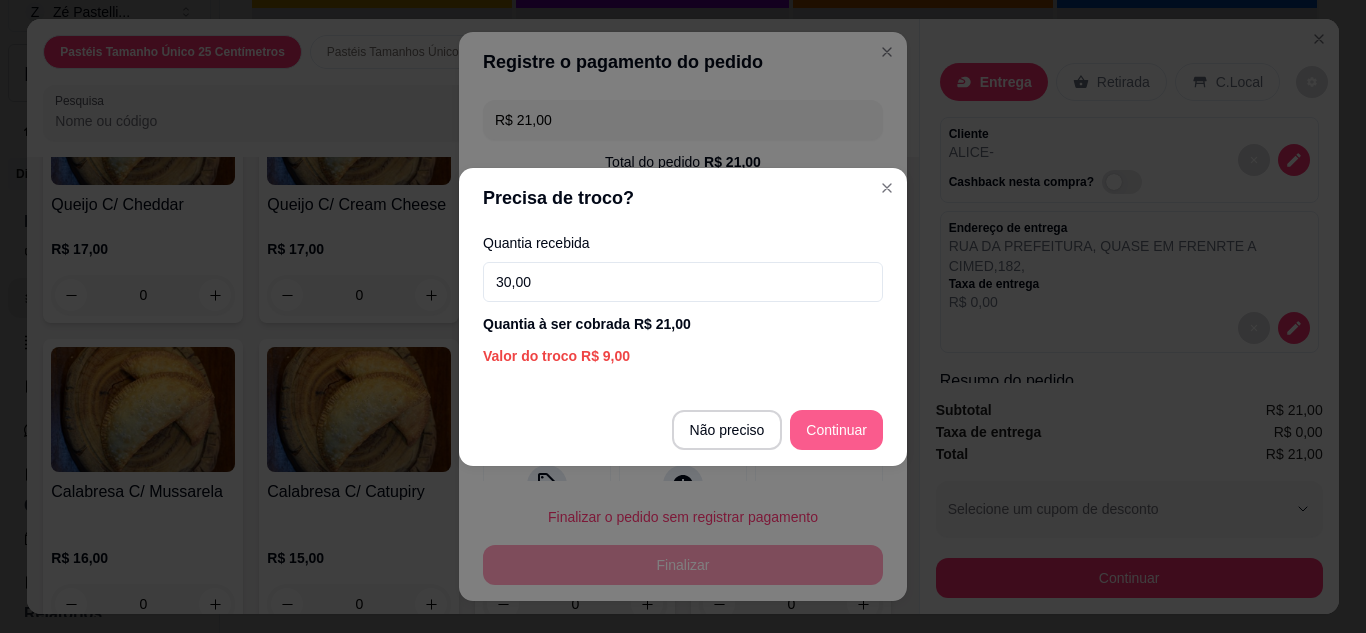 type on "30,00" 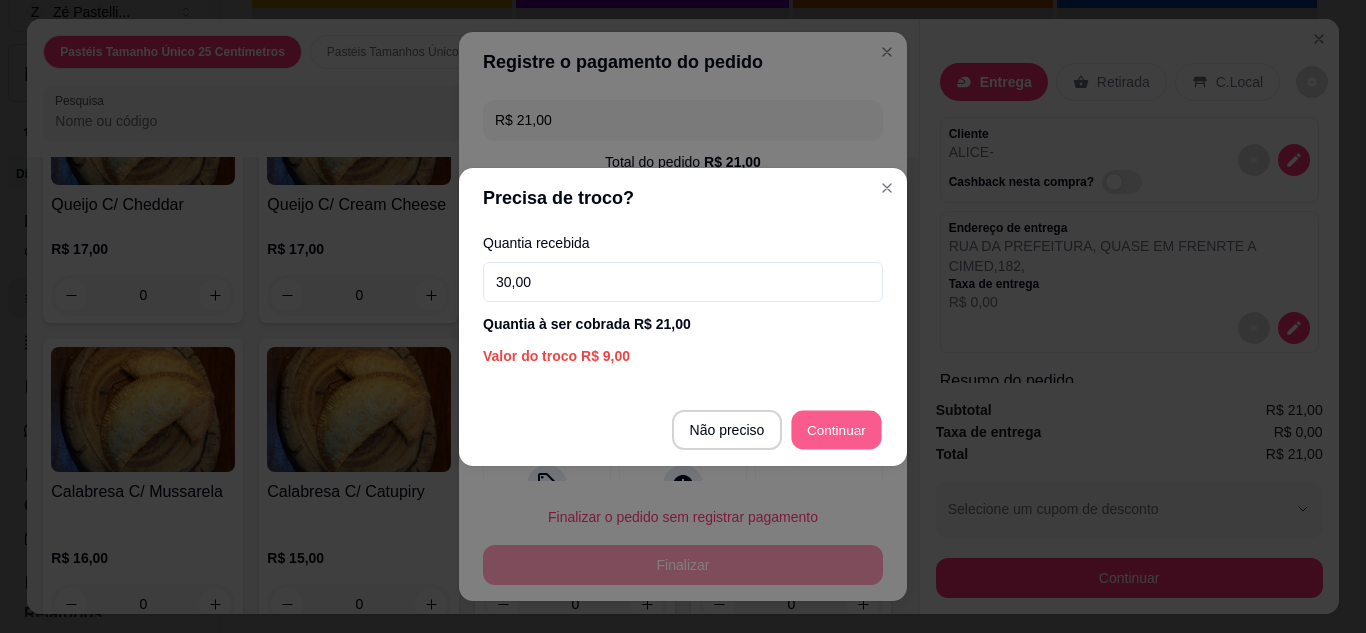 type on "R$ 0,00" 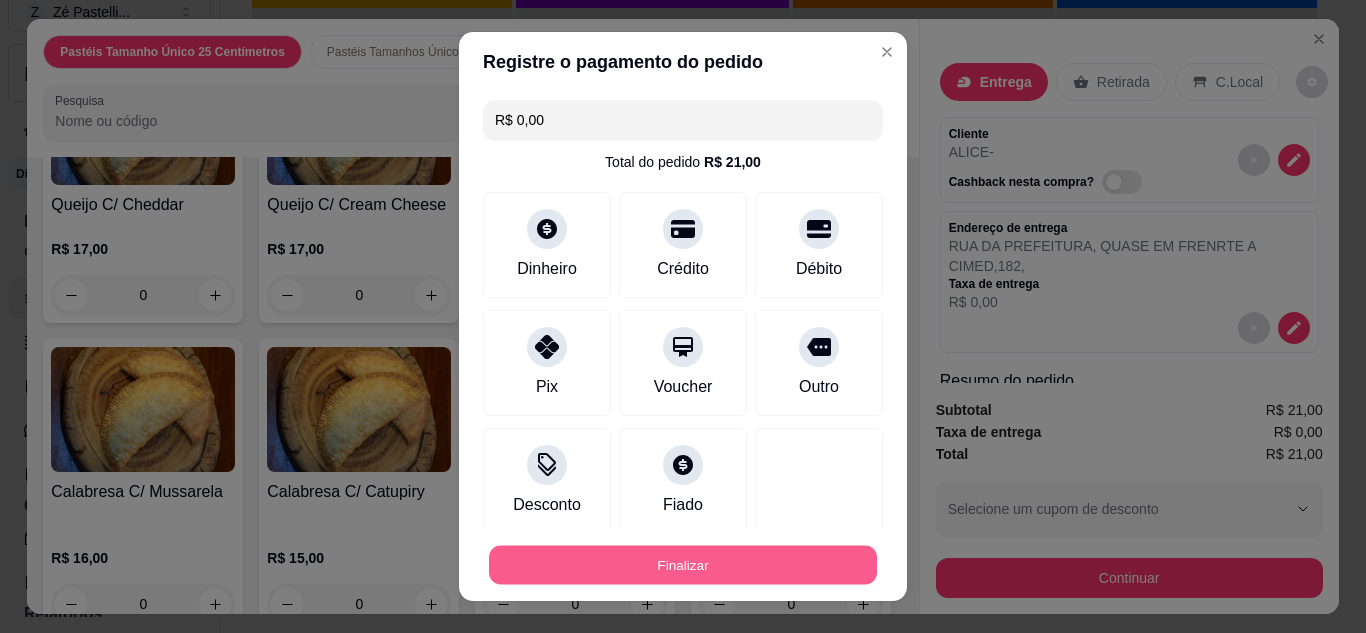click on "Finalizar" at bounding box center (683, 565) 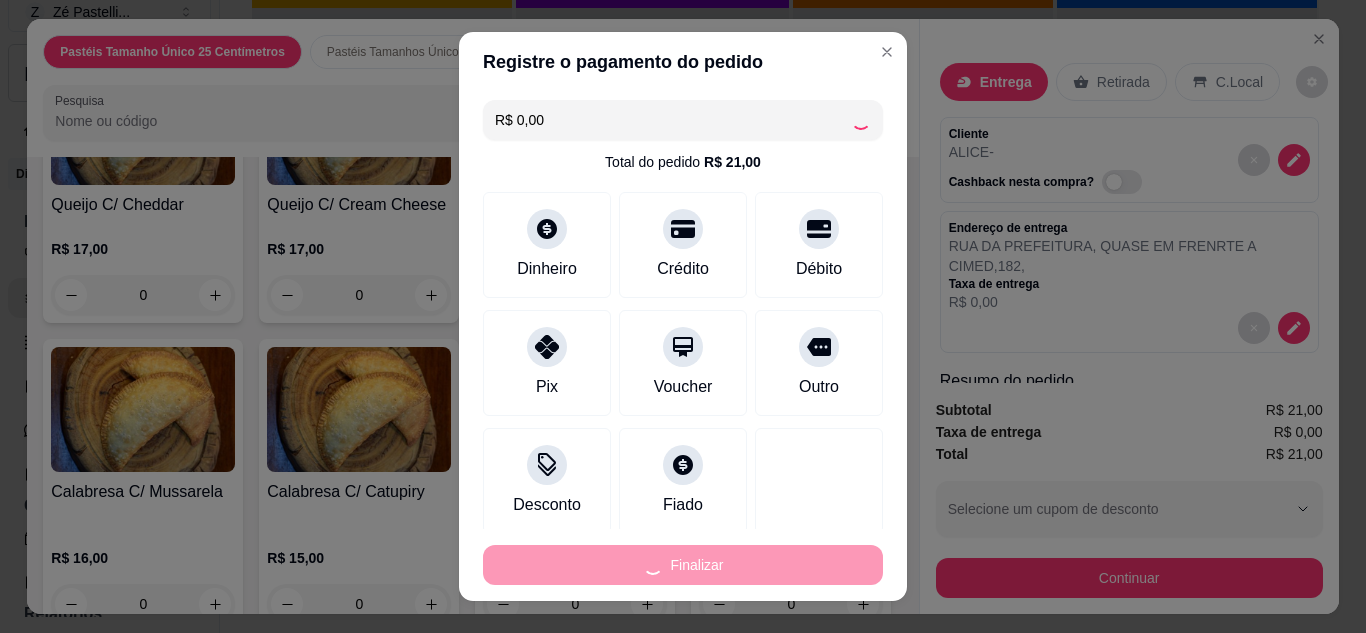 type on "0" 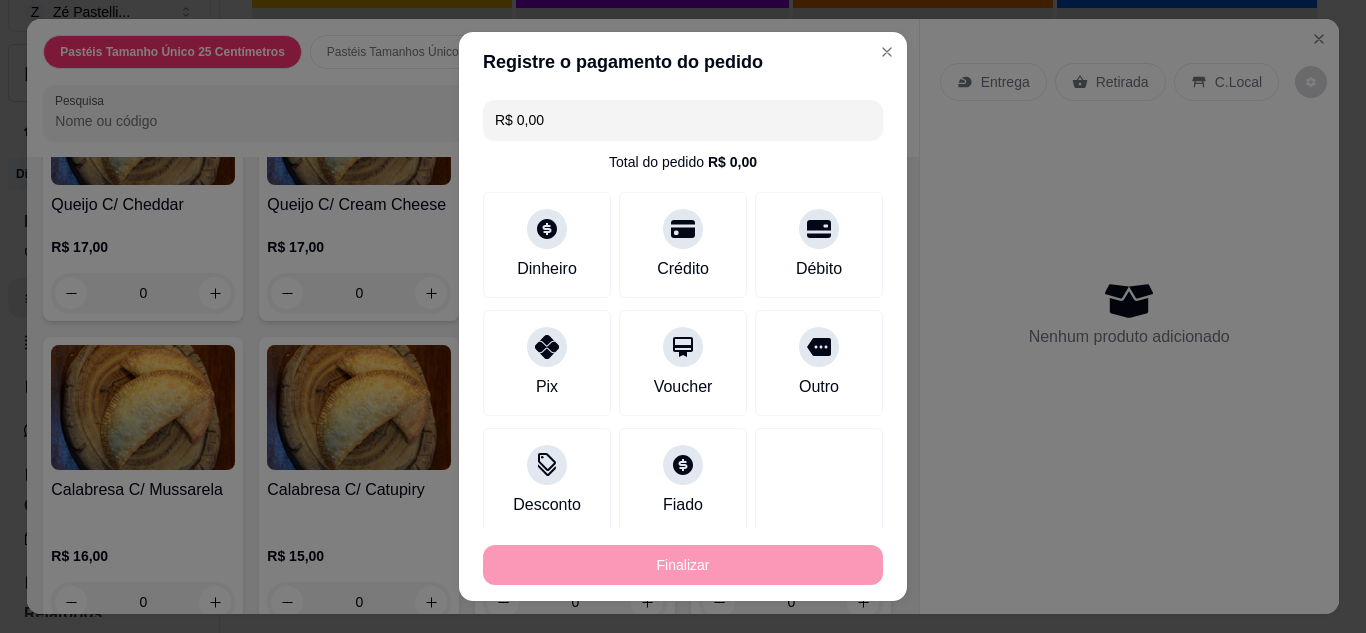 type on "-R$ 21,00" 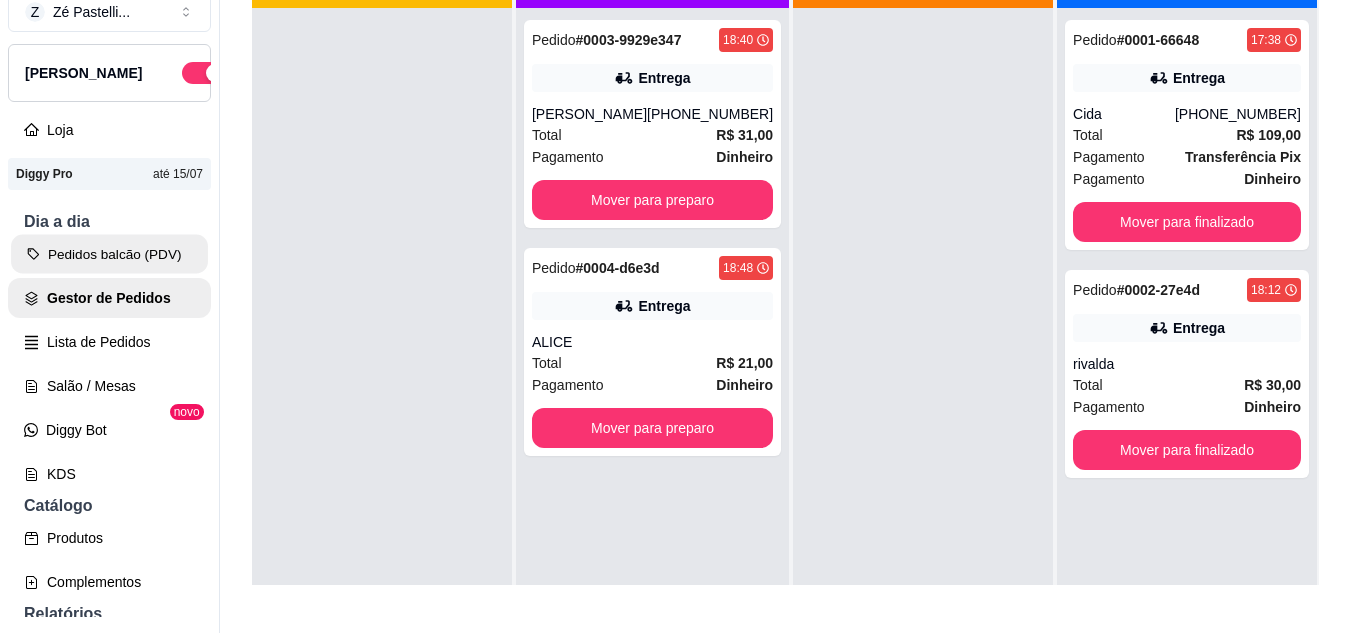 click on "Pedidos balcão (PDV)" at bounding box center [109, 254] 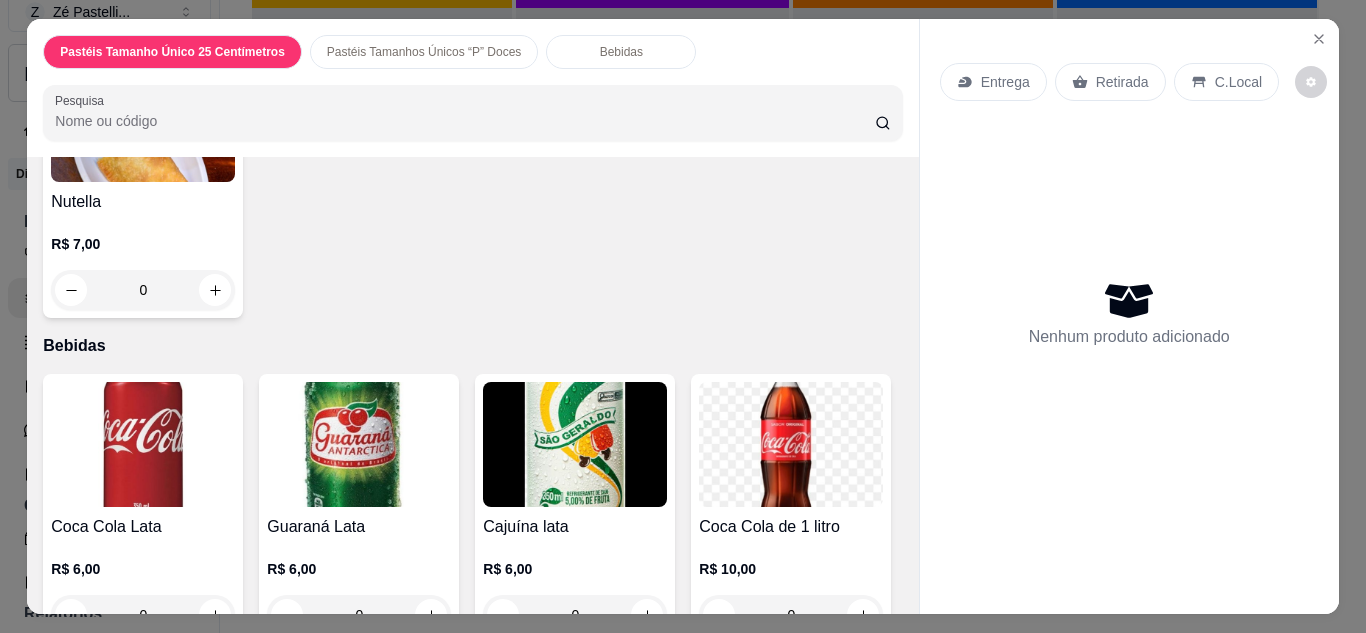 scroll, scrollTop: 3560, scrollLeft: 0, axis: vertical 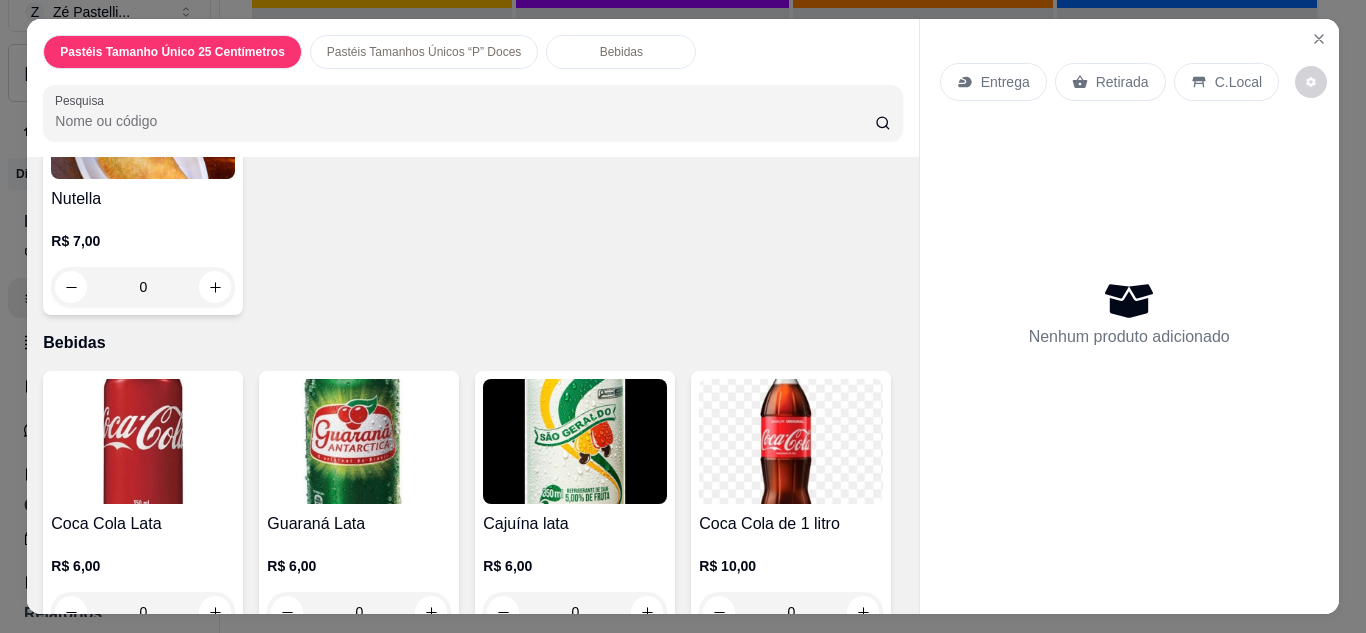 click on "0" at bounding box center (359, -323) 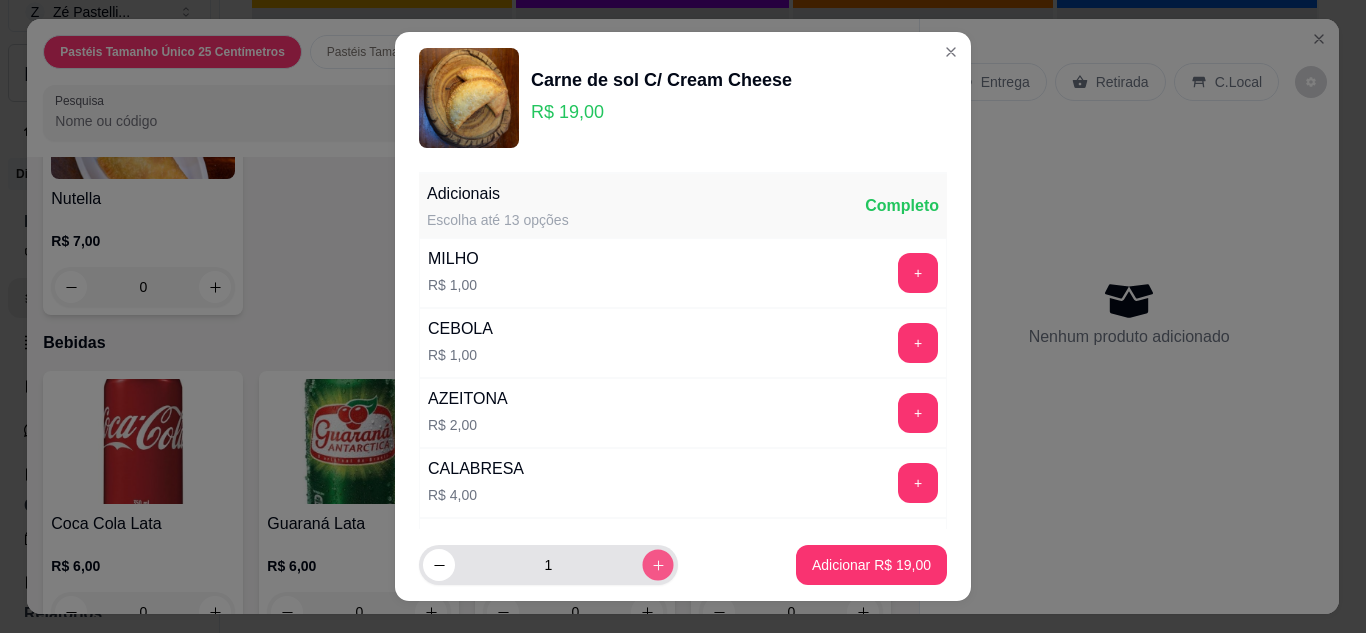 click 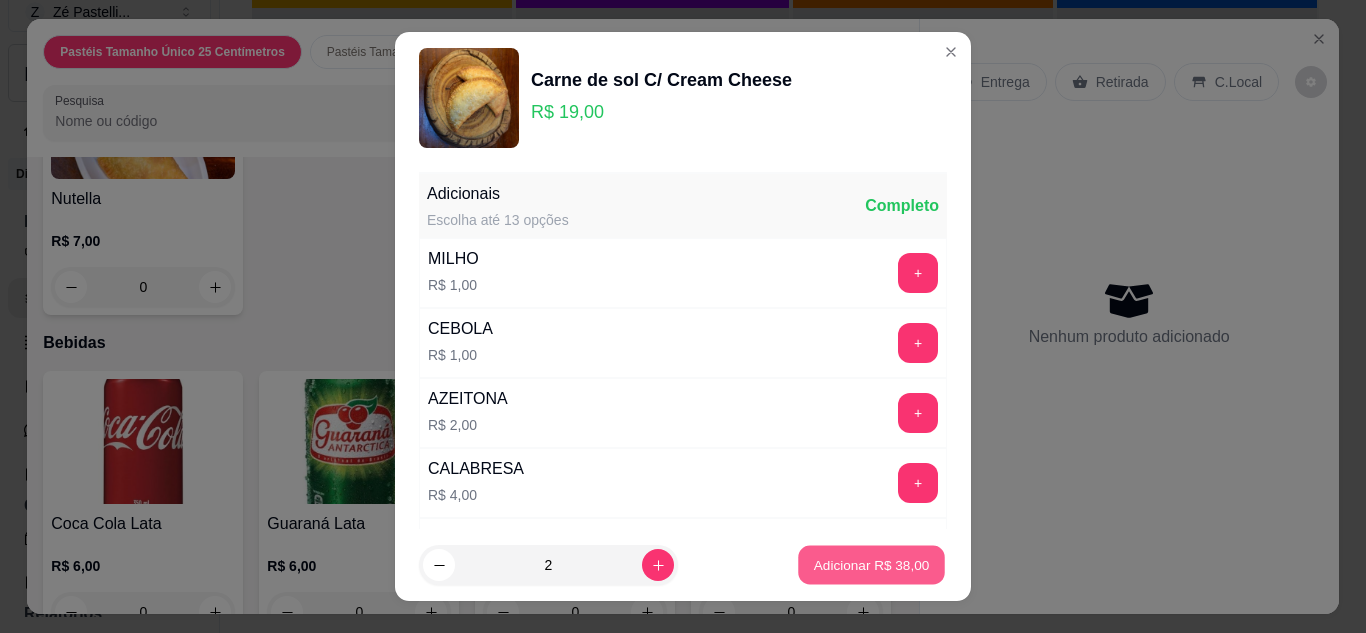 click on "Adicionar   R$ 38,00" at bounding box center (872, 565) 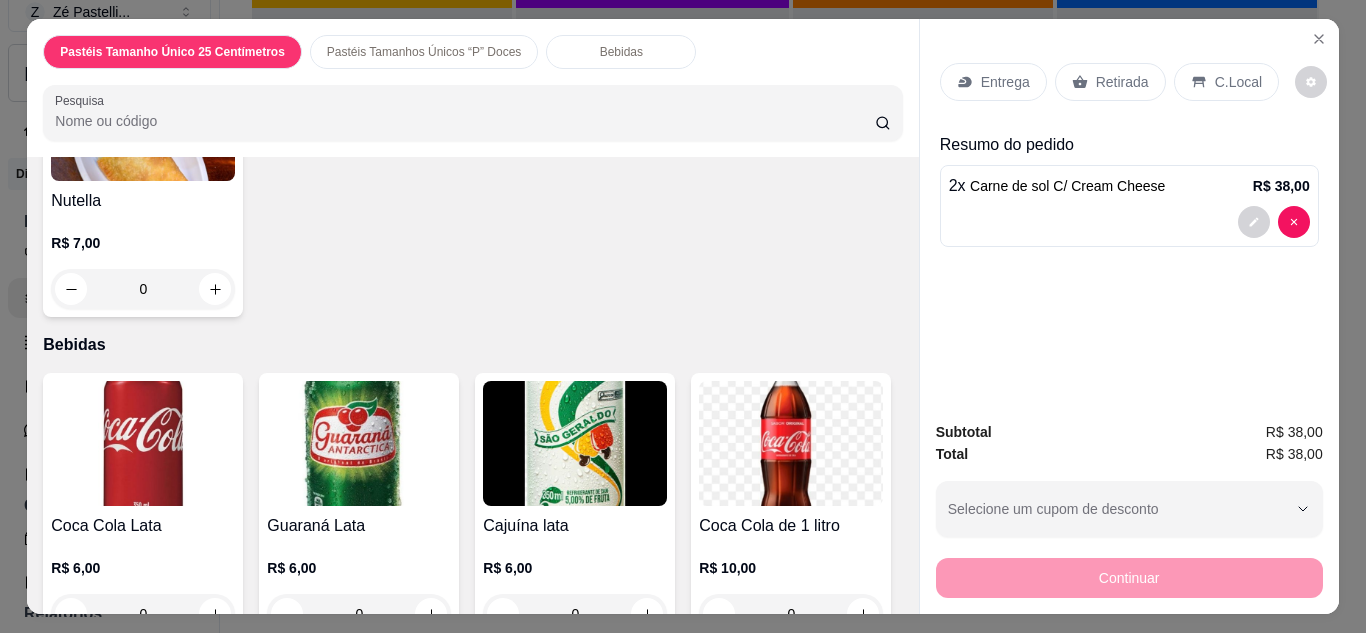 click on "Entrega" at bounding box center (1005, 82) 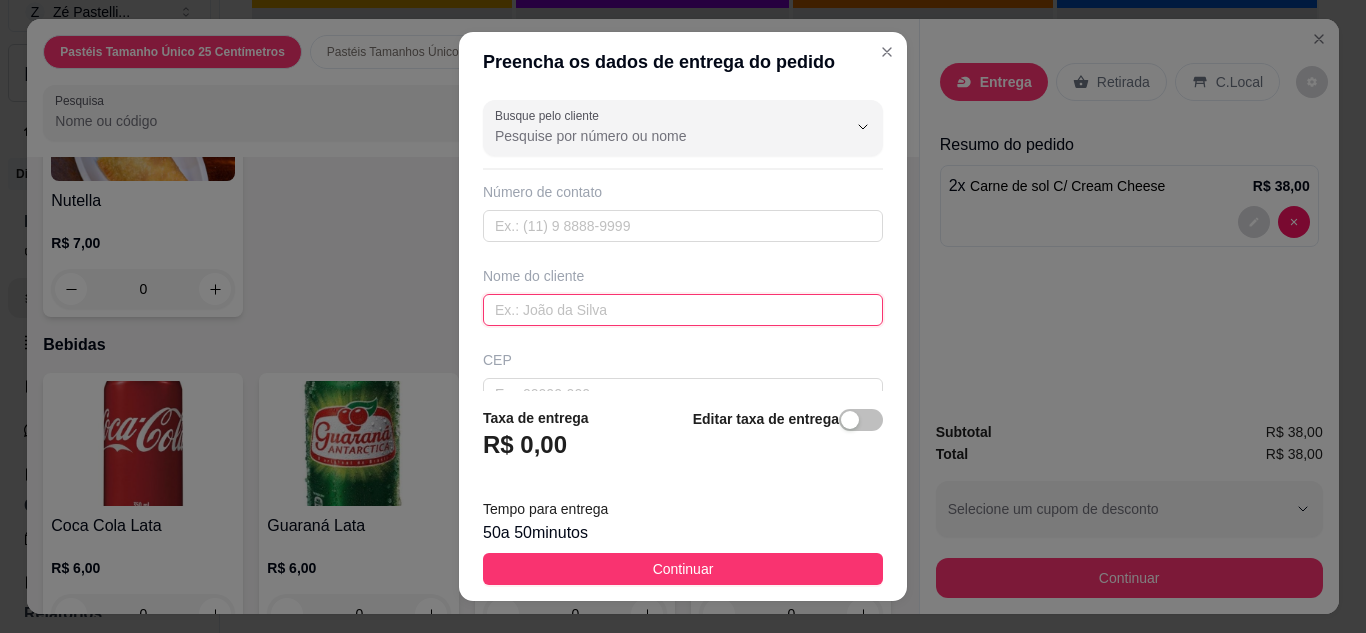 click at bounding box center (683, 310) 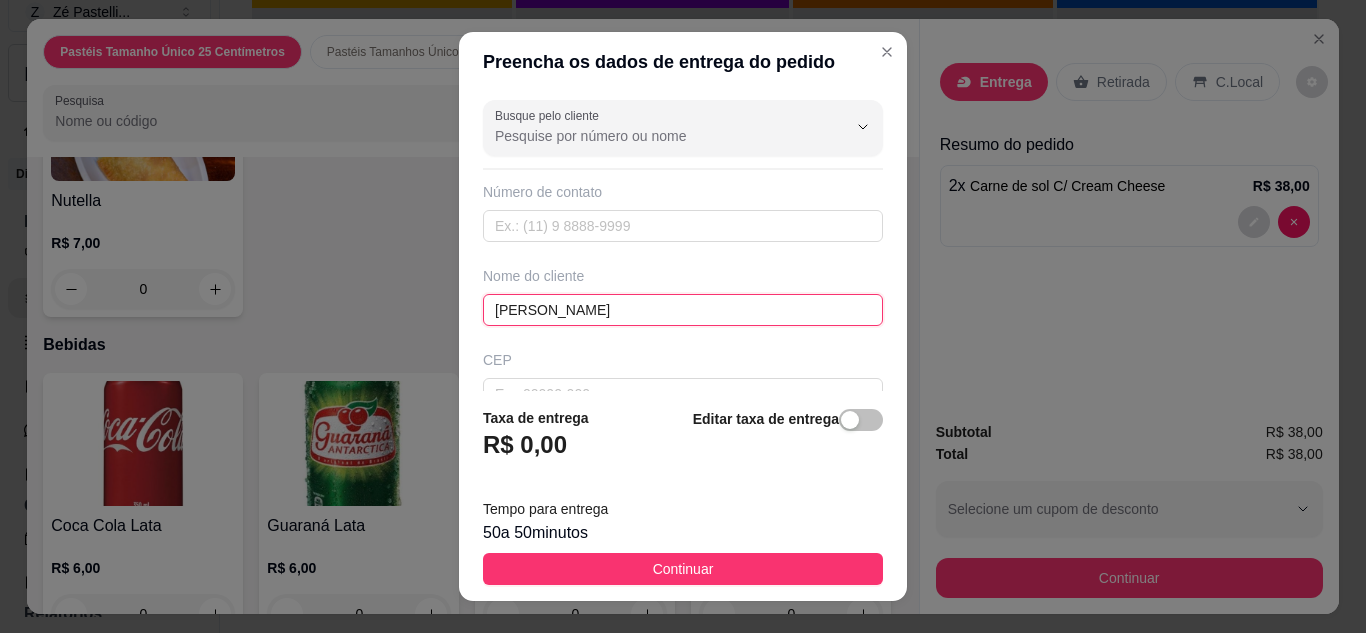 type on "[PERSON_NAME]" 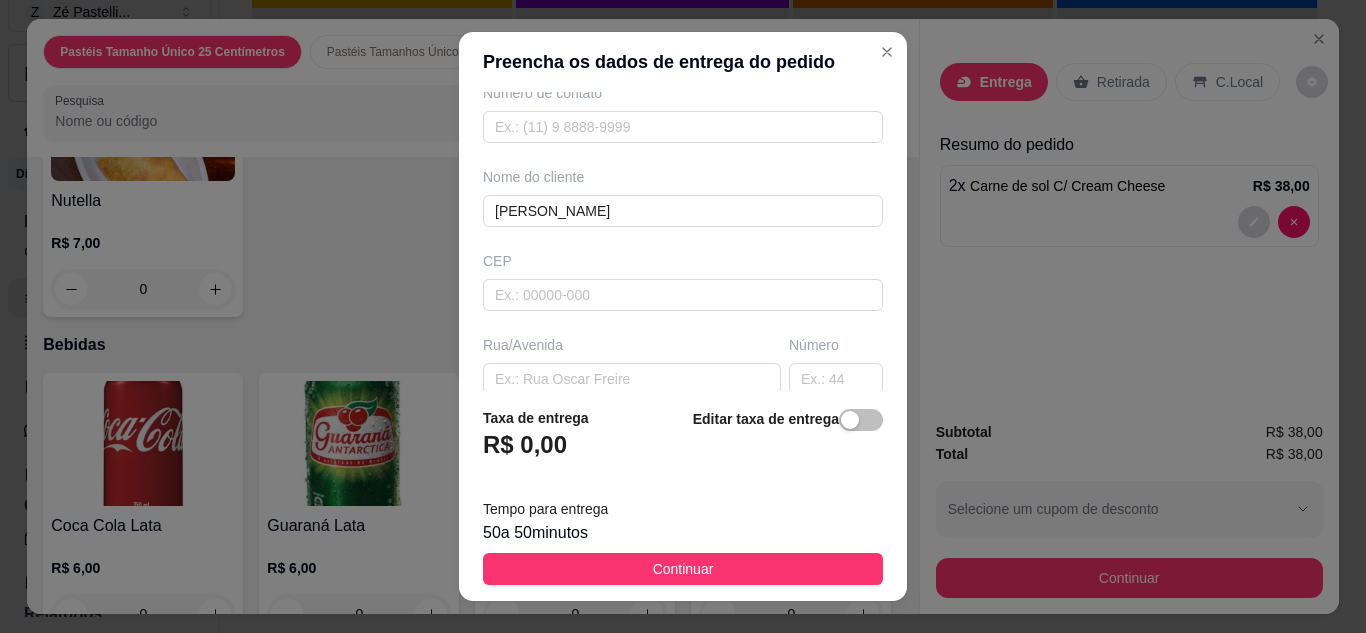 scroll, scrollTop: 120, scrollLeft: 0, axis: vertical 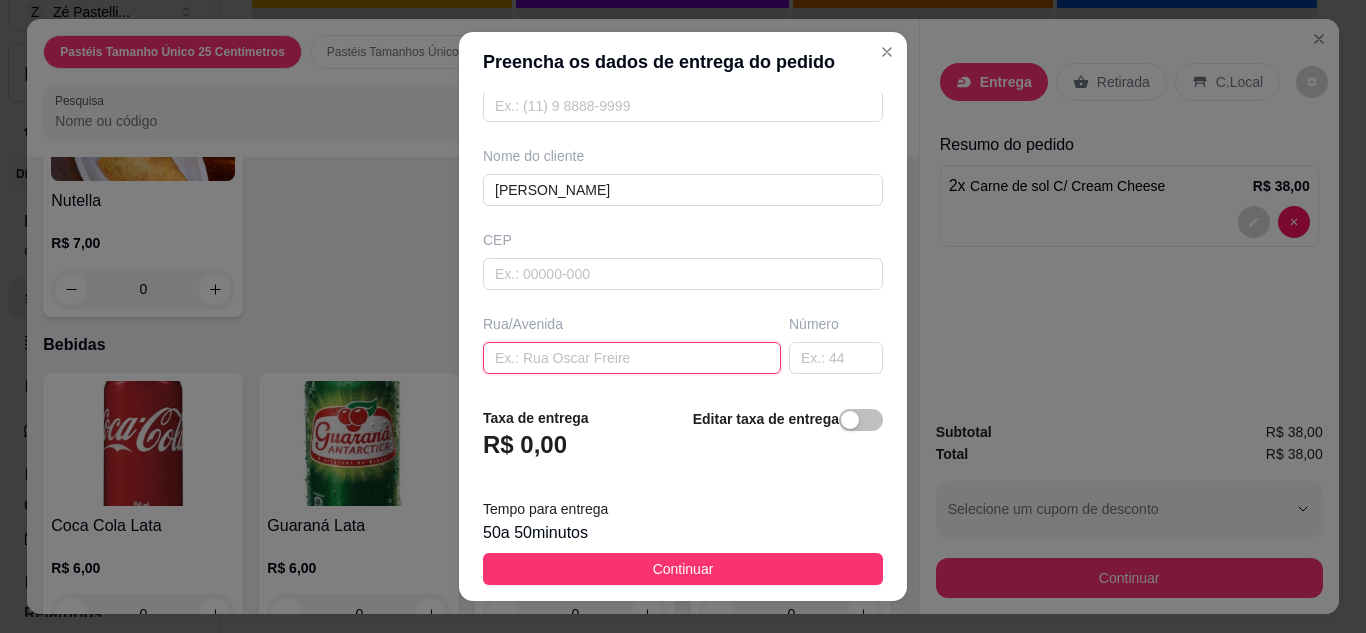 click at bounding box center (632, 358) 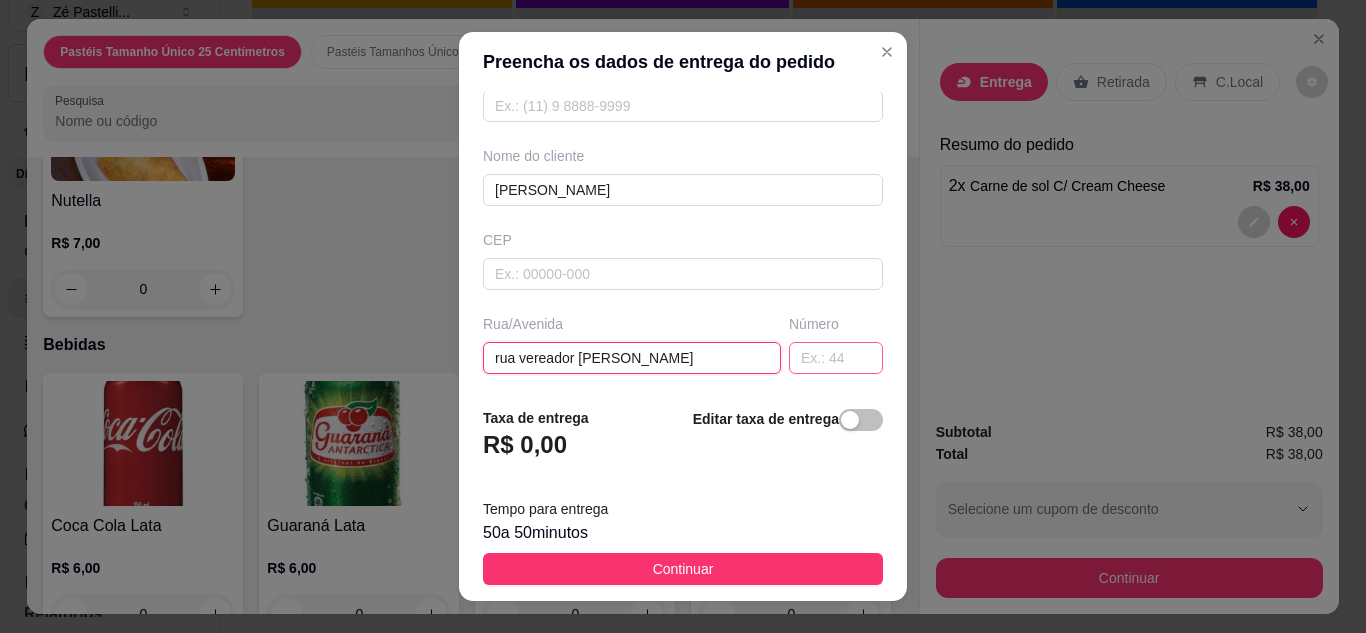 type on "rua vereador [PERSON_NAME]" 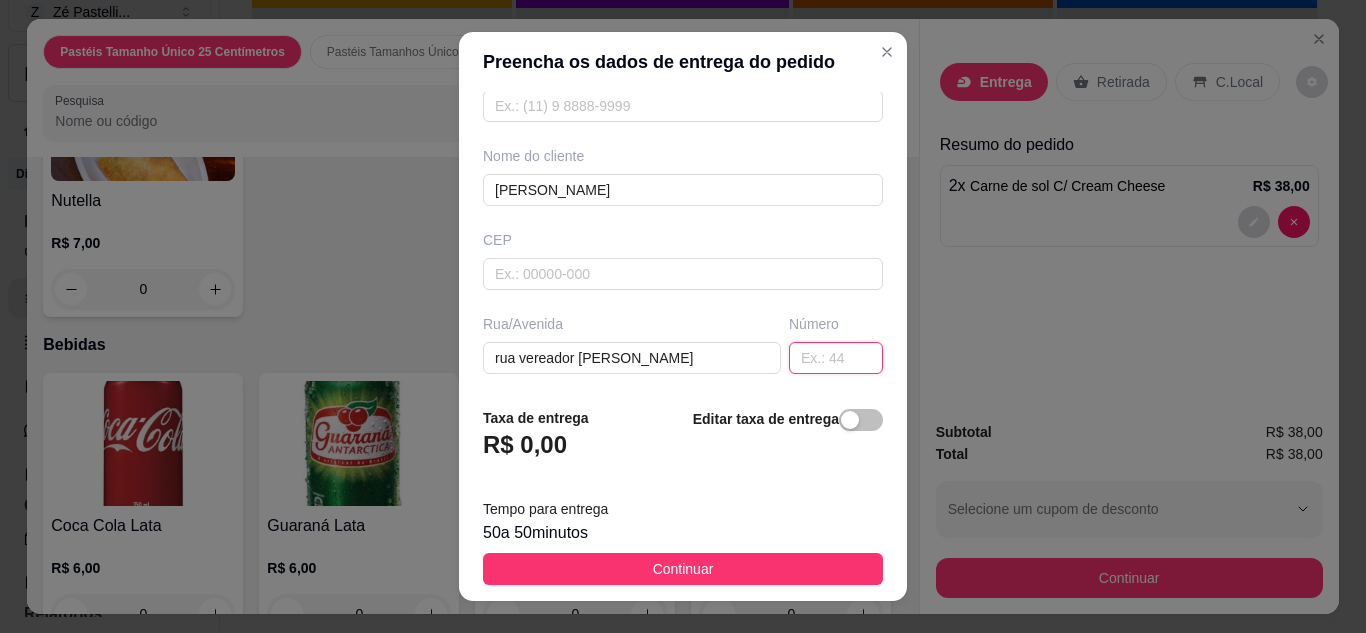 click at bounding box center (836, 358) 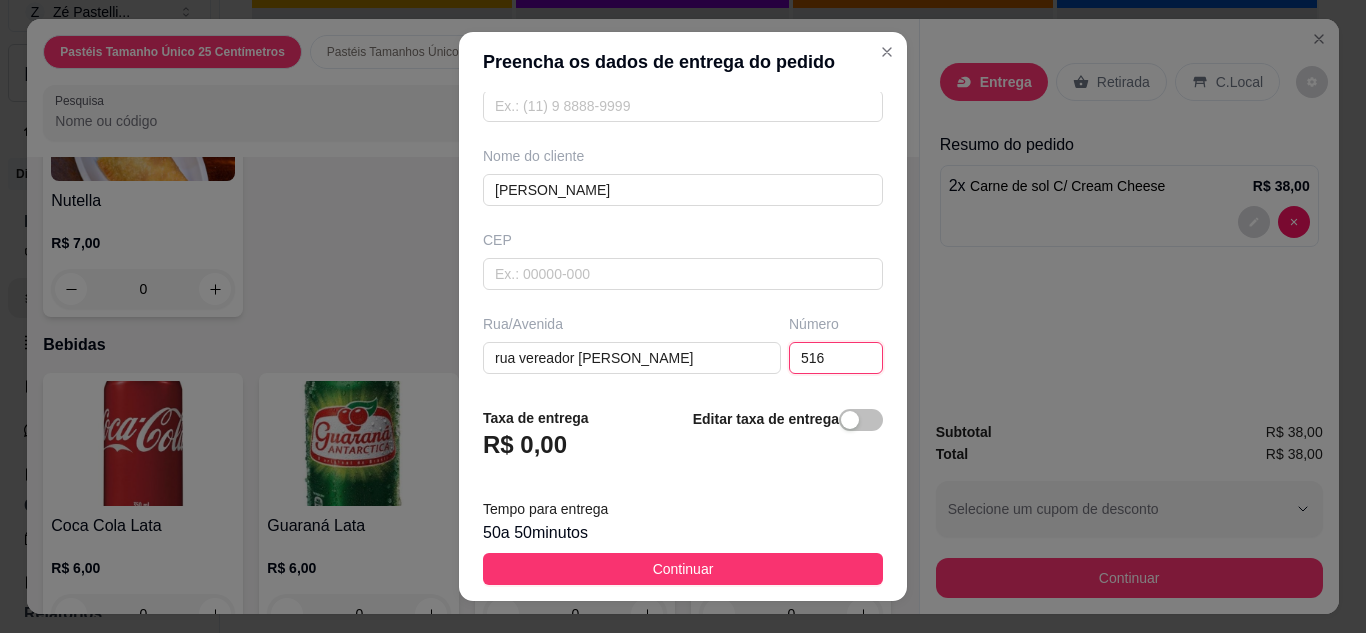 type on "516" 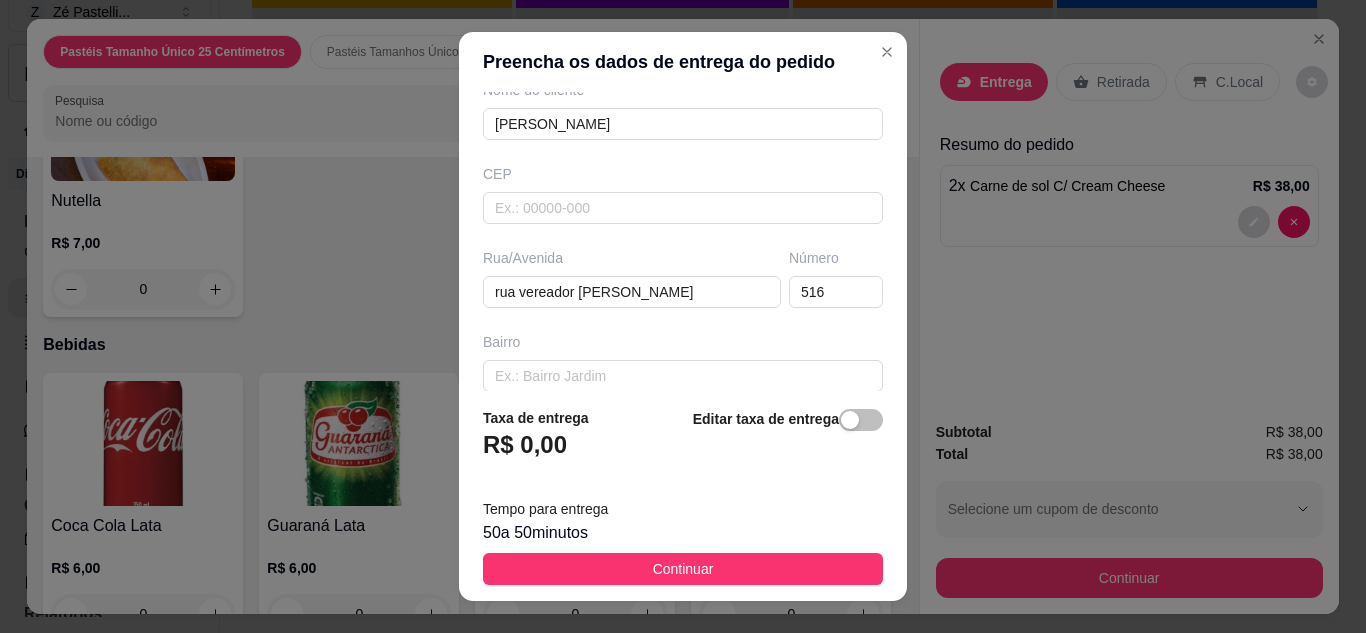 scroll, scrollTop: 200, scrollLeft: 0, axis: vertical 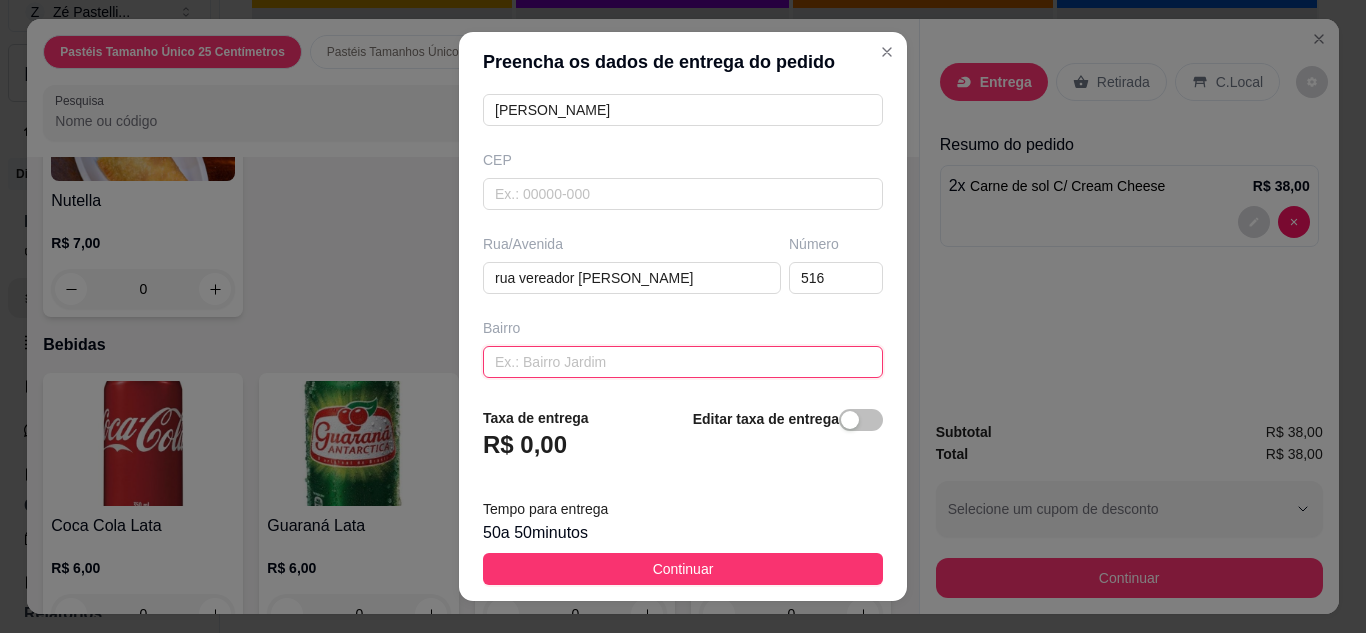 click at bounding box center (683, 362) 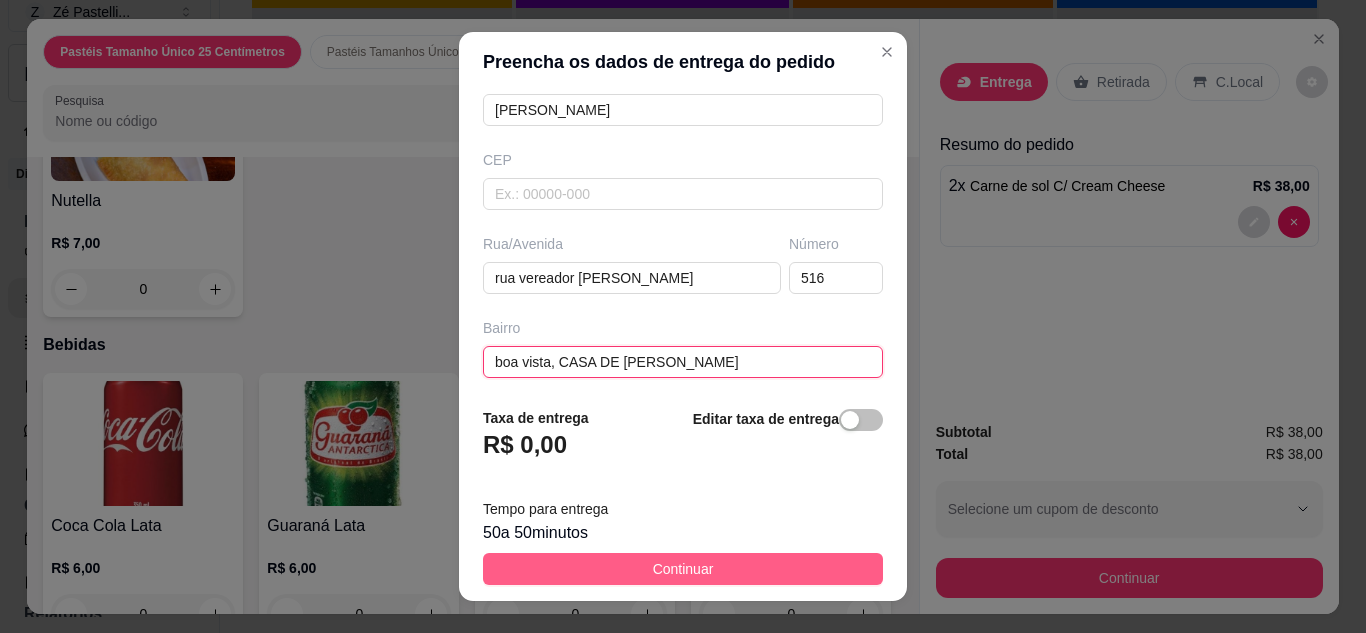 type on "boa vista, CASA DE [PERSON_NAME]" 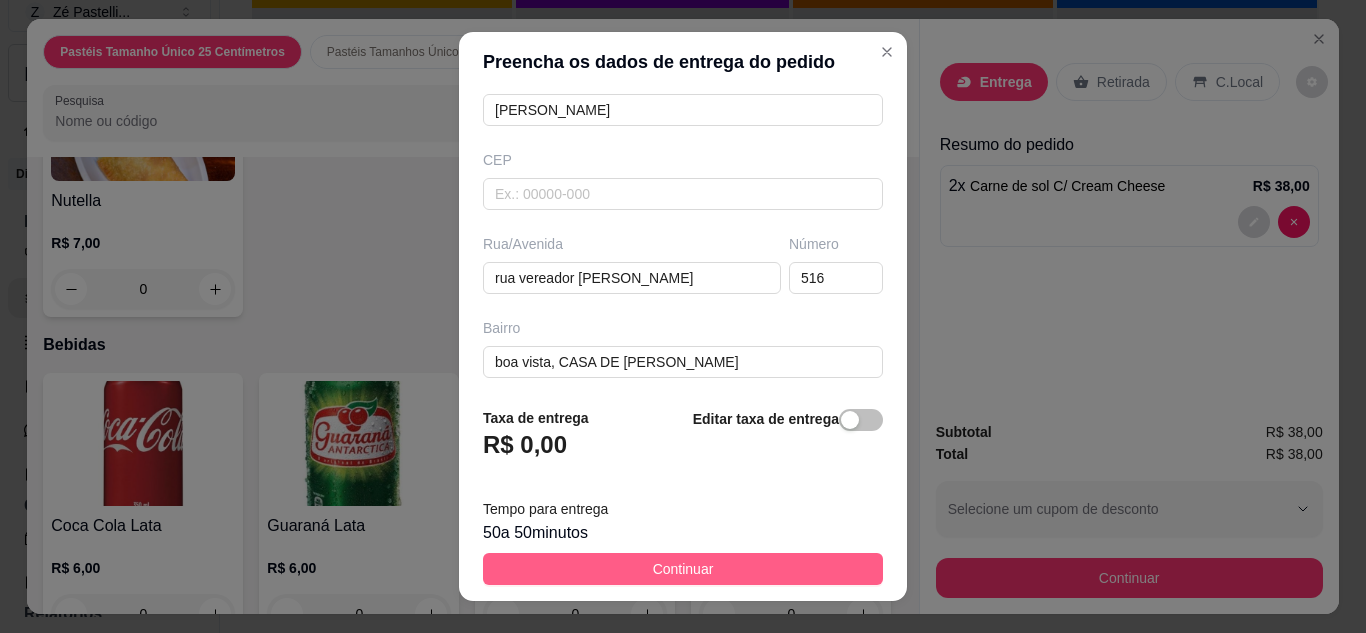 click on "Continuar" at bounding box center [683, 569] 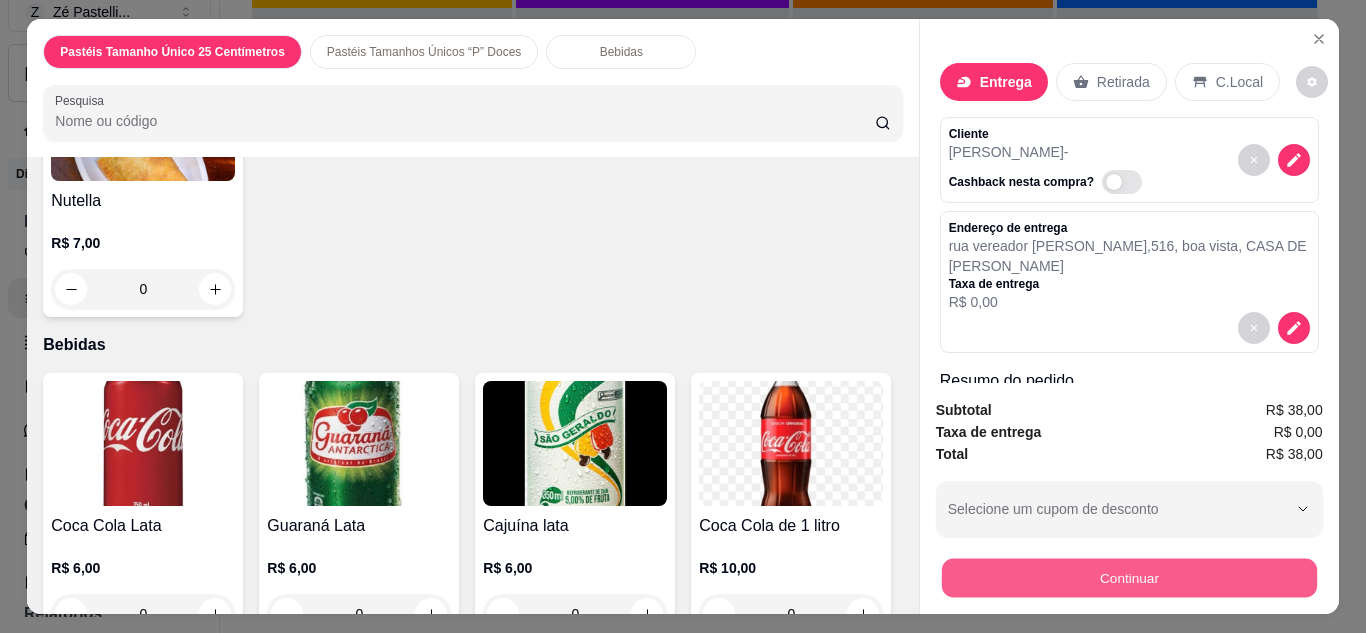 click on "Continuar" at bounding box center (1128, 578) 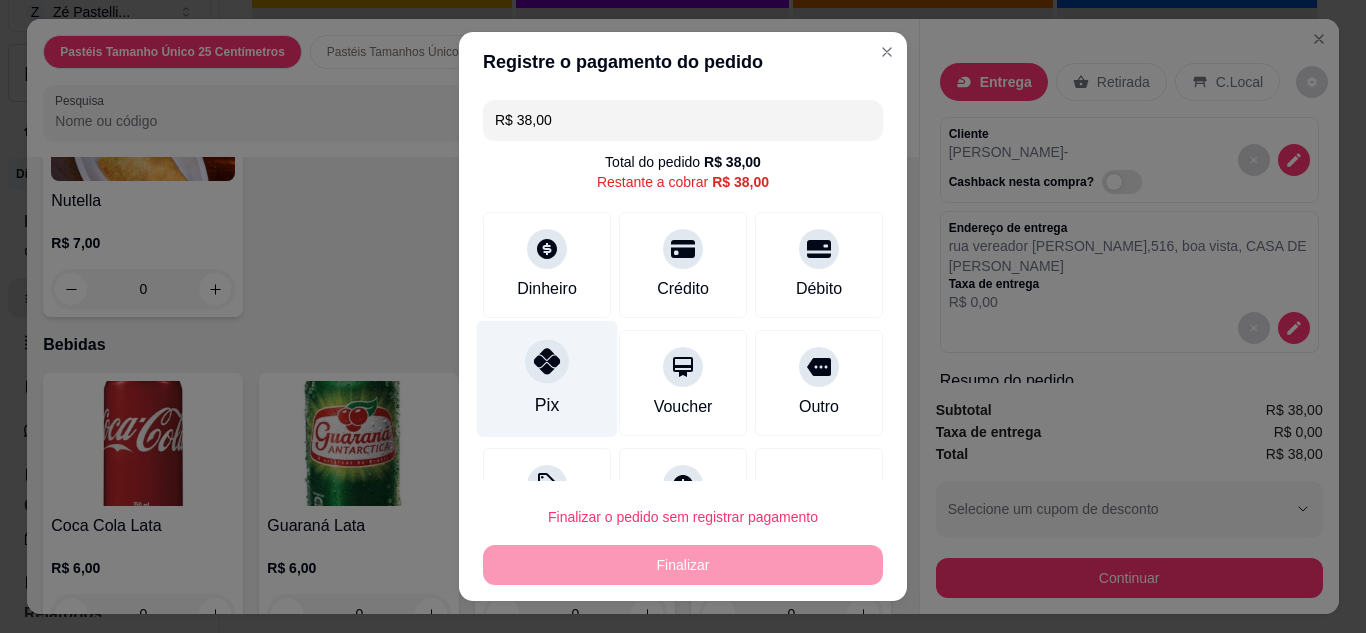 click at bounding box center [547, 361] 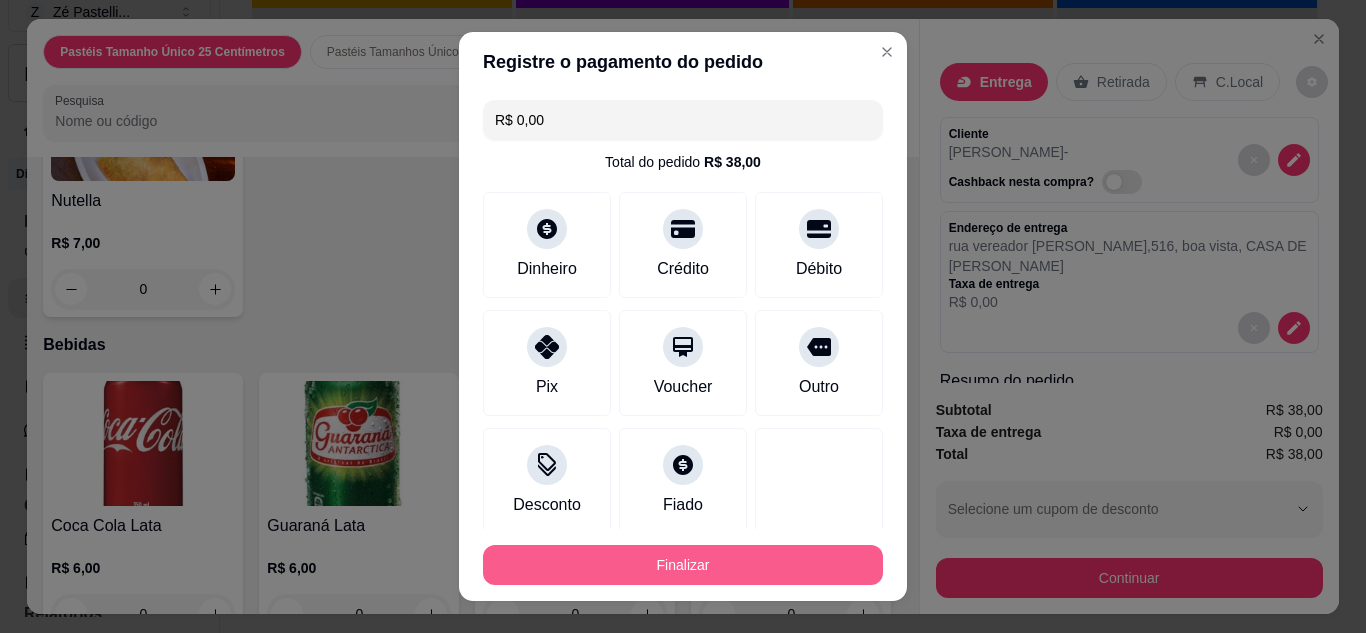 click on "Finalizar" at bounding box center [683, 565] 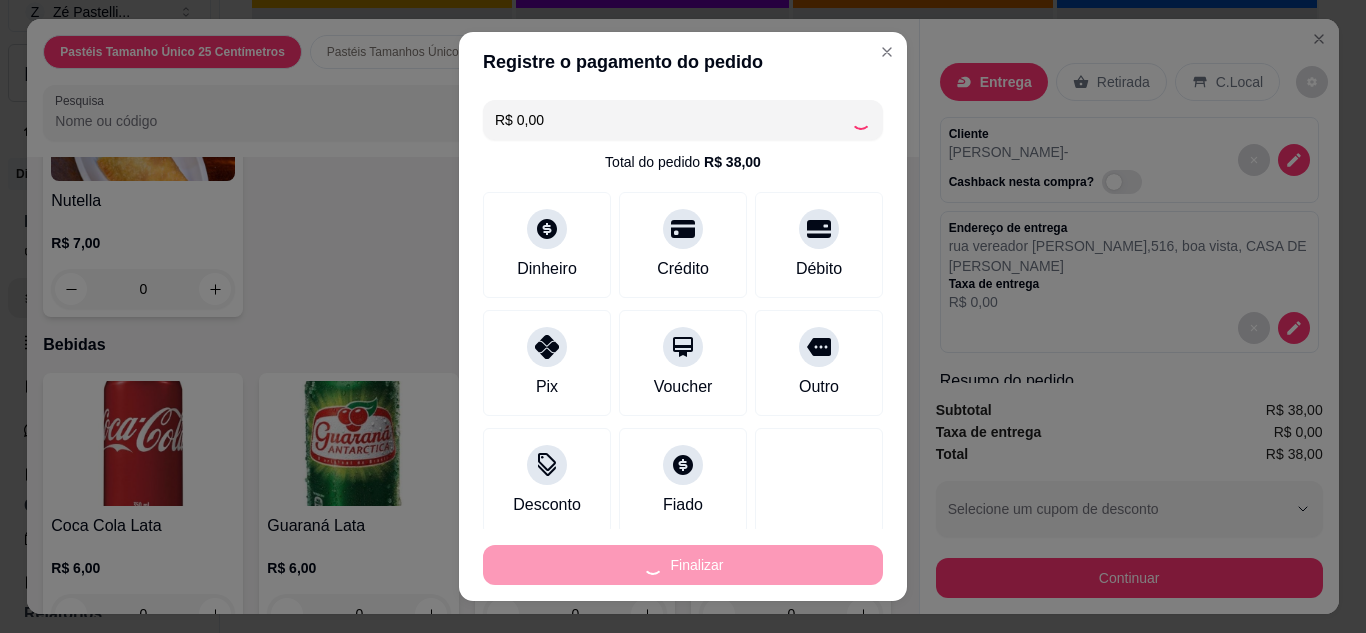 type on "0" 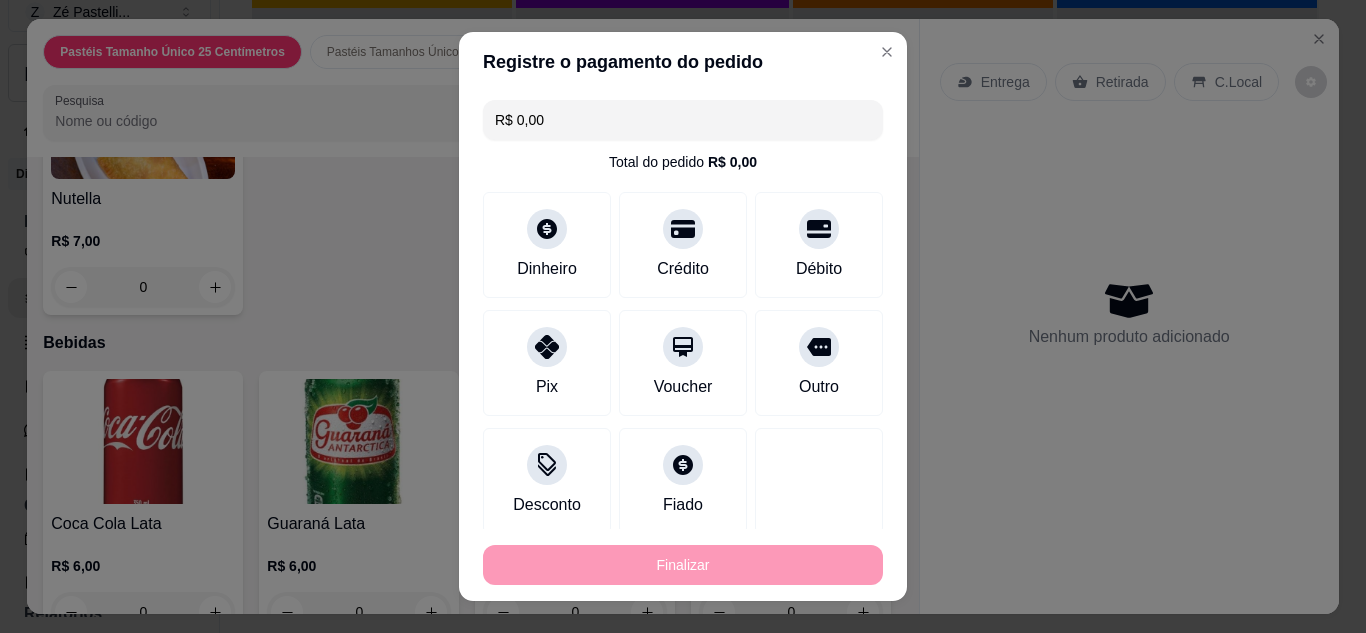 type on "-R$ 38,00" 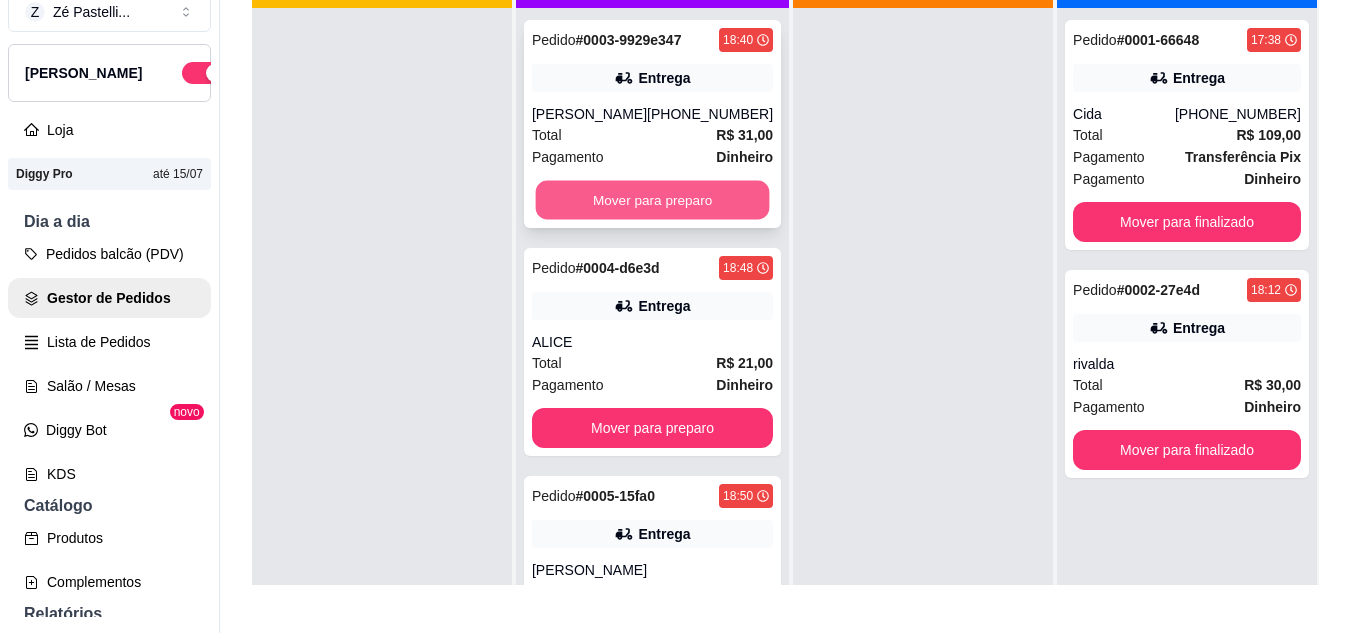 click on "Mover para preparo" at bounding box center (653, 200) 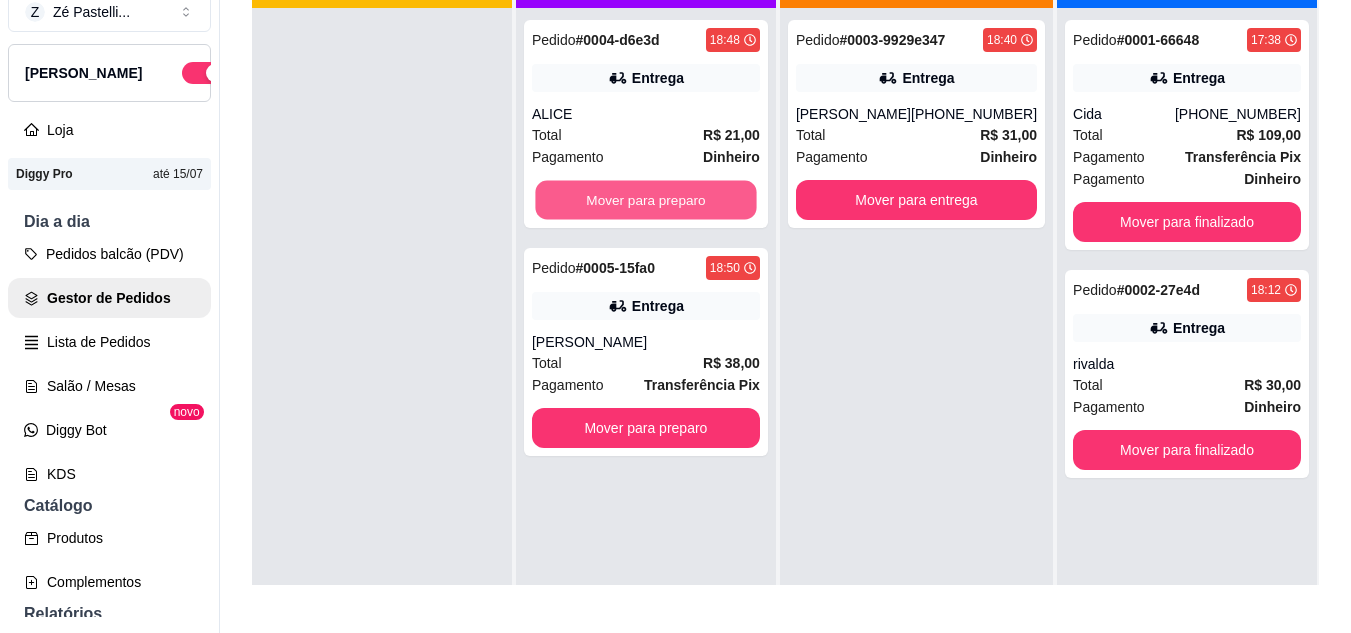 click on "Mover para preparo" at bounding box center (645, 200) 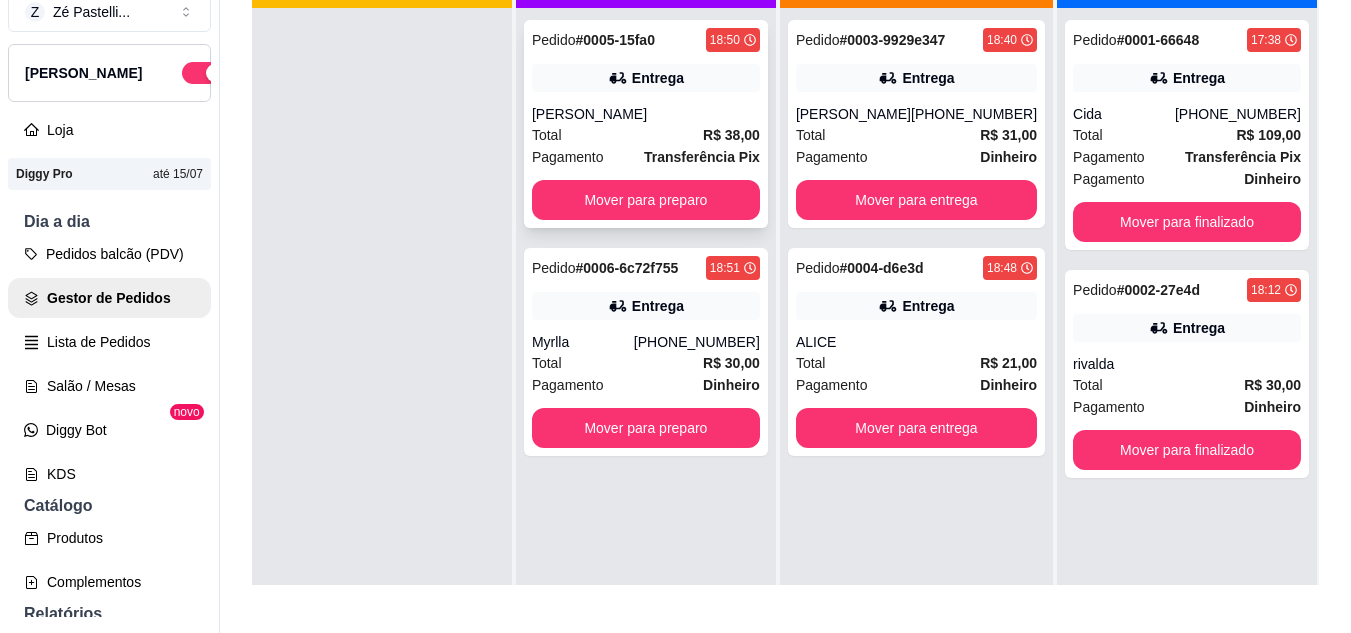 click on "Total R$ 38,00" at bounding box center [646, 135] 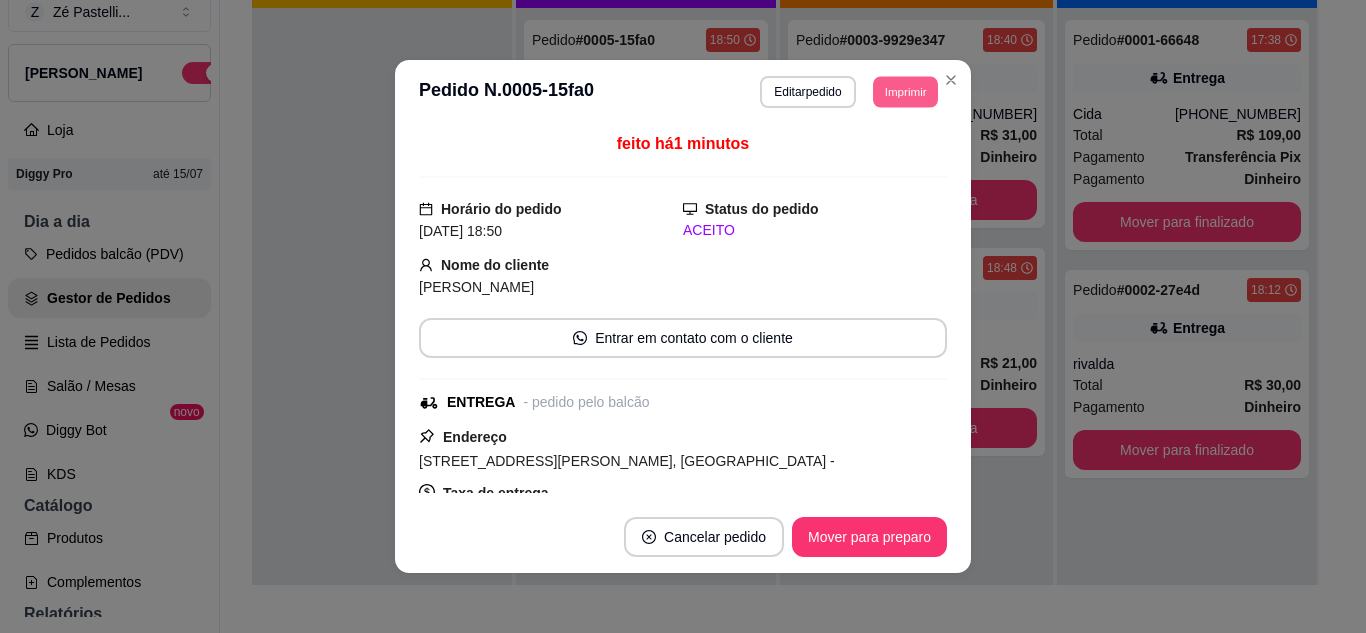 click on "Imprimir" at bounding box center (905, 91) 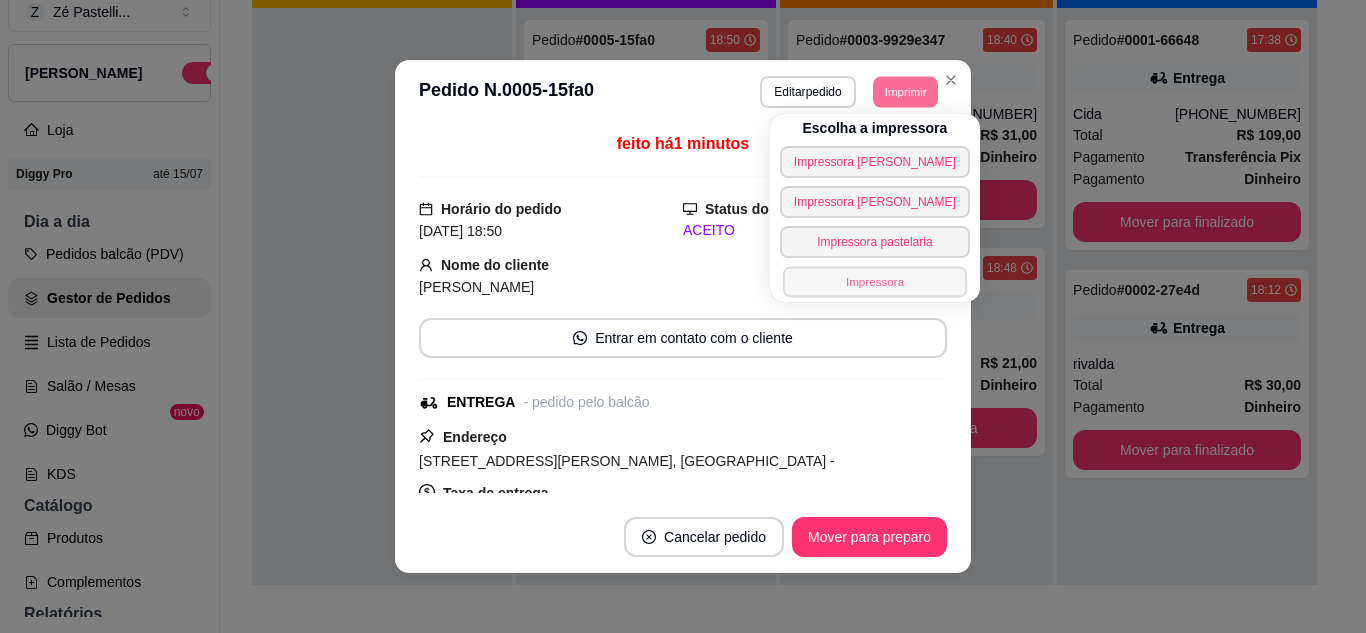 click on "Impressora" at bounding box center [875, 281] 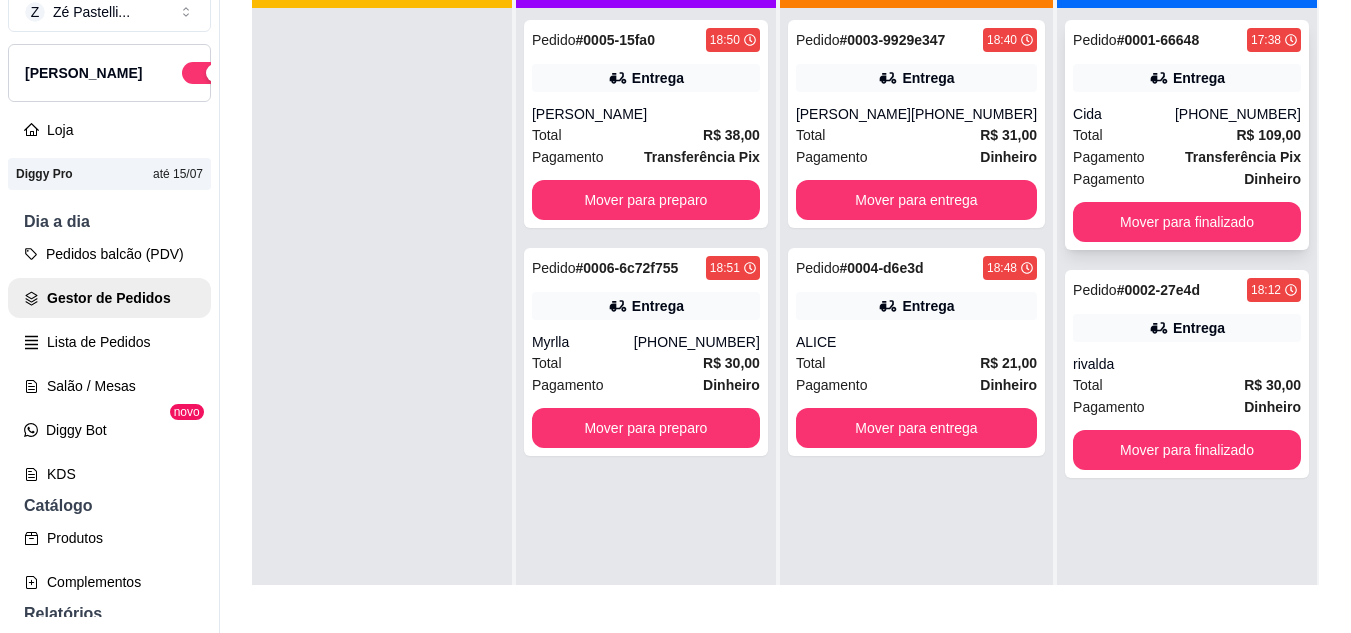 click on "Pagamento Transferência Pix" at bounding box center (1187, 157) 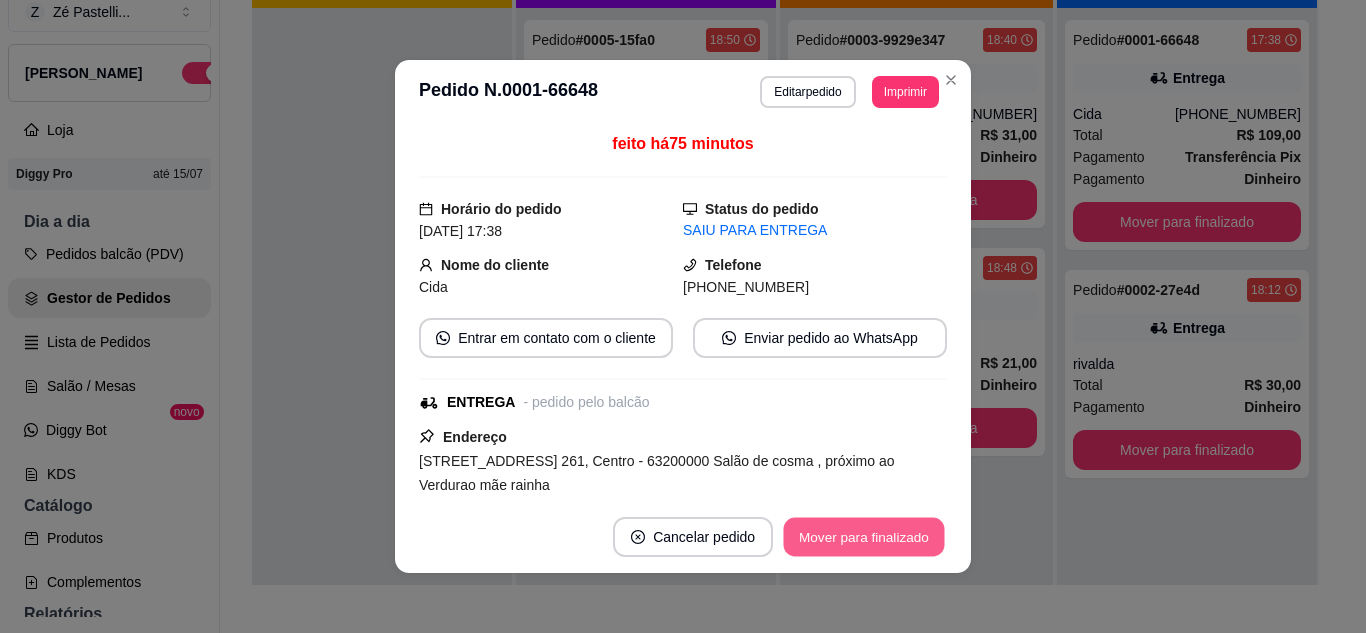 click on "Mover para finalizado" at bounding box center (864, 537) 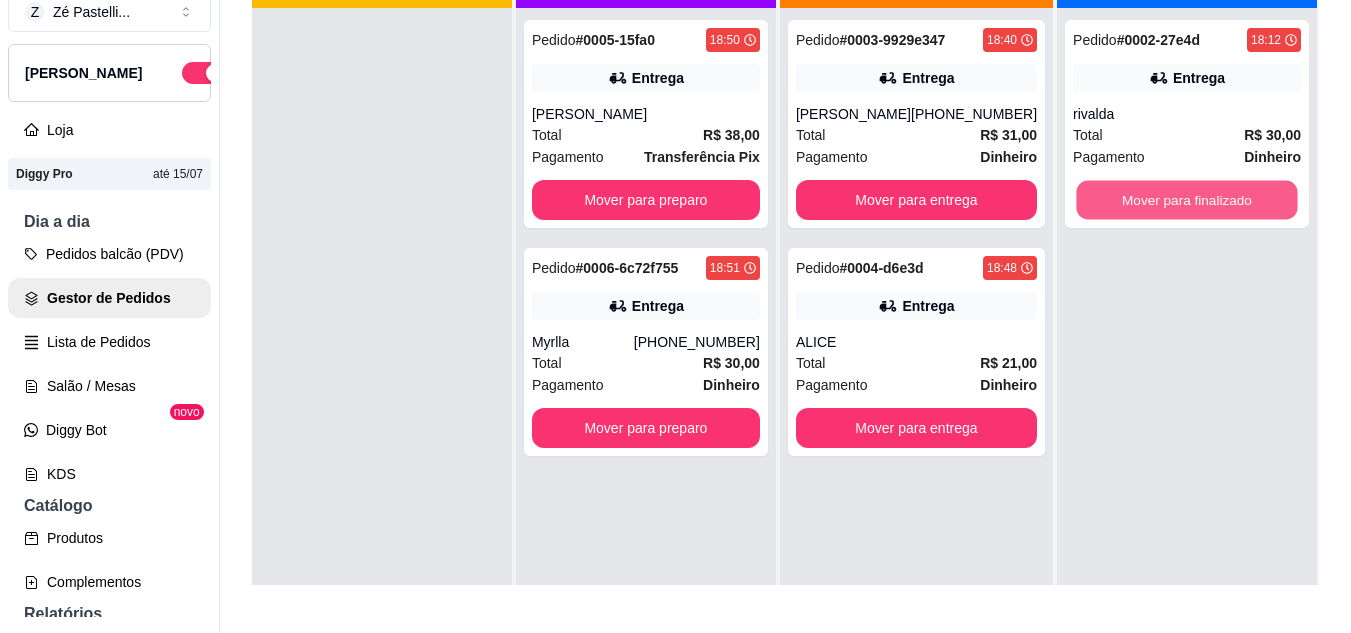 click on "Mover para finalizado" at bounding box center (1186, 200) 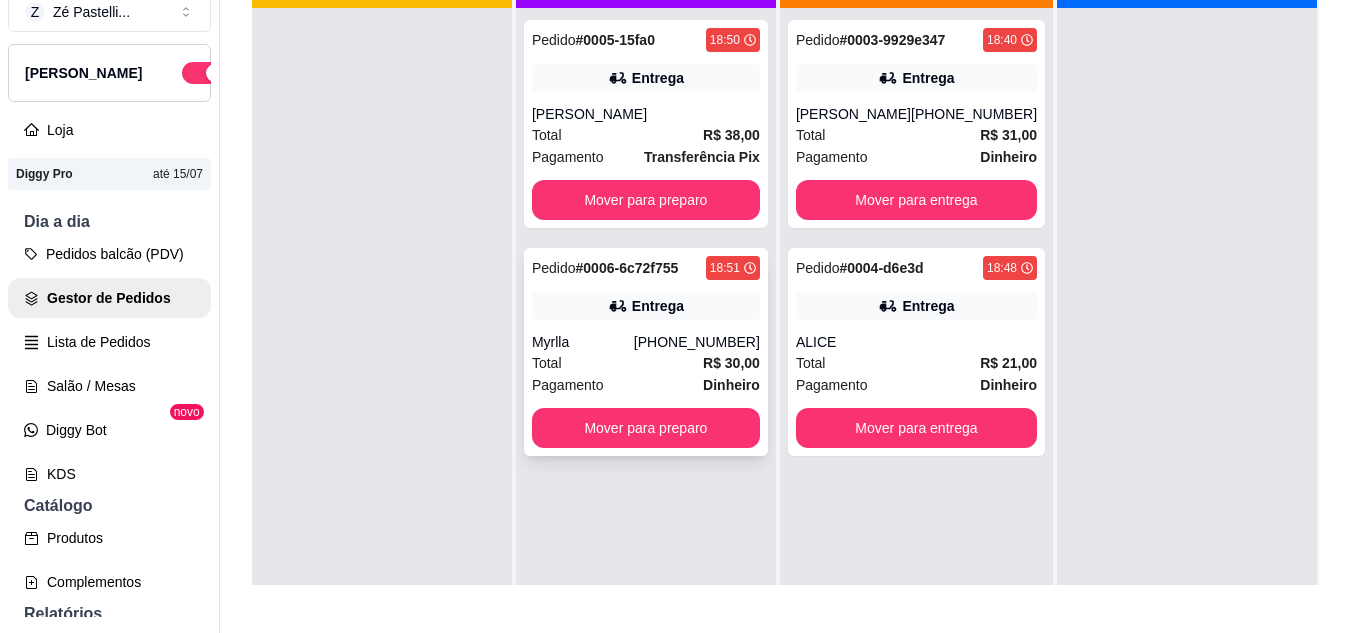 click on "[PHONE_NUMBER]" at bounding box center [697, 342] 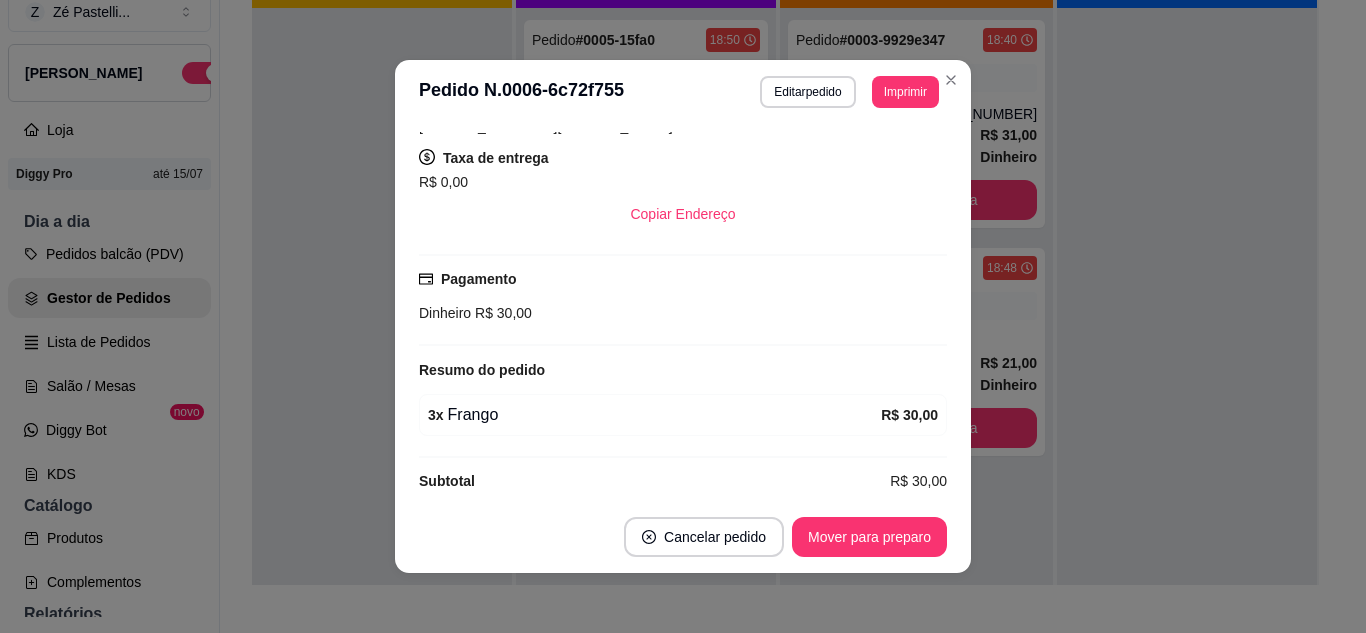 scroll, scrollTop: 440, scrollLeft: 0, axis: vertical 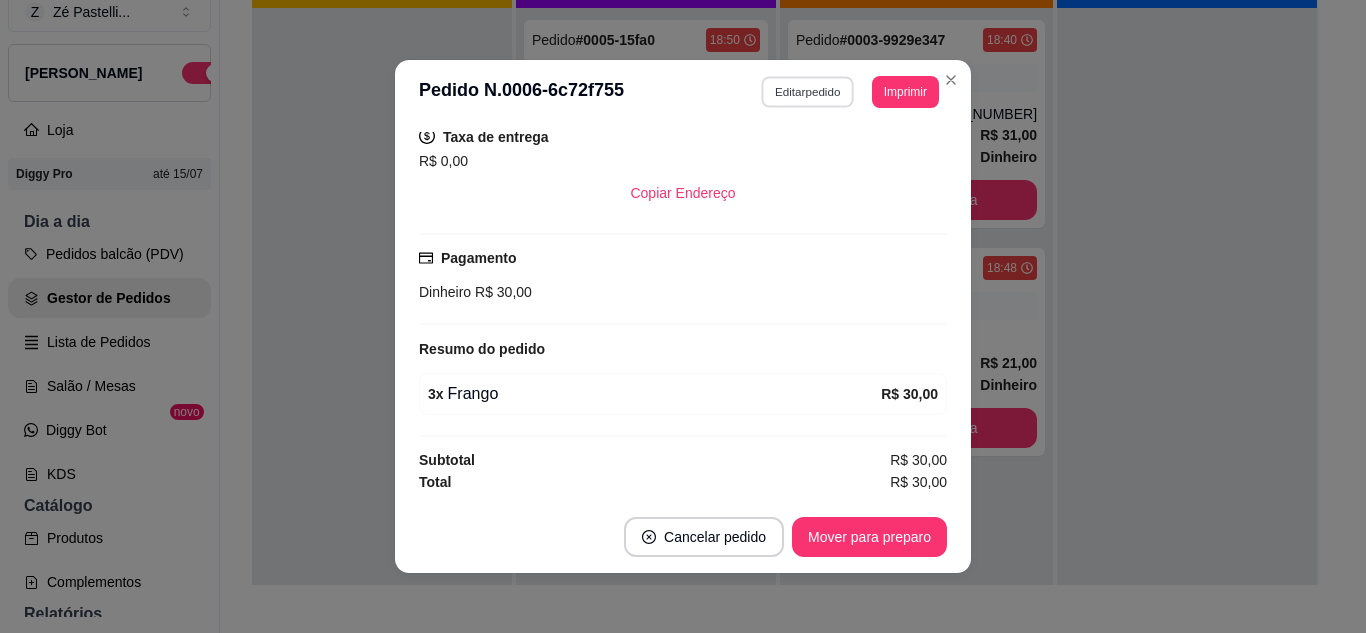 click on "Editar  pedido" at bounding box center (808, 91) 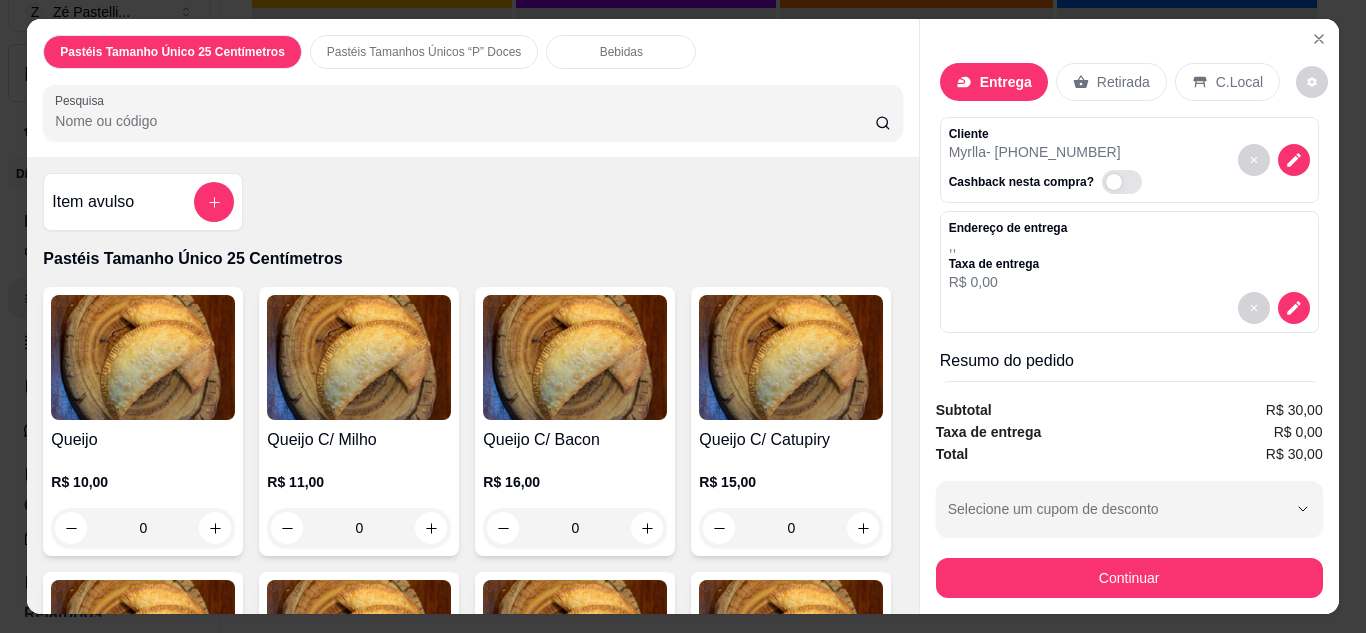 click on "Bebidas" at bounding box center [621, 52] 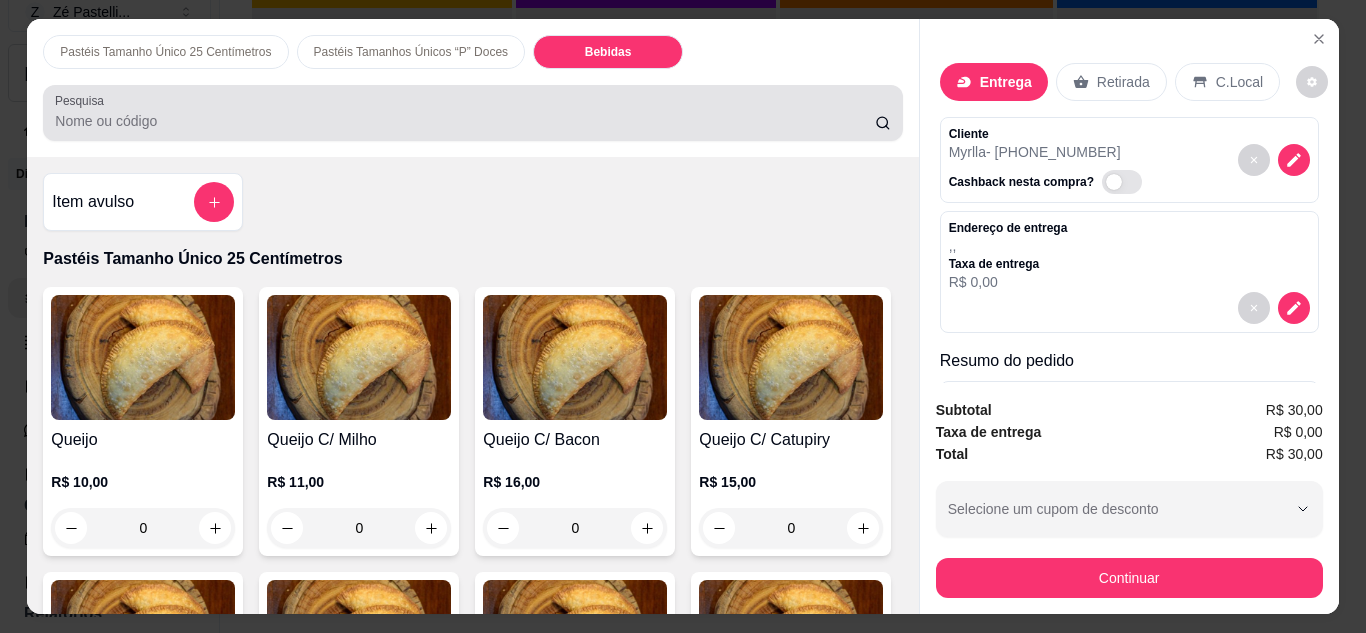 scroll, scrollTop: 4874, scrollLeft: 0, axis: vertical 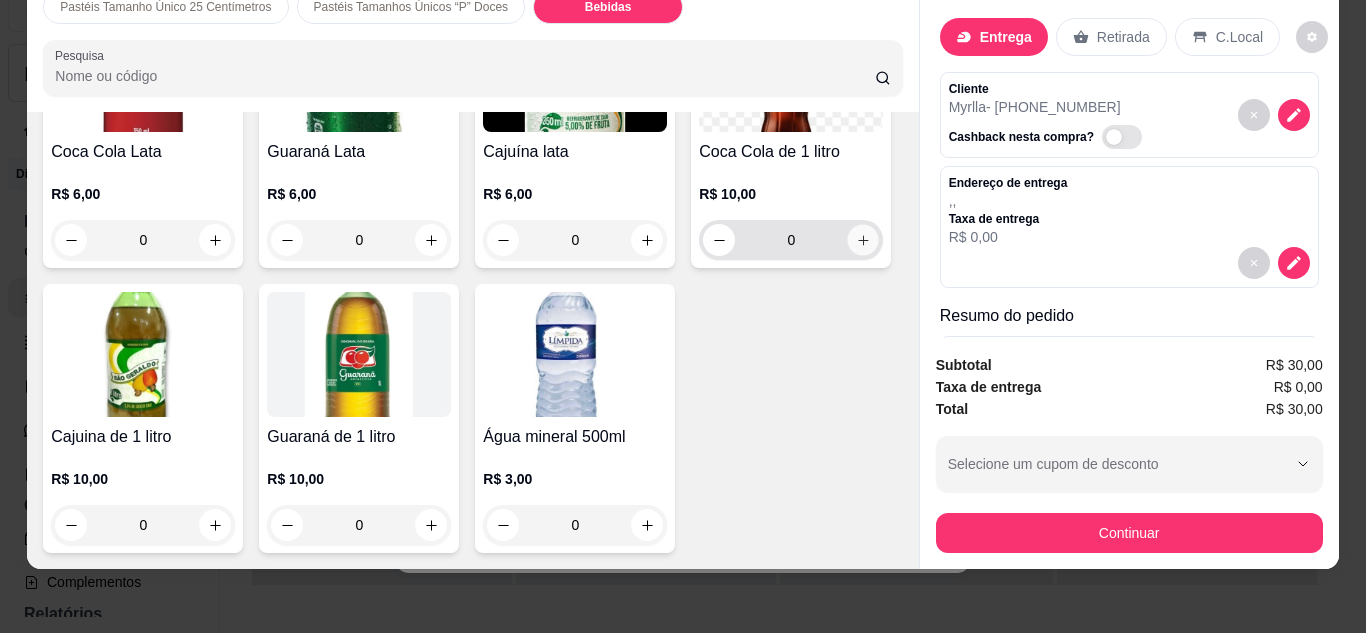 click 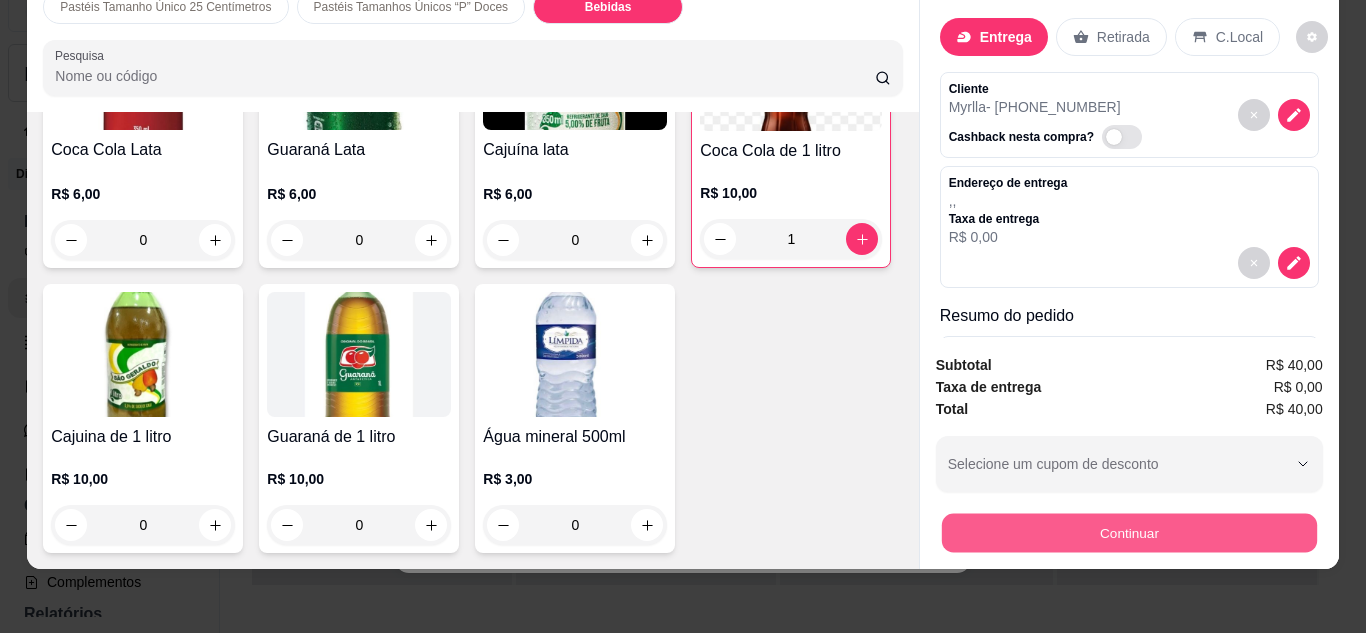 click on "Continuar" at bounding box center (1129, 530) 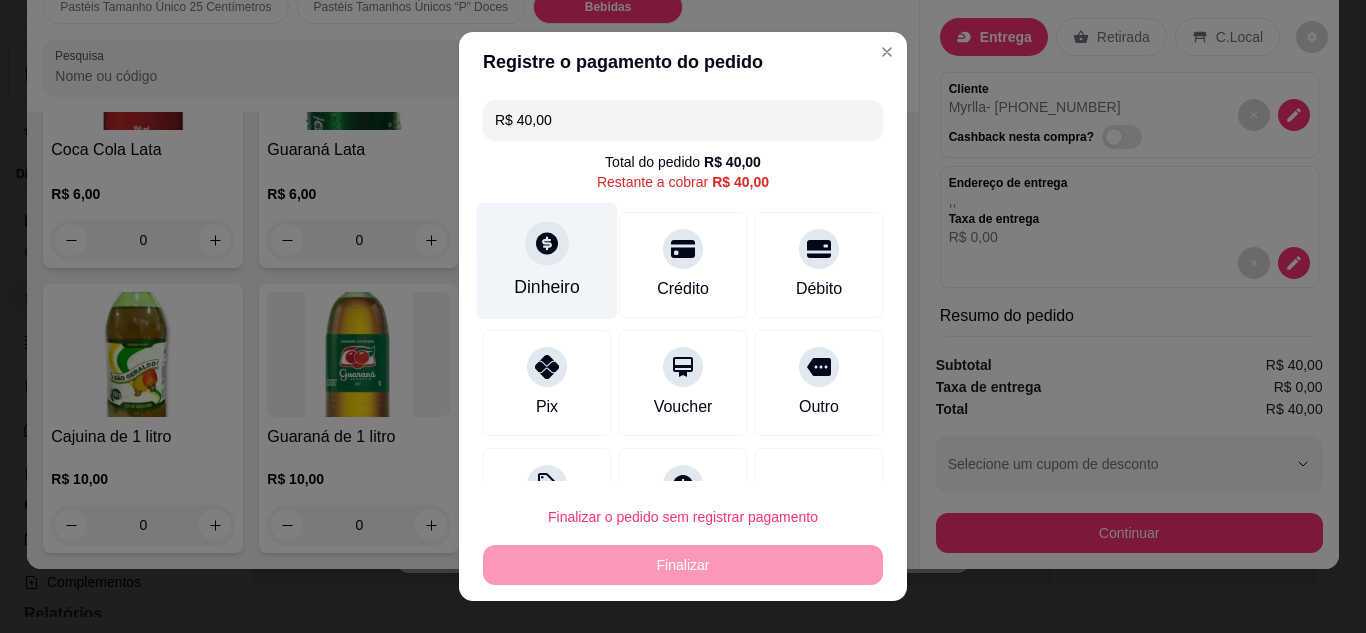 click on "Dinheiro" at bounding box center (547, 260) 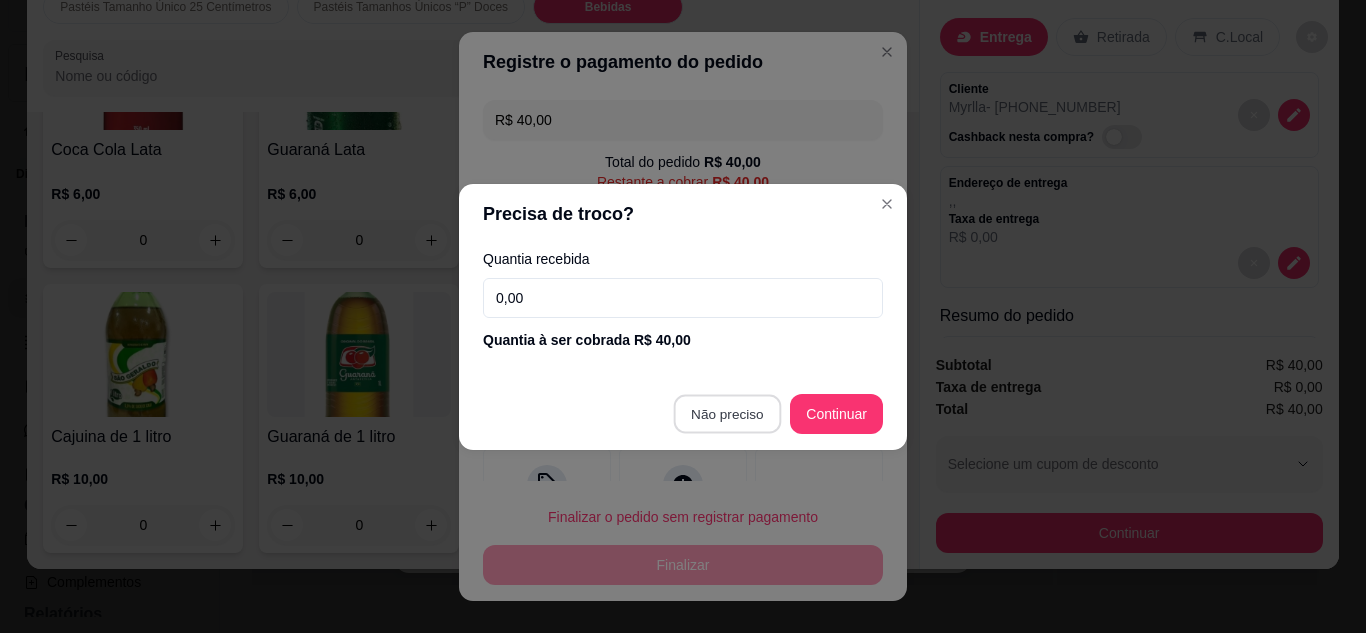 type on "R$ 0,00" 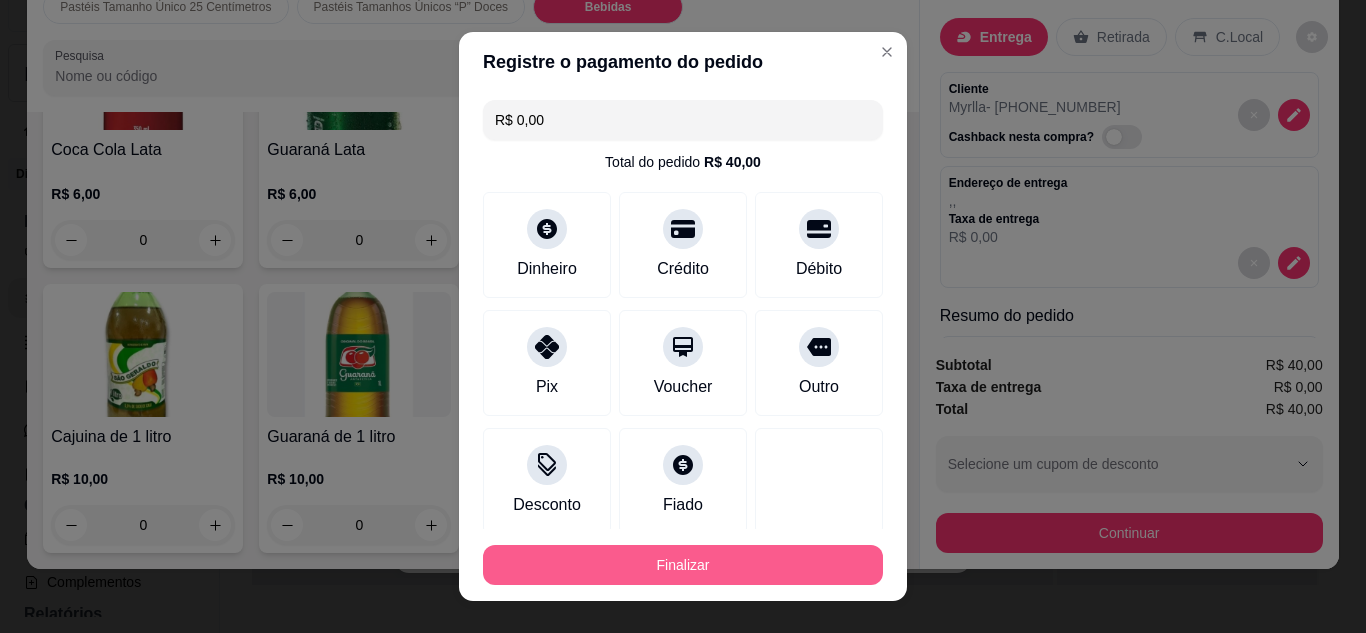 click on "Finalizar" at bounding box center [683, 565] 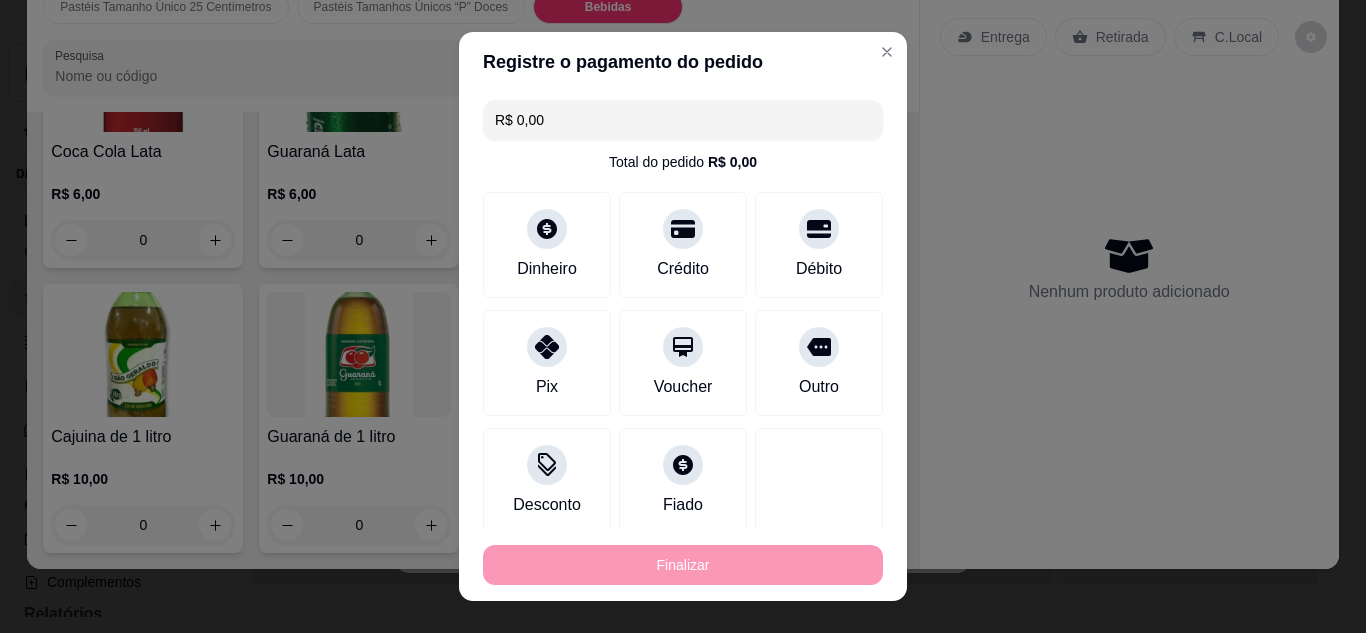 type on "0" 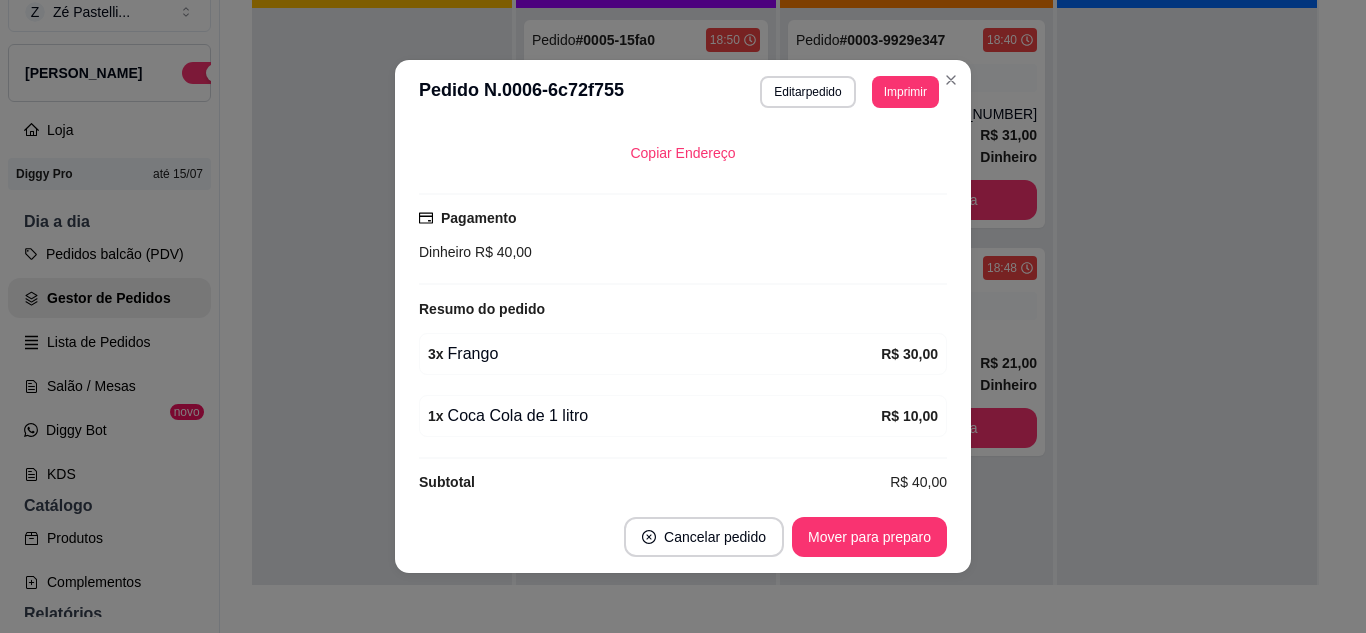 scroll, scrollTop: 400, scrollLeft: 0, axis: vertical 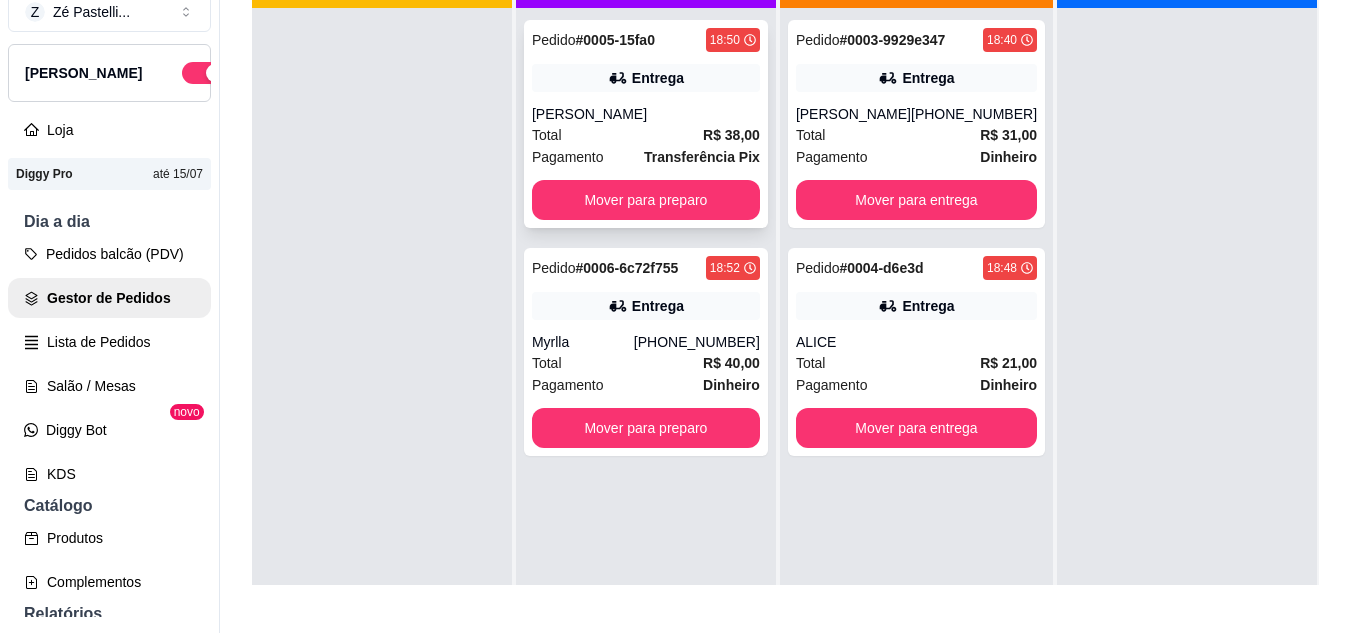 click on "Transferência Pix" at bounding box center (702, 157) 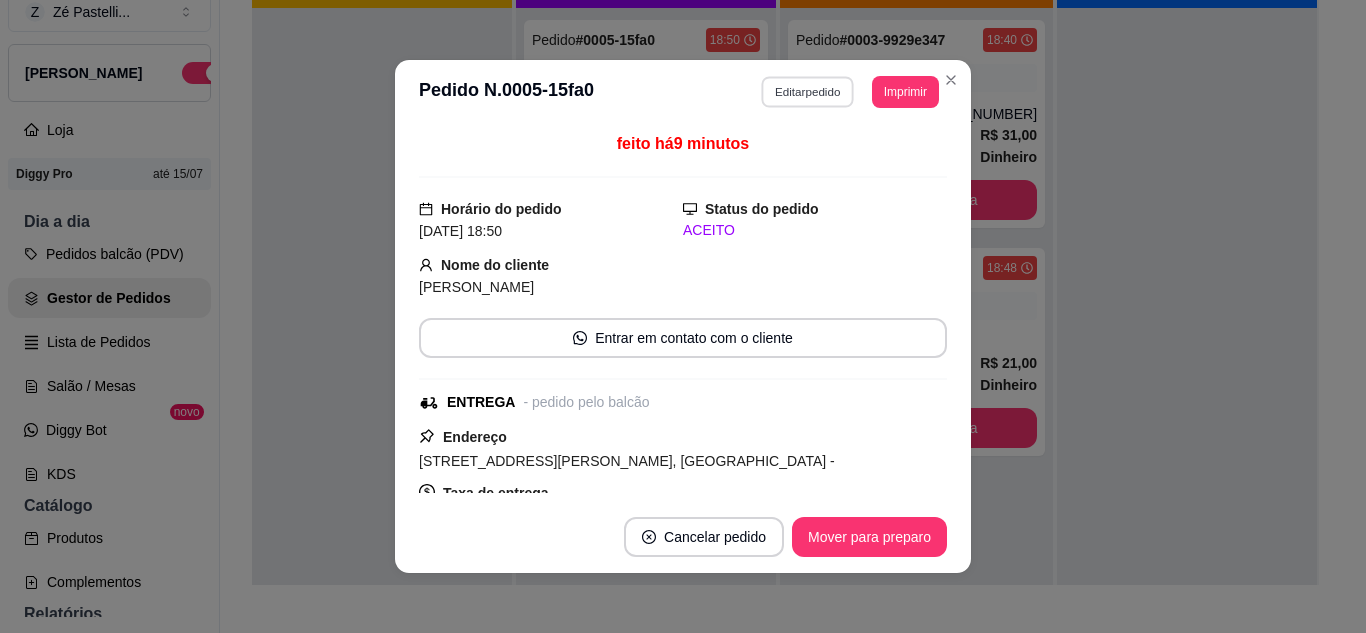 click on "Editar  pedido" at bounding box center (808, 91) 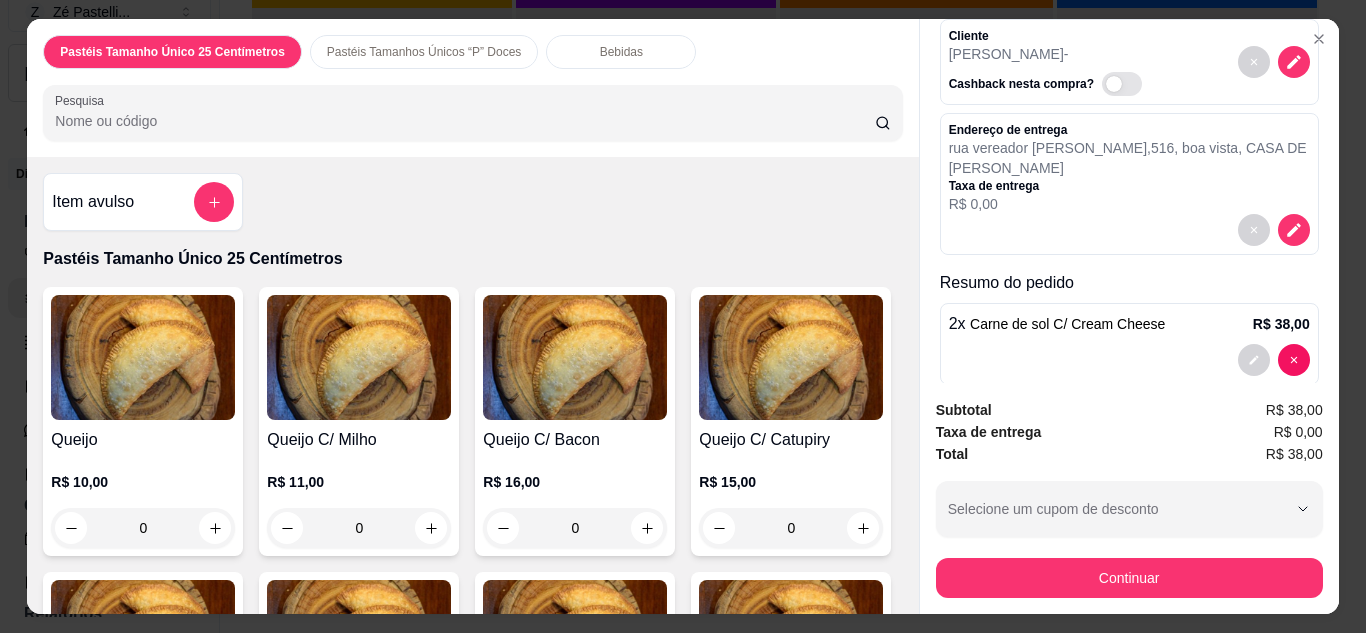scroll, scrollTop: 128, scrollLeft: 0, axis: vertical 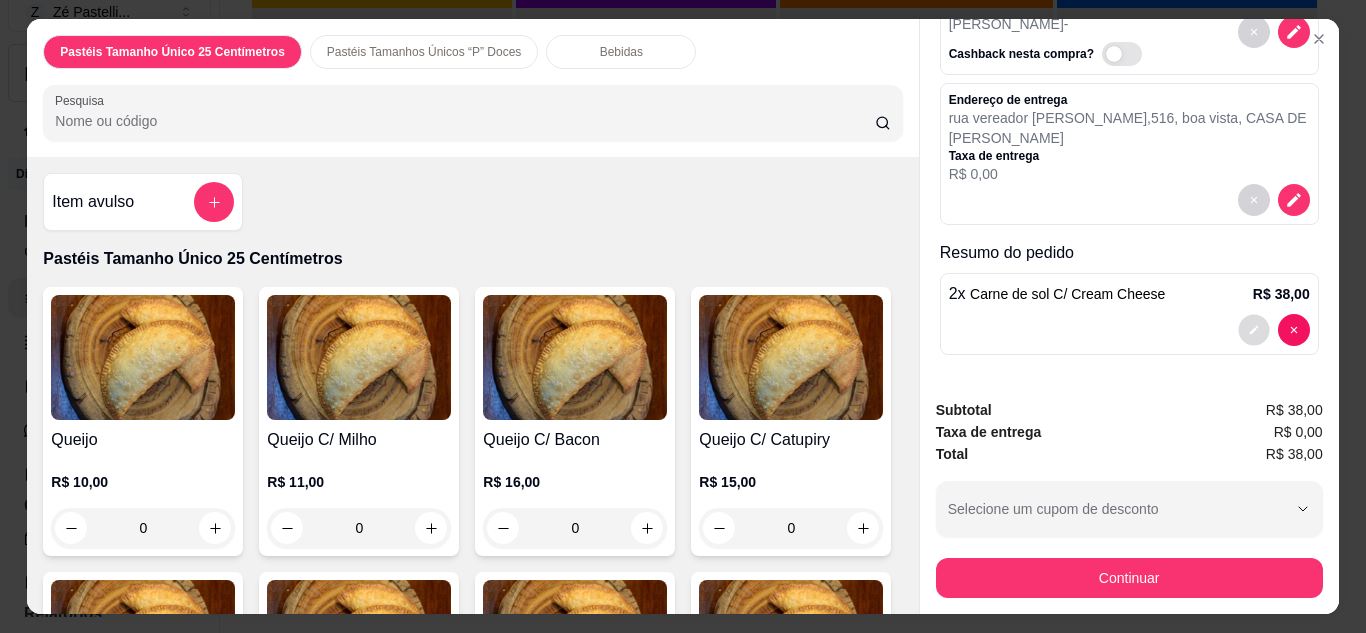 click at bounding box center [1253, 329] 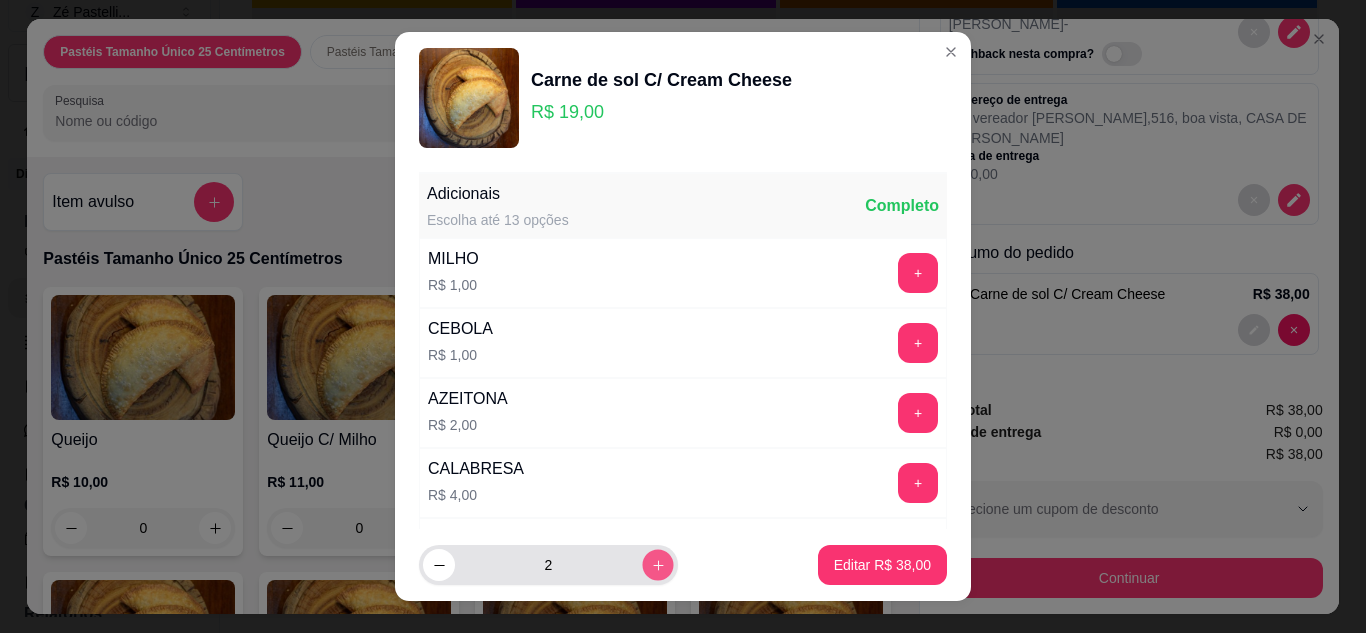 click 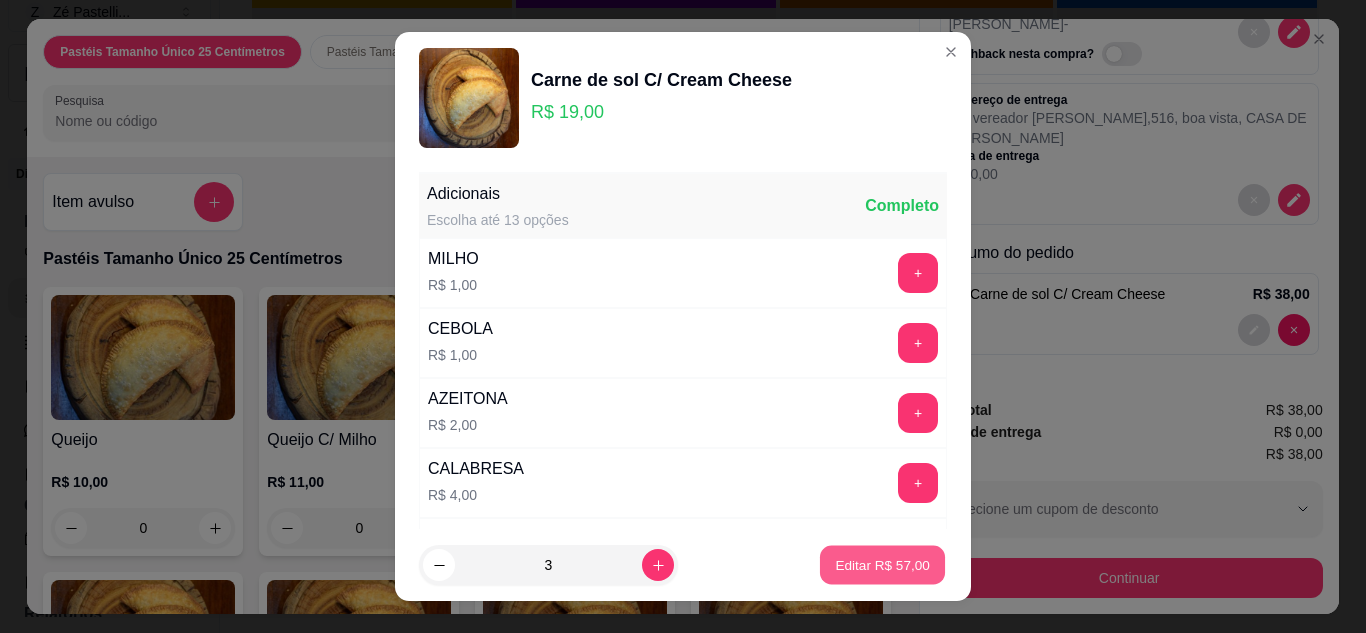 click on "Editar   R$ 57,00" at bounding box center [882, 565] 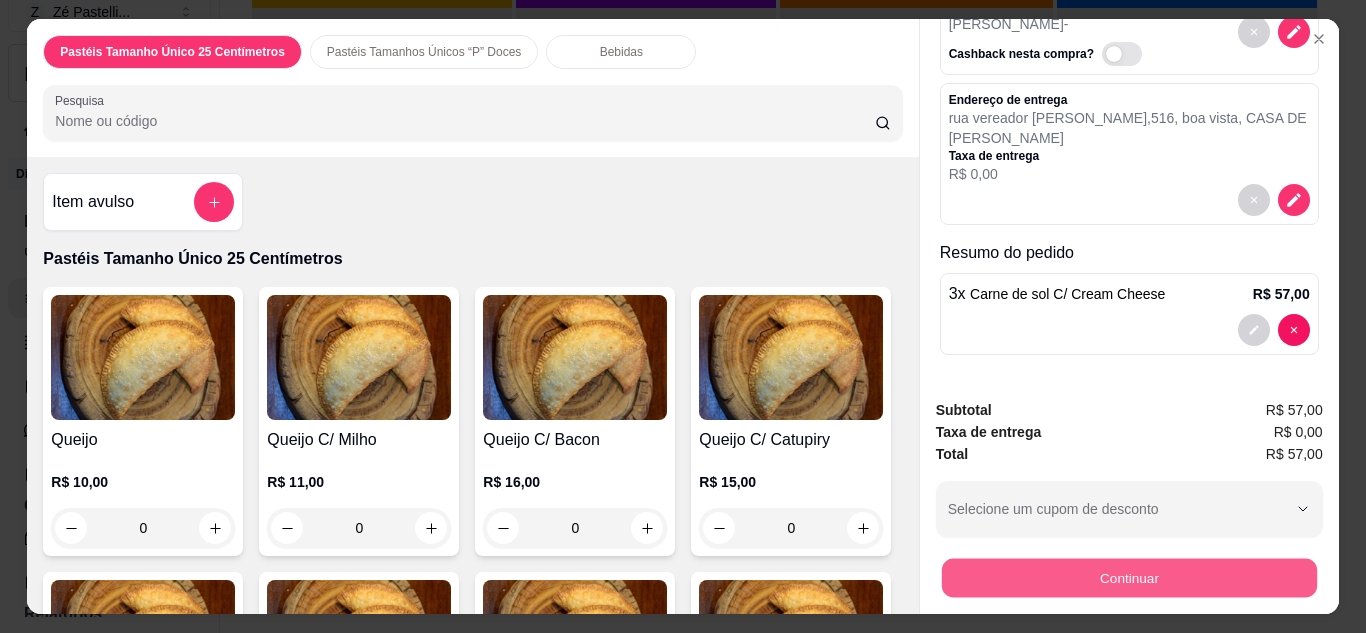 click on "Continuar" at bounding box center (1128, 578) 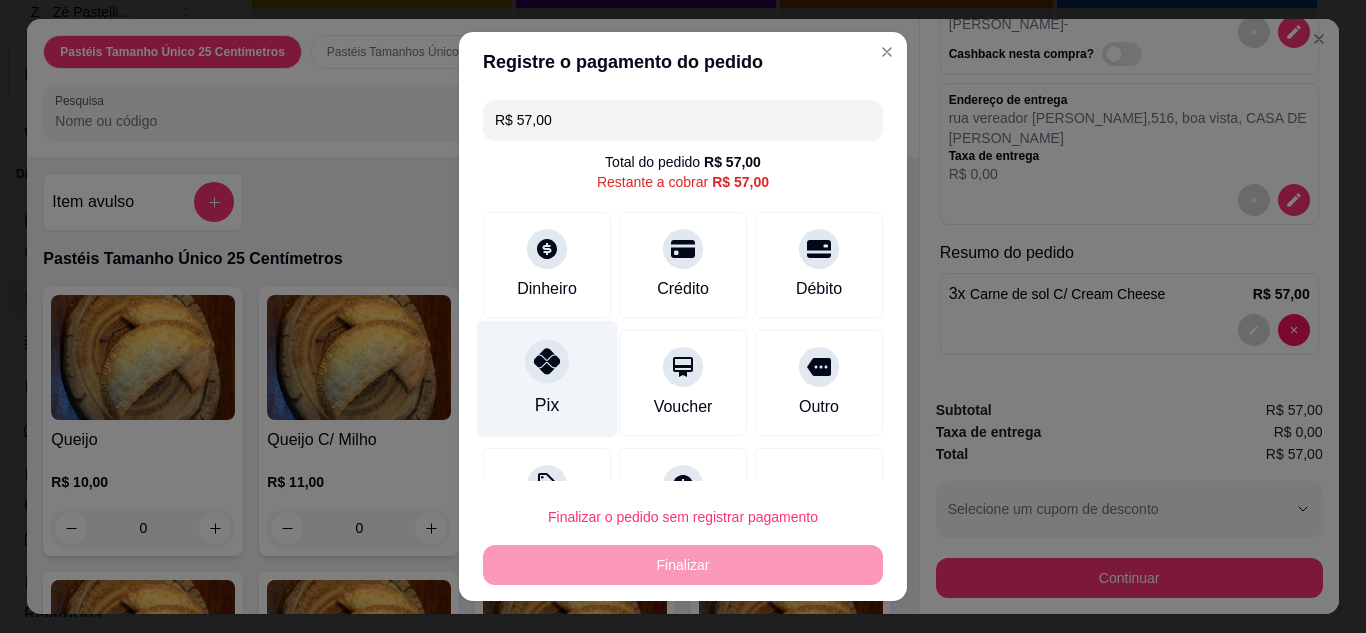 click at bounding box center (547, 361) 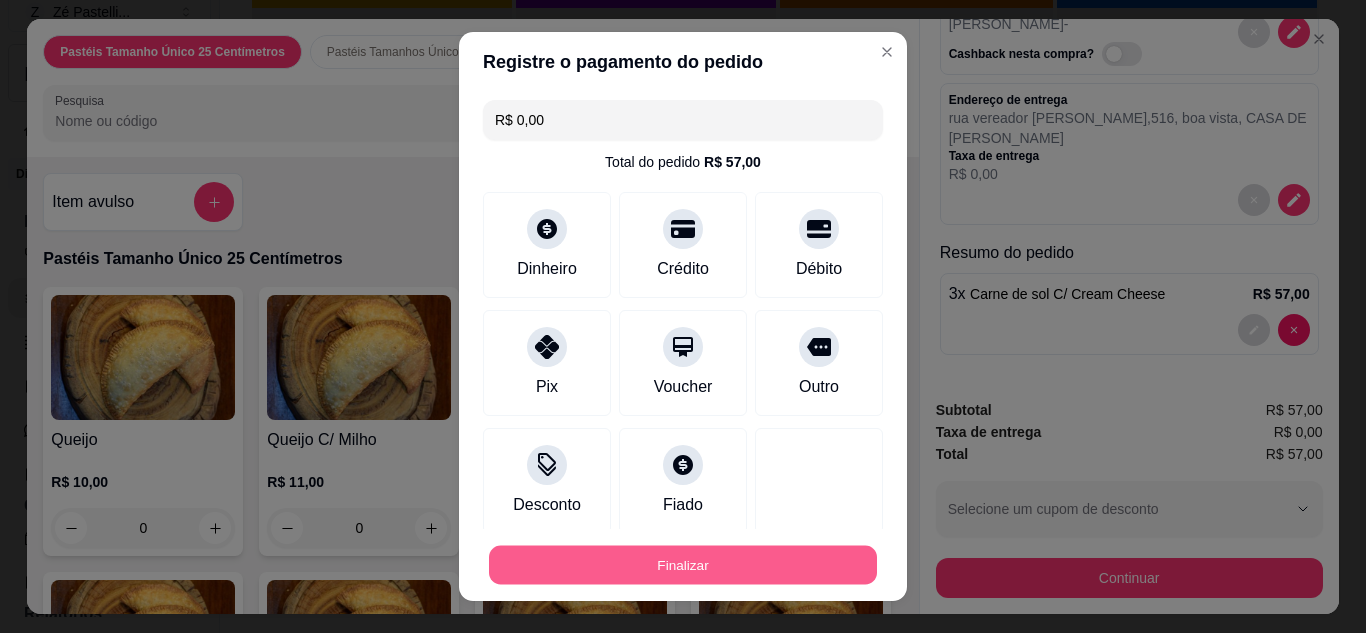 click on "Finalizar" at bounding box center [683, 565] 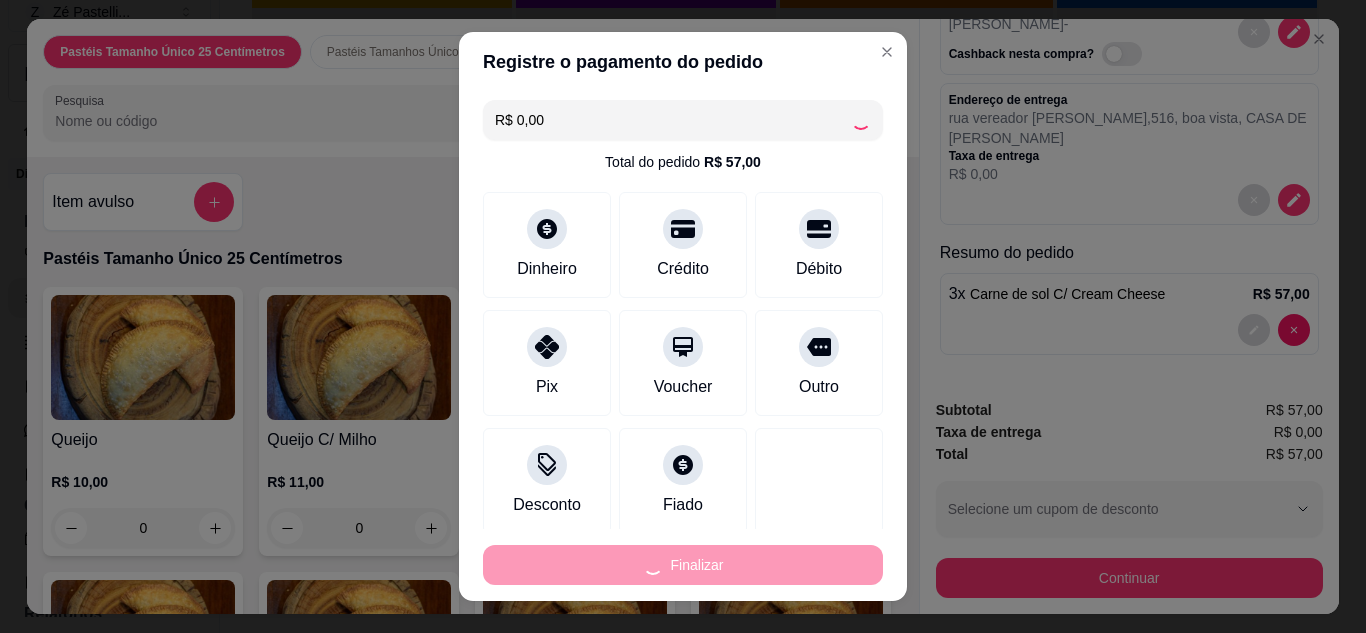 type on "0" 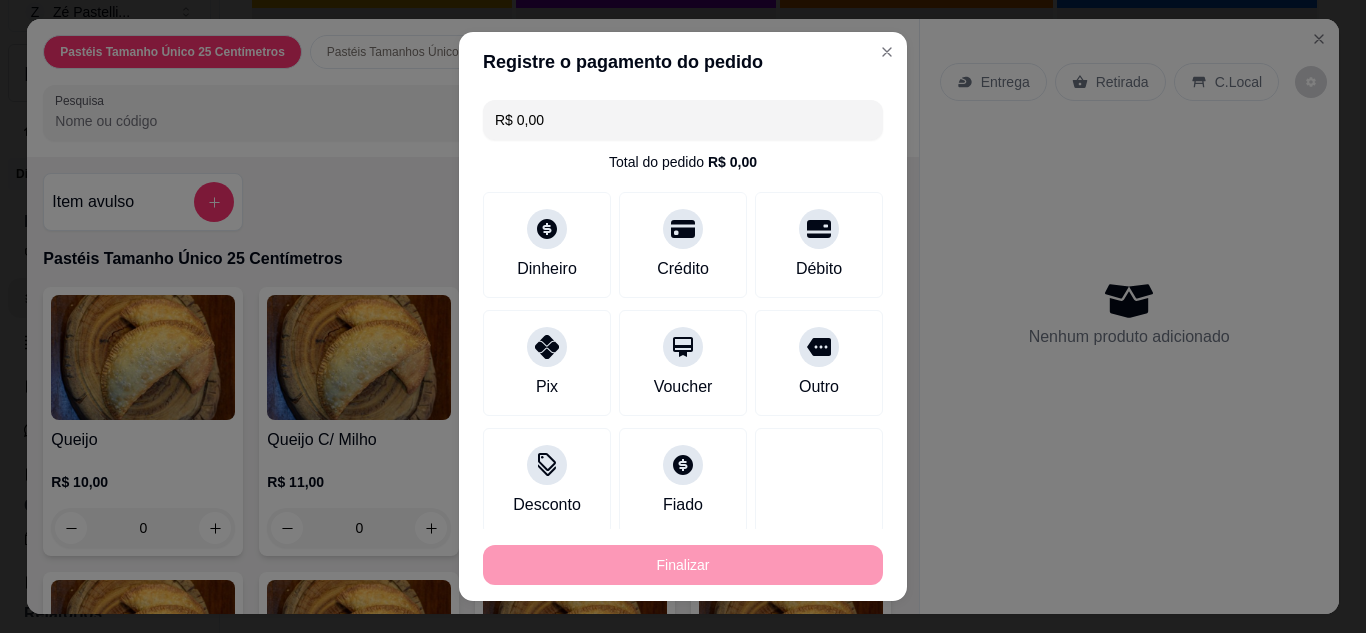 type on "-R$ 57,00" 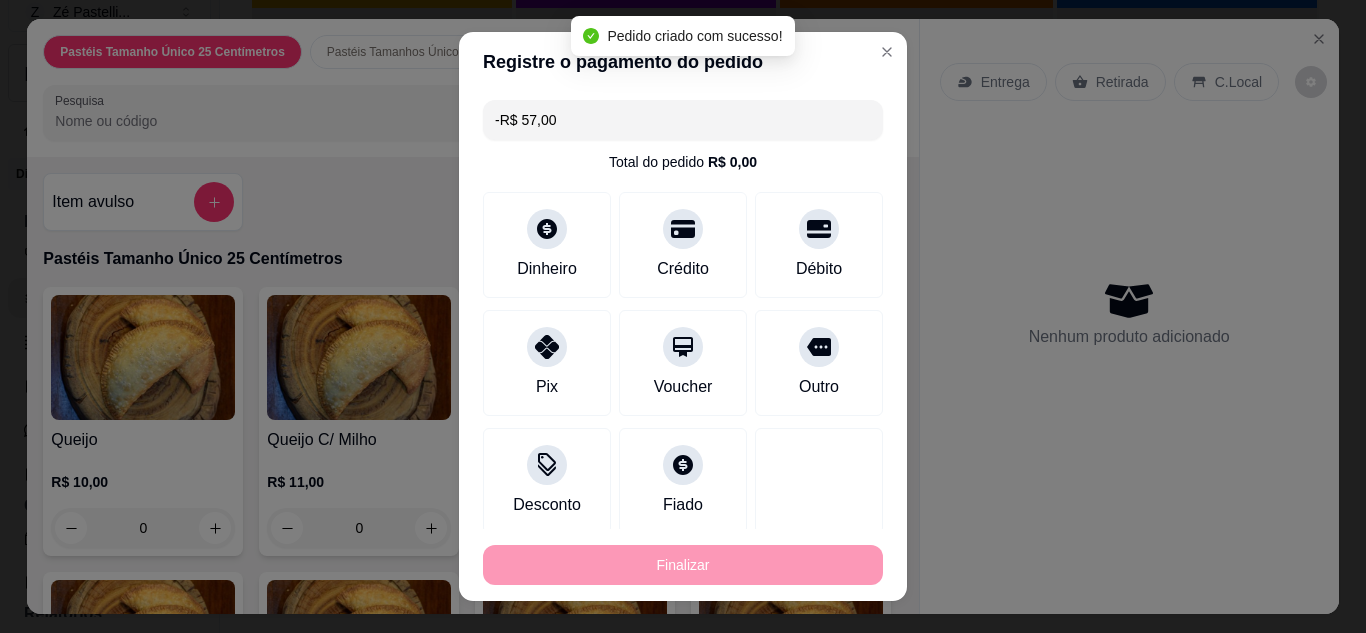 scroll, scrollTop: 0, scrollLeft: 0, axis: both 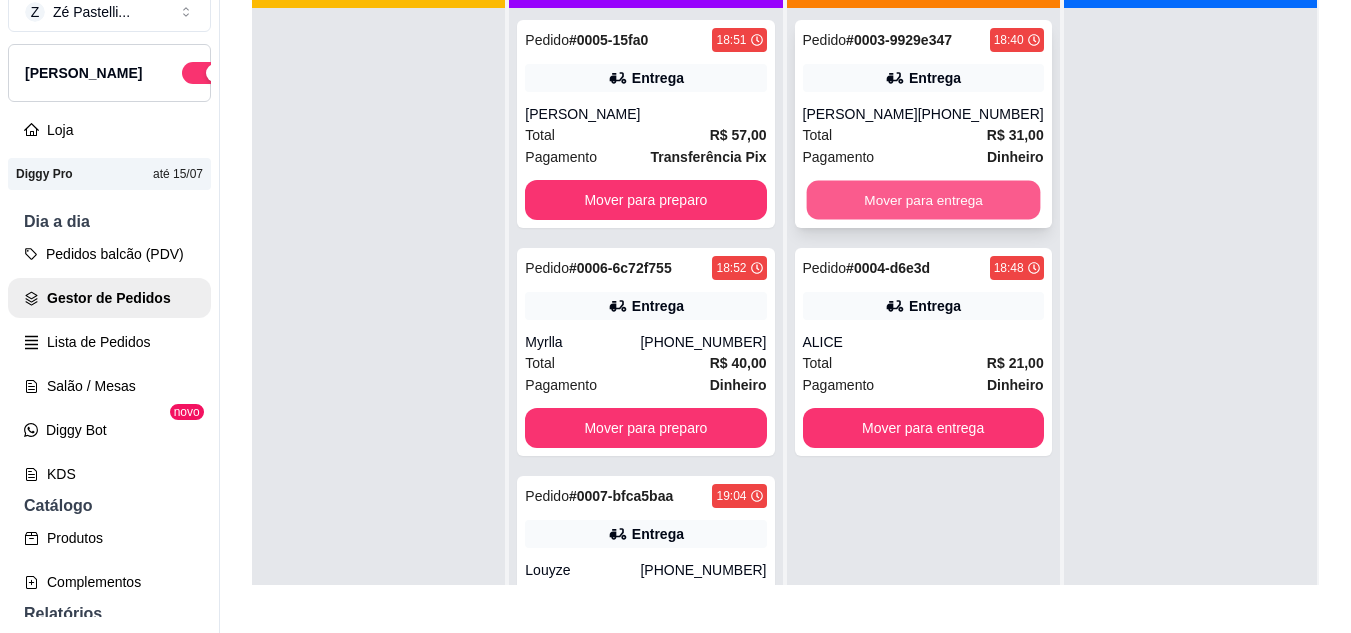 click on "Mover para entrega" at bounding box center (923, 200) 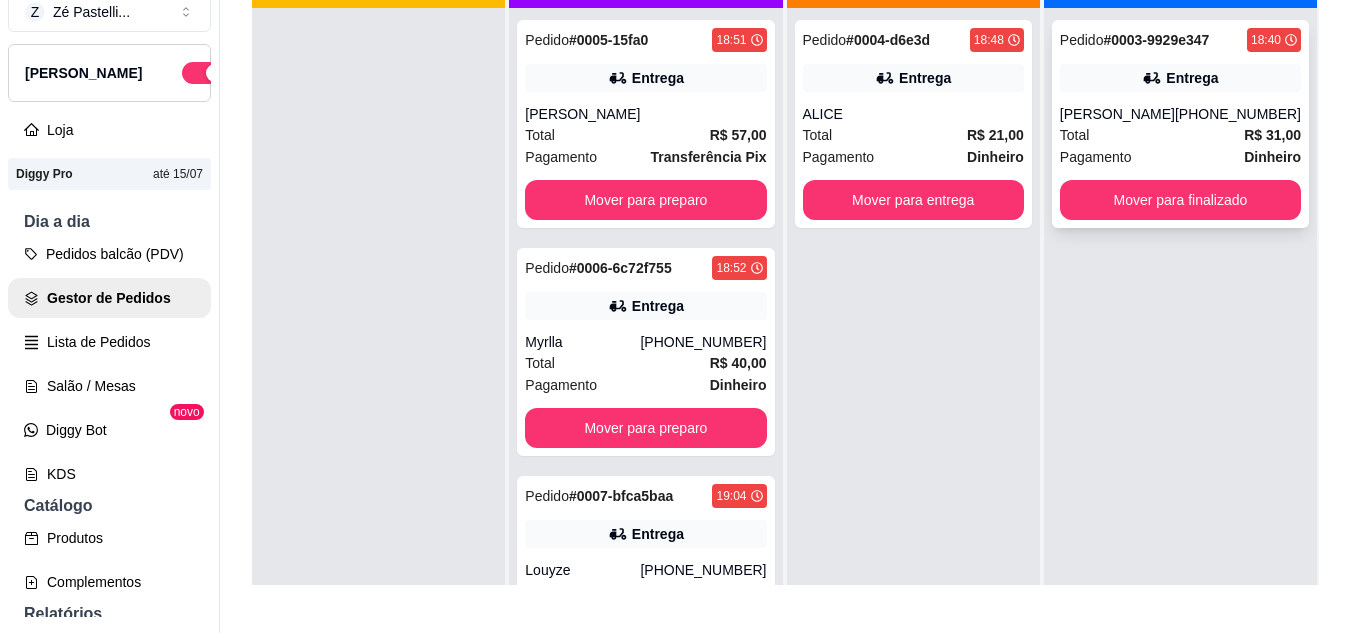 click on "Total R$ 31,00" at bounding box center (1180, 135) 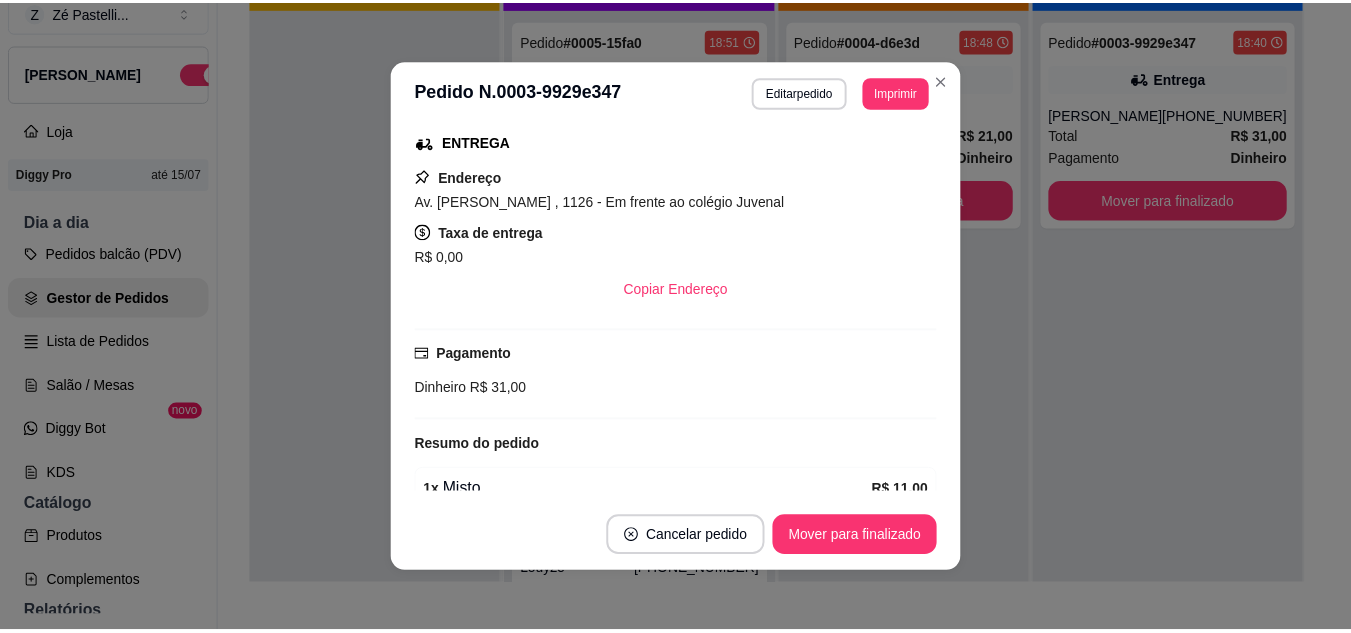 scroll, scrollTop: 360, scrollLeft: 0, axis: vertical 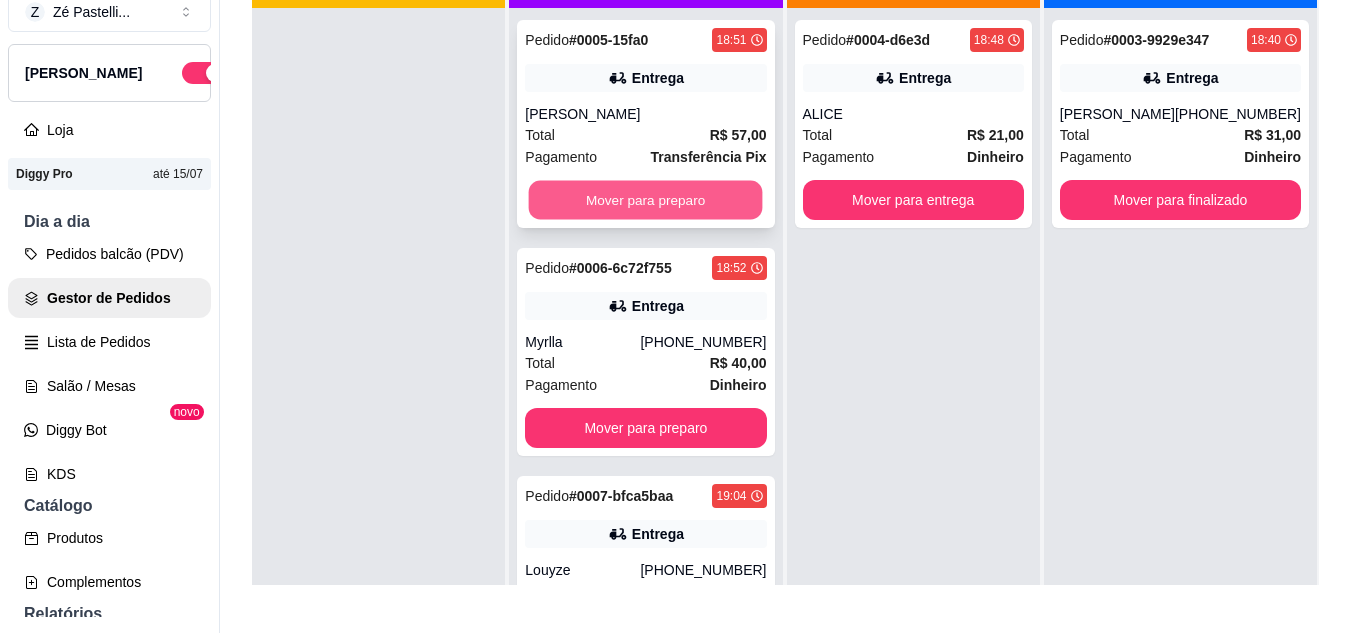 click on "Mover para preparo" at bounding box center [646, 200] 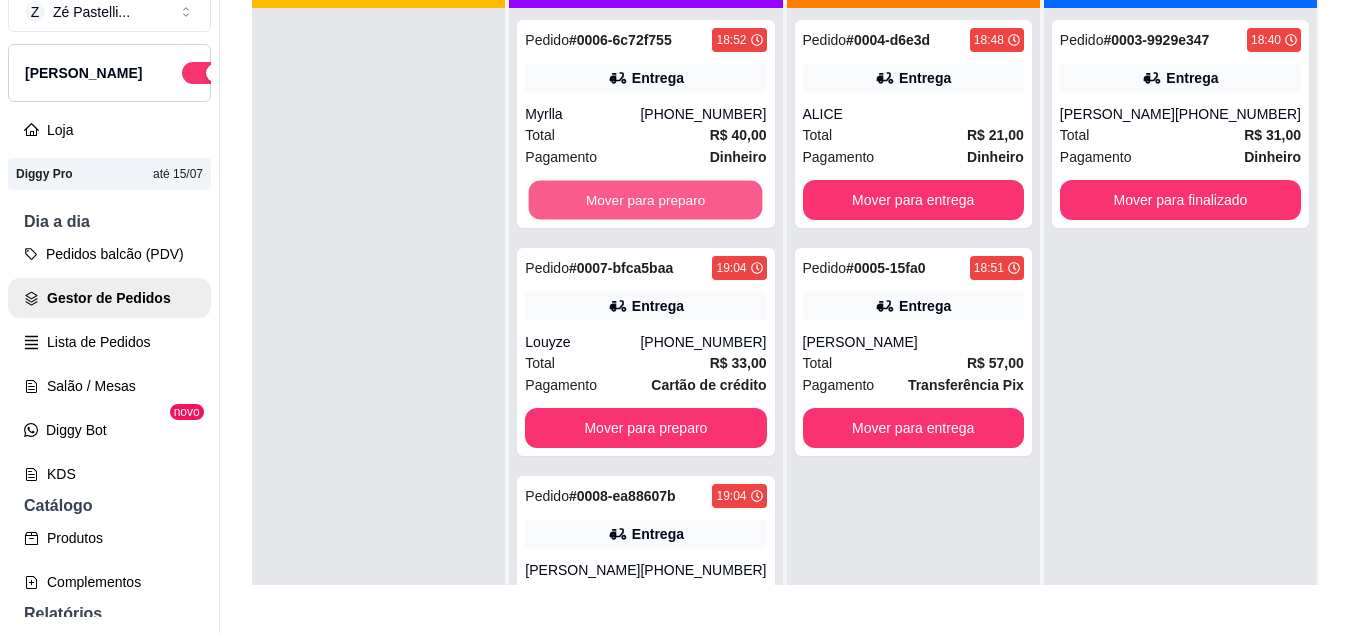 click on "Mover para preparo" at bounding box center [646, 200] 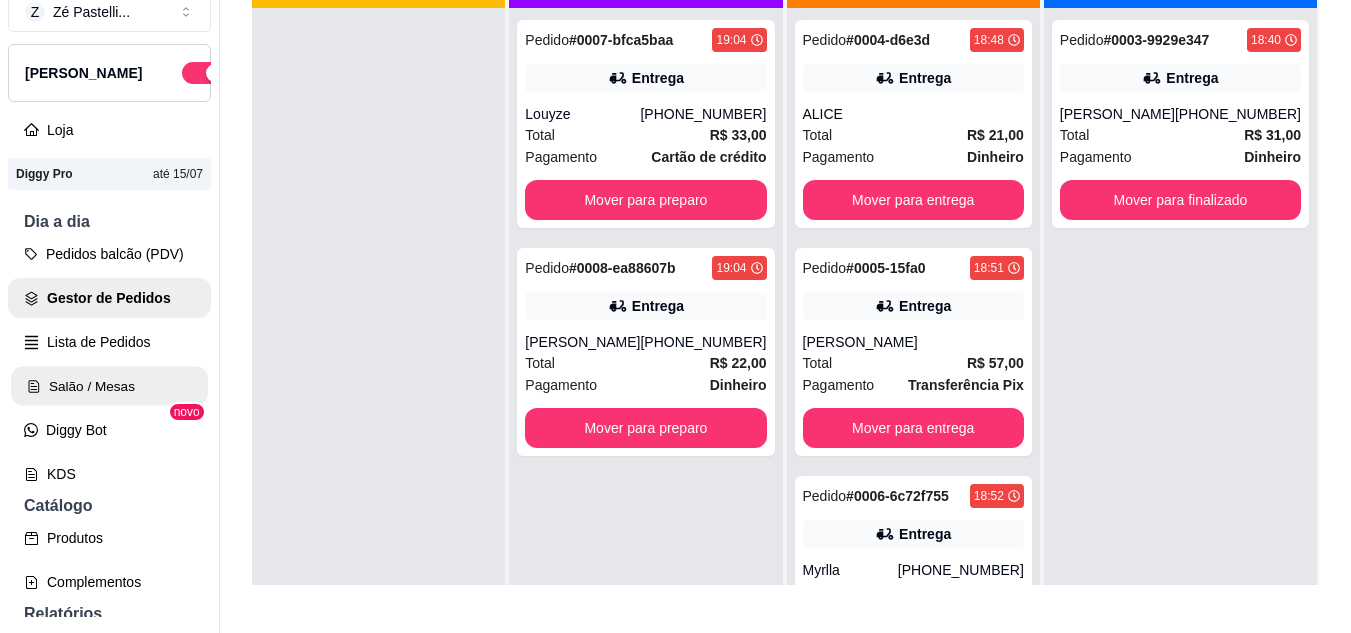 click on "Salão / Mesas" at bounding box center [109, 386] 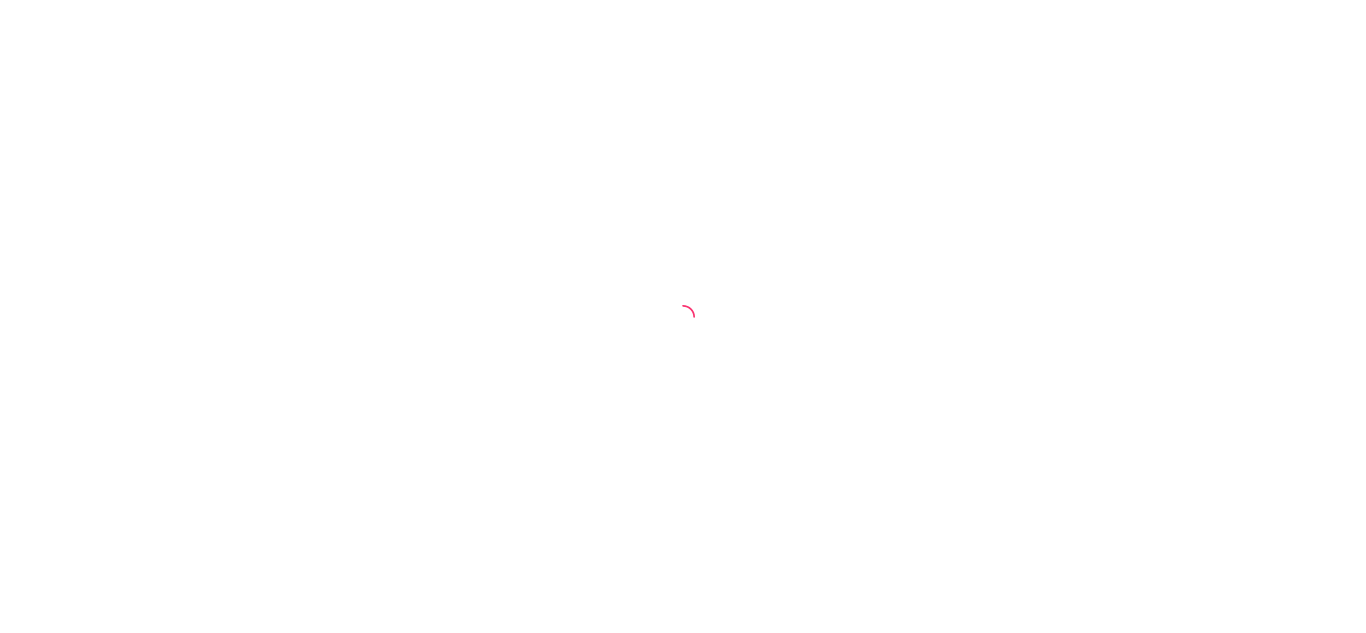 scroll, scrollTop: 0, scrollLeft: 0, axis: both 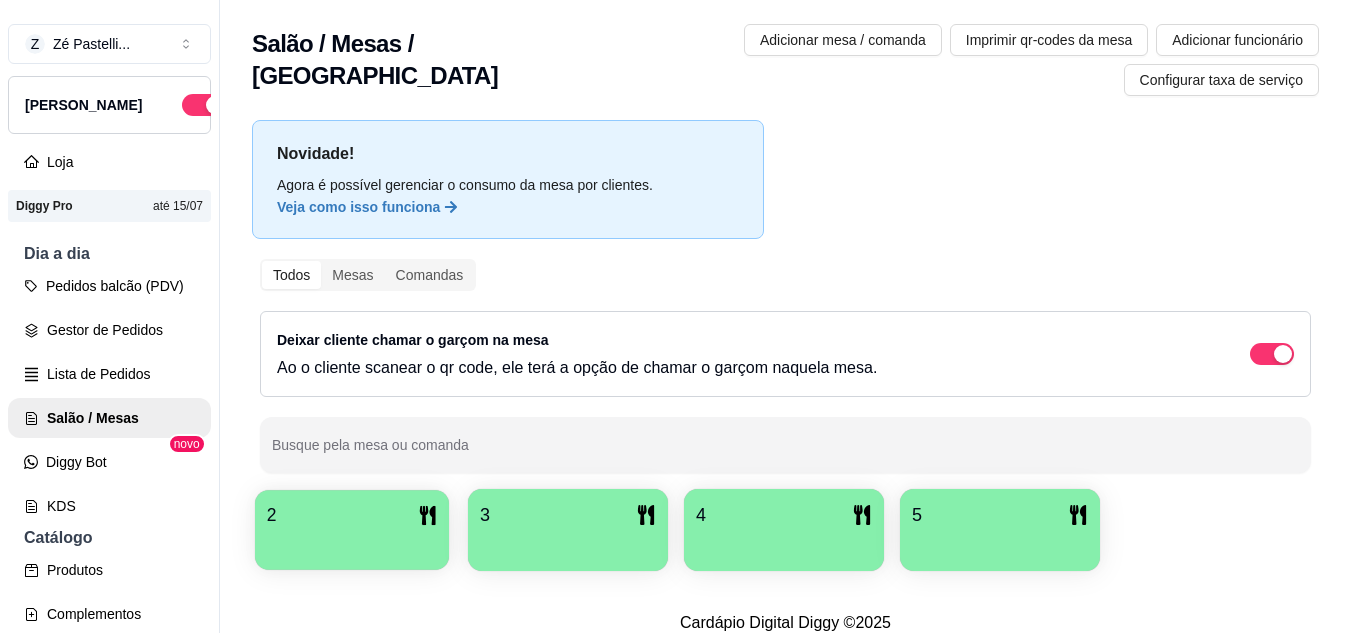 click at bounding box center [352, 543] 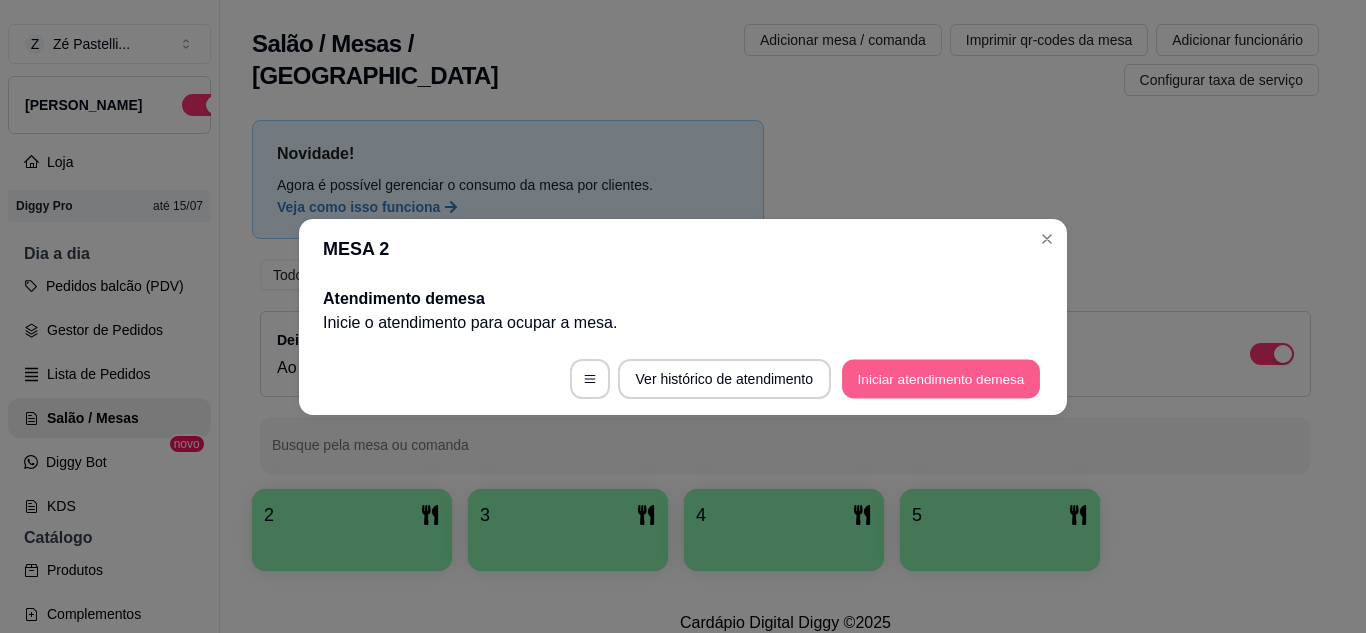 click on "Iniciar atendimento de  mesa" at bounding box center (941, 378) 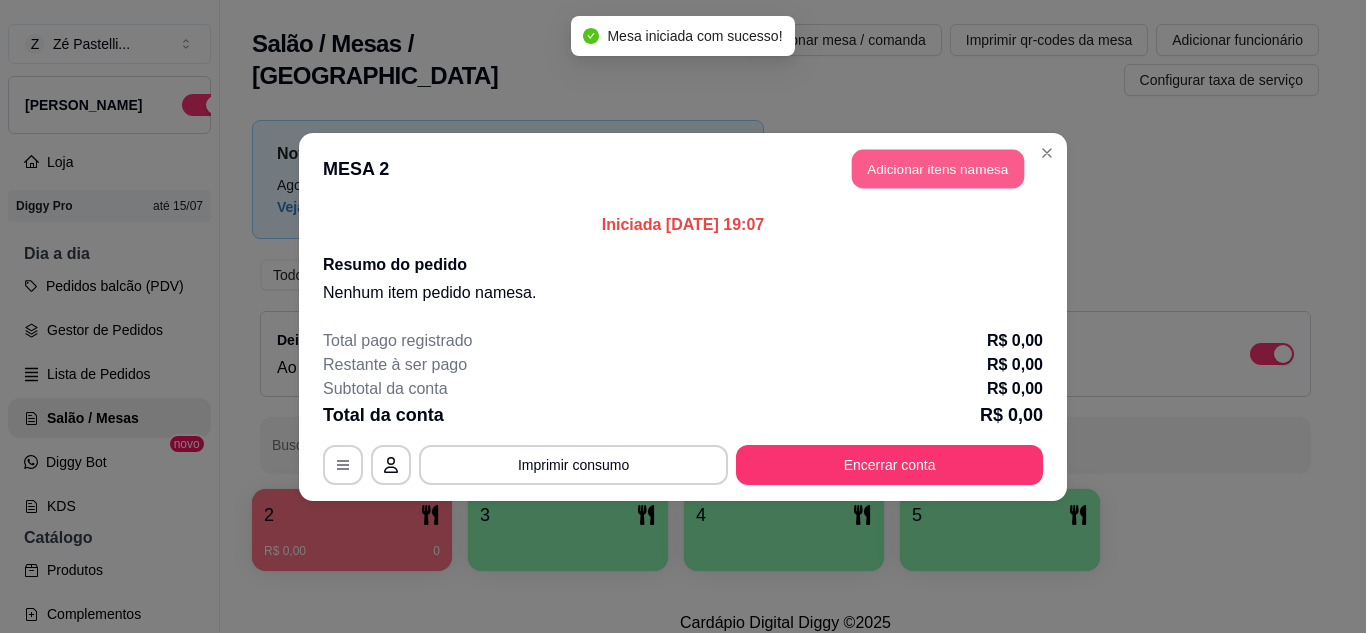 click on "Adicionar itens na  mesa" at bounding box center (938, 168) 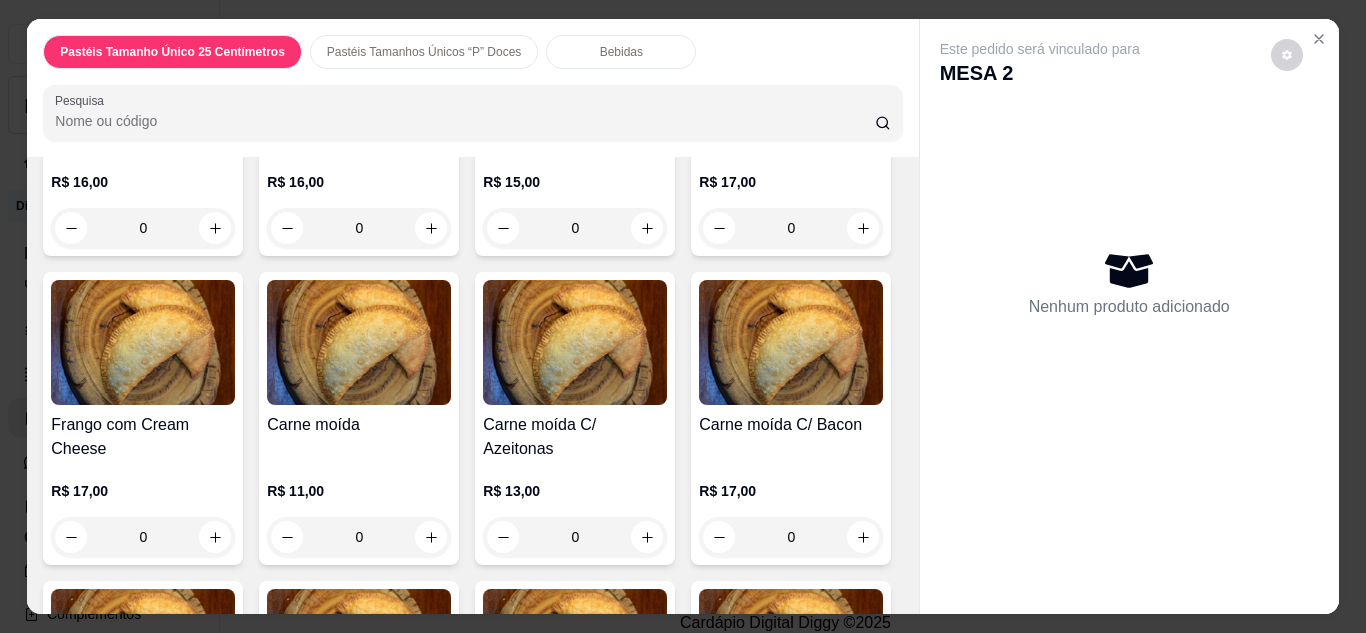 scroll, scrollTop: 1800, scrollLeft: 0, axis: vertical 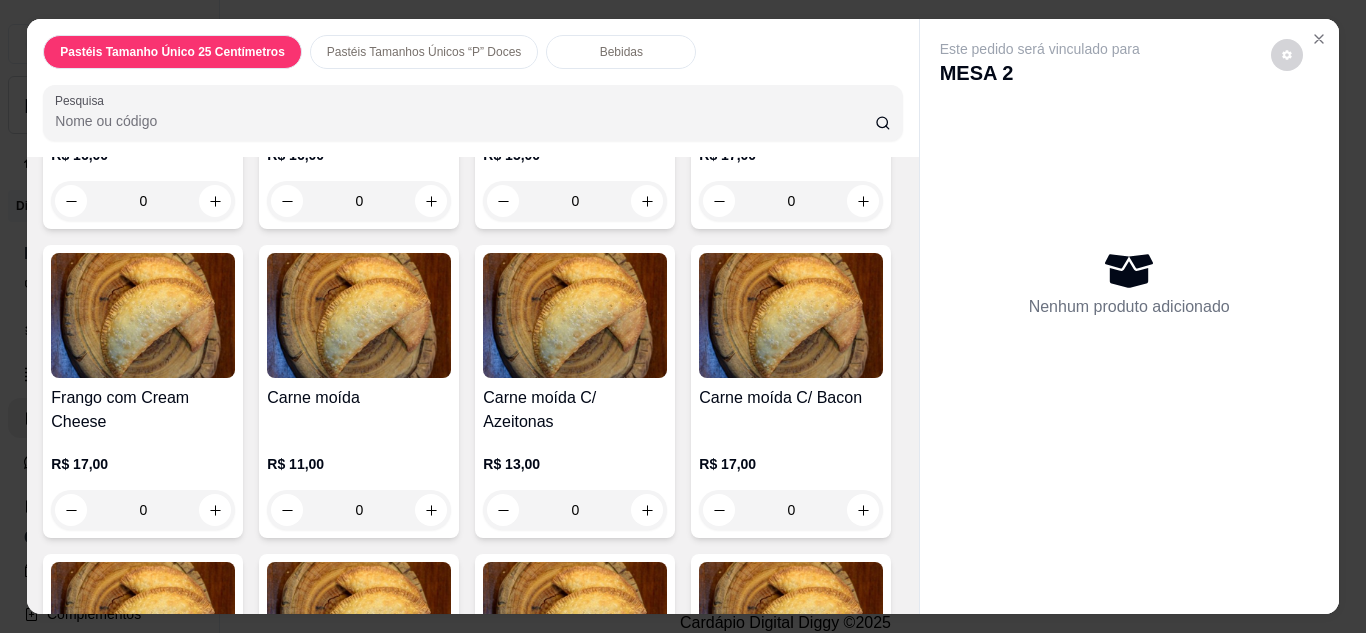 click on "0" at bounding box center (575, -84) 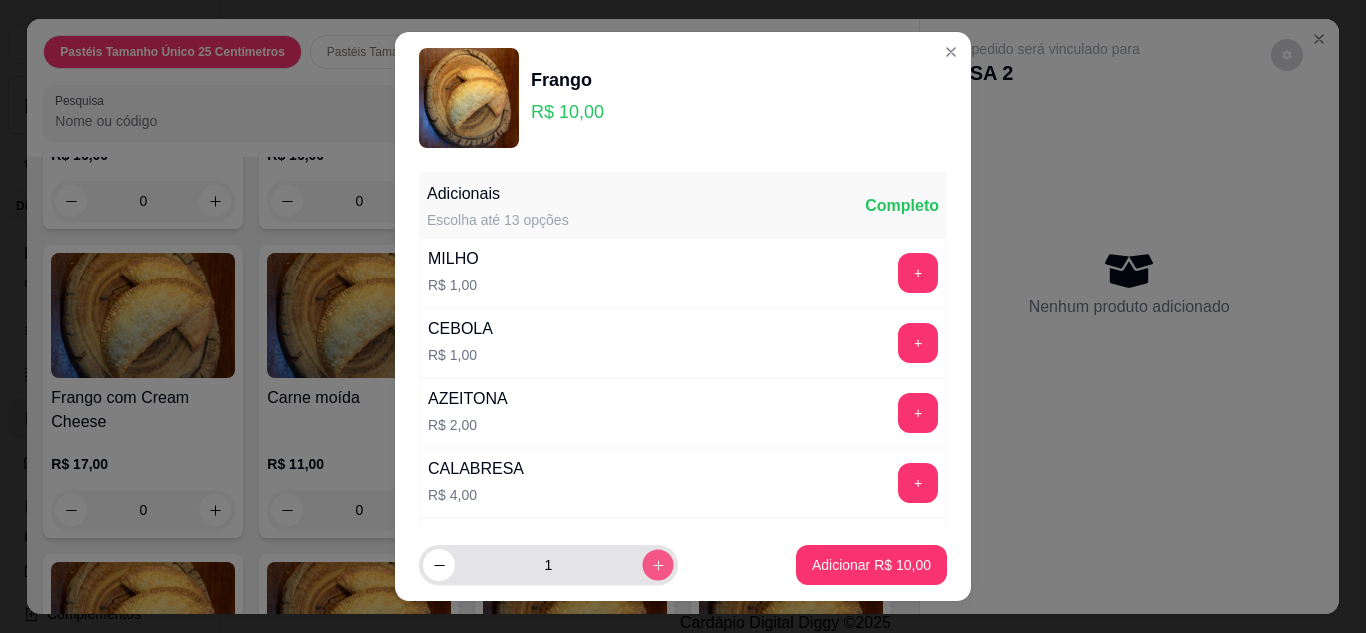 click at bounding box center [657, 565] 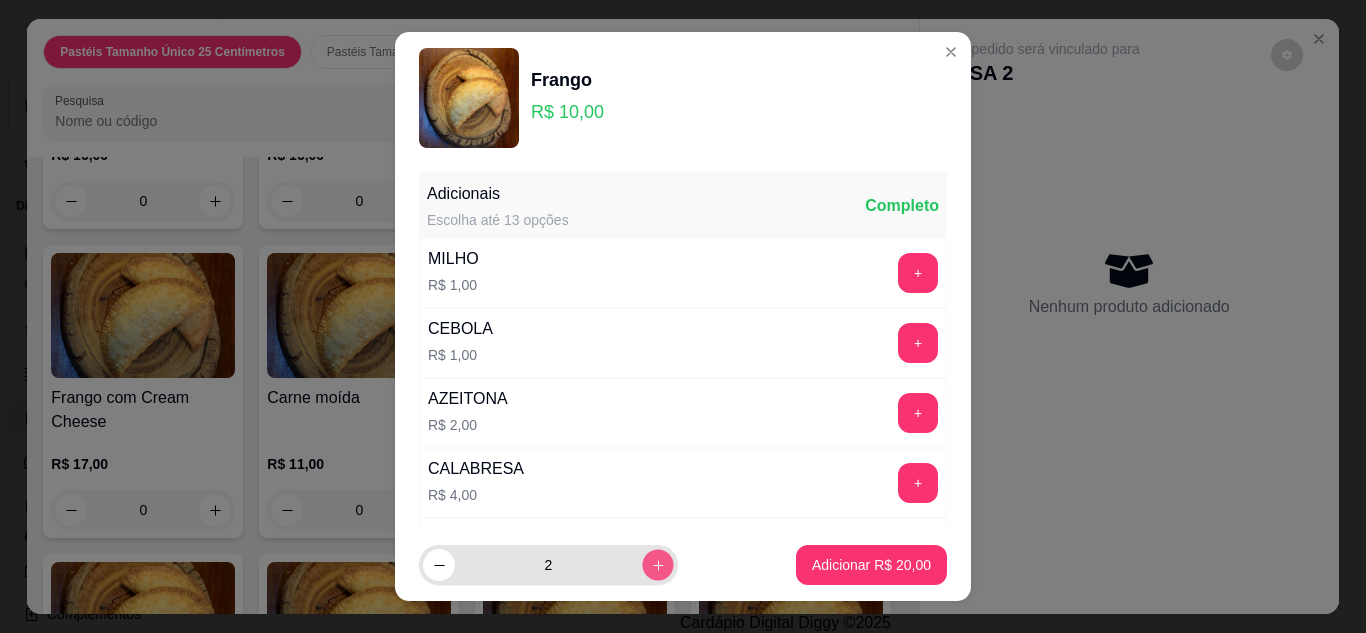 click 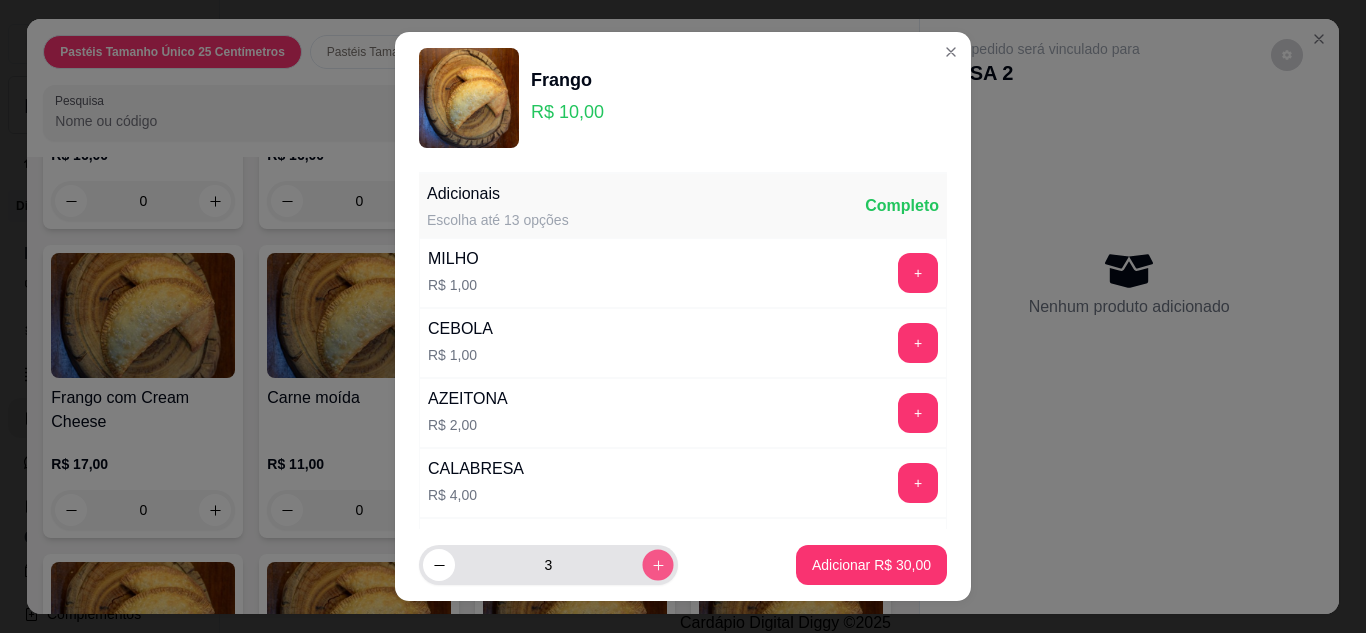 click 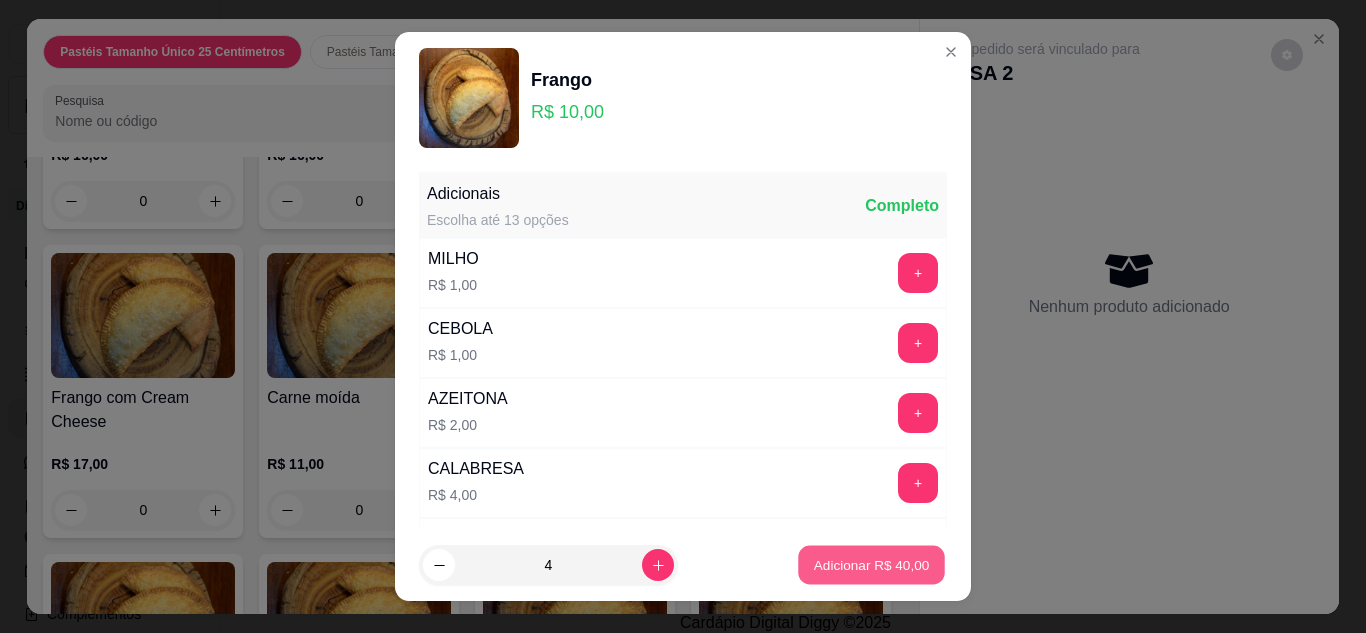 click on "Adicionar   R$ 40,00" at bounding box center [871, 565] 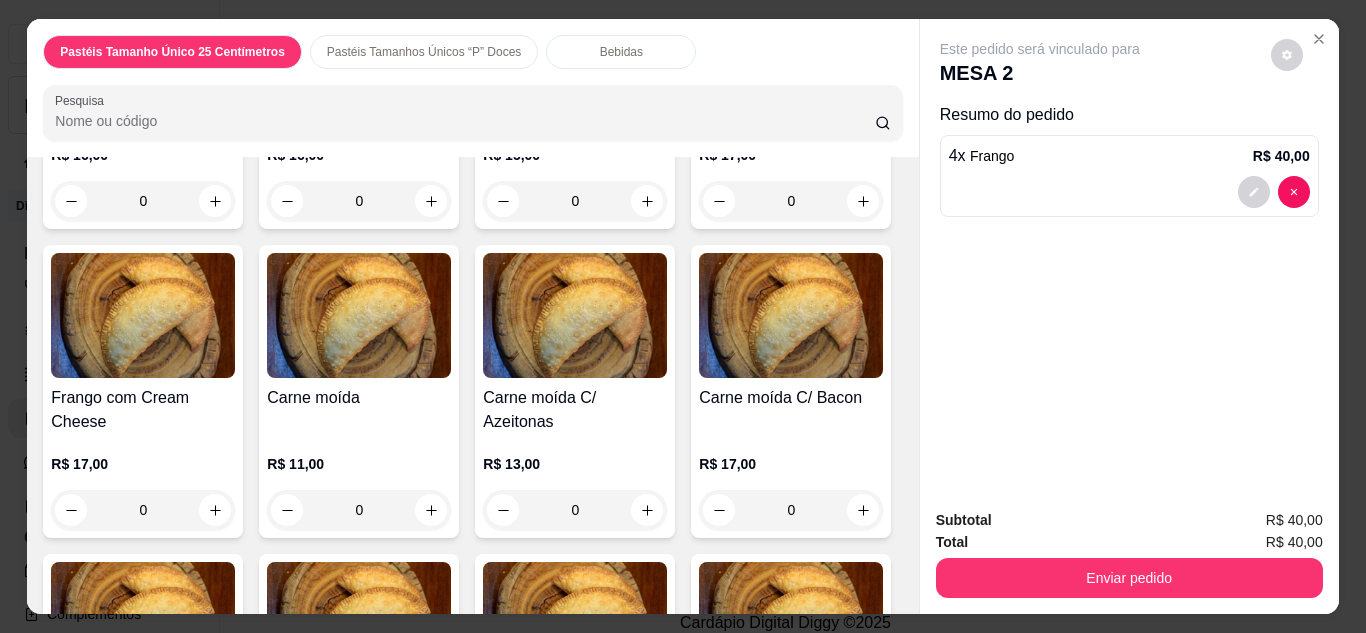 click on "Bebidas" at bounding box center (621, 52) 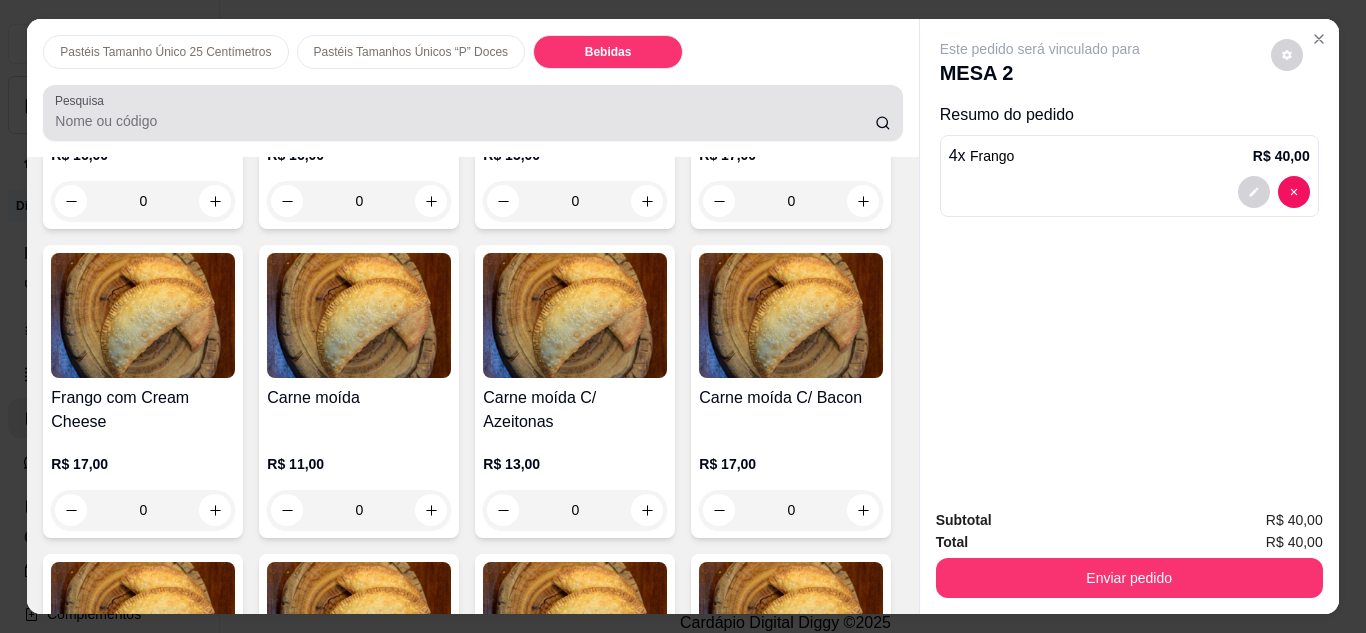 scroll, scrollTop: 4874, scrollLeft: 0, axis: vertical 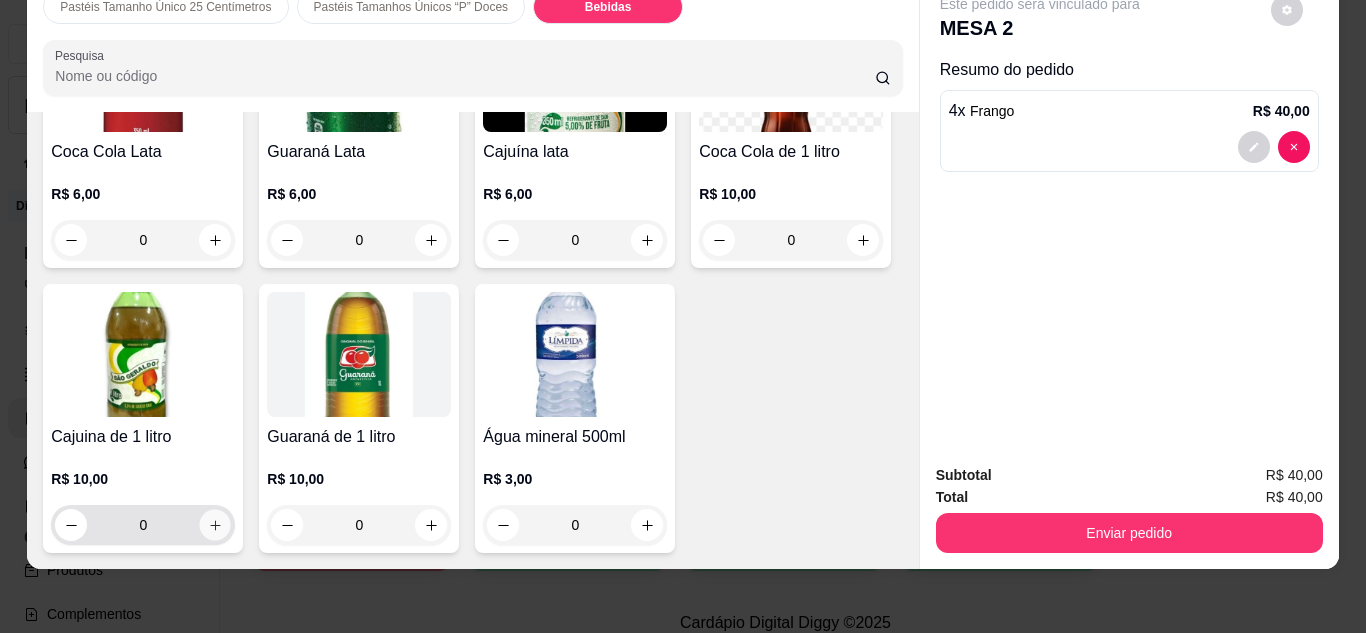 click 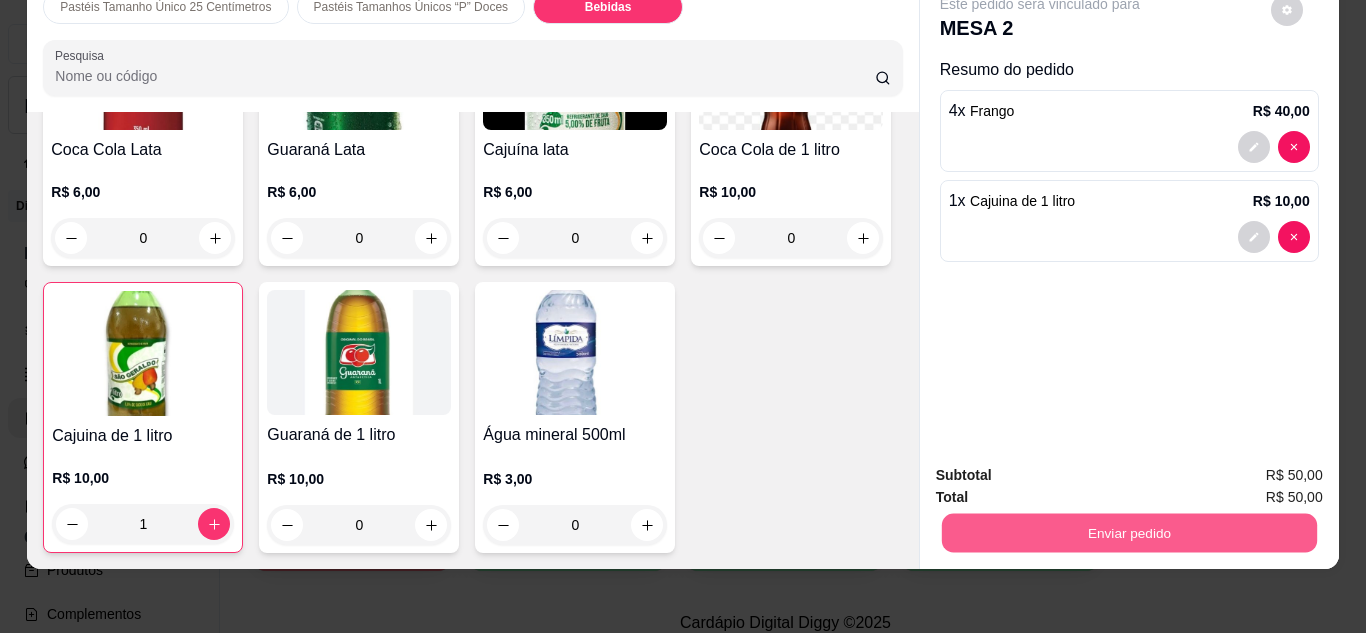 click on "Enviar pedido" at bounding box center [1128, 533] 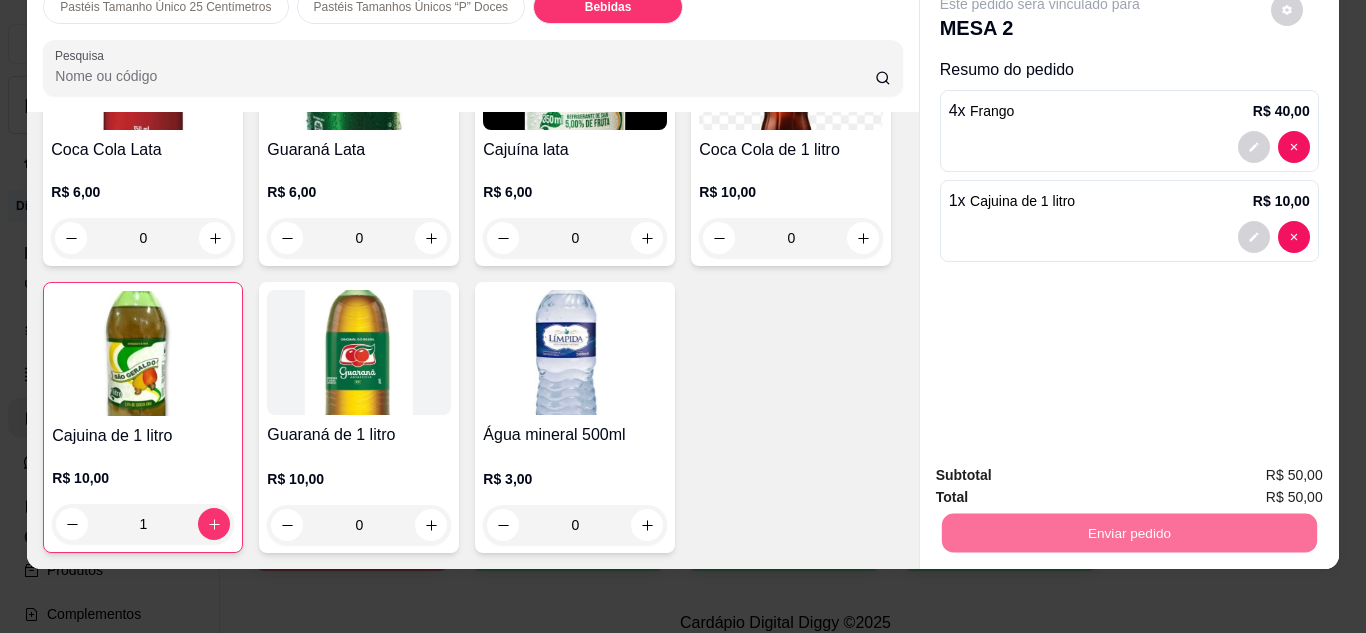 click on "Não registrar e enviar pedido" at bounding box center [1063, 468] 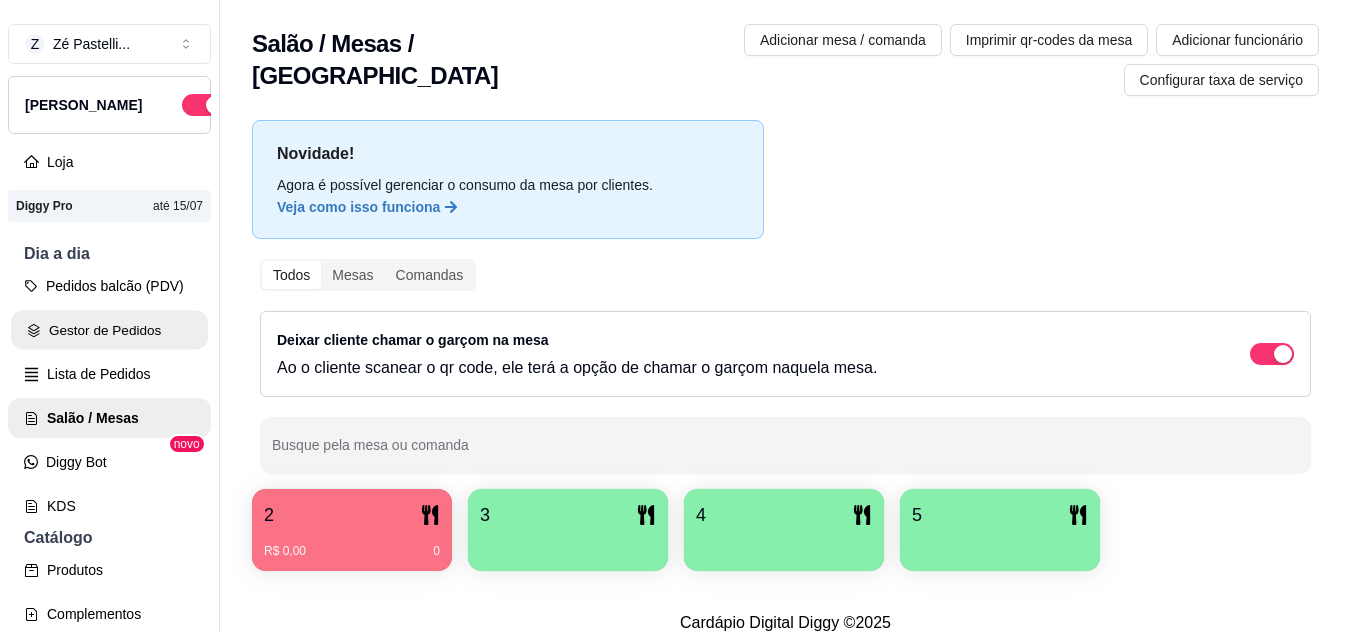 click on "Gestor de Pedidos" at bounding box center [109, 330] 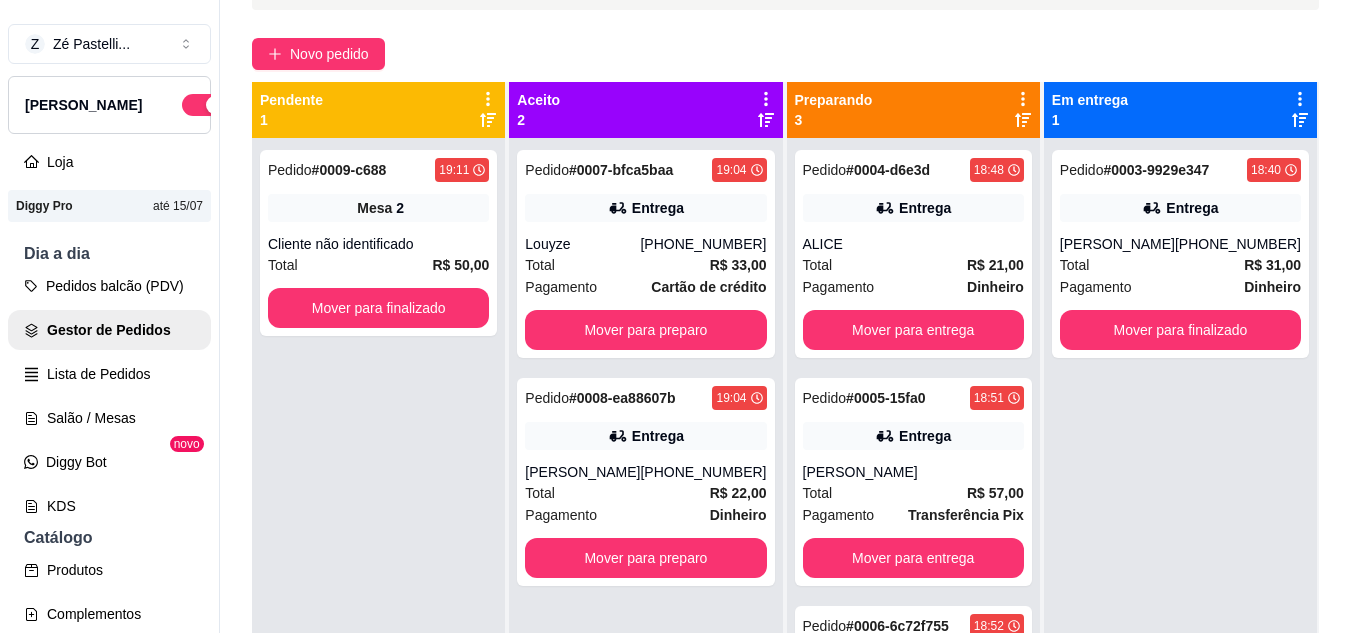 scroll, scrollTop: 160, scrollLeft: 0, axis: vertical 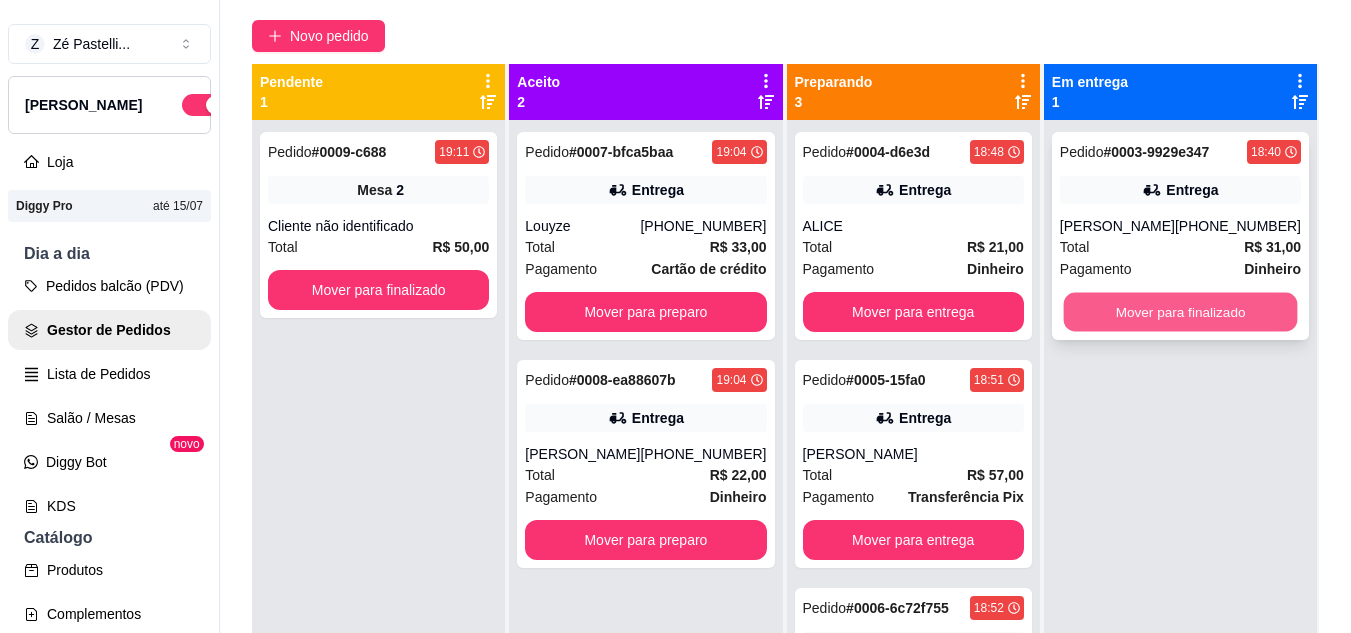click on "Mover para finalizado" at bounding box center [1180, 312] 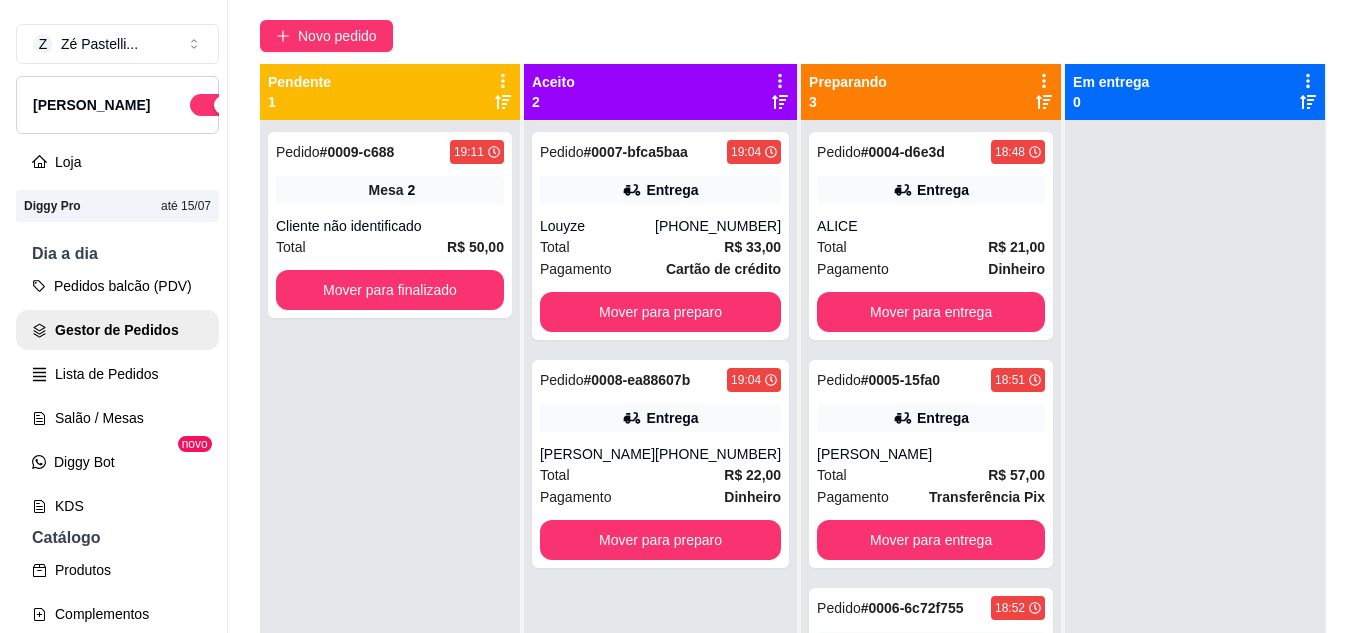 scroll, scrollTop: 200, scrollLeft: 0, axis: vertical 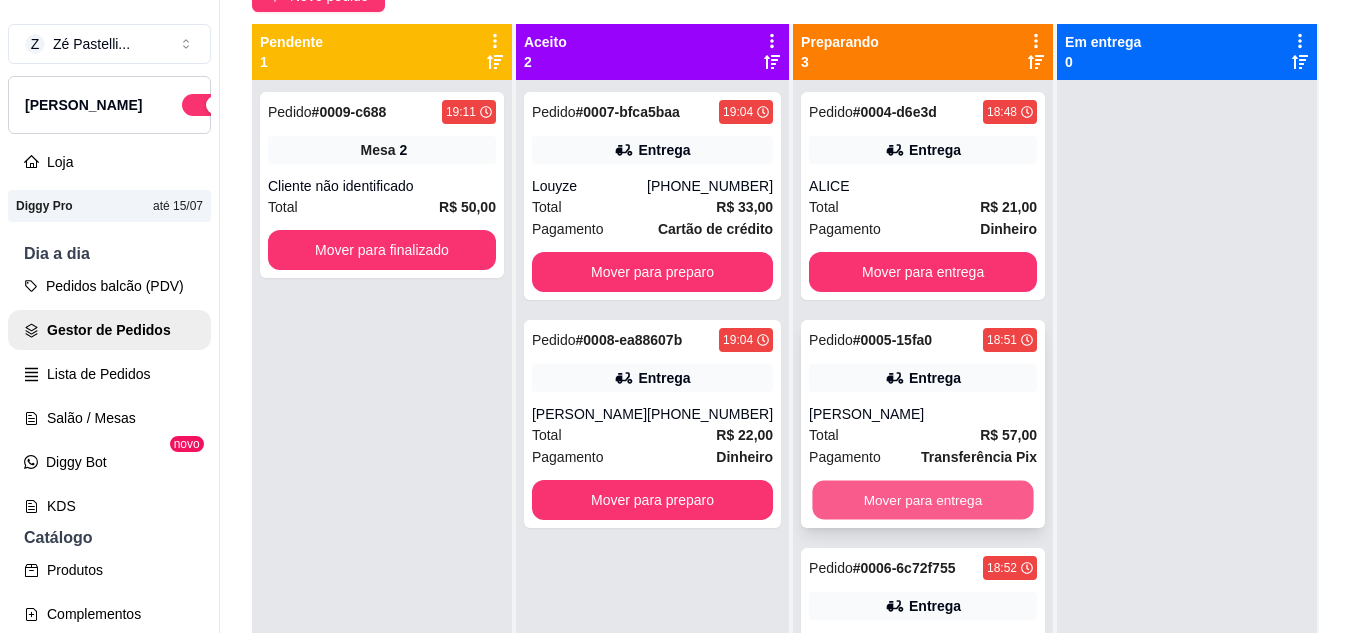 click on "Mover para entrega" at bounding box center (923, 500) 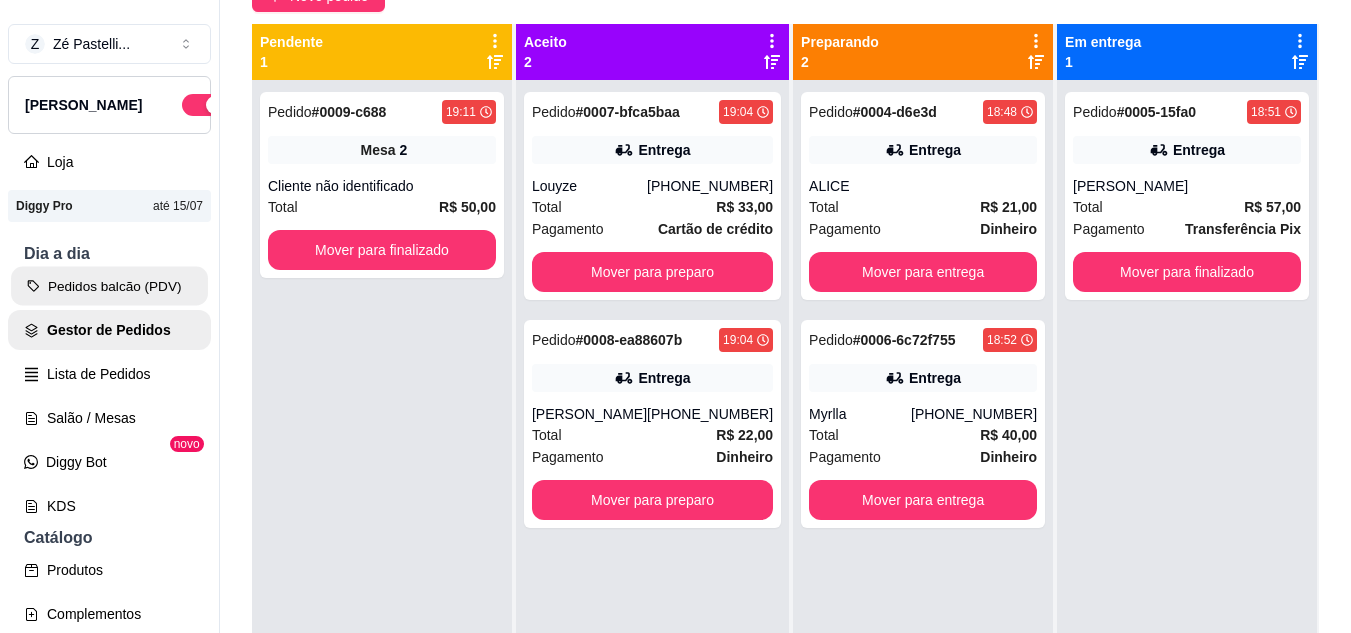 click on "Pedidos balcão (PDV)" at bounding box center [109, 286] 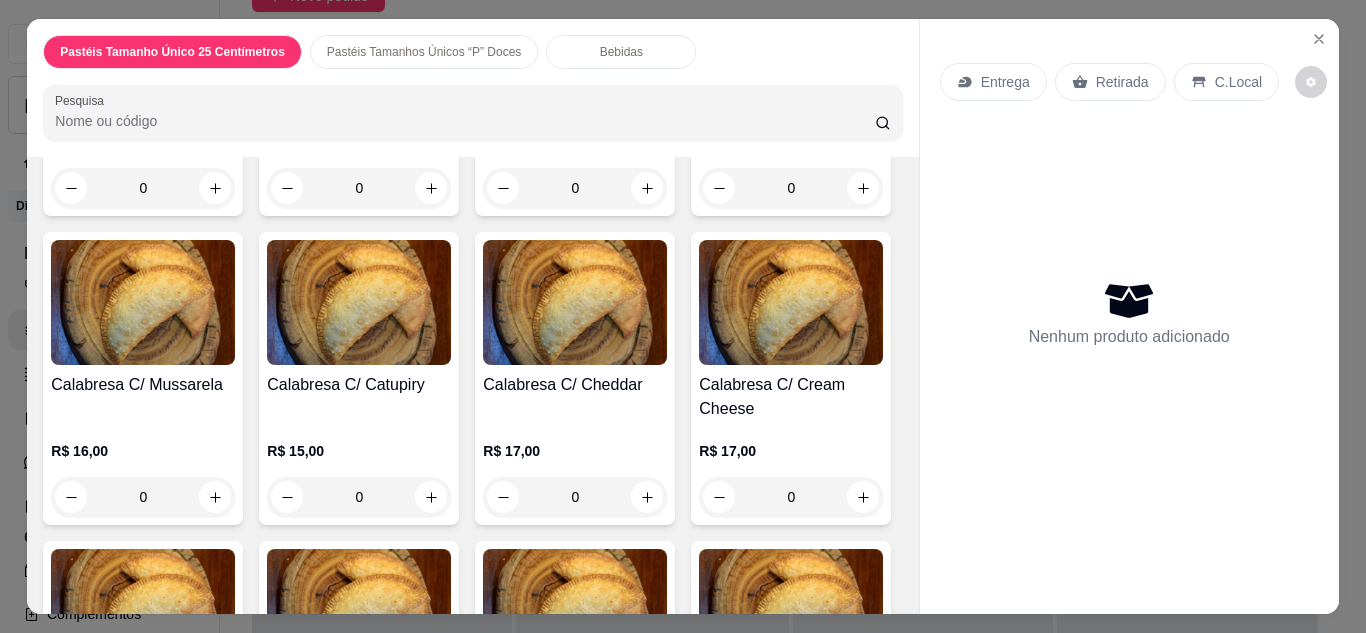 scroll, scrollTop: 640, scrollLeft: 0, axis: vertical 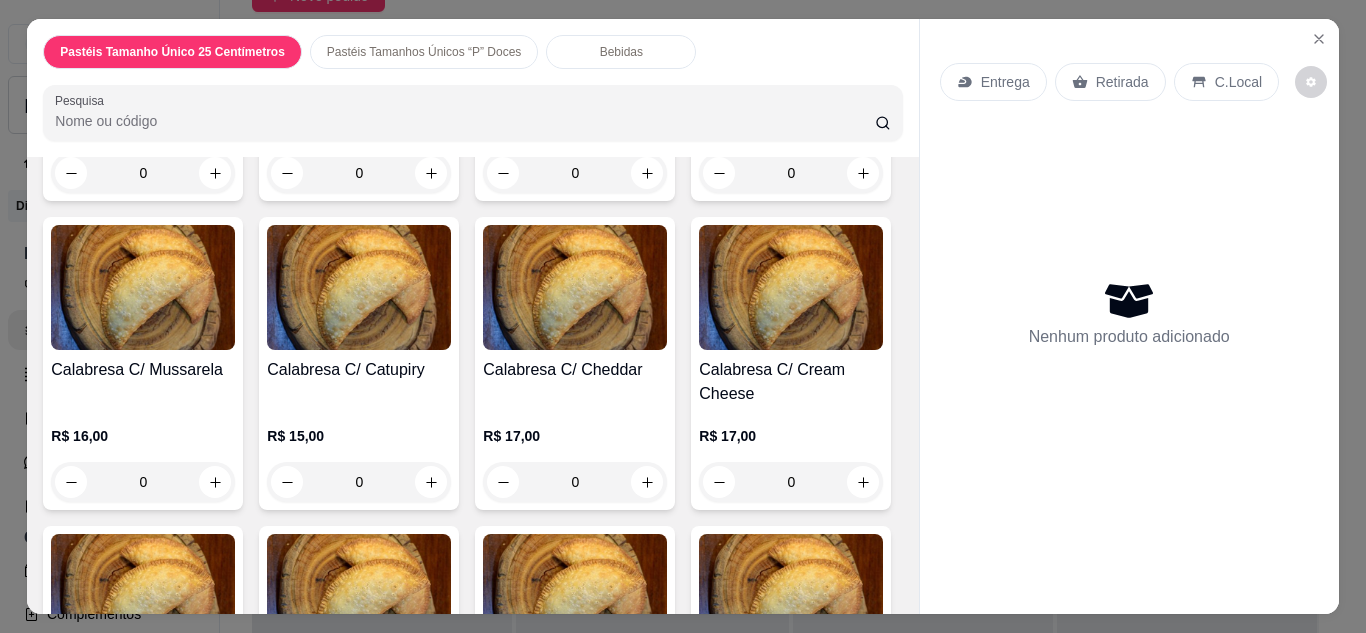 click on "0" at bounding box center [575, 173] 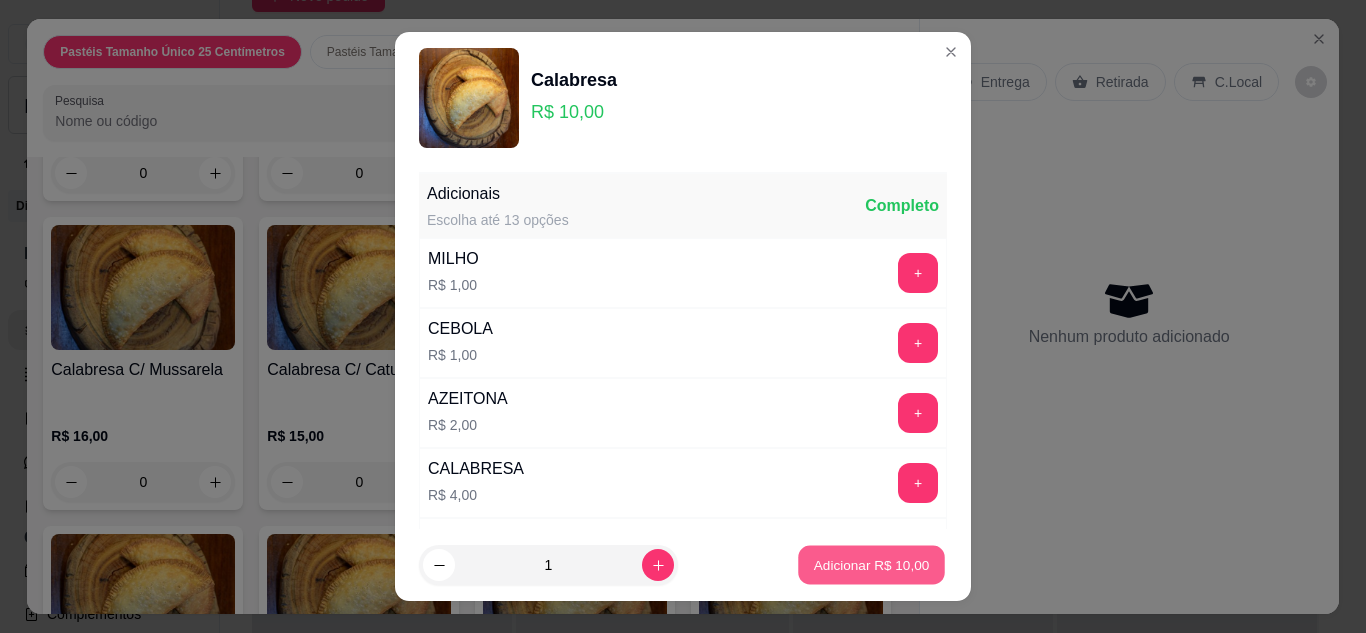 click on "Adicionar   R$ 10,00" at bounding box center [872, 565] 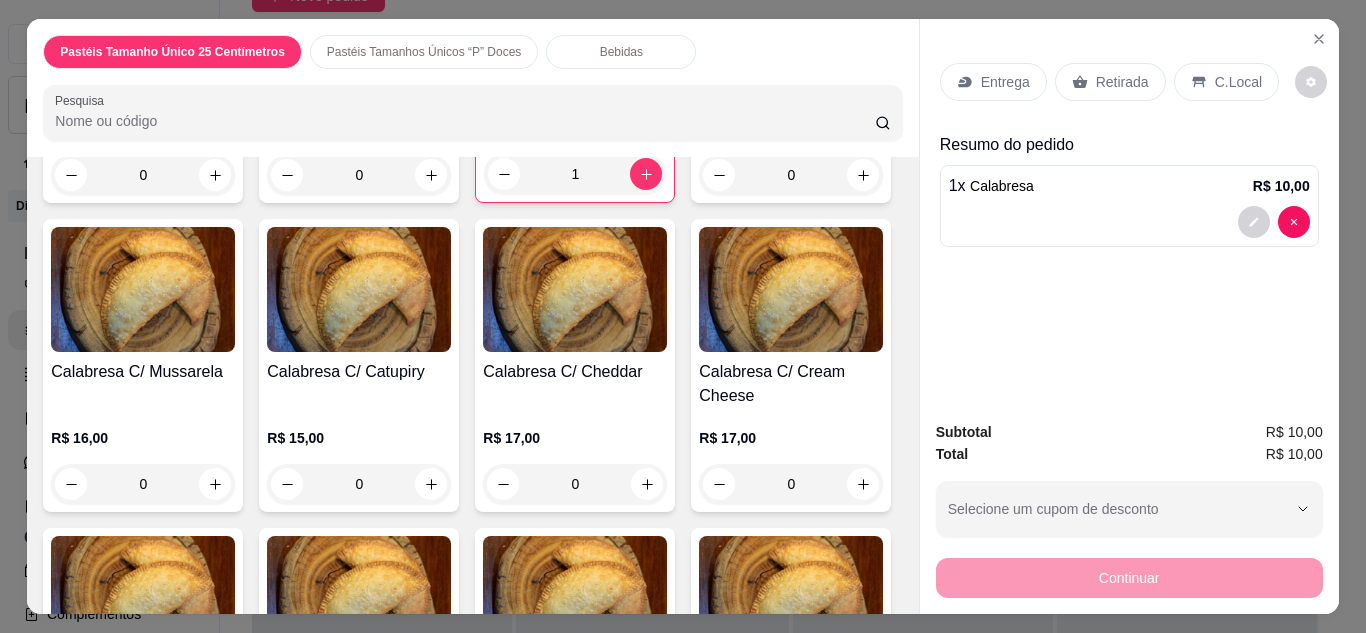 click on "Bebidas" at bounding box center [621, 52] 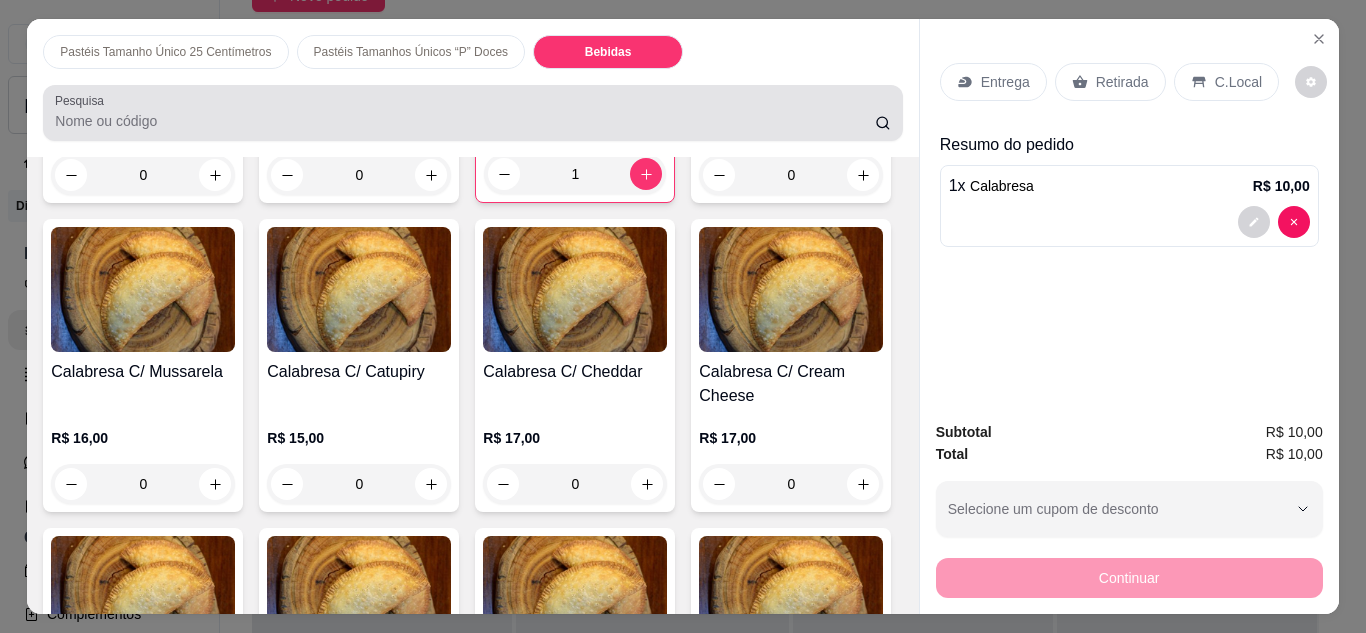 scroll, scrollTop: 4876, scrollLeft: 0, axis: vertical 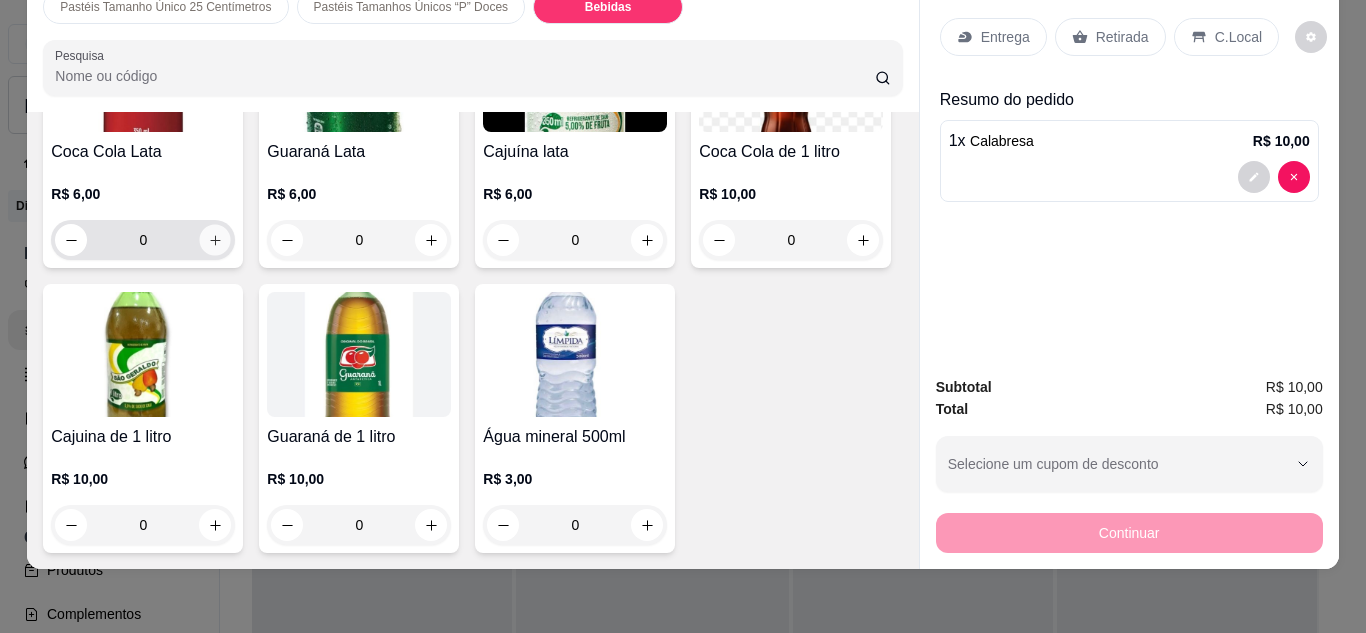click 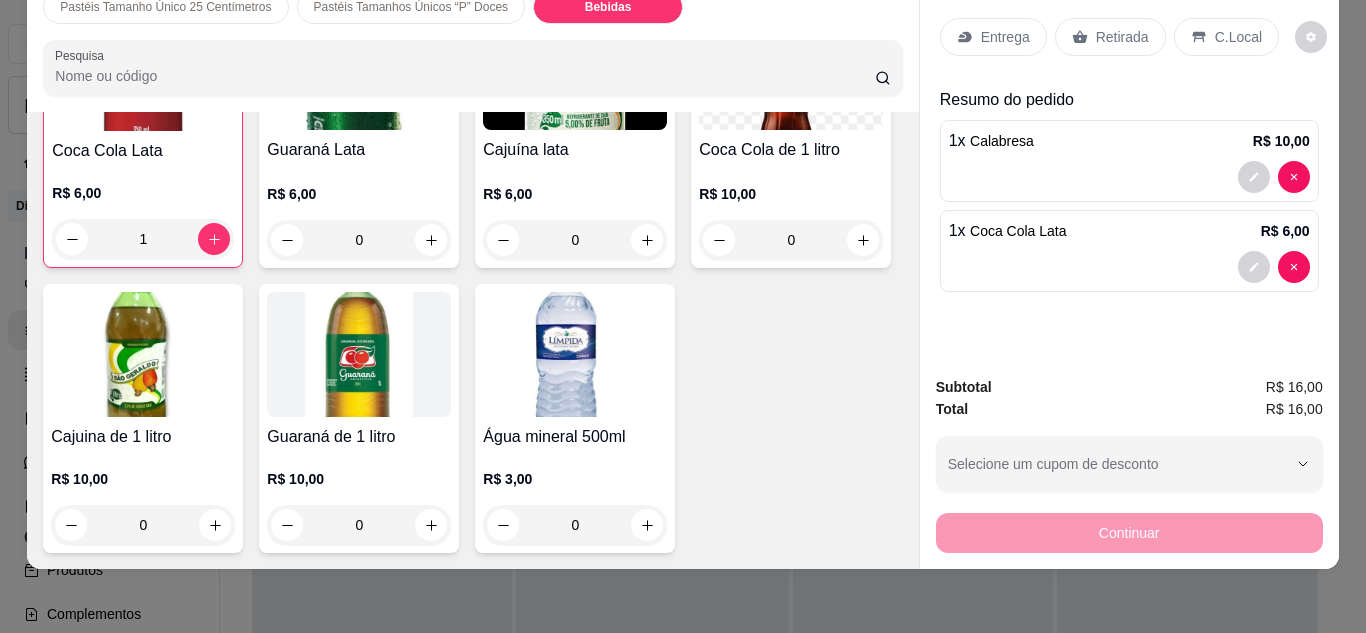 click on "Retirada" at bounding box center [1110, 37] 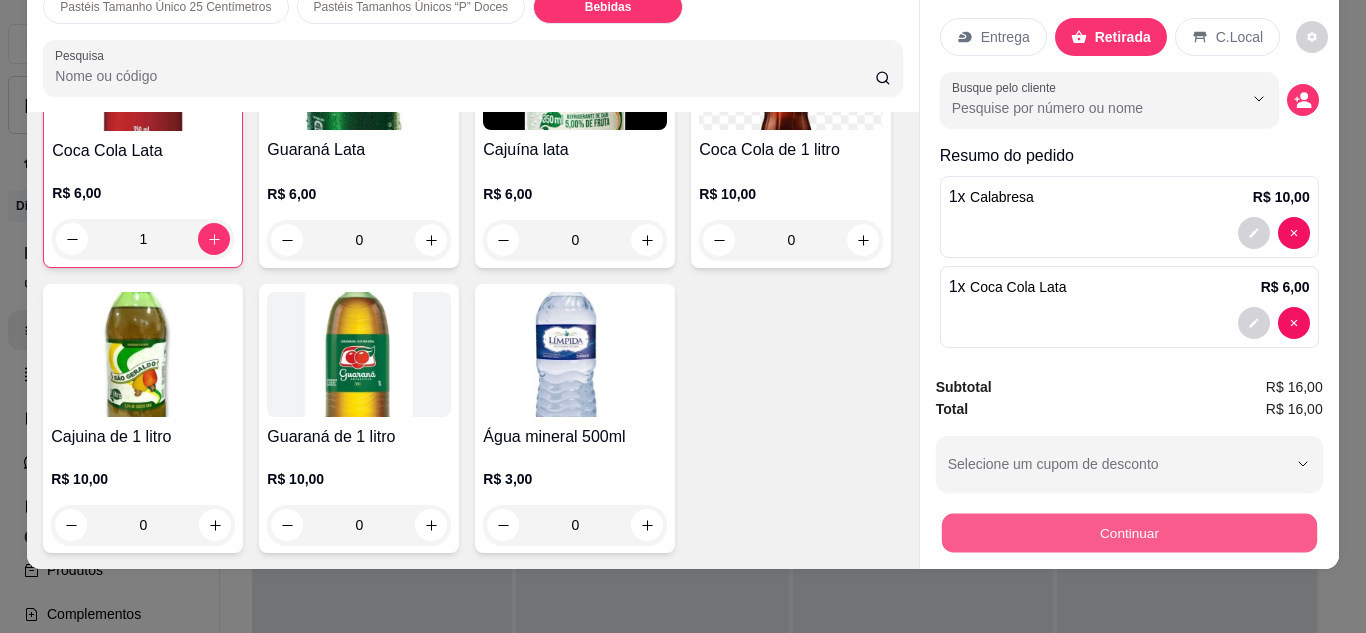 click on "Continuar" at bounding box center (1128, 533) 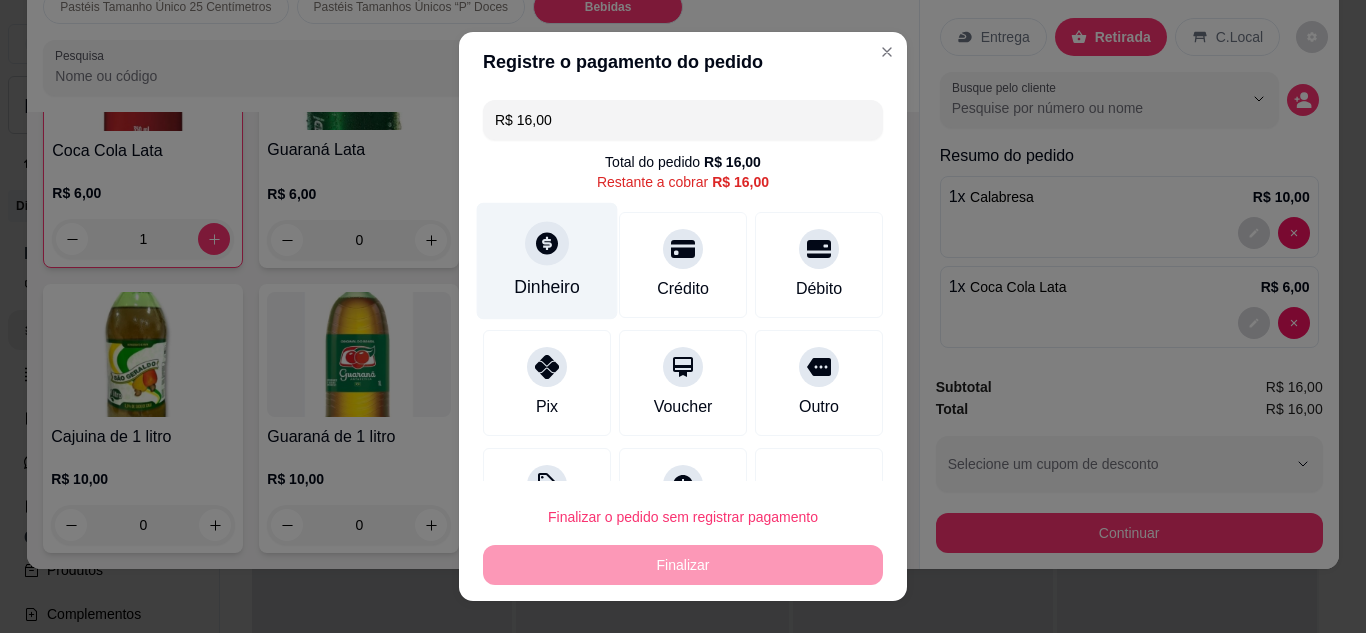 click at bounding box center (547, 243) 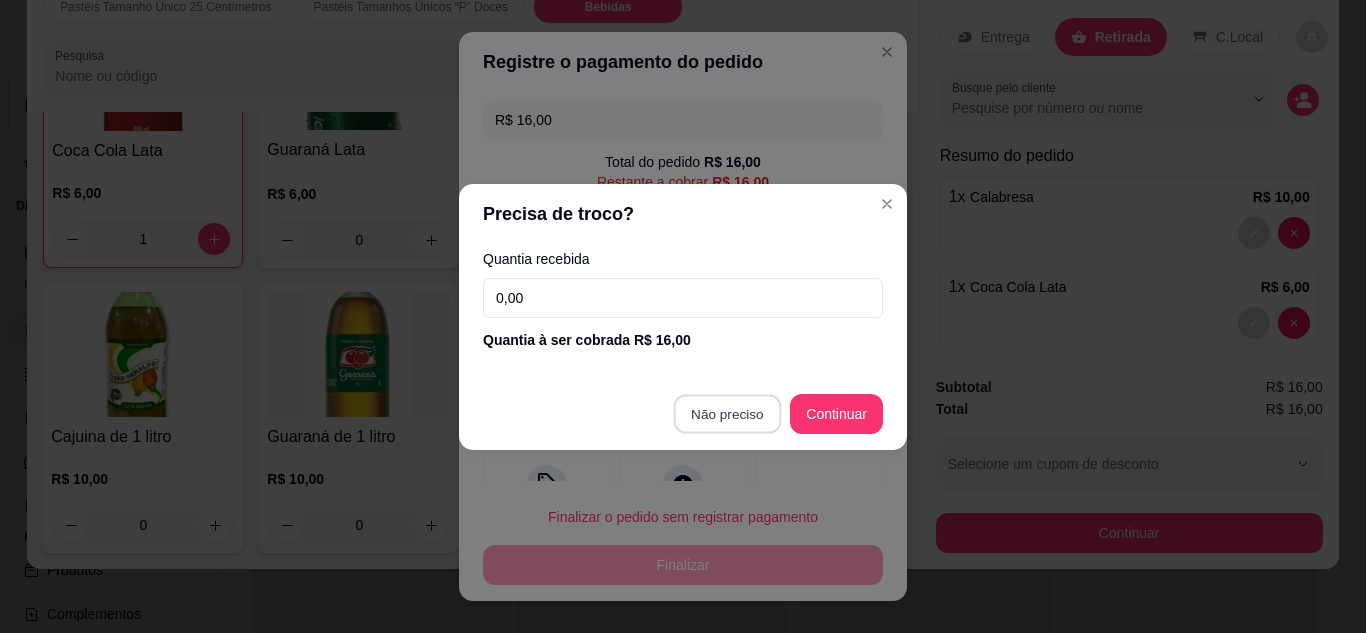 type on "R$ 0,00" 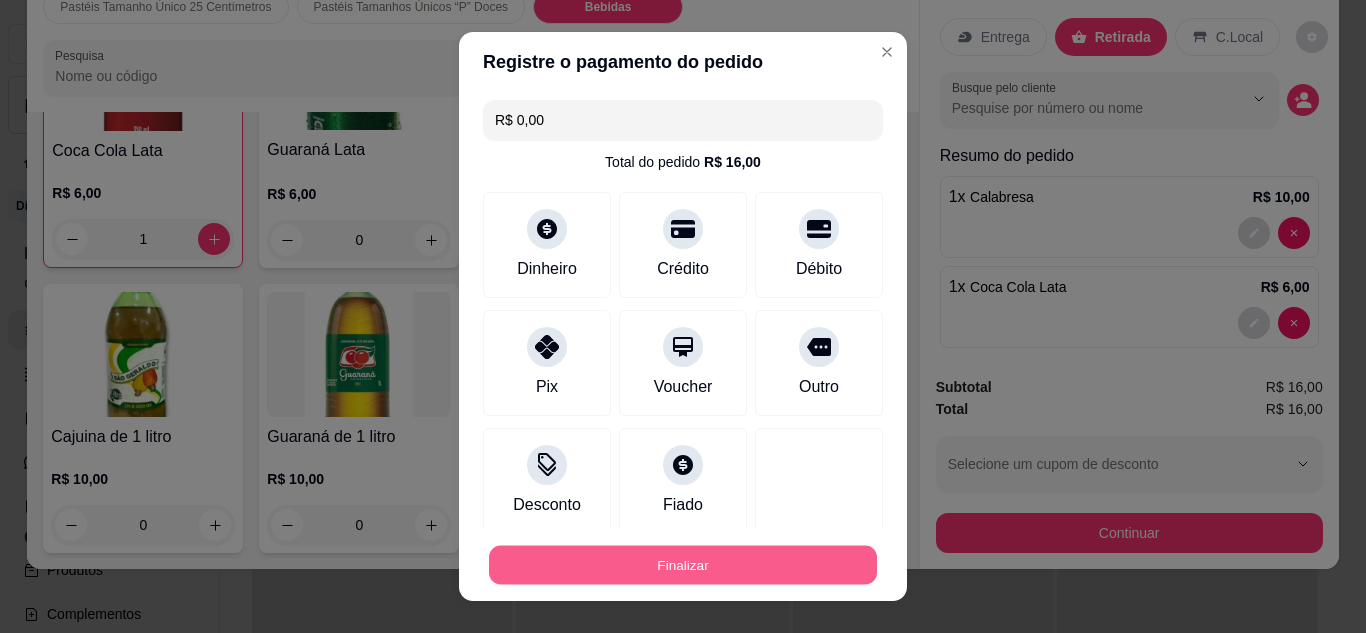 click on "Finalizar" at bounding box center [683, 565] 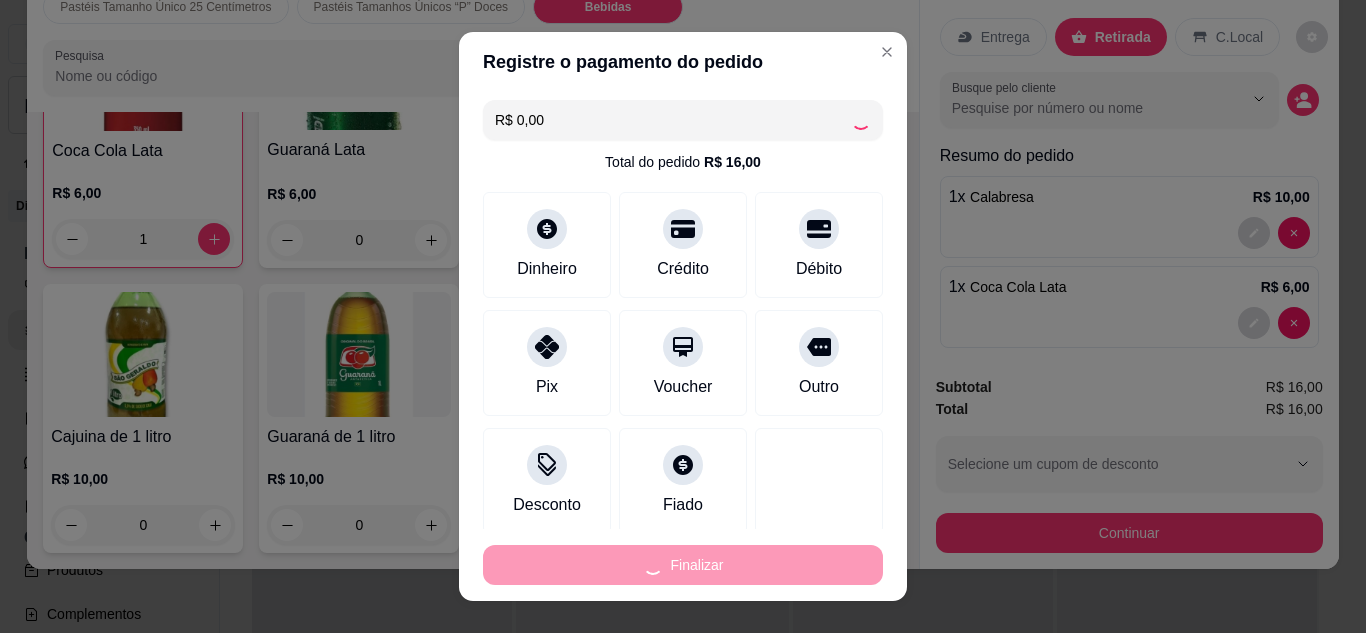 type on "0" 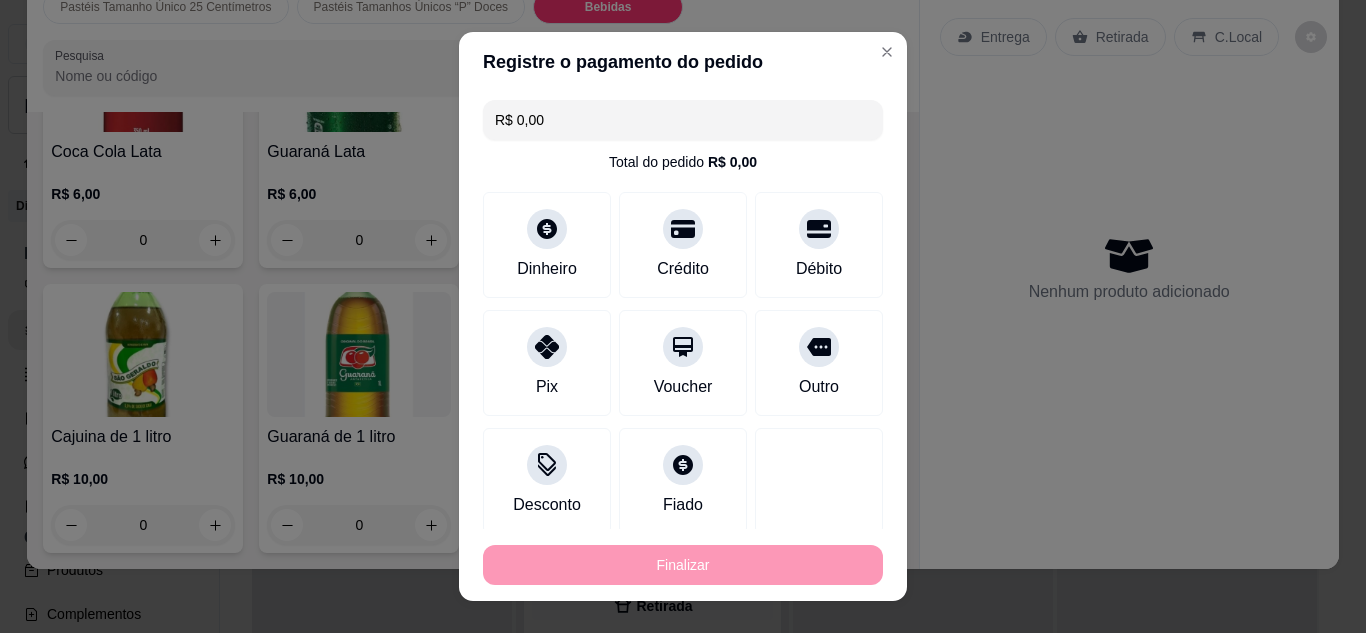 type on "-R$ 16,00" 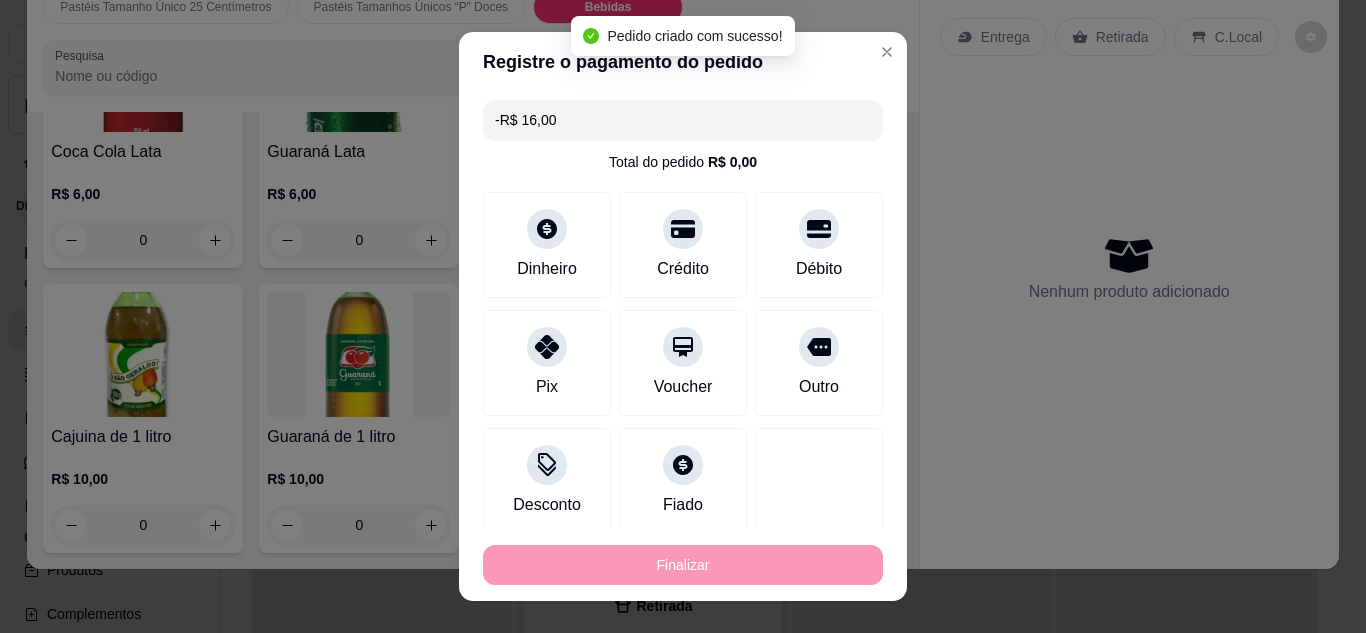 scroll, scrollTop: 4874, scrollLeft: 0, axis: vertical 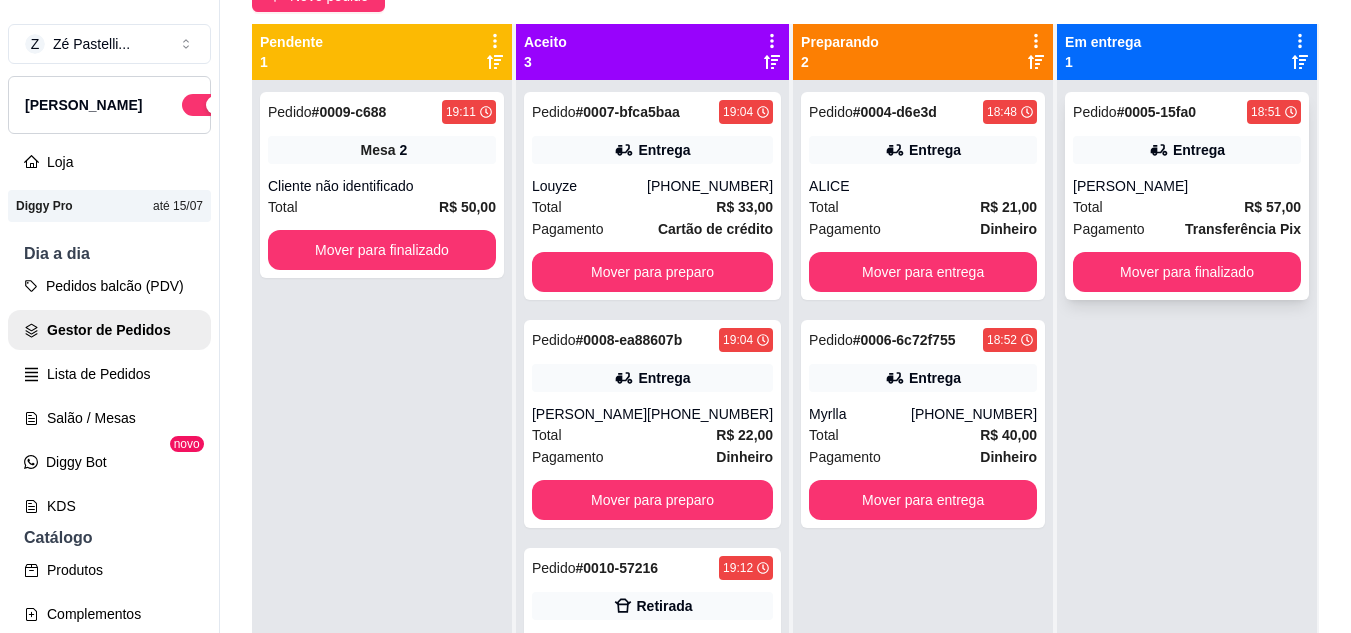click on "Total R$ 57,00" at bounding box center [1187, 207] 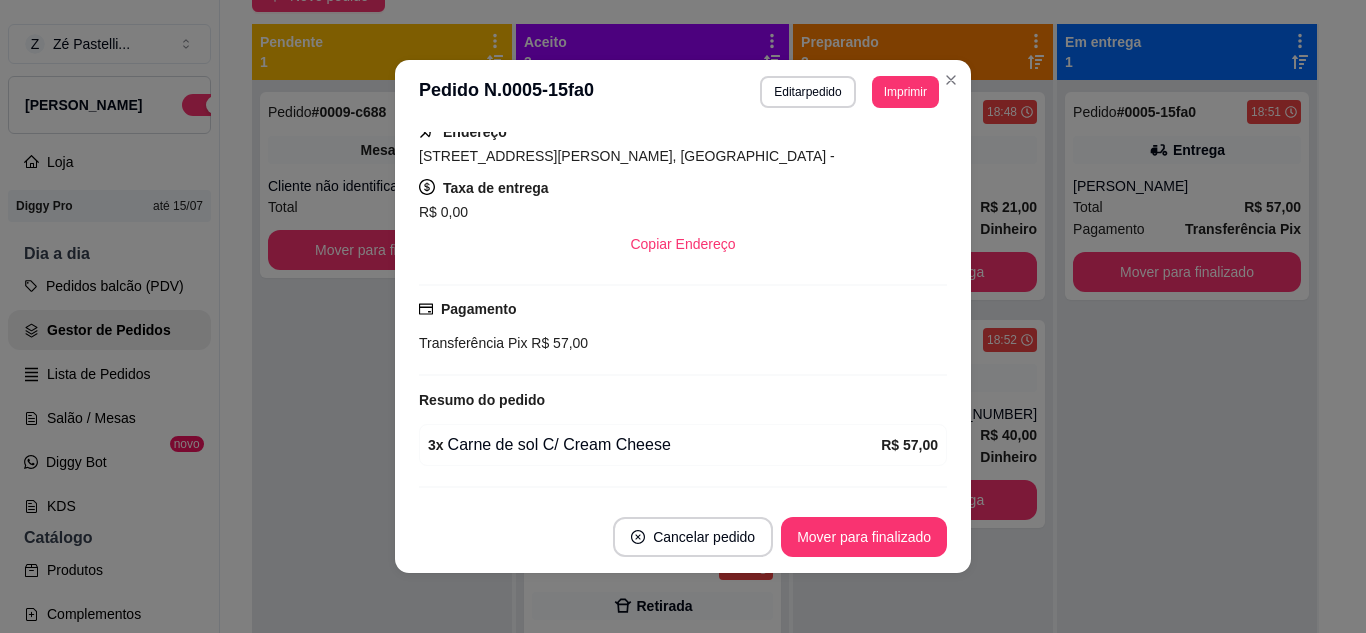 scroll, scrollTop: 360, scrollLeft: 0, axis: vertical 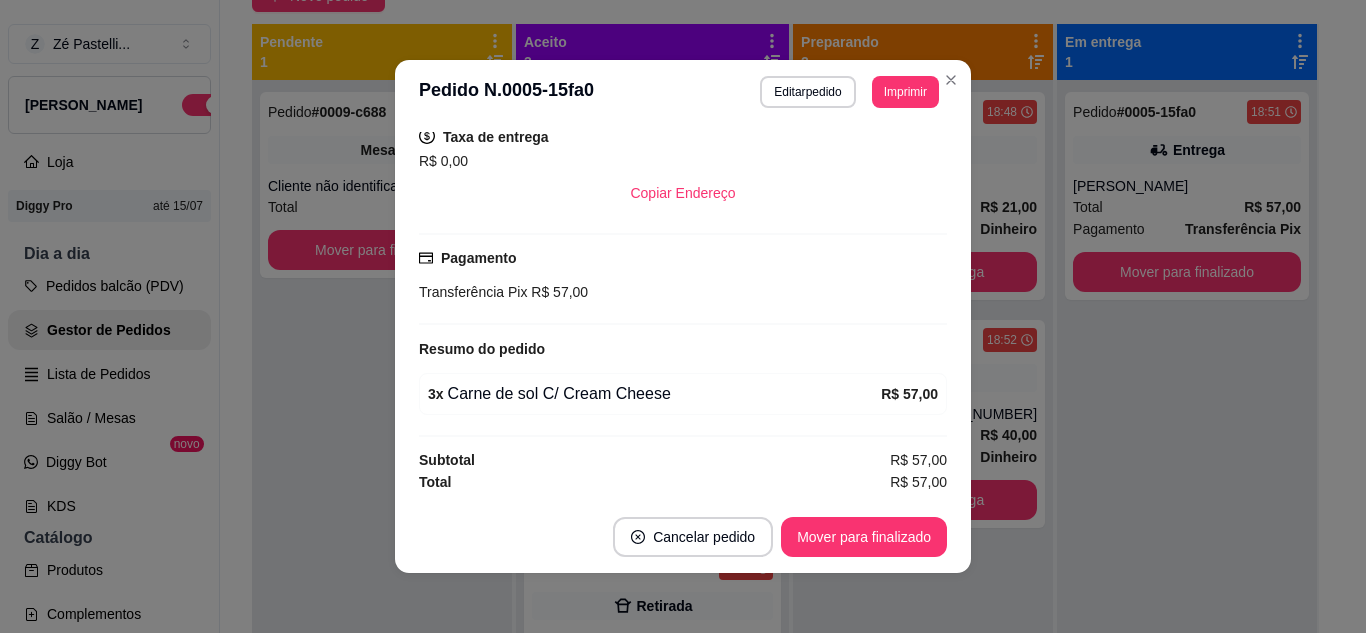 click on "3 x     Carne de sol C/ Cream Cheese" at bounding box center (654, 394) 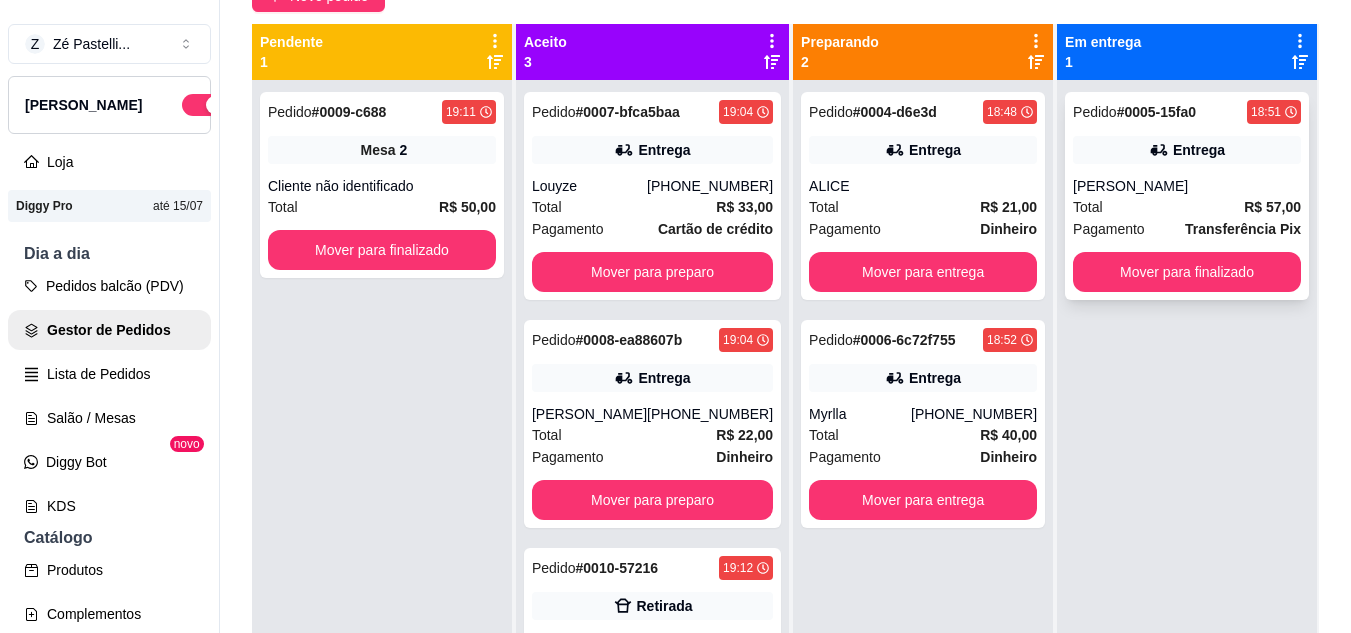 click on "[PERSON_NAME]" at bounding box center [1187, 186] 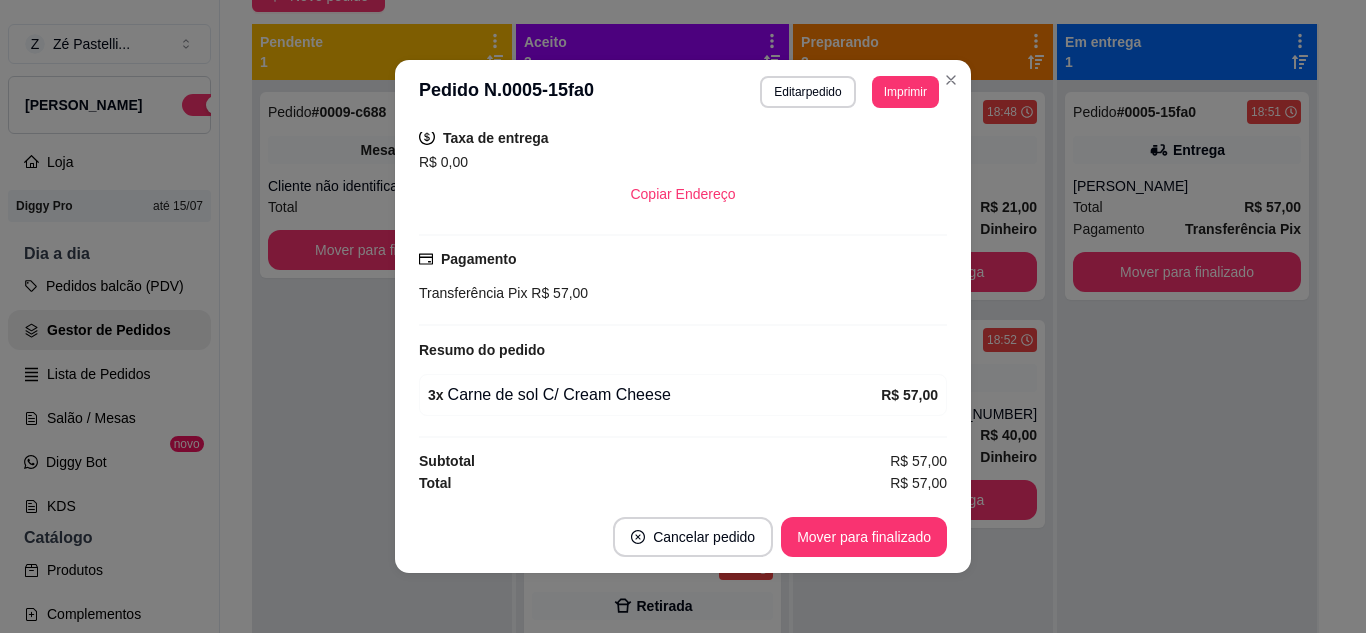 scroll, scrollTop: 400, scrollLeft: 0, axis: vertical 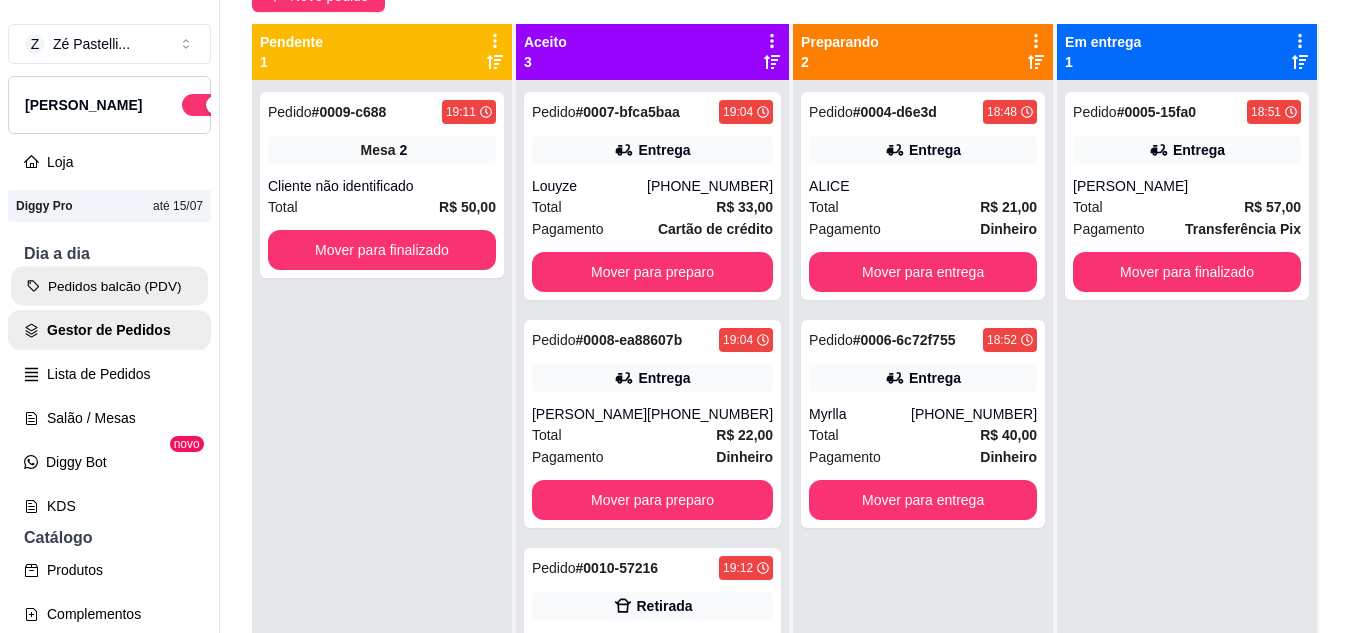 click on "Pedidos balcão (PDV)" at bounding box center (109, 286) 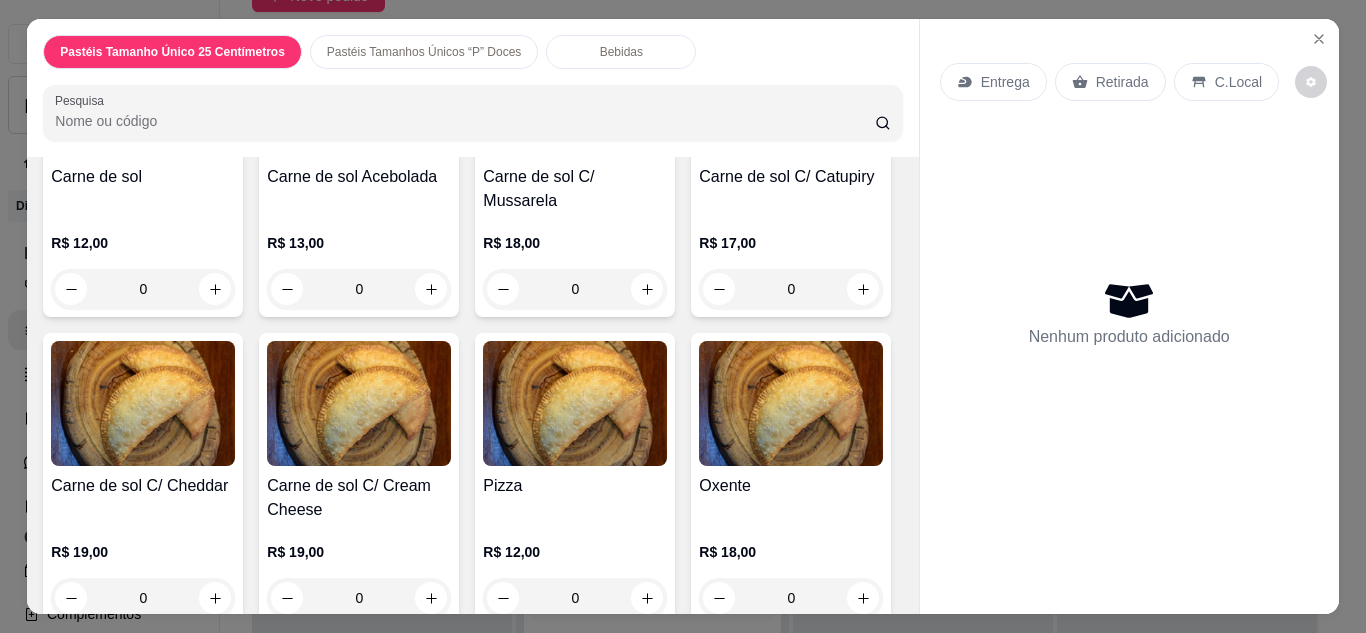 scroll, scrollTop: 2640, scrollLeft: 0, axis: vertical 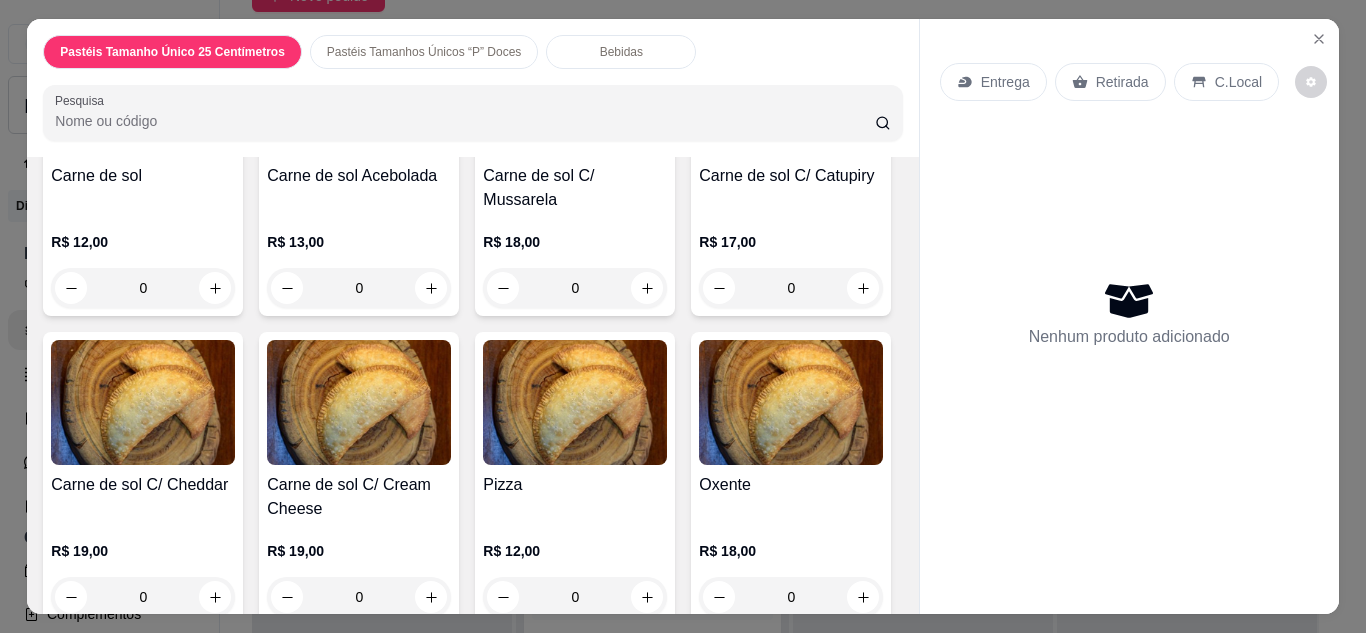 click on "0" at bounding box center (359, -21) 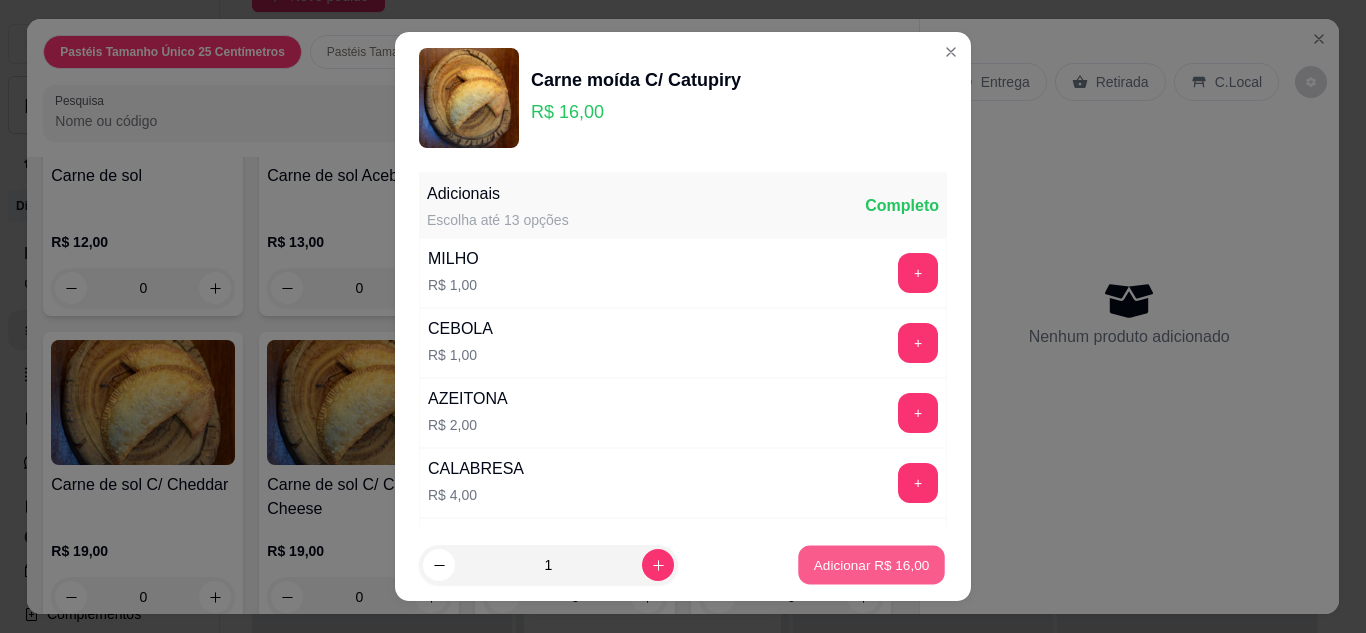 click on "Adicionar   R$ 16,00" at bounding box center [872, 565] 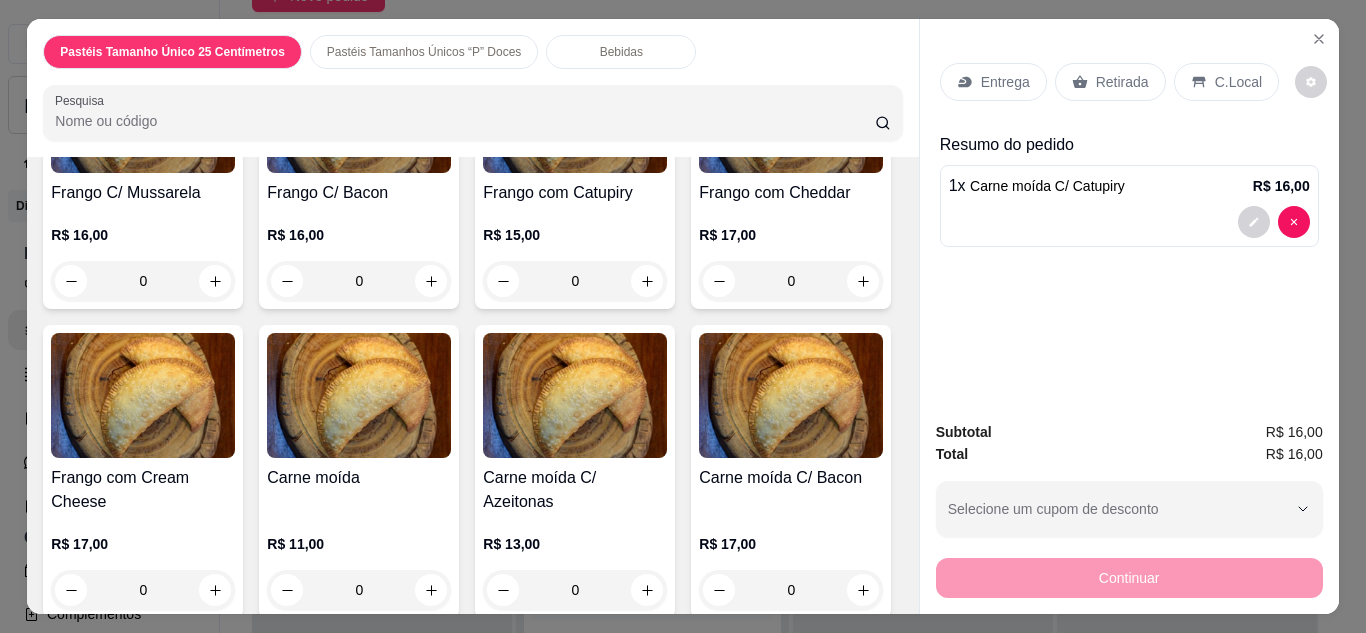 scroll, scrollTop: 1760, scrollLeft: 0, axis: vertical 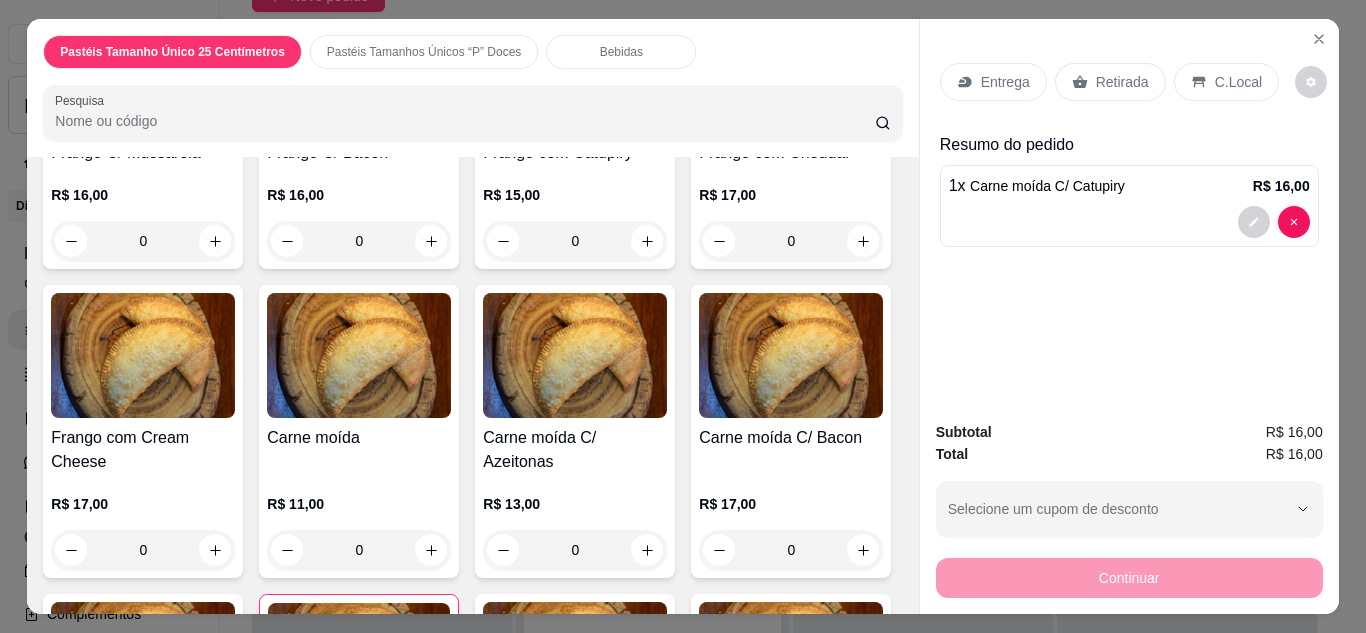 click on "0" at bounding box center (575, -44) 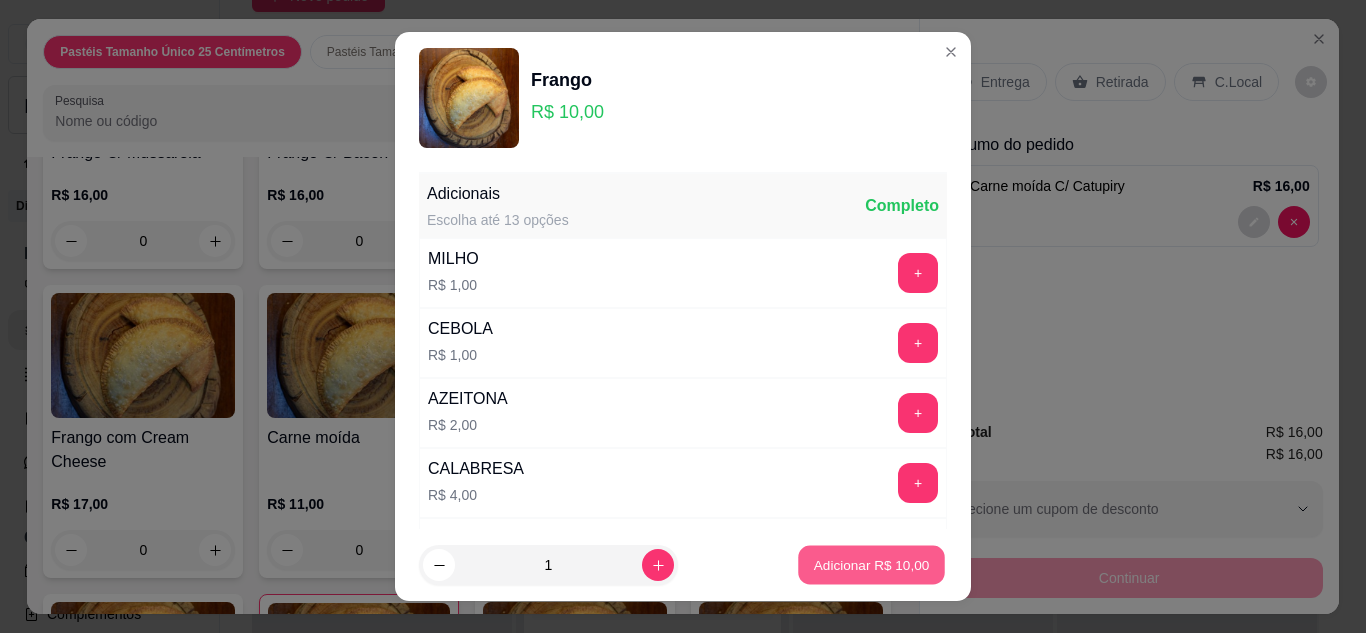 click on "Adicionar   R$ 10,00" at bounding box center [872, 565] 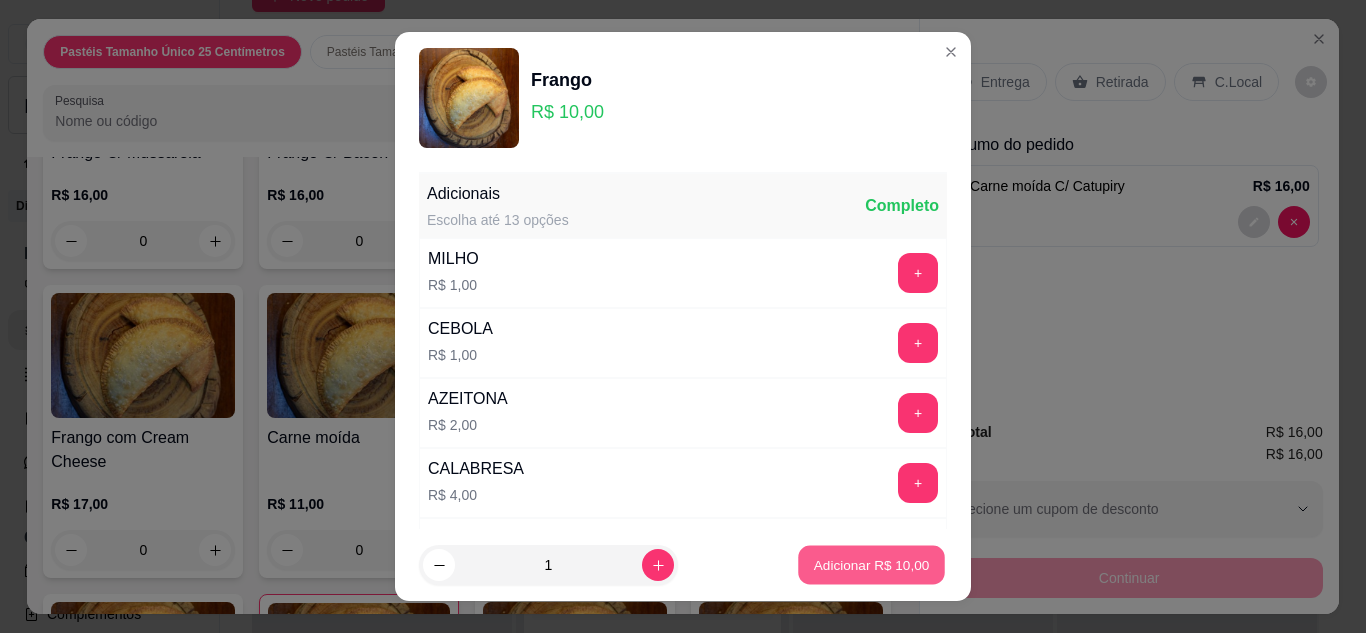 type on "1" 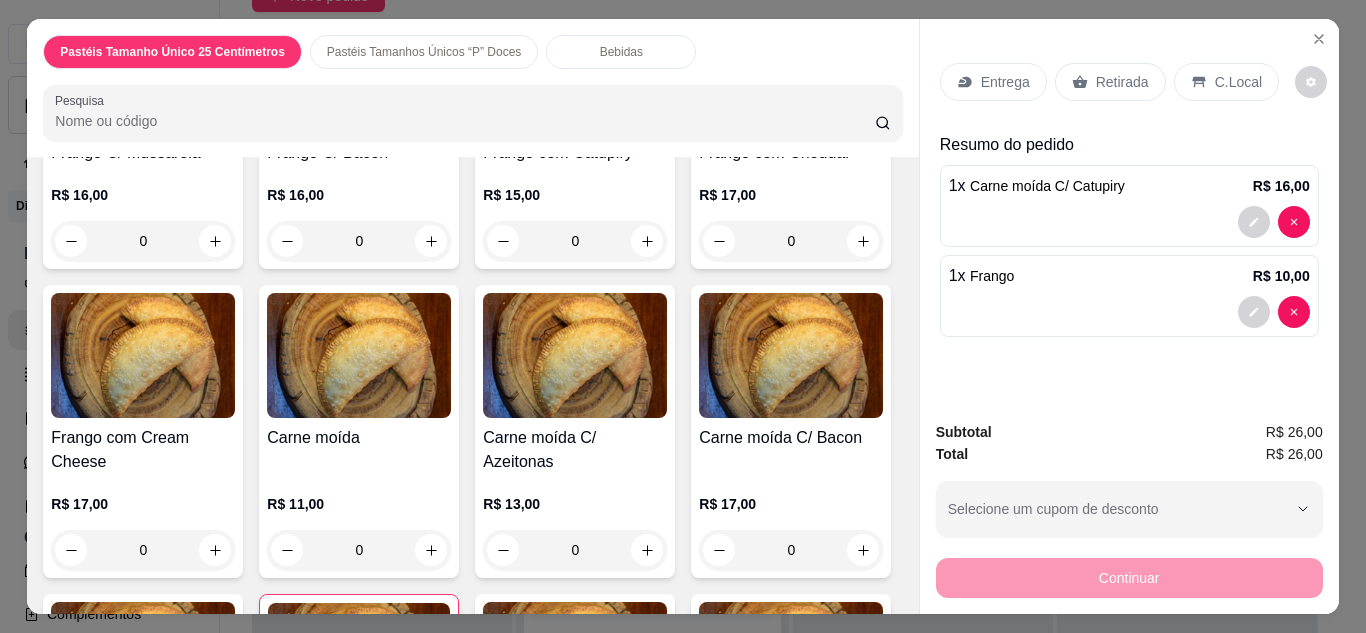 click on "Entrega" at bounding box center [1005, 82] 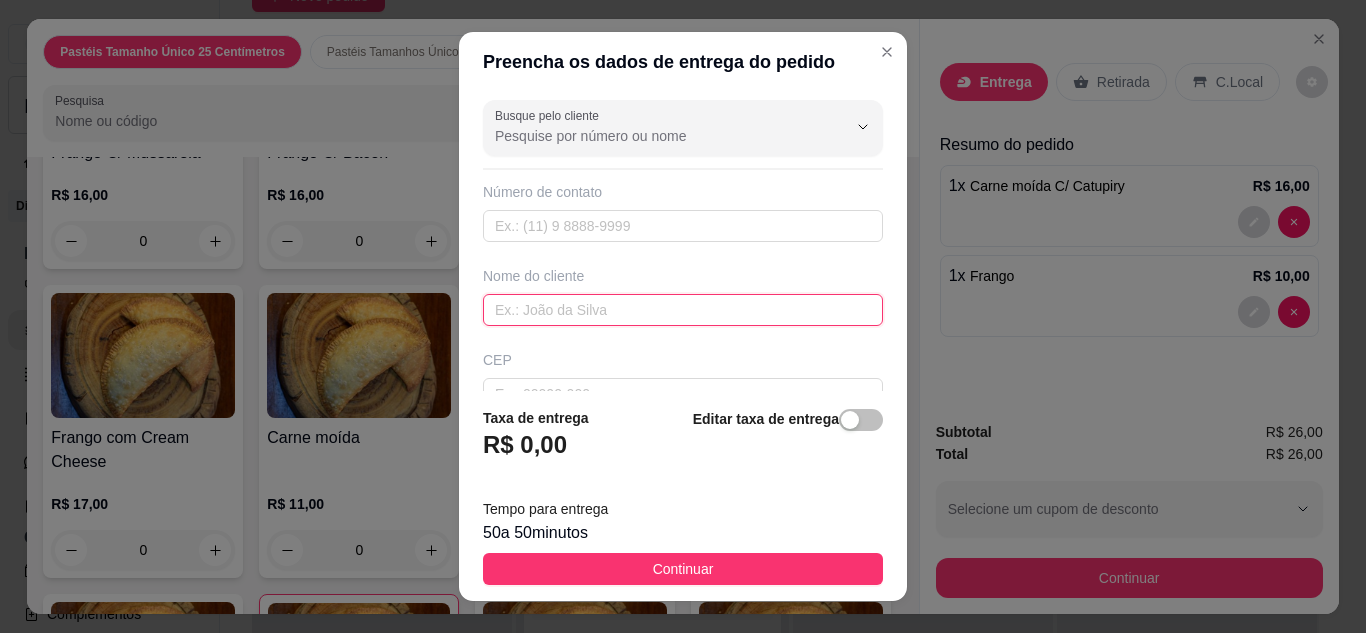 click at bounding box center [683, 310] 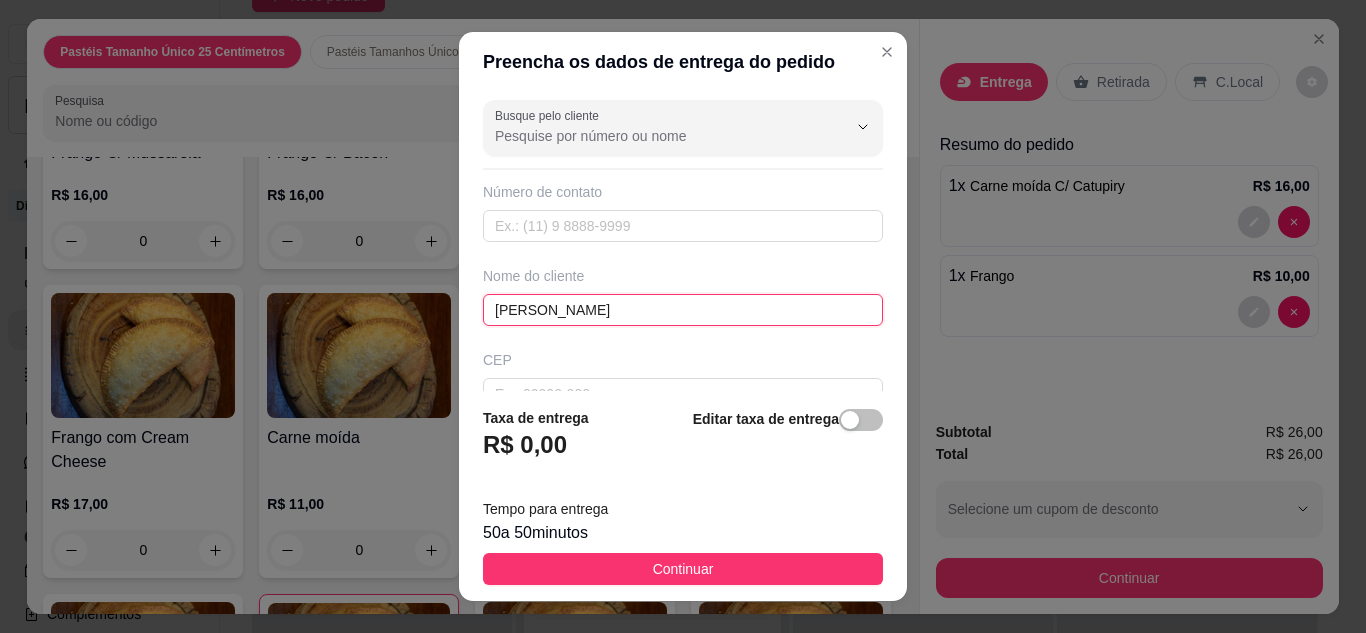 type on "[PERSON_NAME]" 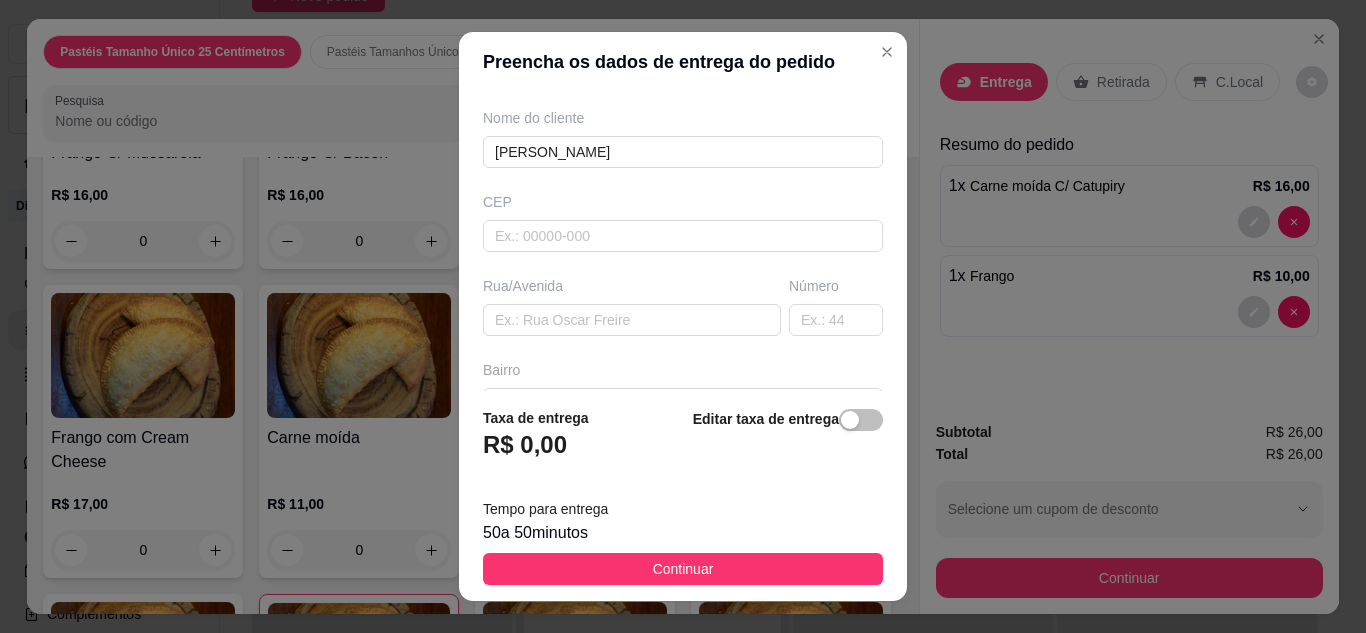 scroll, scrollTop: 160, scrollLeft: 0, axis: vertical 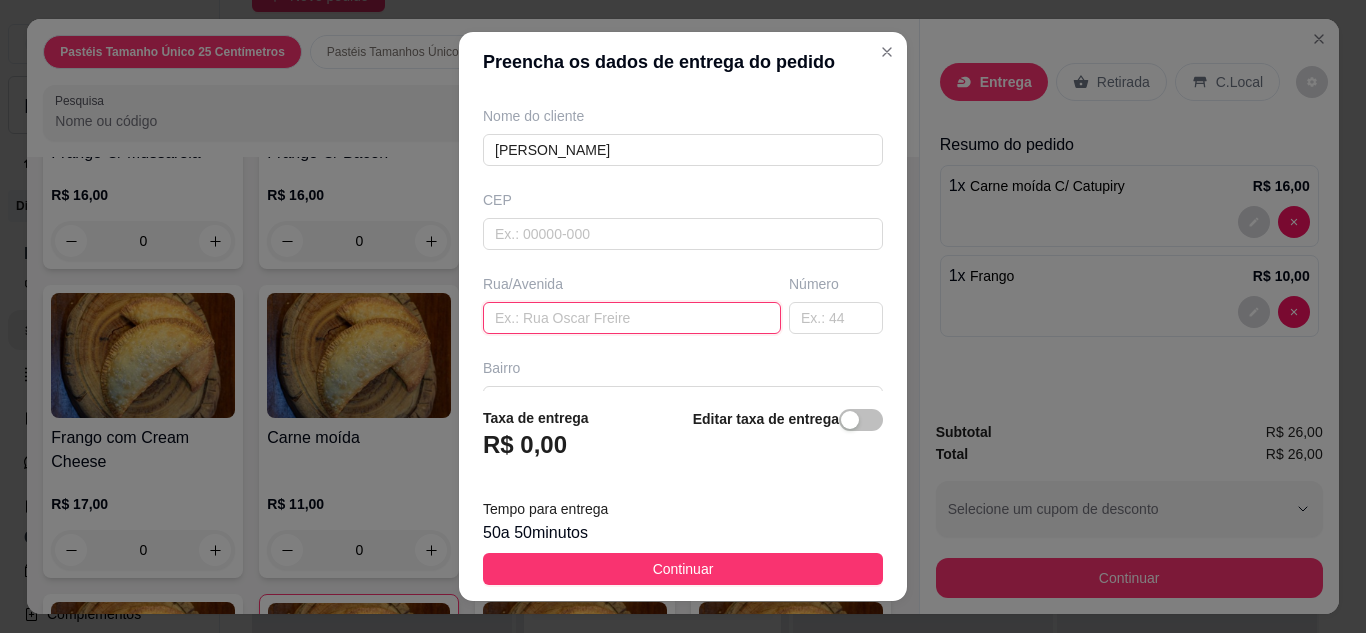 click at bounding box center [632, 318] 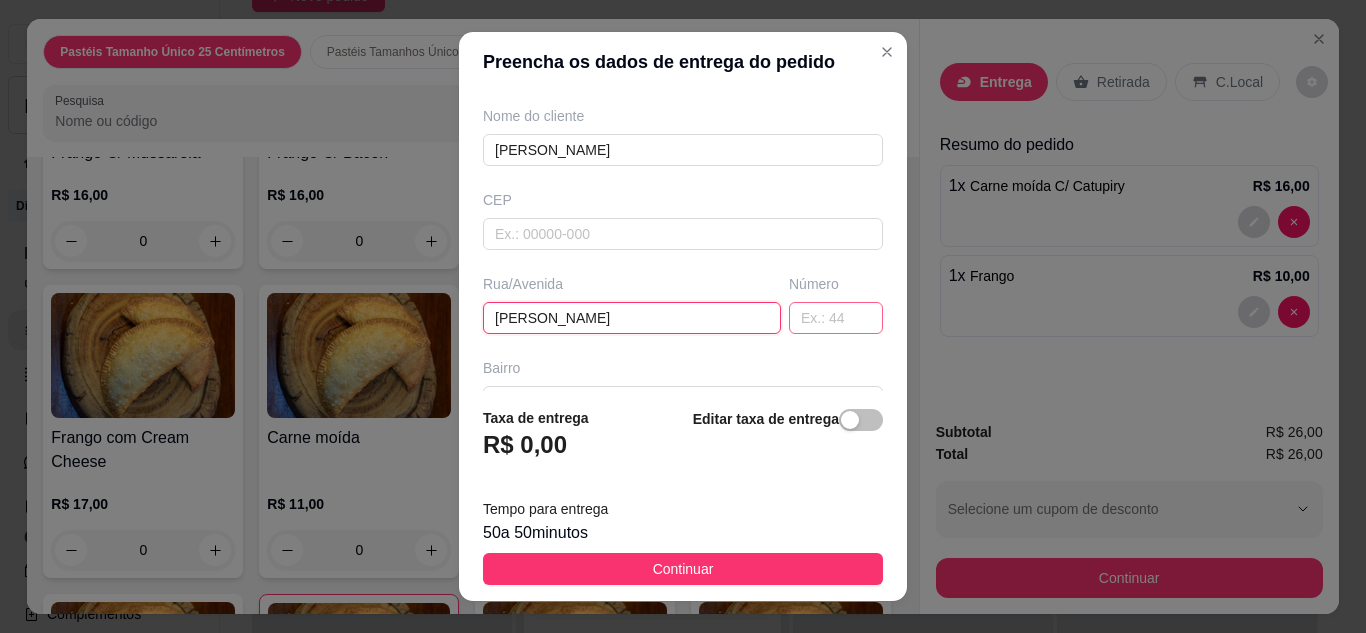 type on "[PERSON_NAME]" 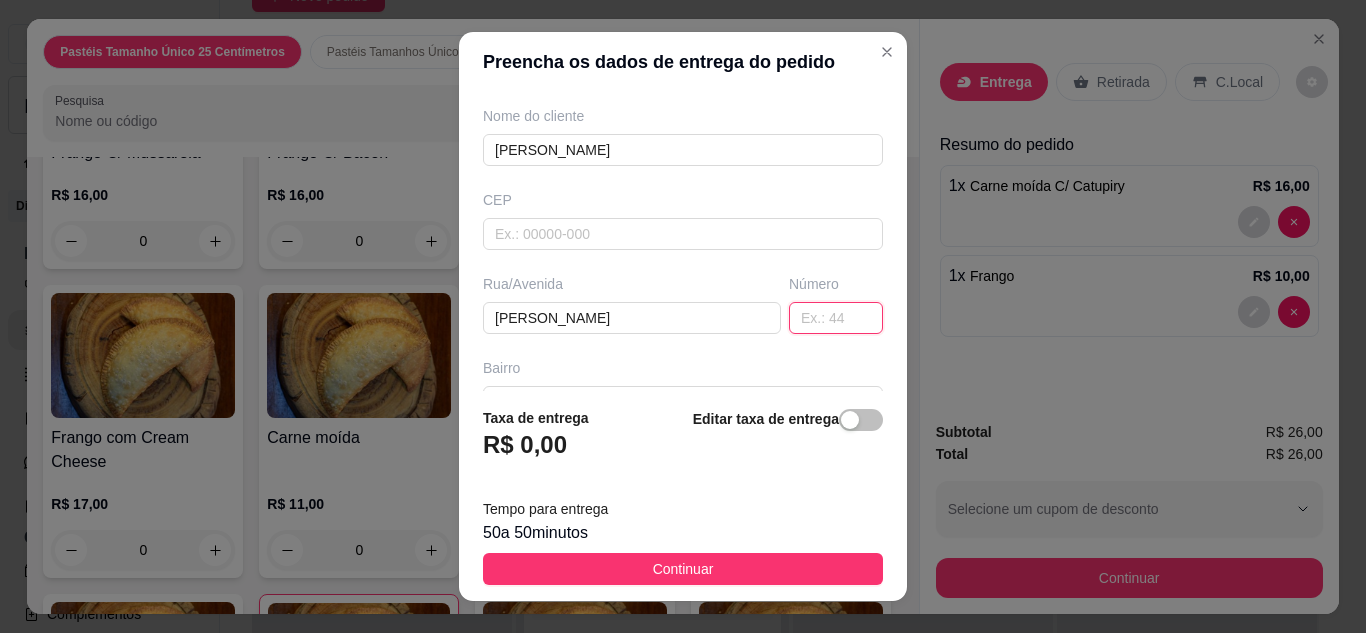 click at bounding box center (836, 318) 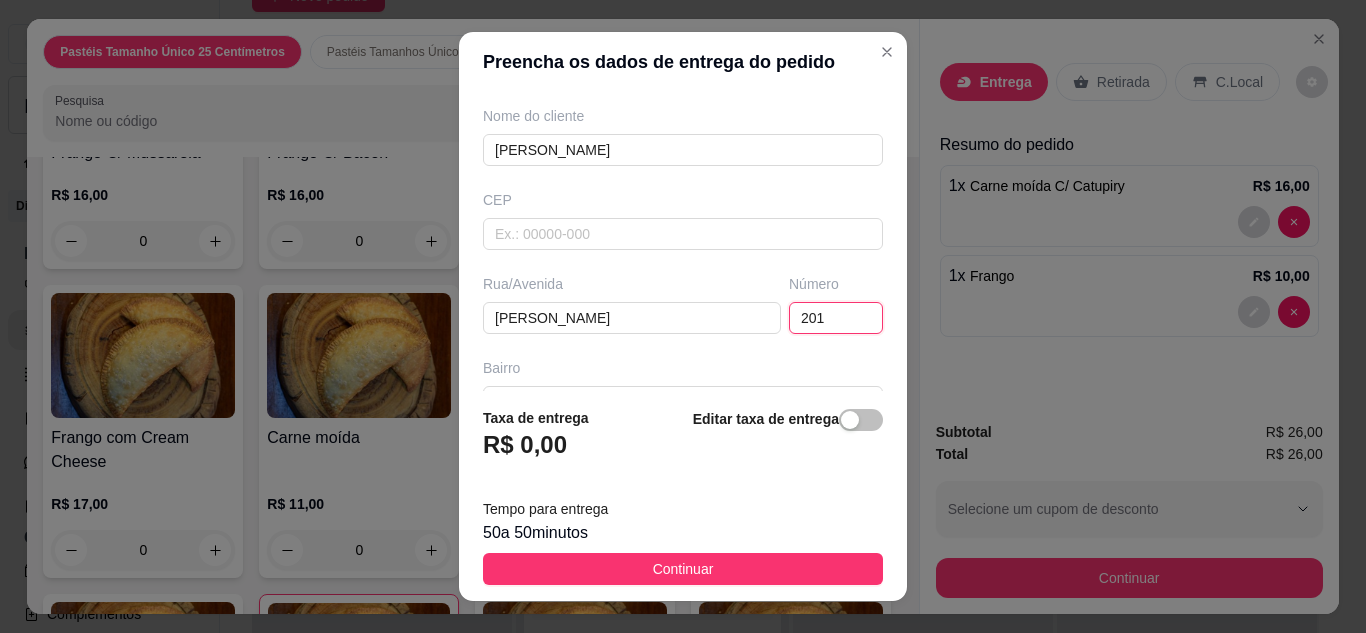 type on "201" 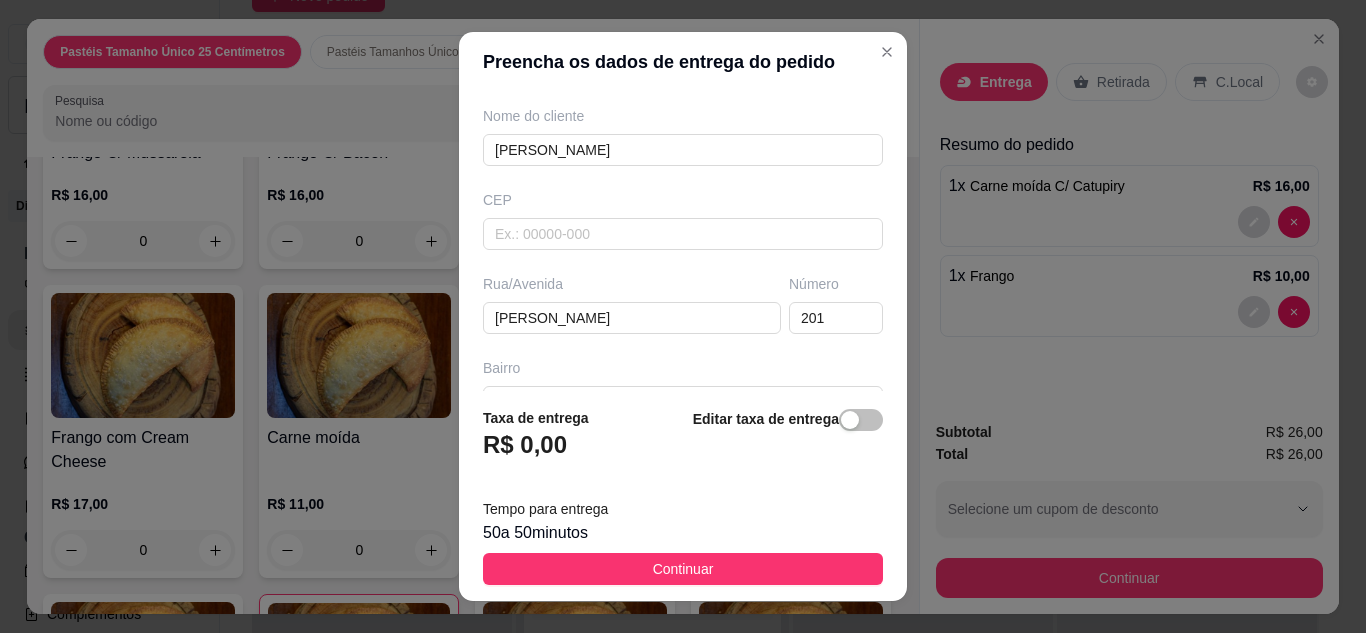 click on "Taxa de entrega R$ 0,00 Editar taxa de entrega  Tempo para entrega  50  a   50  minutos Continuar" at bounding box center (683, 496) 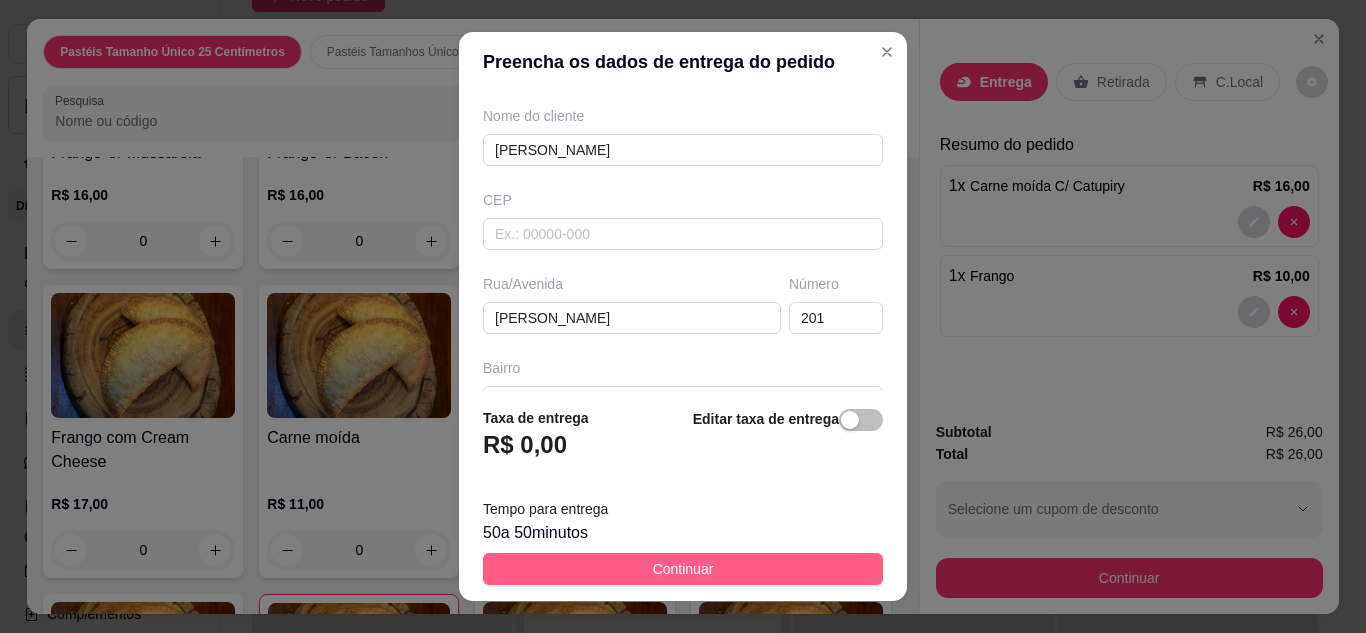 click on "Continuar" at bounding box center [683, 569] 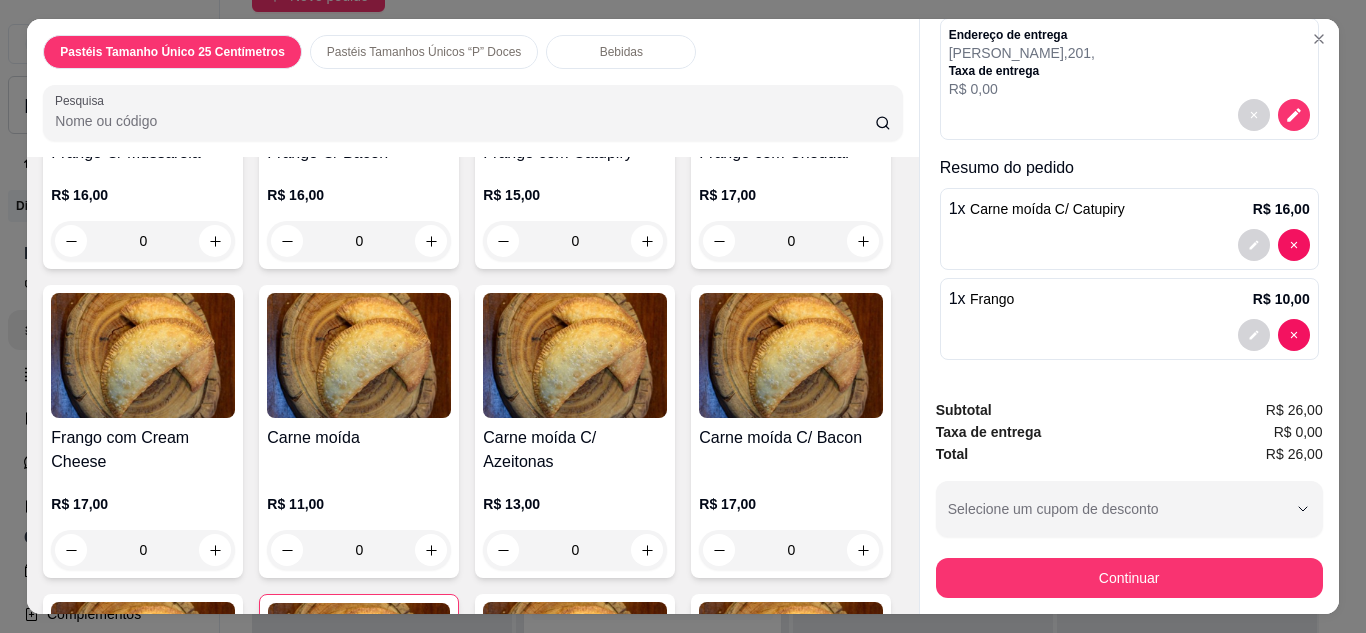 scroll, scrollTop: 198, scrollLeft: 0, axis: vertical 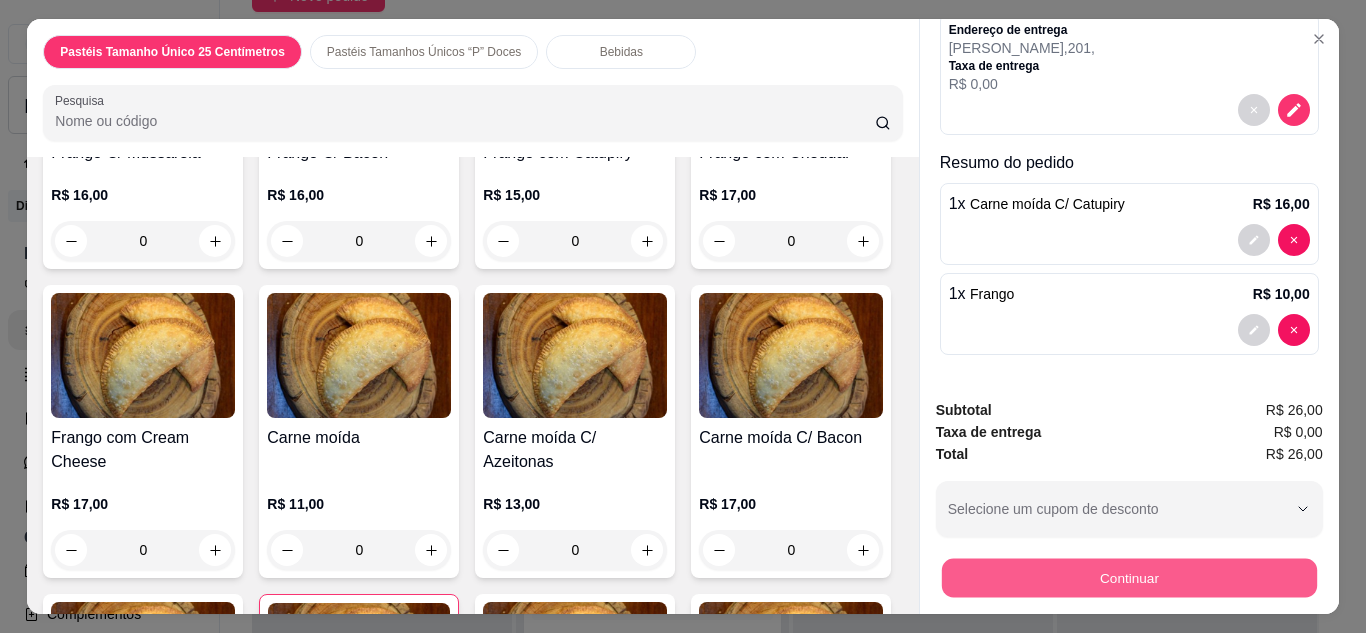click on "Continuar" at bounding box center [1128, 578] 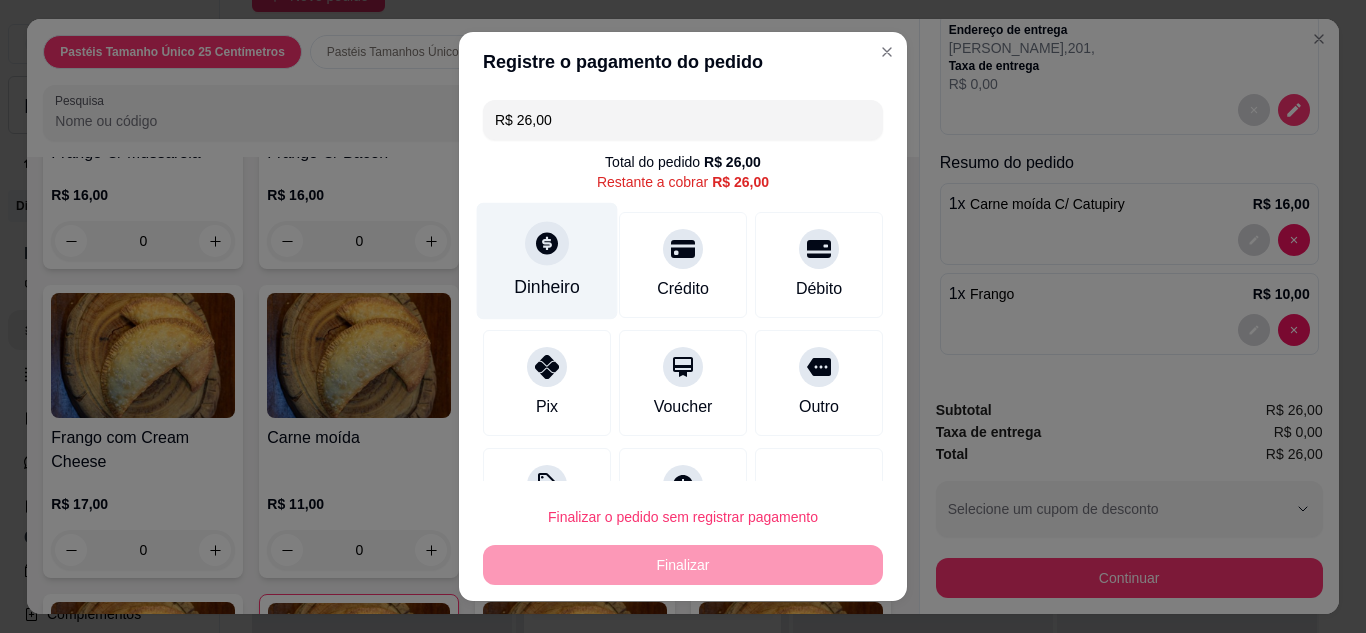click on "Dinheiro" at bounding box center [547, 287] 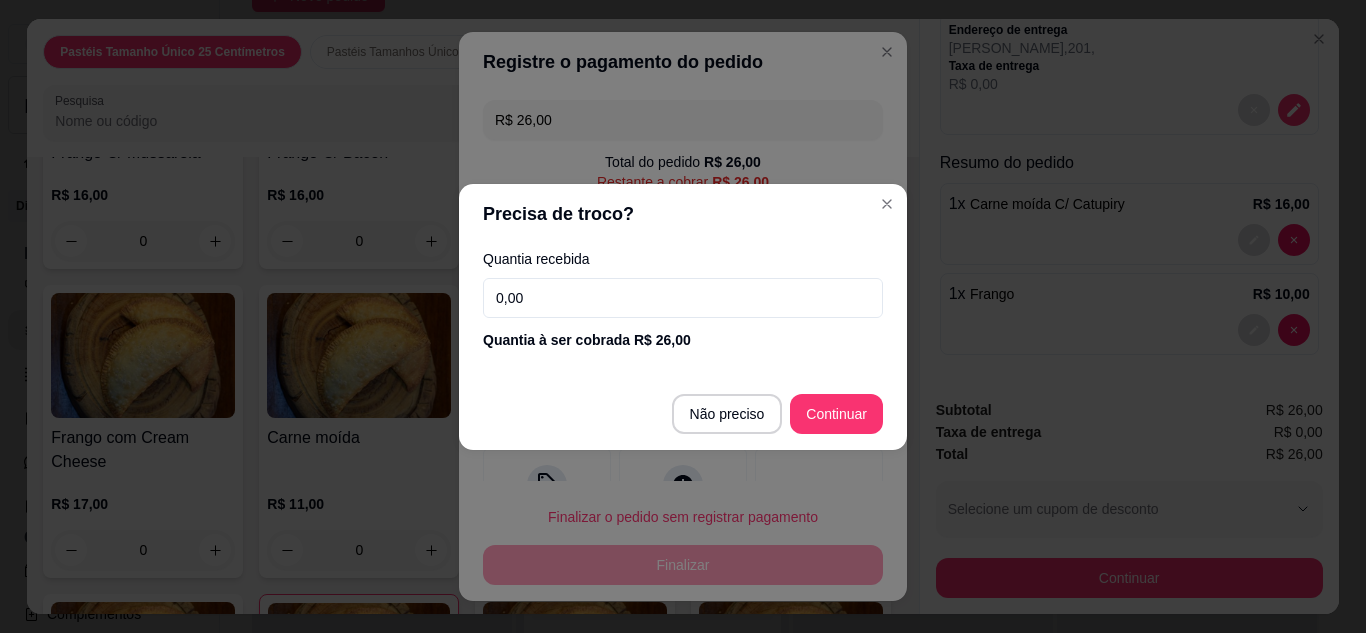click on "0,00" at bounding box center (683, 298) 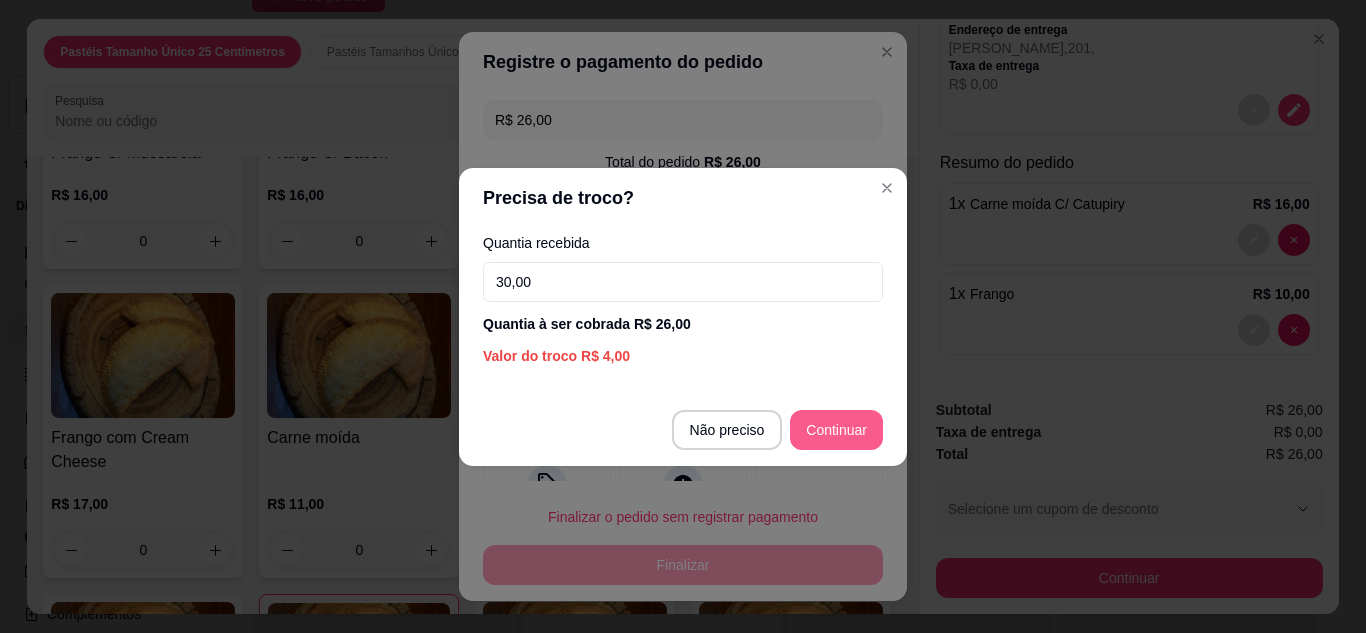 type on "30,00" 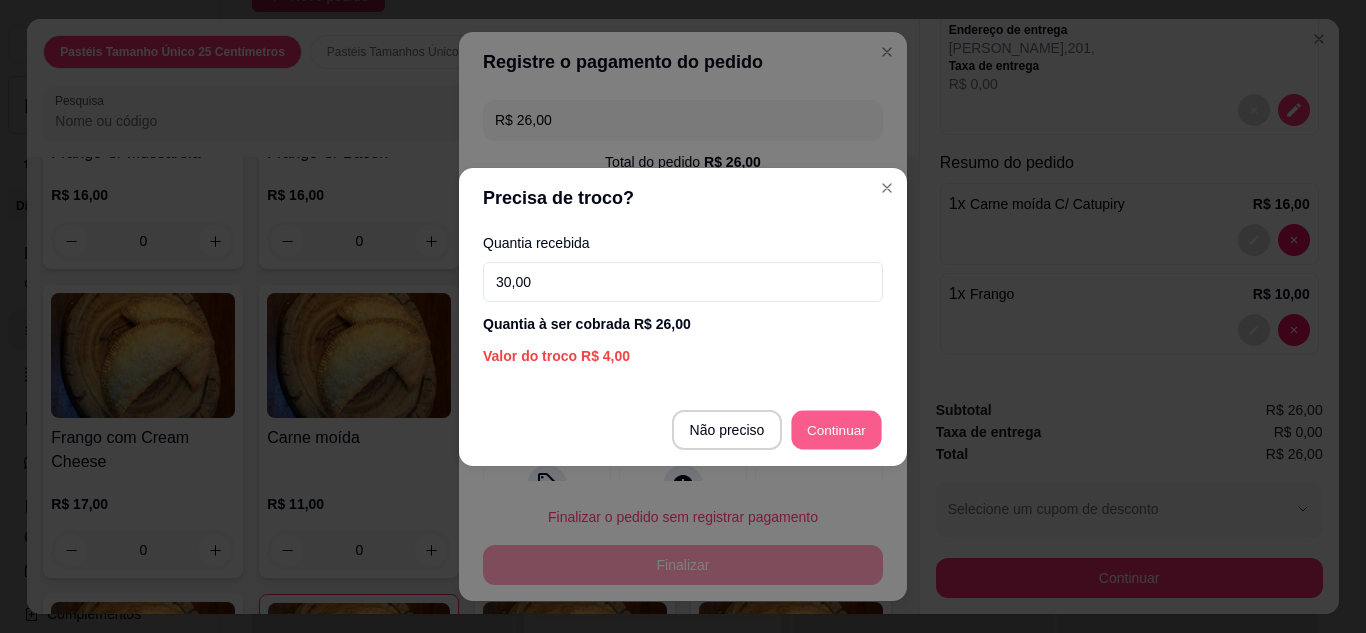 type on "R$ 0,00" 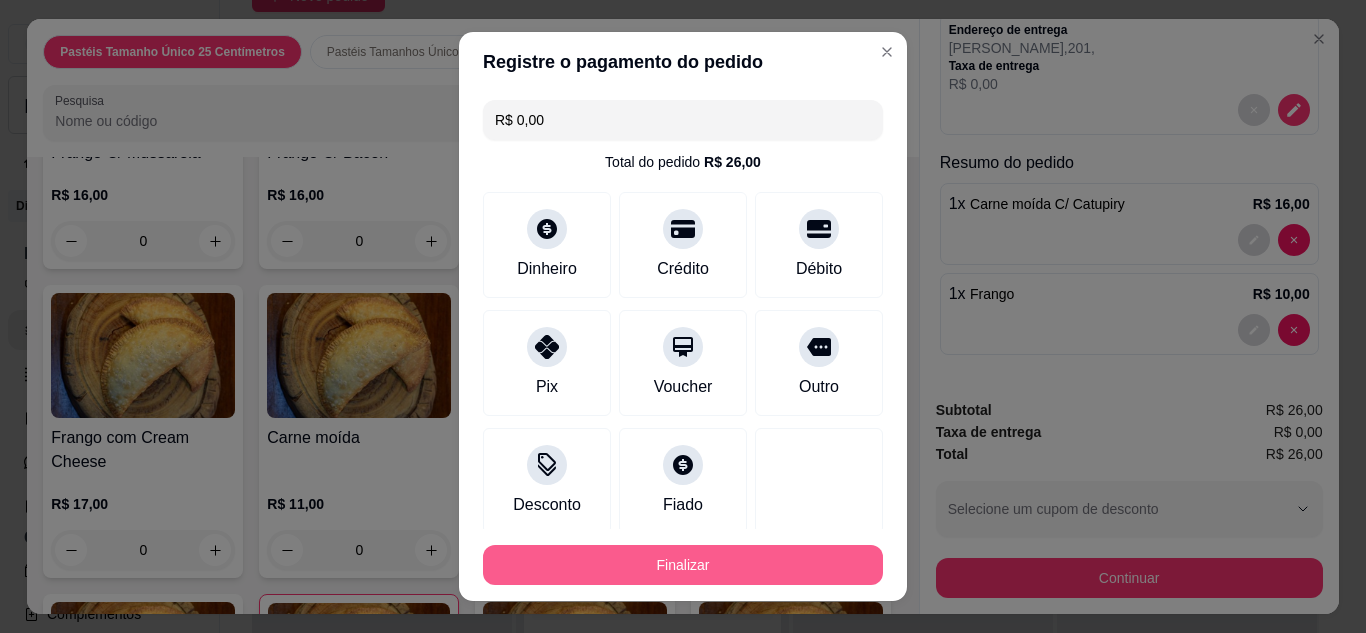 click on "Finalizar" at bounding box center (683, 565) 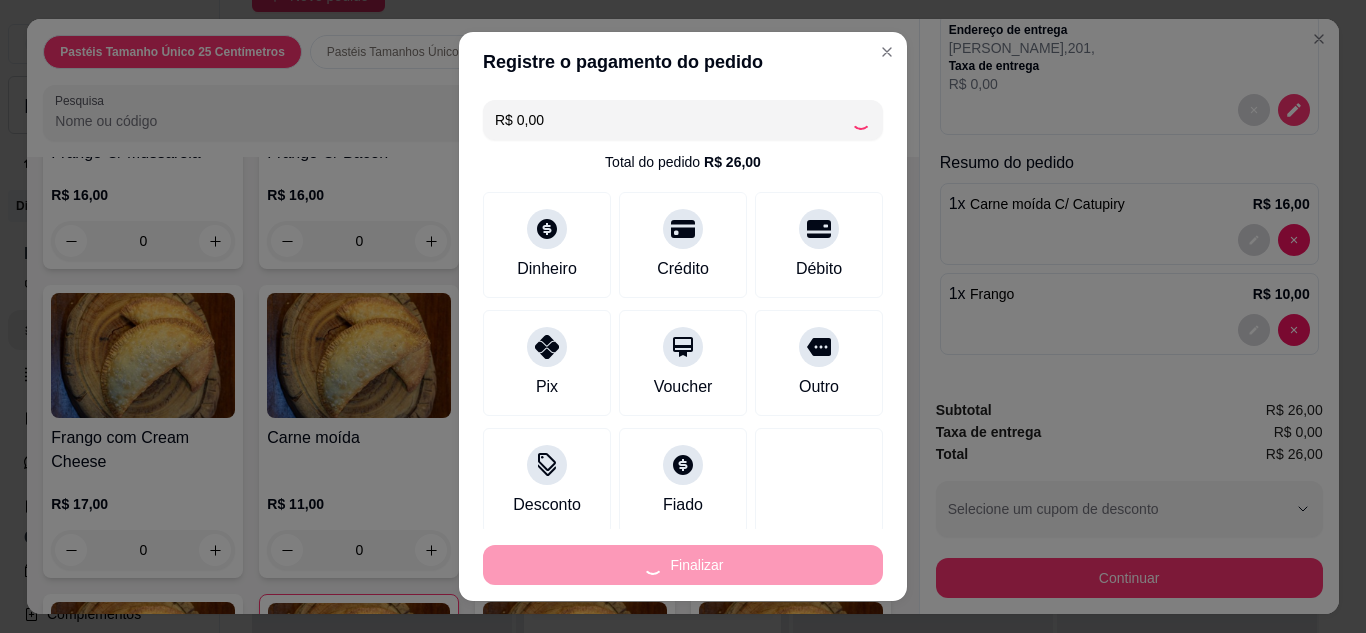 type on "0" 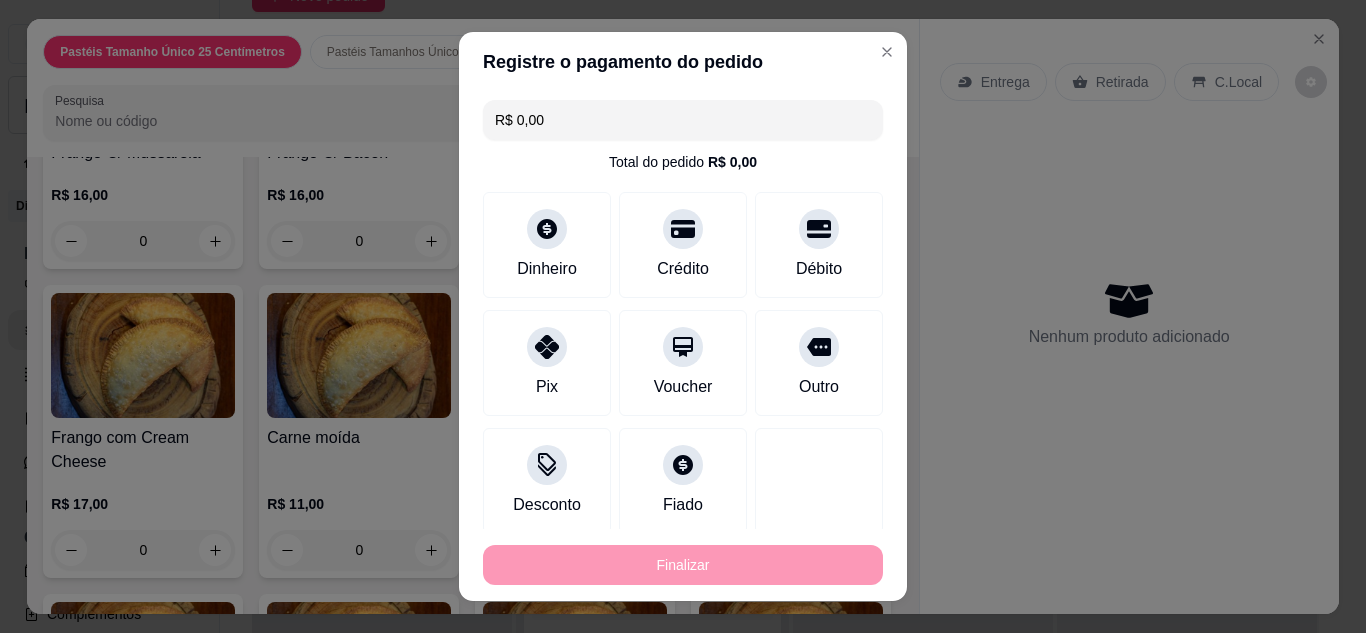 type on "-R$ 26,00" 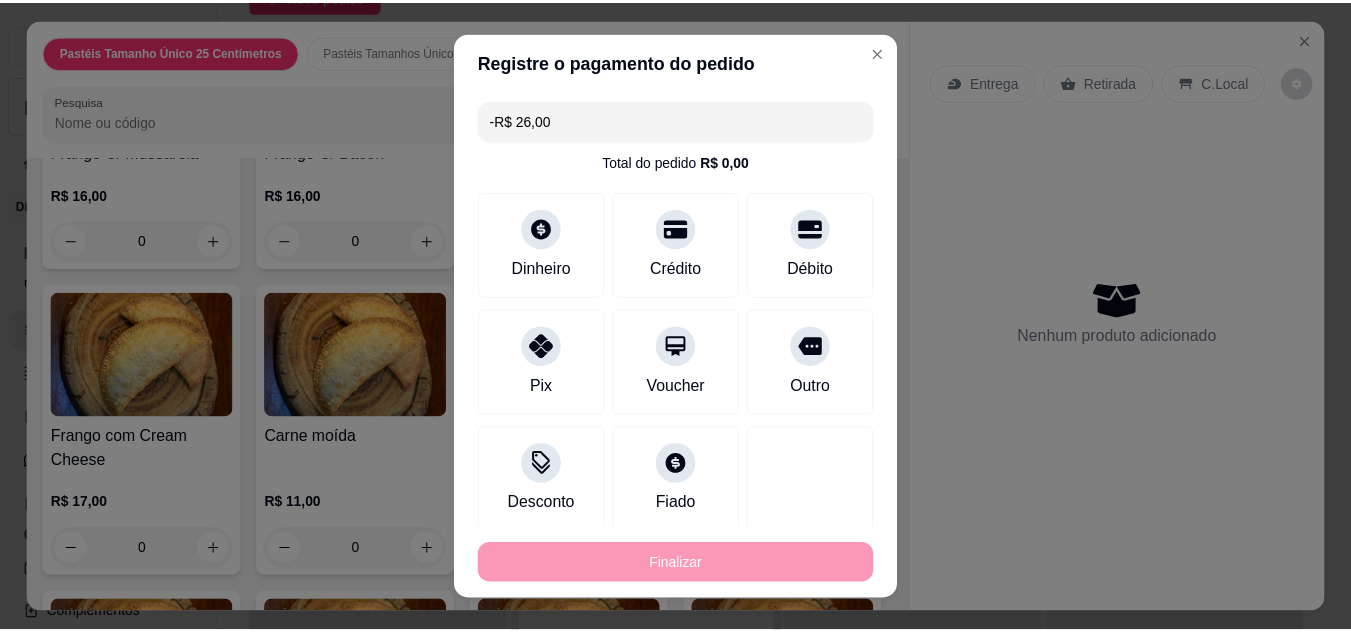 scroll, scrollTop: 0, scrollLeft: 0, axis: both 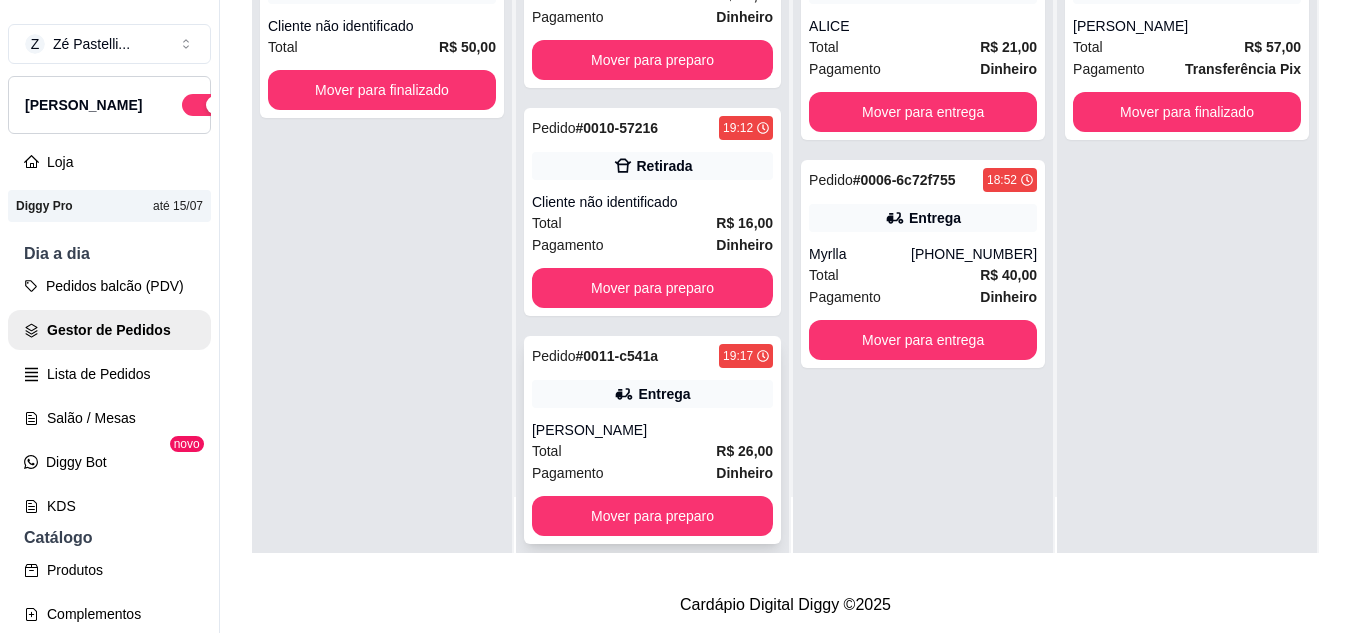 click on "R$ 26,00" at bounding box center [744, 451] 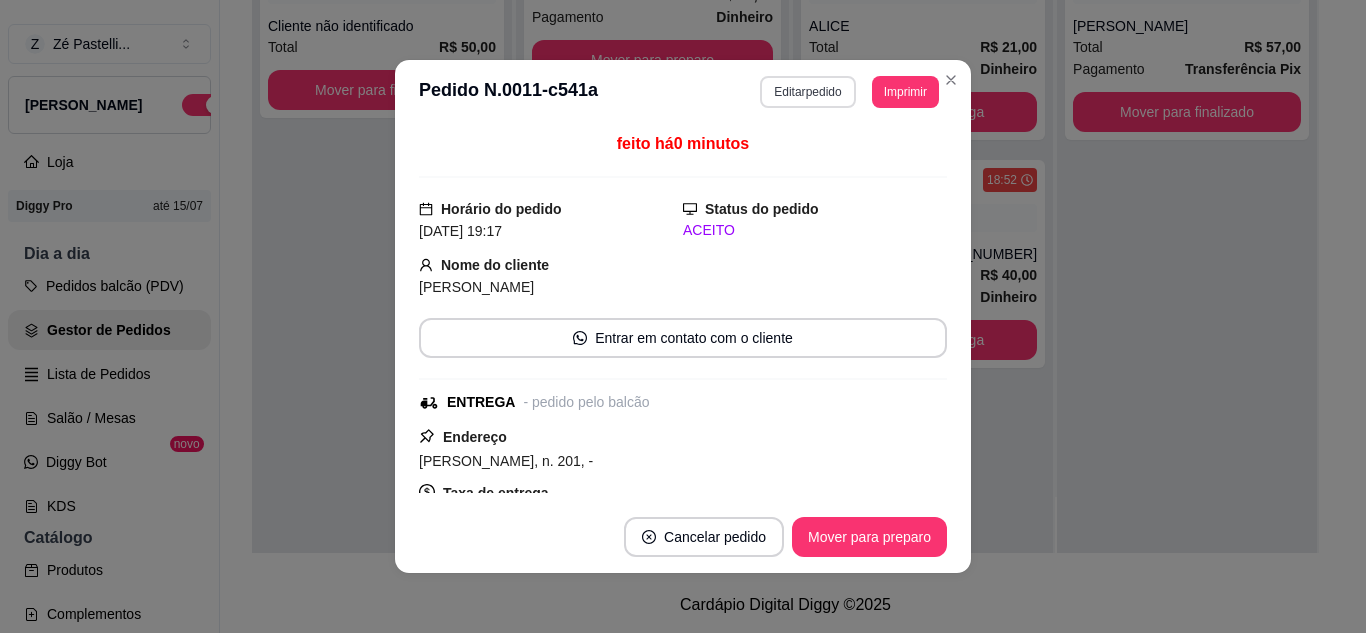 click on "Editar  pedido" at bounding box center [807, 92] 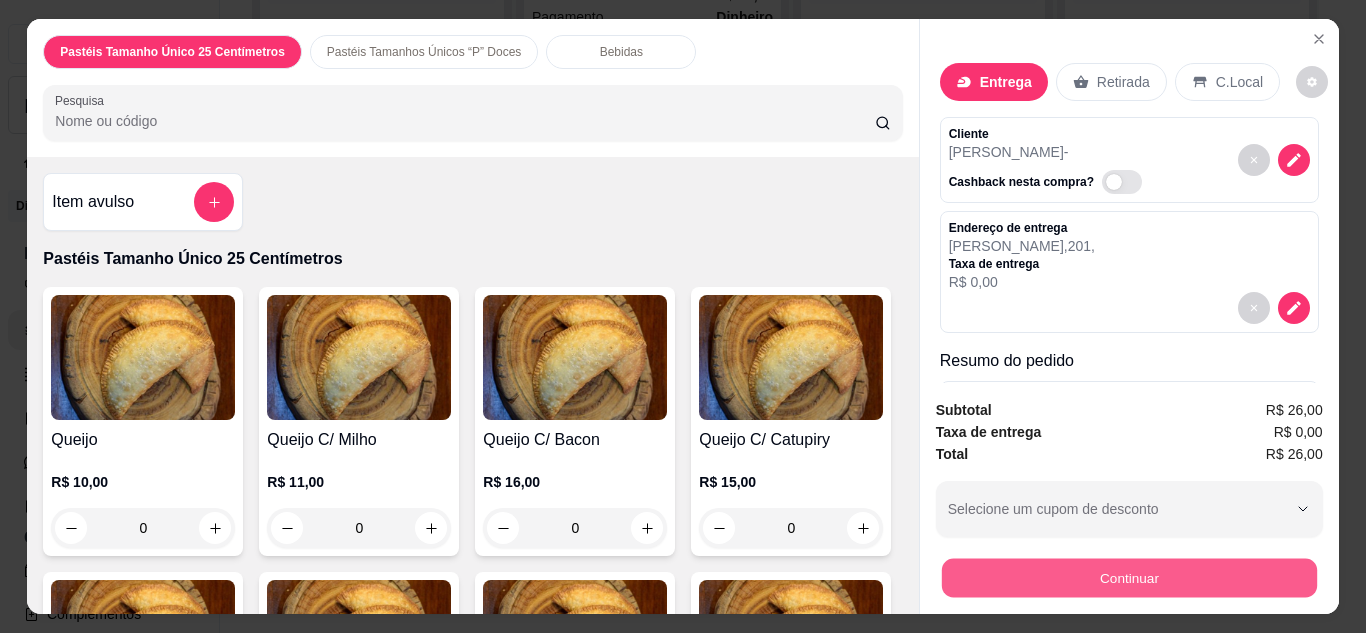 click on "Continuar" at bounding box center (1128, 578) 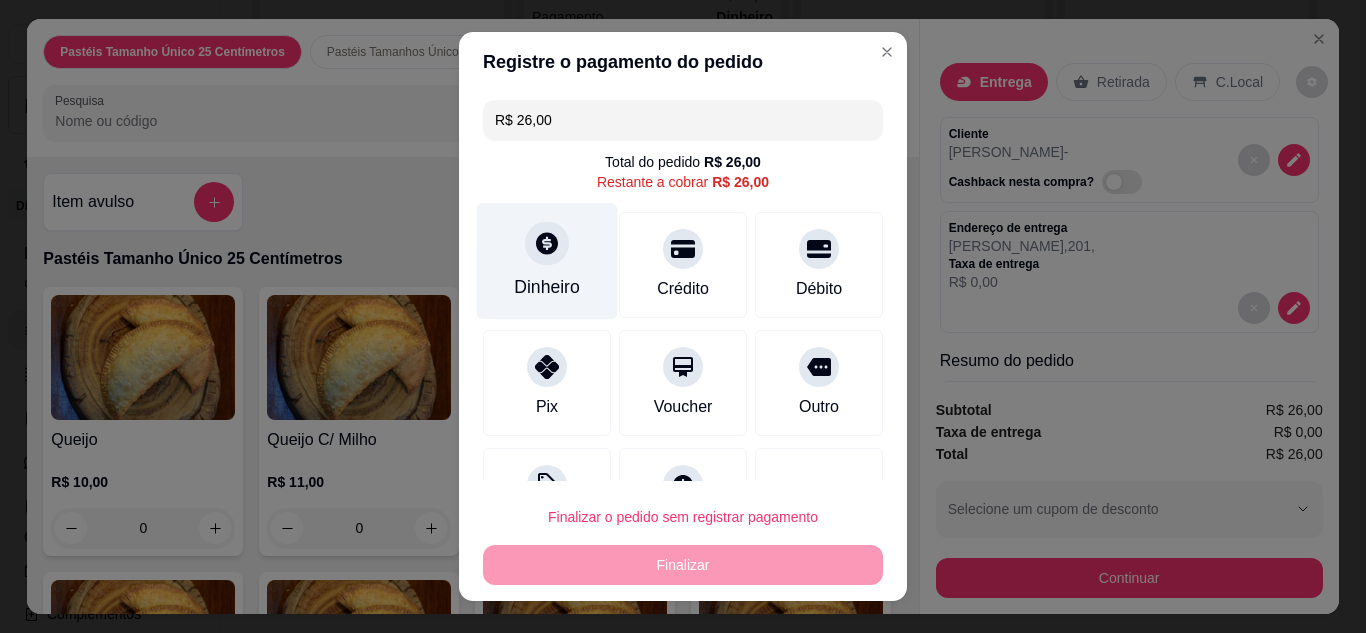 click on "Dinheiro" at bounding box center (547, 287) 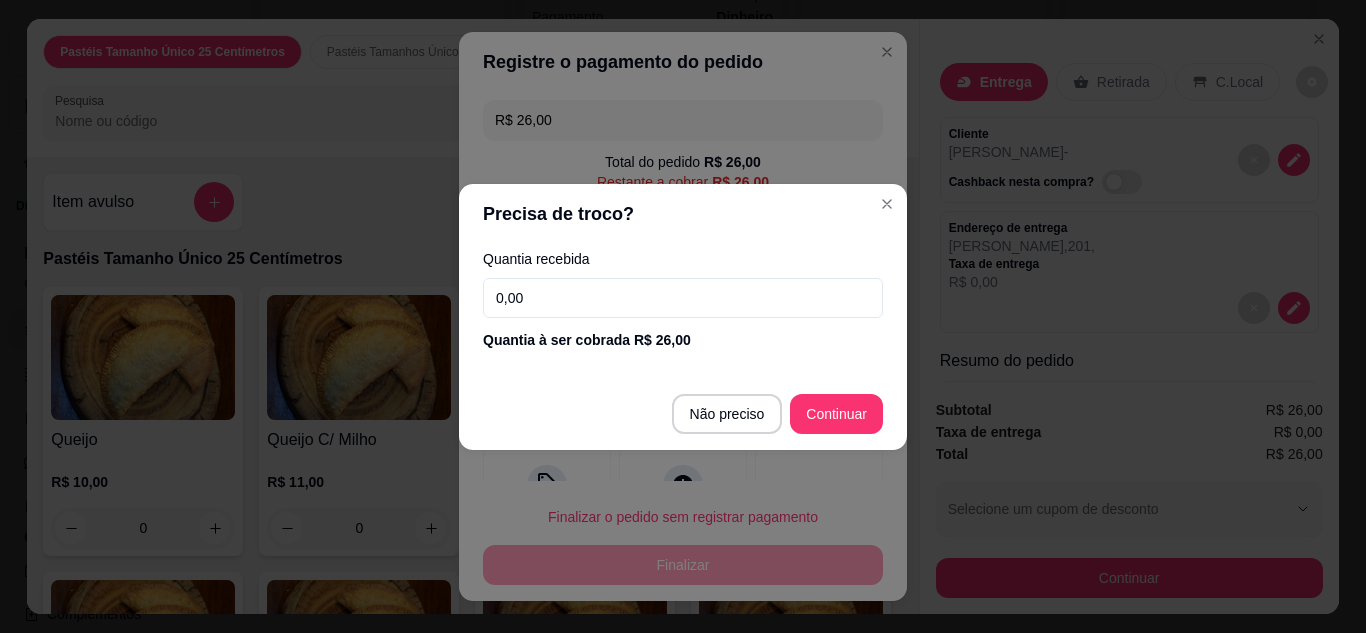 click on "0,00" at bounding box center [683, 298] 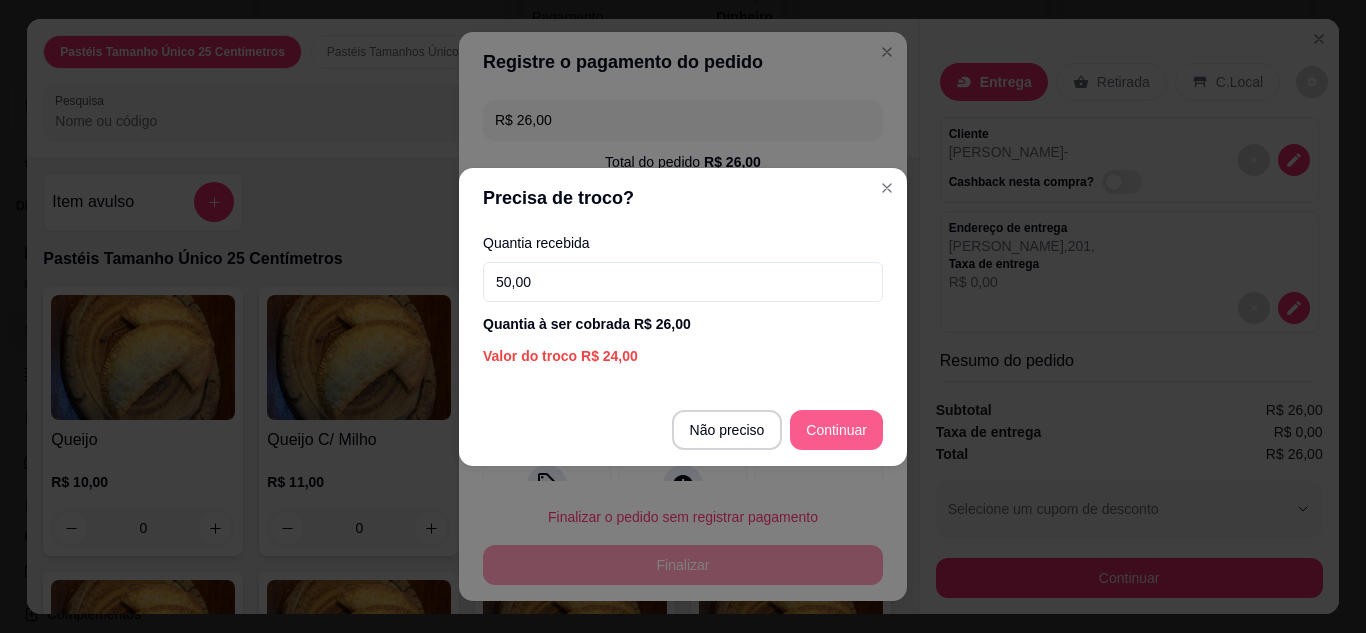 type on "50,00" 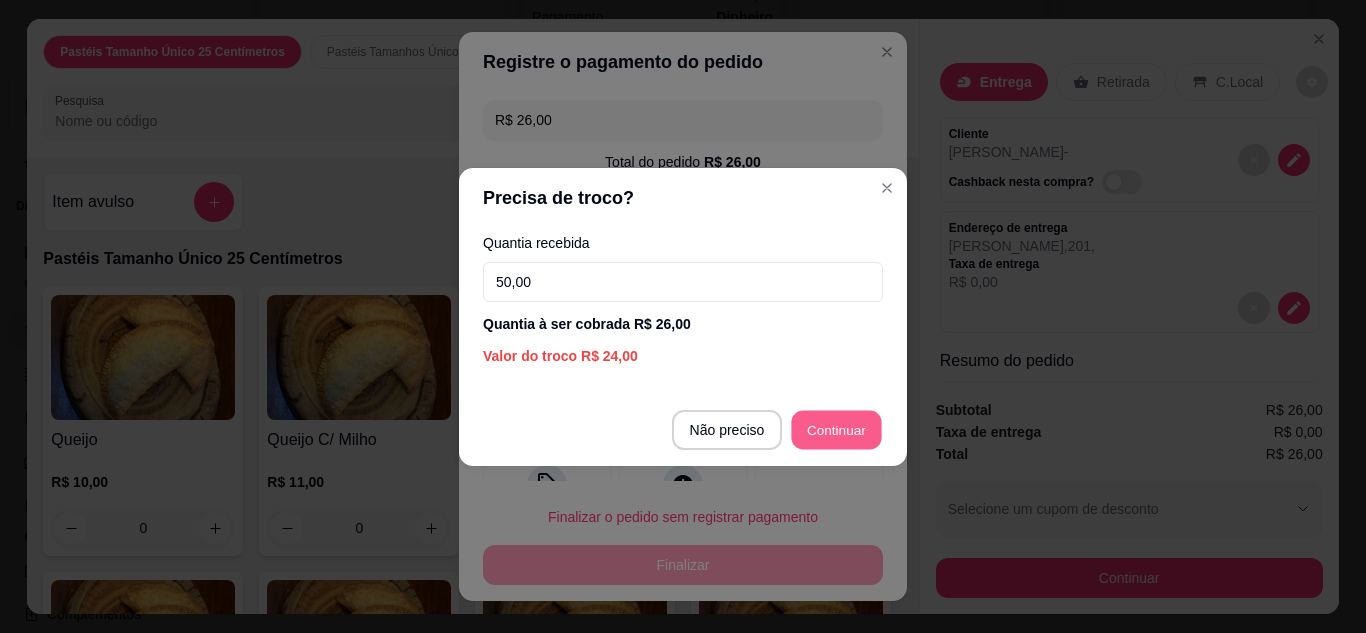 type on "R$ 0,00" 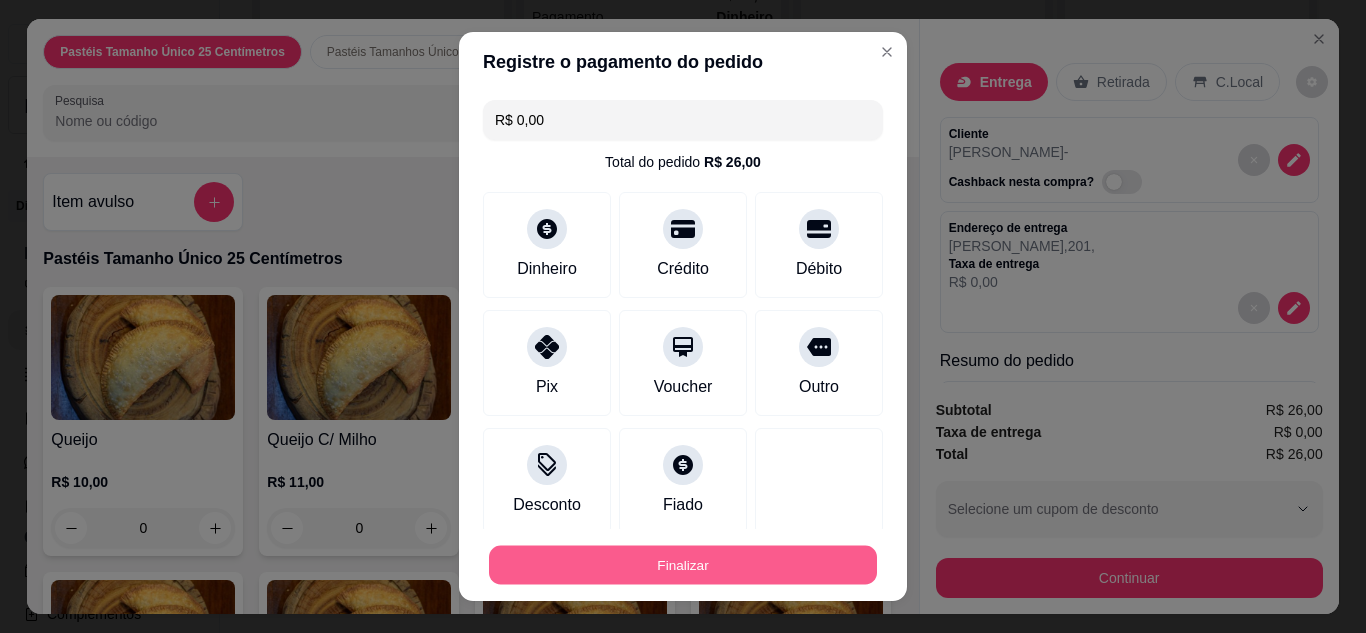 click on "Finalizar" at bounding box center (683, 565) 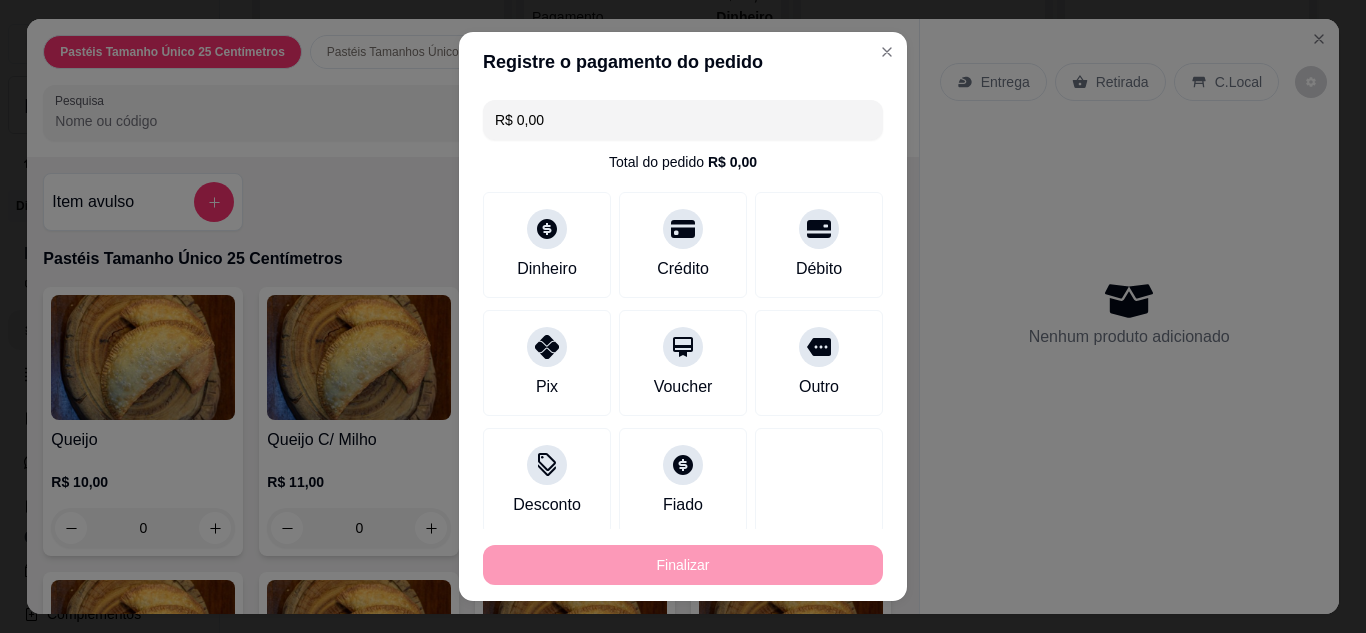 type on "0" 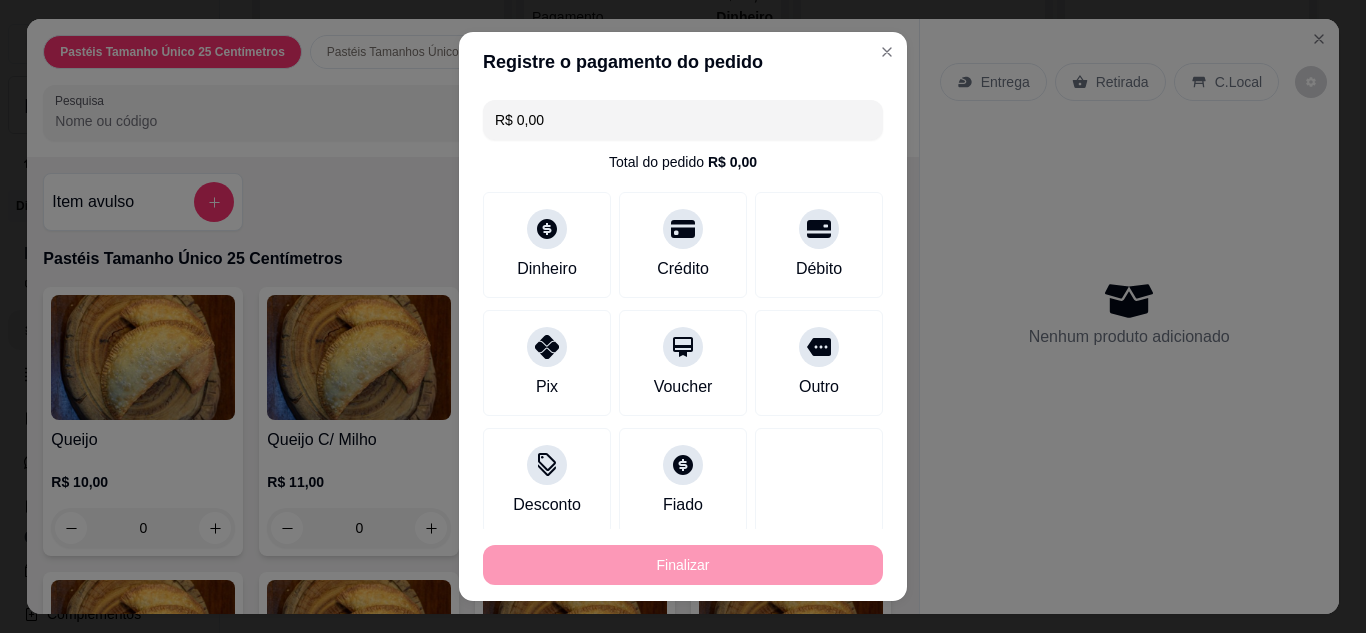 type on "-R$ 26,00" 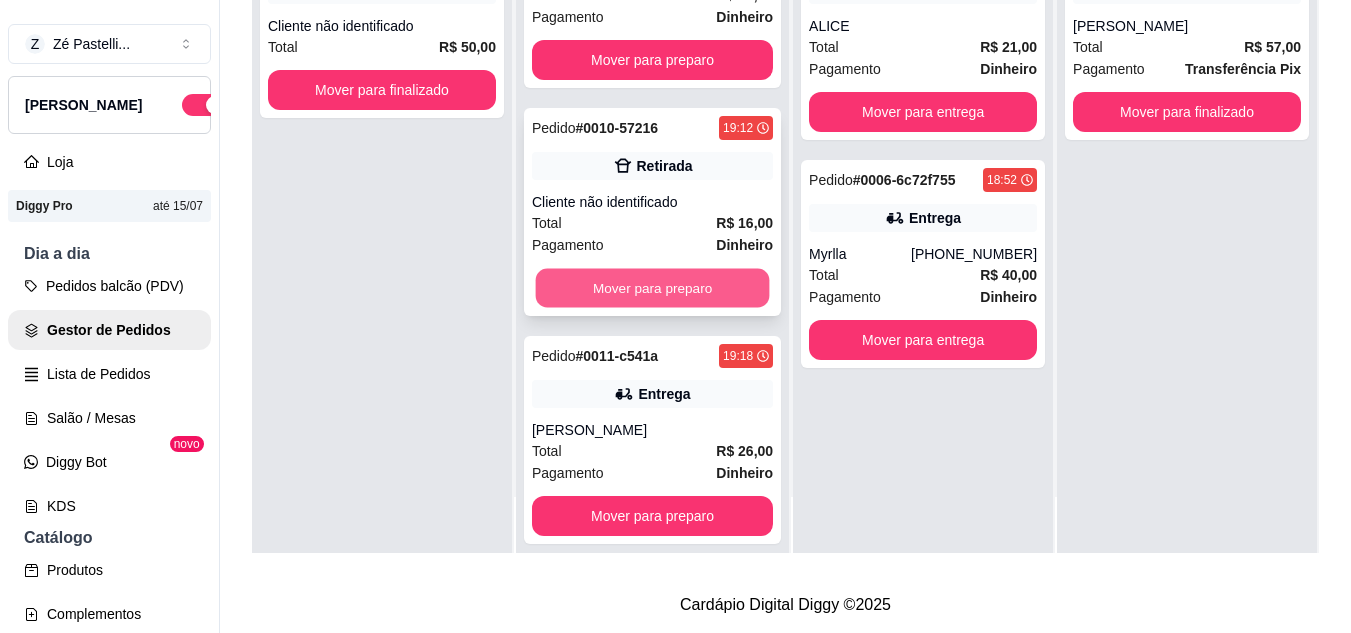click on "Mover para preparo" at bounding box center [653, 288] 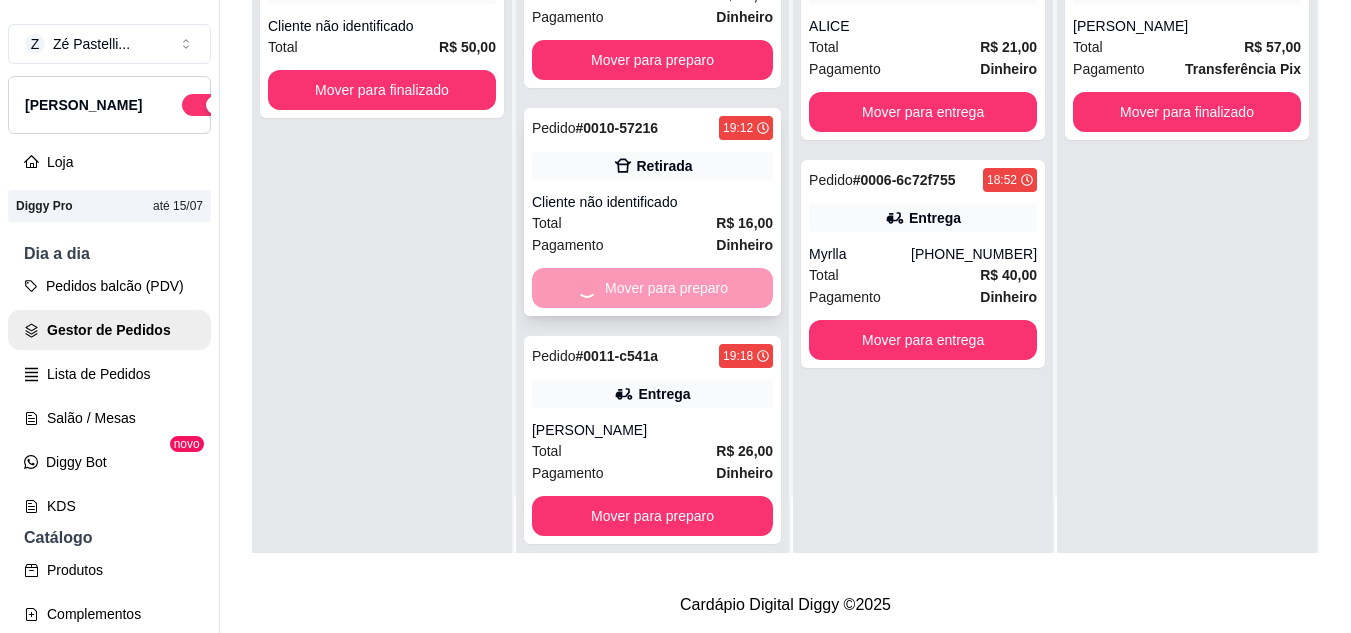 scroll, scrollTop: 95, scrollLeft: 0, axis: vertical 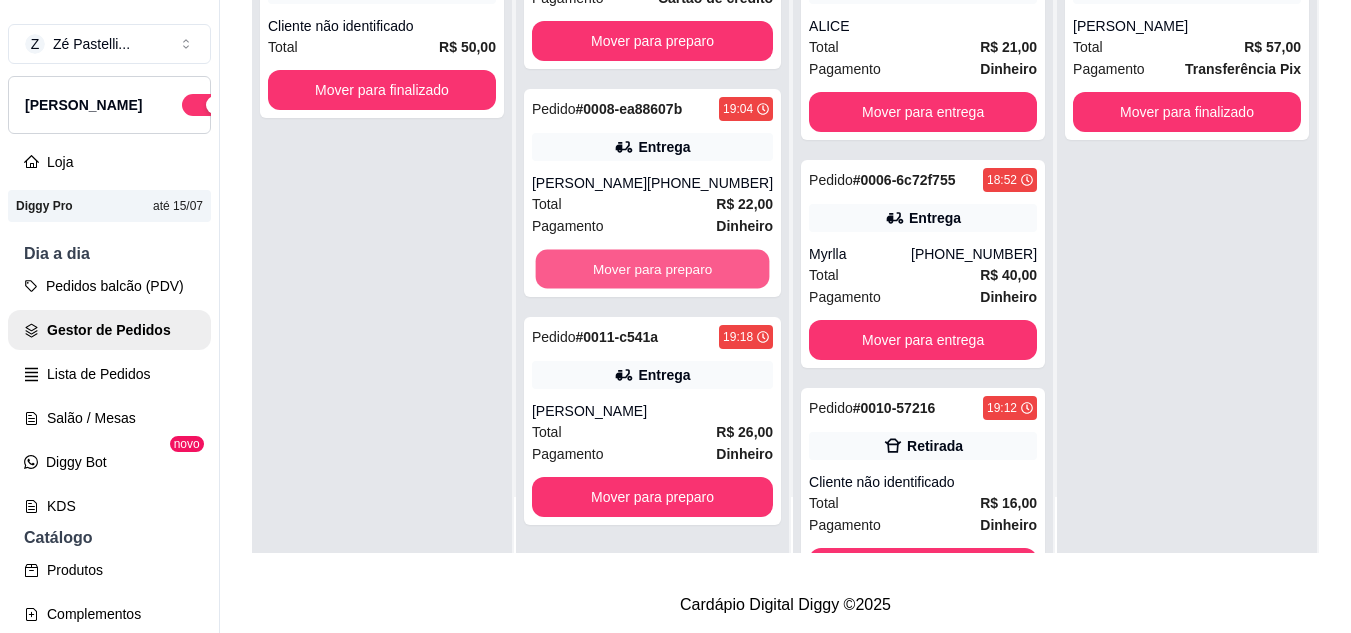 click on "Mover para preparo" at bounding box center (653, 269) 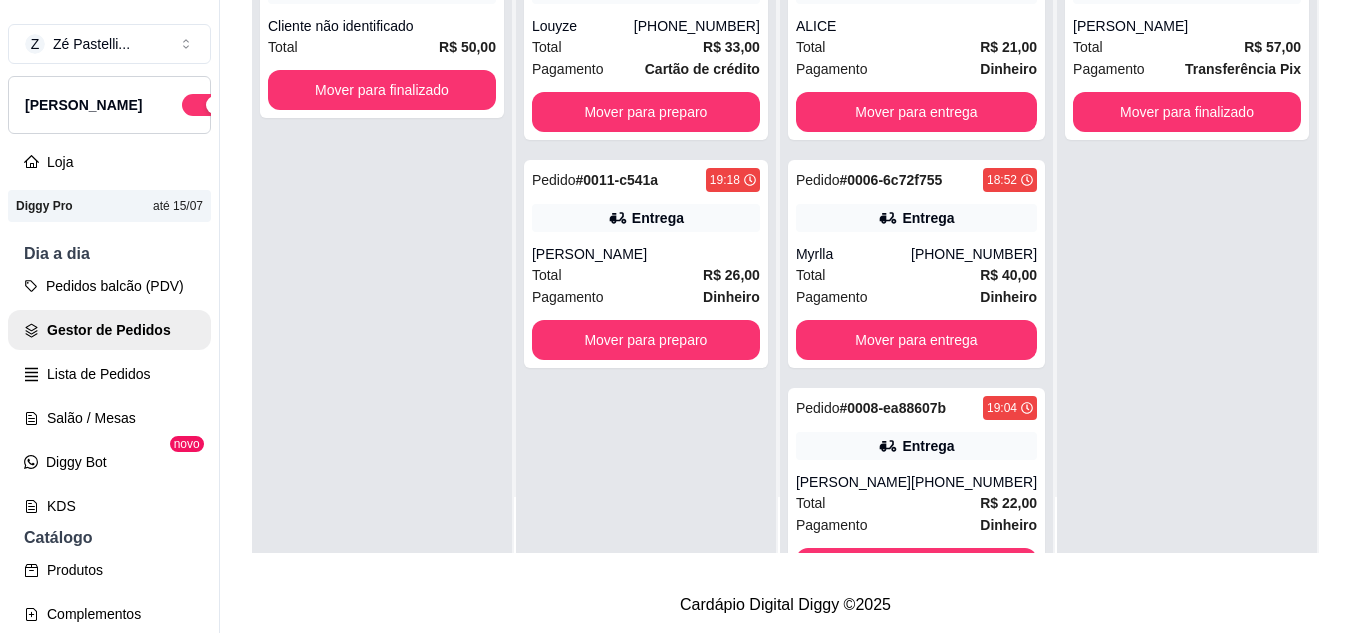 scroll, scrollTop: 0, scrollLeft: 0, axis: both 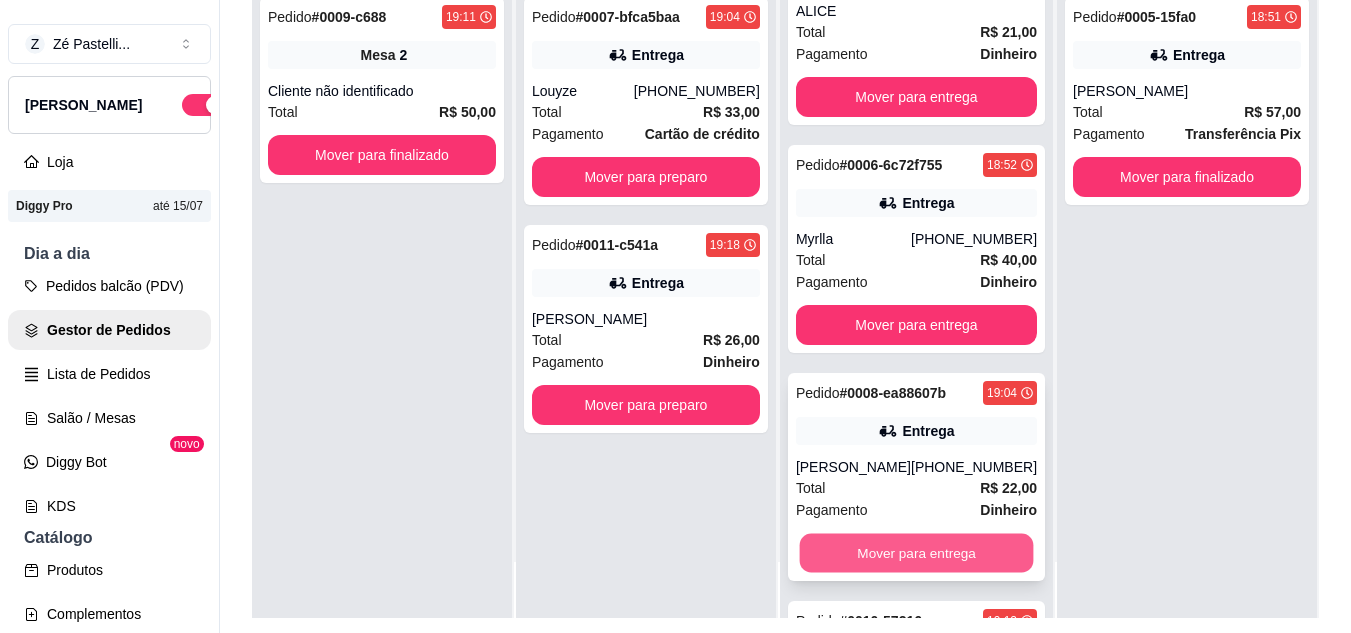 click on "Mover para entrega" at bounding box center [916, 553] 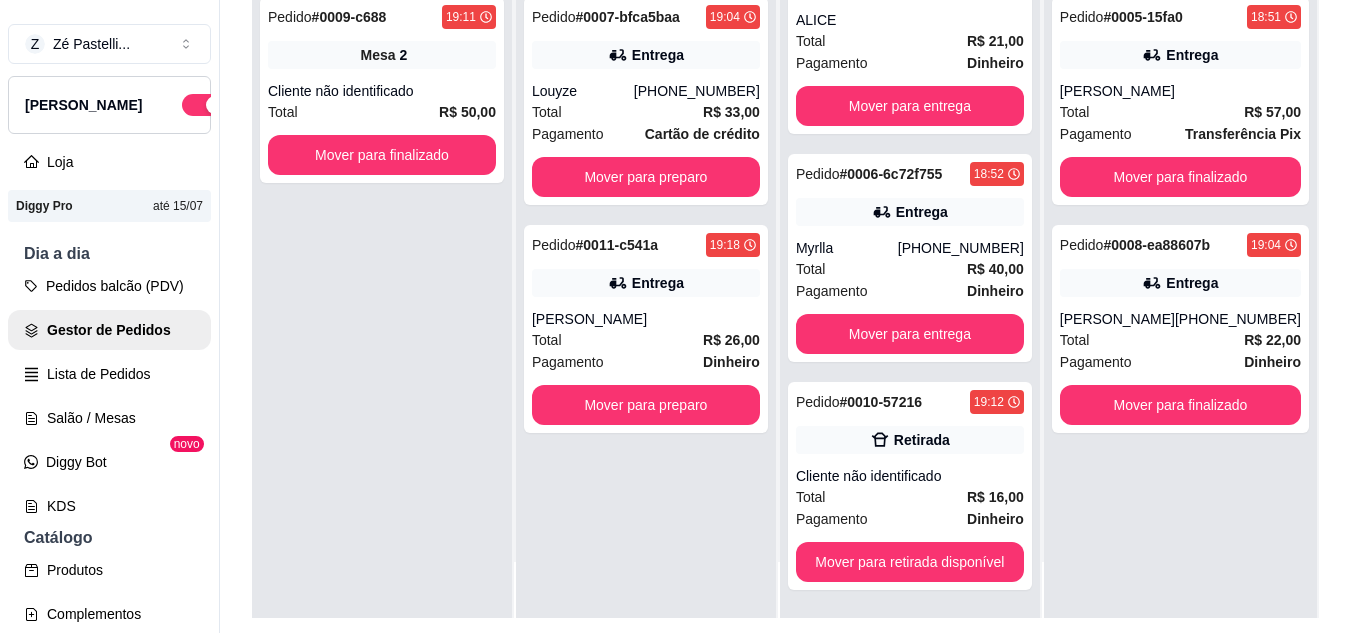 scroll, scrollTop: 71, scrollLeft: 0, axis: vertical 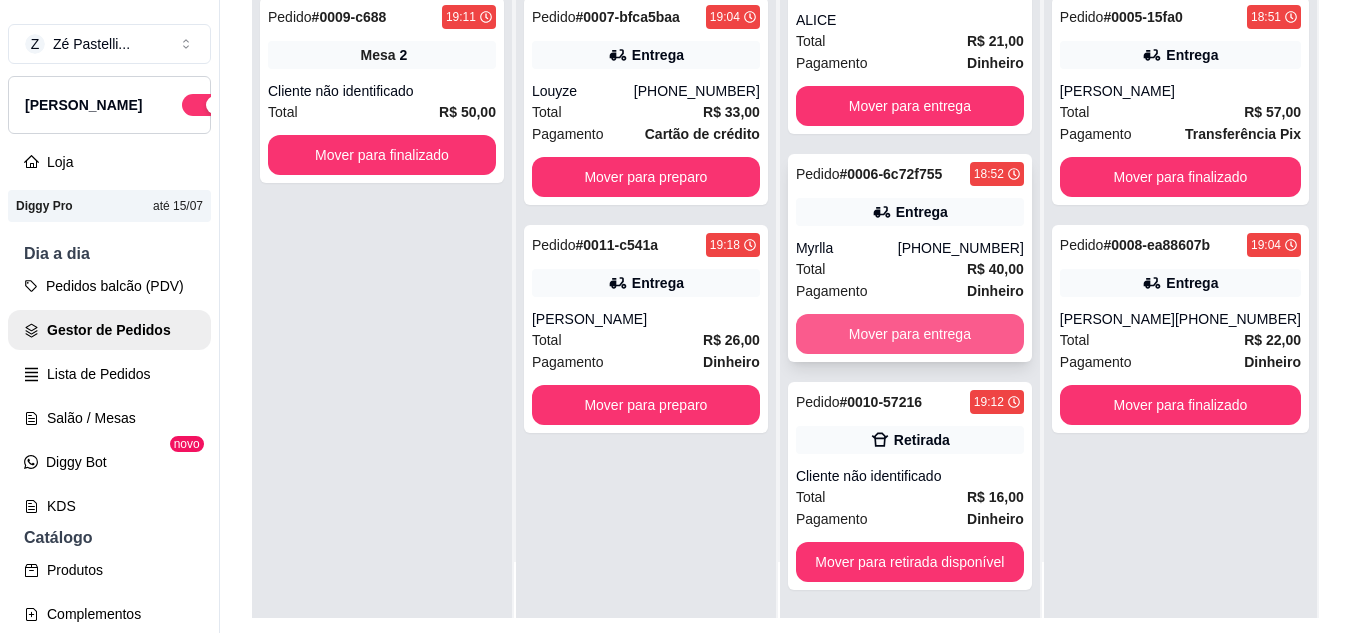 click on "Mover para entrega" at bounding box center (910, 334) 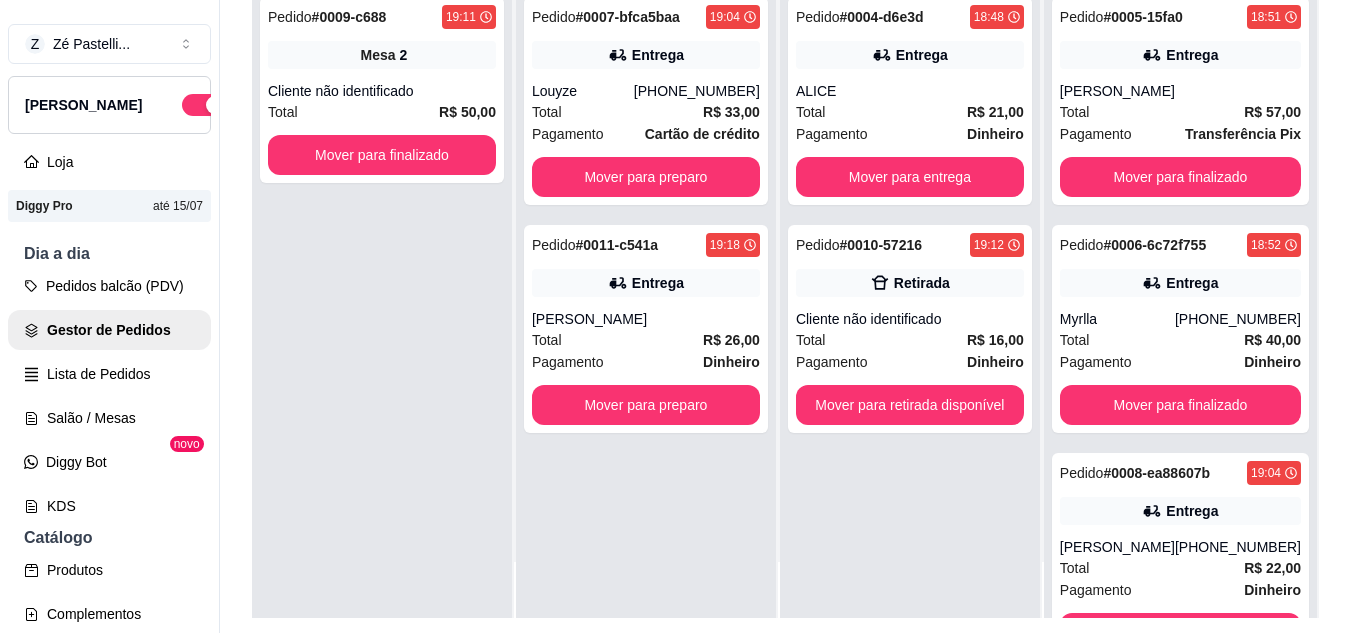 scroll, scrollTop: 0, scrollLeft: 0, axis: both 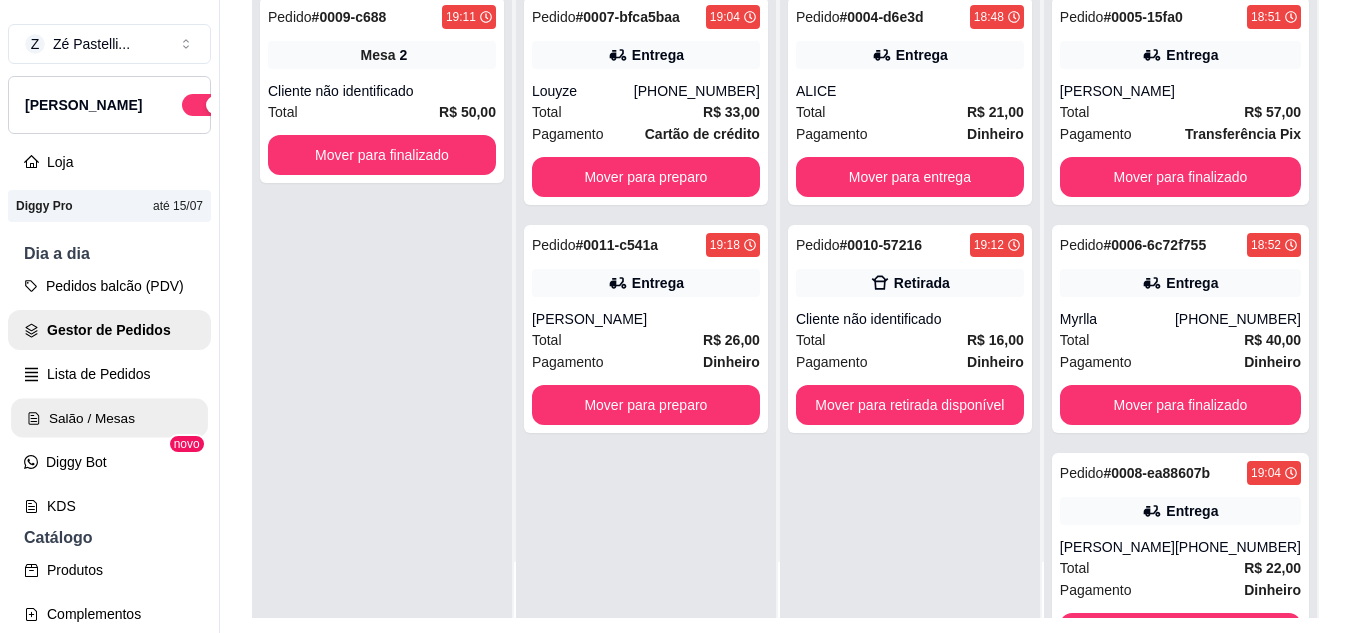 click on "Salão / Mesas" at bounding box center [109, 418] 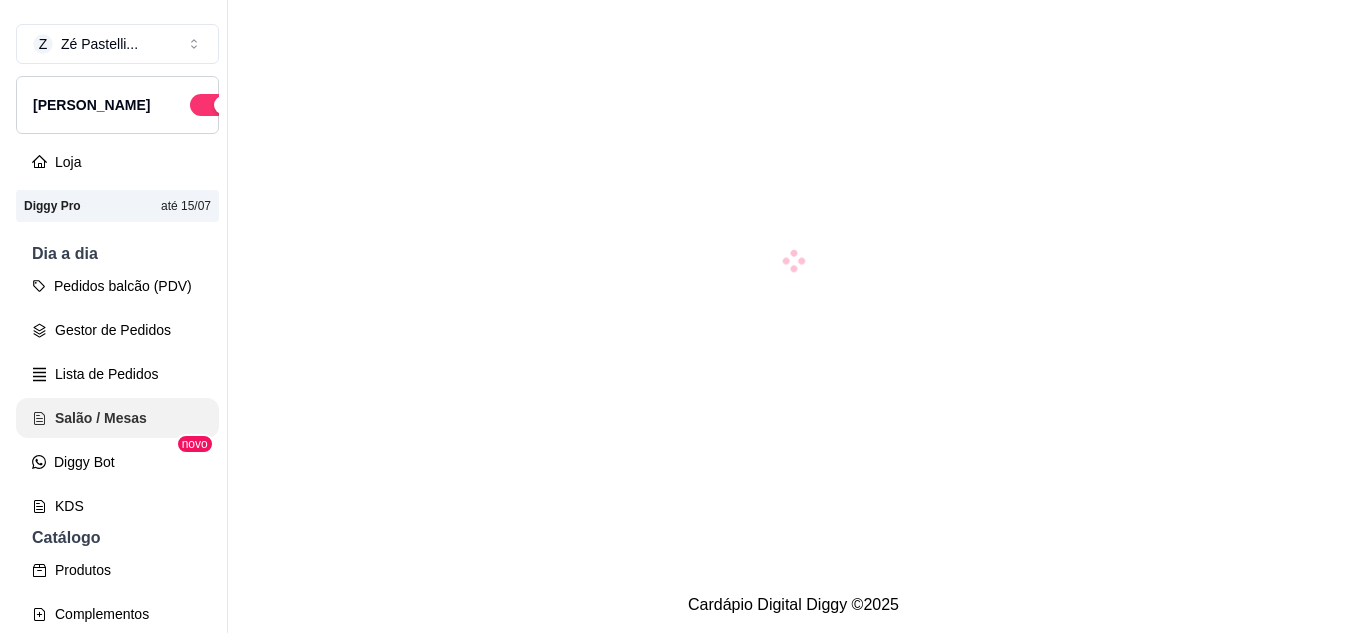 scroll, scrollTop: 0, scrollLeft: 0, axis: both 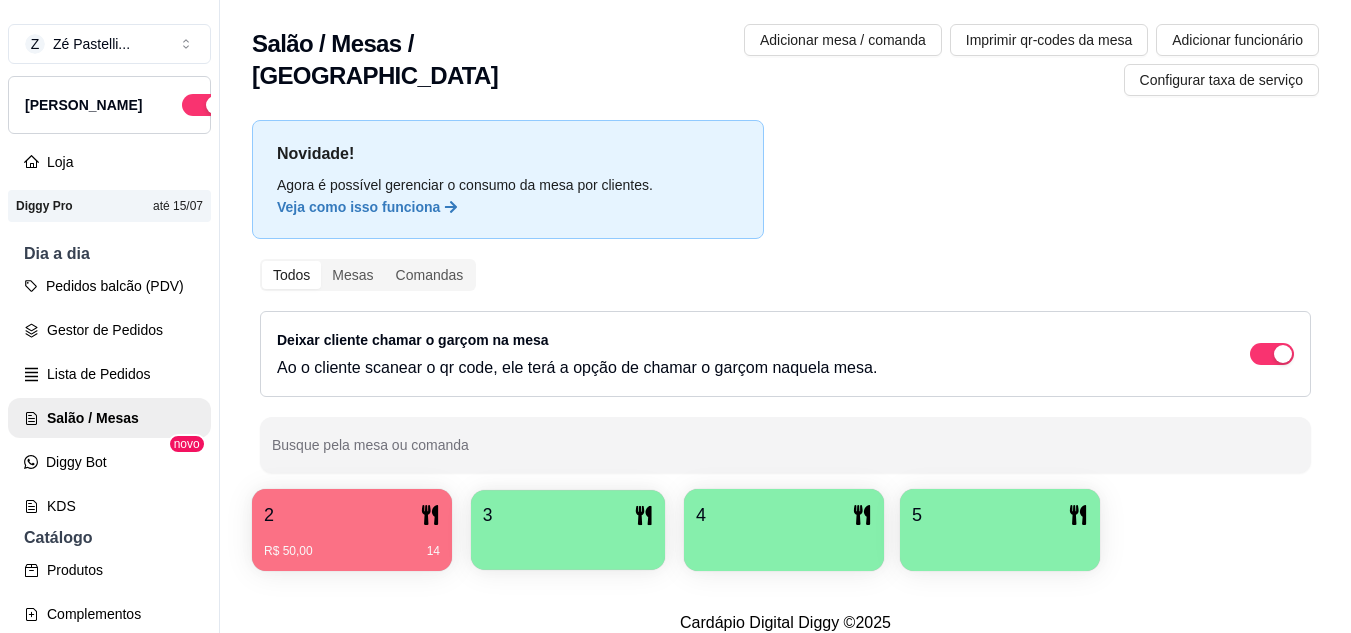 click on "3" at bounding box center (568, 515) 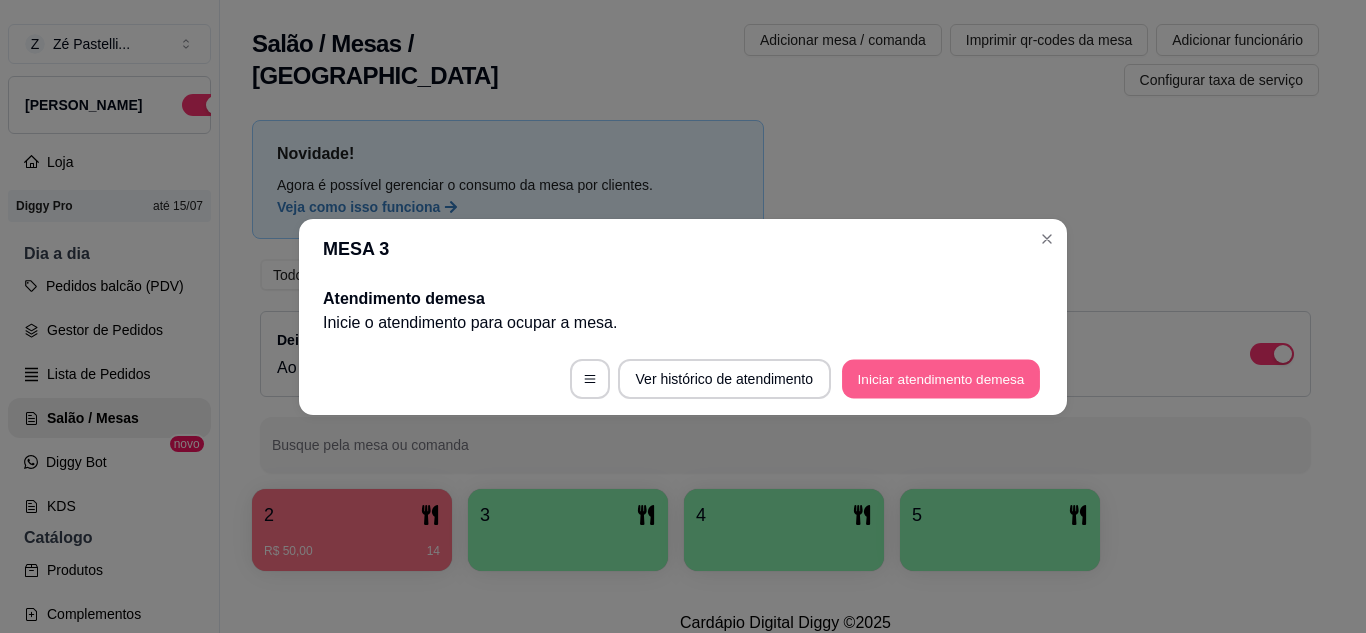 click on "Iniciar atendimento de  mesa" at bounding box center [941, 378] 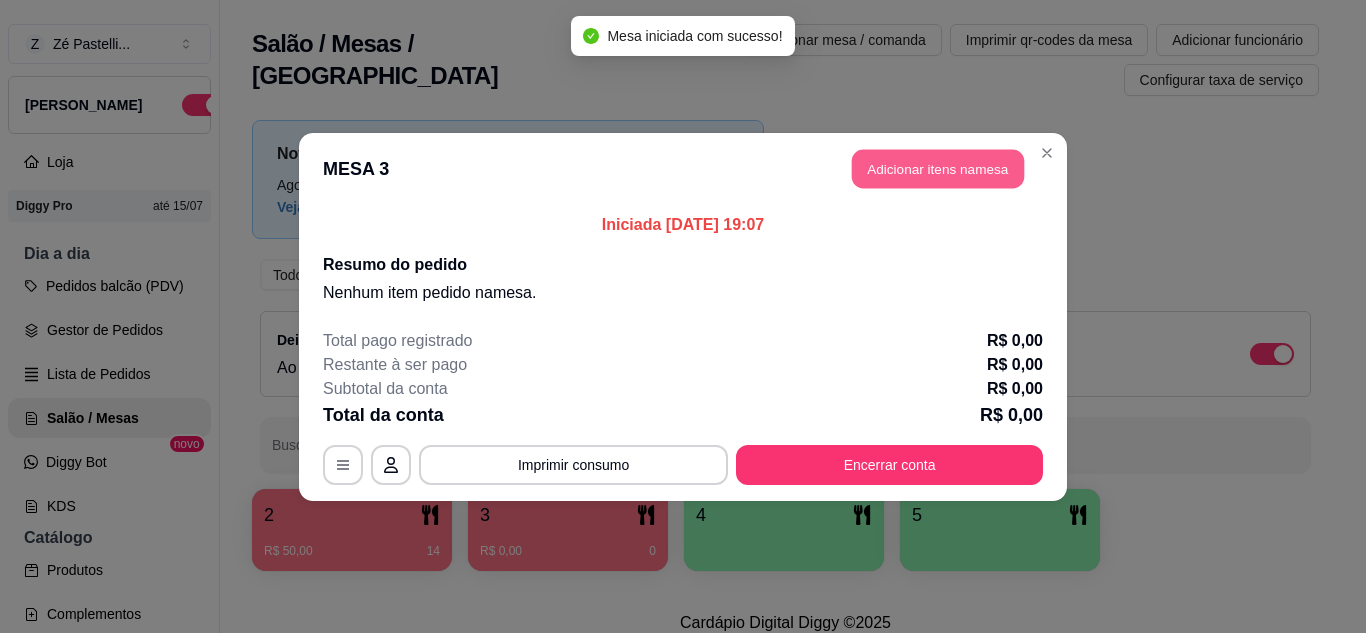click on "Adicionar itens na  mesa" at bounding box center (938, 168) 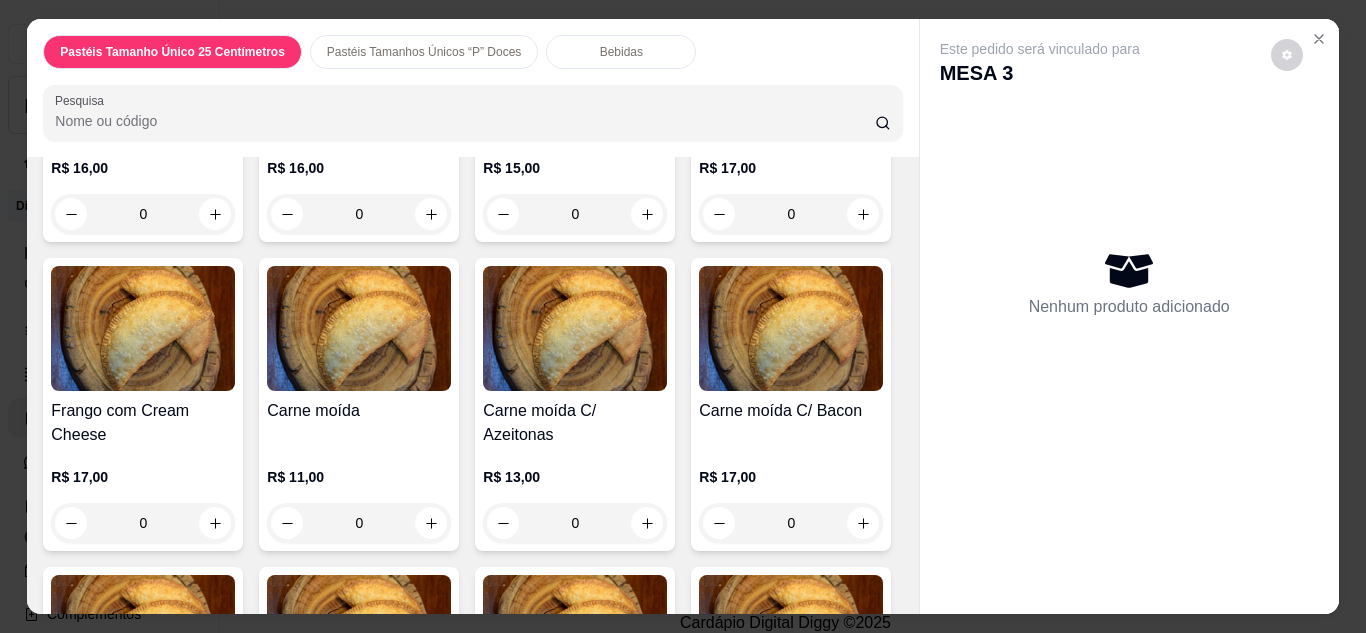 scroll, scrollTop: 1840, scrollLeft: 0, axis: vertical 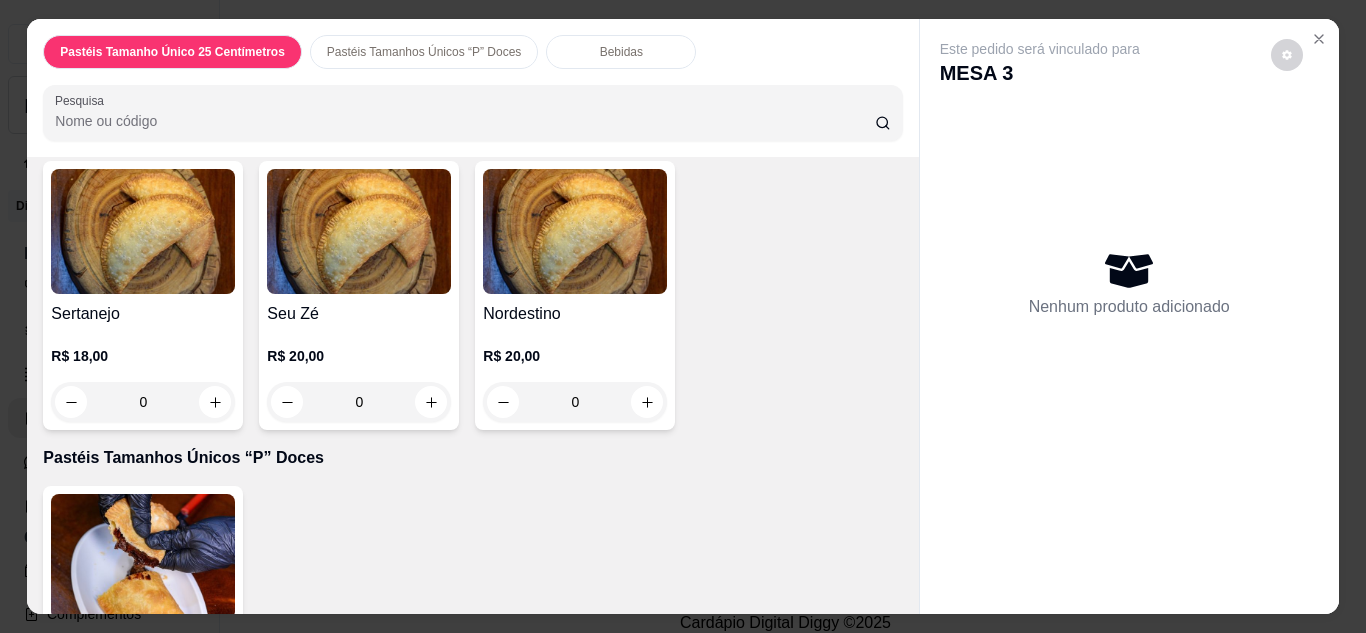 click on "0" at bounding box center (143, -192) 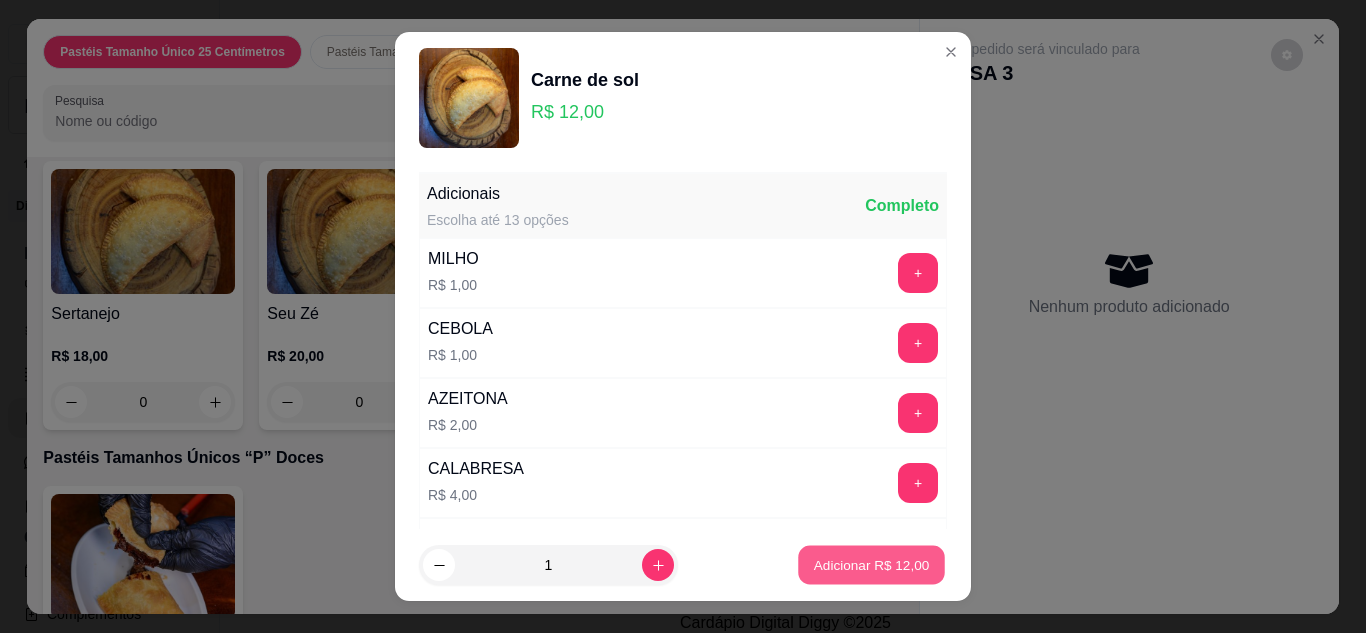 click on "Adicionar   R$ 12,00" at bounding box center [872, 565] 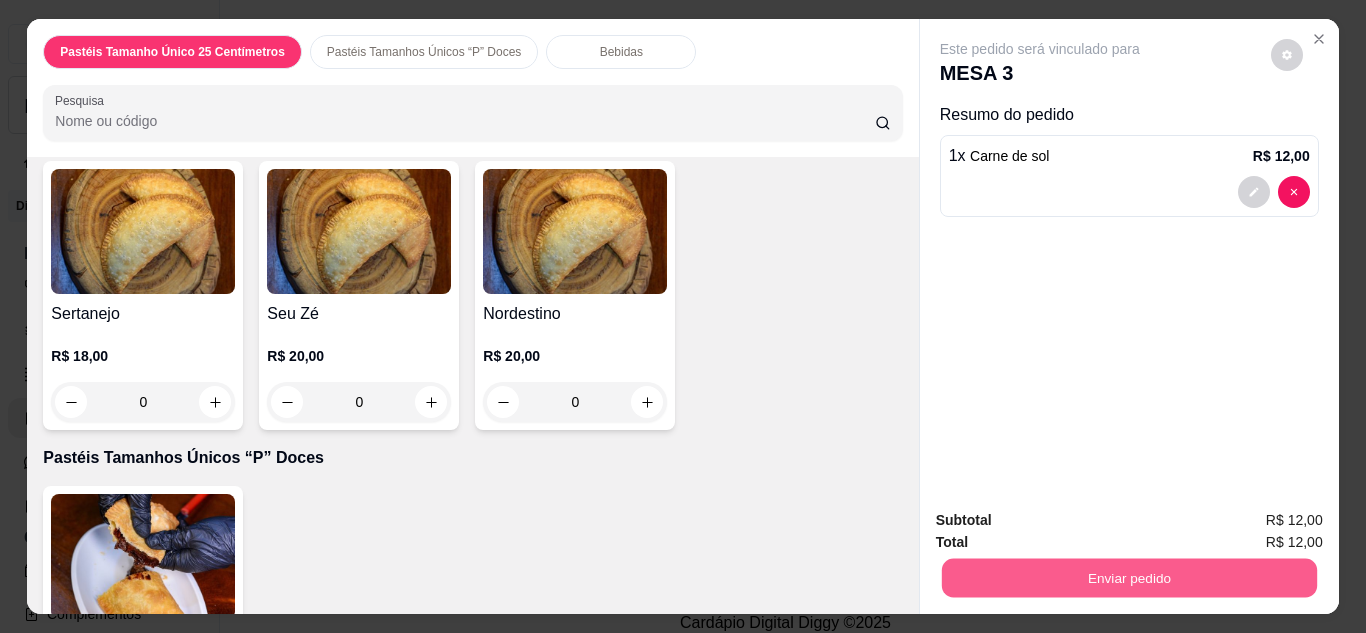 click on "Enviar pedido" at bounding box center [1128, 578] 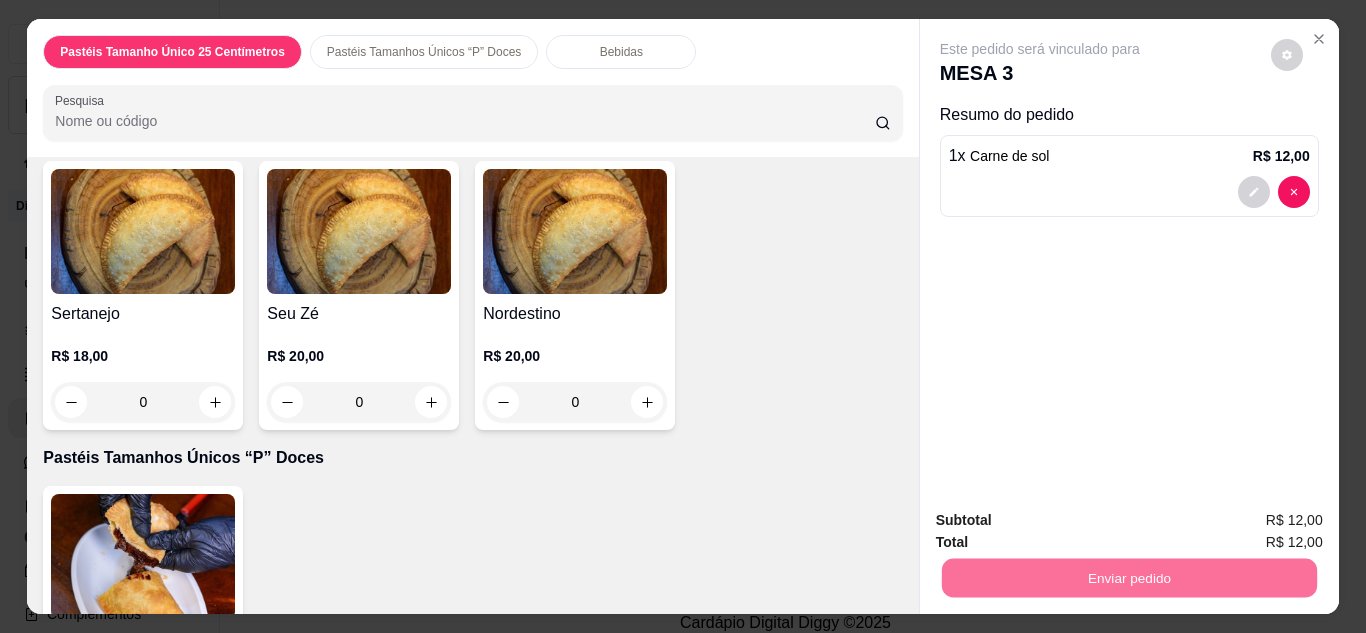 click on "Não registrar e enviar pedido" at bounding box center [1063, 521] 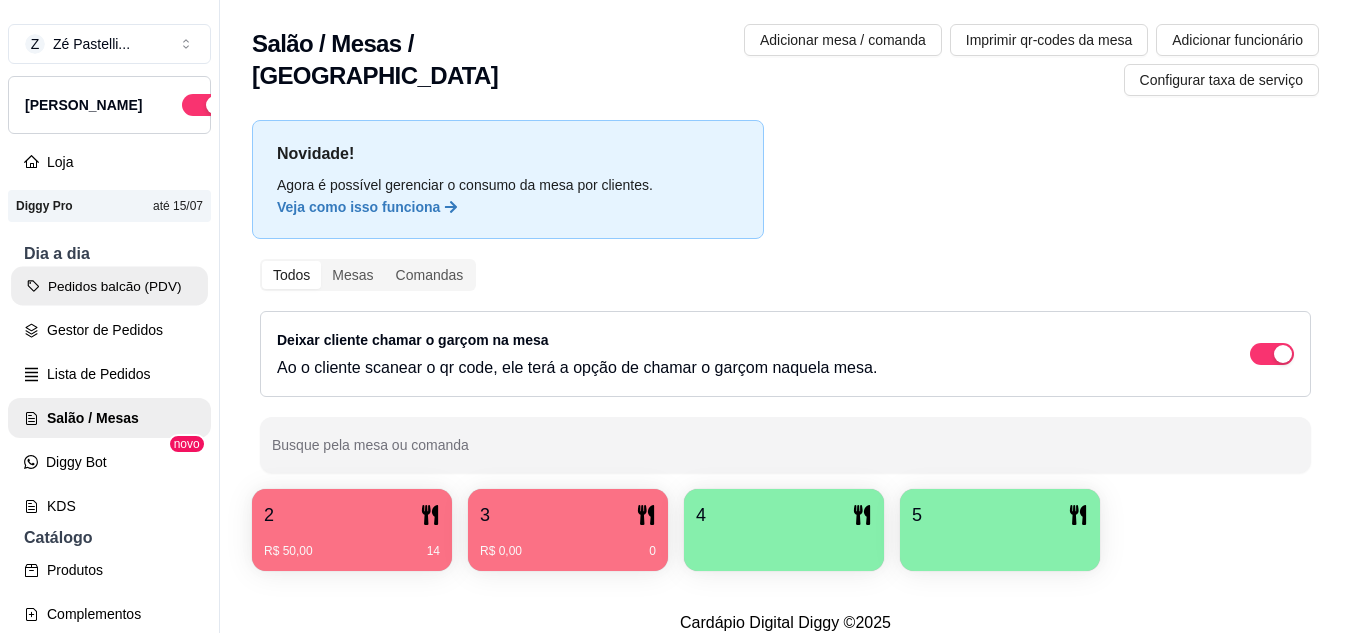 click on "Pedidos balcão (PDV)" at bounding box center (109, 286) 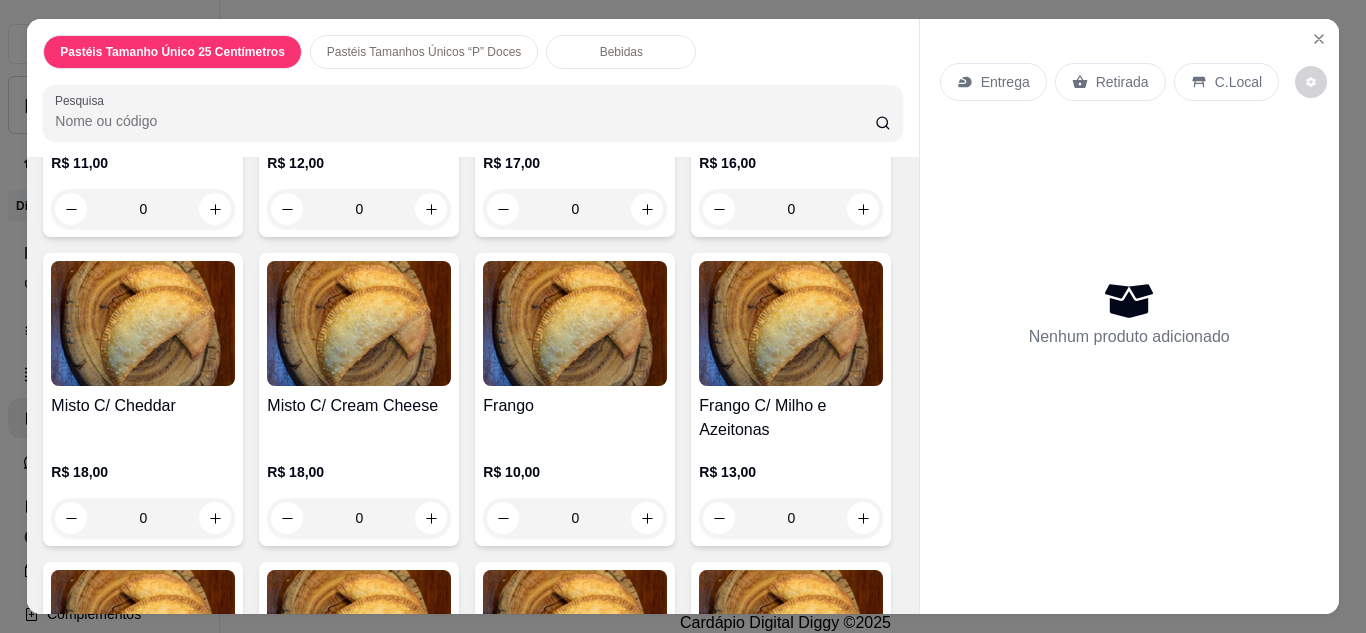 scroll, scrollTop: 1200, scrollLeft: 0, axis: vertical 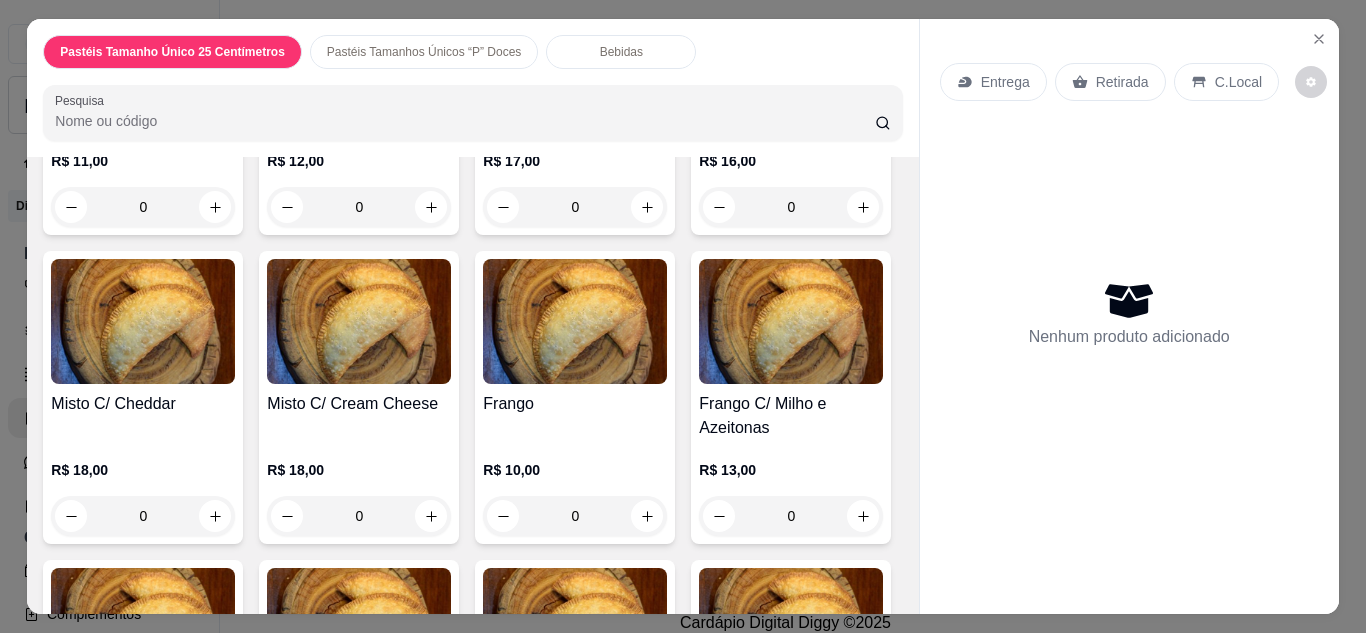 click on "0" at bounding box center [143, 207] 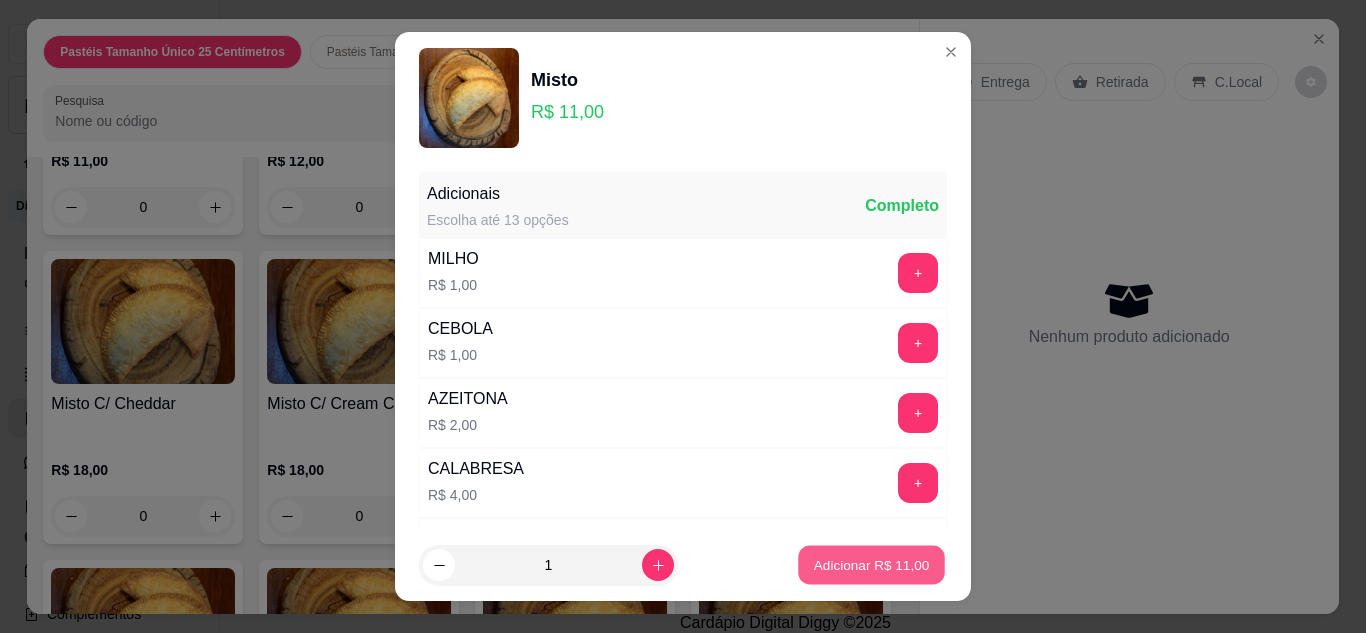 click on "Adicionar   R$ 11,00" at bounding box center (872, 565) 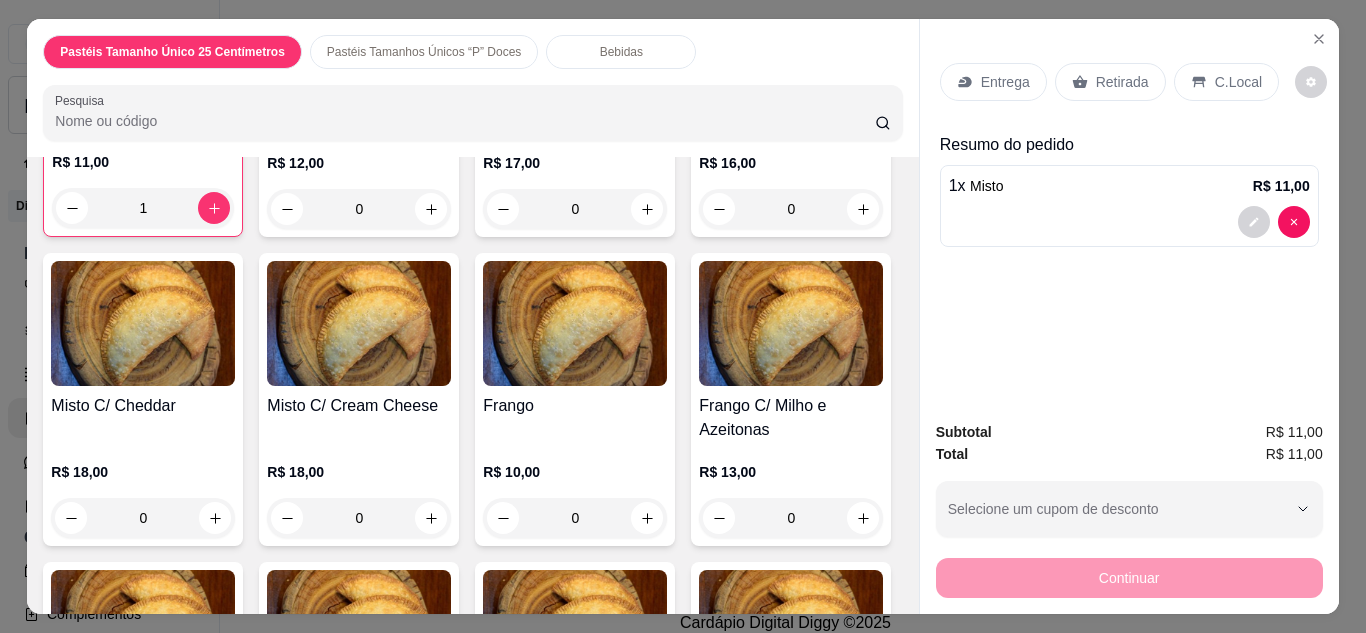 click on "Entrega" at bounding box center [1005, 82] 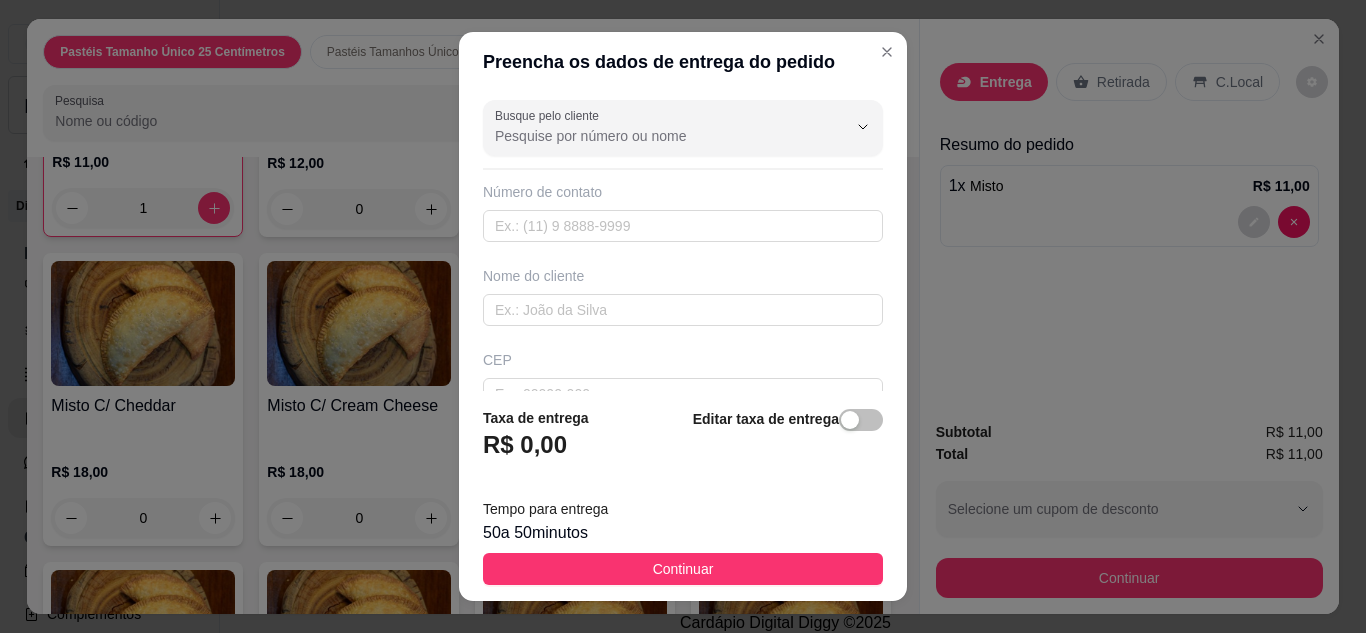 click on "Nome do cliente" at bounding box center [683, 296] 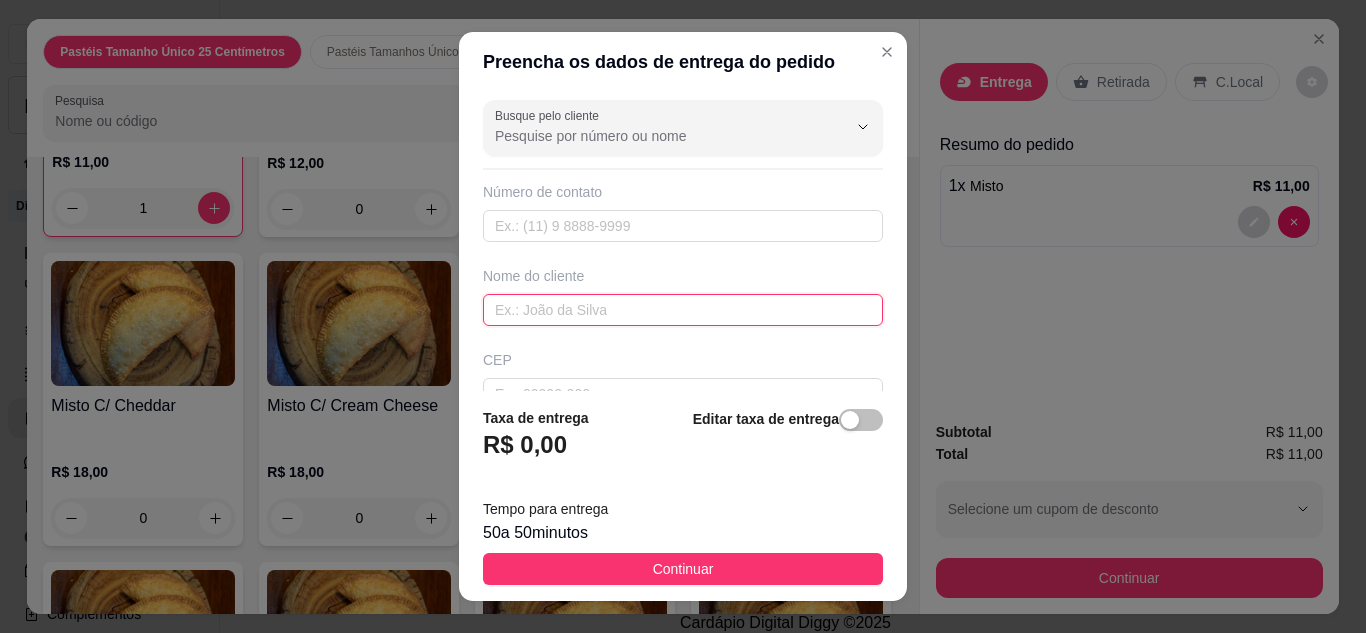 click at bounding box center (683, 310) 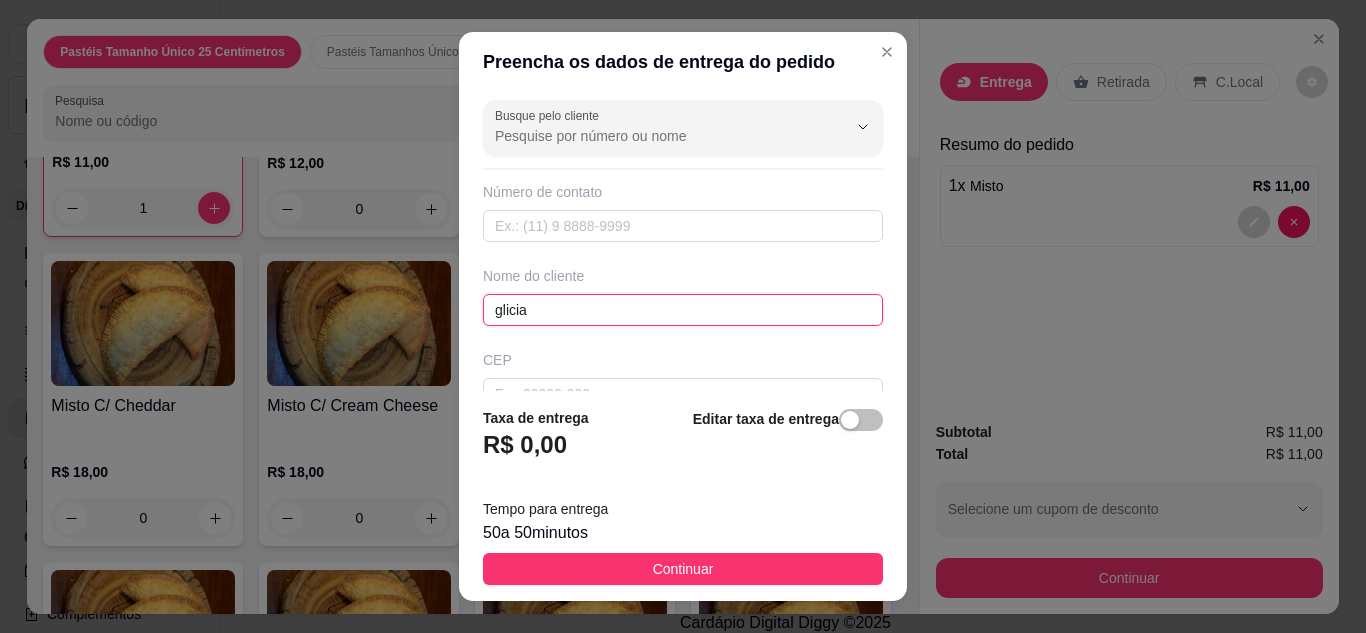 type on "glicia" 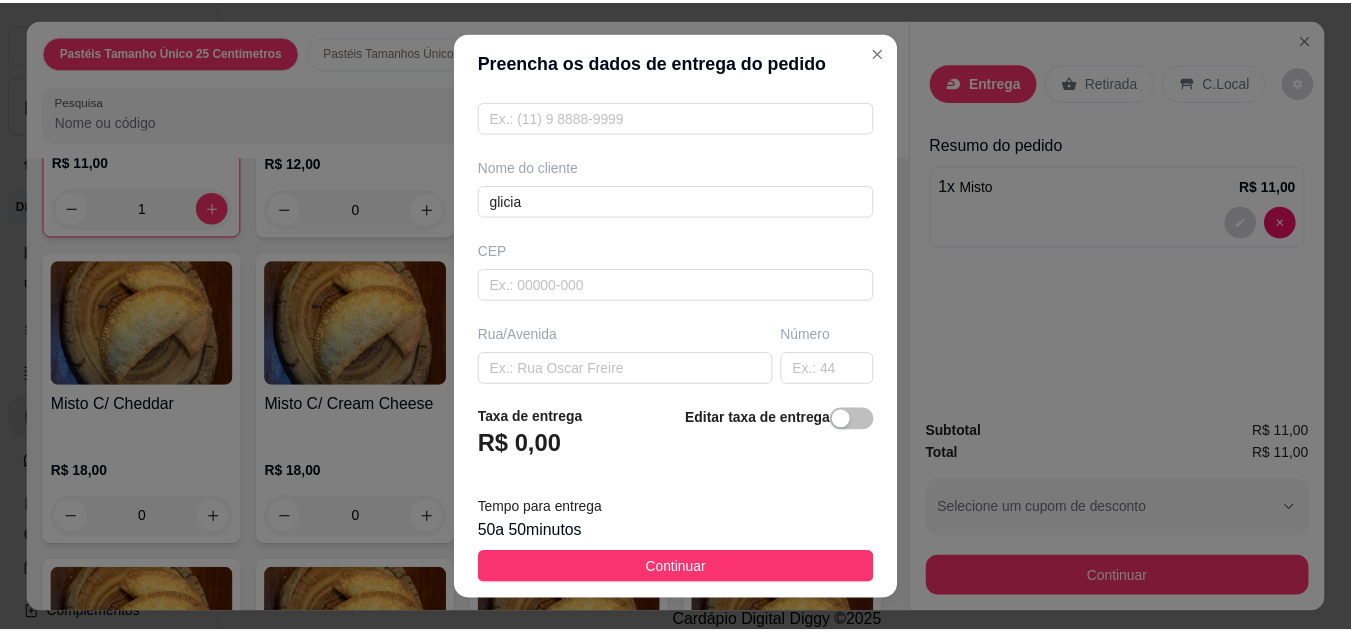 scroll, scrollTop: 120, scrollLeft: 0, axis: vertical 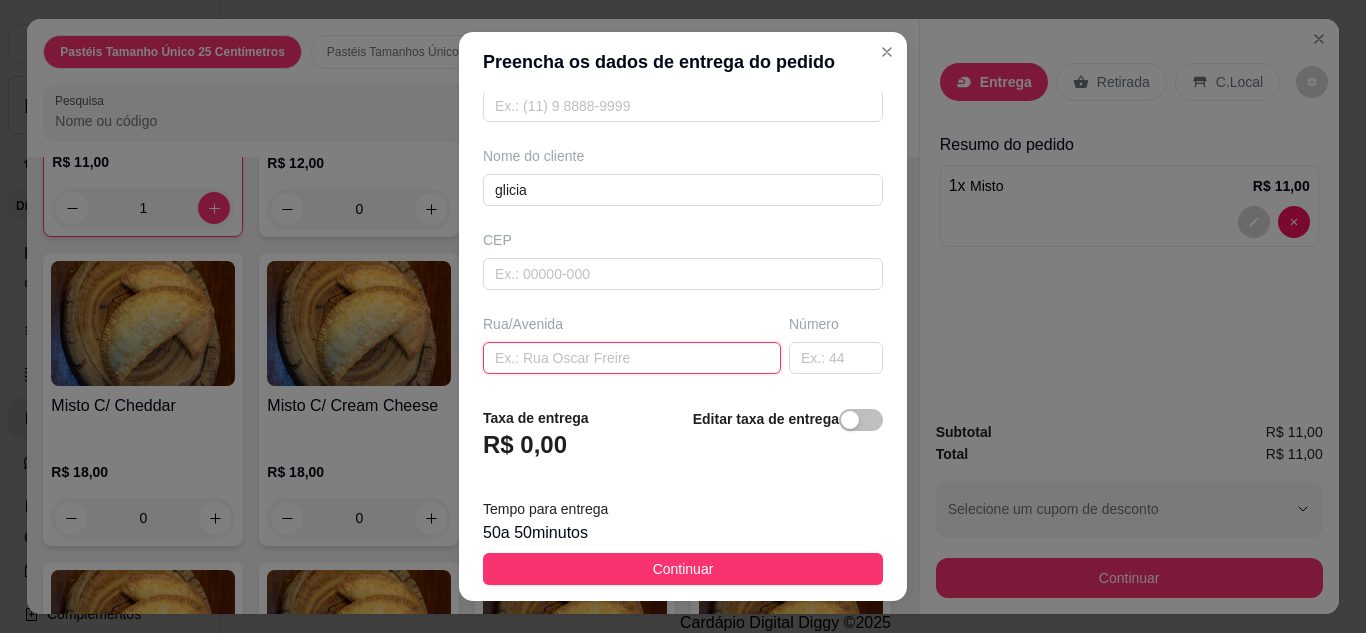 click at bounding box center [632, 358] 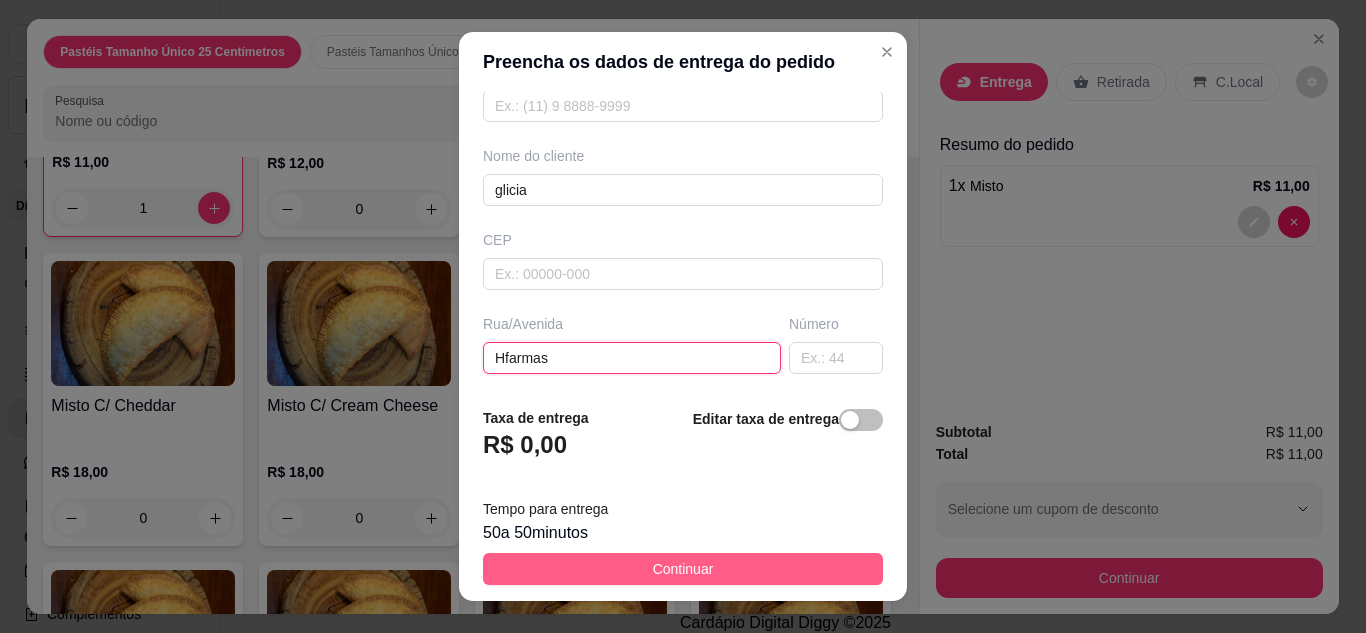 type on "Hfarmas" 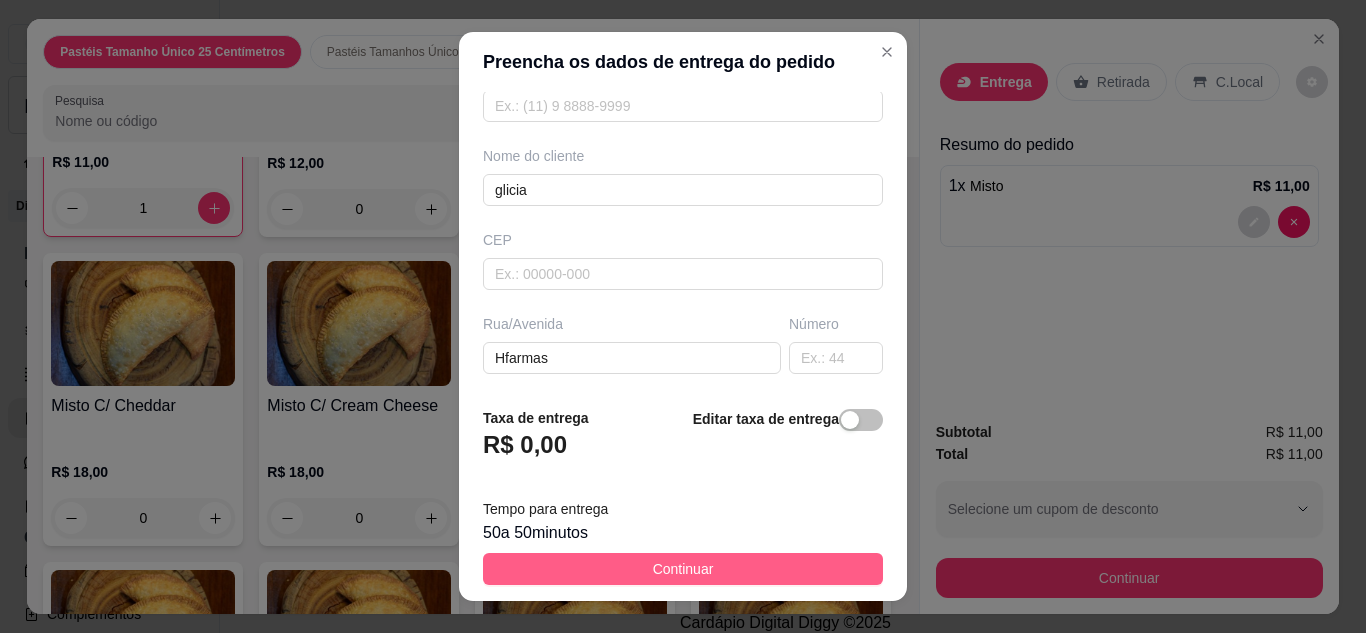click on "Continuar" at bounding box center [683, 569] 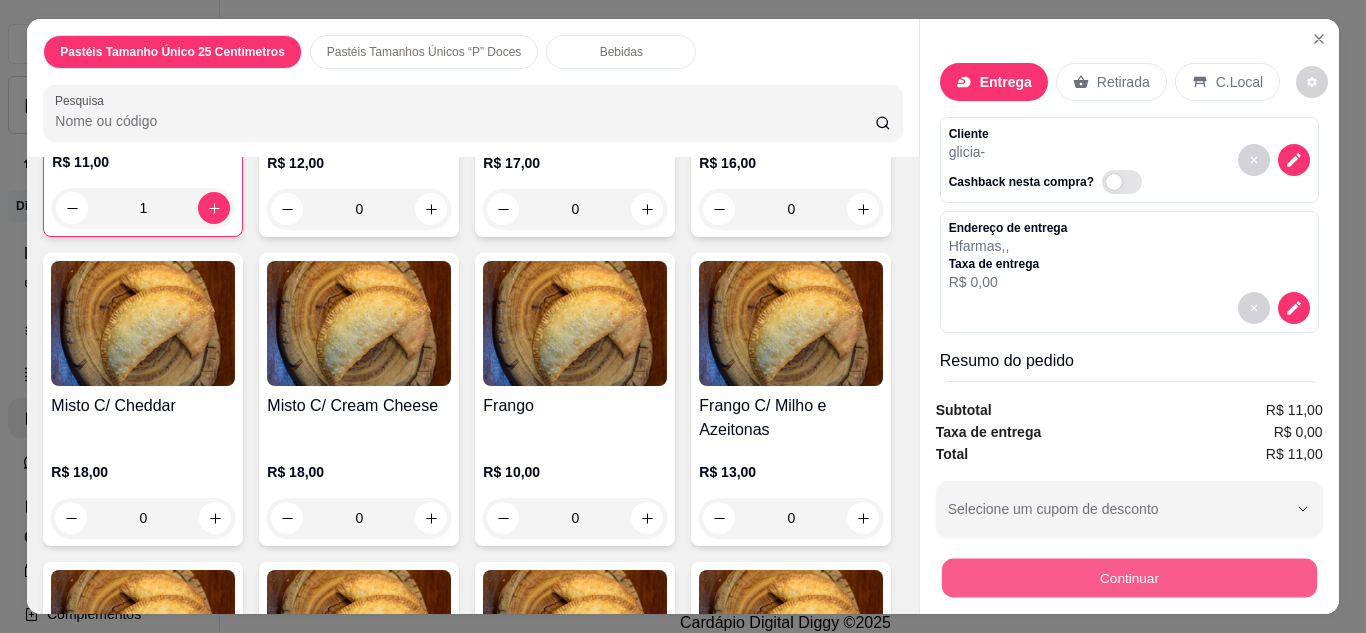 click on "Continuar" at bounding box center (1128, 578) 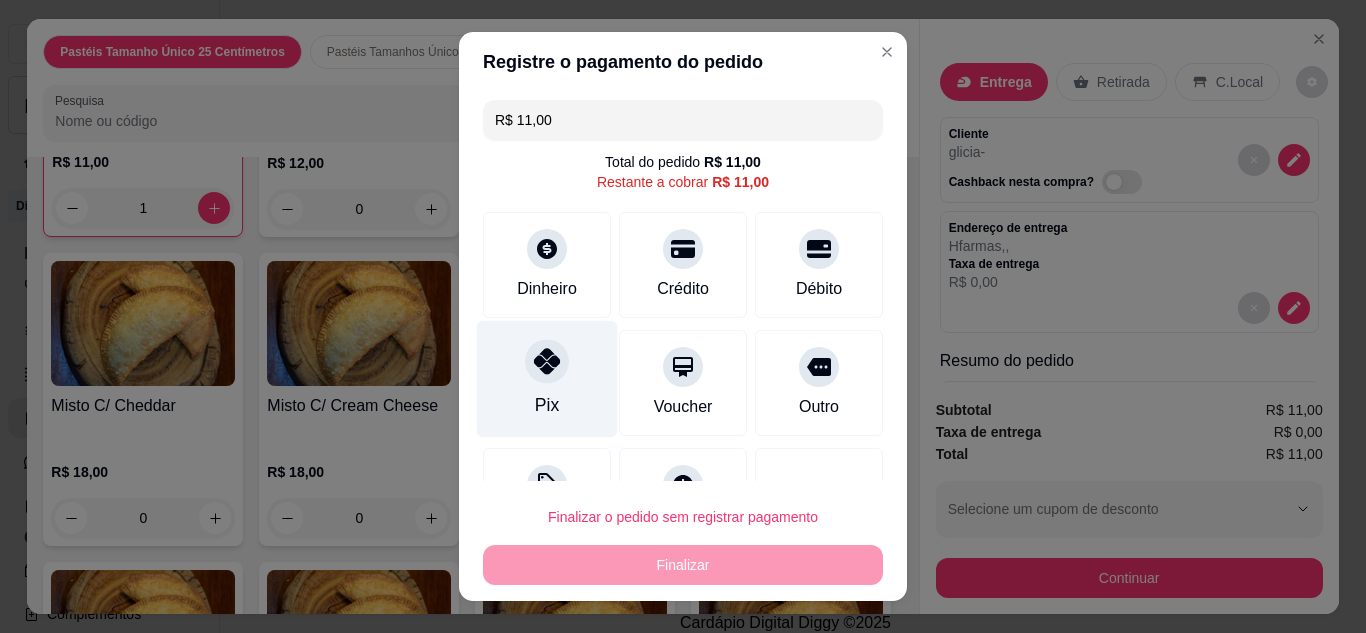 click on "Pix" at bounding box center [547, 378] 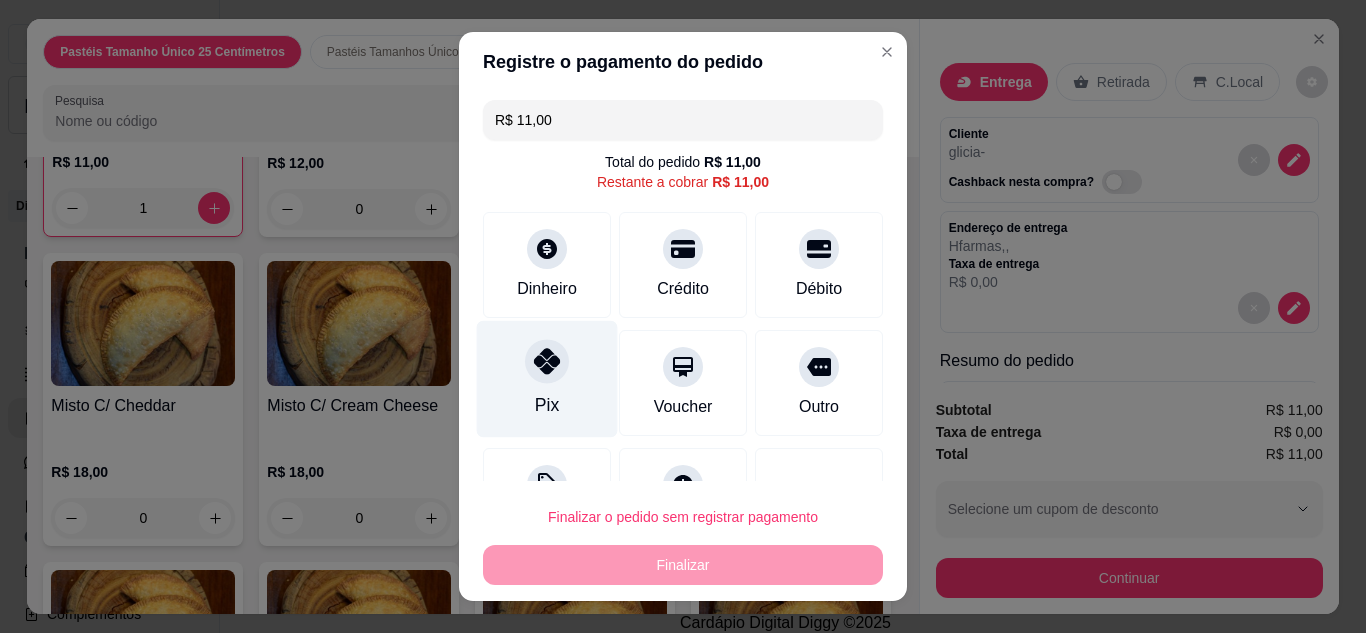 type on "R$ 0,00" 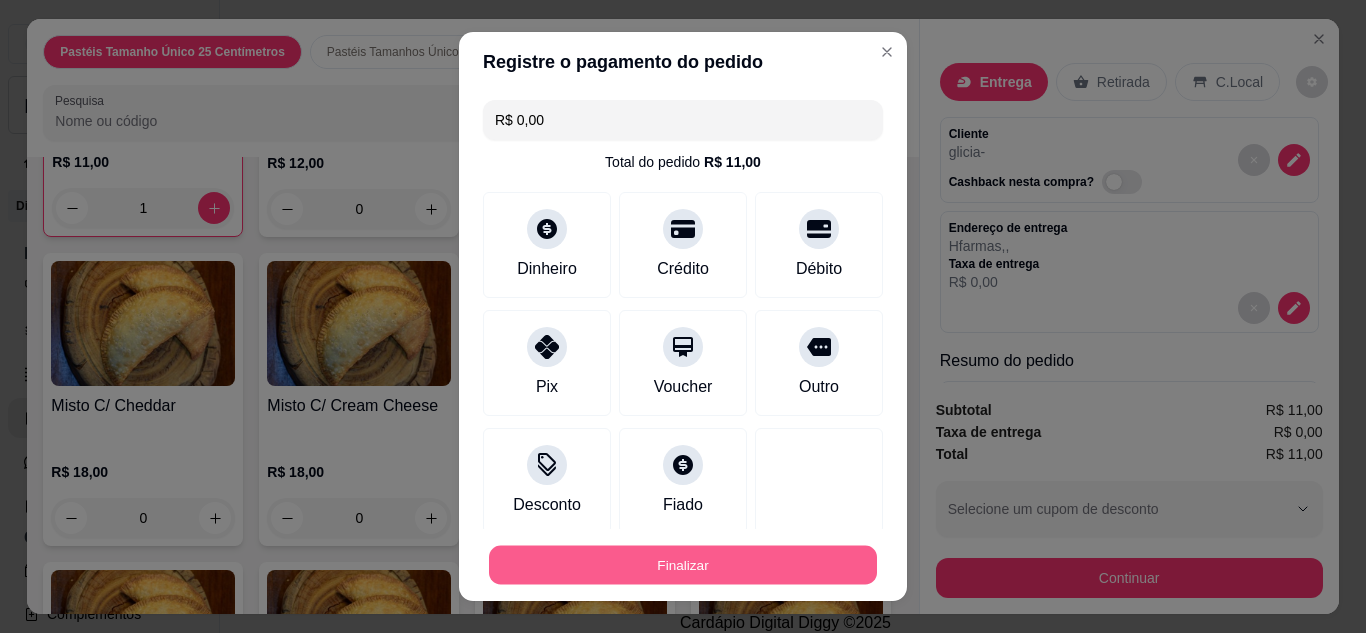 click on "Finalizar" at bounding box center [683, 565] 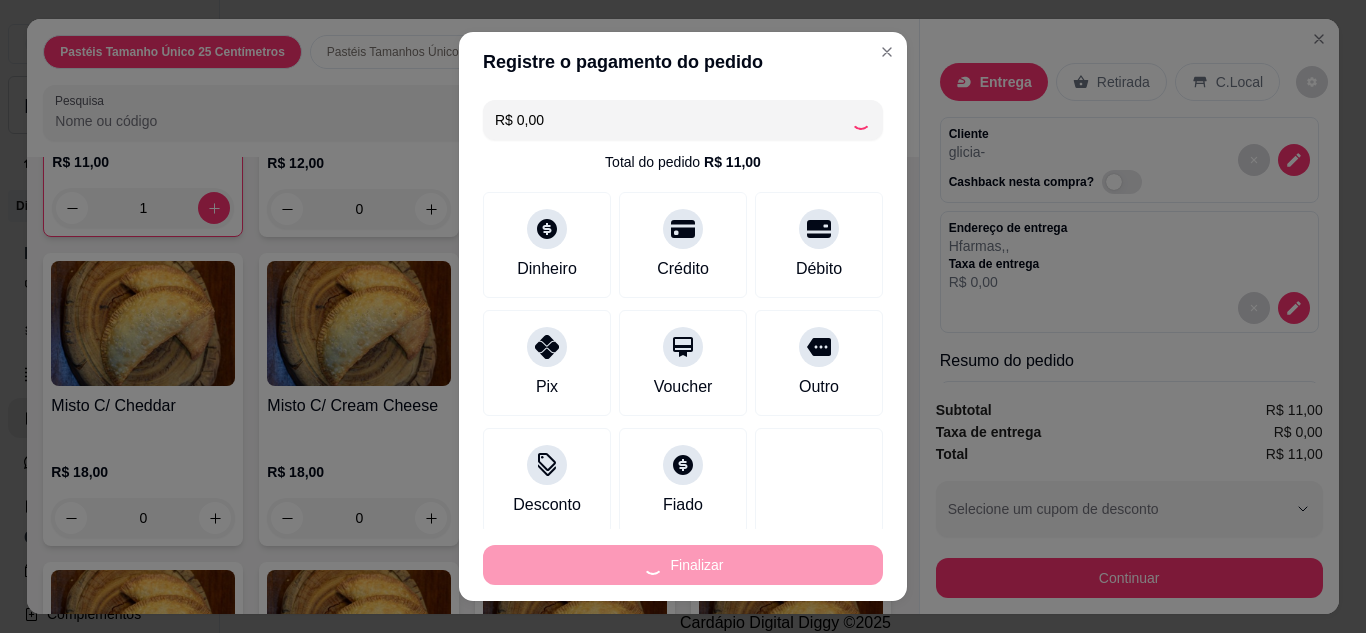 type on "0" 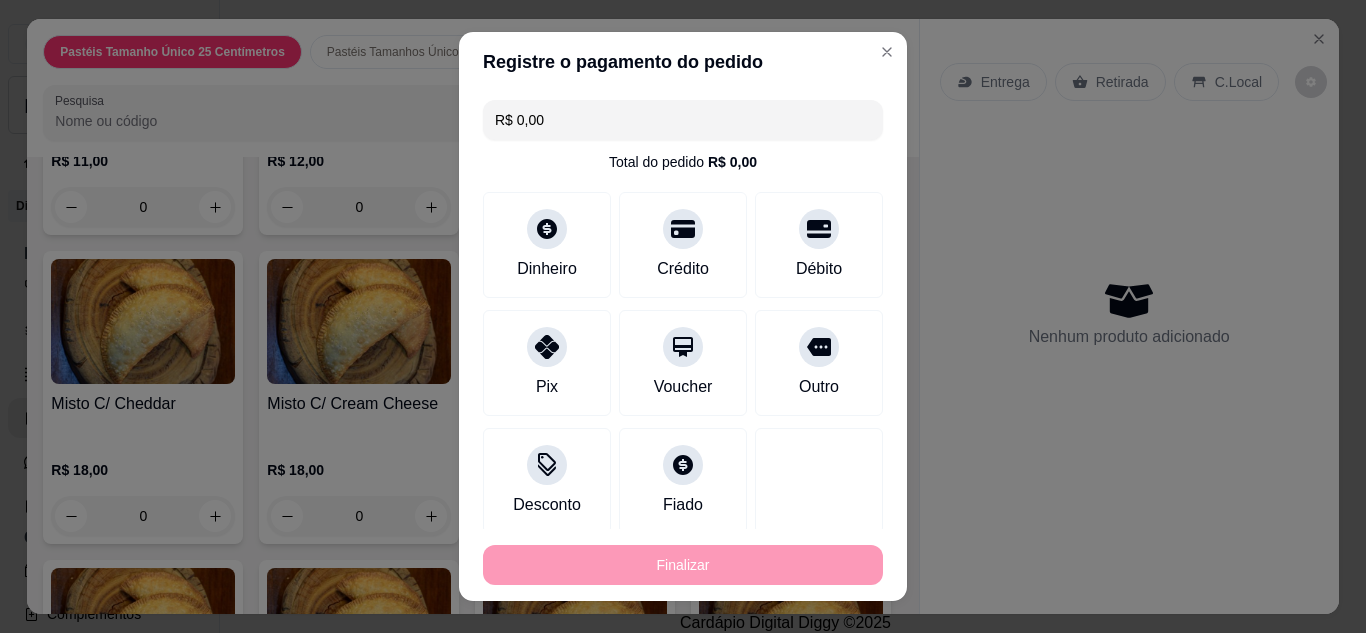type on "-R$ 11,00" 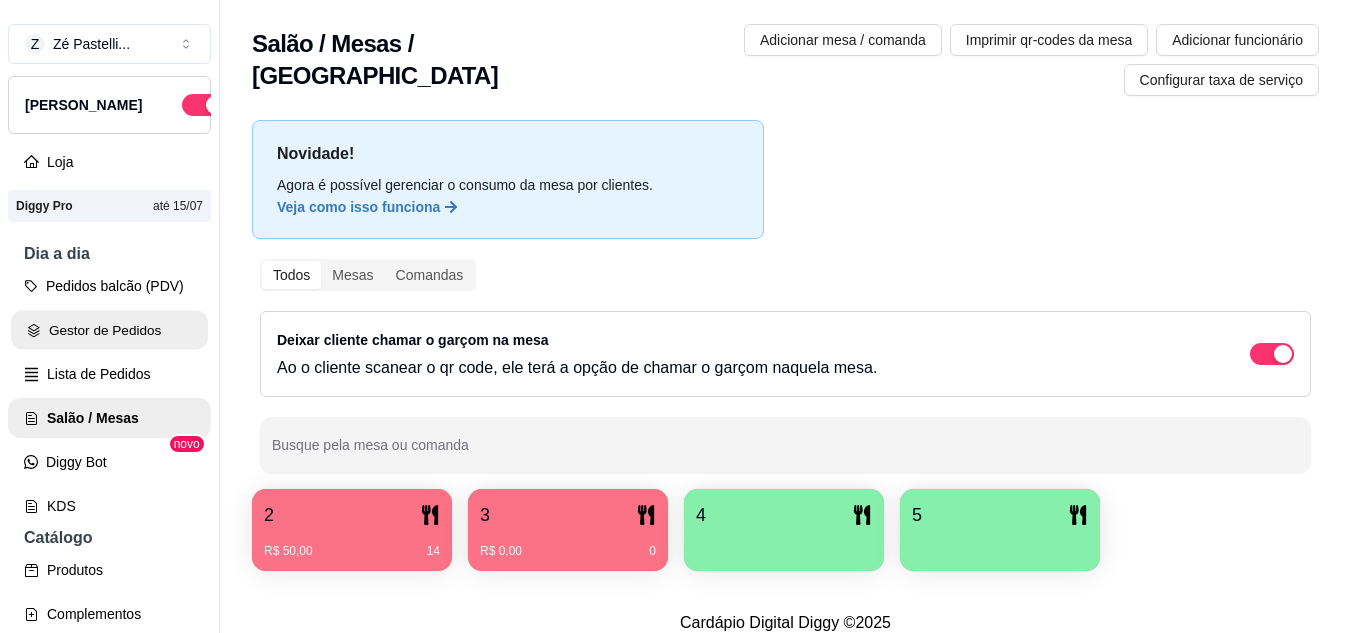 click on "Gestor de Pedidos" at bounding box center [109, 330] 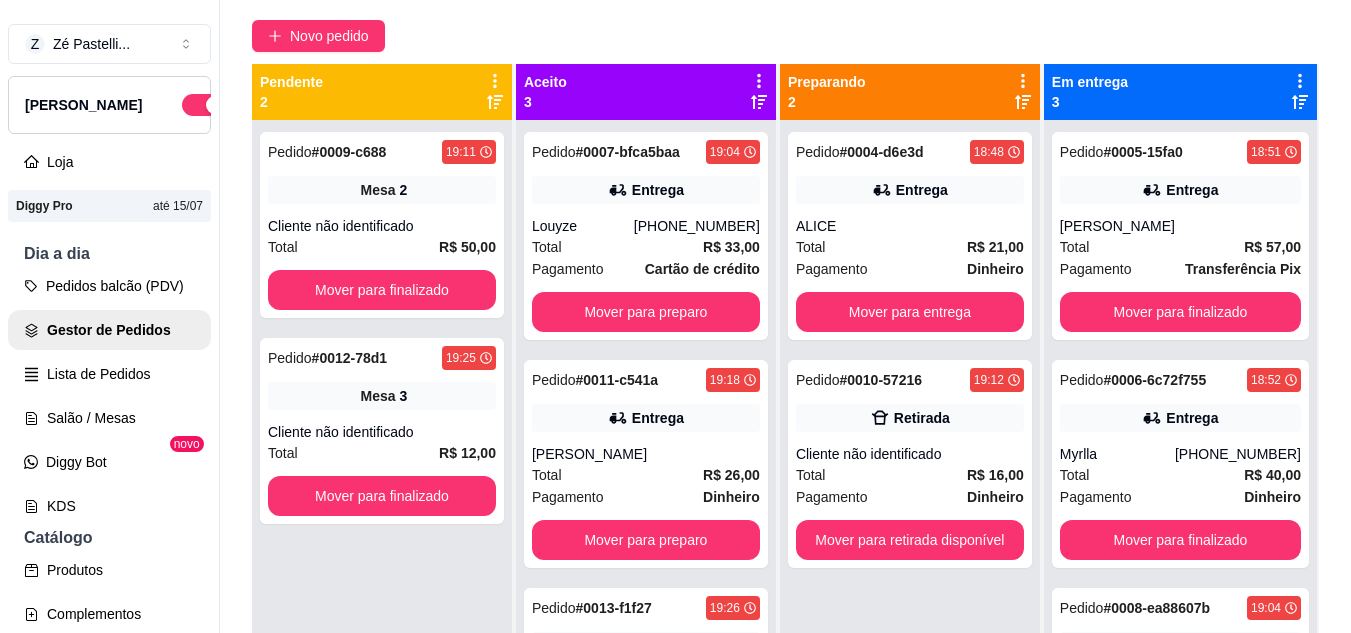 scroll, scrollTop: 200, scrollLeft: 0, axis: vertical 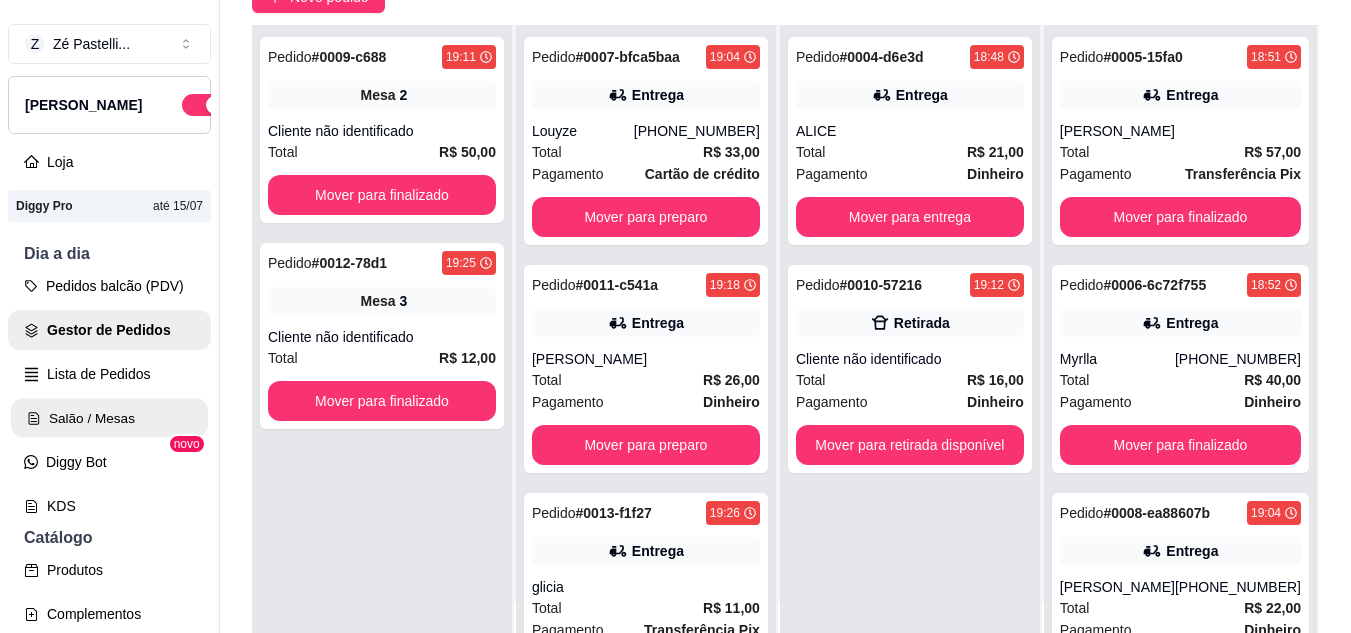 click on "Salão / Mesas" at bounding box center (109, 418) 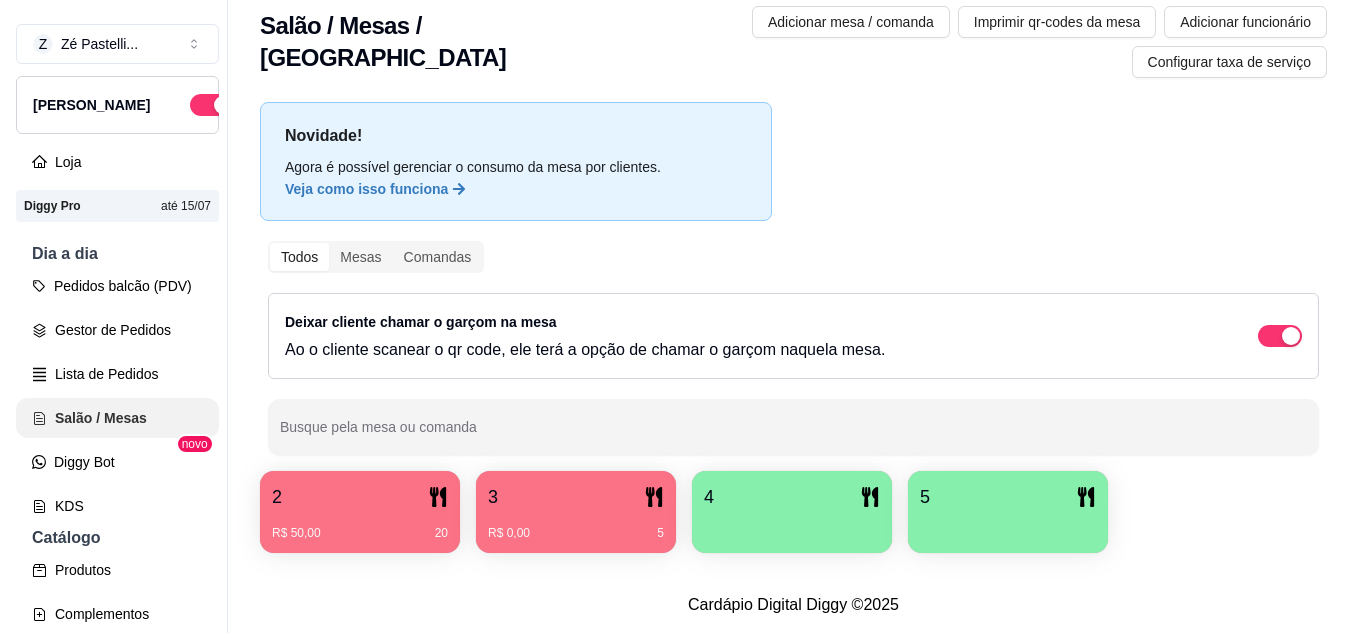 scroll, scrollTop: 0, scrollLeft: 0, axis: both 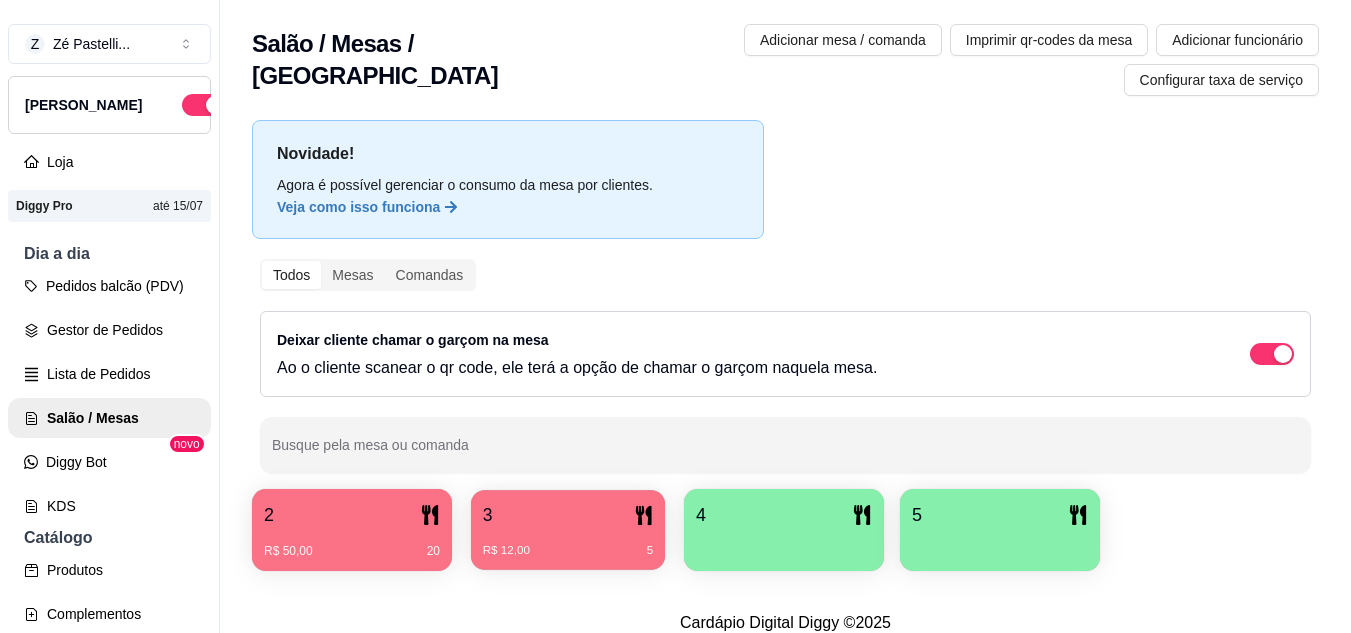 click on "R$ 12,00" at bounding box center (506, 551) 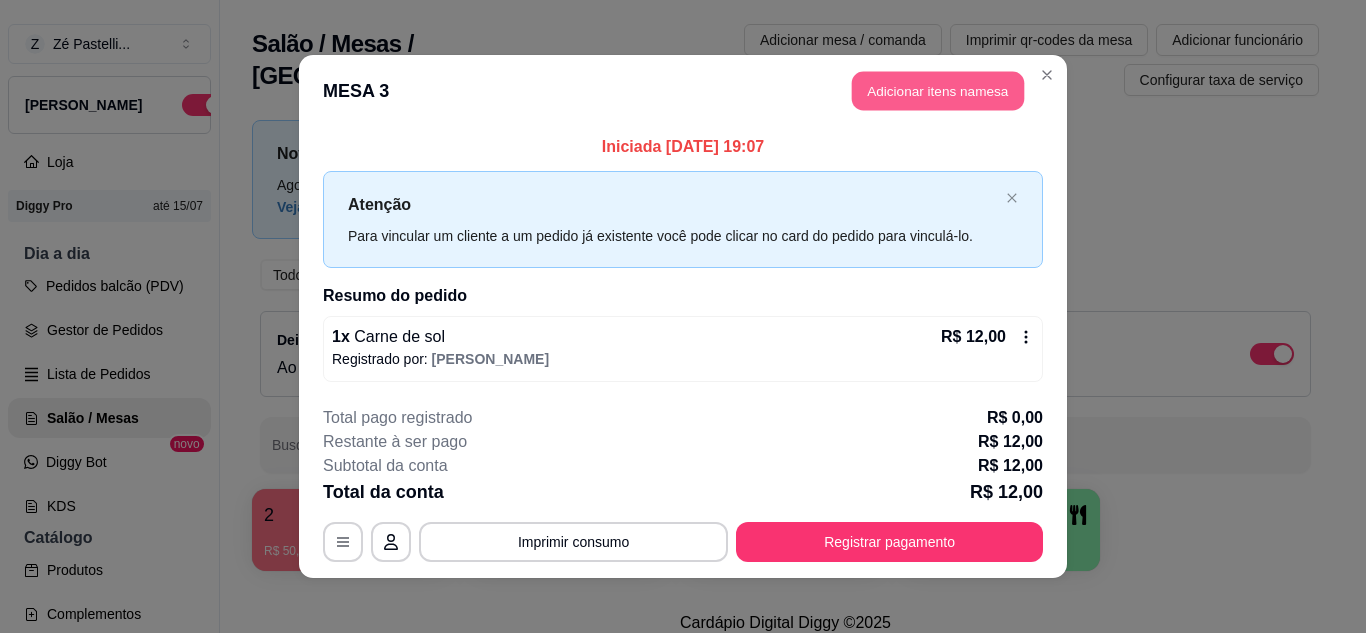 click on "Adicionar itens na  mesa" at bounding box center (938, 91) 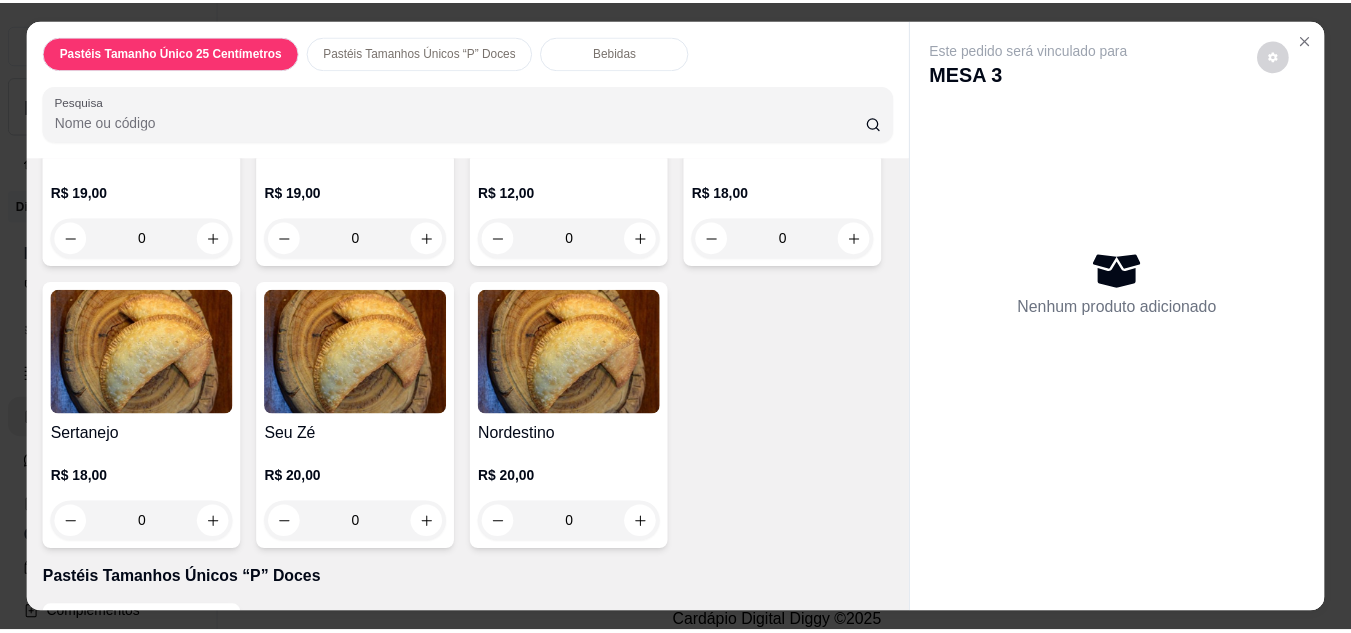 scroll, scrollTop: 3000, scrollLeft: 0, axis: vertical 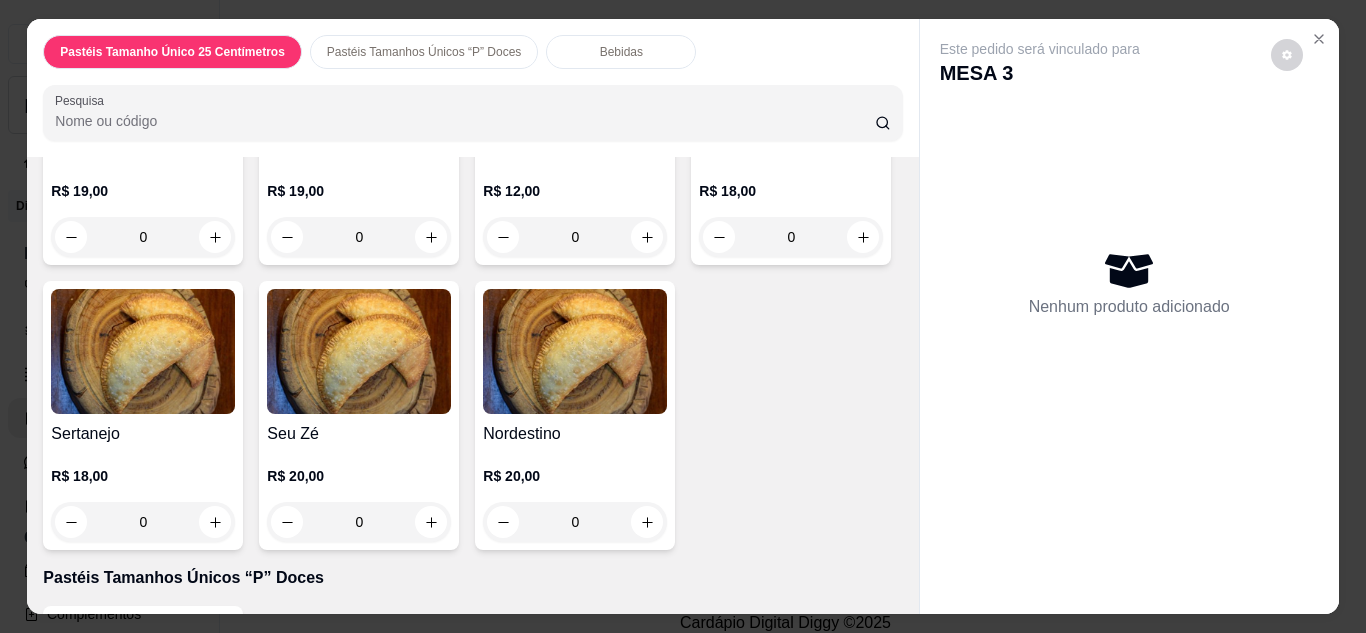 click on "0" at bounding box center [143, -72] 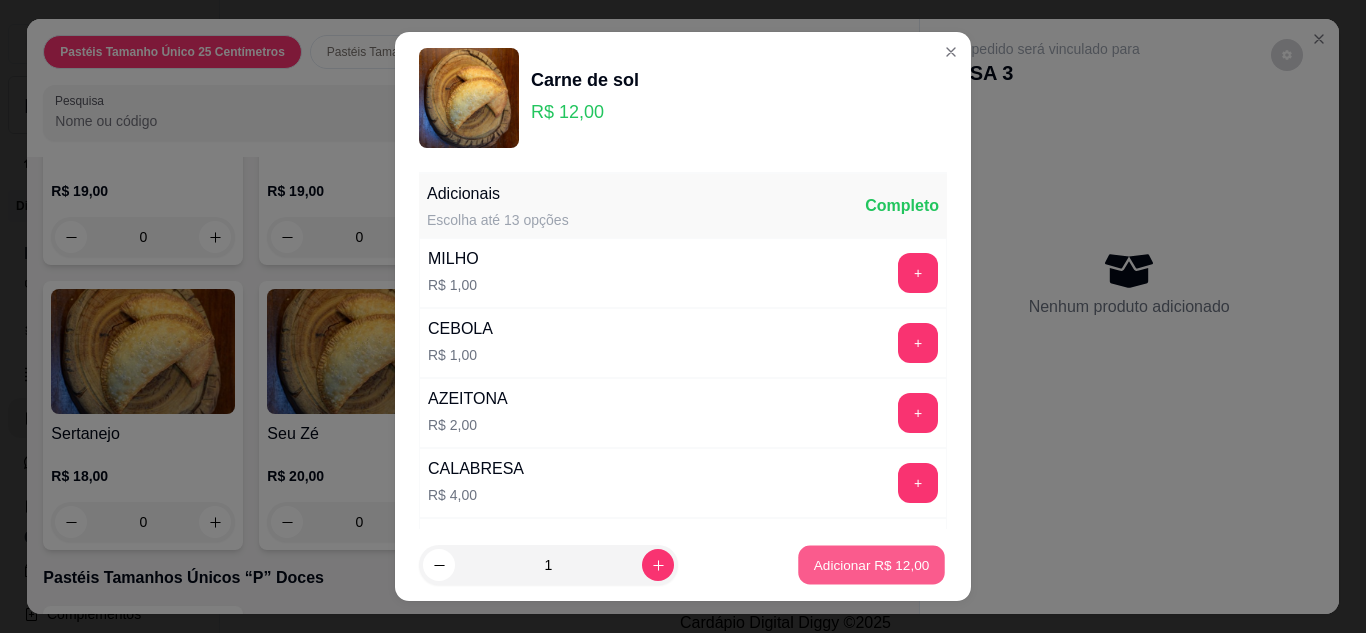 click on "Adicionar   R$ 12,00" at bounding box center [872, 565] 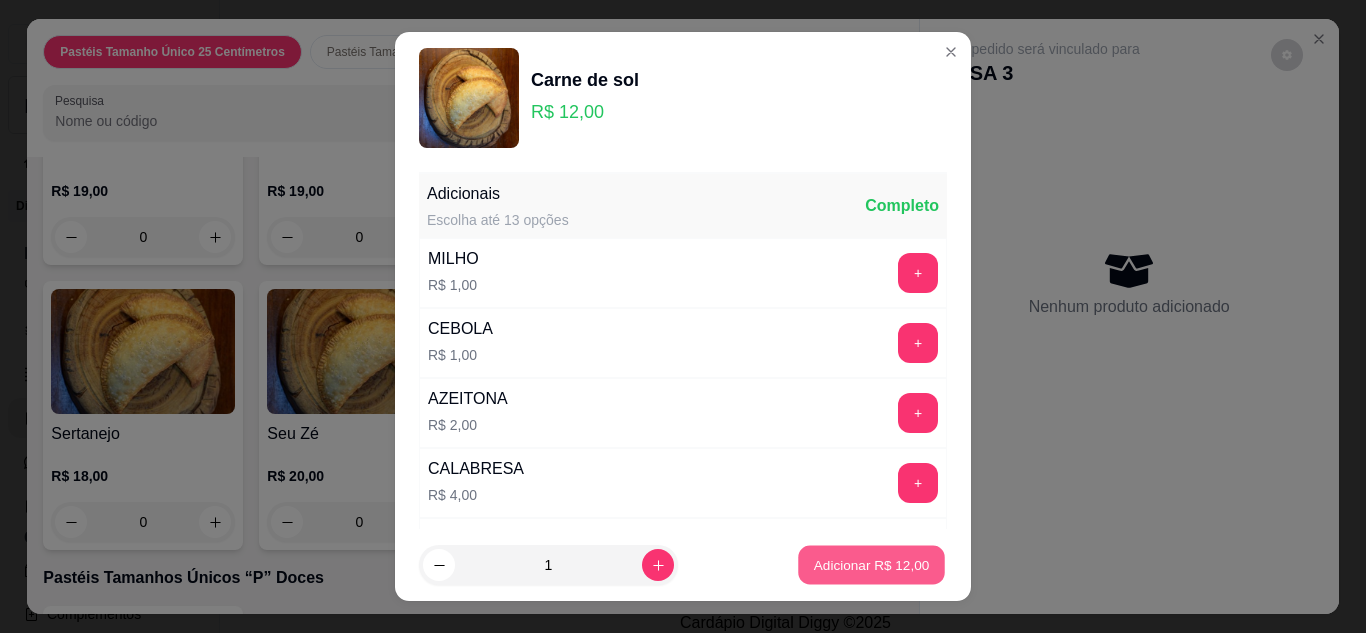 type on "1" 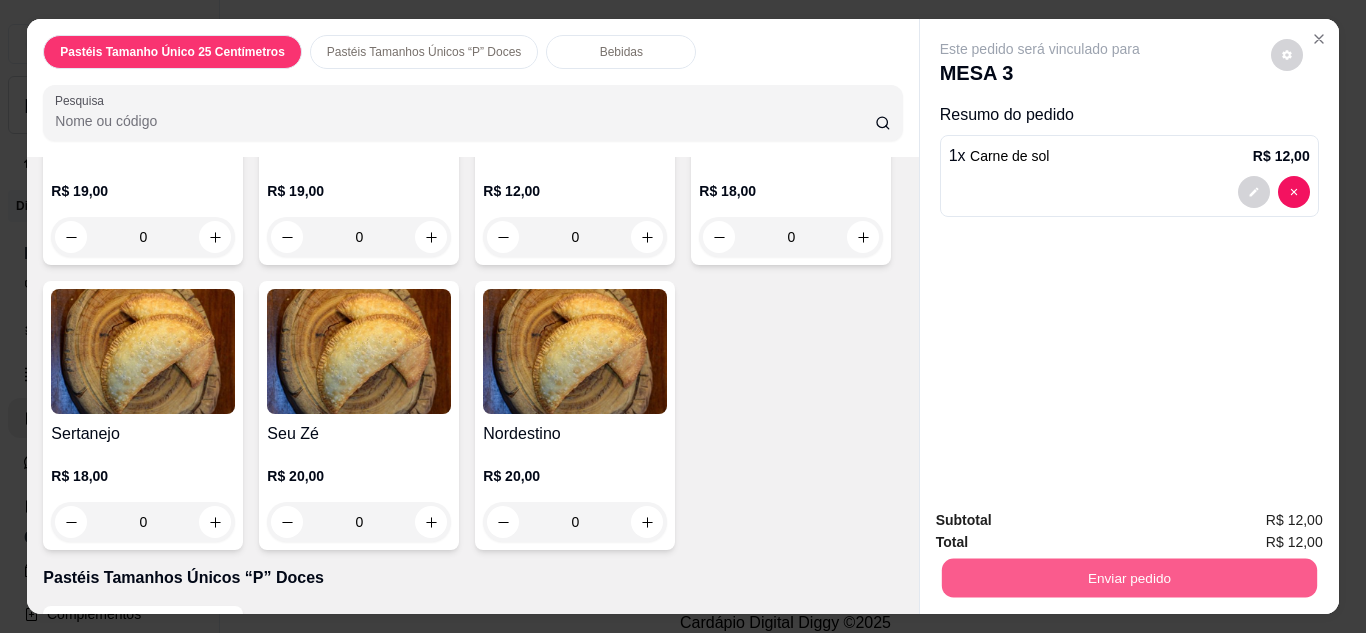 click on "Enviar pedido" at bounding box center [1128, 578] 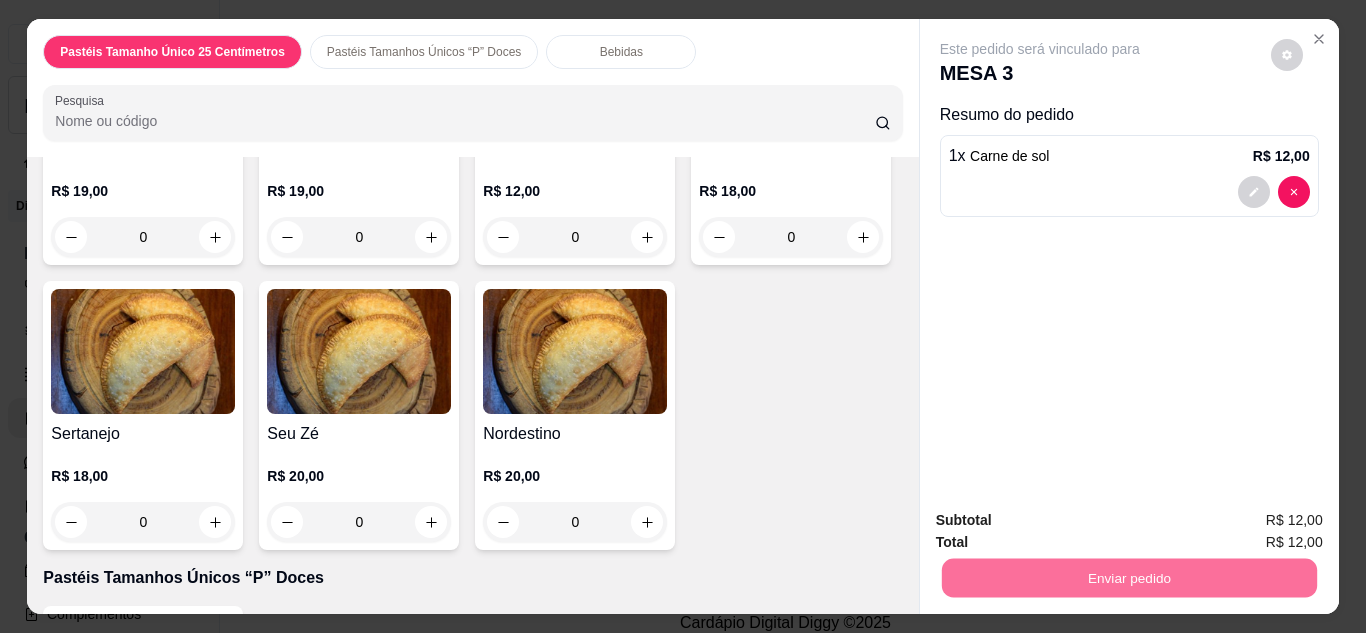 click on "Não registrar e enviar pedido" at bounding box center [1063, 521] 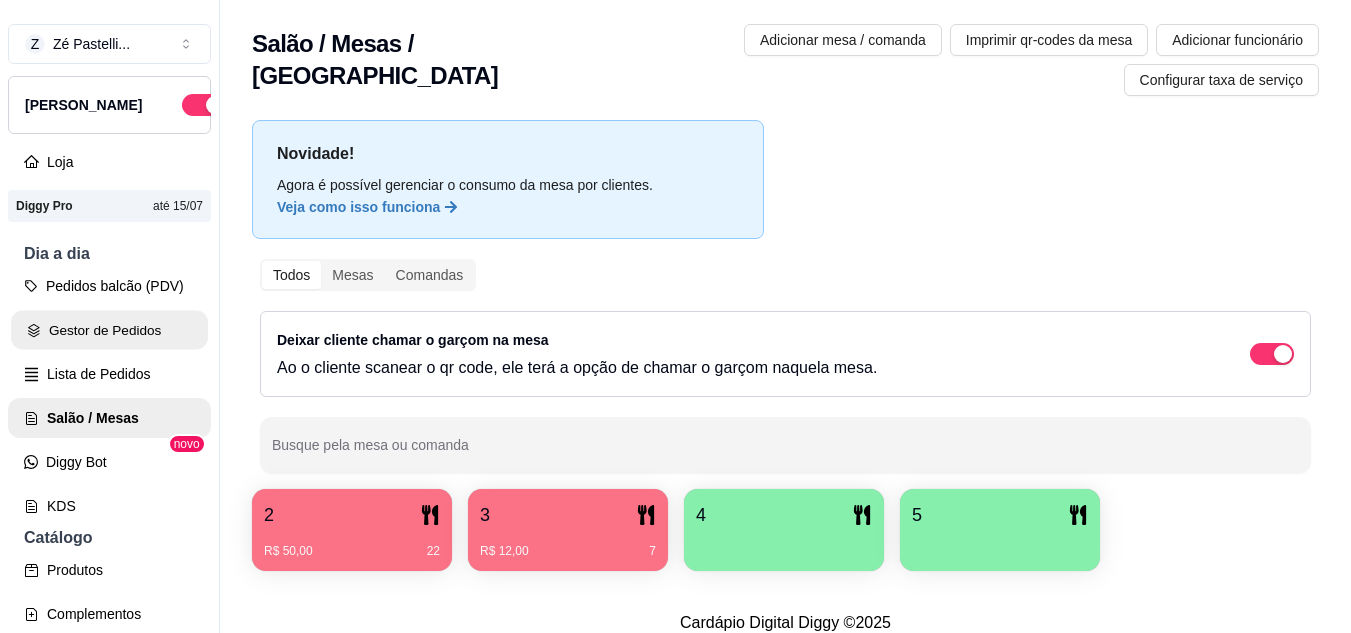 click on "Gestor de Pedidos" at bounding box center [109, 330] 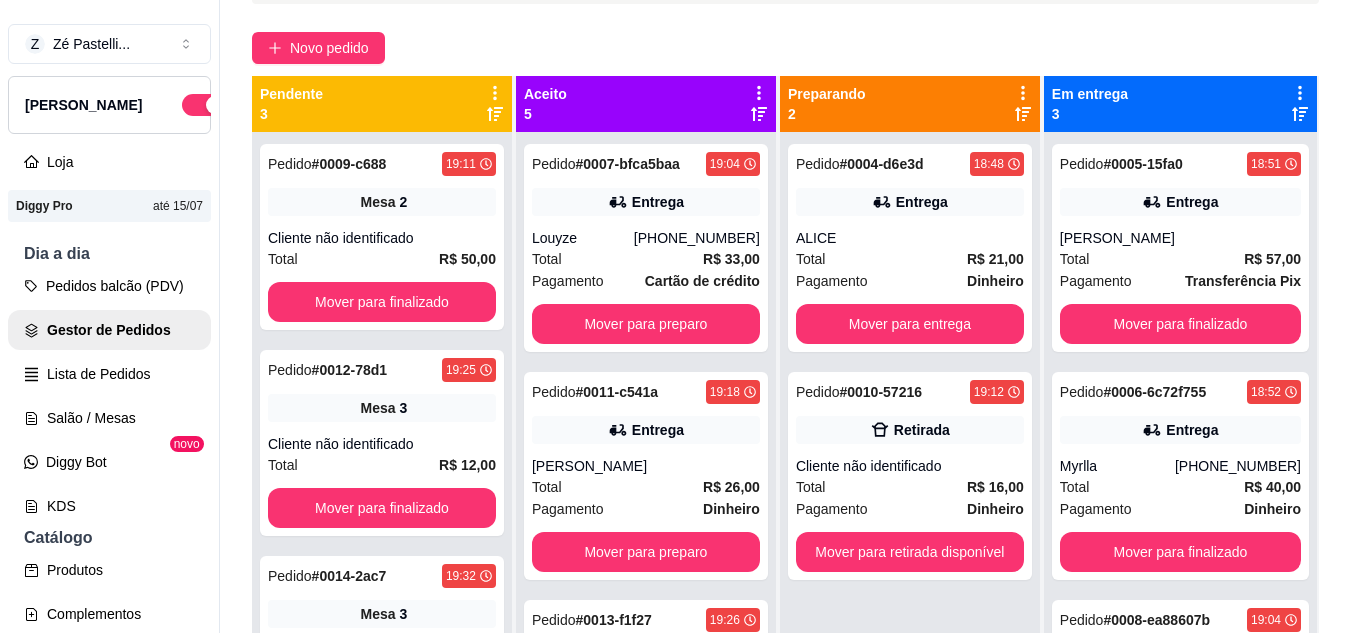 scroll, scrollTop: 160, scrollLeft: 0, axis: vertical 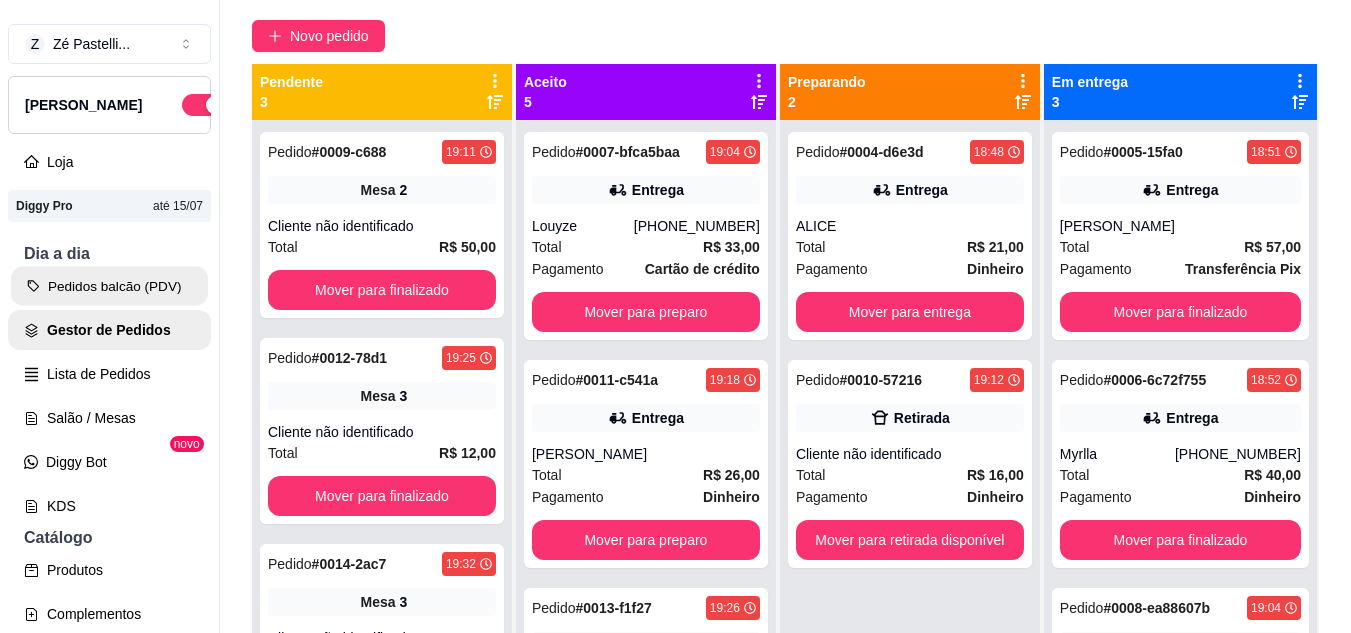 click on "Pedidos balcão (PDV)" at bounding box center (109, 286) 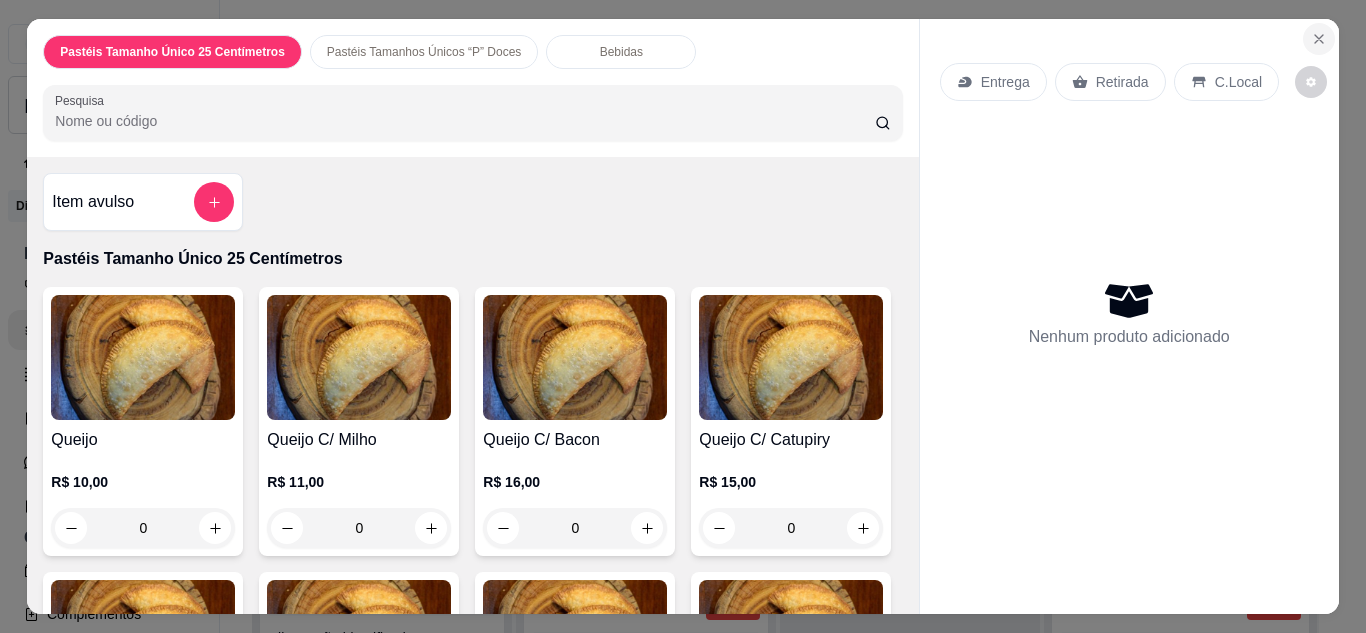 click 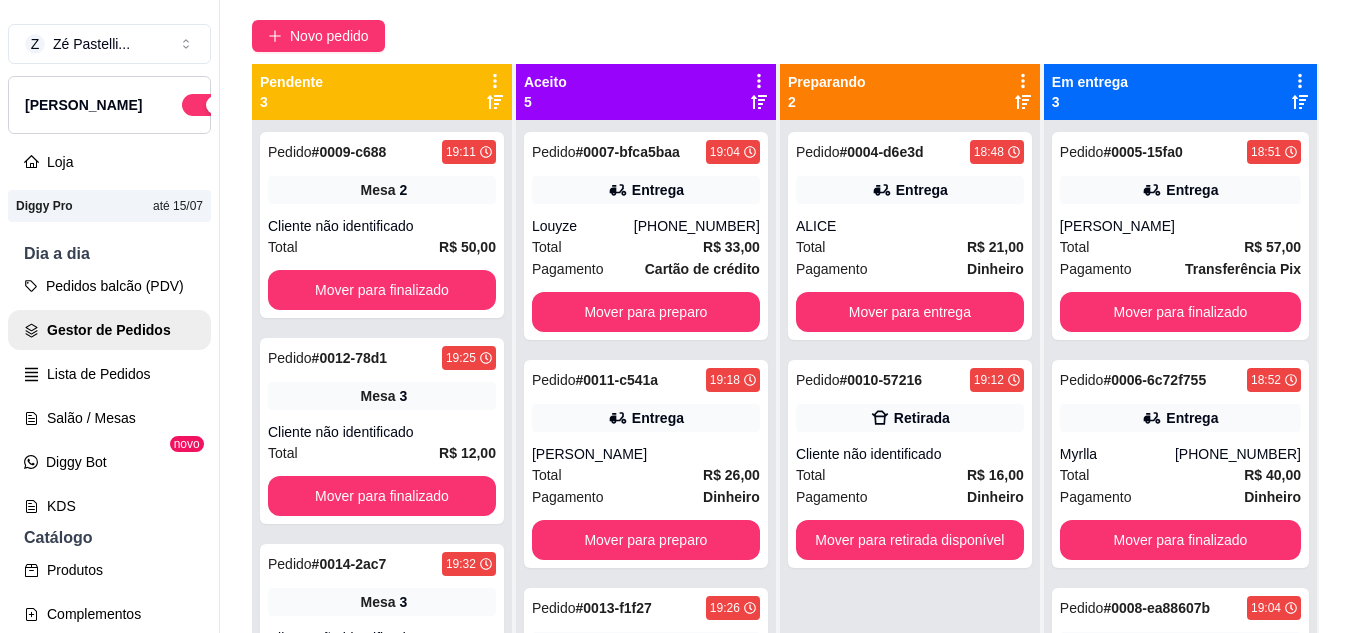 type 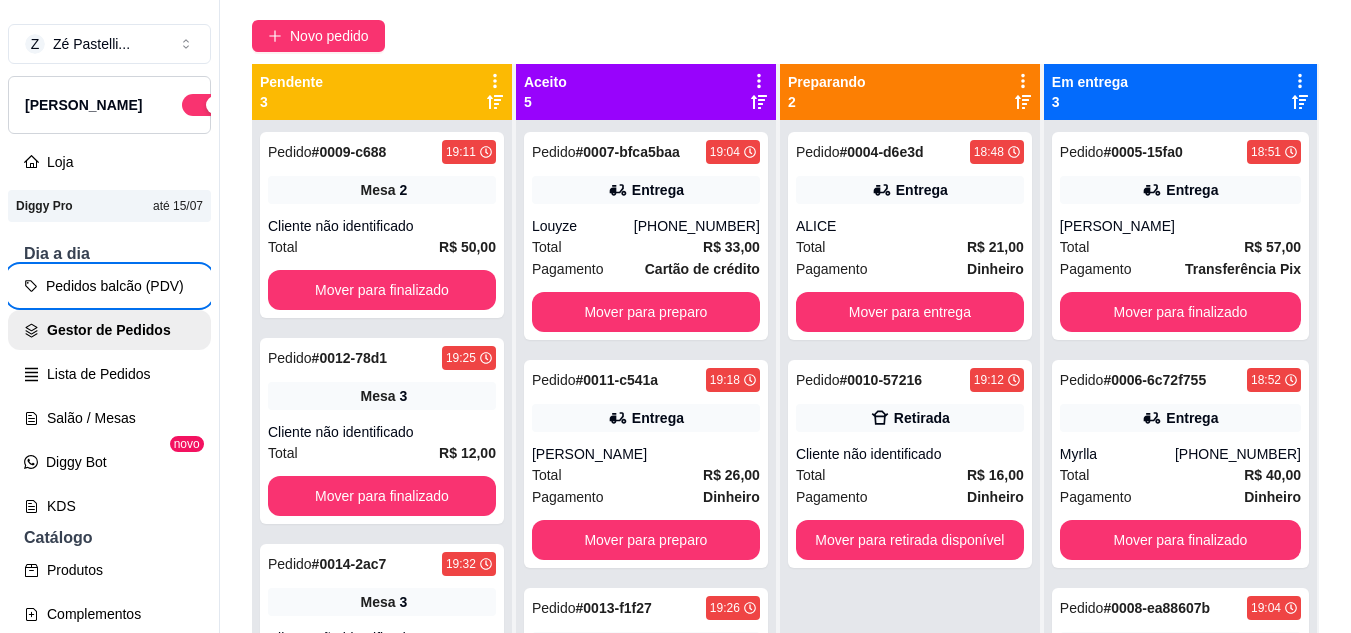 scroll, scrollTop: 553, scrollLeft: 0, axis: vertical 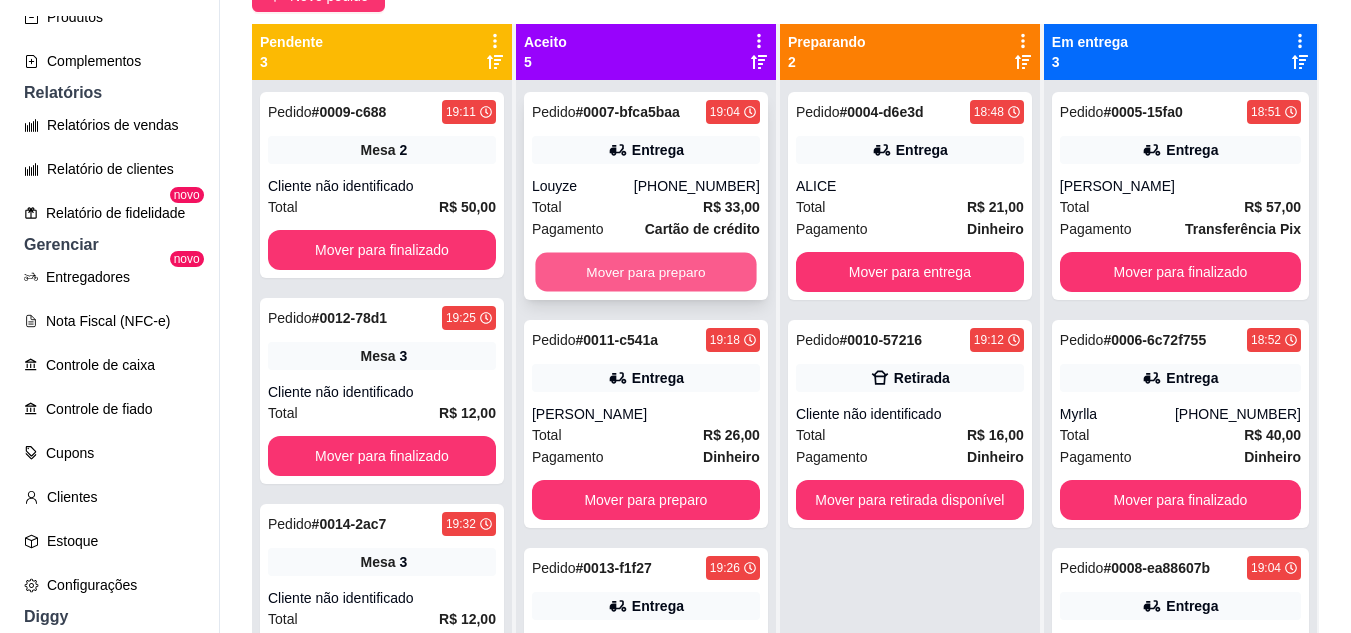 click on "Mover para preparo" at bounding box center [645, 272] 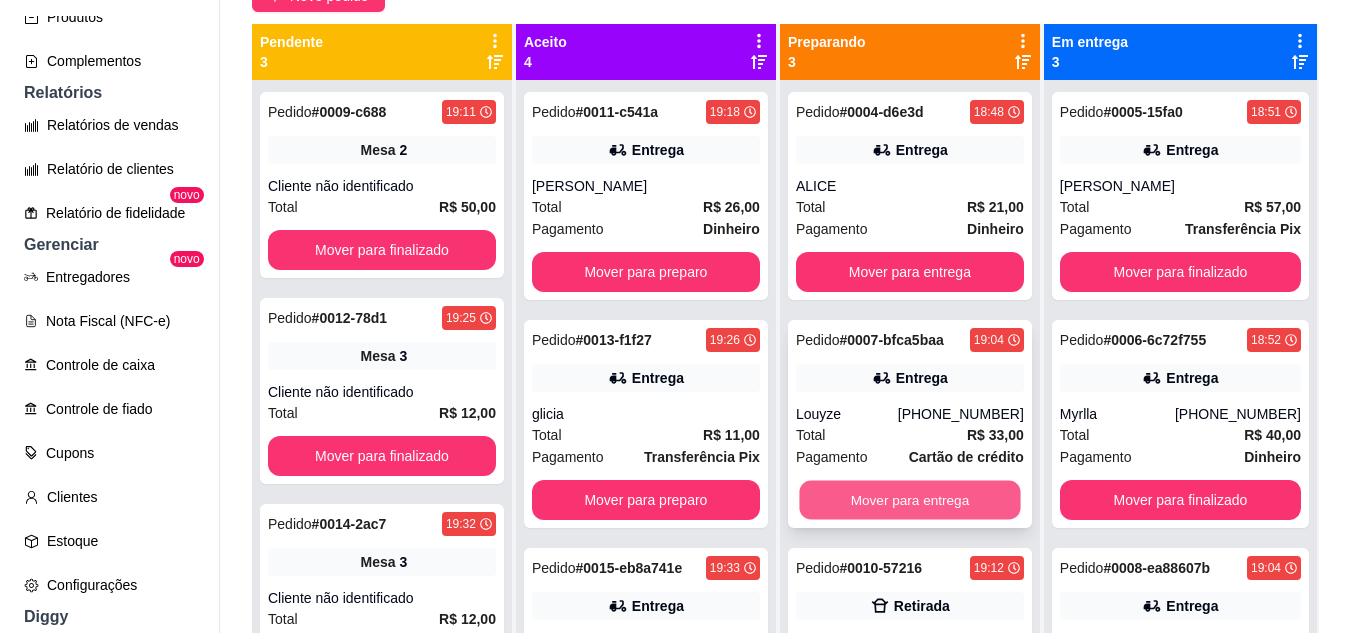 click on "Mover para entrega" at bounding box center (909, 500) 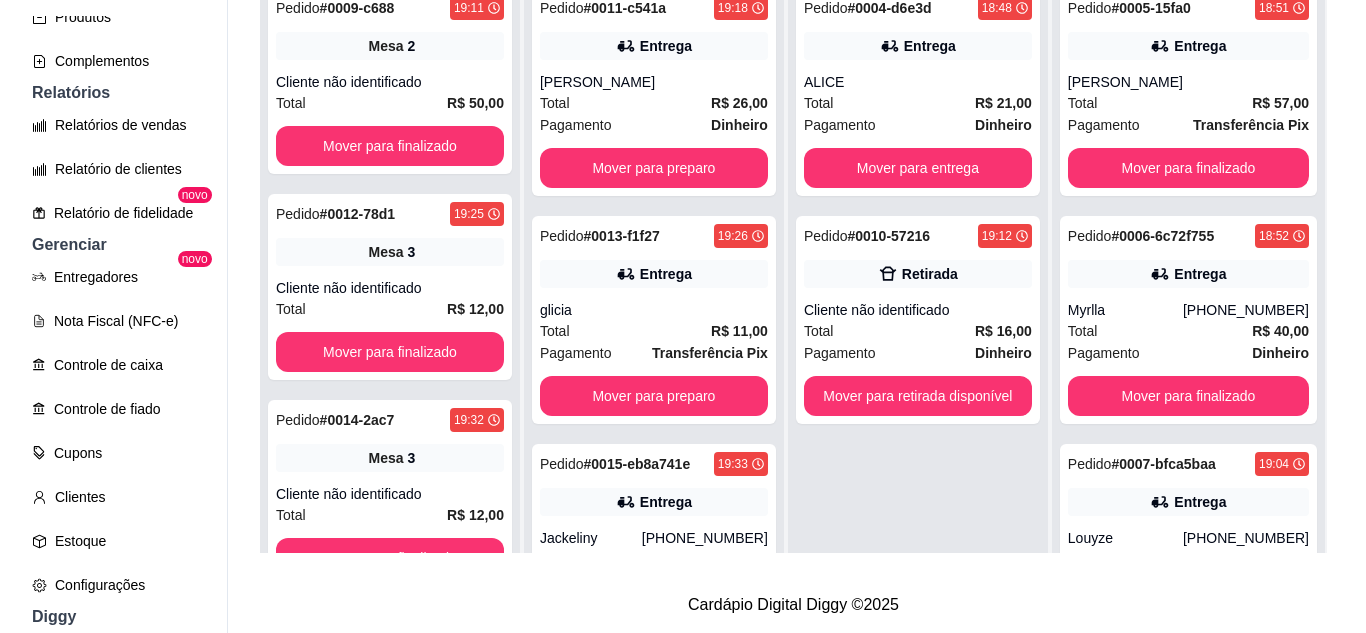scroll, scrollTop: 319, scrollLeft: 0, axis: vertical 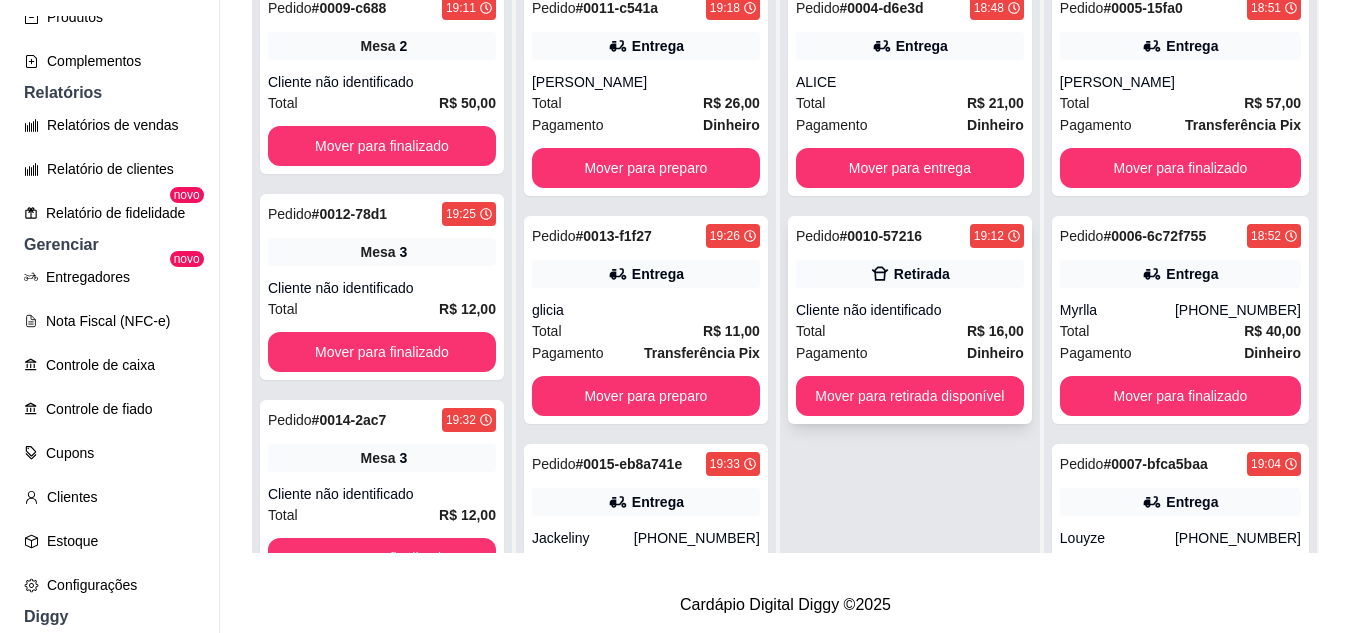click on "Total R$ 16,00" at bounding box center [910, 331] 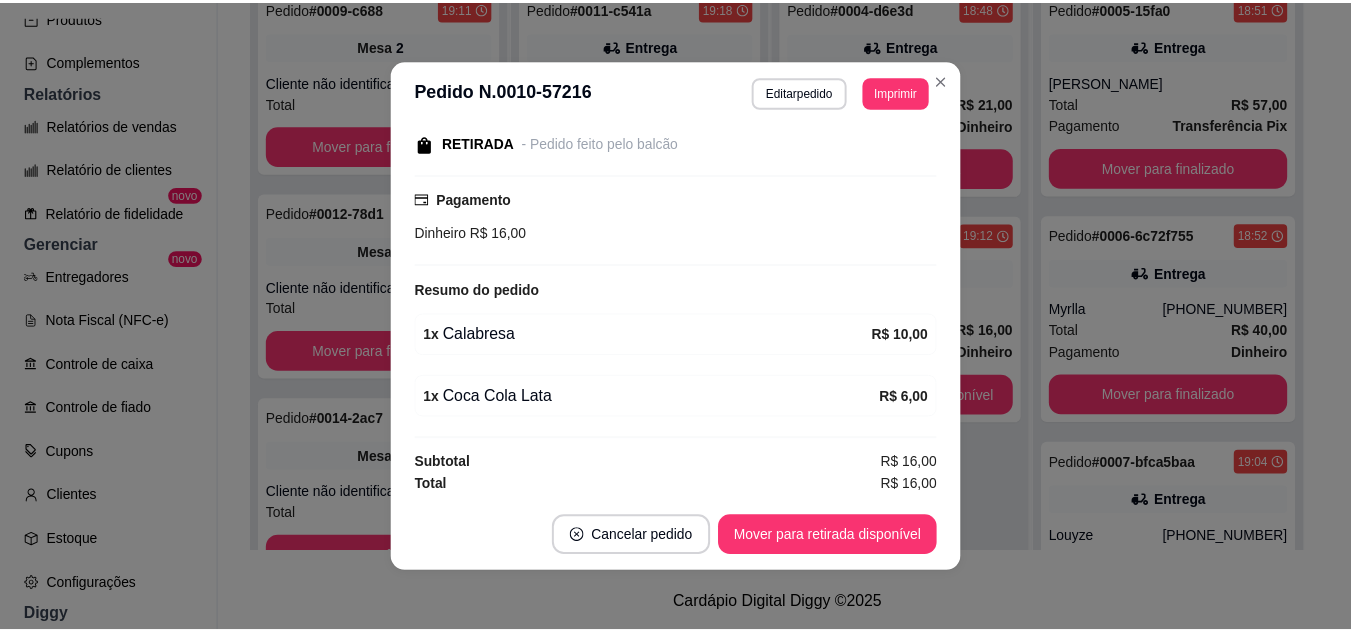 scroll, scrollTop: 218, scrollLeft: 0, axis: vertical 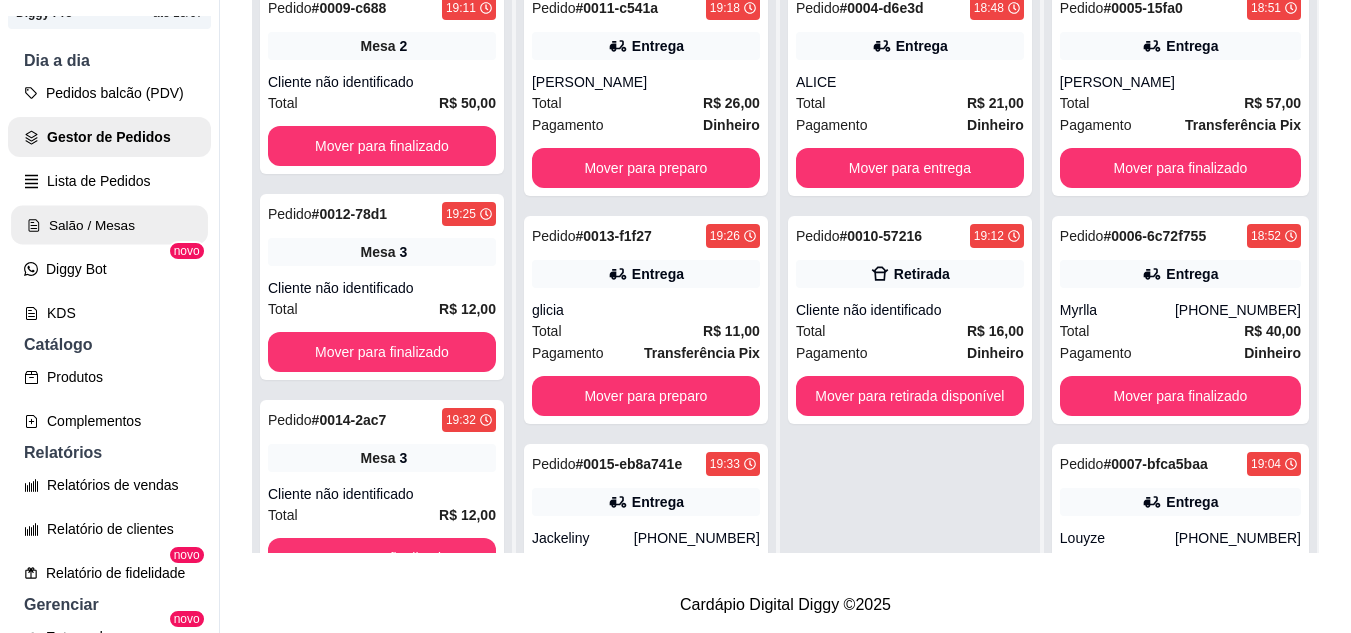 click on "Salão / Mesas" at bounding box center [109, 225] 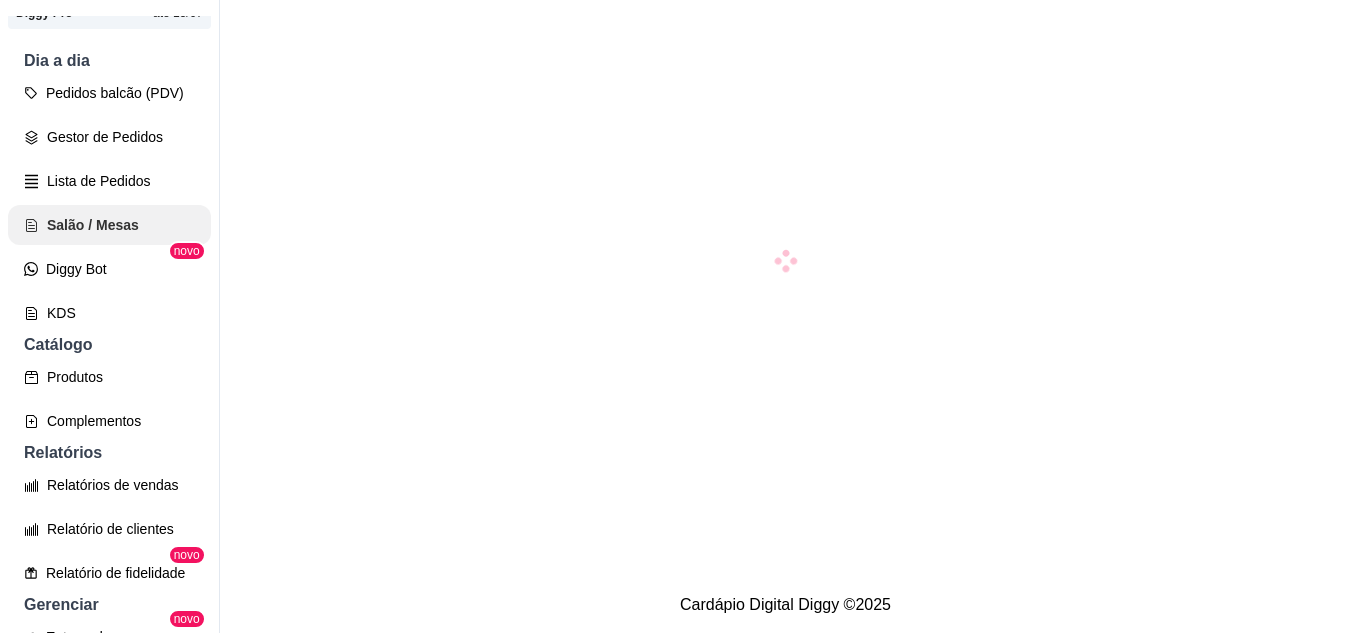 scroll, scrollTop: 0, scrollLeft: 0, axis: both 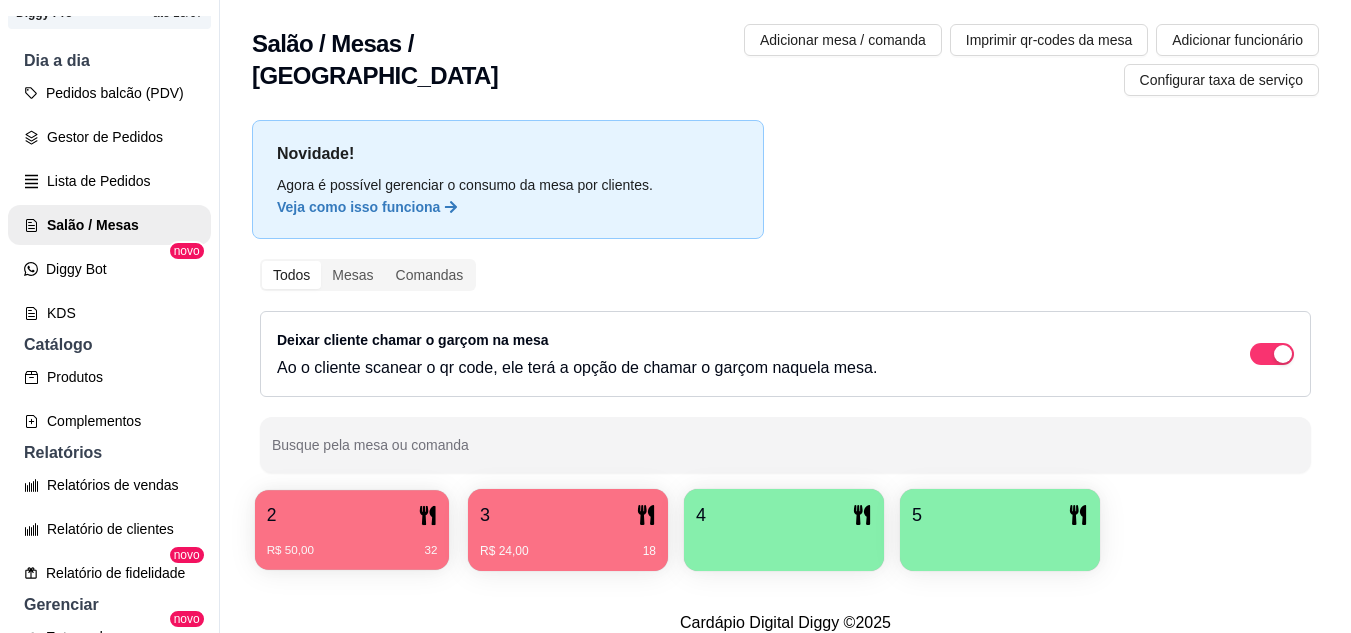 click on "R$ 50,00 32" at bounding box center [352, 551] 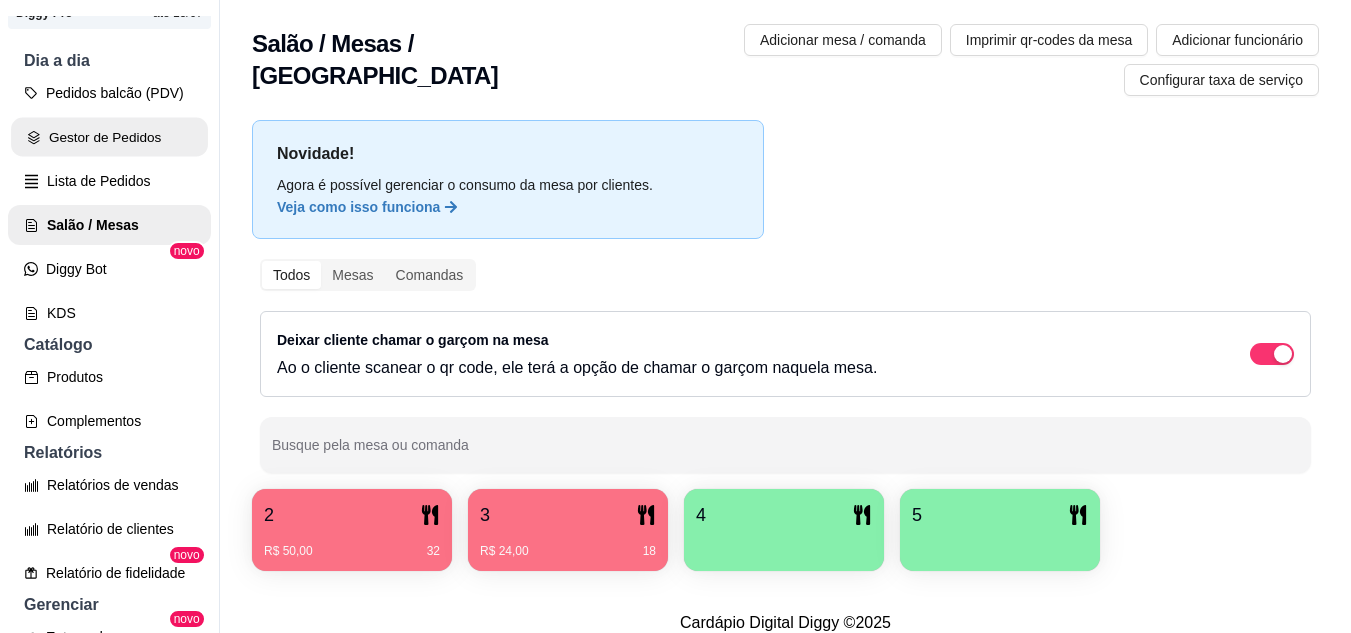 click on "Gestor de Pedidos" at bounding box center (109, 137) 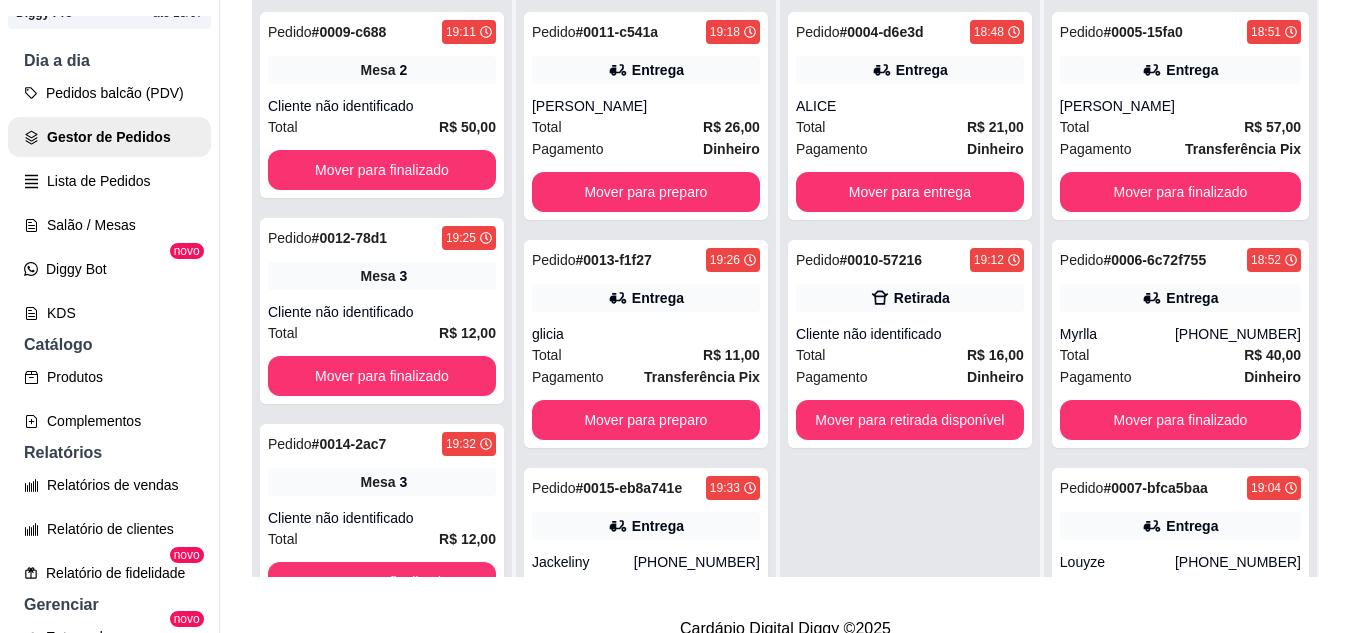 scroll, scrollTop: 319, scrollLeft: 0, axis: vertical 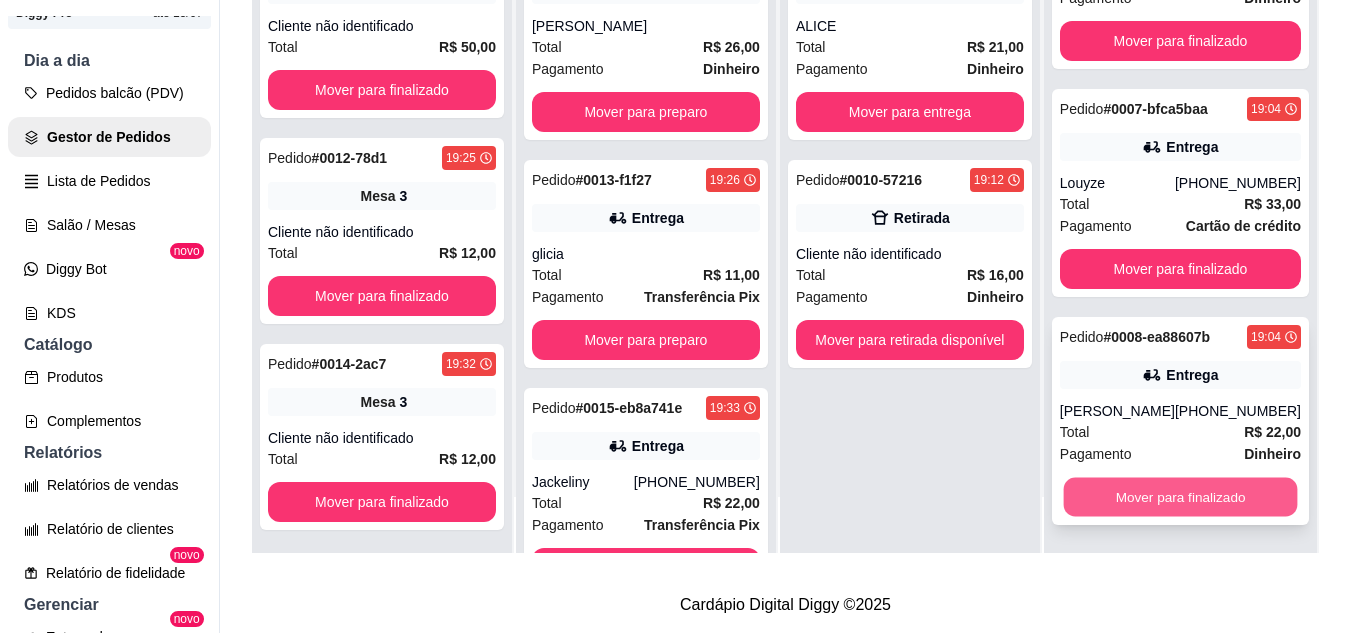 click on "Mover para finalizado" at bounding box center (1180, 497) 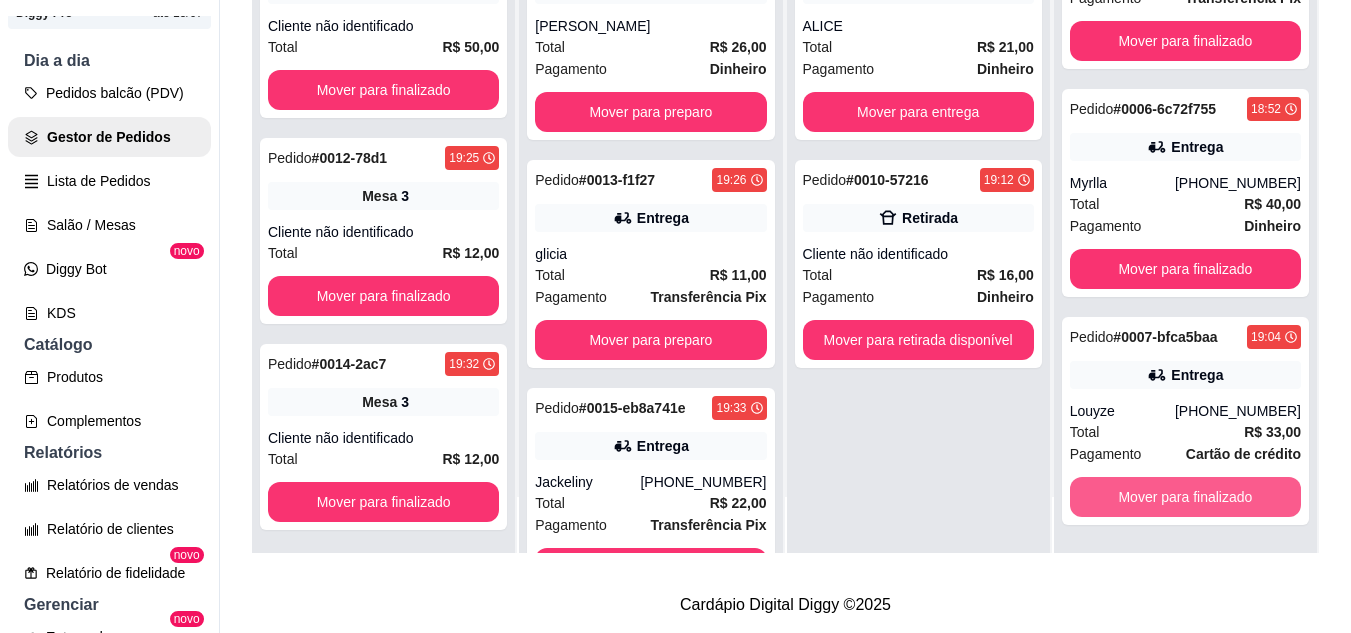 scroll, scrollTop: 71, scrollLeft: 0, axis: vertical 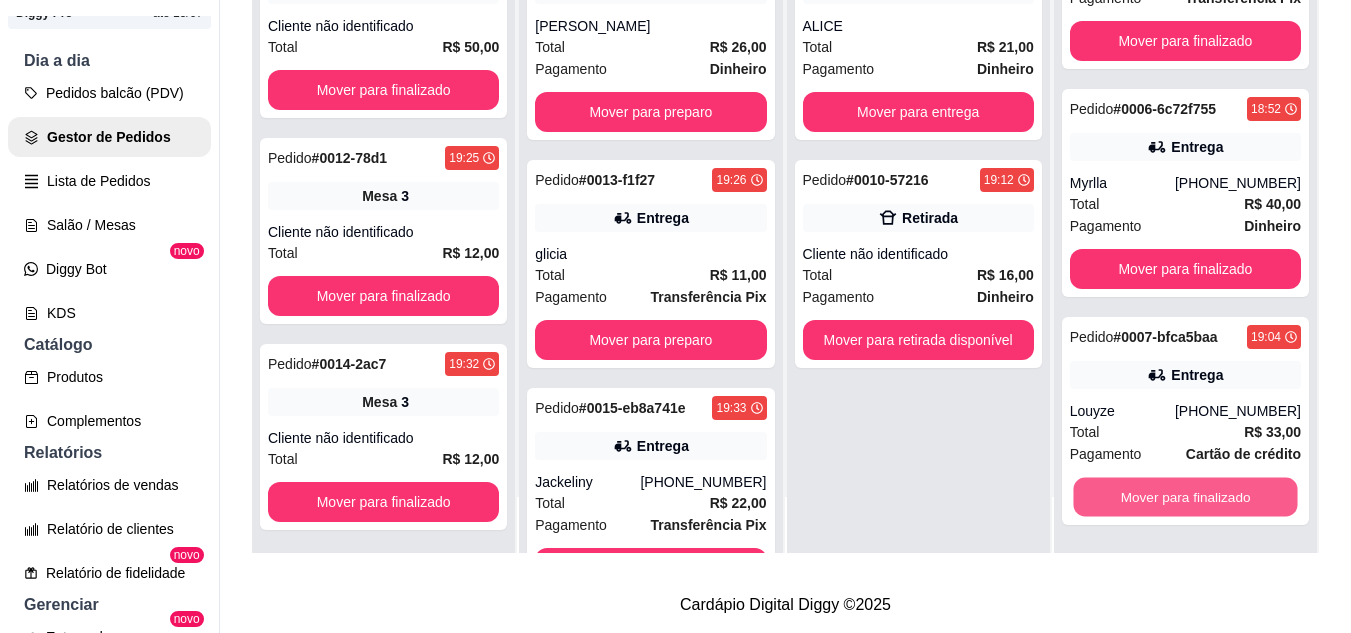 click on "Mover para finalizado" at bounding box center (1185, 497) 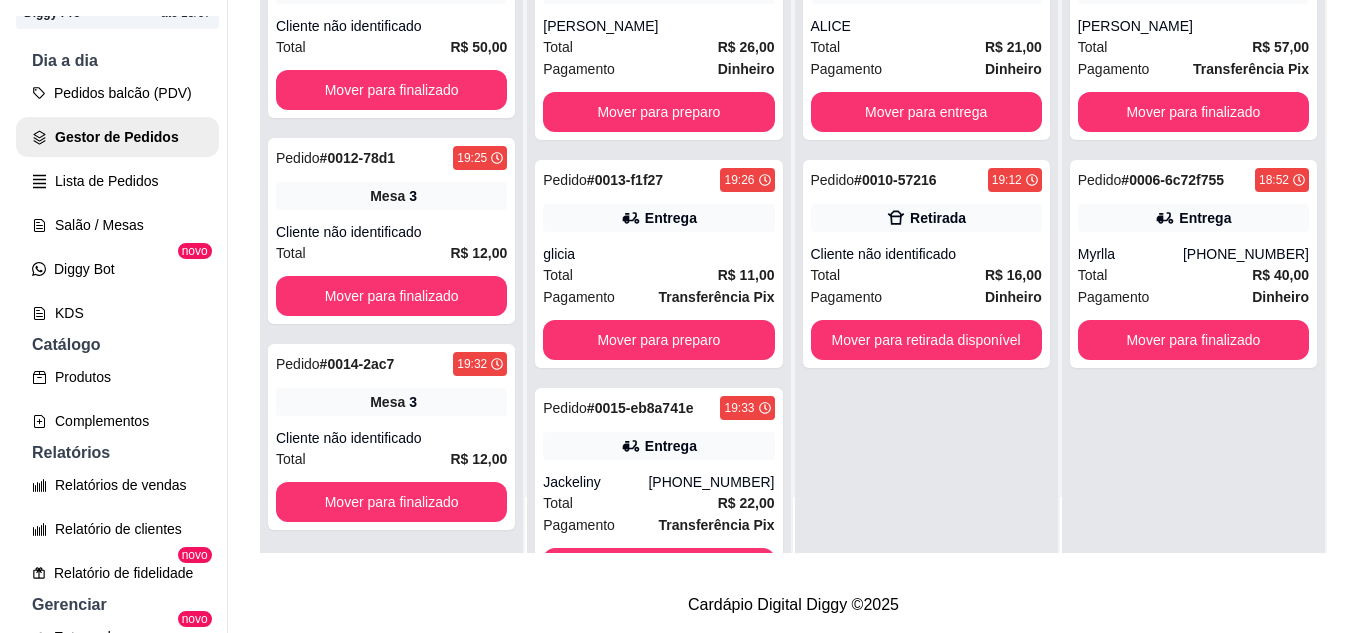 scroll, scrollTop: 0, scrollLeft: 0, axis: both 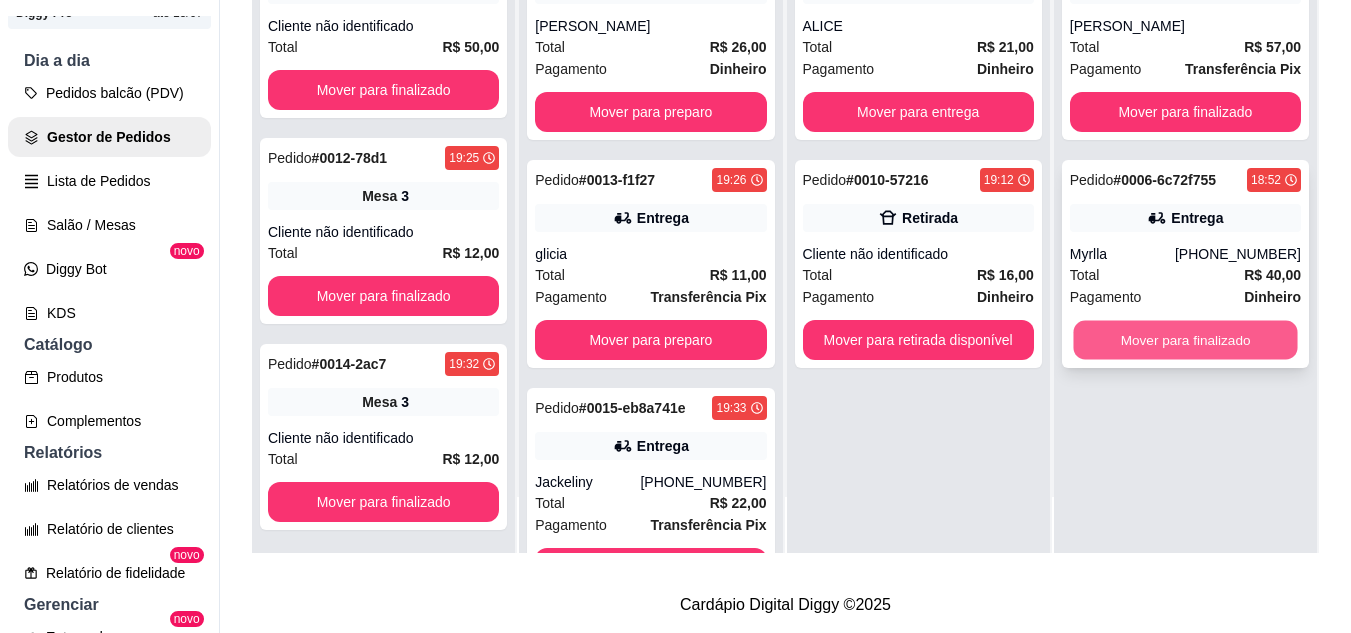 click on "Mover para finalizado" at bounding box center [1185, 340] 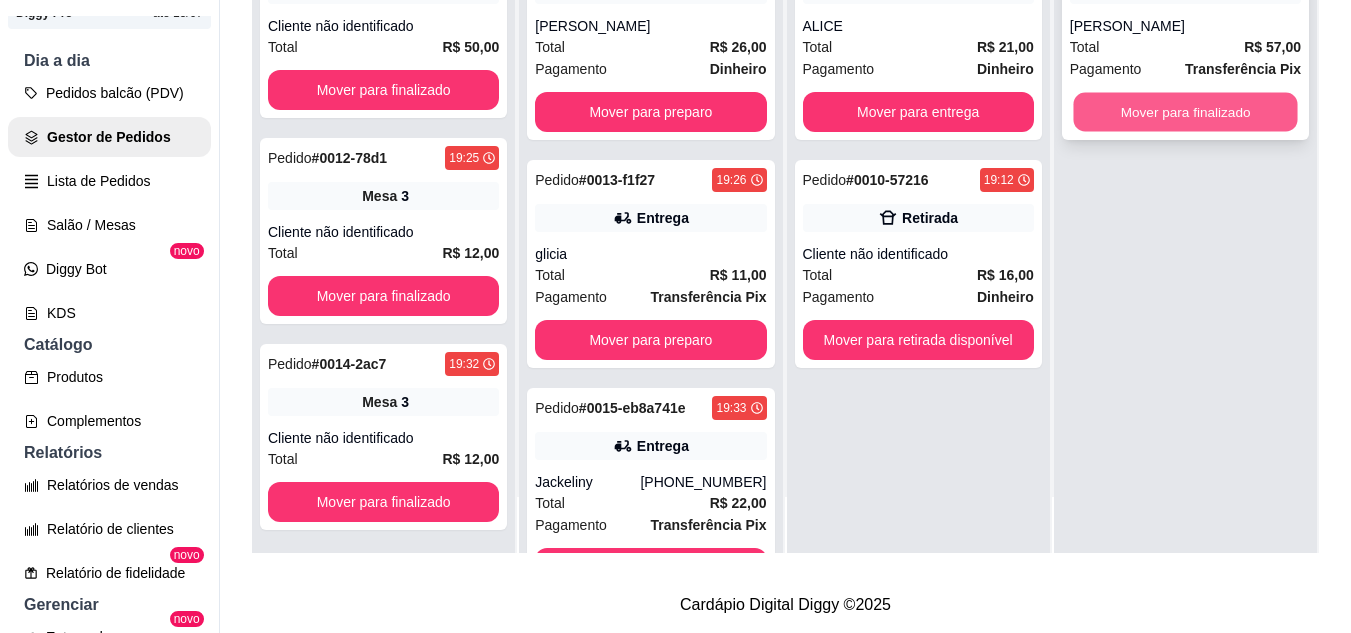 click on "Mover para finalizado" at bounding box center [1185, 112] 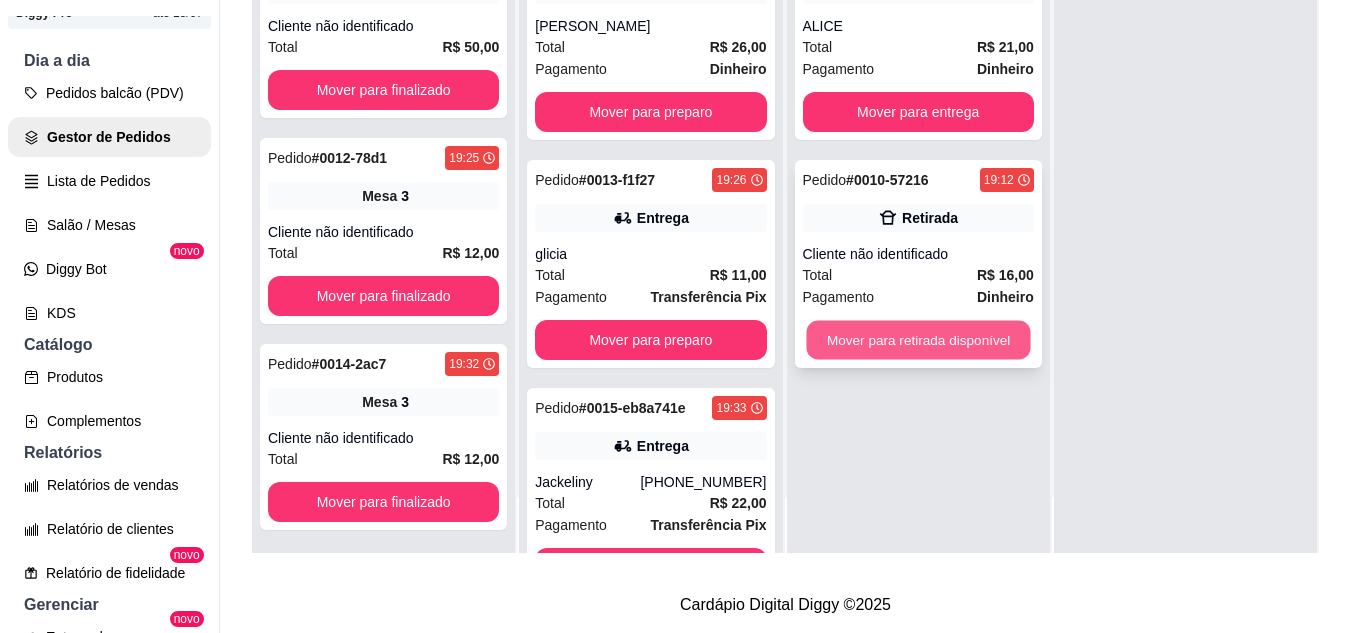 click on "Mover para retirada disponível" at bounding box center [918, 340] 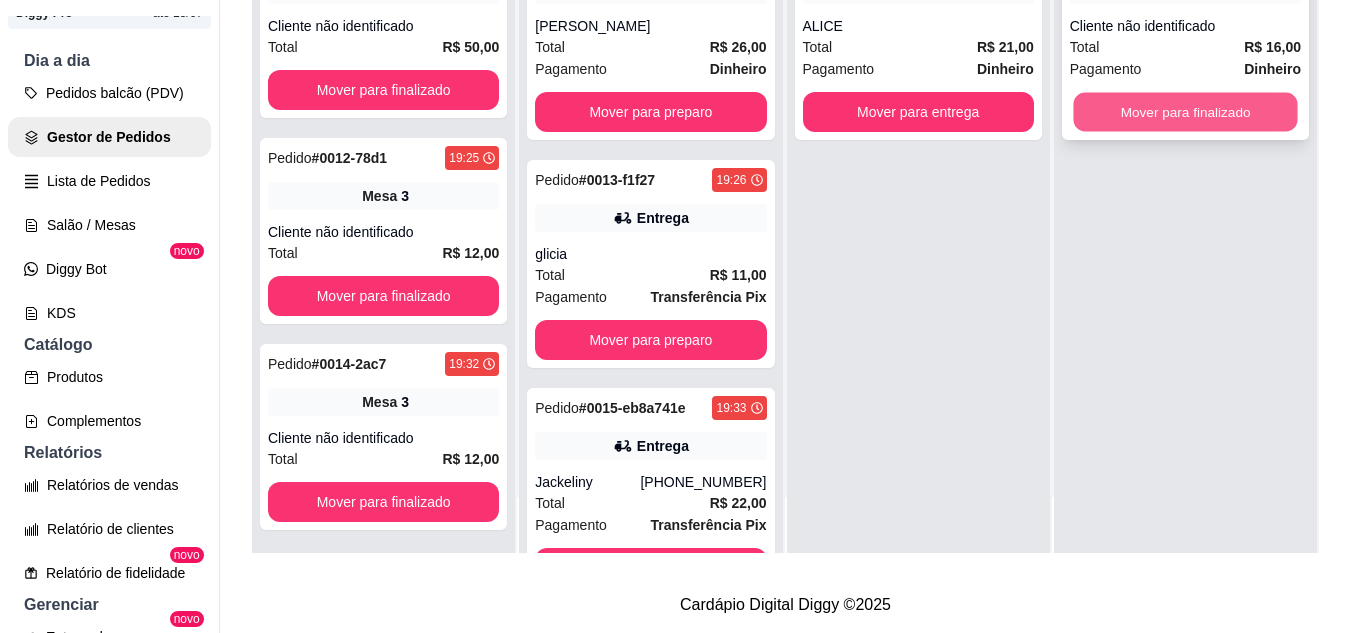 click on "Mover para finalizado" at bounding box center [1185, 112] 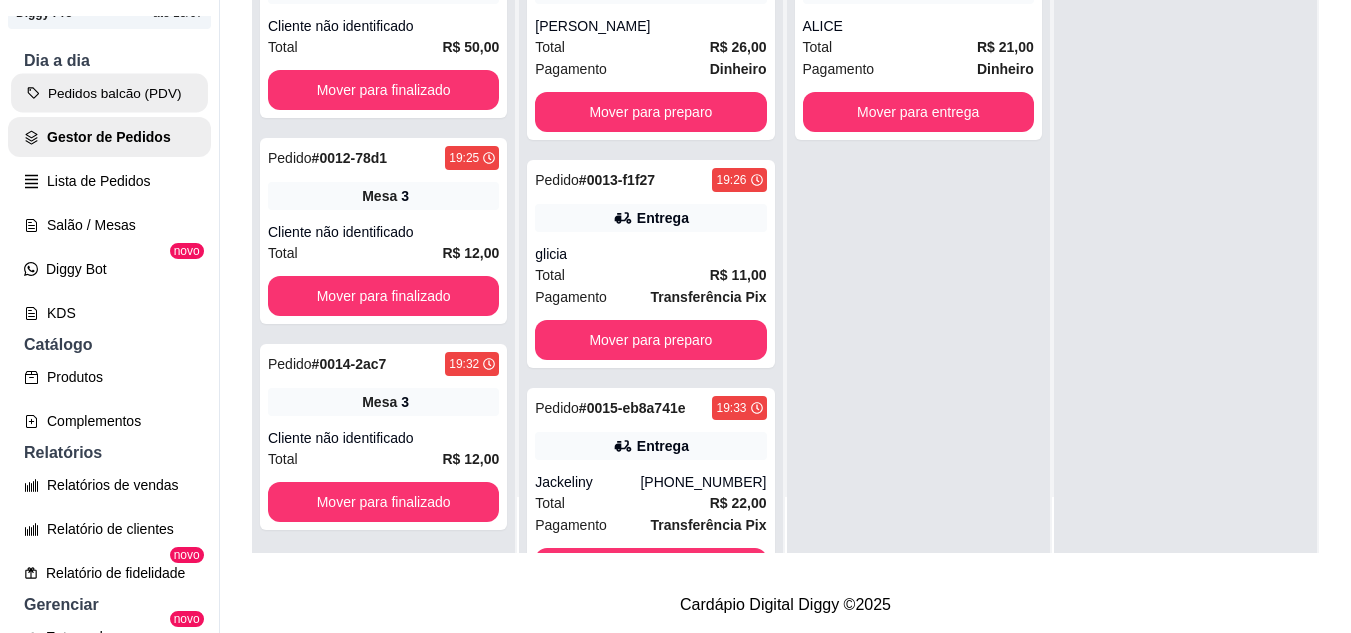 click on "Pedidos balcão (PDV)" at bounding box center [109, 93] 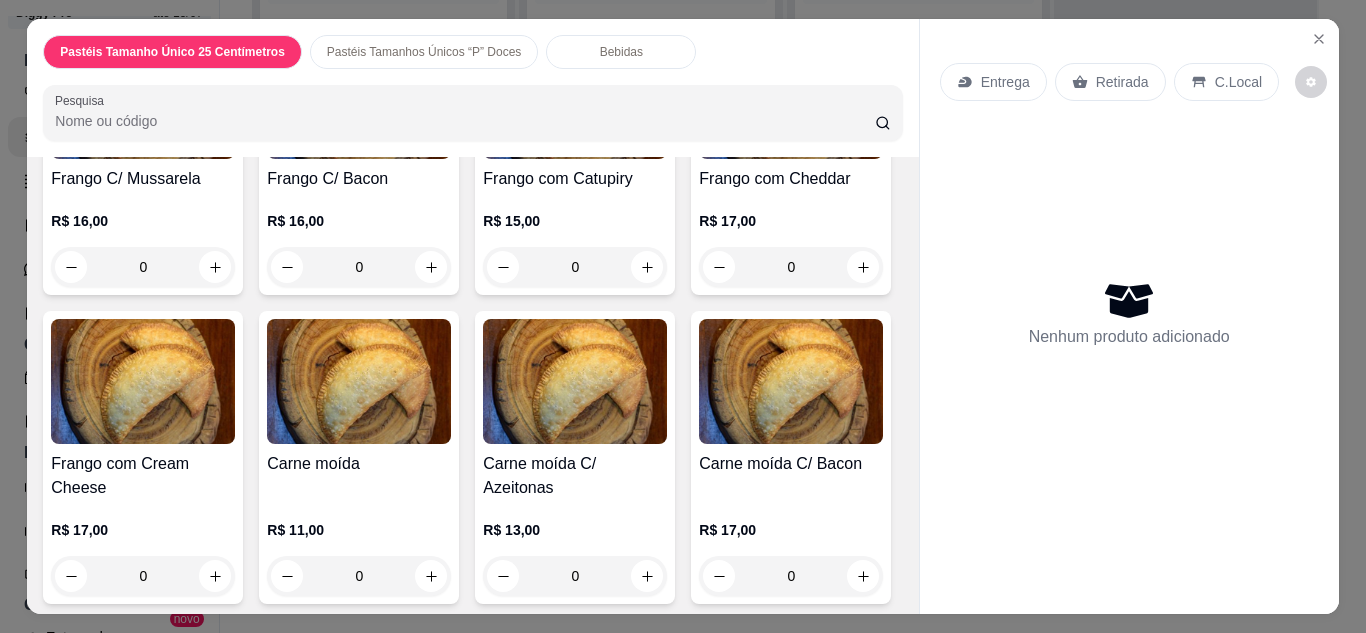 scroll, scrollTop: 1760, scrollLeft: 0, axis: vertical 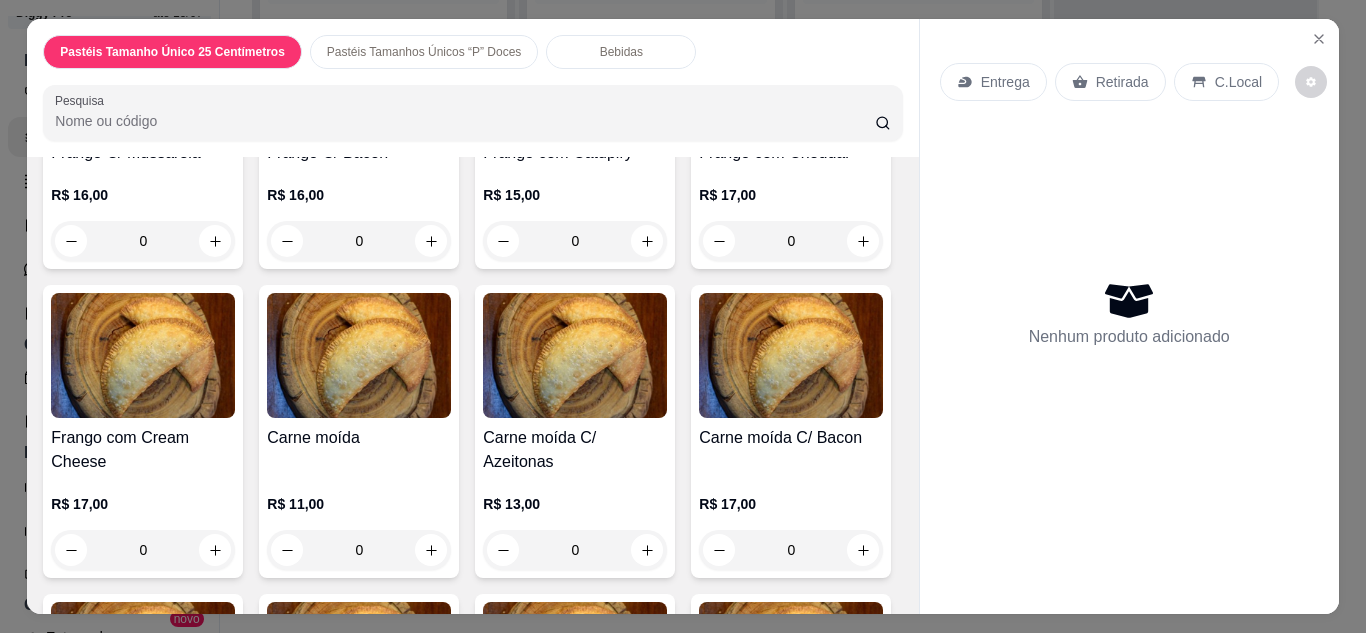 click on "0" at bounding box center (575, -44) 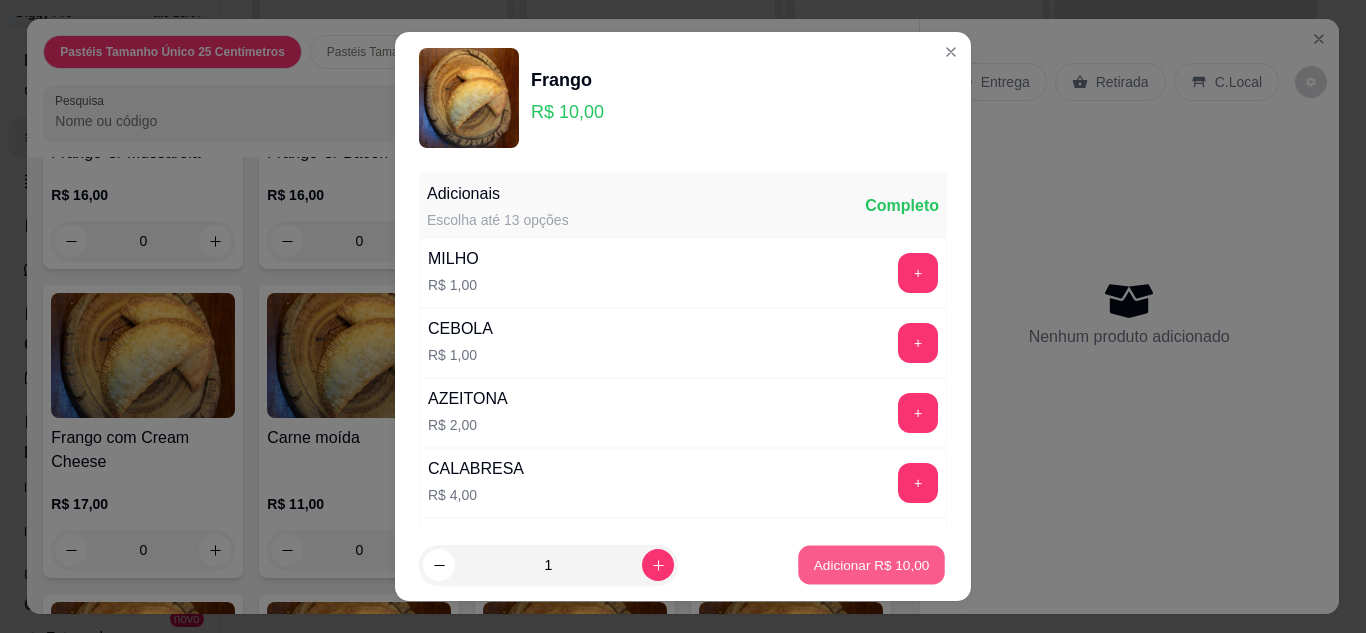 click on "Adicionar   R$ 10,00" at bounding box center (872, 565) 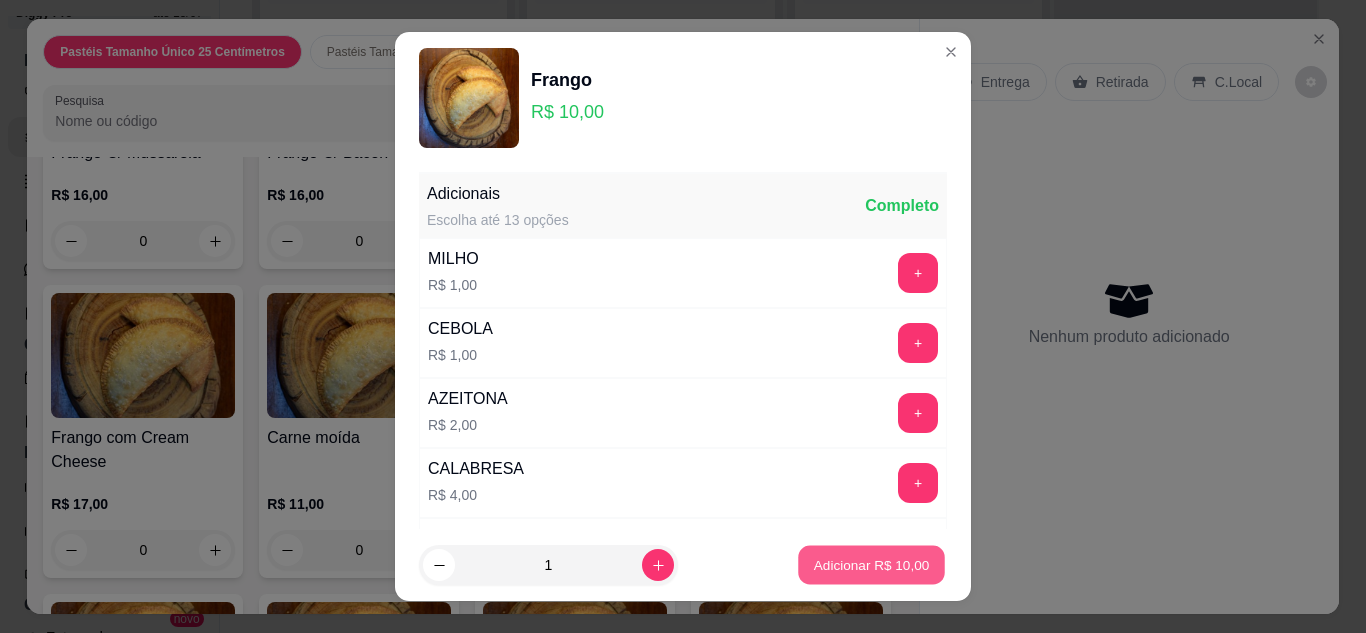 type on "1" 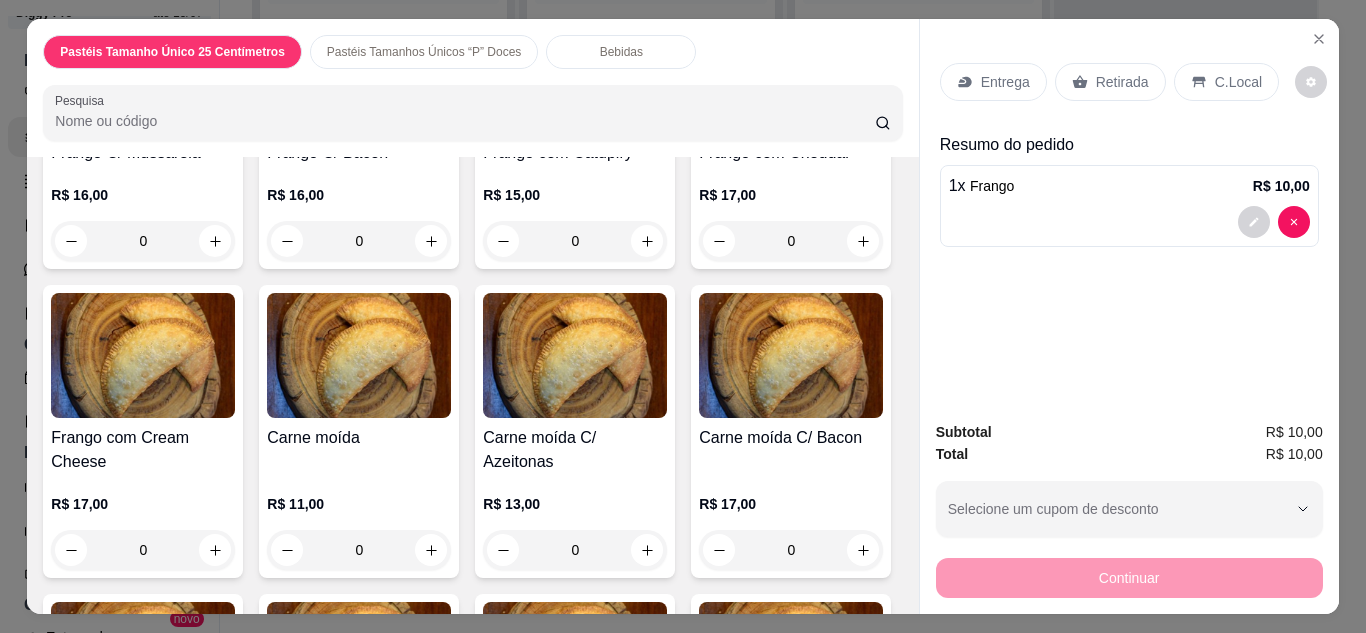 click on "Item avulso Pastéis Tamanho Único 25 Centímetros  Queijo    R$ 10,00 0 Queijo C/ Milho   R$ 11,00 0 Queijo C/ Bacon   R$ 16,00 0 Queijo C/ Catupiry    R$ 15,00 0 Queijo C/ Cheddar   R$ 17,00 0 Queijo C/ Cream Cheese    R$ 17,00 0 Calabresa    R$ 10,00 0 Calabresa Acebolada    R$ 11,00 0 Calabresa C/ Mussarela    R$ 16,00 0 Calabresa C/ Catupiry    R$ 15,00 0 Calabresa C/ Cheddar   R$ 17,00 0 Calabresa C/ Cream Cheese    R$ 17,00 0 Misto   R$ 11,00 0 Misto C/ Milho    R$ 12,00 0 Misto C/ Bacon   R$ 17,00 0 Misto C/ Catupiry    R$ 16,00 0 Misto C/ Cheddar    R$ 18,00 0 Misto C/ Cream Cheese    R$ 18,00 0 Frango    R$ 10,00 1 Frango C/ Milho e Azeitonas    R$ 13,00 0 Frango C/ Mussarela    R$ 16,00 0 Frango C/ Bacon   R$ 16,00 0 Frango com Catupiry    R$ 15,00 0 Frango com Cheddar    R$ 17,00 0 Frango com Cream Cheese    R$ 17,00 0 Carne moída    R$ 11,00 0 Carne moída C/ Azeitonas    R$ 13,00 0 Carne moída C/ Bacon   R$ 17,00 0 Carne moída C/ Mussarela    R$ 17,00 0   0   0" at bounding box center [472, 385] 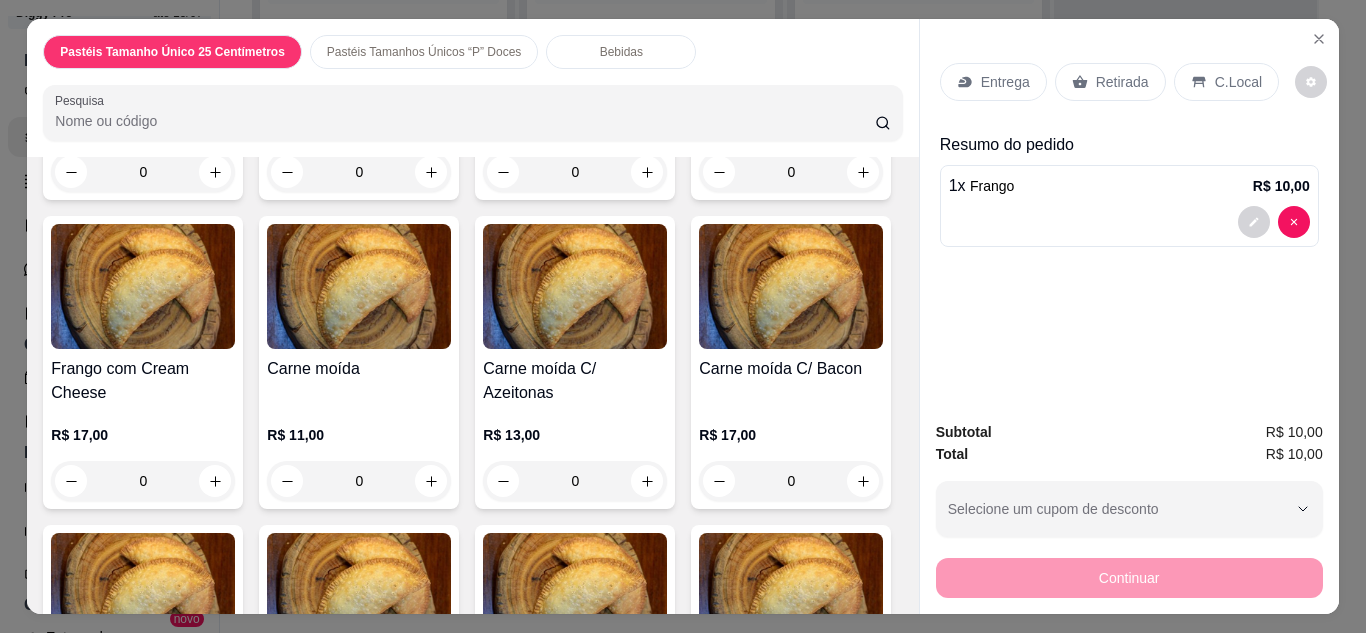 drag, startPoint x: 886, startPoint y: 572, endPoint x: 903, endPoint y: 598, distance: 31.06445 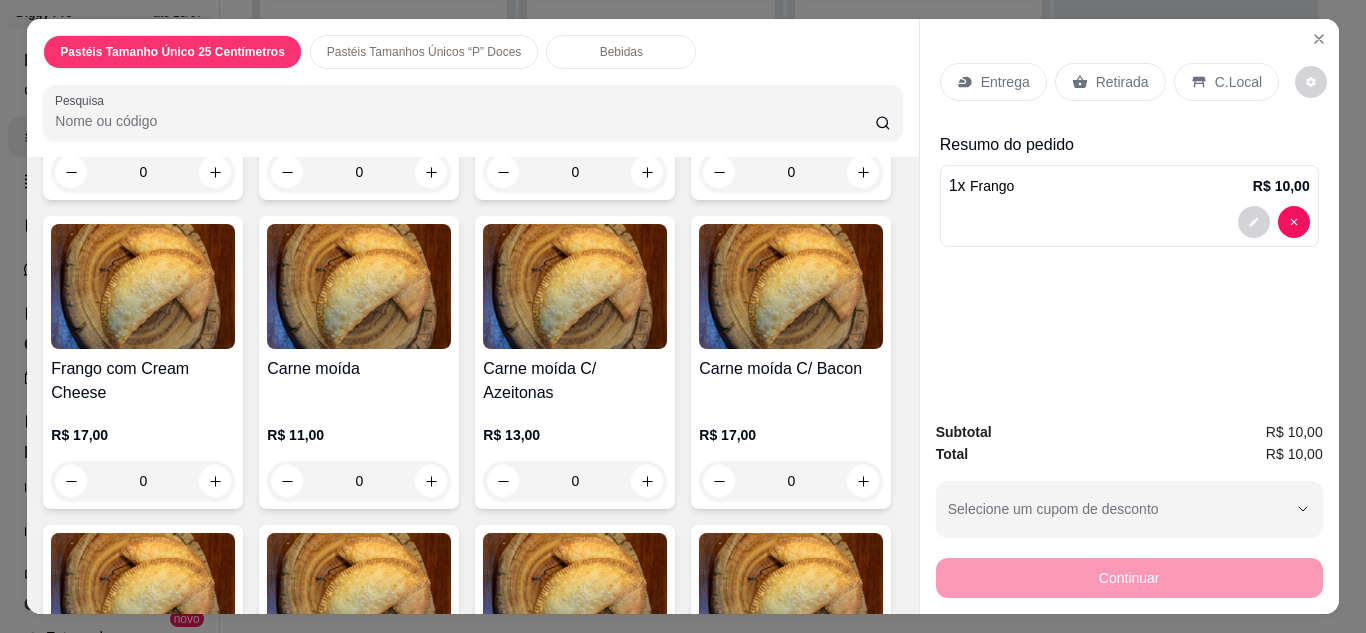click on "Item avulso Pastéis Tamanho Único 25 Centímetros  Queijo    R$ 10,00 0 Queijo C/ Milho   R$ 11,00 0 Queijo C/ Bacon   R$ 16,00 0 Queijo C/ Catupiry    R$ 15,00 0 Queijo C/ Cheddar   R$ 17,00 0 Queijo C/ Cream Cheese    R$ 17,00 0 Calabresa    R$ 10,00 0 Calabresa Acebolada    R$ 11,00 0 Calabresa C/ Mussarela    R$ 16,00 0 Calabresa C/ Catupiry    R$ 15,00 0 Calabresa C/ Cheddar   R$ 17,00 0 Calabresa C/ Cream Cheese    R$ 17,00 0 Misto   R$ 11,00 0 Misto C/ Milho    R$ 12,00 0 Misto C/ Bacon   R$ 17,00 0 Misto C/ Catupiry    R$ 16,00 0 Misto C/ Cheddar    R$ 18,00 0 Misto C/ Cream Cheese    R$ 18,00 0 Frango    R$ 10,00 1 Frango C/ Milho e Azeitonas    R$ 13,00 0 Frango C/ Mussarela    R$ 16,00 0 Frango C/ Bacon   R$ 16,00 0 Frango com Catupiry    R$ 15,00 0 Frango com Cheddar    R$ 17,00 0 Frango com Cream Cheese    R$ 17,00 0 Carne moída    R$ 11,00 0 Carne moída C/ Azeitonas    R$ 13,00 0 Carne moída C/ Bacon   R$ 17,00 0 Carne moída C/ Mussarela    R$ 17,00 0   0   0" at bounding box center [472, 385] 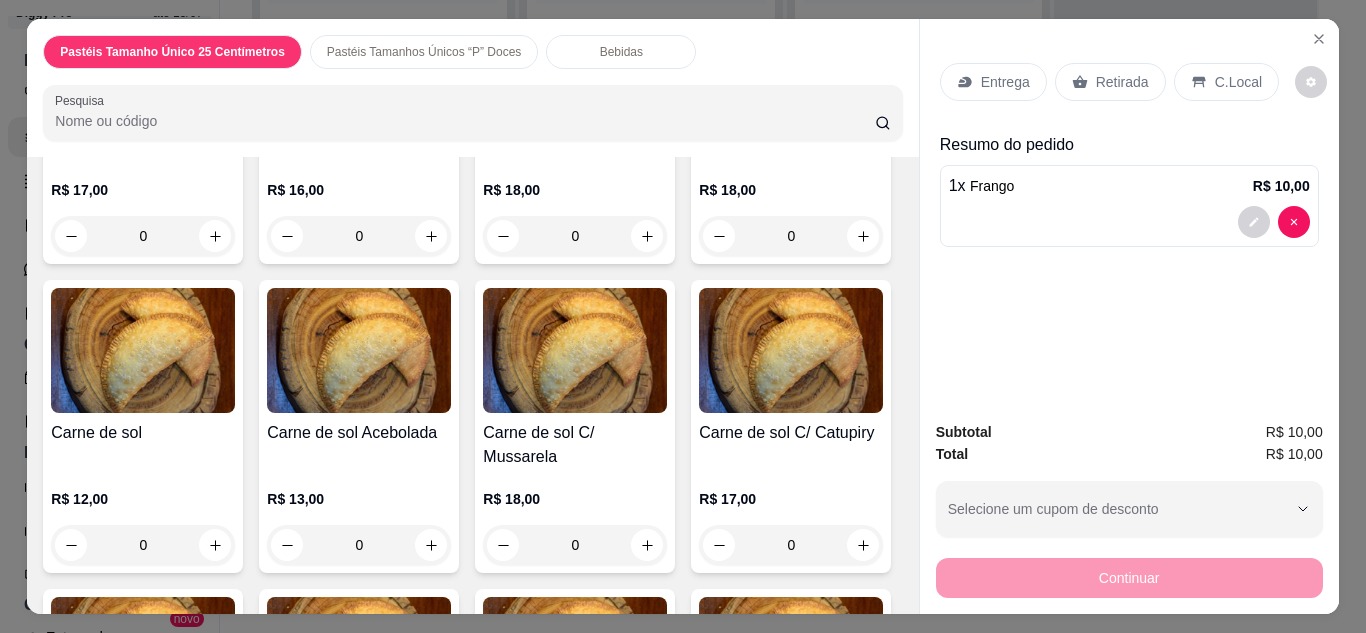 scroll, scrollTop: 2413, scrollLeft: 0, axis: vertical 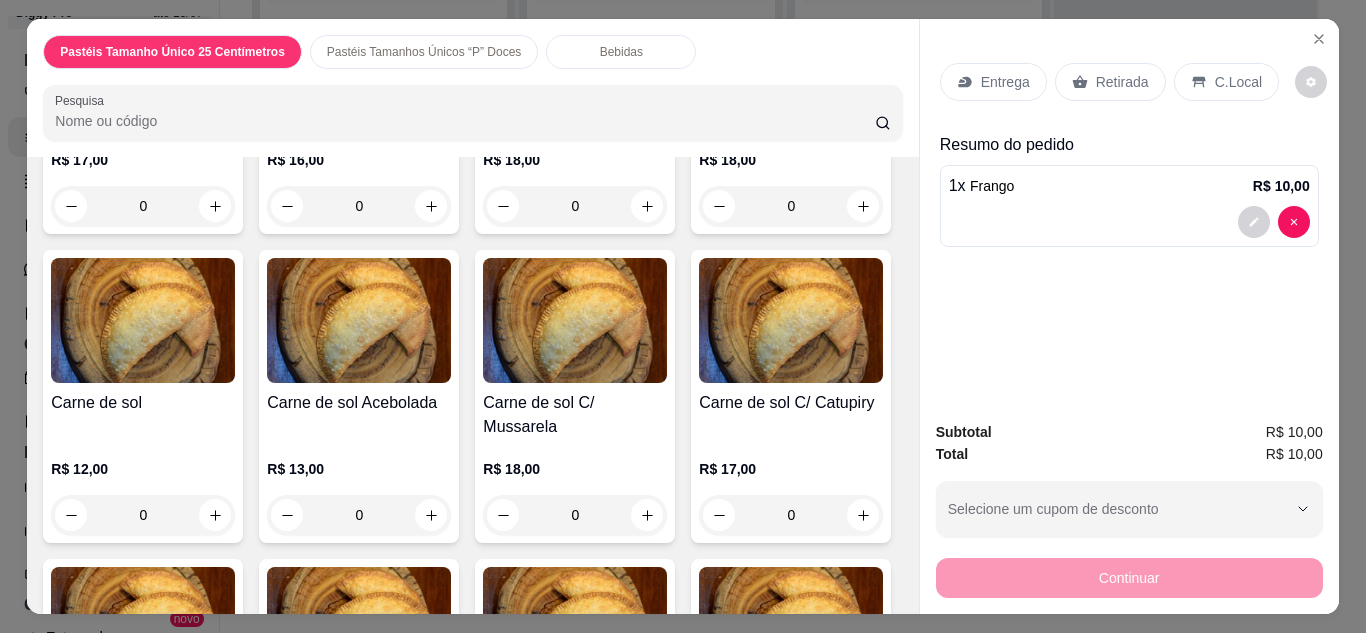 click on "0" at bounding box center [359, -103] 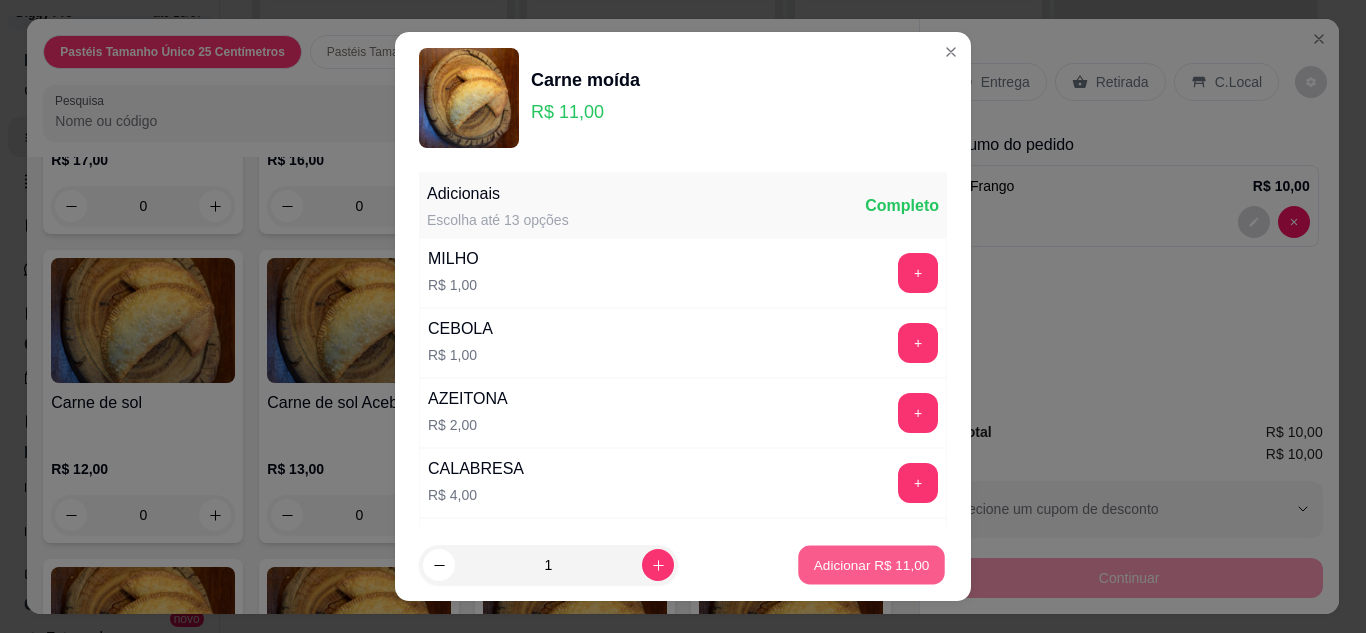 click on "Adicionar   R$ 11,00" at bounding box center [871, 565] 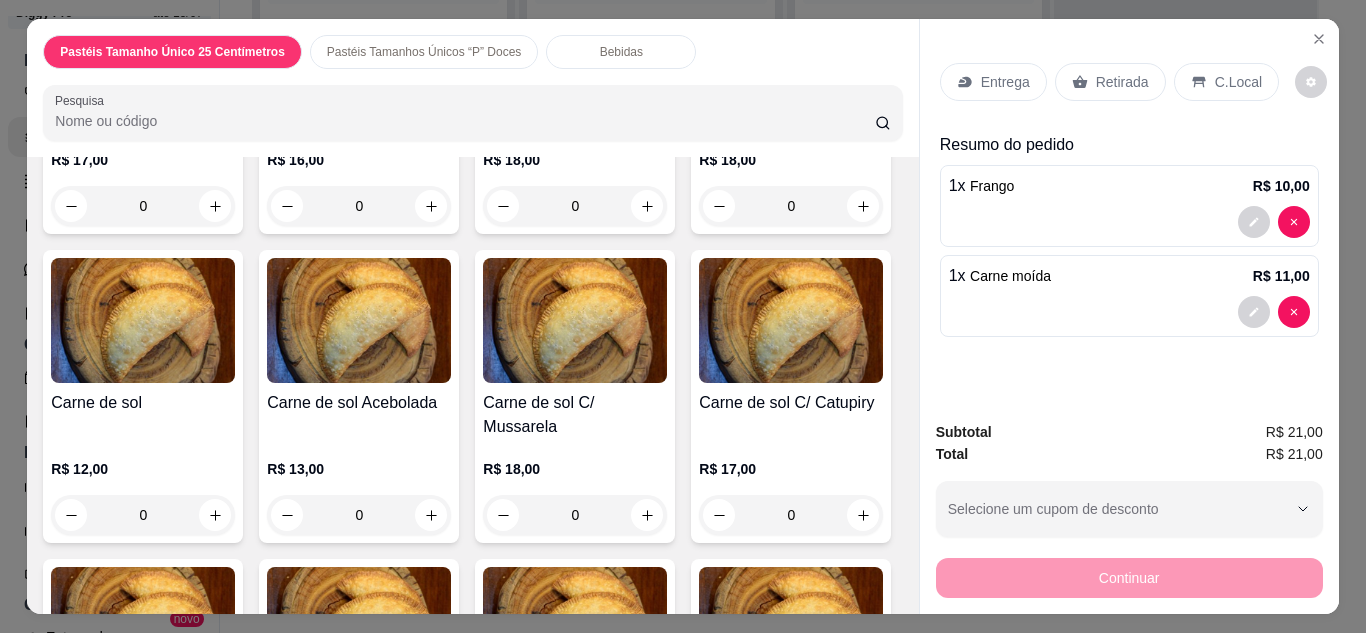 click on "Entrega" at bounding box center (1005, 82) 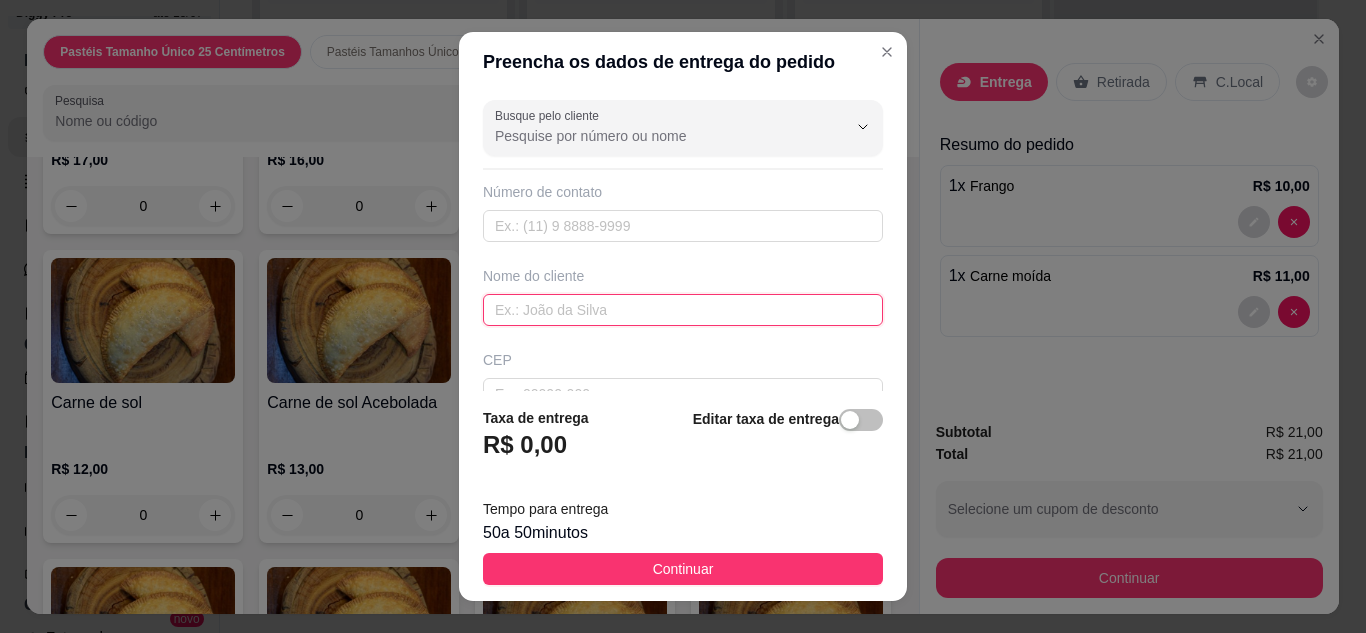 click at bounding box center (683, 310) 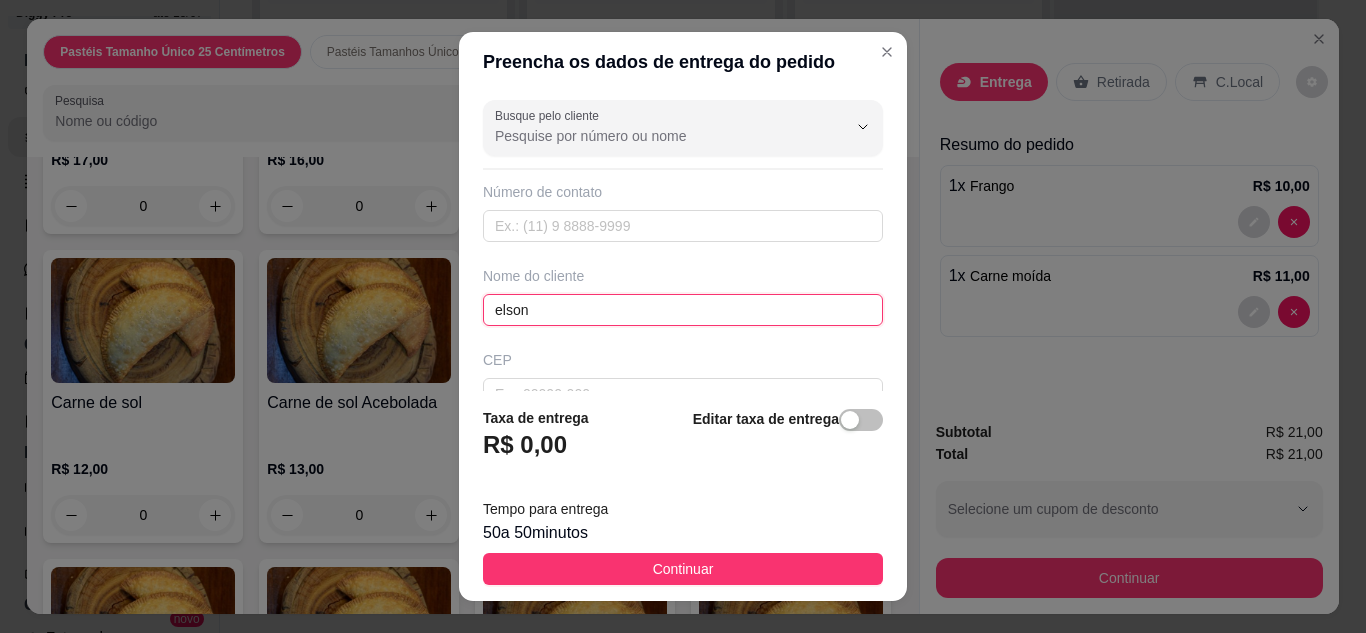 type on "elson" 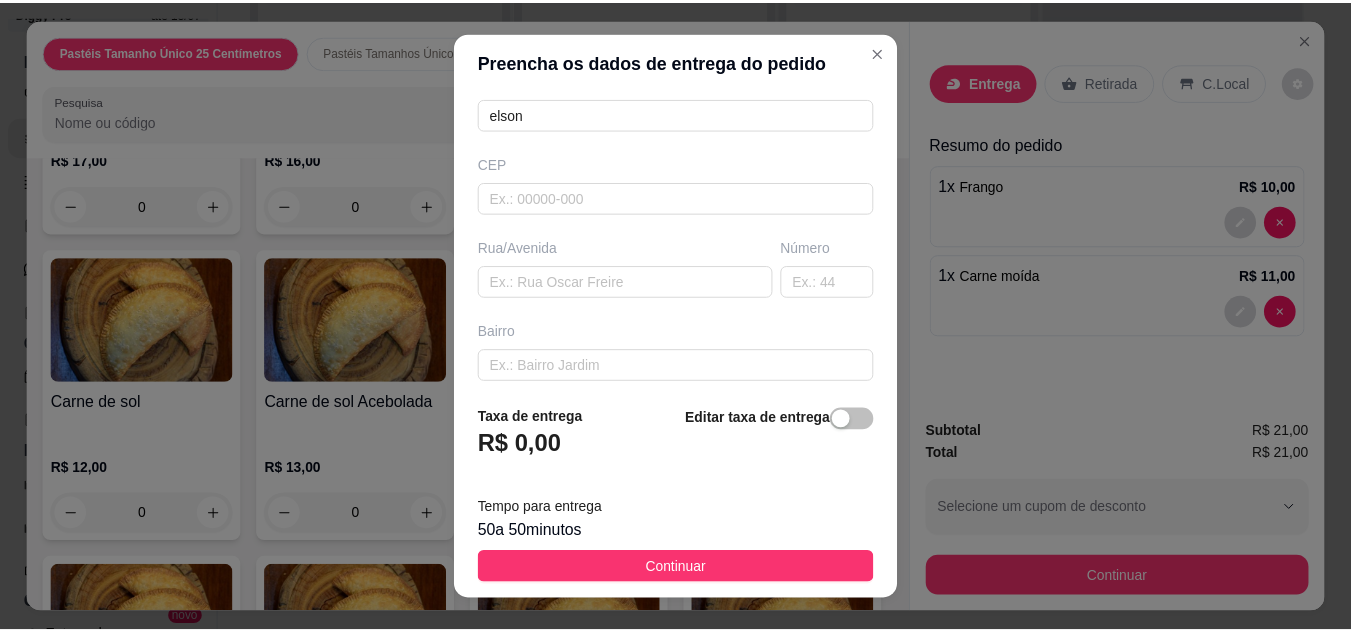 scroll, scrollTop: 200, scrollLeft: 0, axis: vertical 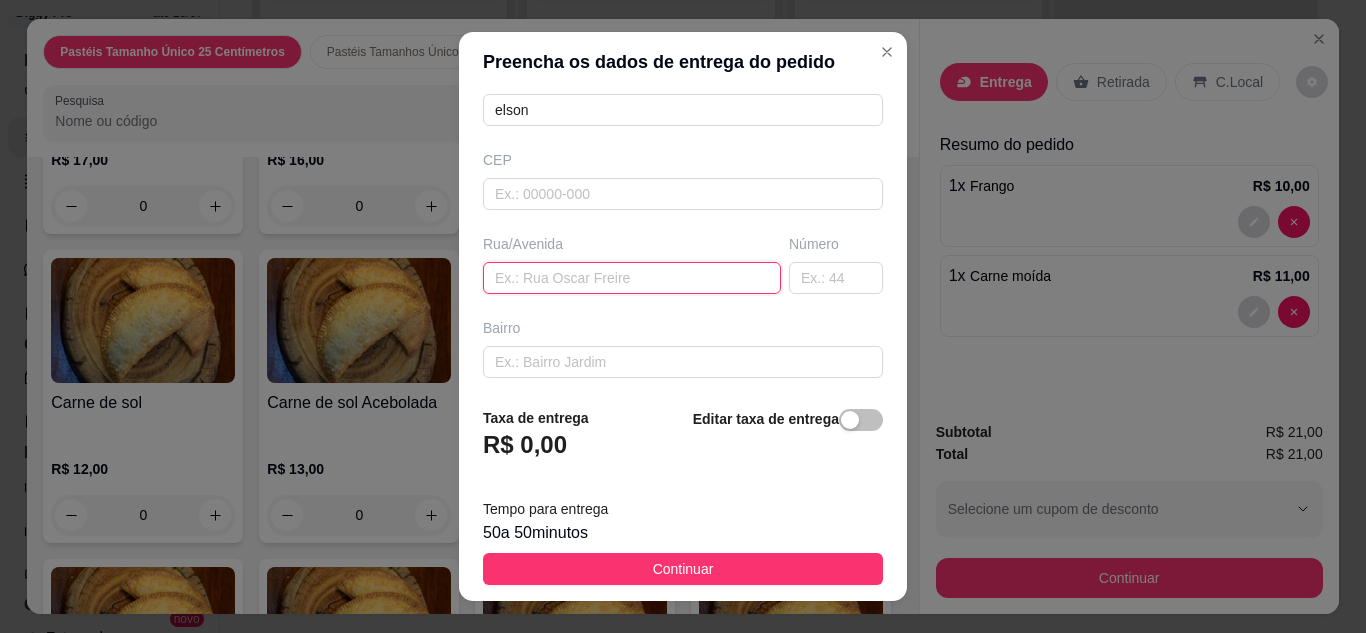 click at bounding box center [632, 278] 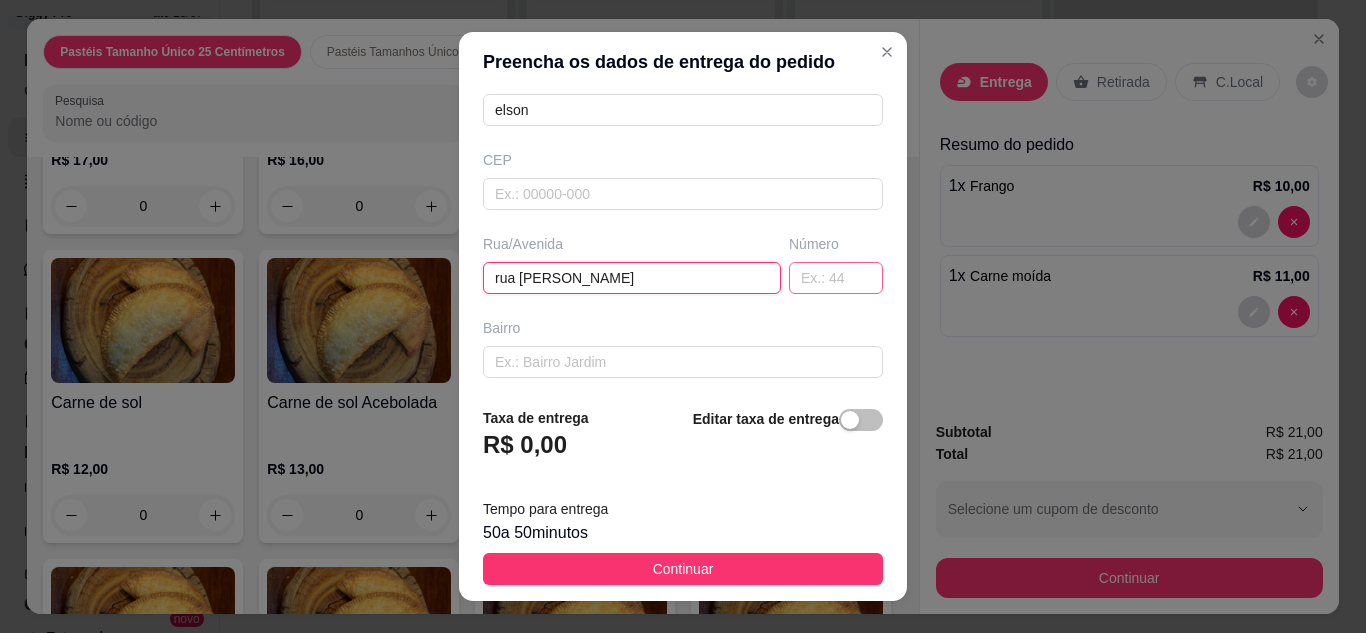 type on "rua [PERSON_NAME]" 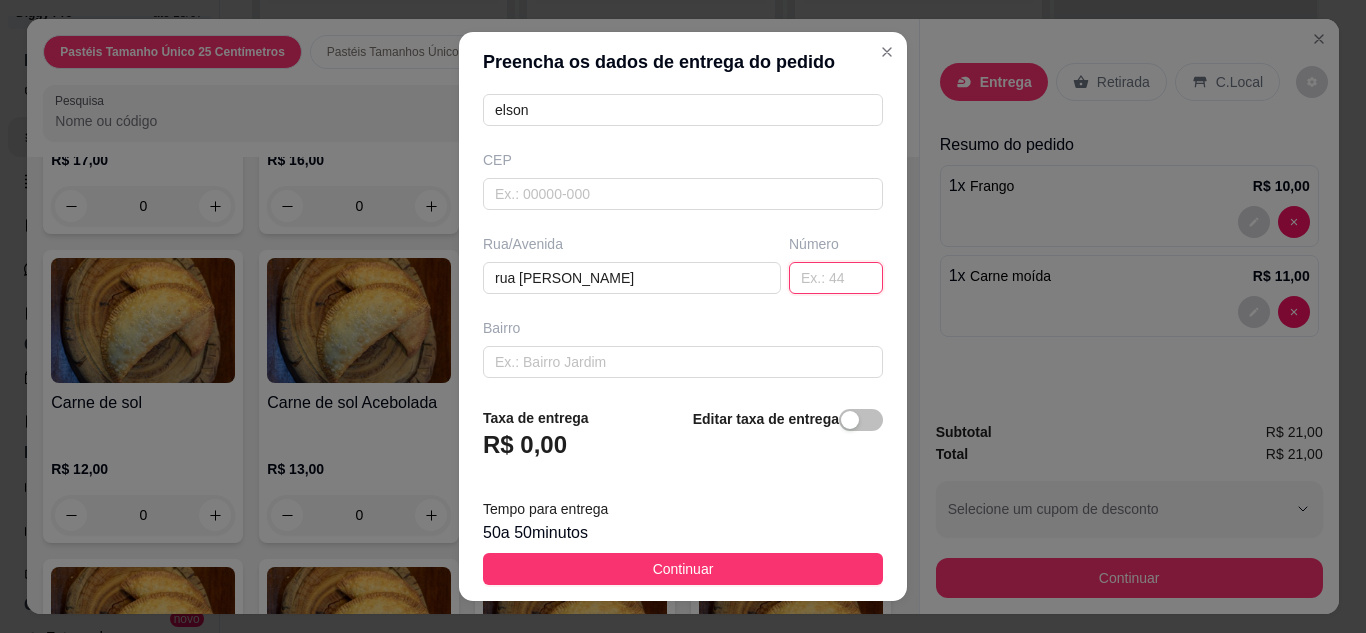 click at bounding box center (836, 278) 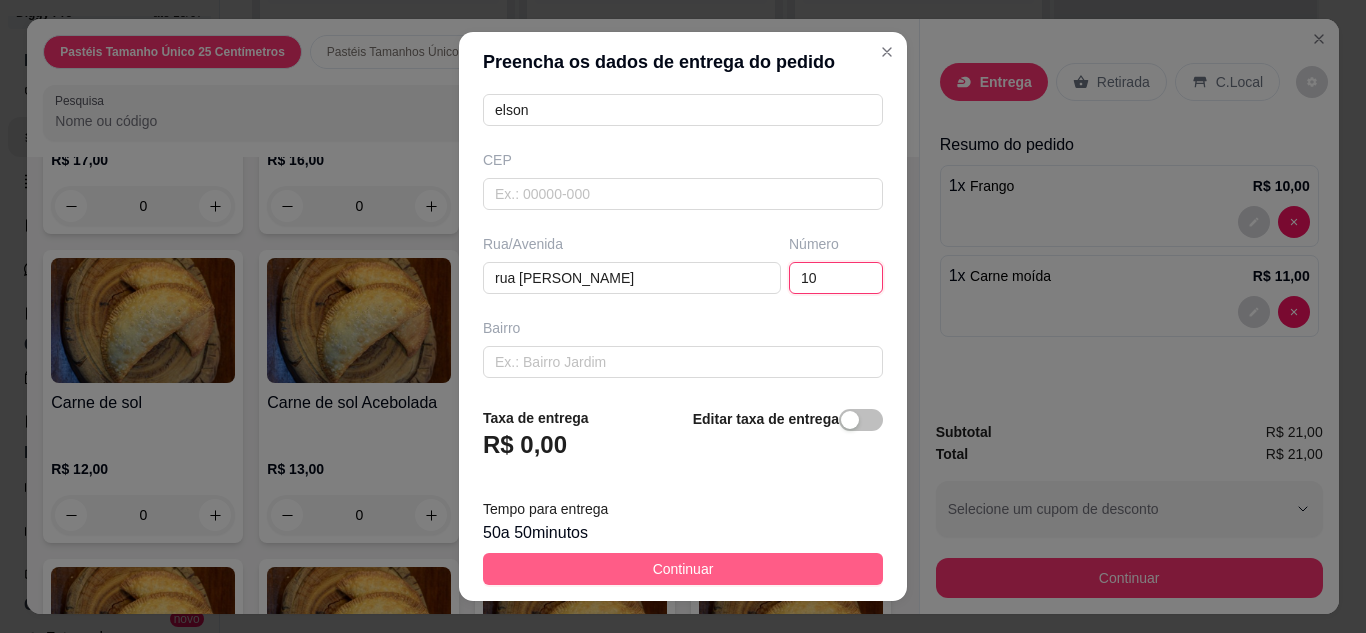 type on "10" 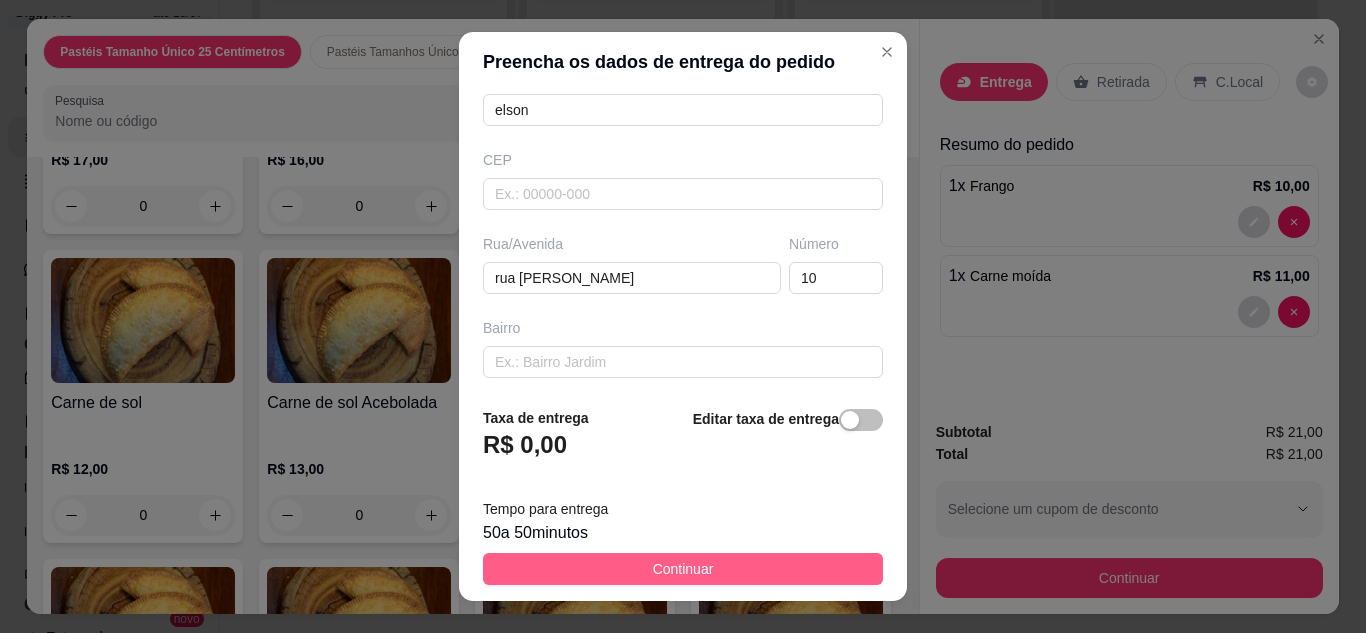 click on "Continuar" at bounding box center (683, 569) 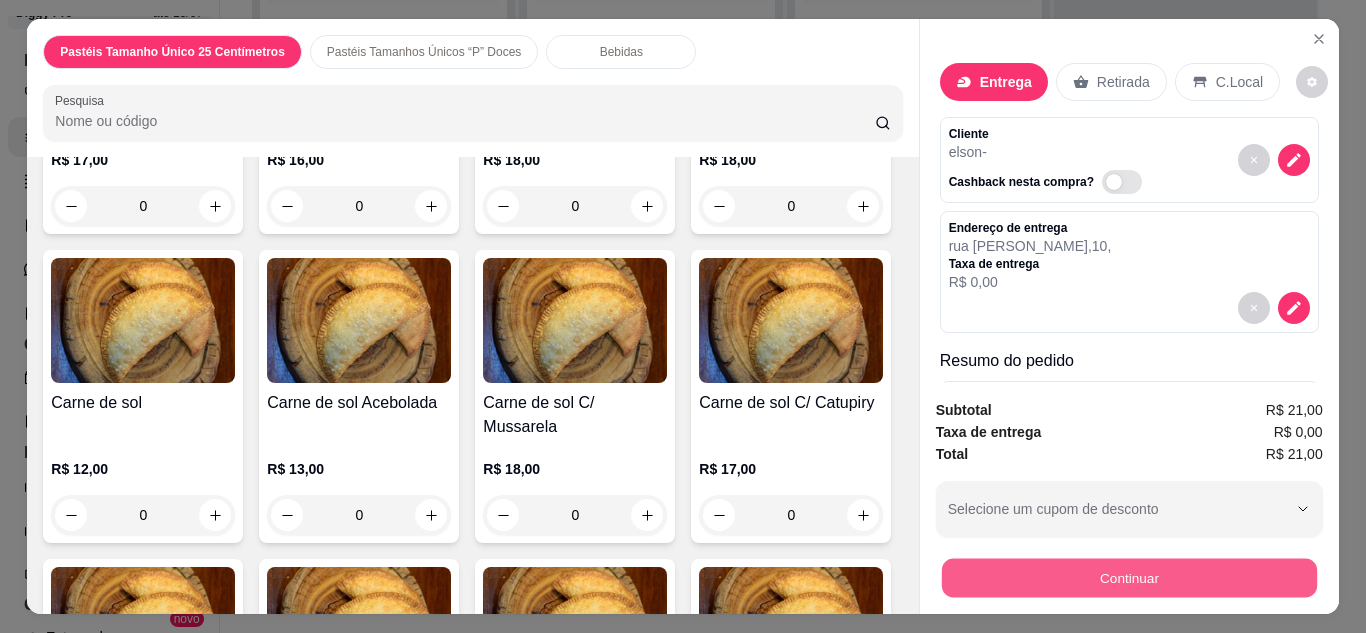 click on "Continuar" at bounding box center (1128, 578) 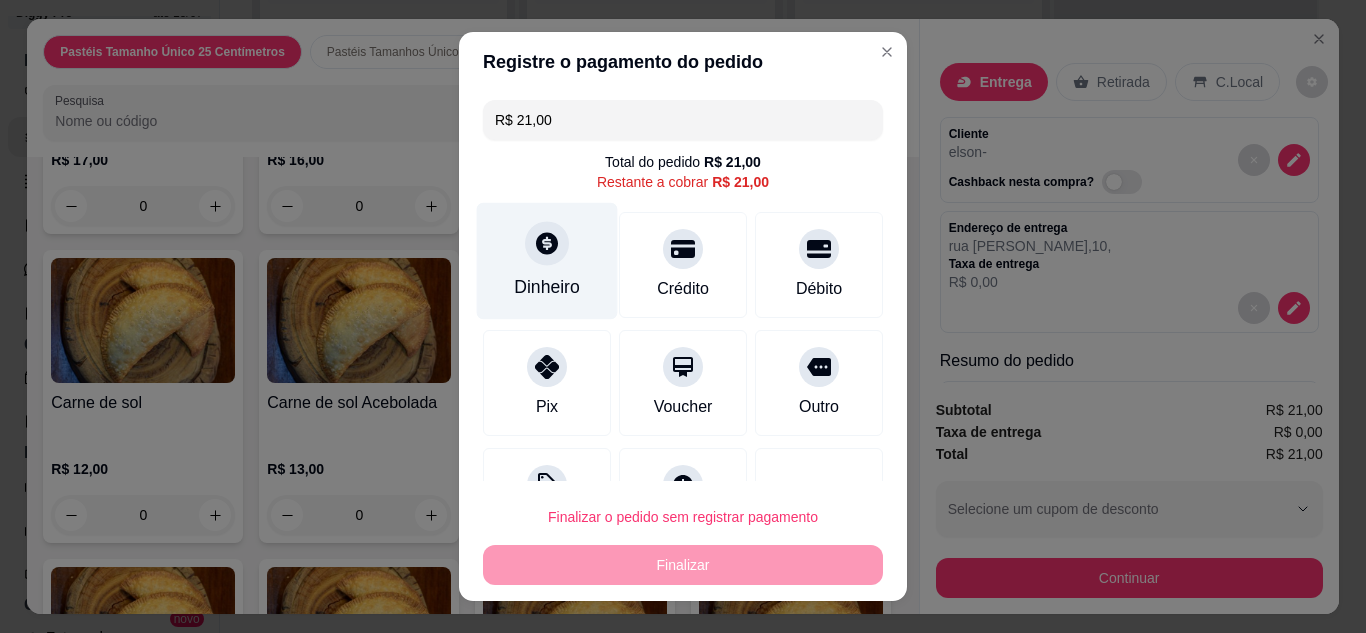 click on "Dinheiro" at bounding box center [547, 260] 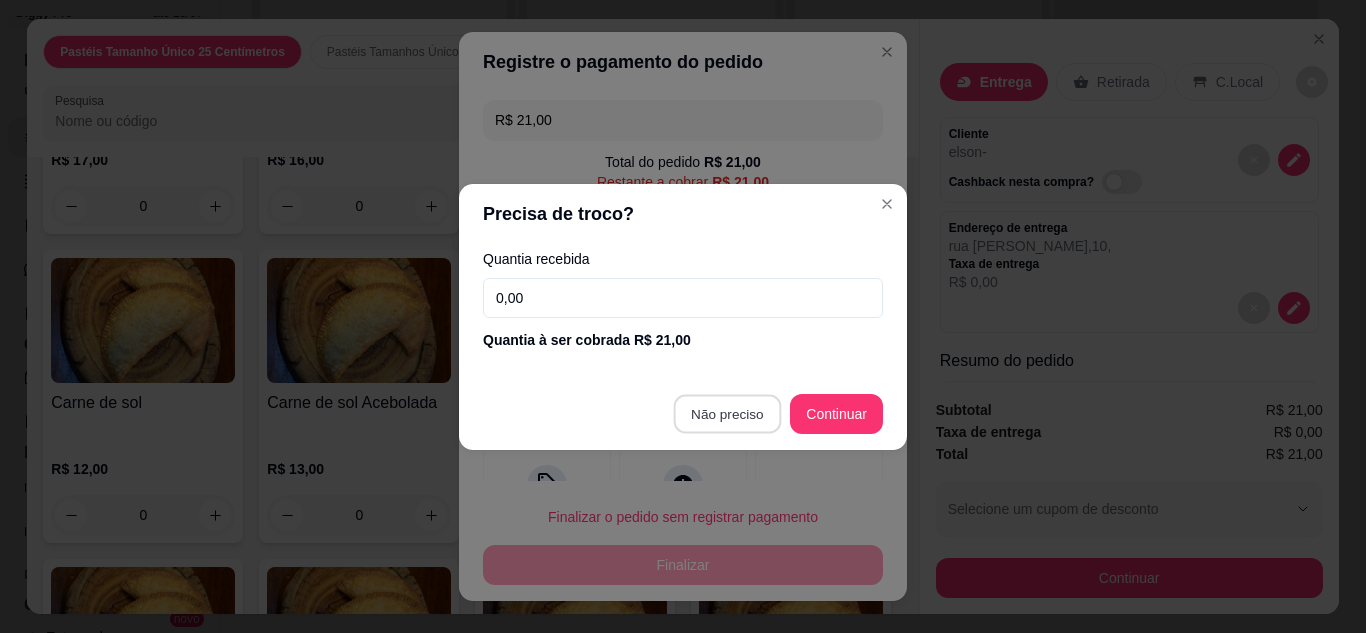 type on "R$ 0,00" 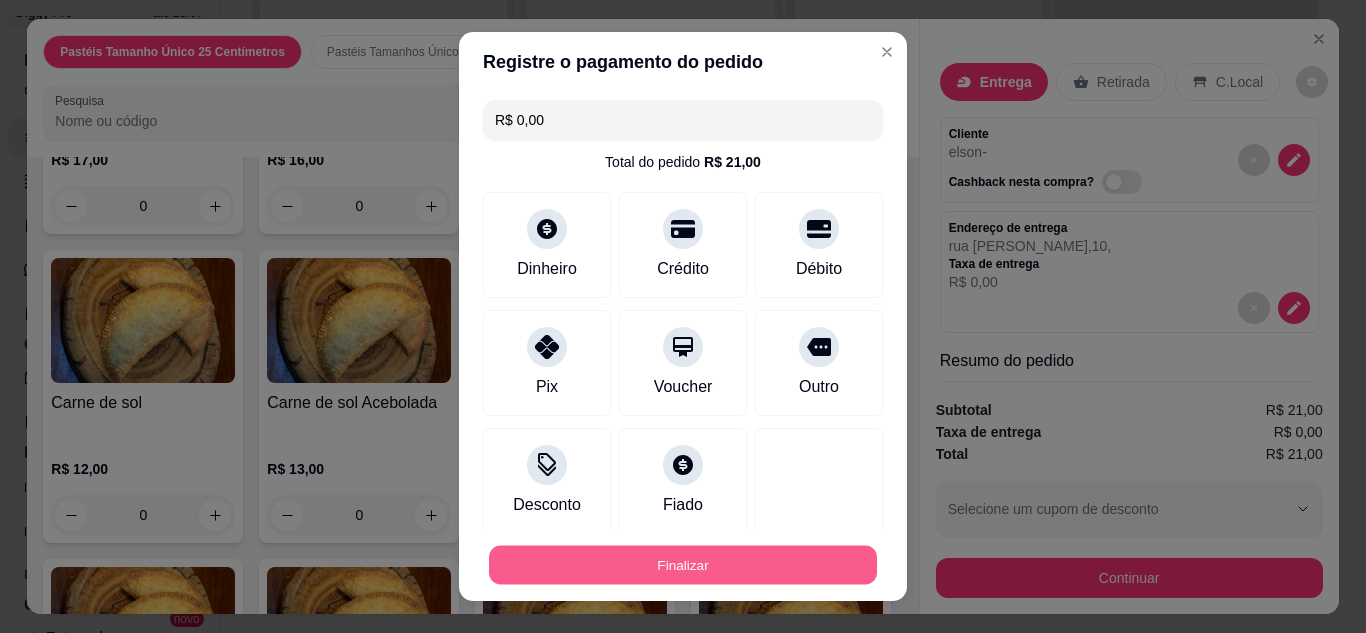 click on "Finalizar" at bounding box center [683, 565] 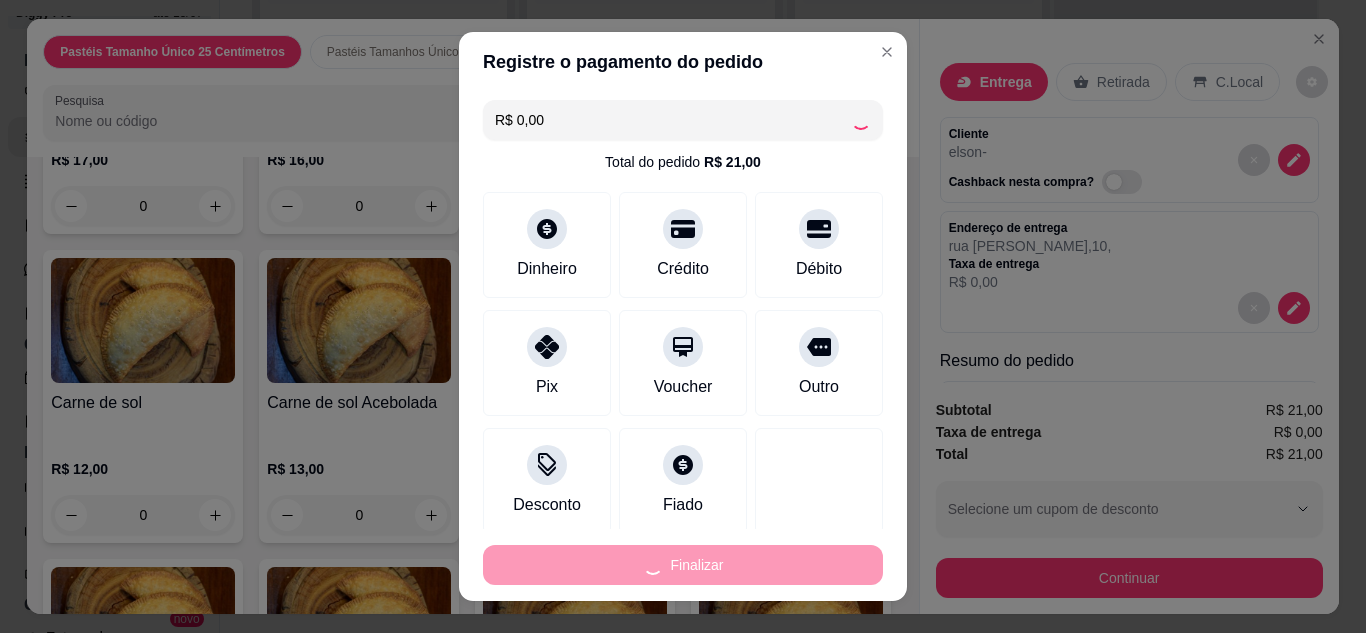 type on "0" 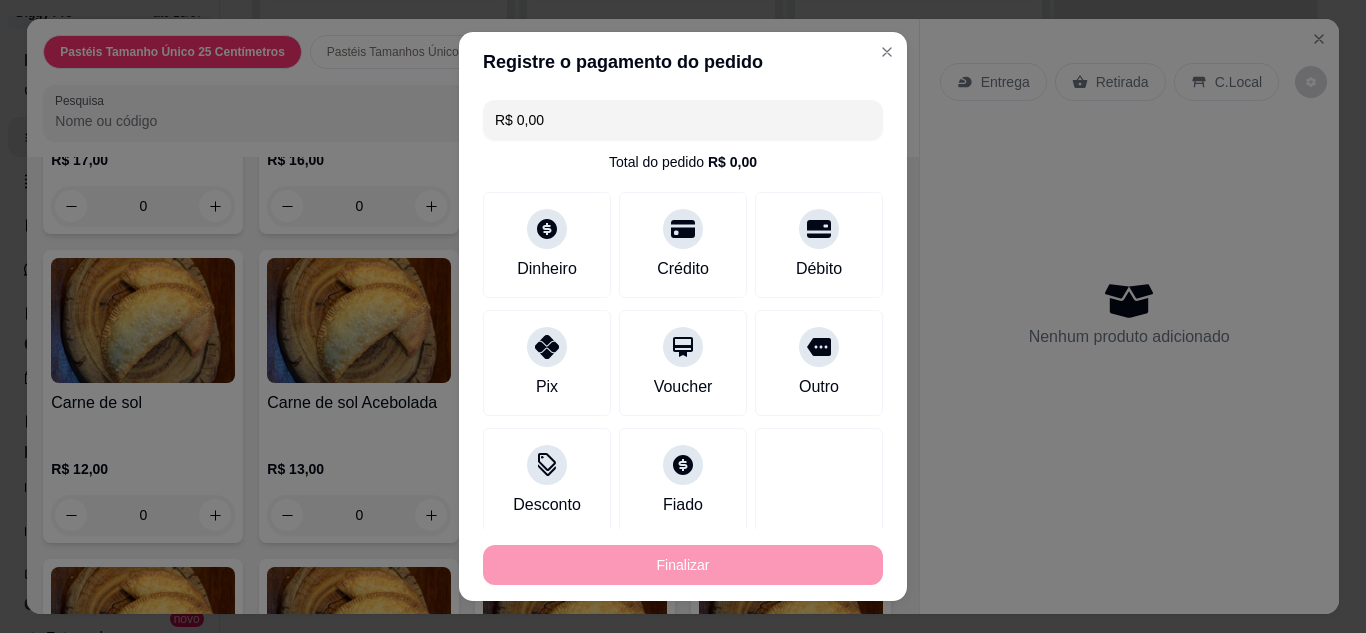 type on "-R$ 21,00" 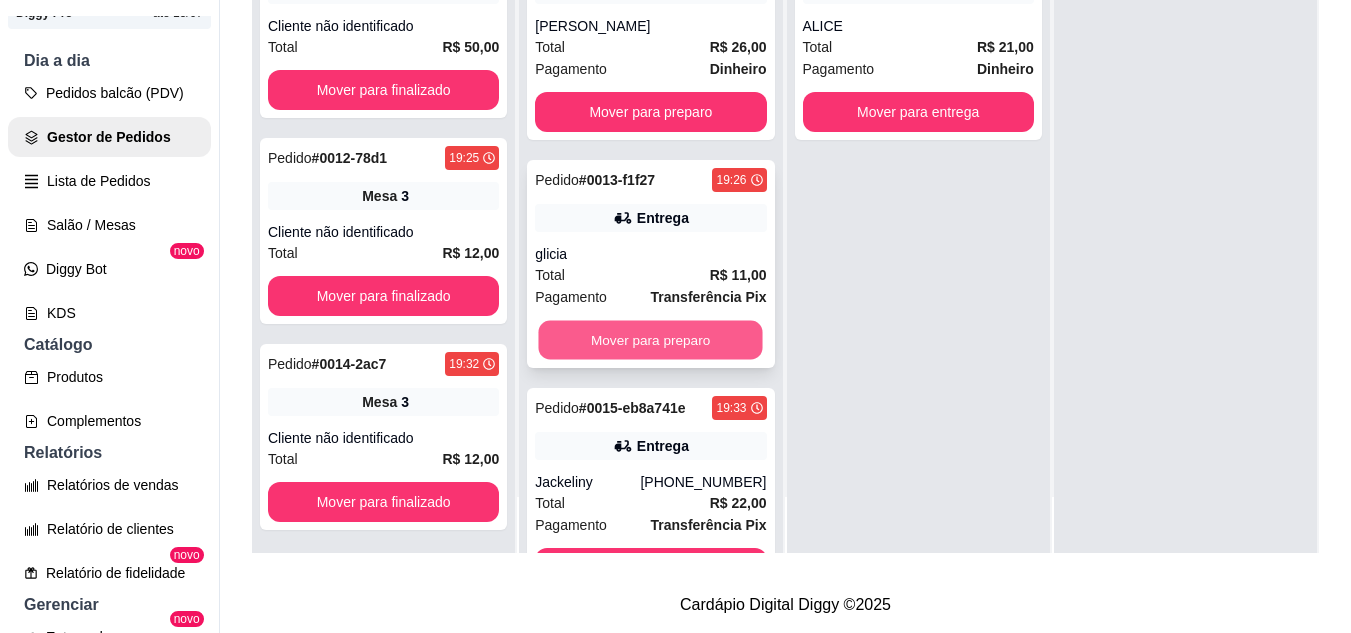 click on "Mover para preparo" at bounding box center (651, 340) 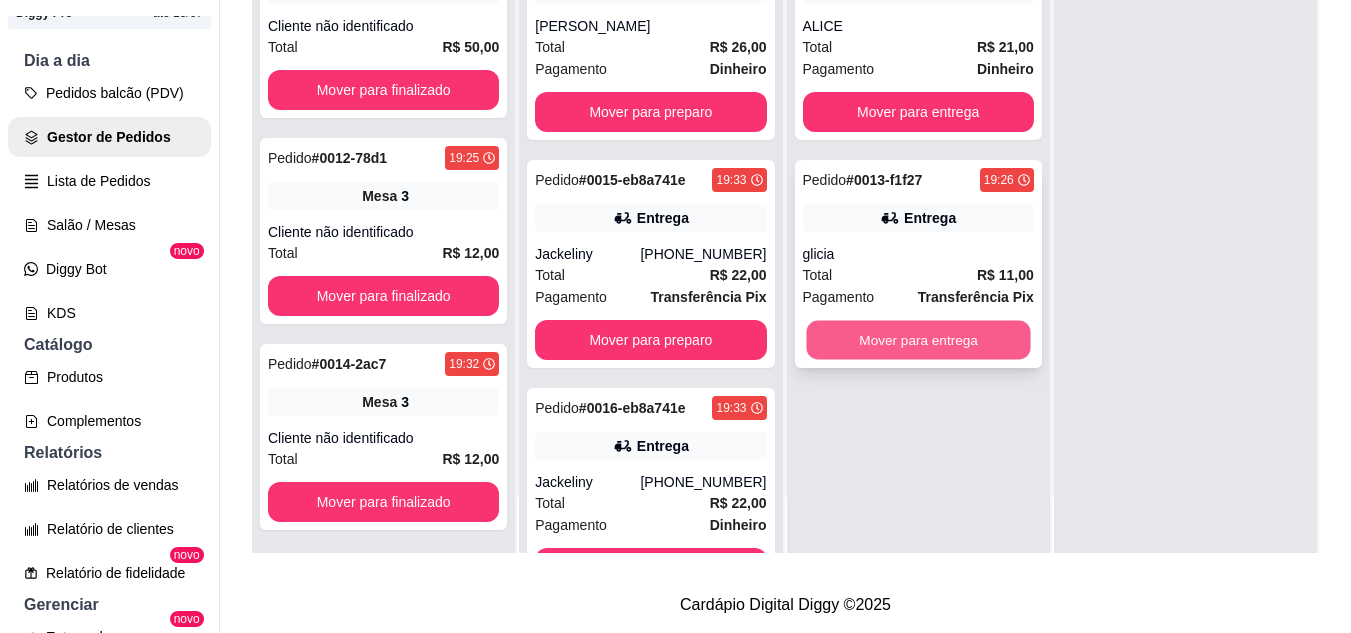 click on "Mover para entrega" at bounding box center (918, 340) 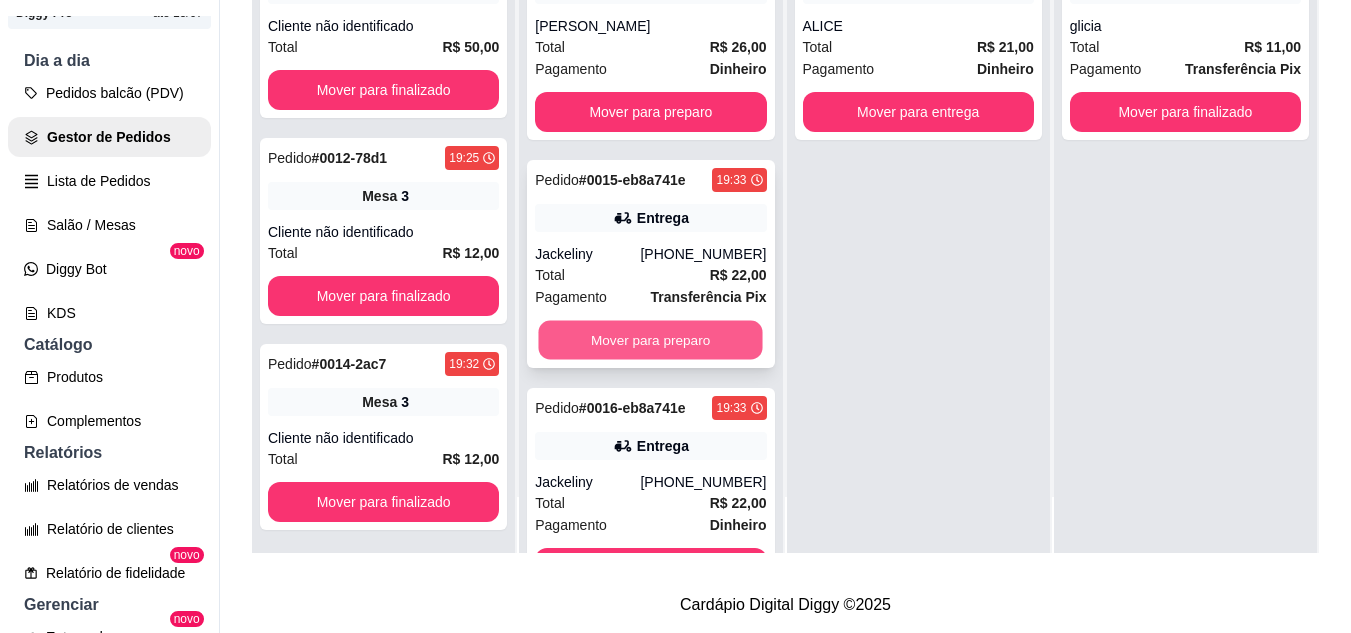 click on "Mover para preparo" at bounding box center [651, 340] 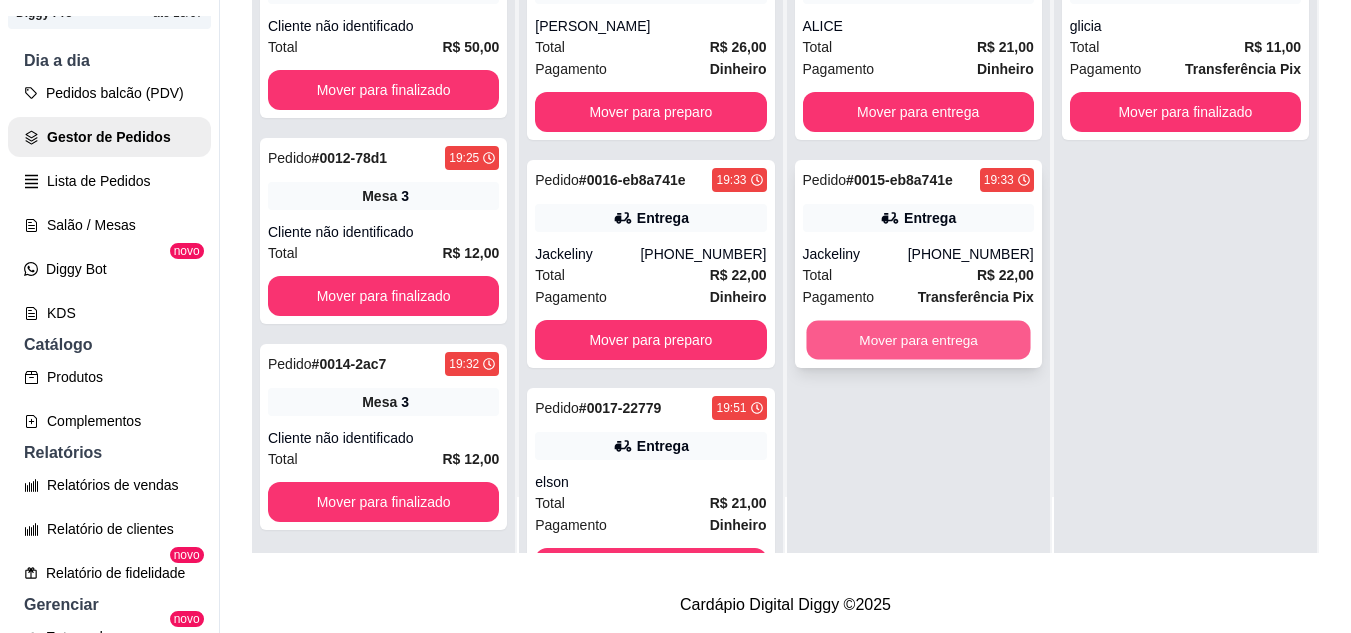 click on "Mover para entrega" at bounding box center [918, 340] 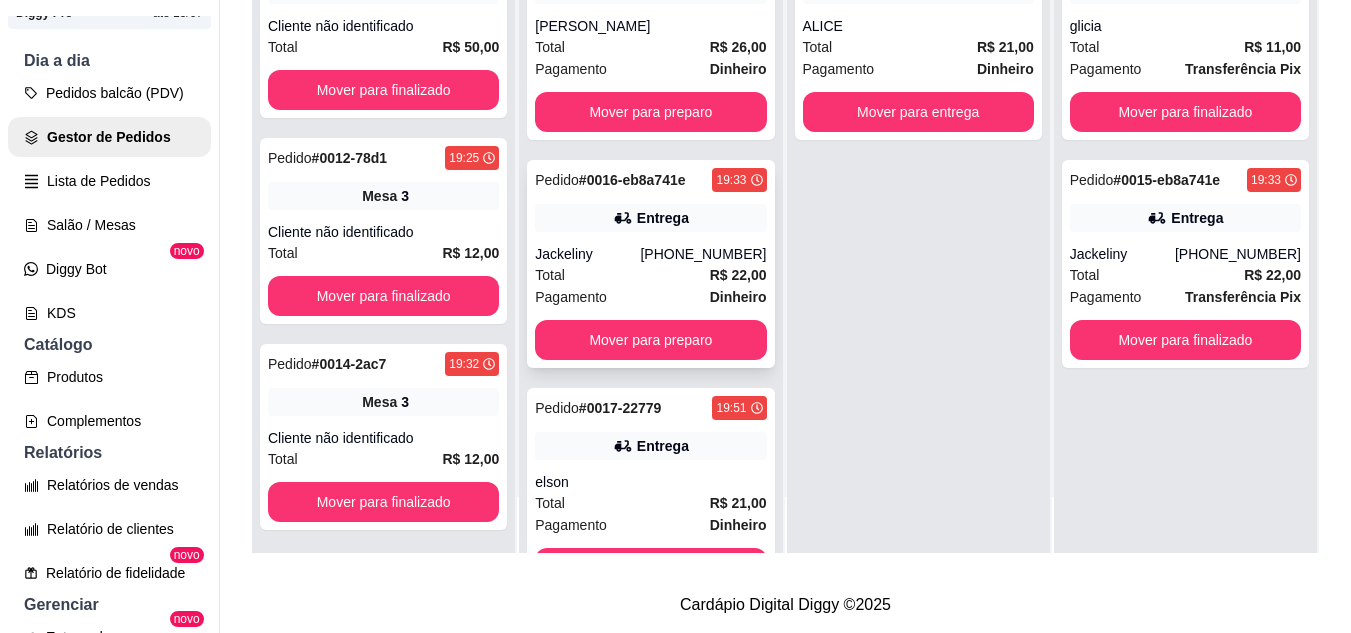 click on "[PHONE_NUMBER]" at bounding box center (703, 254) 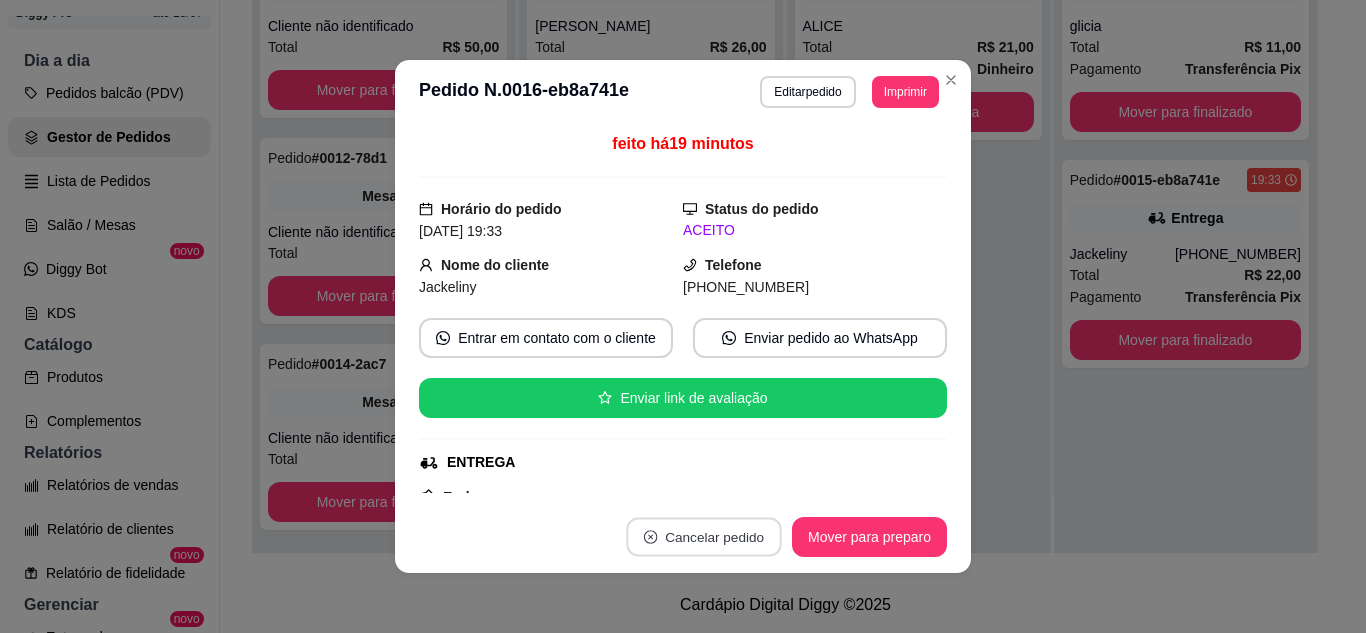 click on "Cancelar pedido" at bounding box center (703, 537) 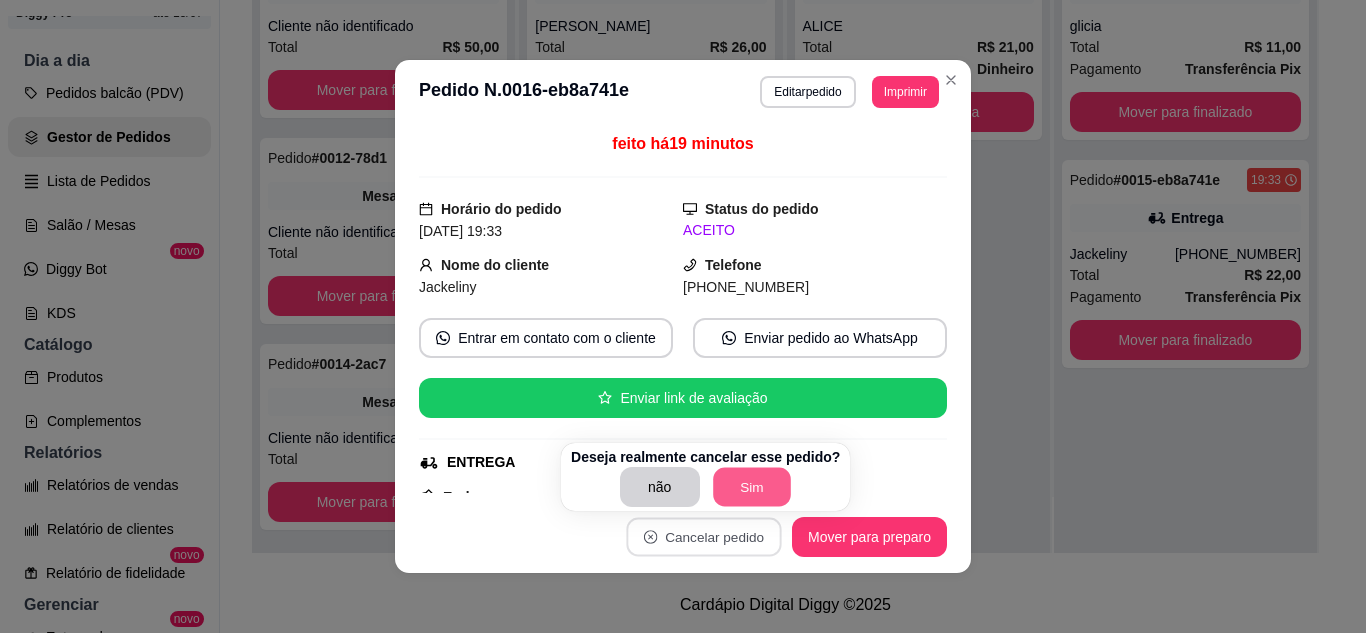 click on "Sim" at bounding box center (752, 487) 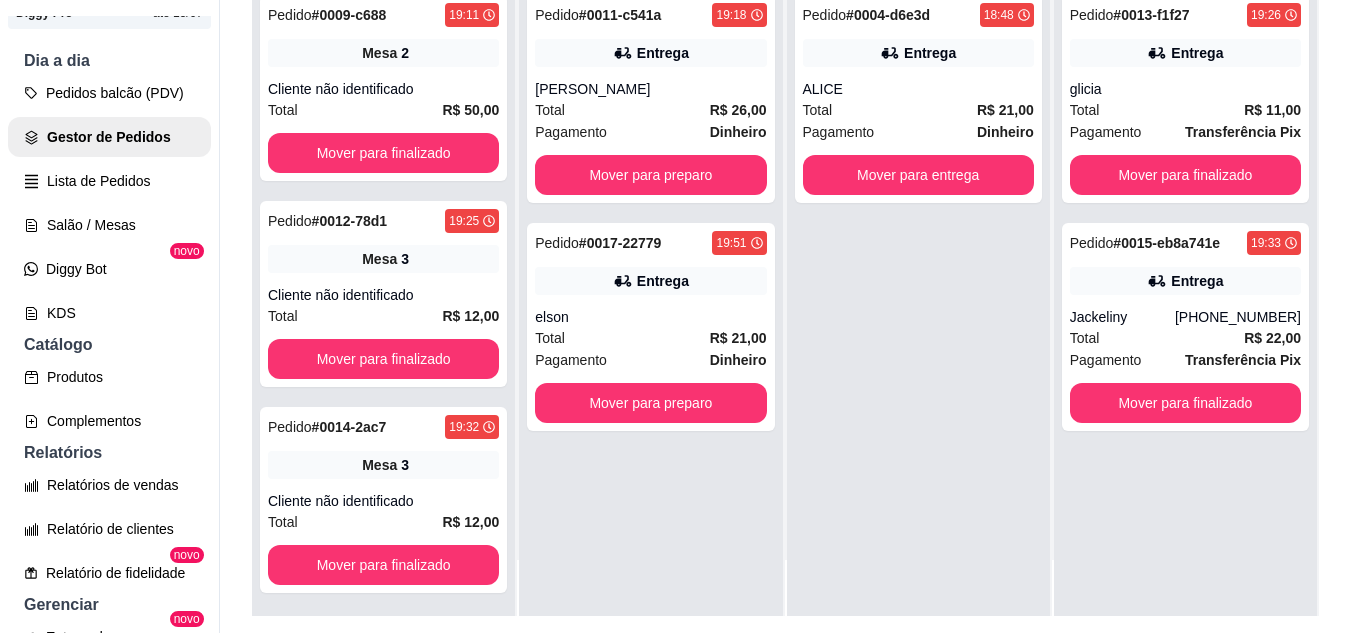 scroll, scrollTop: 239, scrollLeft: 0, axis: vertical 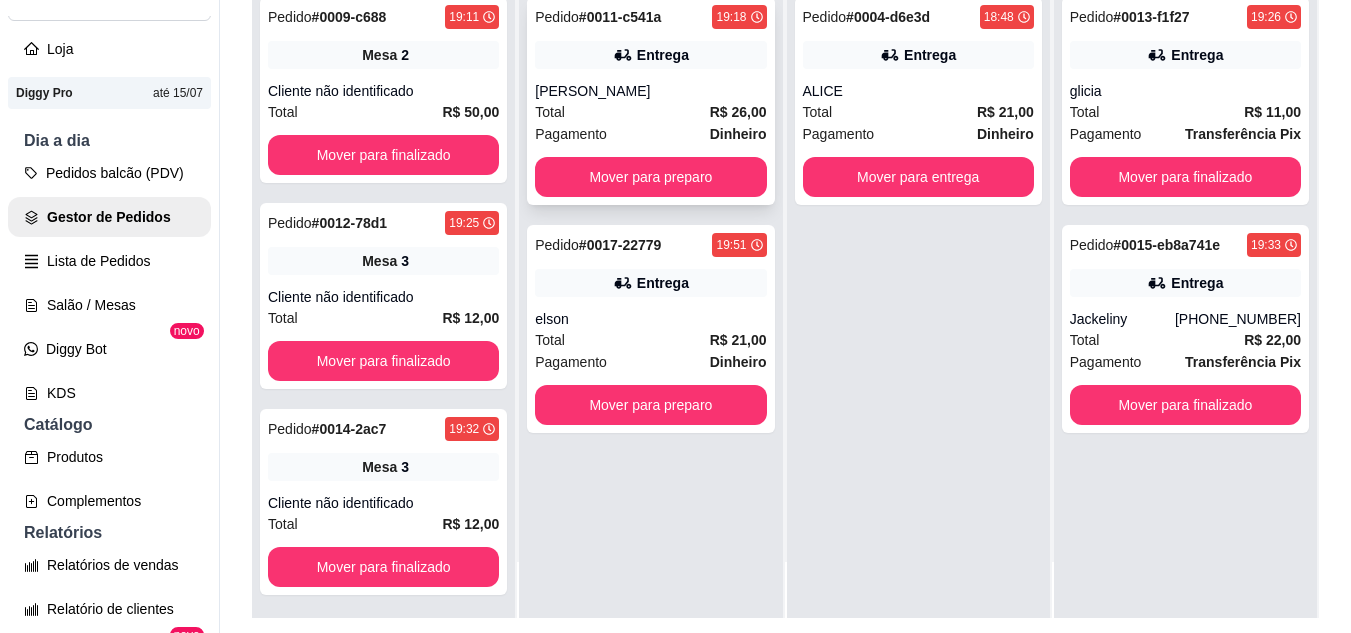 click on "Pedido  # 0011-c541a 19:18 Entrega [PERSON_NAME] Total R$ 26,00 Pagamento Dinheiro Mover para preparo" at bounding box center [650, 101] 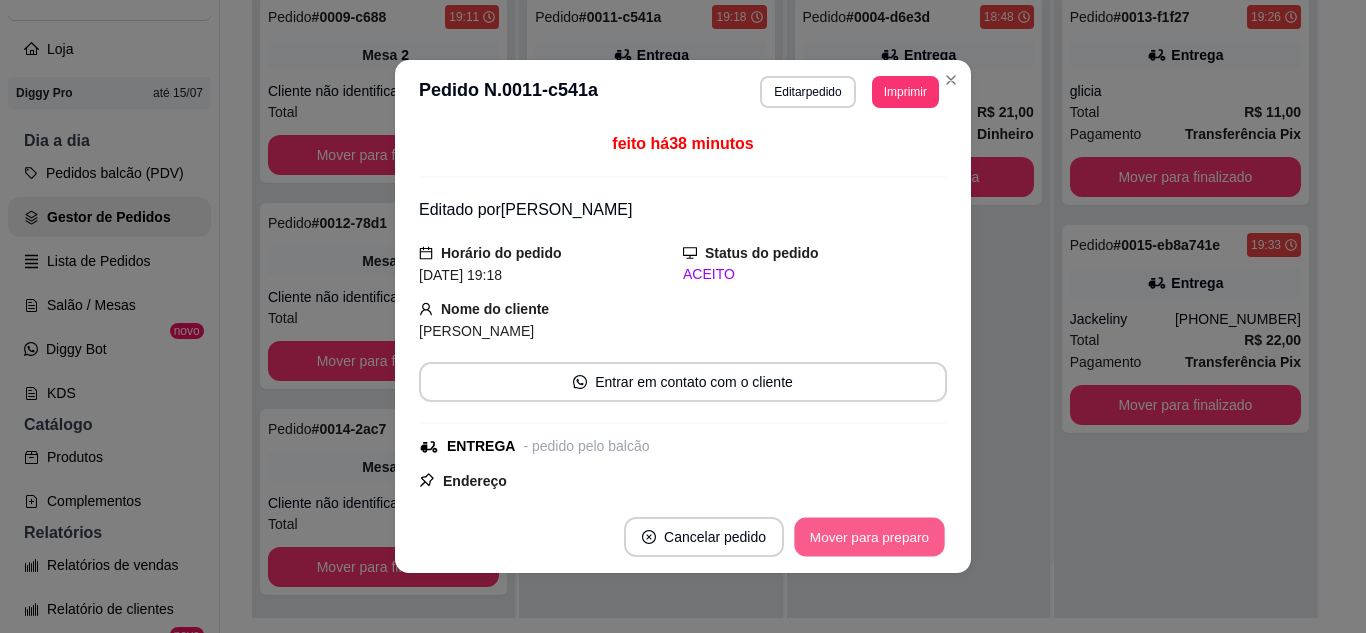 click on "Mover para preparo" at bounding box center (869, 537) 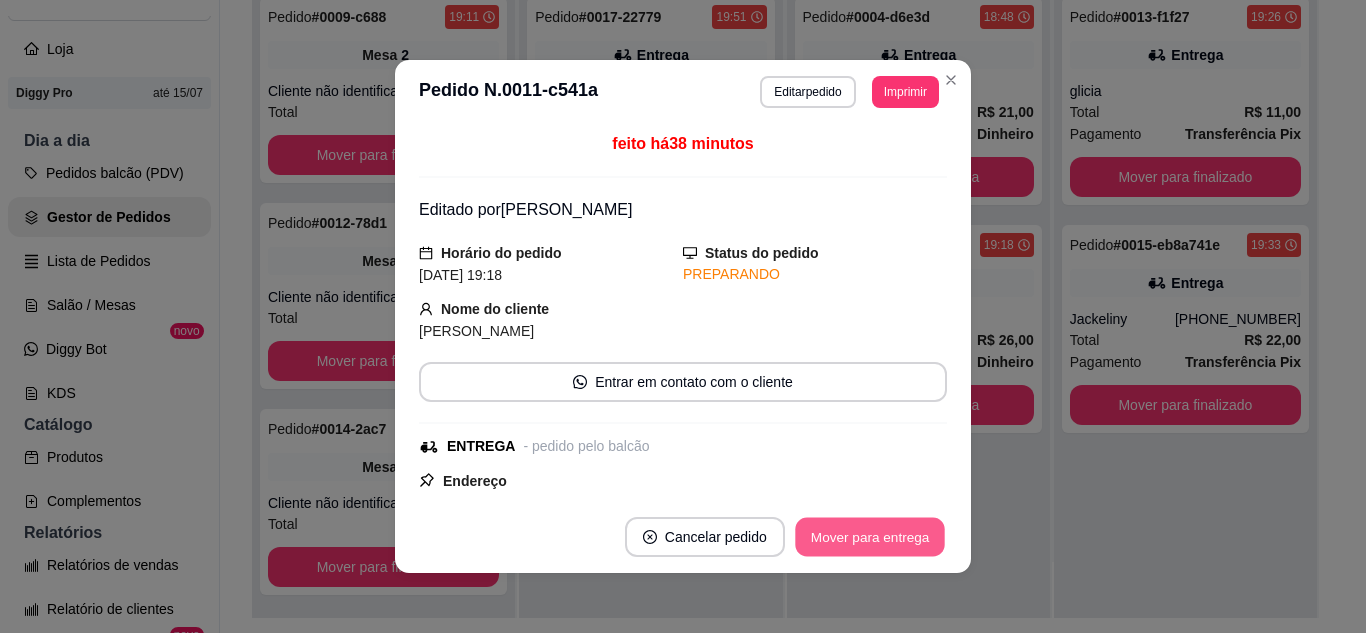 click on "Mover para entrega" at bounding box center (870, 537) 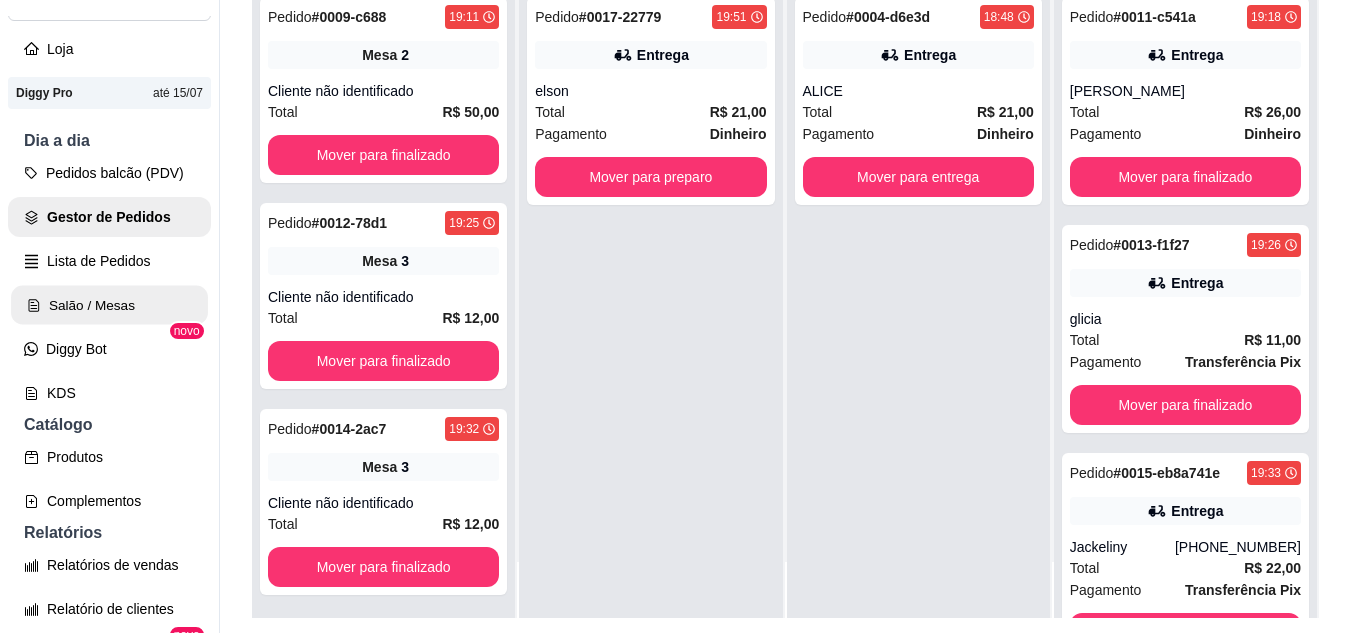 click on "Salão / Mesas" at bounding box center [109, 305] 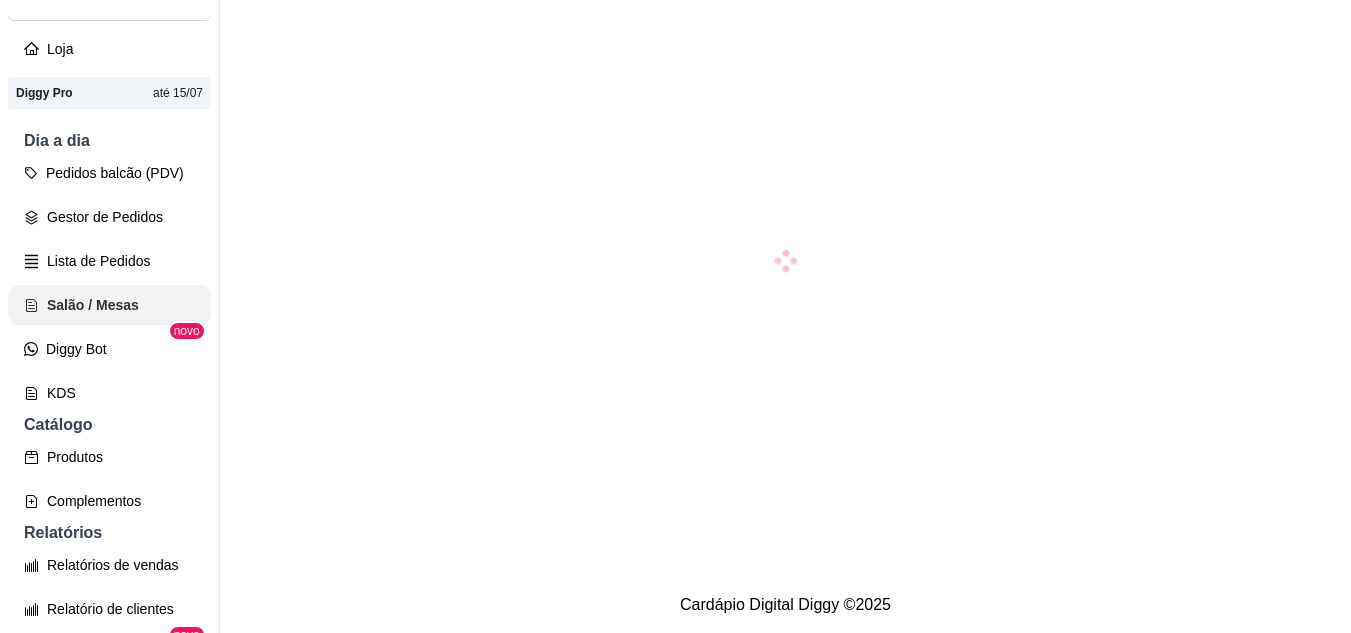 scroll, scrollTop: 0, scrollLeft: 0, axis: both 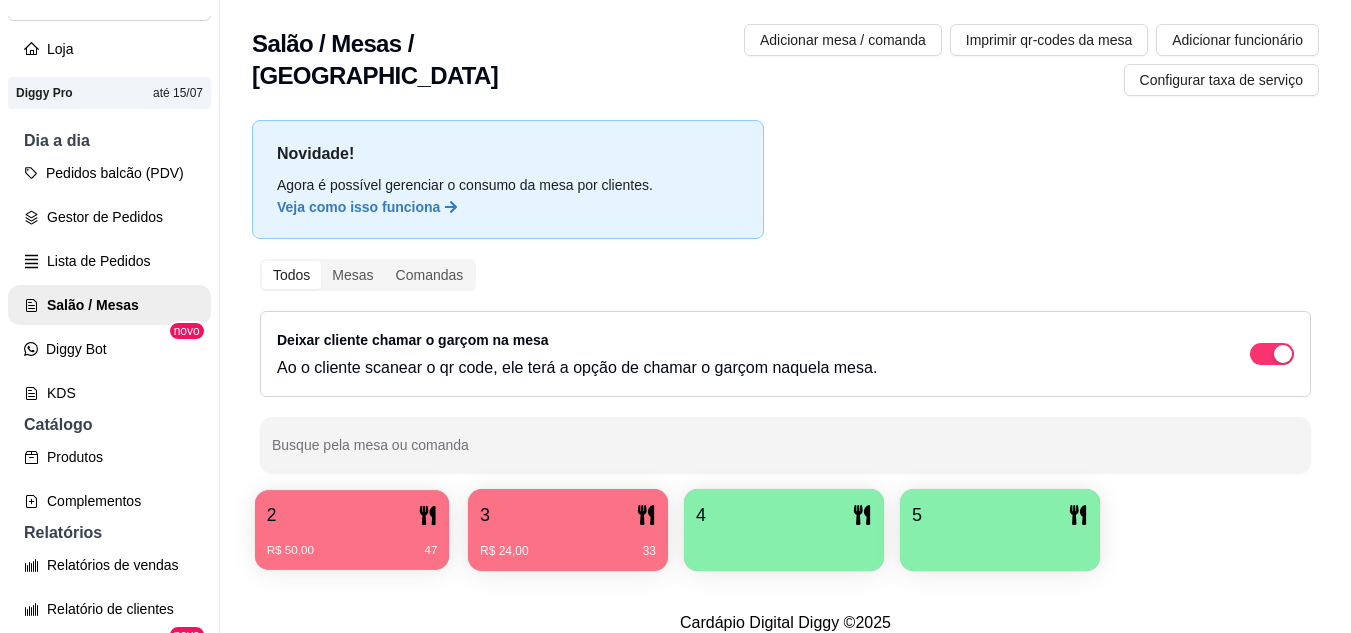 click on "R$ 50,00 47" at bounding box center (352, 543) 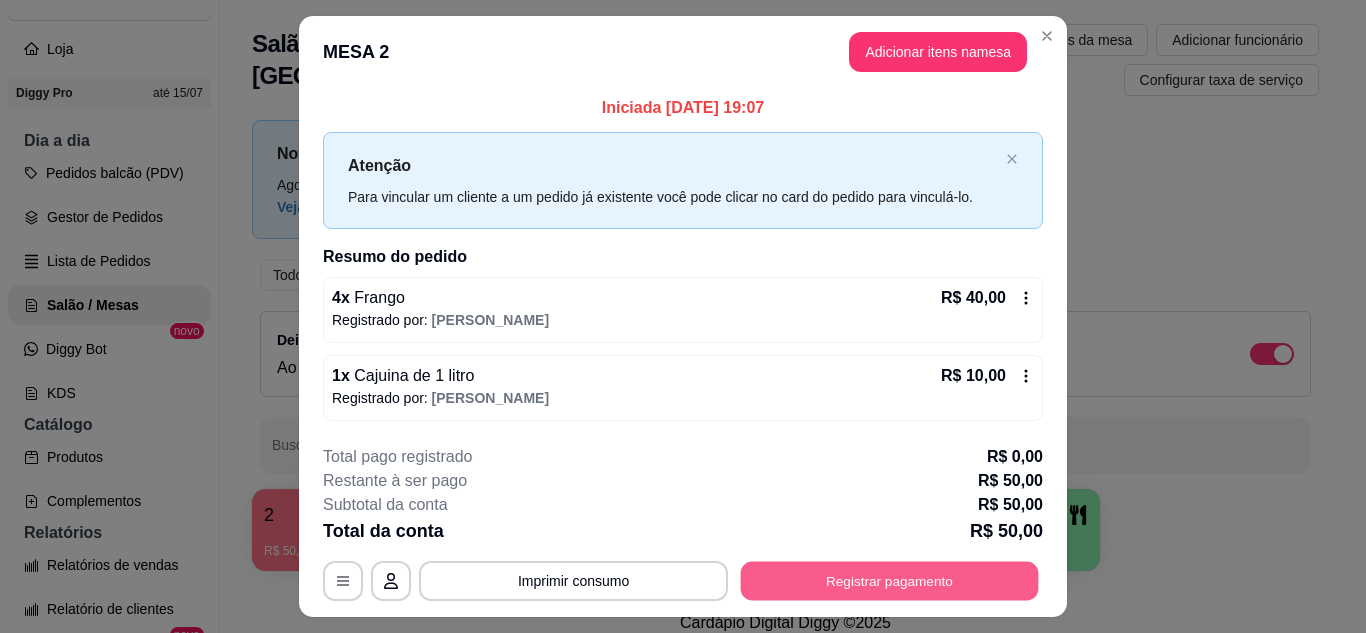 click on "Registrar pagamento" at bounding box center (890, 581) 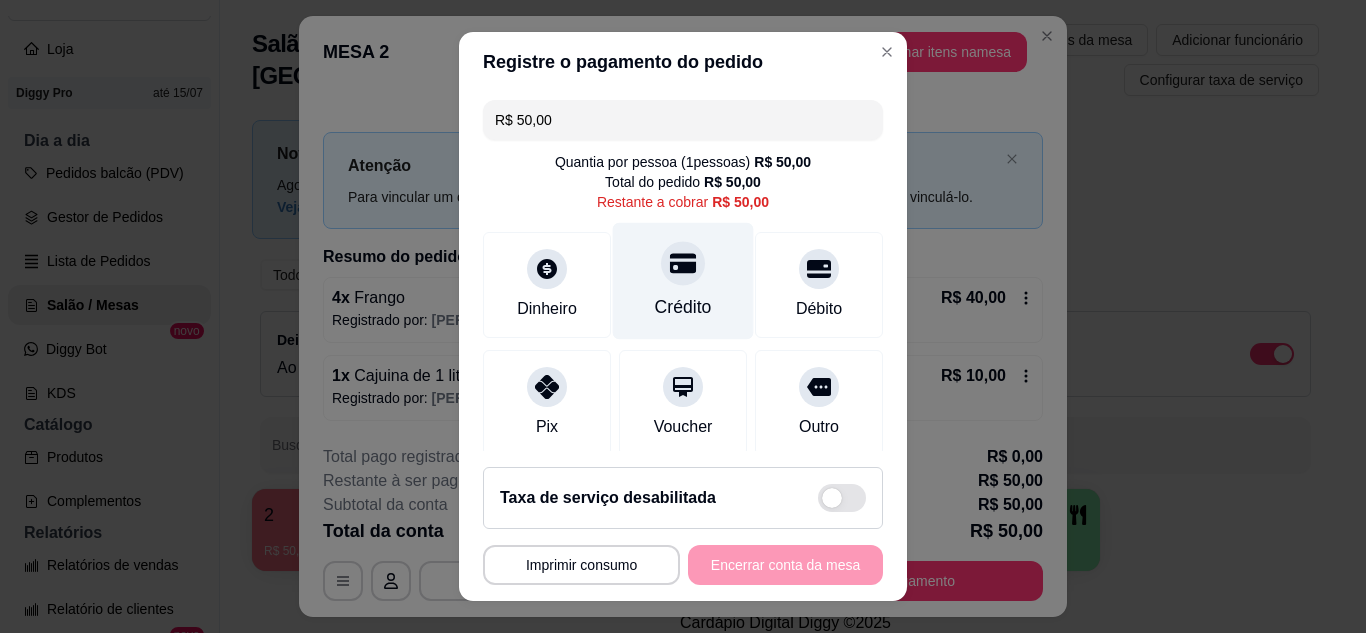 click 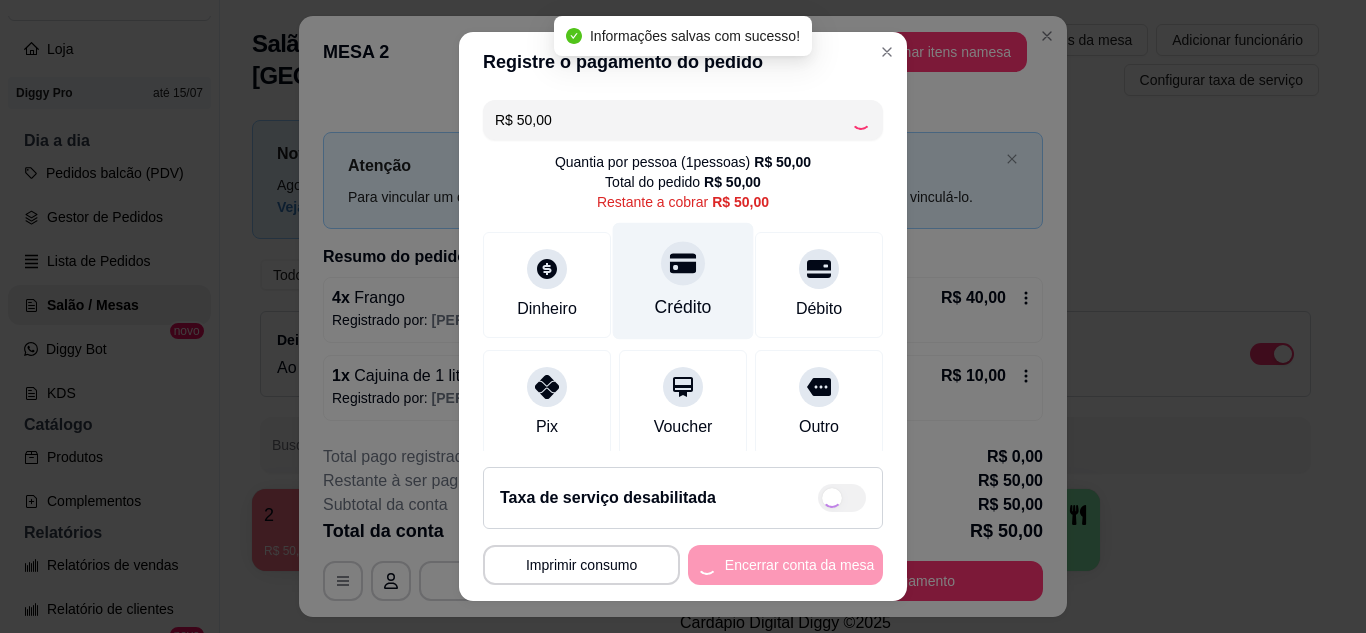type on "R$ 0,00" 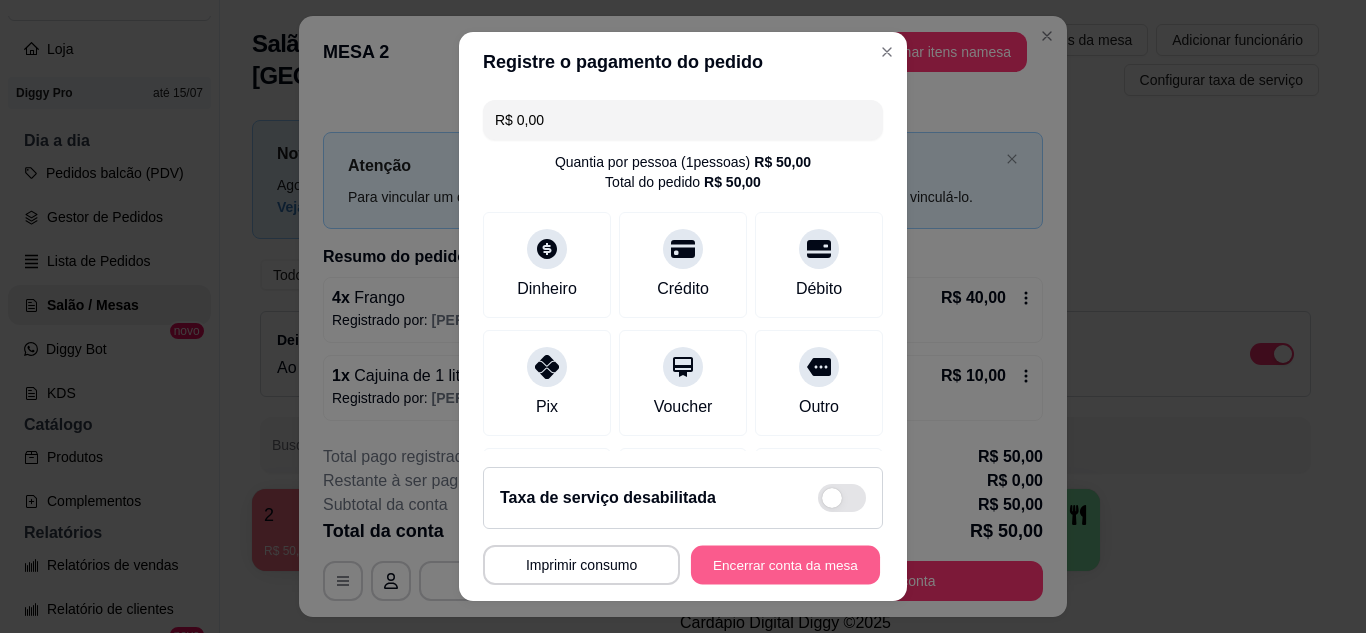 click on "Encerrar conta da mesa" at bounding box center (785, 565) 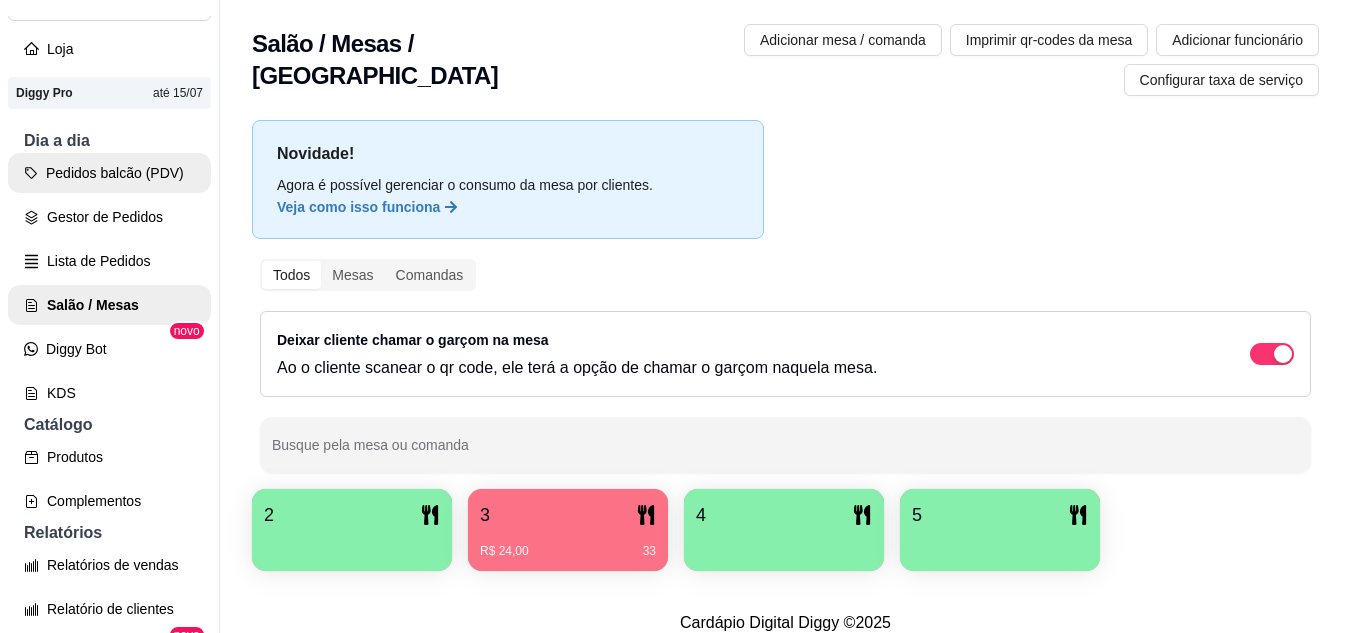 click on "Pedidos balcão (PDV)" at bounding box center [109, 173] 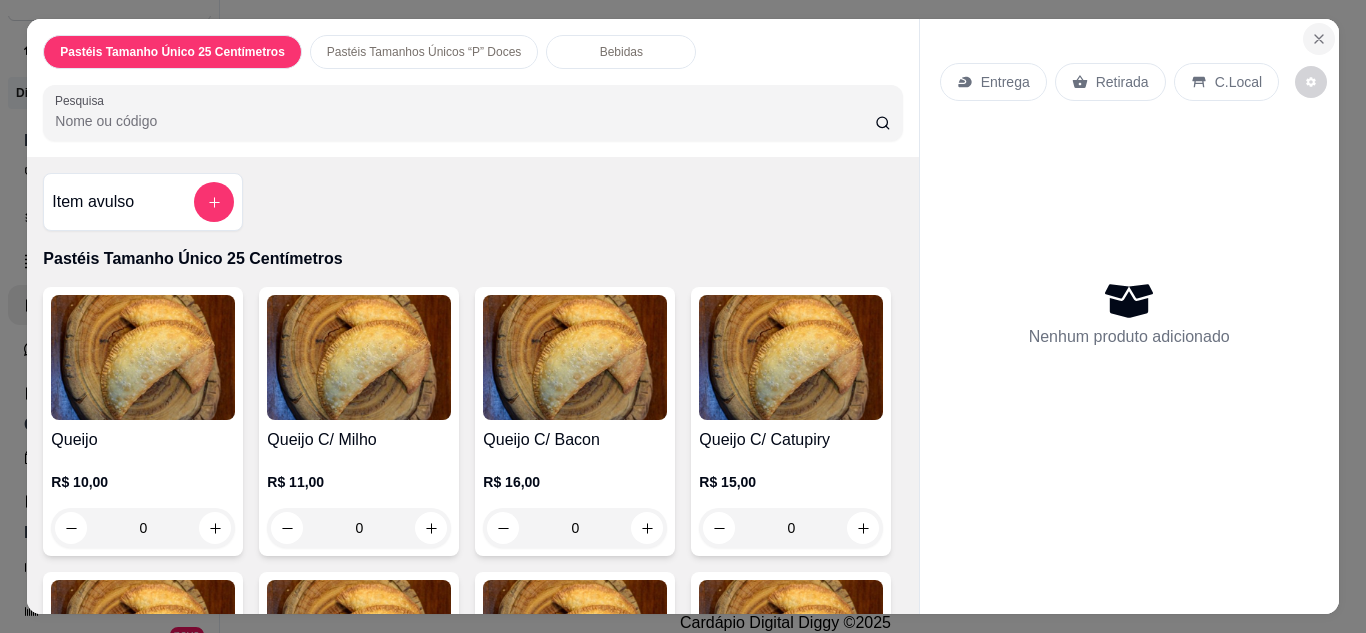 click at bounding box center (1319, 39) 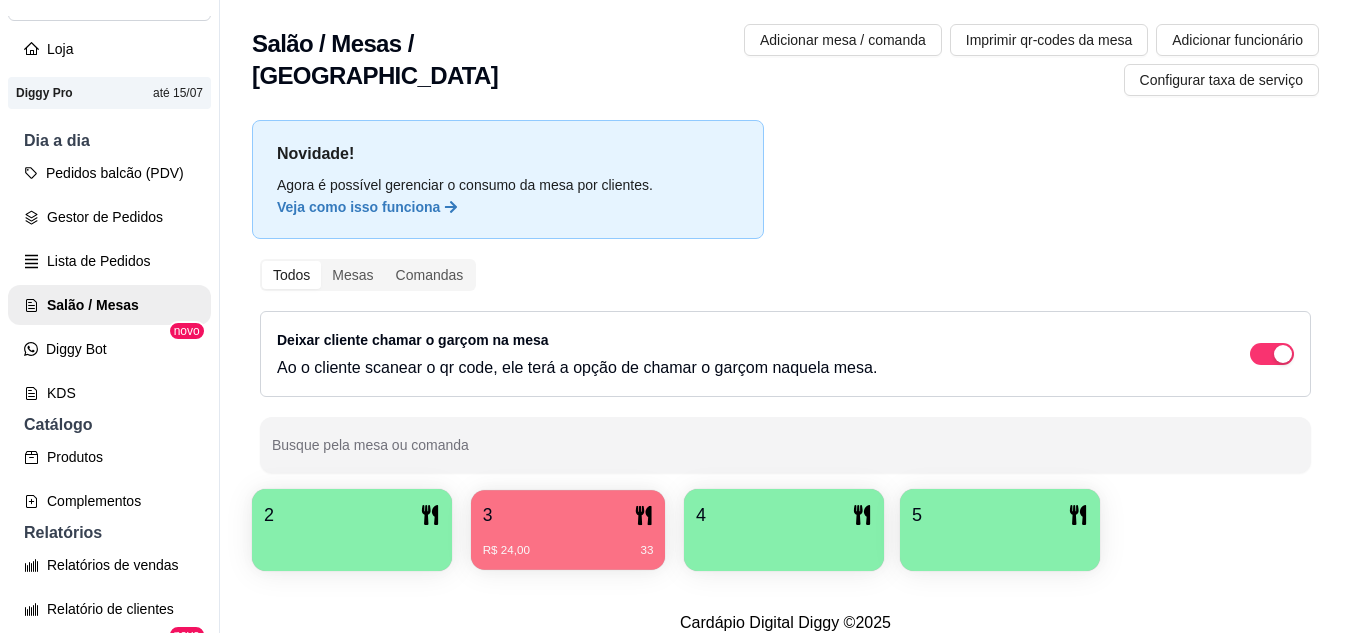click on "3" at bounding box center [568, 515] 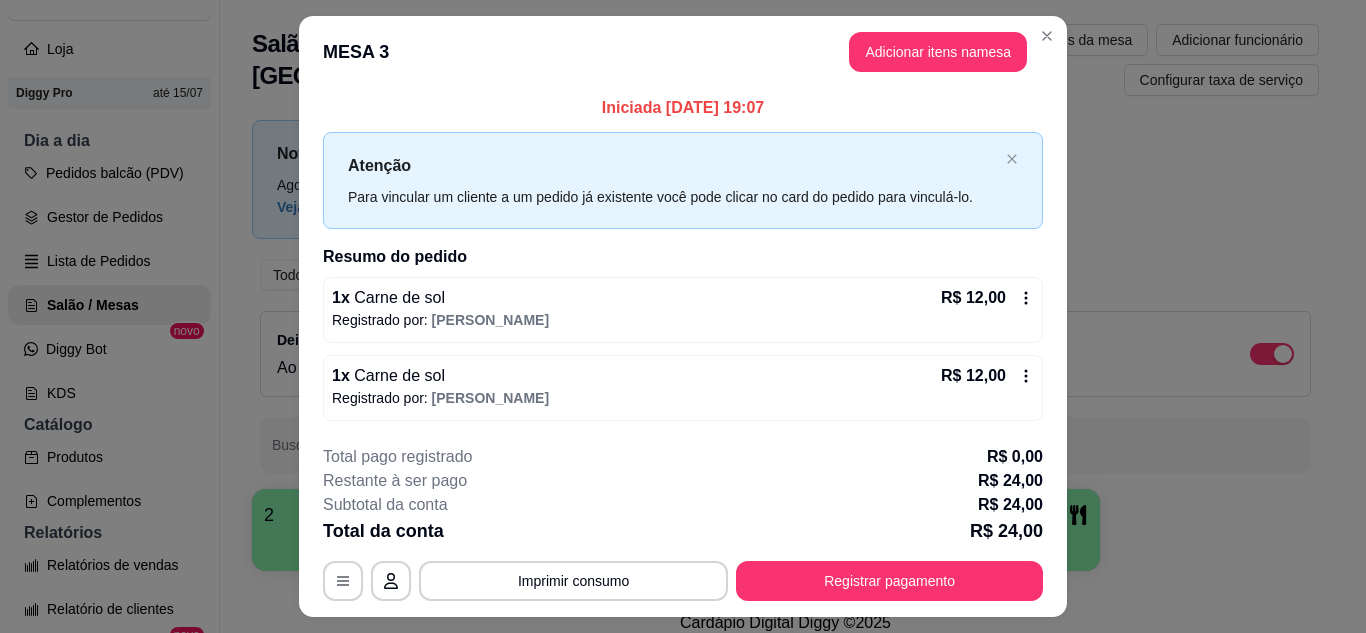 click on "**********" at bounding box center [683, 523] 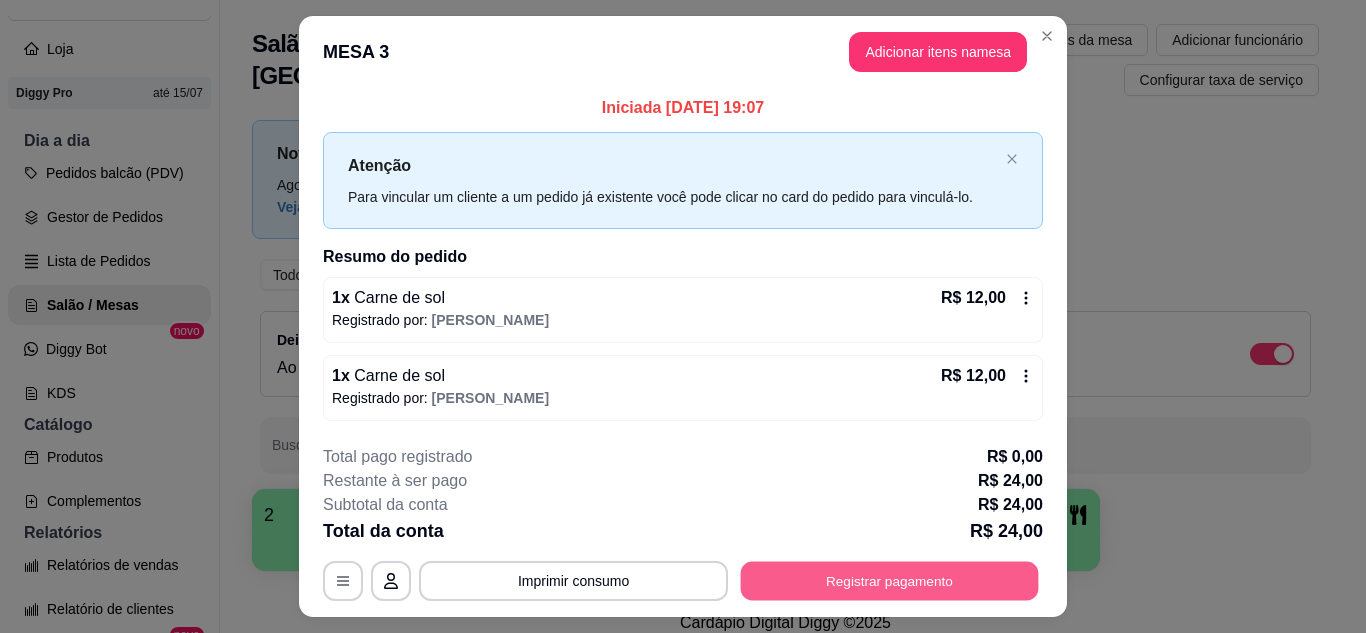 click on "Registrar pagamento" at bounding box center [890, 581] 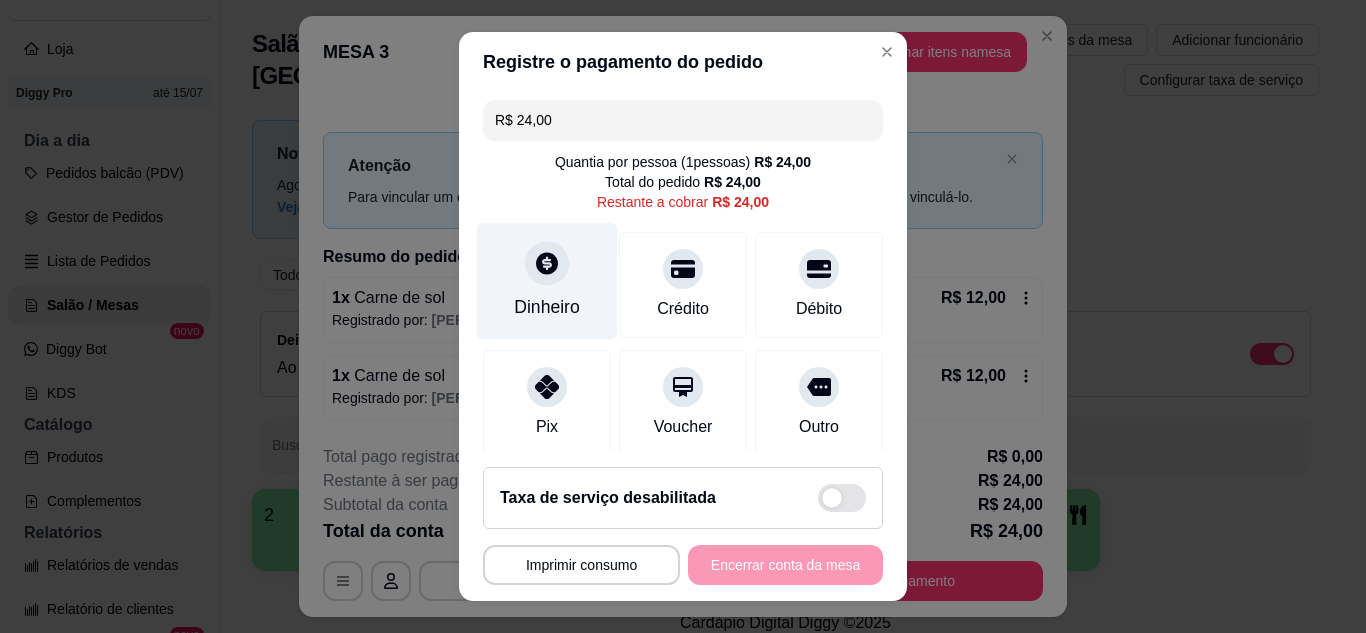 click 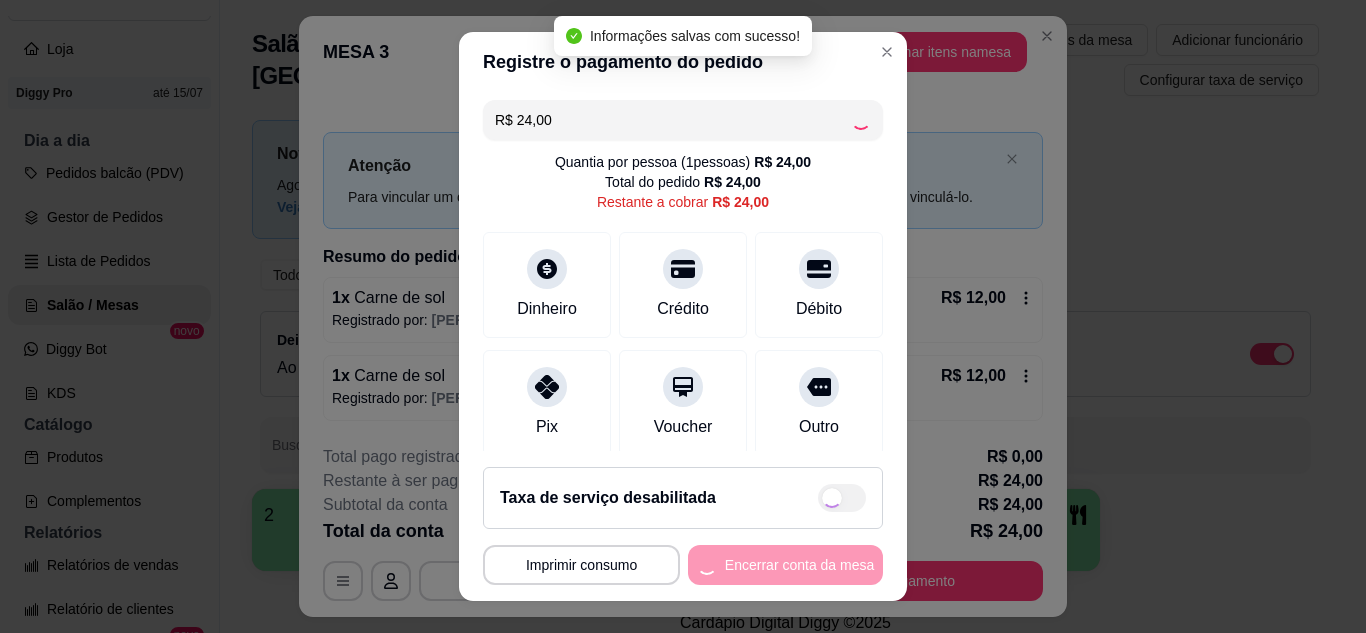 type on "R$ 0,00" 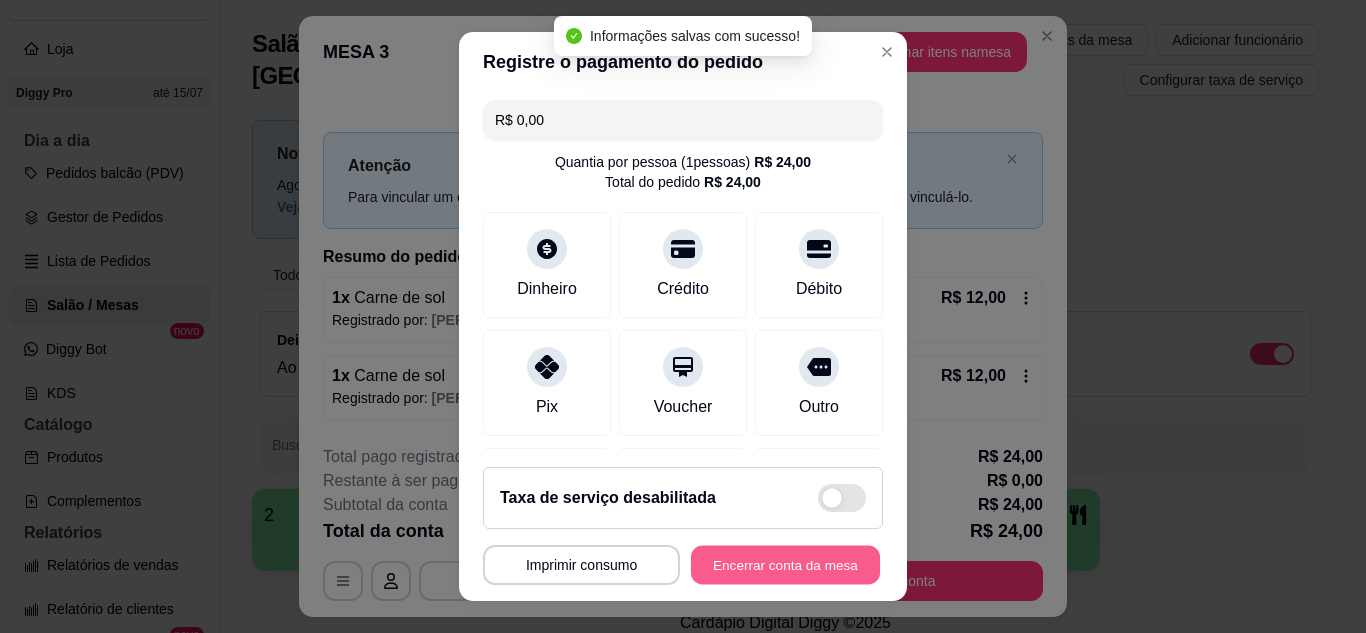 click on "Encerrar conta da mesa" at bounding box center (785, 565) 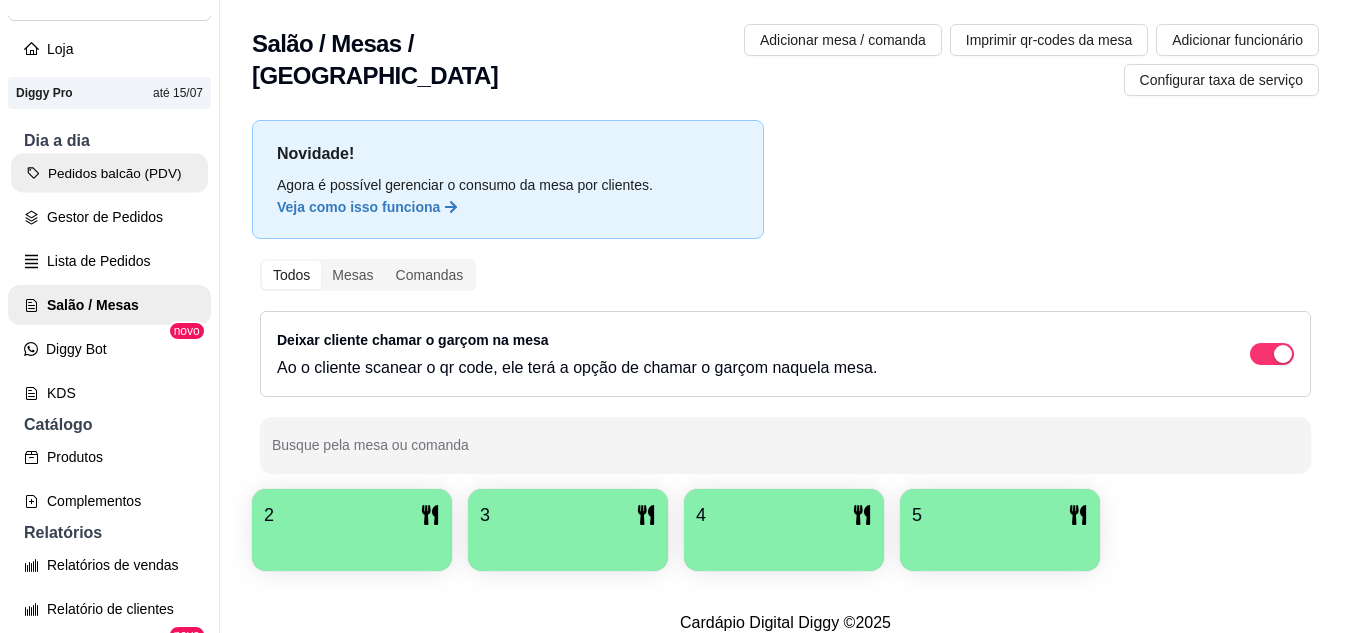 click on "Pedidos balcão (PDV)" at bounding box center [109, 173] 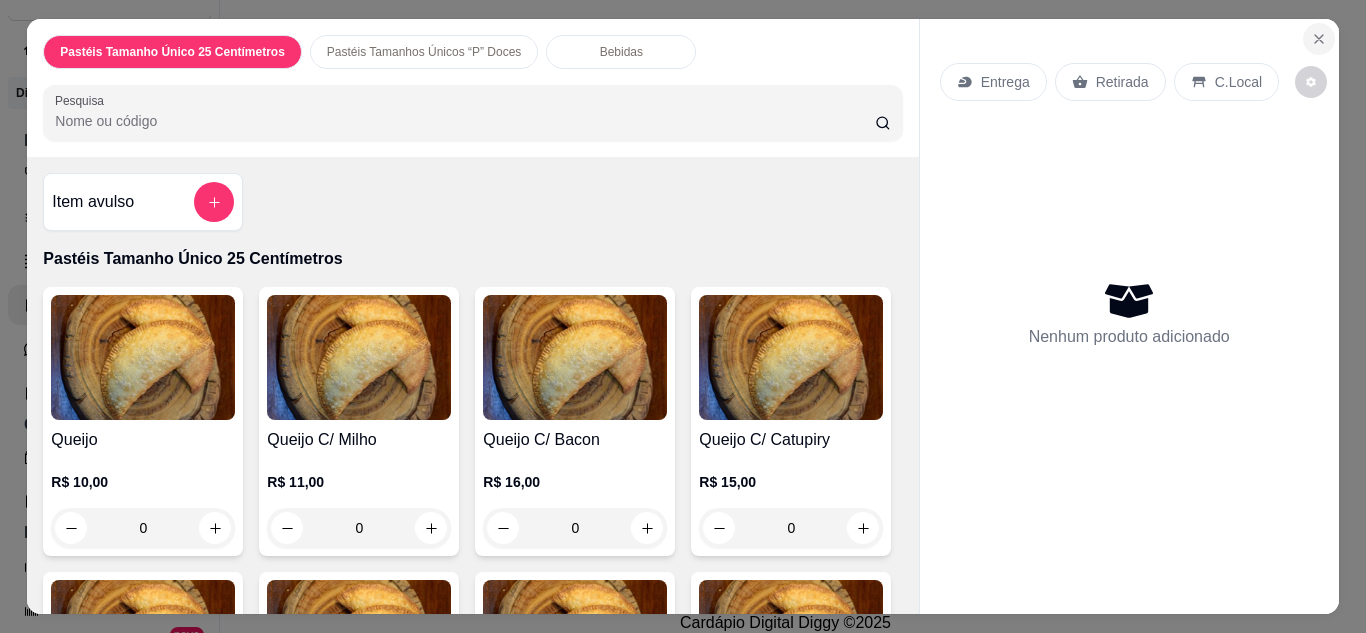 click at bounding box center (1319, 39) 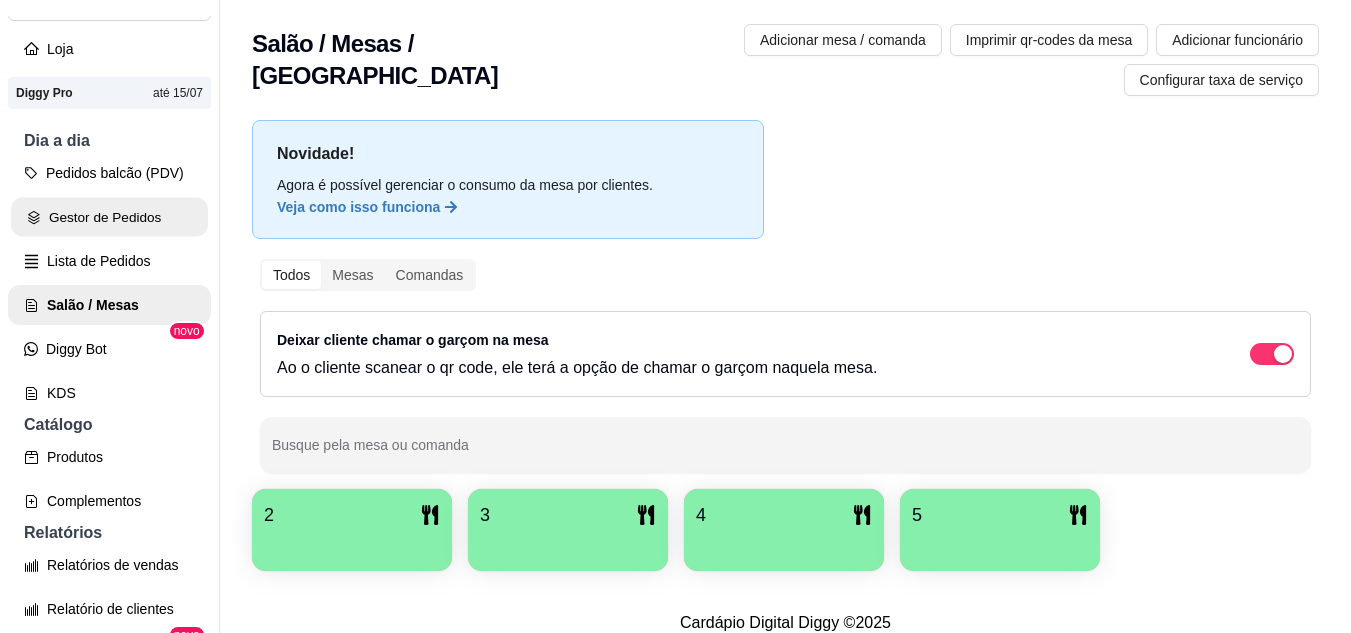 click on "Gestor de Pedidos" at bounding box center (109, 217) 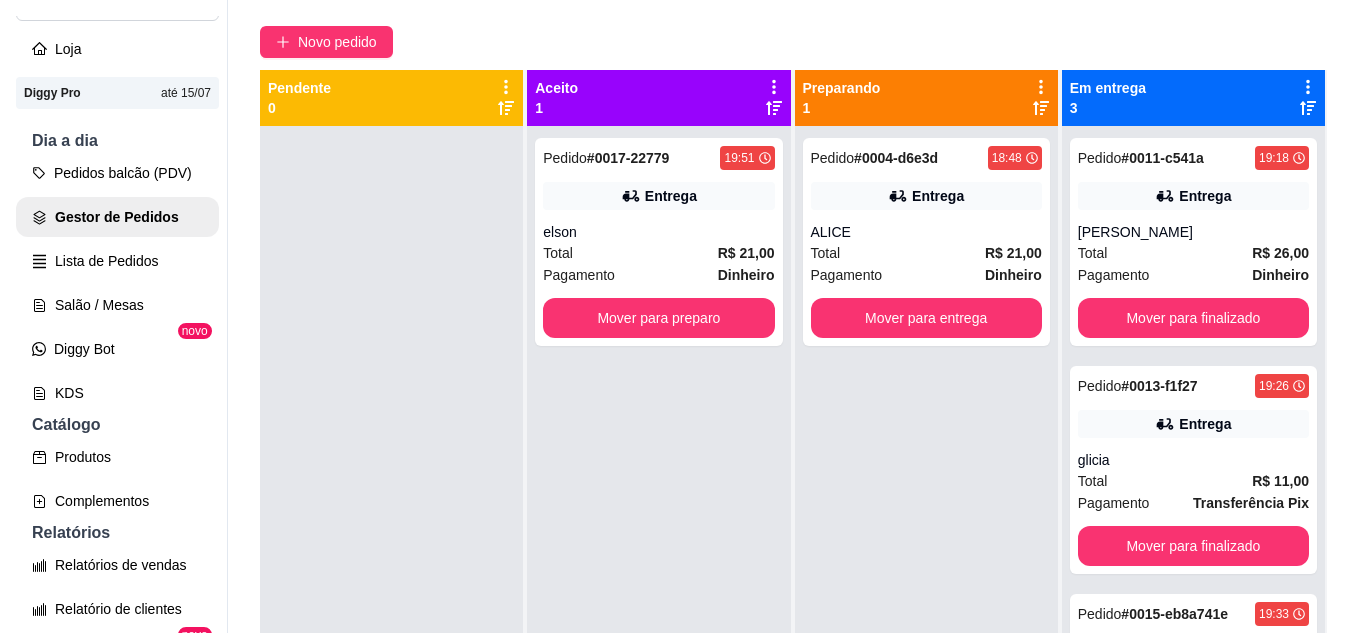scroll, scrollTop: 160, scrollLeft: 0, axis: vertical 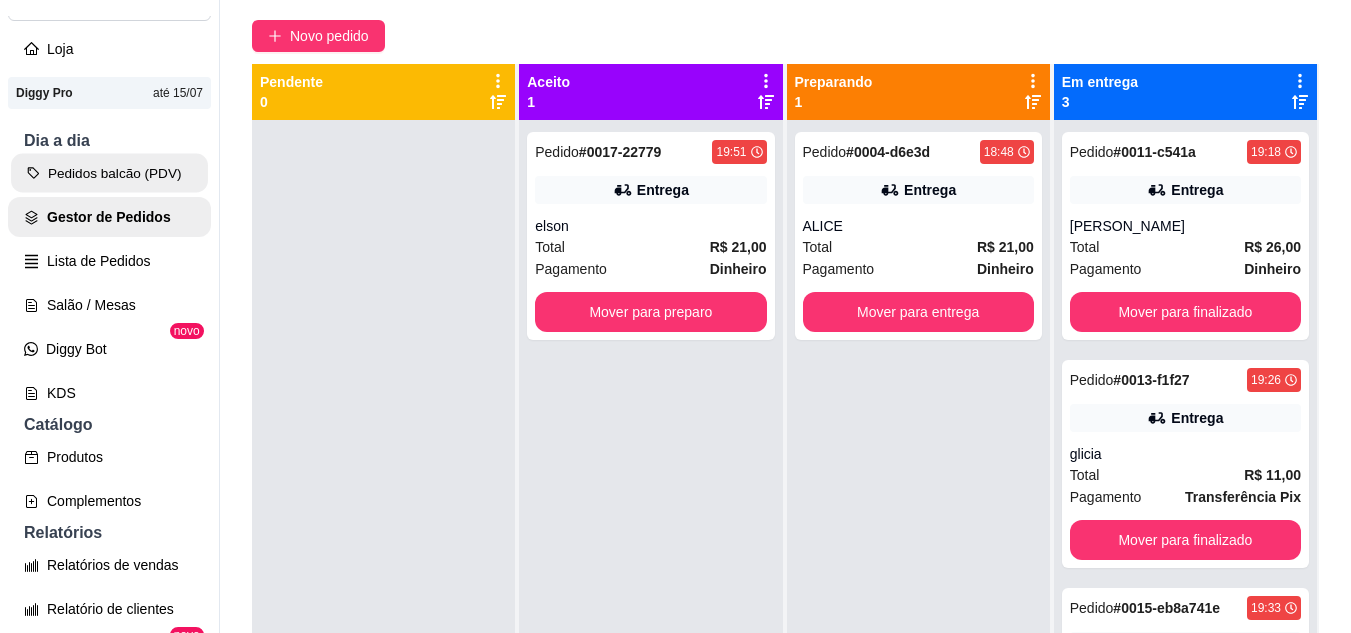 click on "Pedidos balcão (PDV)" at bounding box center [109, 173] 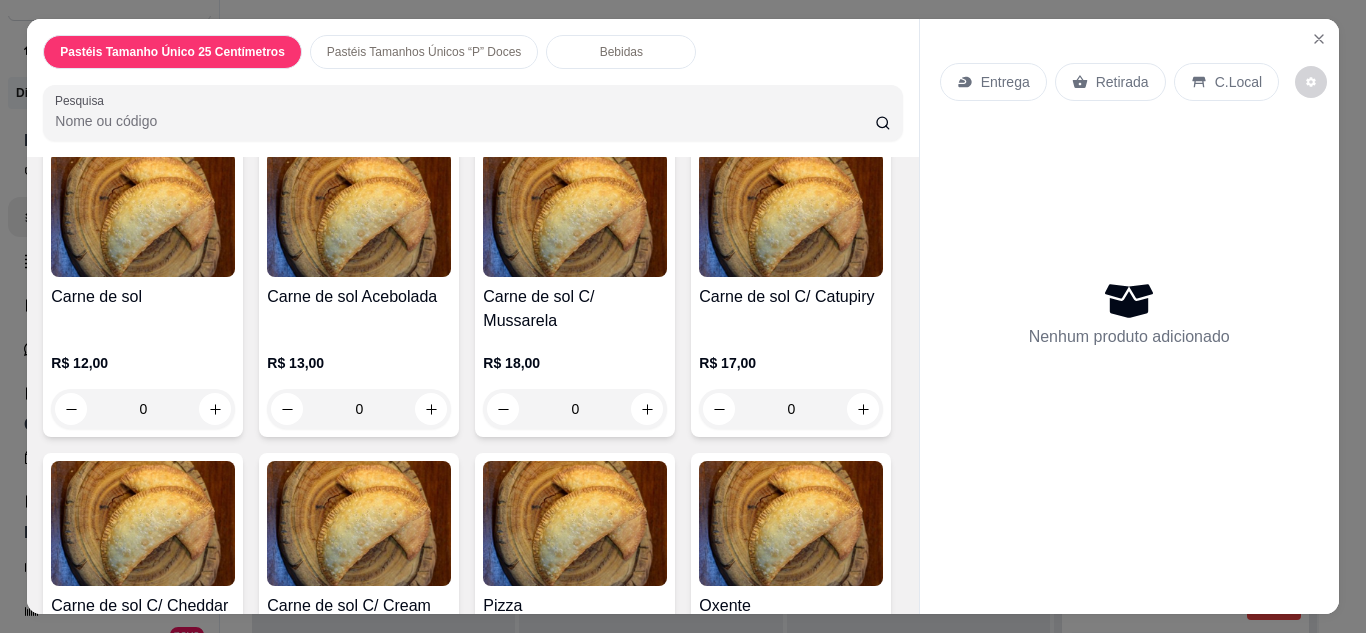 scroll, scrollTop: 2520, scrollLeft: 0, axis: vertical 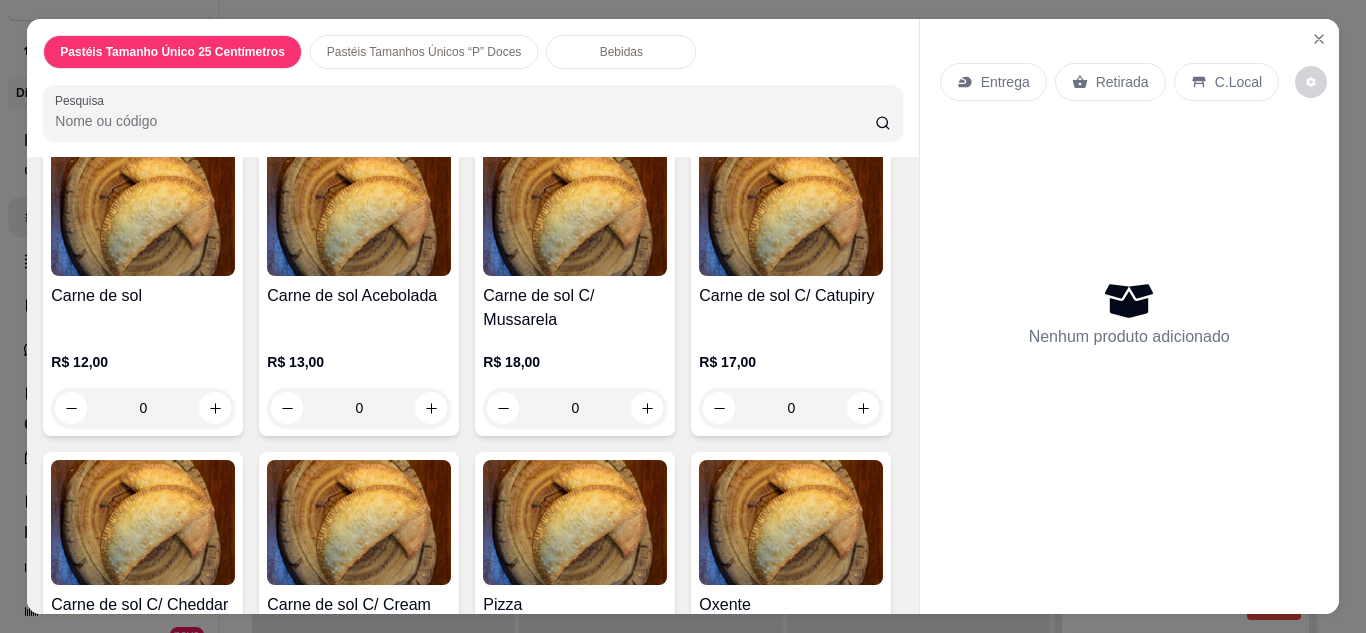click on "0" at bounding box center [143, -210] 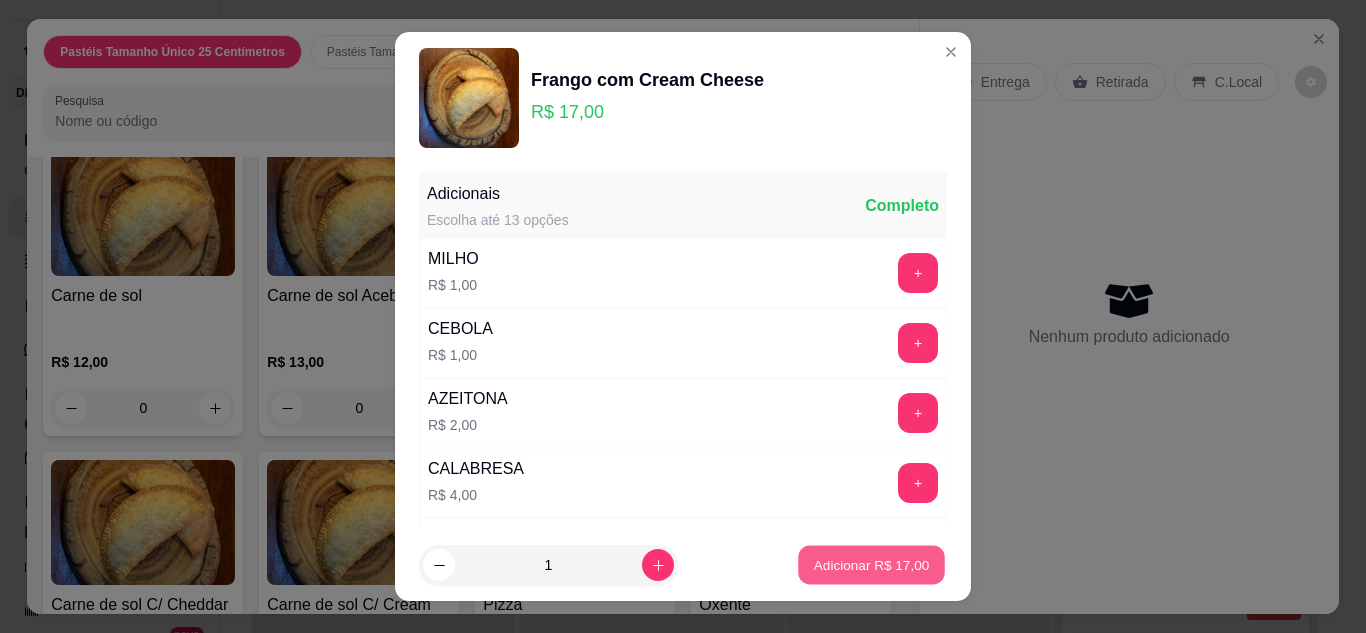 click on "Adicionar   R$ 17,00" at bounding box center (872, 565) 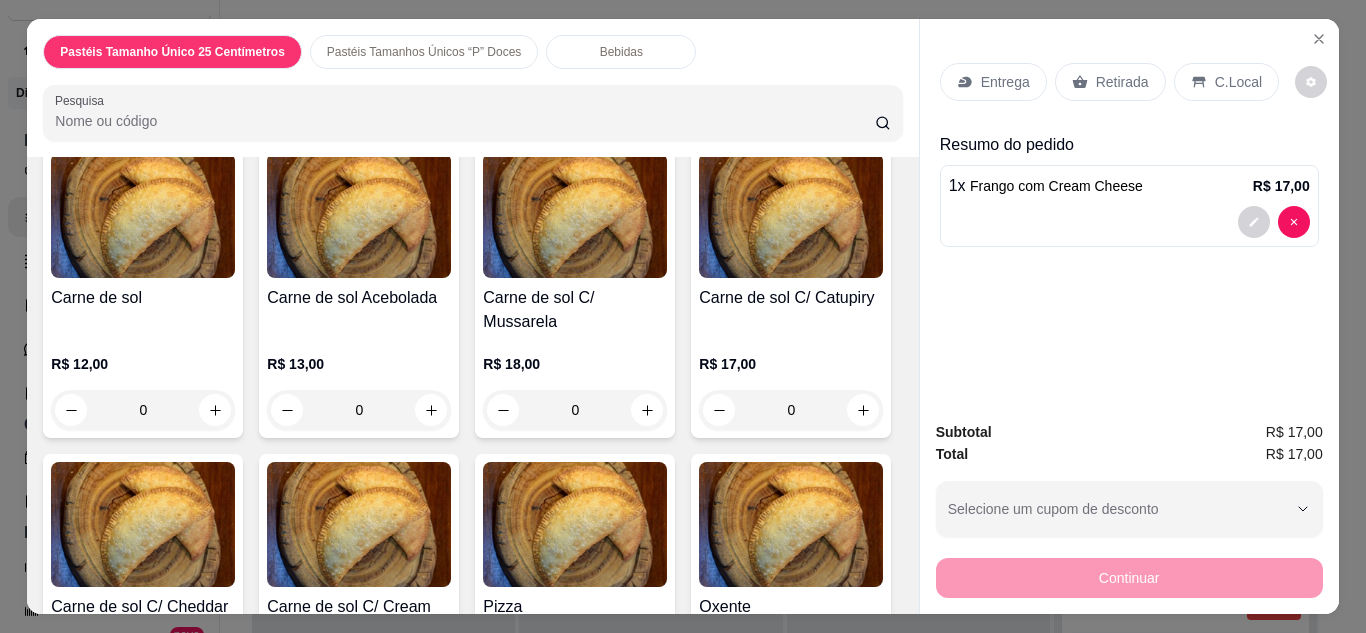 scroll, scrollTop: 2521, scrollLeft: 0, axis: vertical 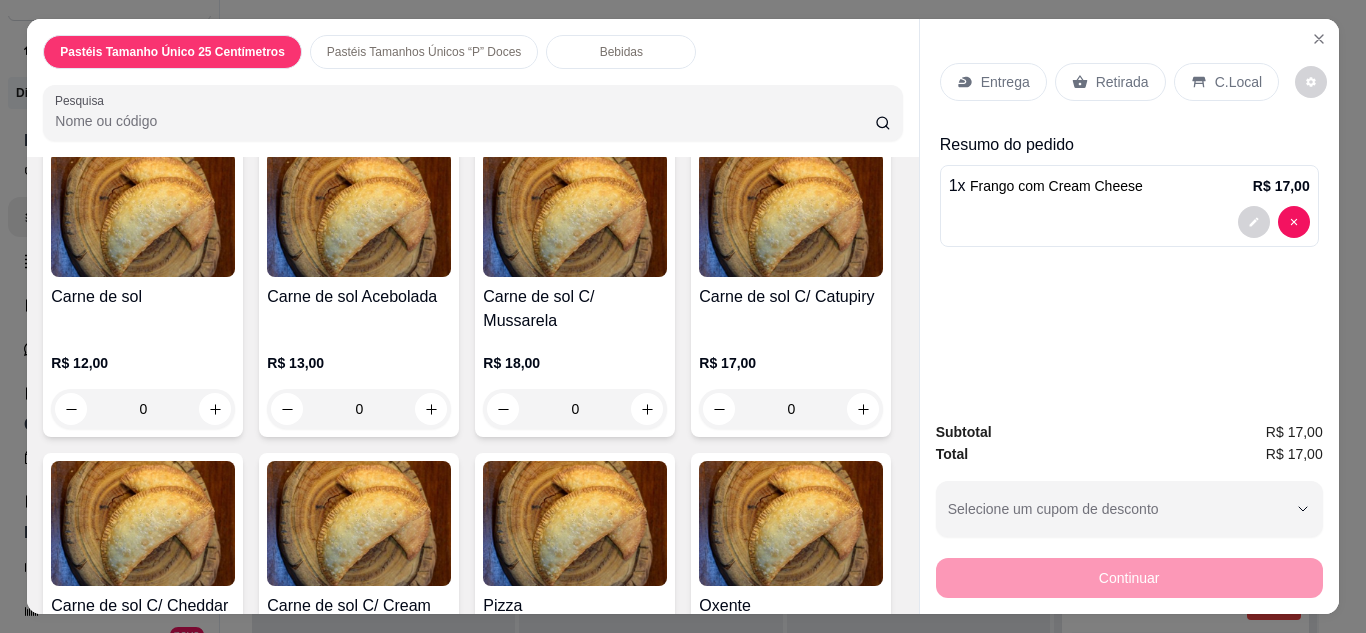click on "Item avulso Pastéis Tamanho Único 25 Centímetros  Queijo    R$ 10,00 0 Queijo C/ Milho   R$ 11,00 0 Queijo C/ Bacon   R$ 16,00 0 Queijo C/ Catupiry    R$ 15,00 0 Queijo C/ Cheddar   R$ 17,00 0 Queijo C/ Cream Cheese    R$ 17,00 0 Calabresa    R$ 10,00 0 Calabresa Acebolada    R$ 11,00 0 Calabresa C/ Mussarela    R$ 16,00 0 Calabresa C/ Catupiry    R$ 15,00 0 Calabresa C/ Cheddar   R$ 17,00 0 Calabresa C/ Cream Cheese    R$ 17,00 0 Misto   R$ 11,00 0 Misto C/ Milho    R$ 12,00 0 Misto C/ Bacon   R$ 17,00 0 Misto C/ Catupiry    R$ 16,00 0 Misto C/ Cheddar    R$ 18,00 0 Misto C/ Cream Cheese    R$ 18,00 0 Frango    R$ 10,00 0 Frango C/ Milho e Azeitonas    R$ 13,00 0 Frango C/ Mussarela    R$ 16,00 0 Frango C/ Bacon   R$ 16,00 0 Frango com Catupiry    R$ 15,00 0 Frango com Cheddar    R$ 17,00 0 Frango com Cream Cheese    R$ 17,00 1 Carne moída    R$ 11,00 0 Carne moída C/ Azeitonas    R$ 13,00 0 Carne moída C/ Bacon   R$ 17,00 0 Carne moída C/ Mussarela    R$ 17,00 0   0   0" at bounding box center (472, 385) 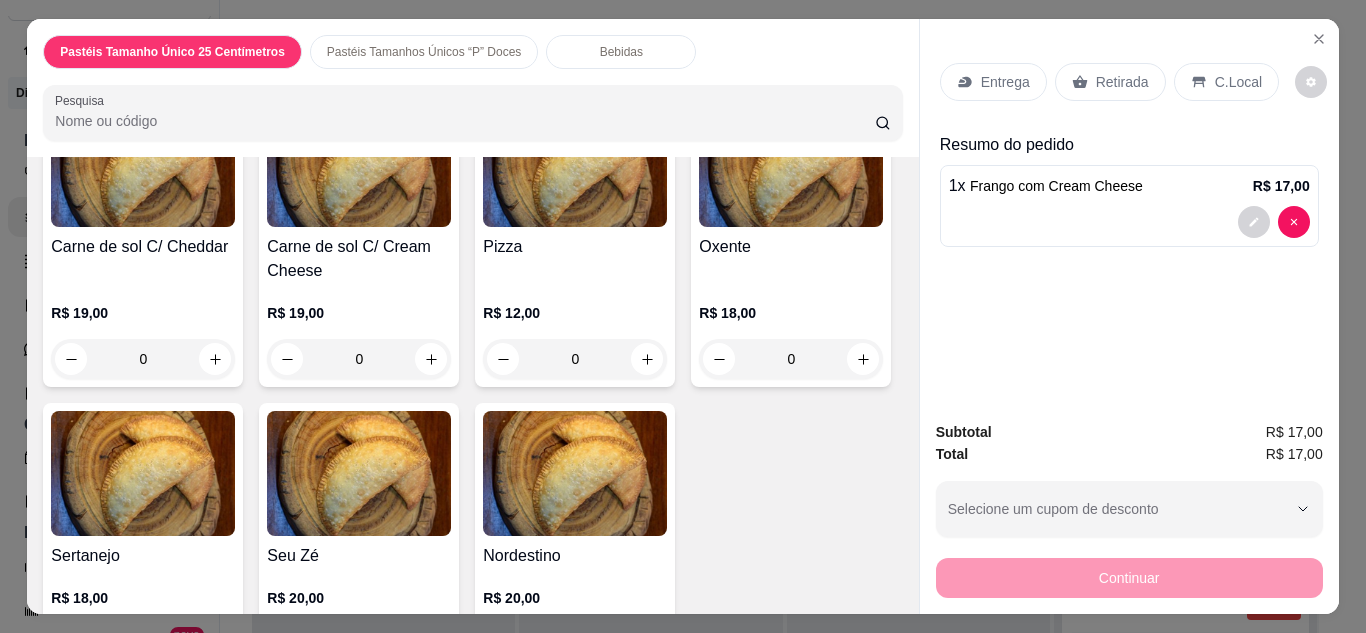 click on "Item avulso Pastéis Tamanho Único 25 Centímetros  Queijo    R$ 10,00 0 Queijo C/ Milho   R$ 11,00 0 Queijo C/ Bacon   R$ 16,00 0 Queijo C/ Catupiry    R$ 15,00 0 Queijo C/ Cheddar   R$ 17,00 0 Queijo C/ Cream Cheese    R$ 17,00 0 Calabresa    R$ 10,00 0 Calabresa Acebolada    R$ 11,00 0 Calabresa C/ Mussarela    R$ 16,00 0 Calabresa C/ Catupiry    R$ 15,00 0 Calabresa C/ Cheddar   R$ 17,00 0 Calabresa C/ Cream Cheese    R$ 17,00 0 Misto   R$ 11,00 0 Misto C/ Milho    R$ 12,00 0 Misto C/ Bacon   R$ 17,00 0 Misto C/ Catupiry    R$ 16,00 0 Misto C/ Cheddar    R$ 18,00 0 Misto C/ Cream Cheese    R$ 18,00 0 Frango    R$ 10,00 0 Frango C/ Milho e Azeitonas    R$ 13,00 0 Frango C/ Mussarela    R$ 16,00 0 Frango C/ Bacon   R$ 16,00 0 Frango com Catupiry    R$ 15,00 0 Frango com Cheddar    R$ 17,00 0 Frango com Cream Cheese    R$ 17,00 1 Carne moída    R$ 11,00 0 Carne moída C/ Azeitonas    R$ 13,00 0 Carne moída C/ Bacon   R$ 17,00 0 Carne moída C/ Mussarela    R$ 17,00 0   0   0" at bounding box center (472, 385) 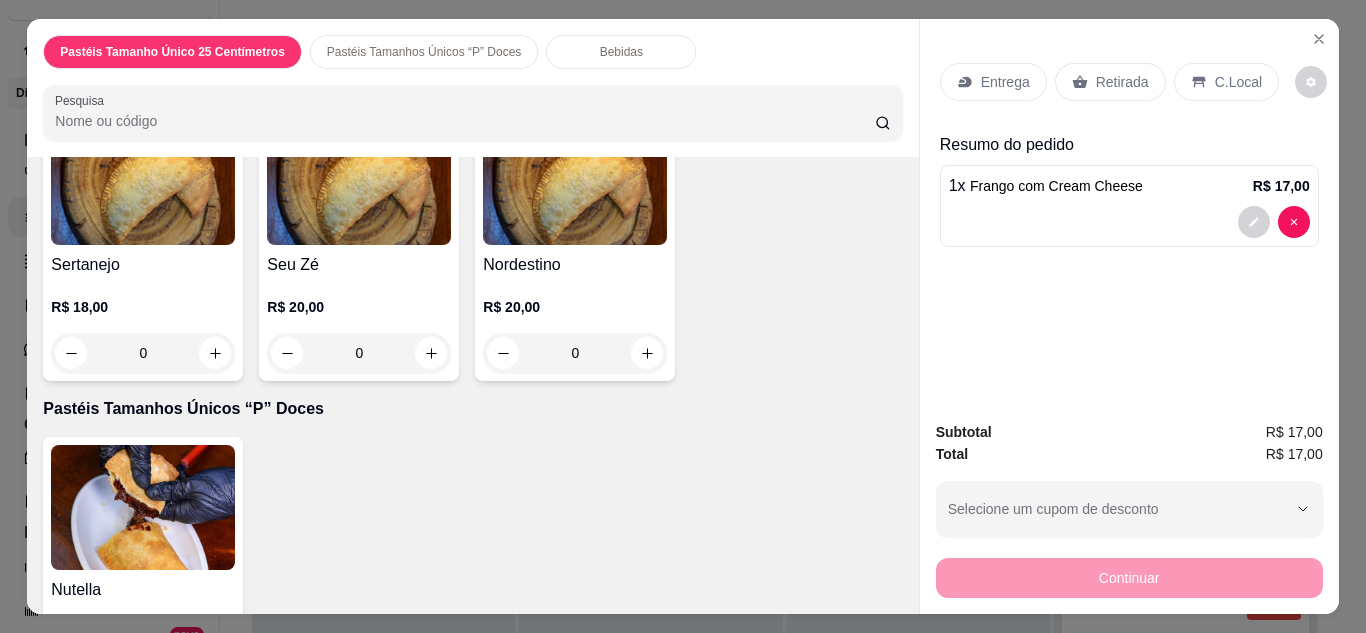 scroll, scrollTop: 3211, scrollLeft: 0, axis: vertical 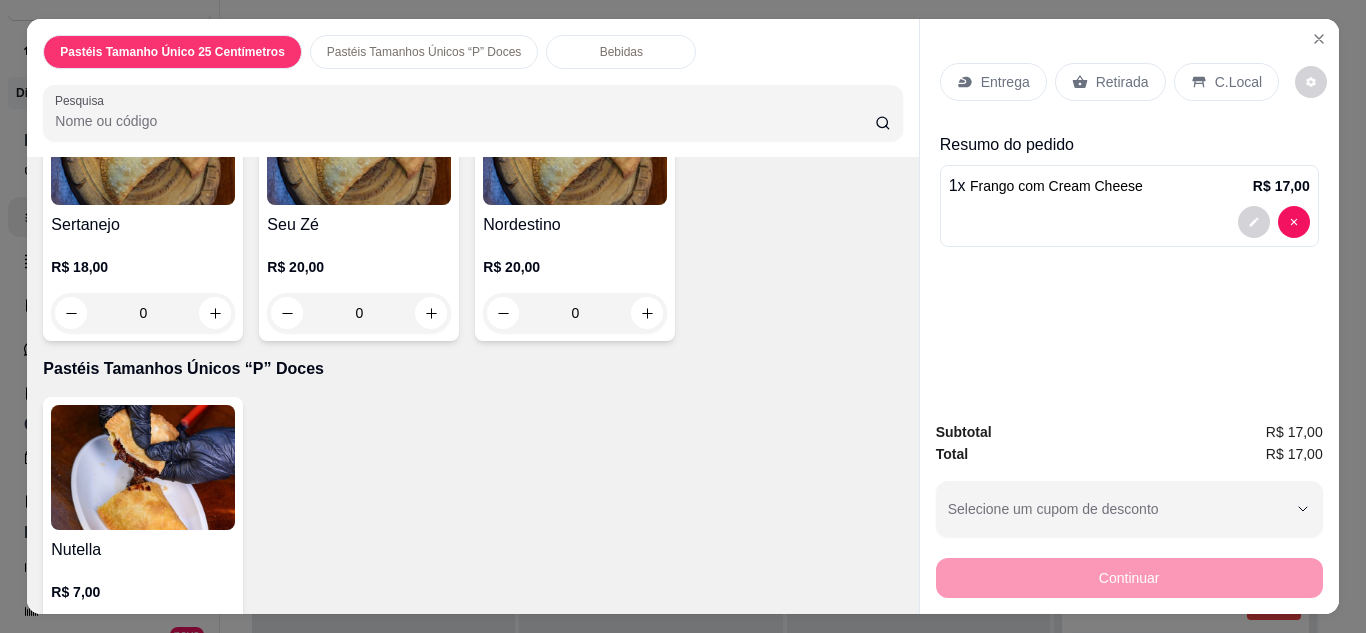 click on "0" at bounding box center [359, -281] 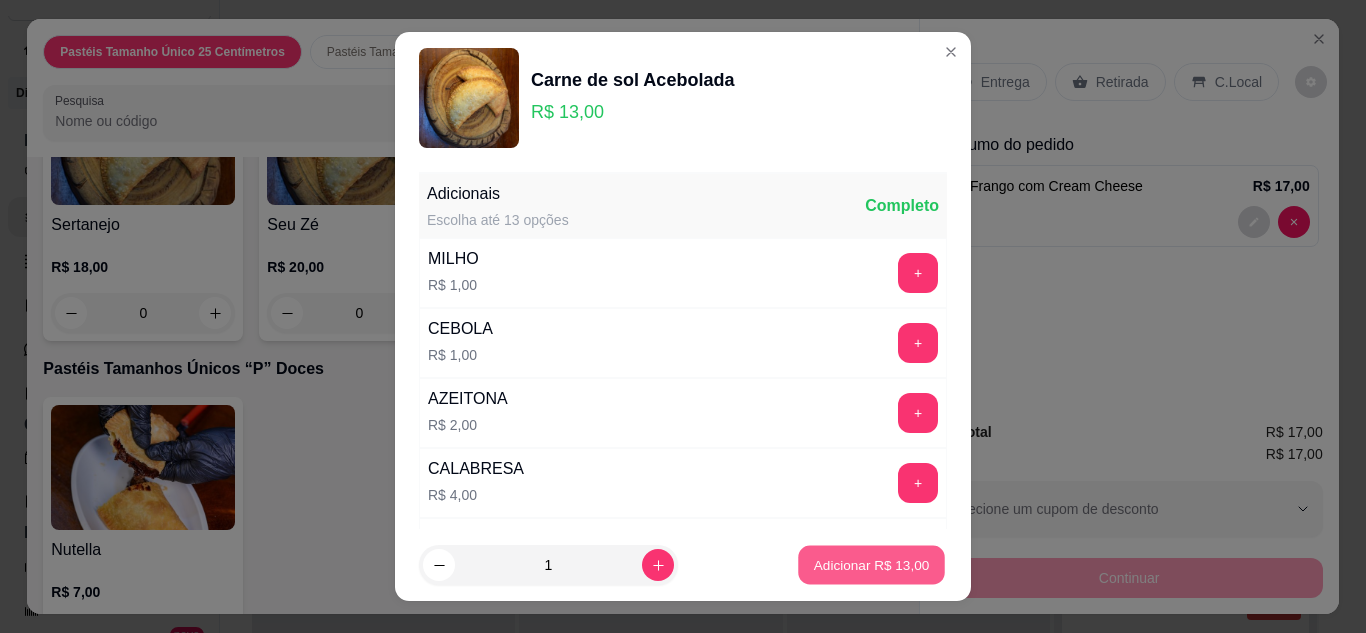 click on "Adicionar   R$ 13,00" at bounding box center (871, 565) 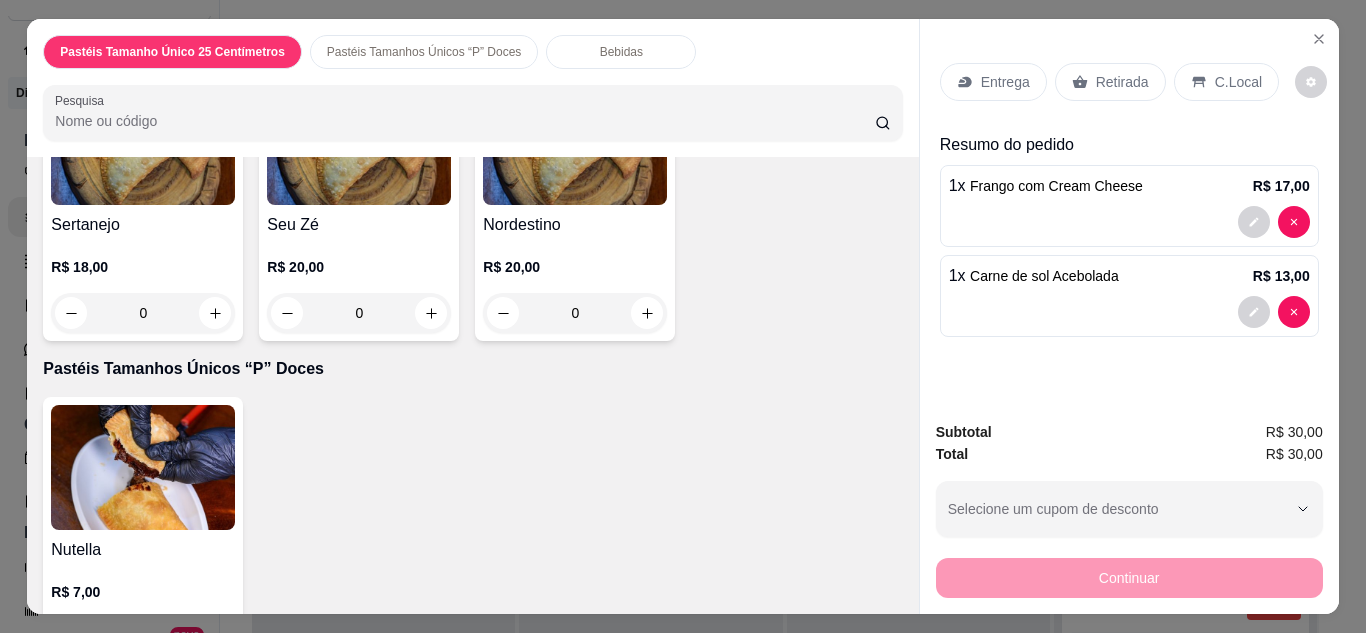 click on "Bebidas" at bounding box center [621, 52] 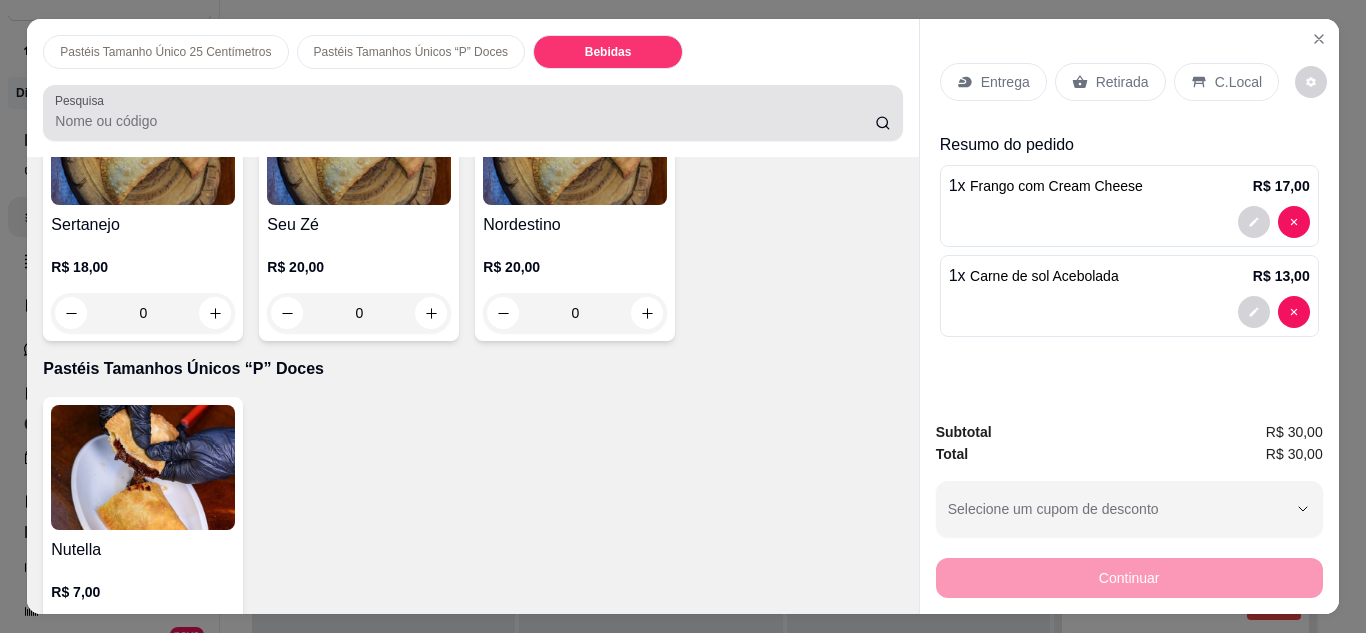 scroll, scrollTop: 4878, scrollLeft: 0, axis: vertical 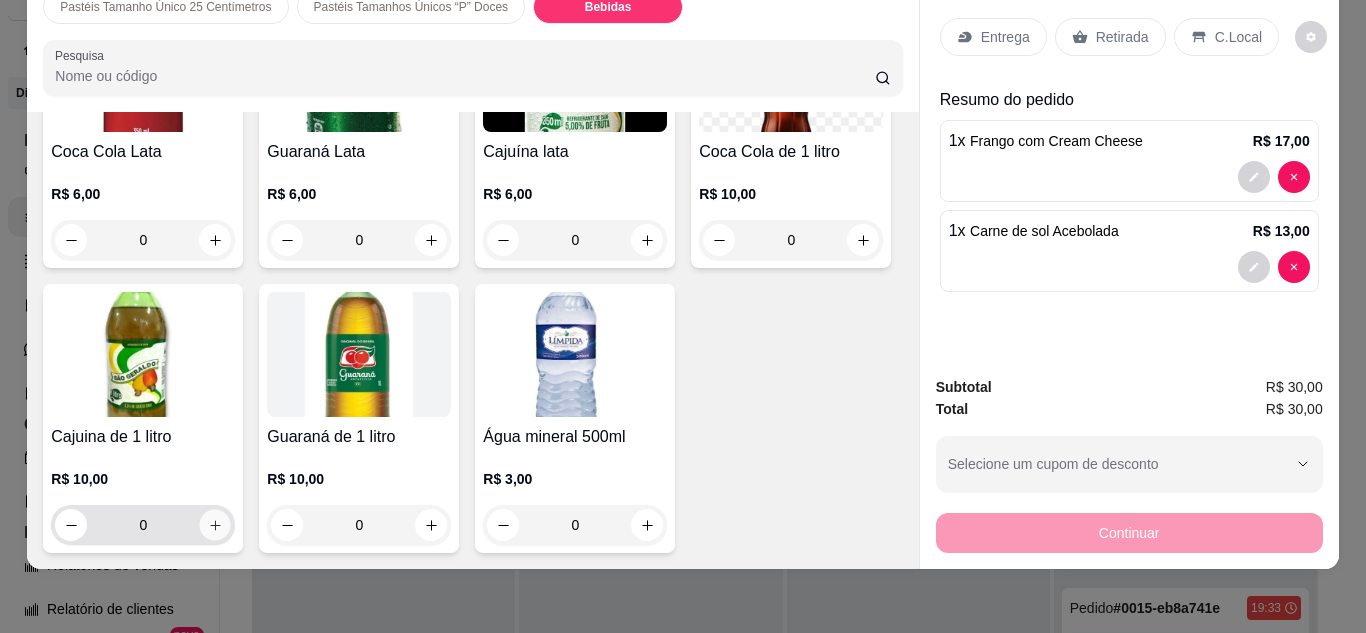 click at bounding box center (215, 524) 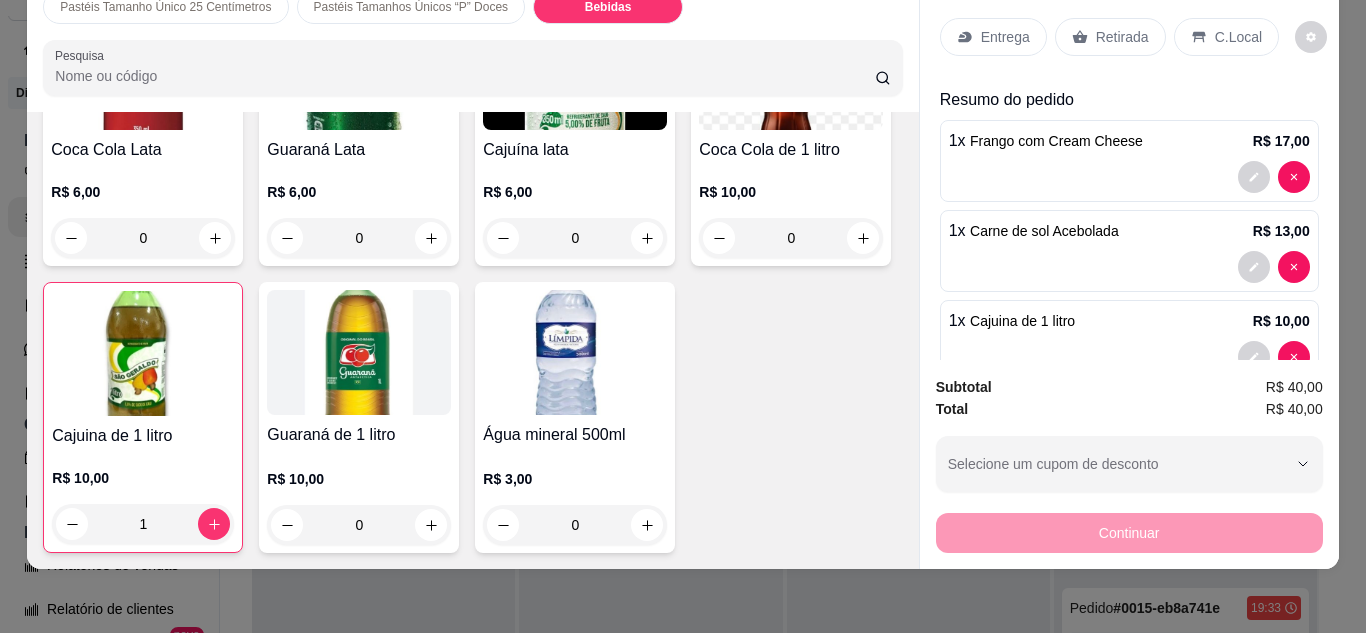 click on "Entrega" at bounding box center (1005, 37) 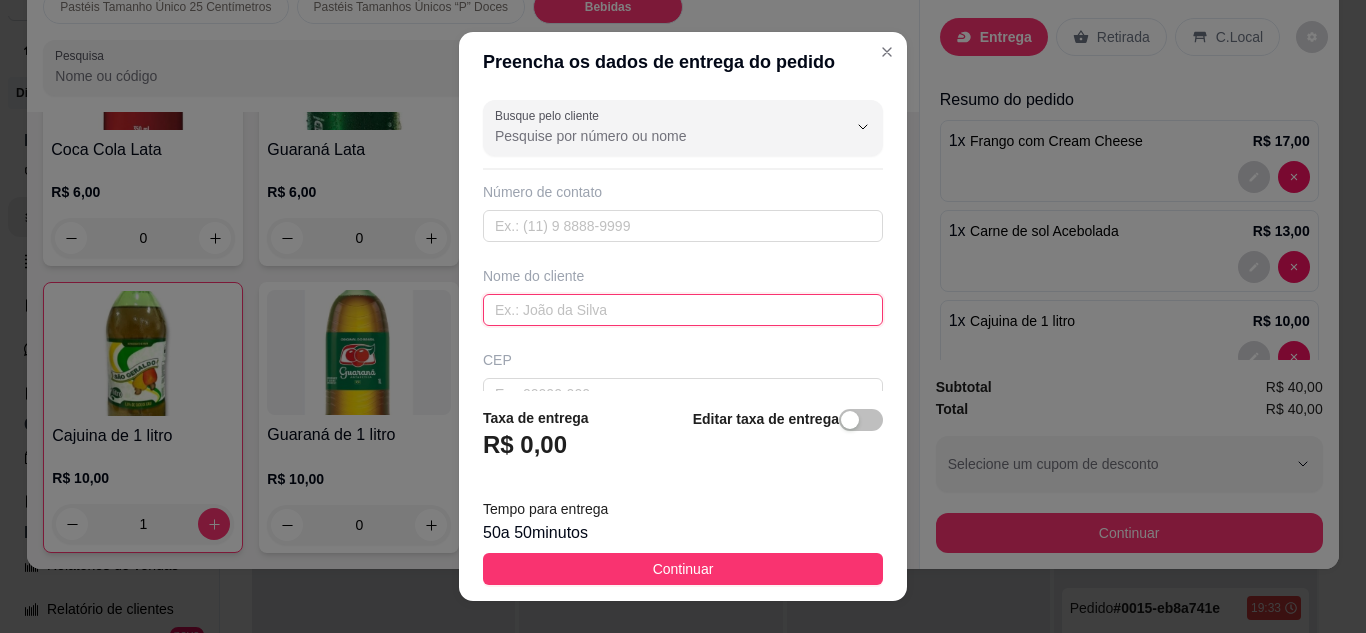 click at bounding box center [683, 310] 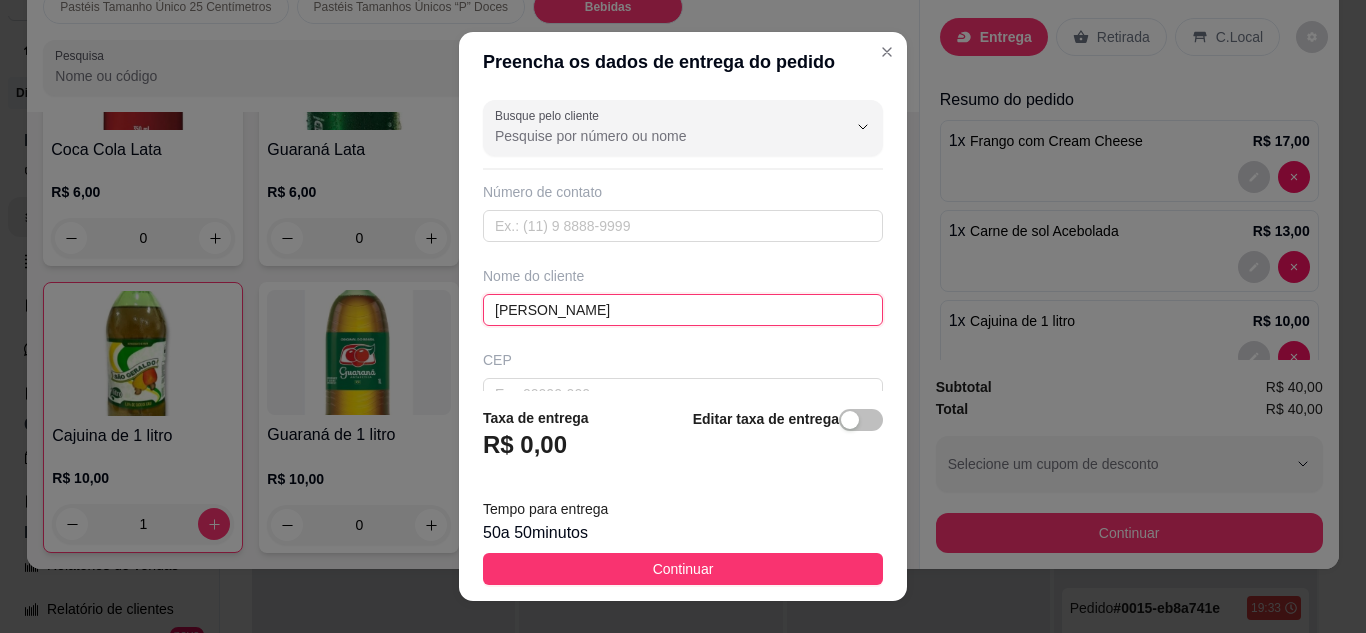 type on "[PERSON_NAME]" 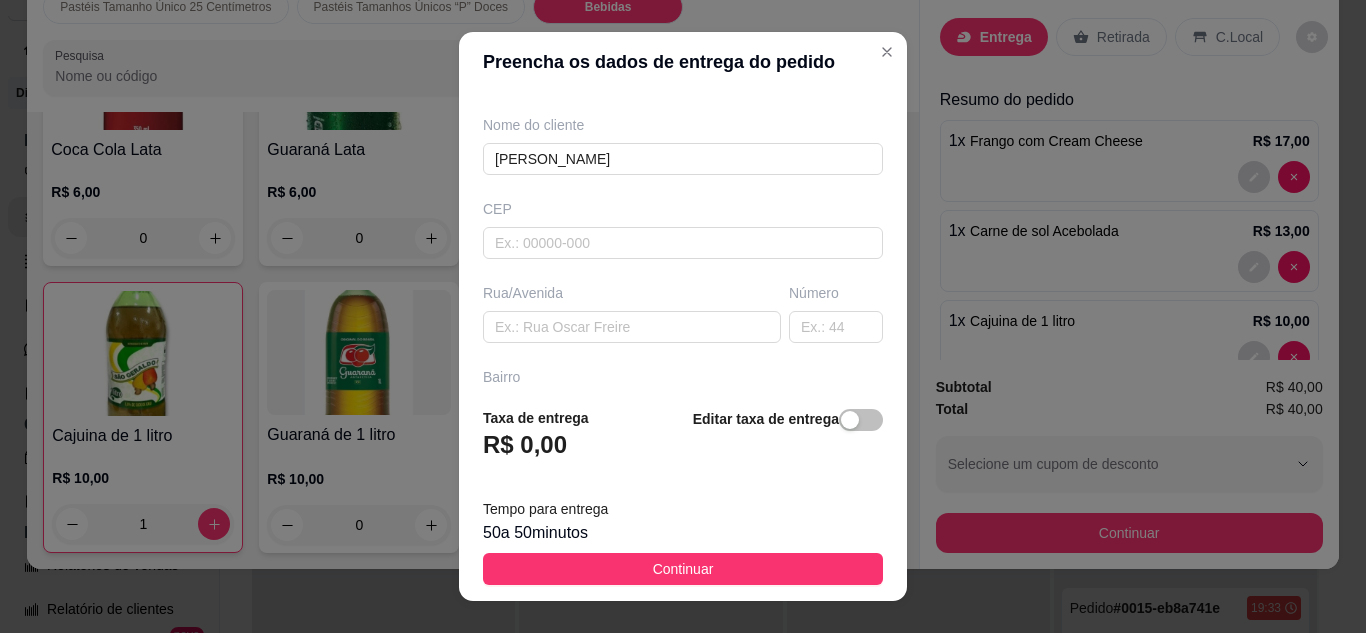 scroll, scrollTop: 160, scrollLeft: 0, axis: vertical 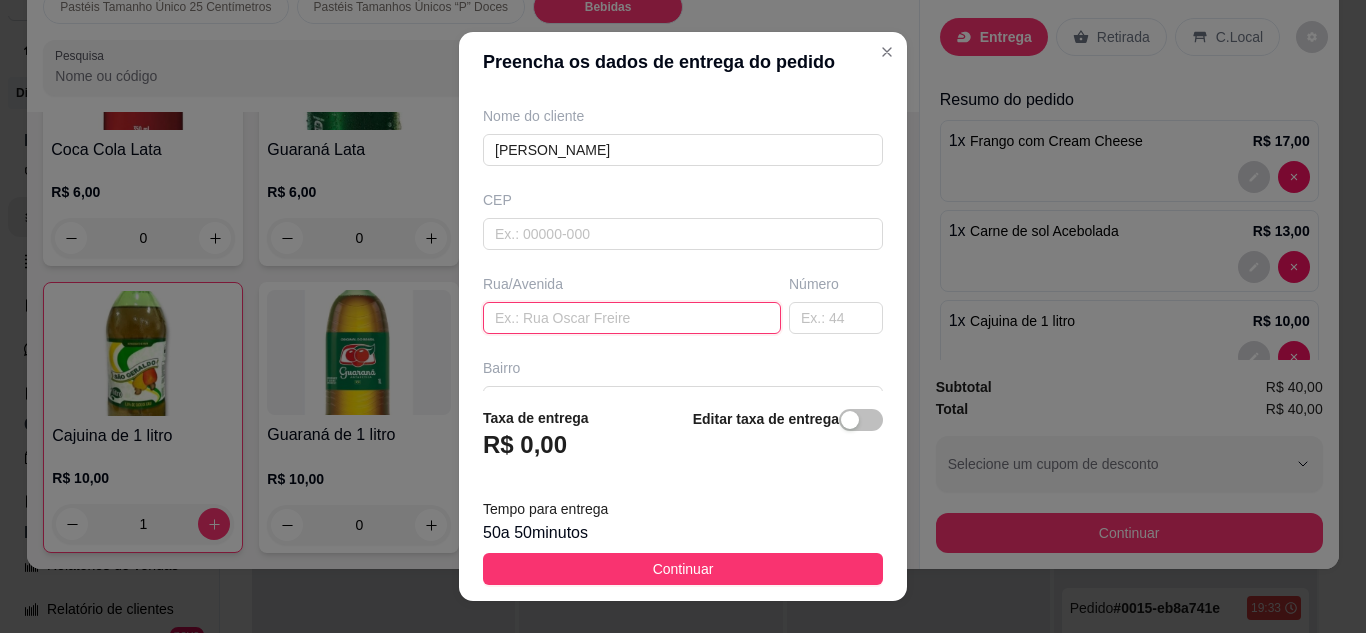click at bounding box center [632, 318] 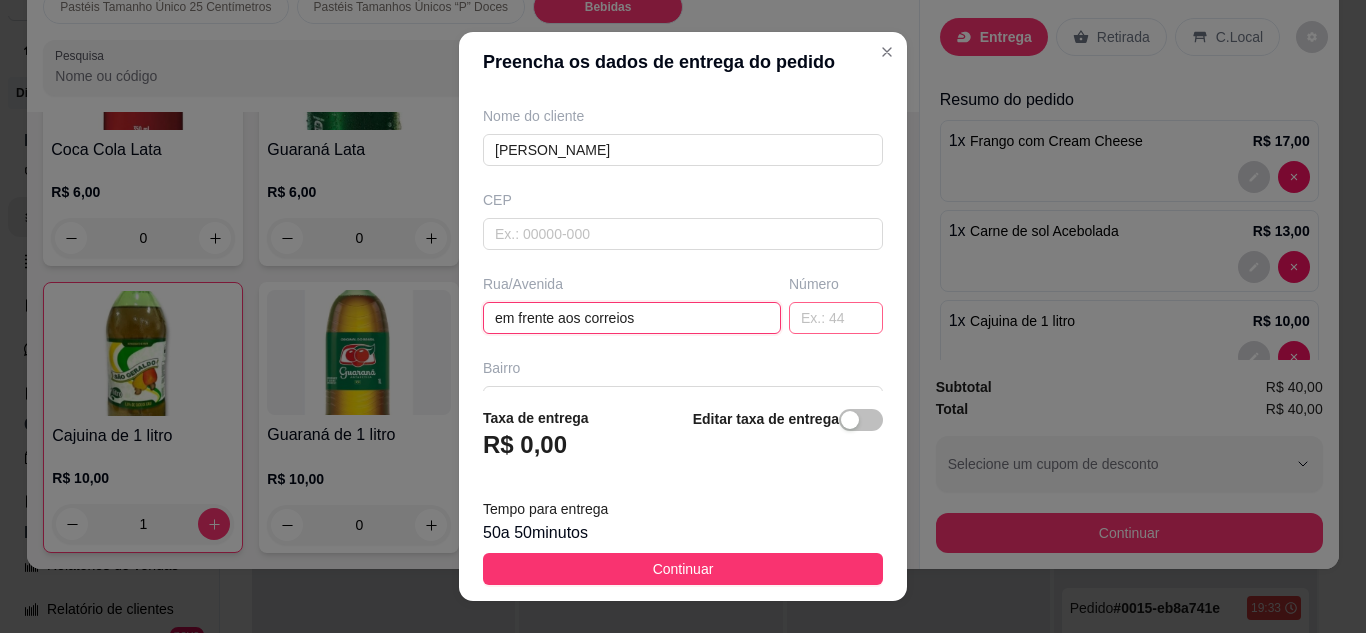 type on "em frente aos correios" 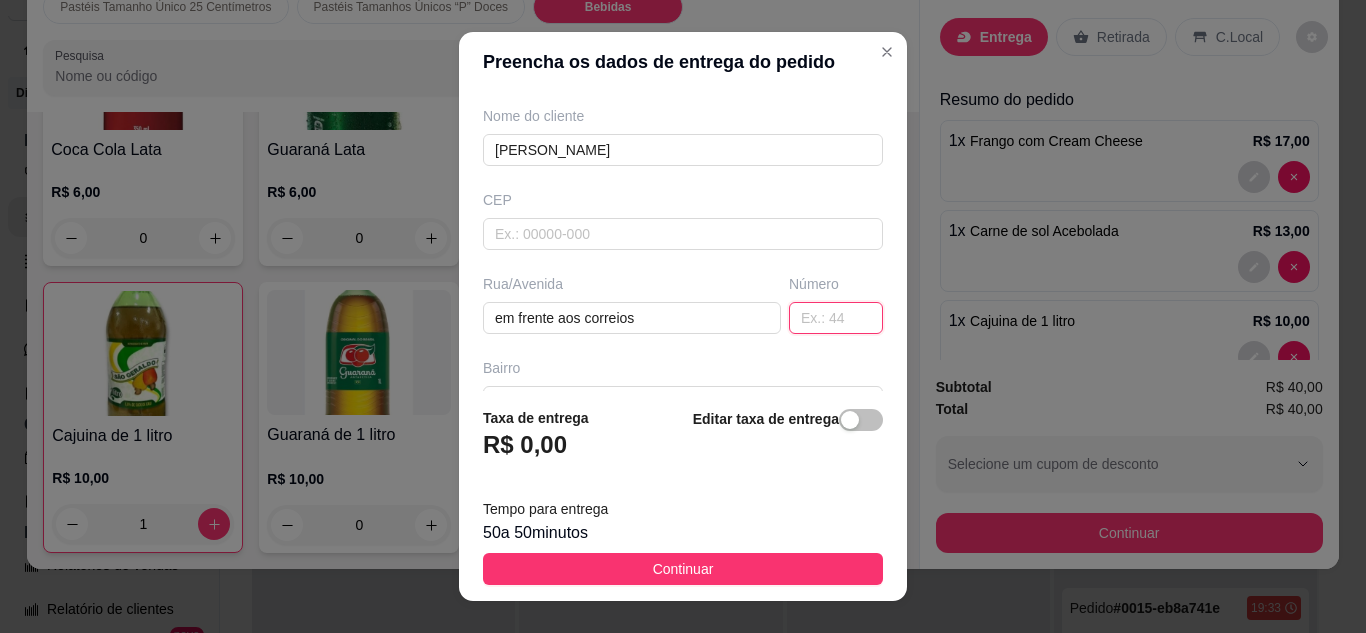 click at bounding box center (836, 318) 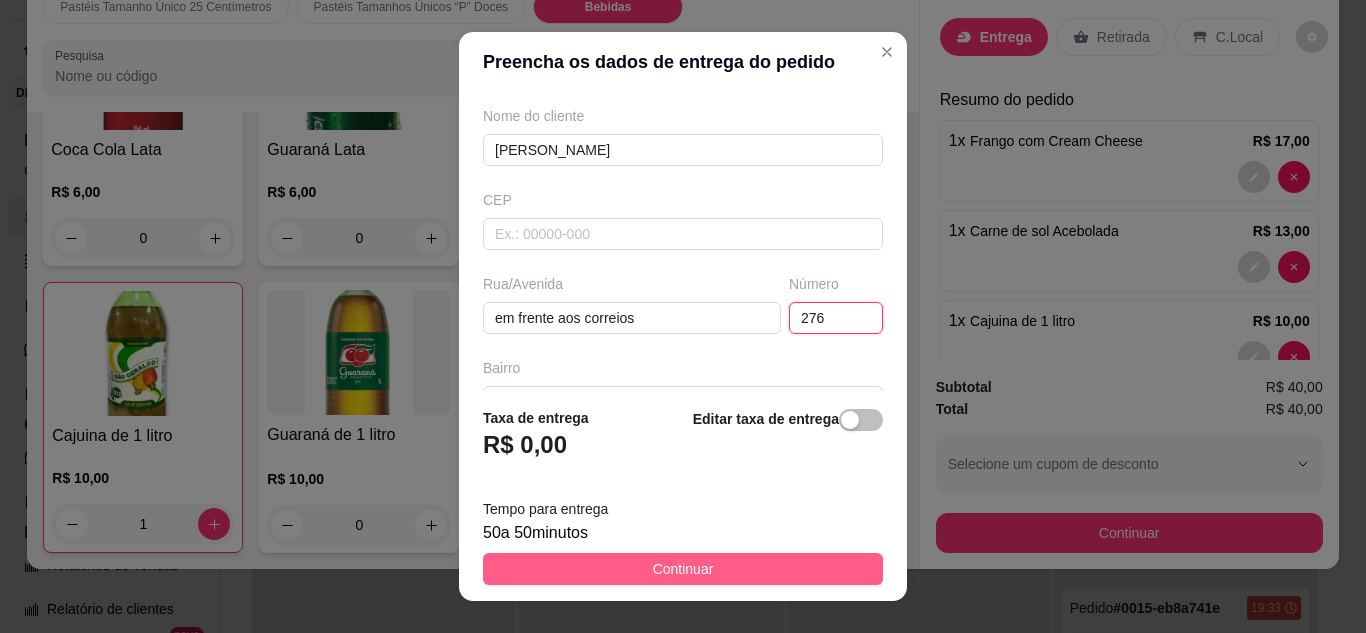 type on "276" 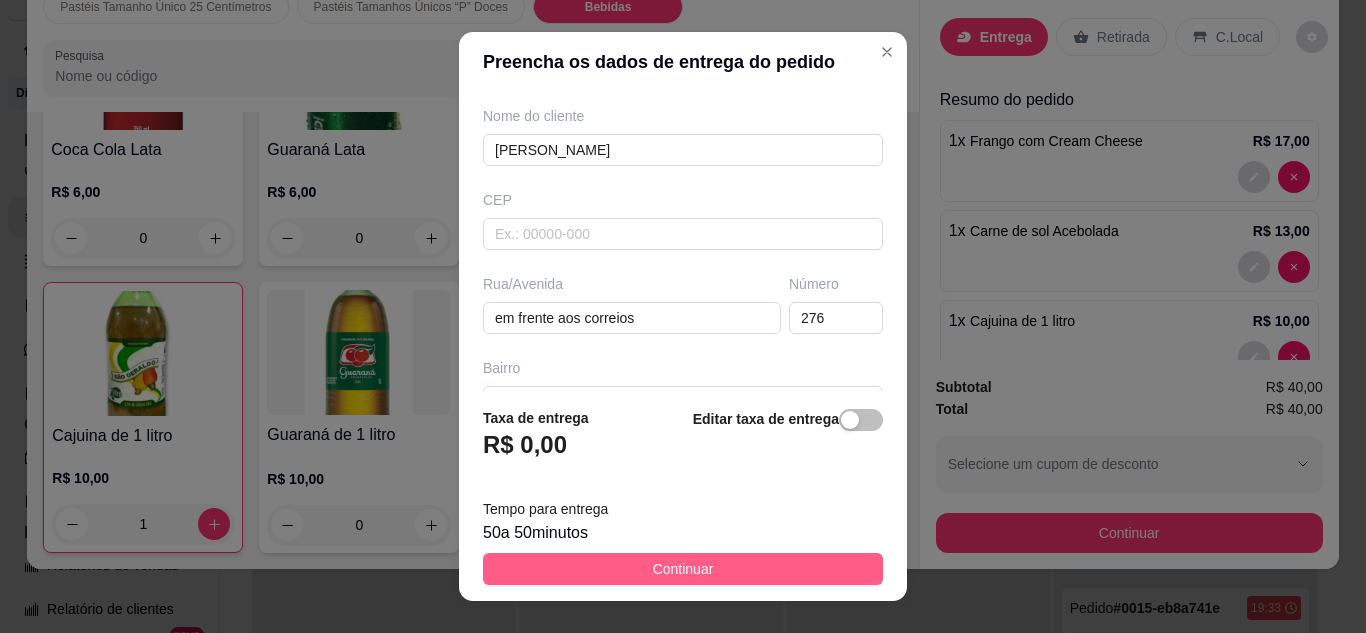click on "Continuar" at bounding box center [683, 569] 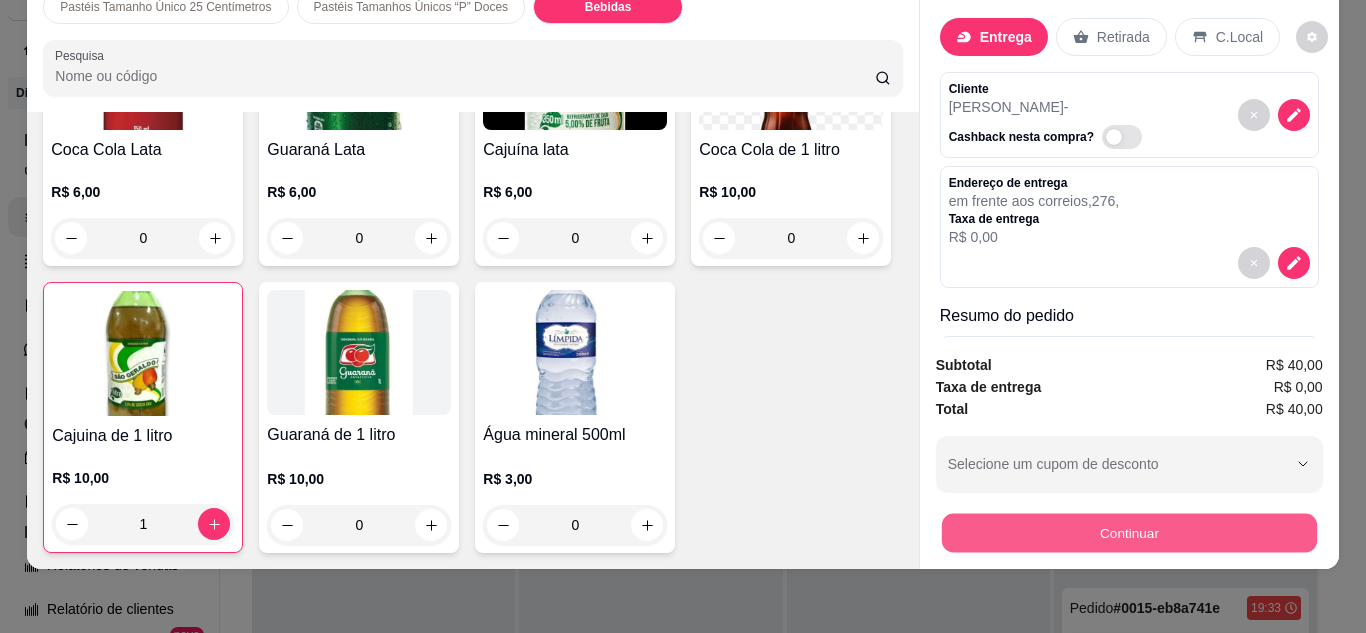 click on "Continuar" at bounding box center [1128, 533] 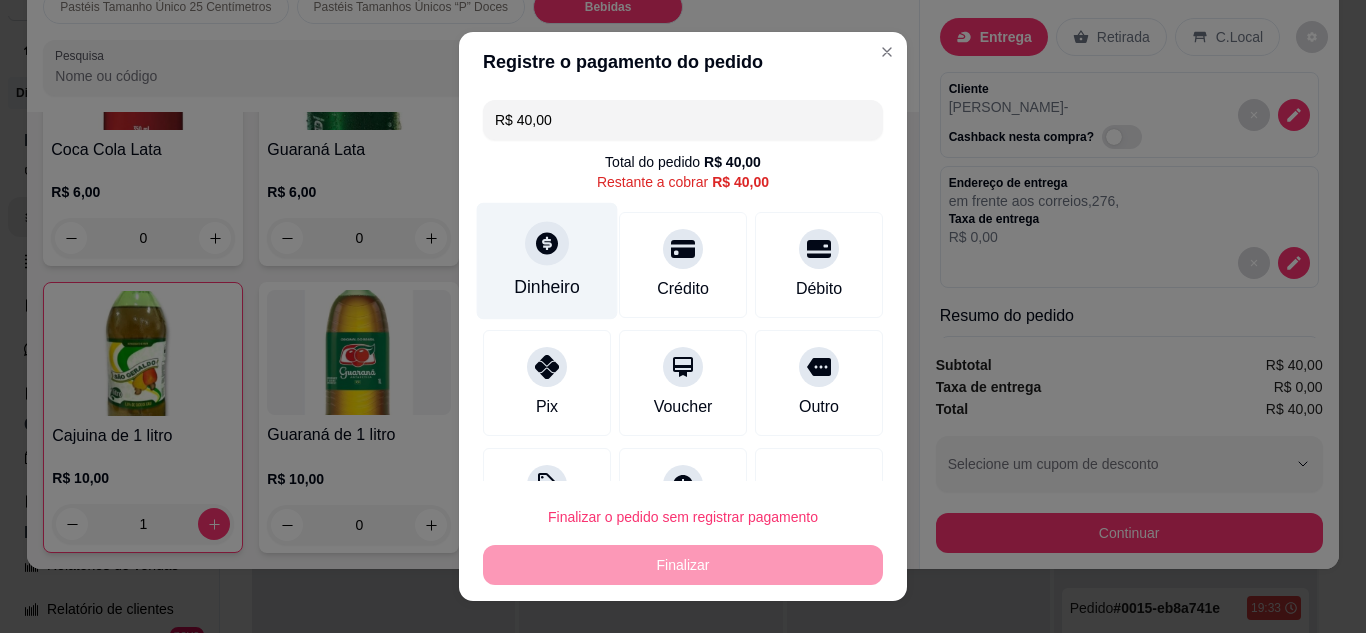 click on "Dinheiro" at bounding box center (547, 287) 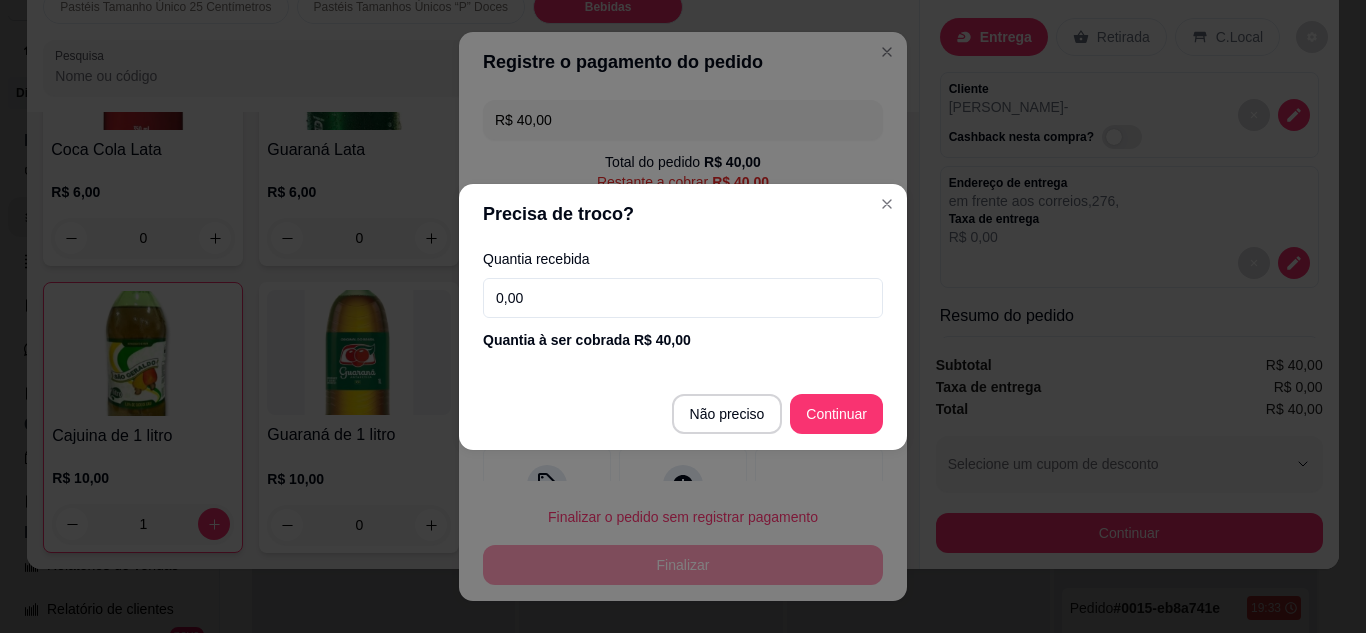 click on "0,00" at bounding box center [683, 298] 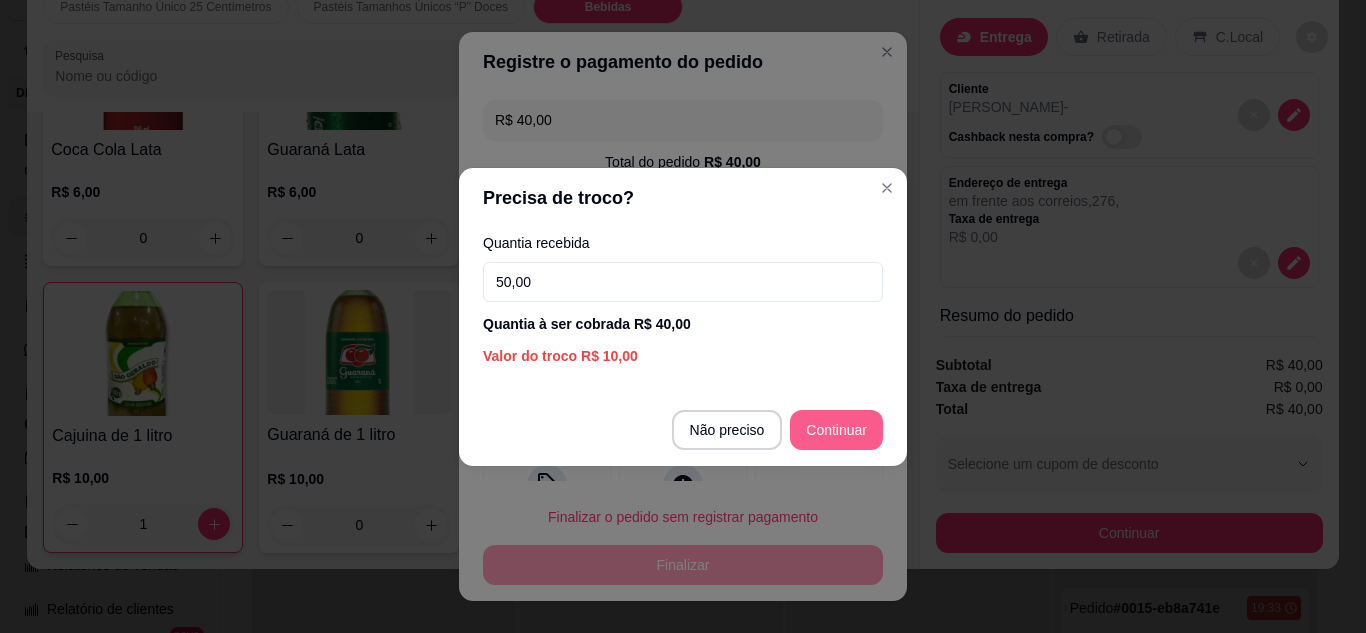 type on "50,00" 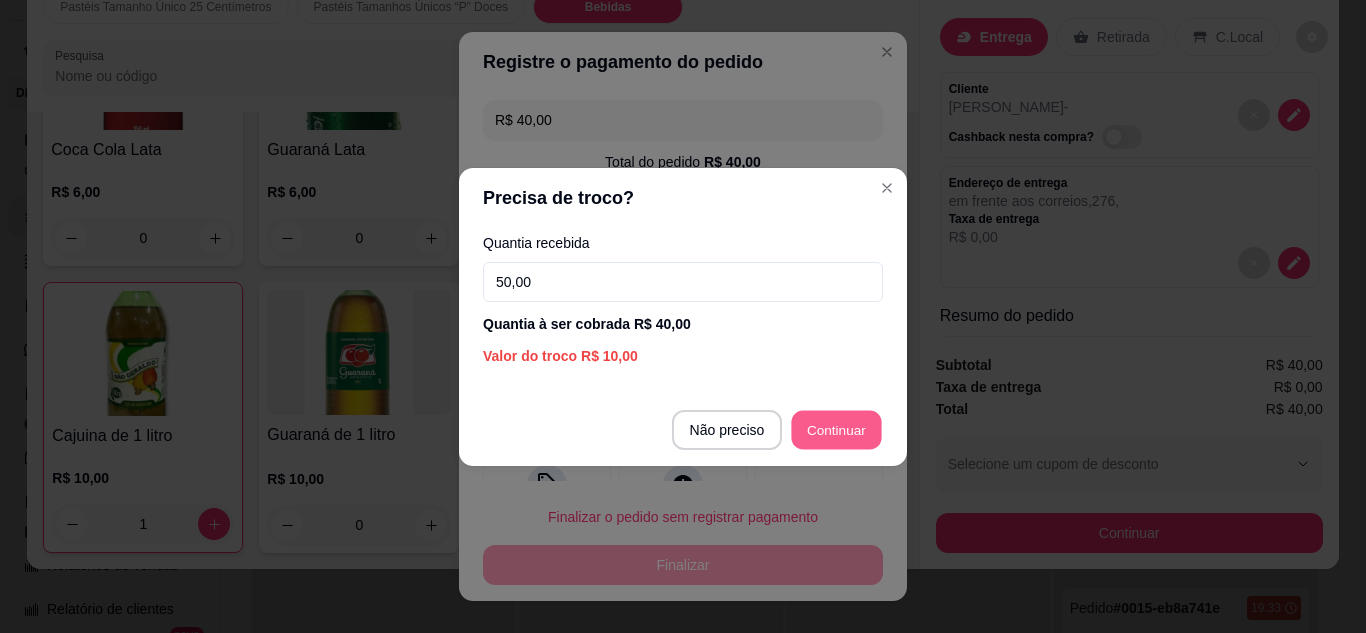 type on "R$ 0,00" 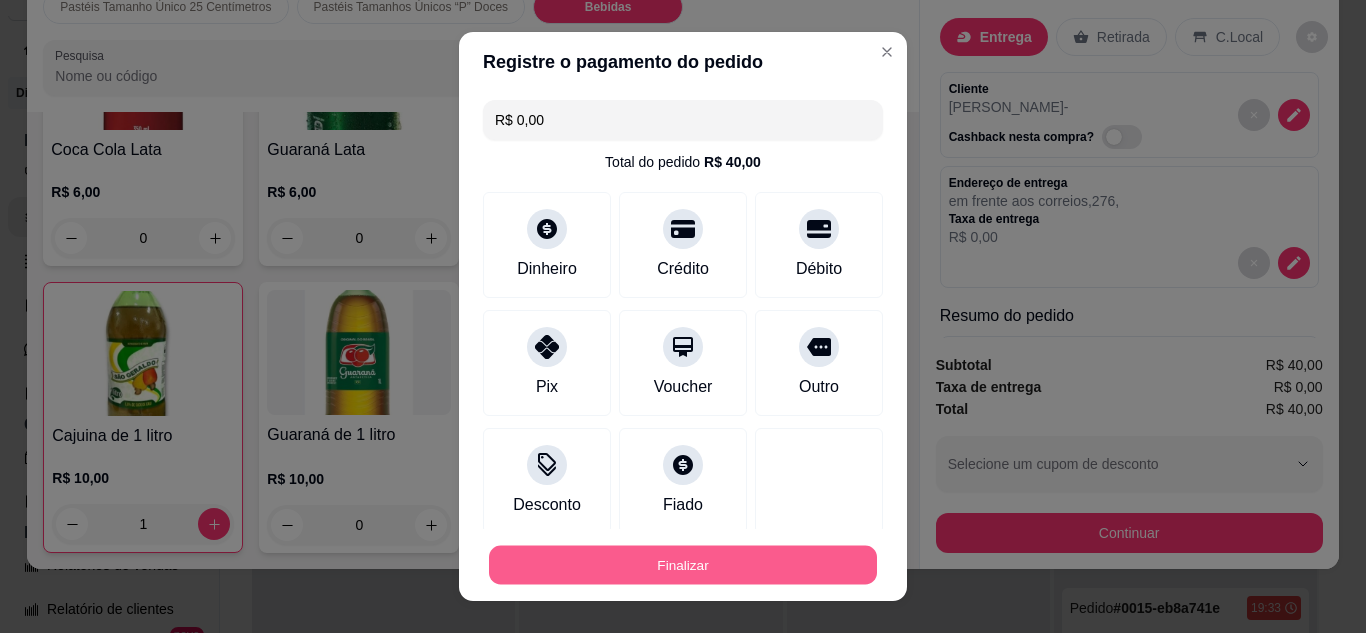 click on "Finalizar" at bounding box center [683, 565] 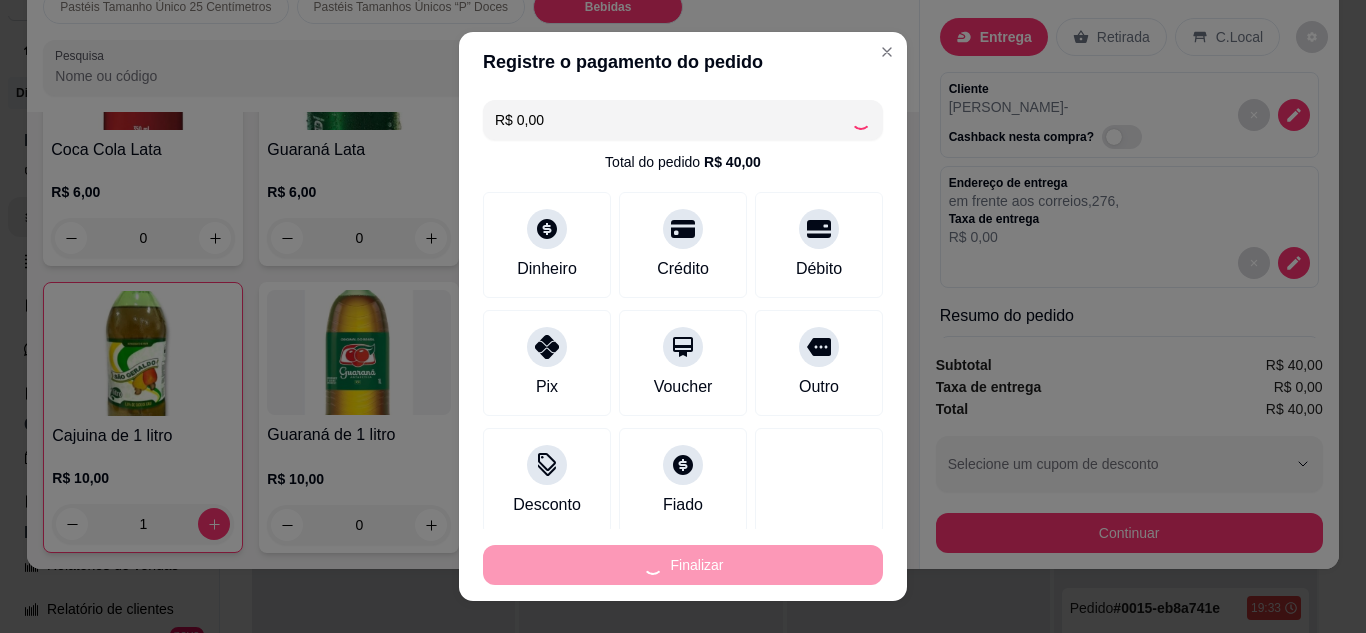 type on "0" 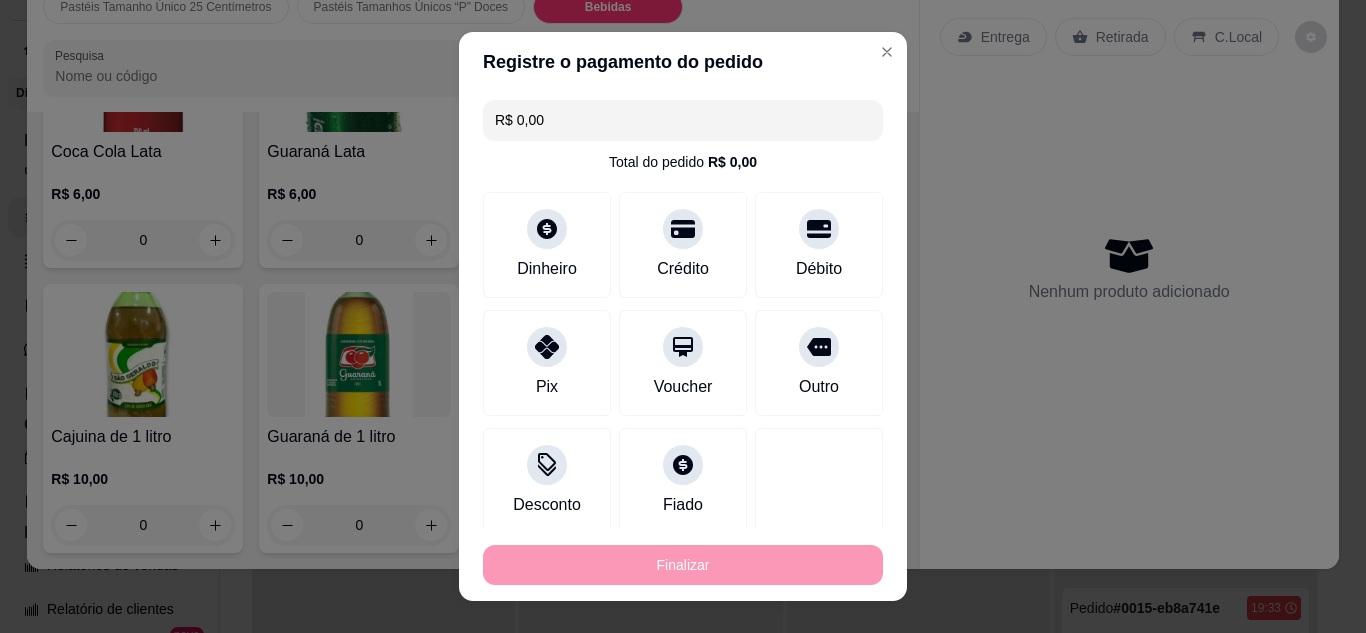 type on "-R$ 40,00" 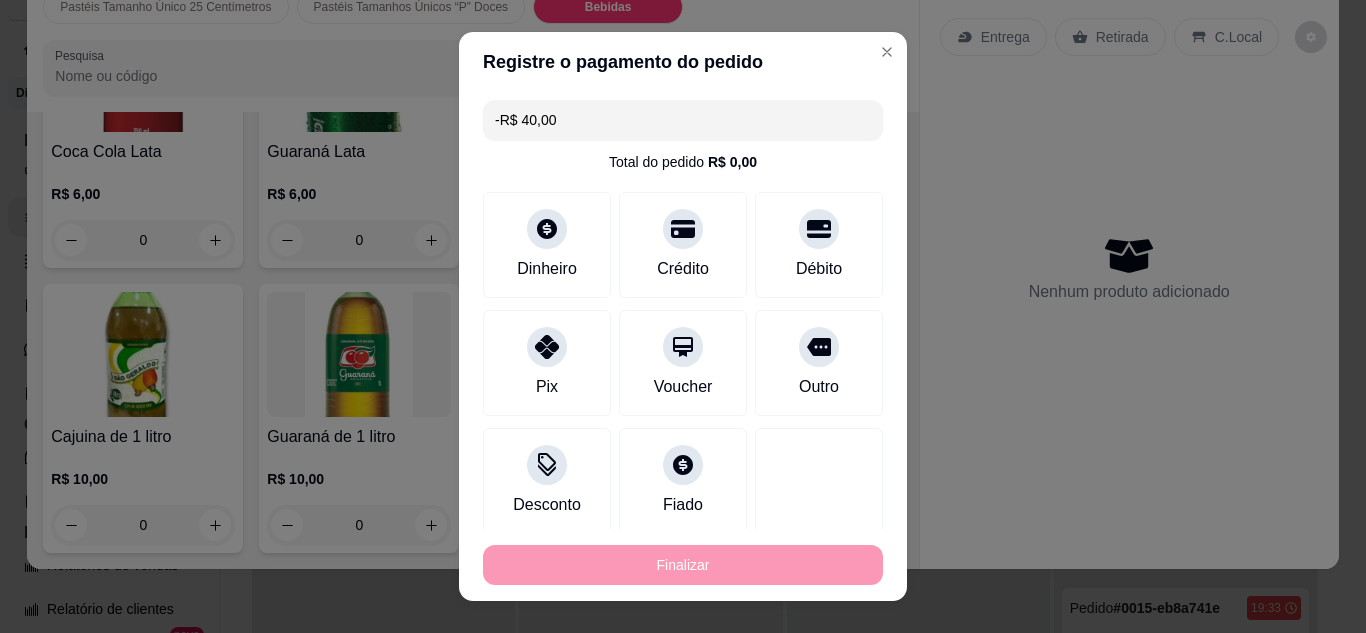 scroll, scrollTop: 5034, scrollLeft: 0, axis: vertical 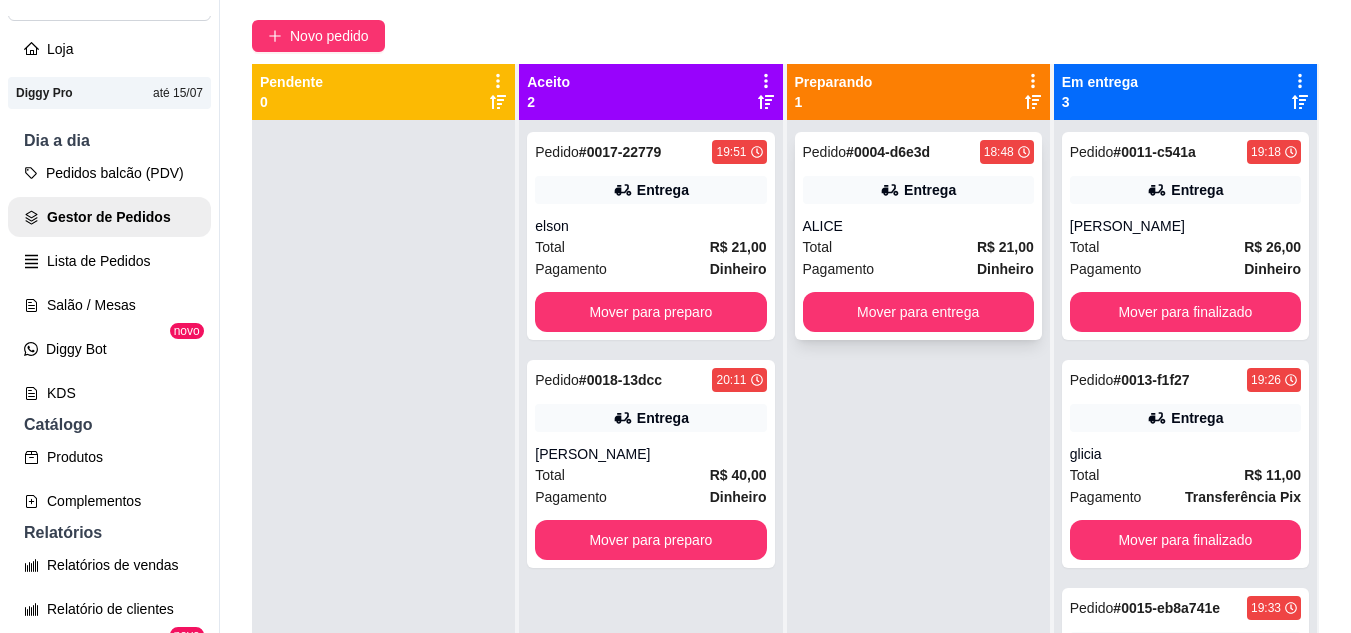 click on "Pagamento" at bounding box center (839, 269) 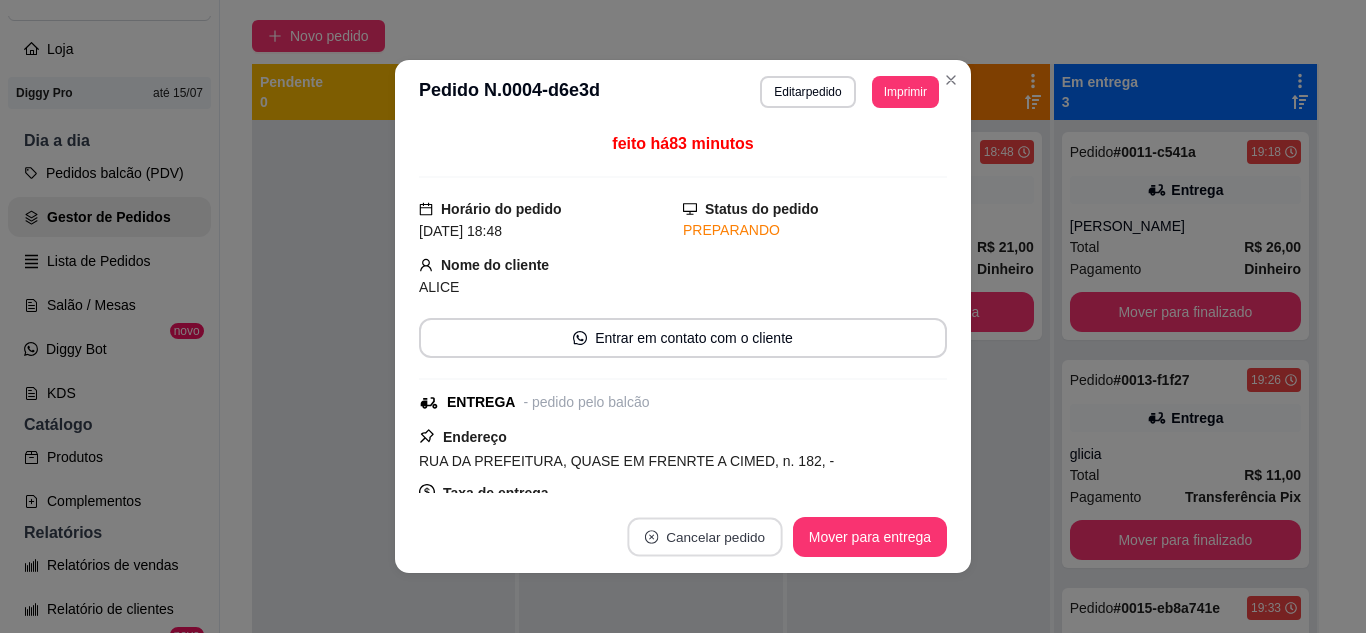 click on "Cancelar pedido" at bounding box center [704, 537] 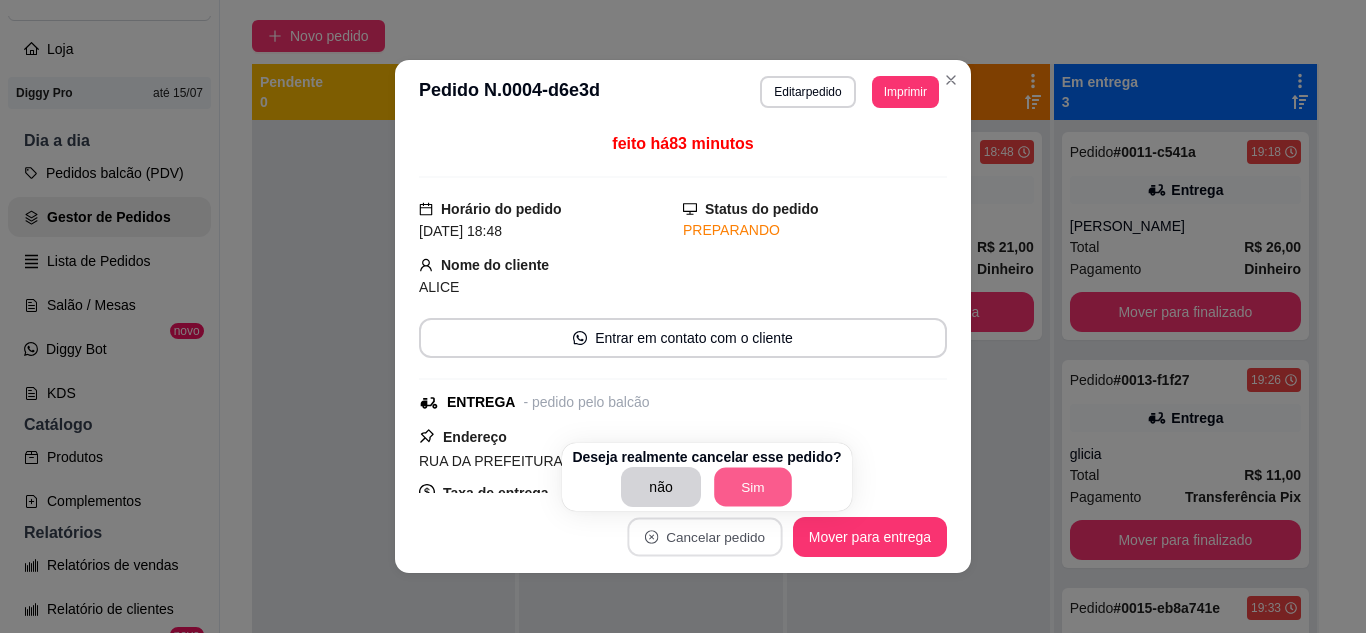 click on "Sim" at bounding box center (753, 487) 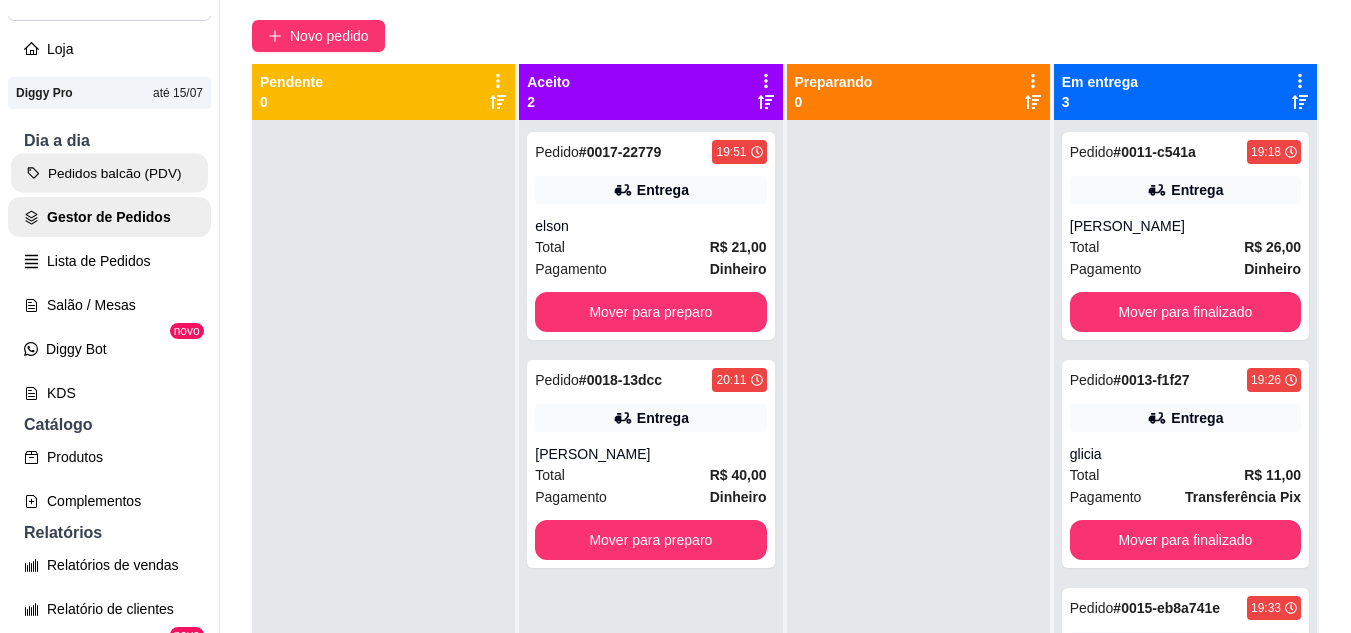 click on "Pedidos balcão (PDV)" at bounding box center [109, 173] 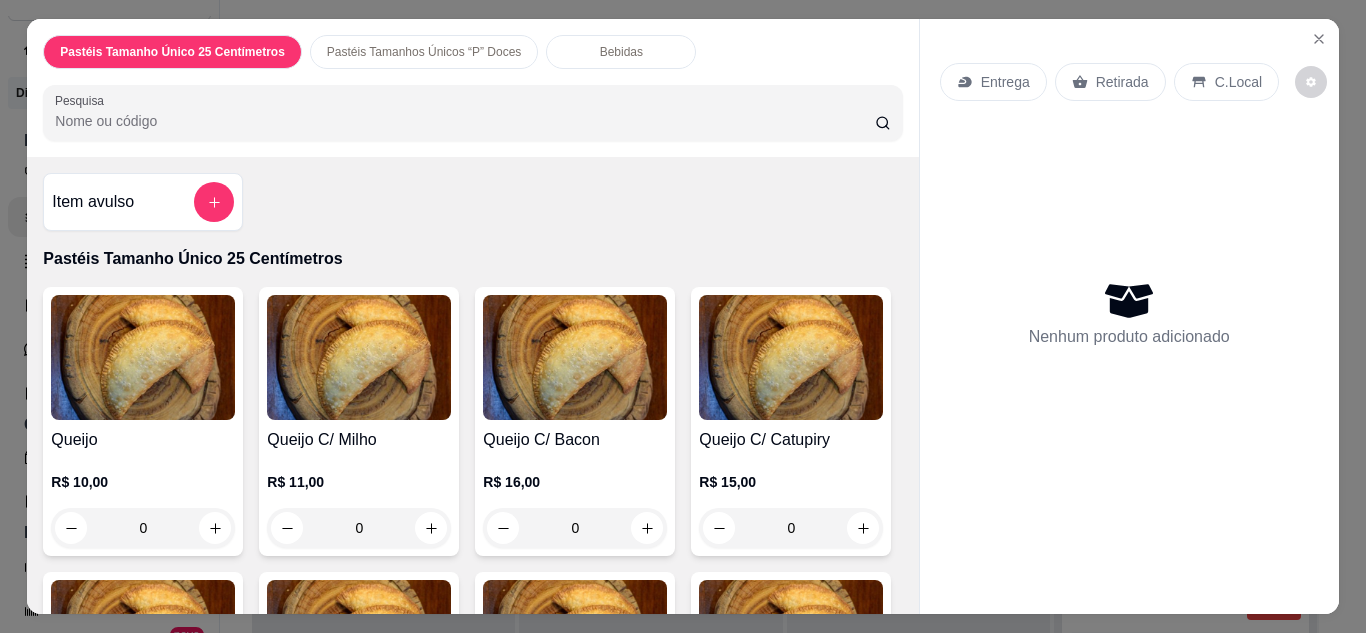 click on "0" at bounding box center [143, 528] 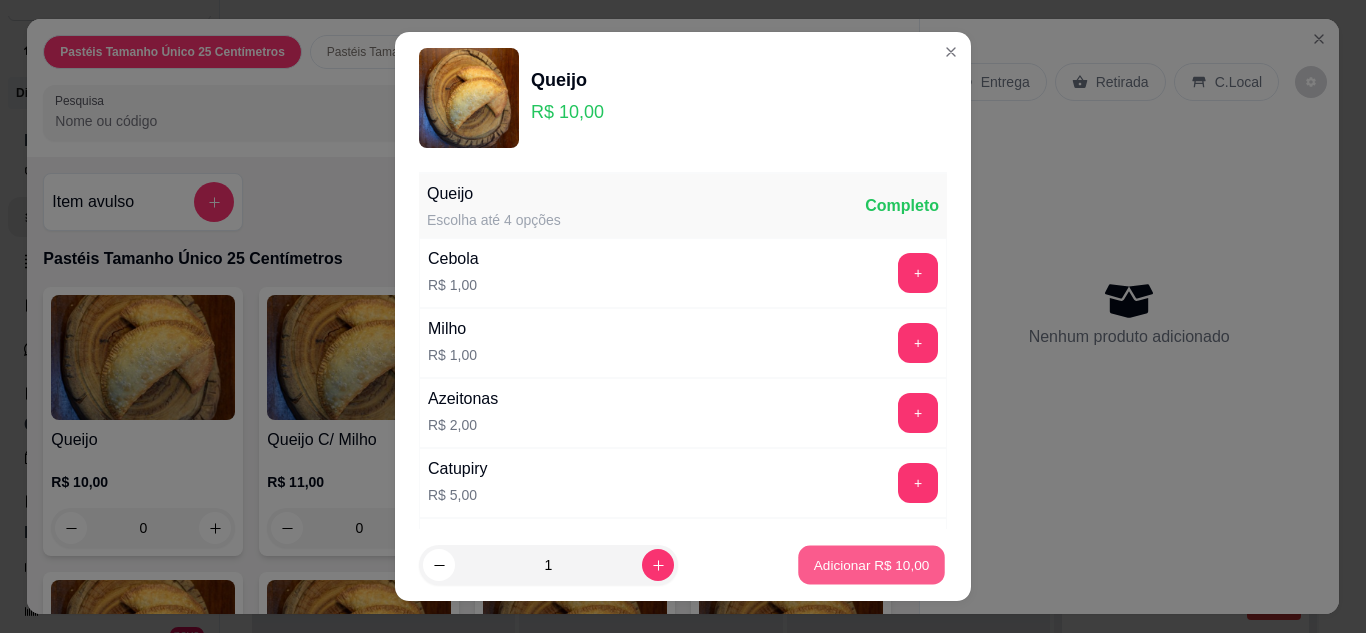 click on "Adicionar   R$ 10,00" at bounding box center [872, 565] 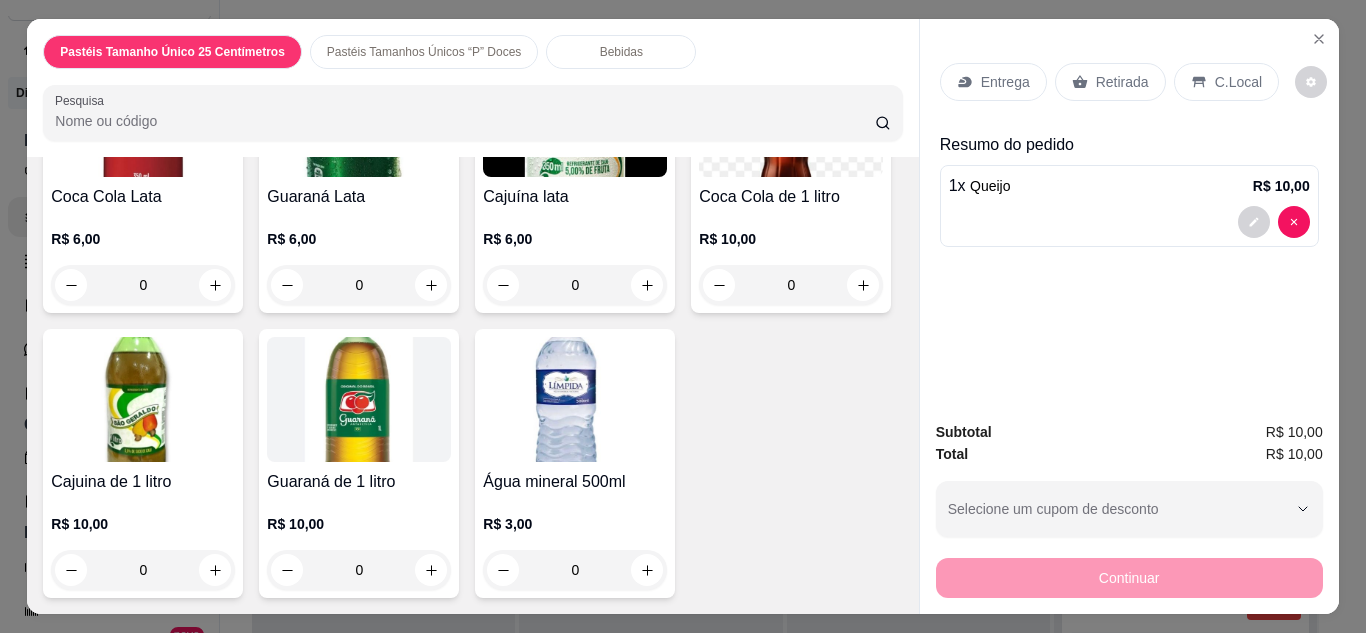 scroll, scrollTop: 4000, scrollLeft: 0, axis: vertical 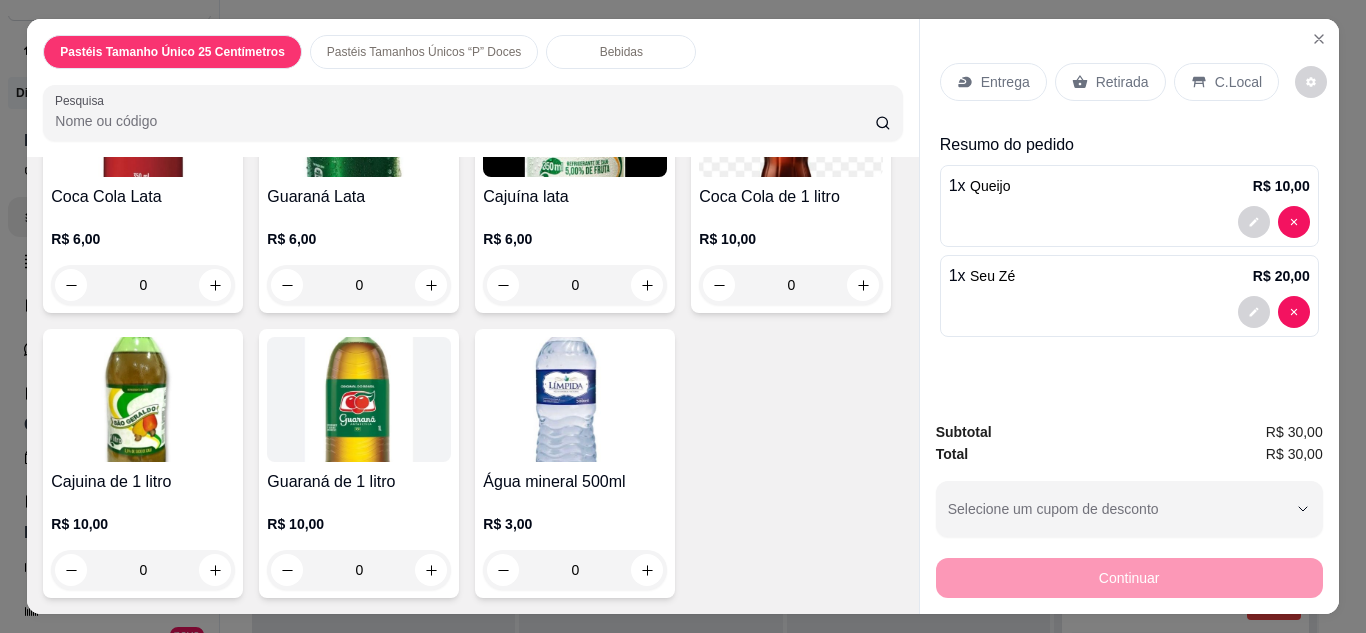 click on "Entrega" at bounding box center (1005, 82) 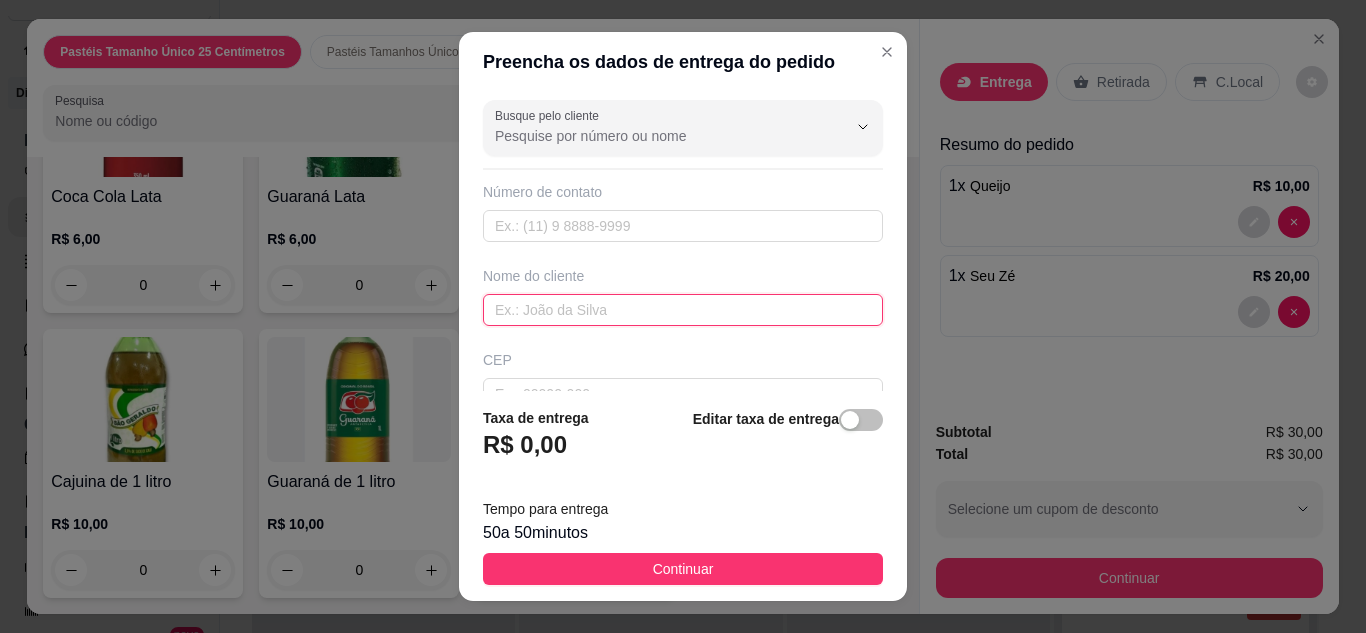 click at bounding box center [683, 310] 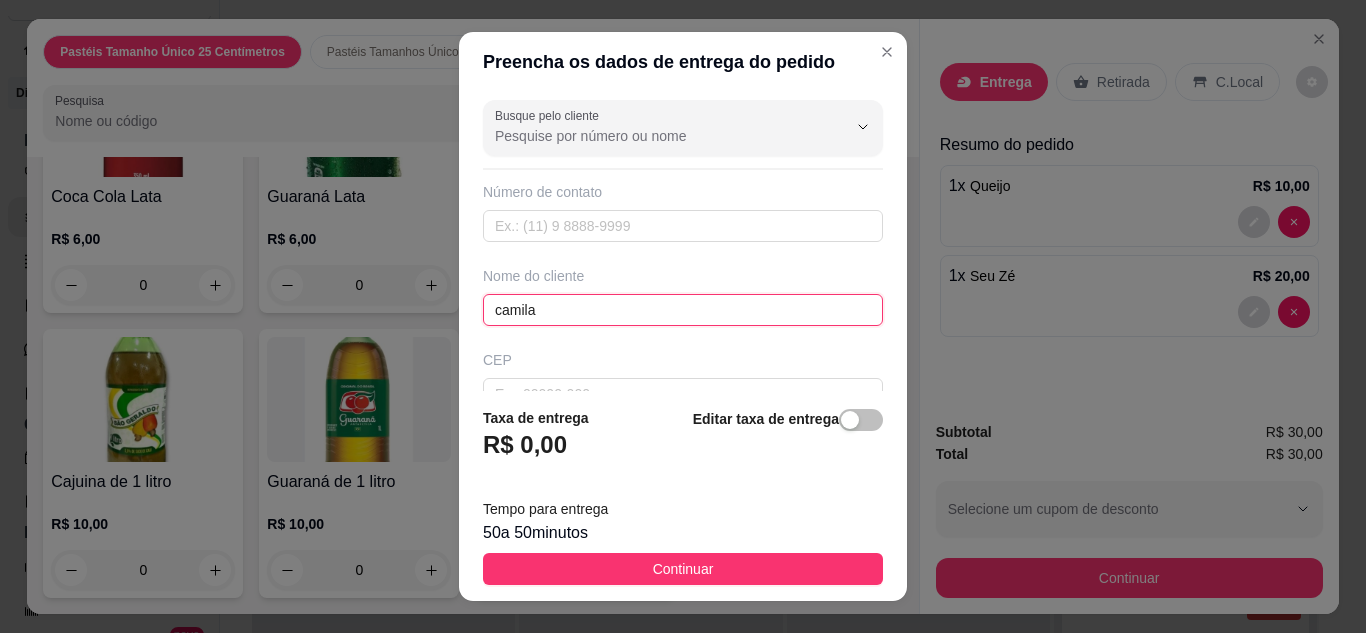 type on "camila" 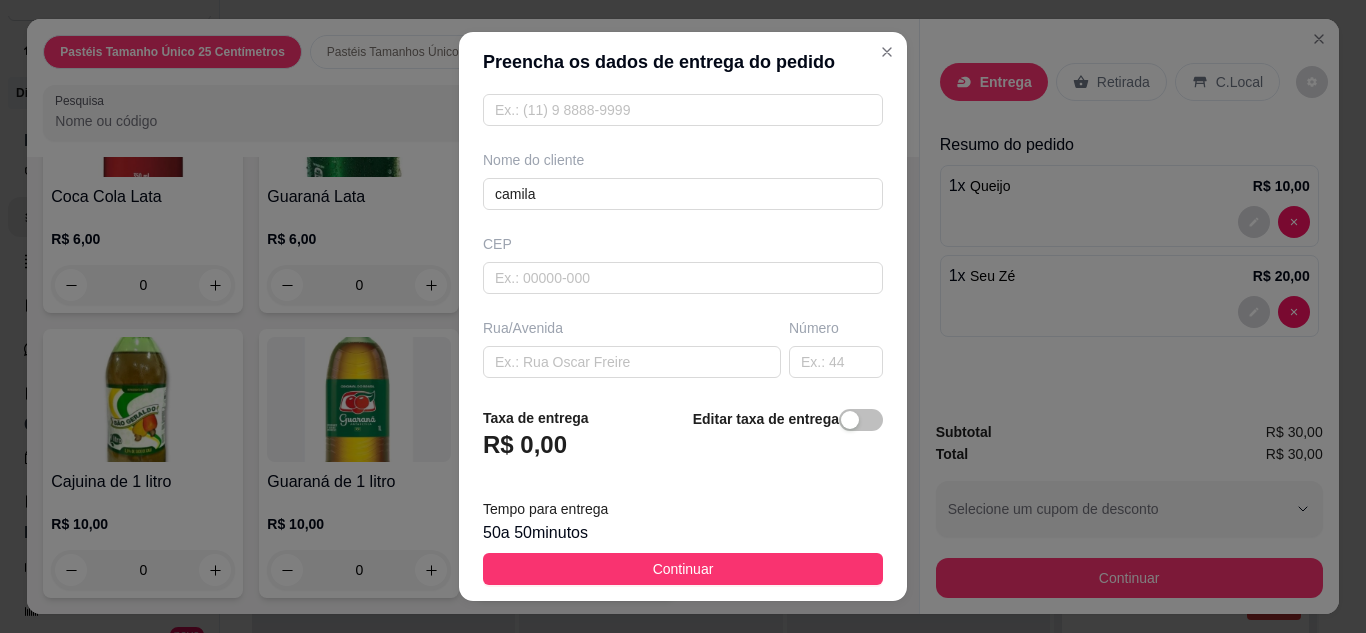 scroll, scrollTop: 160, scrollLeft: 0, axis: vertical 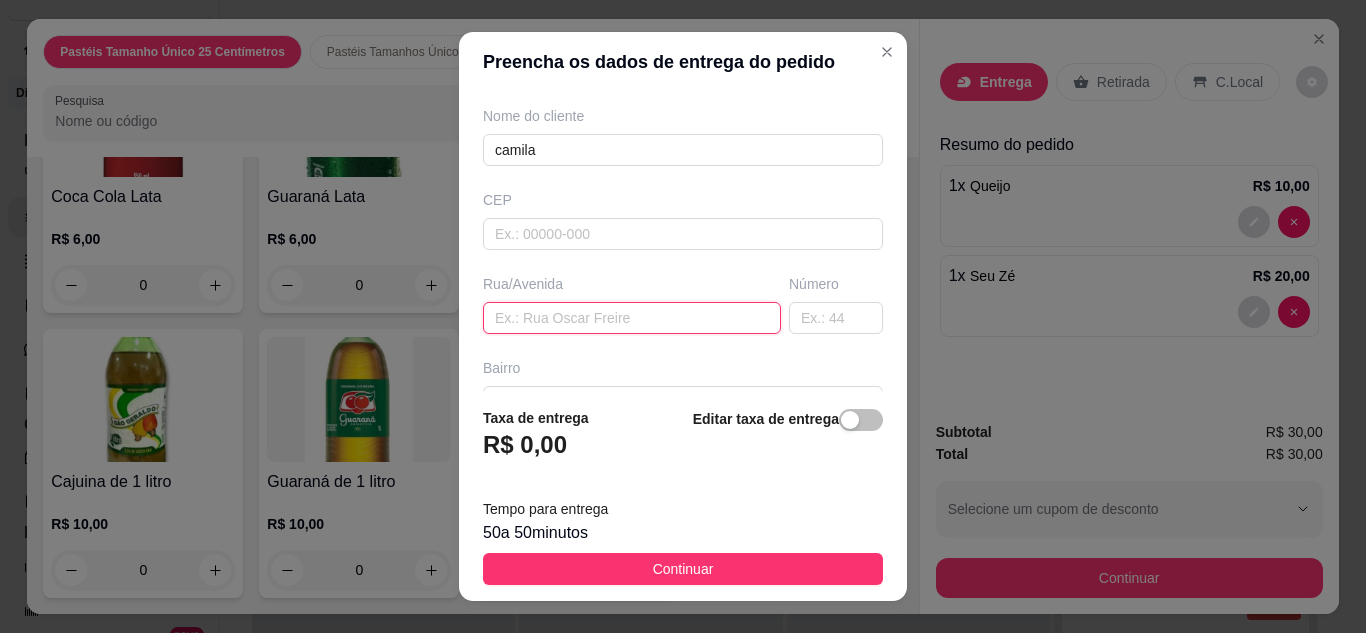 click at bounding box center (632, 318) 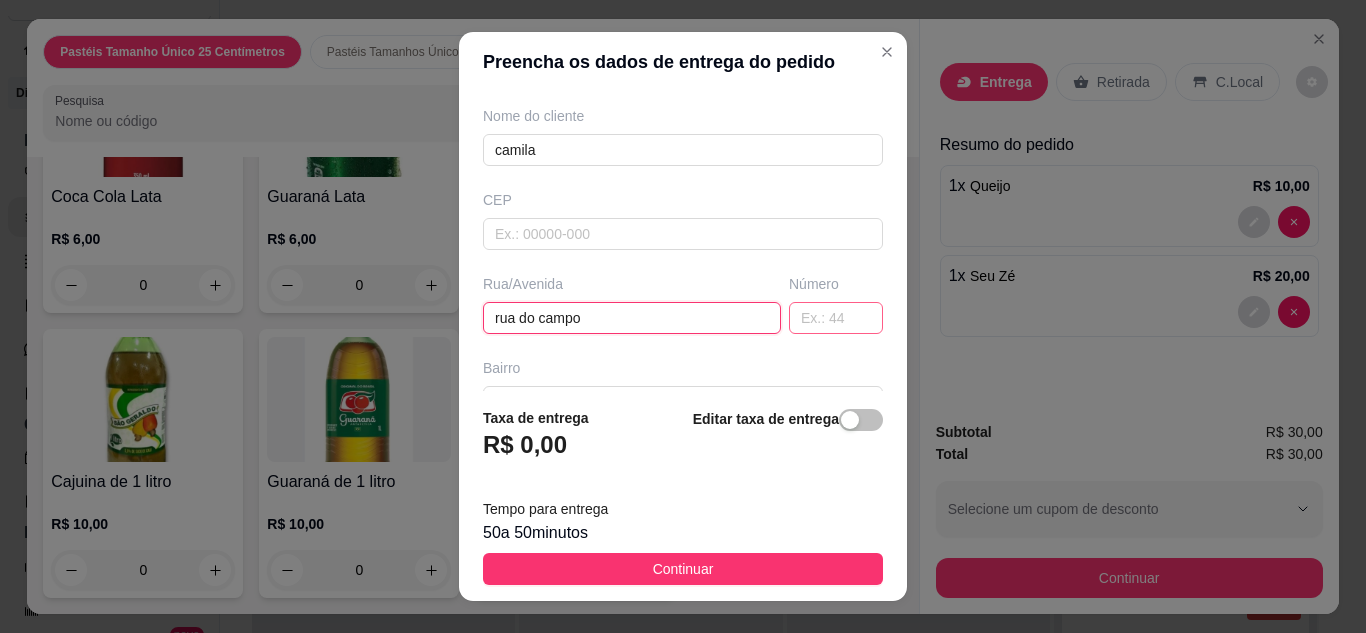 type on "rua do campo" 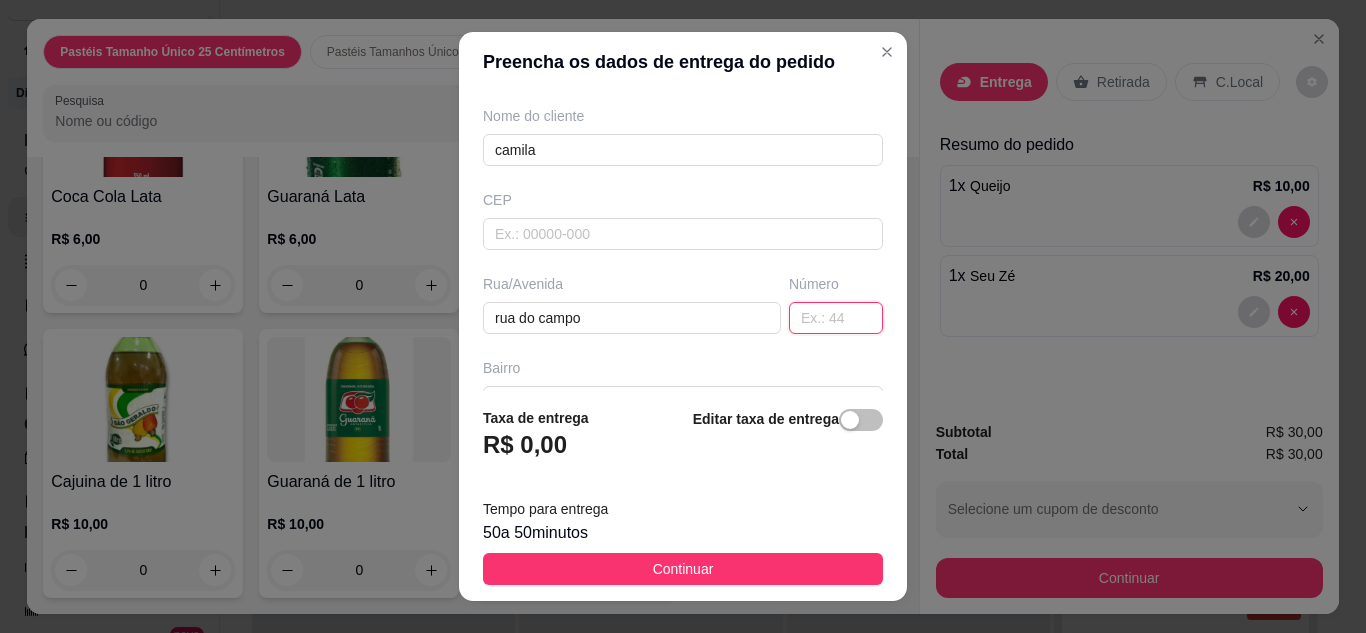 click at bounding box center (836, 318) 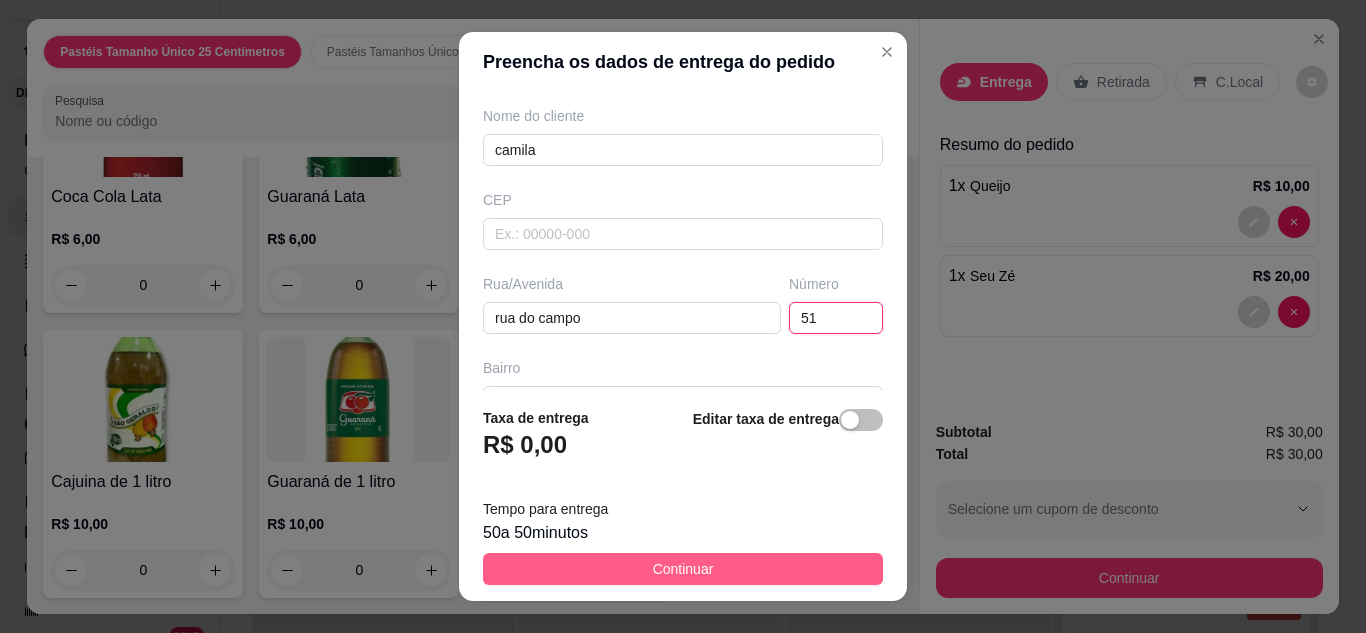 type on "51" 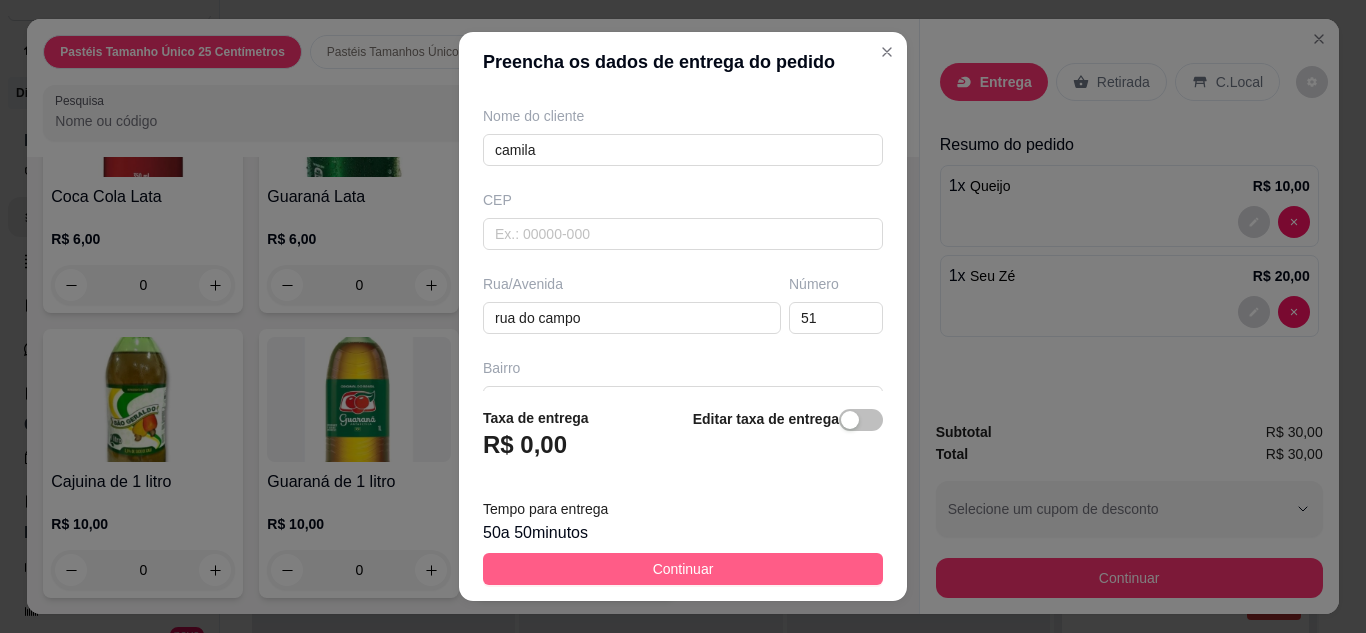 click on "Continuar" at bounding box center [683, 569] 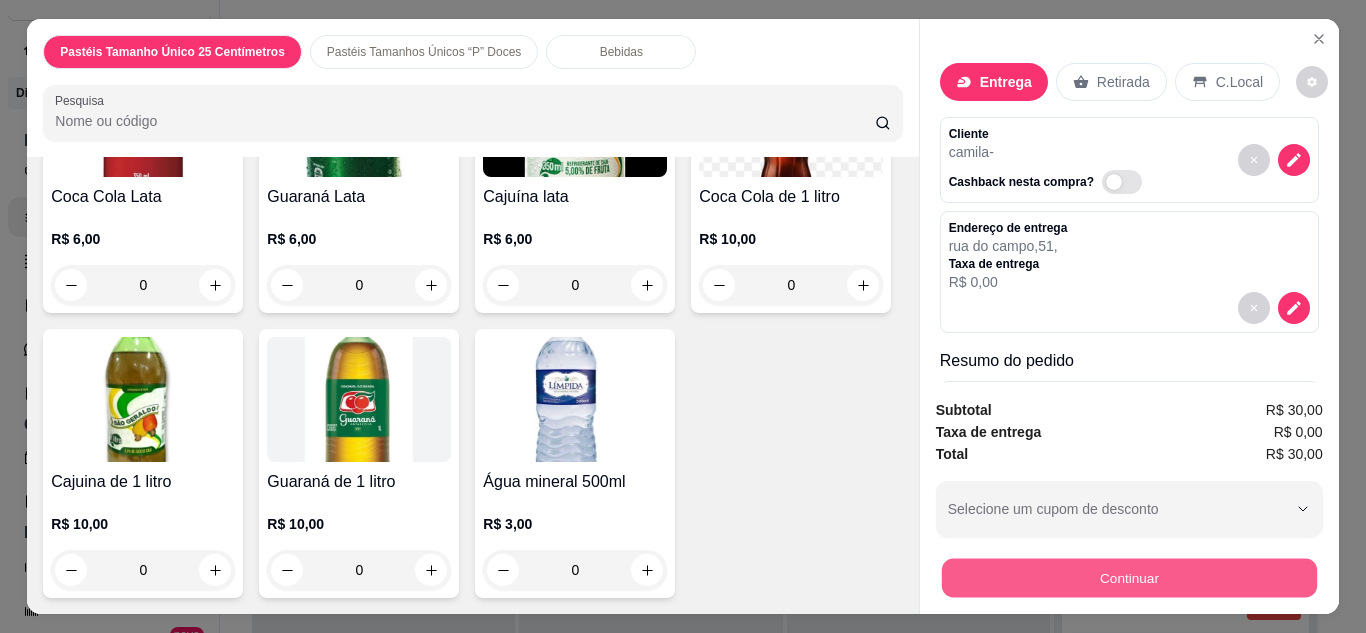 click on "Continuar" at bounding box center (1128, 578) 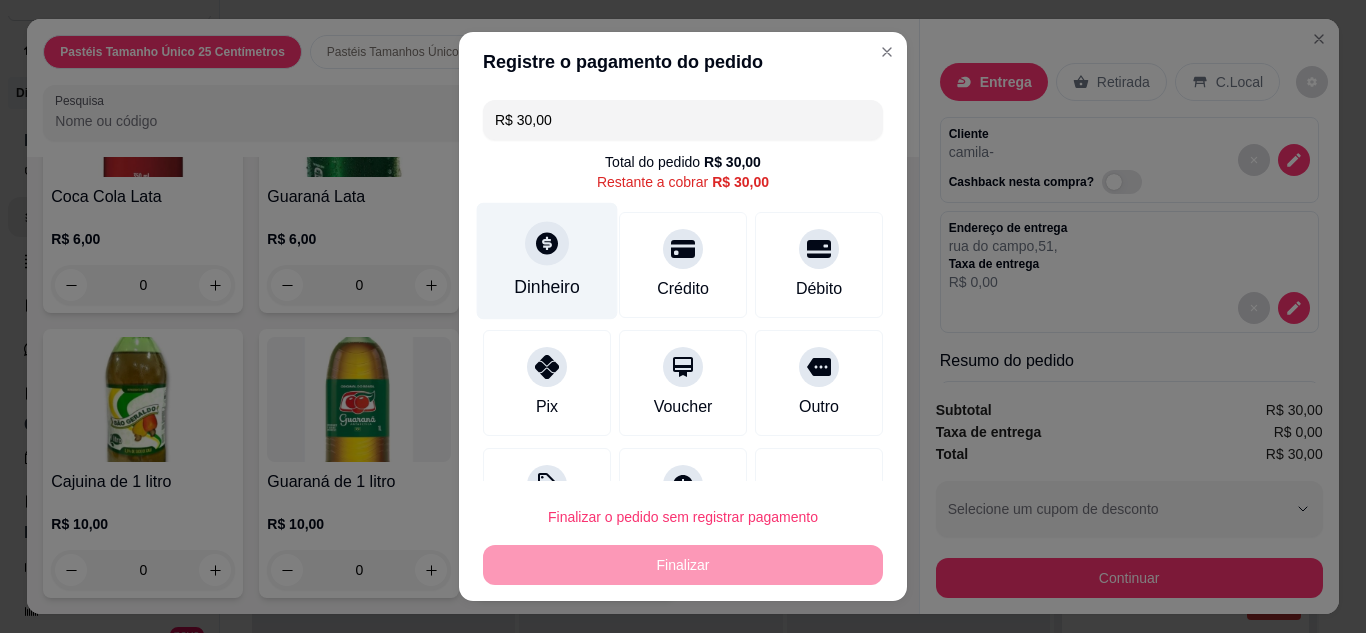 click on "Dinheiro" at bounding box center (547, 260) 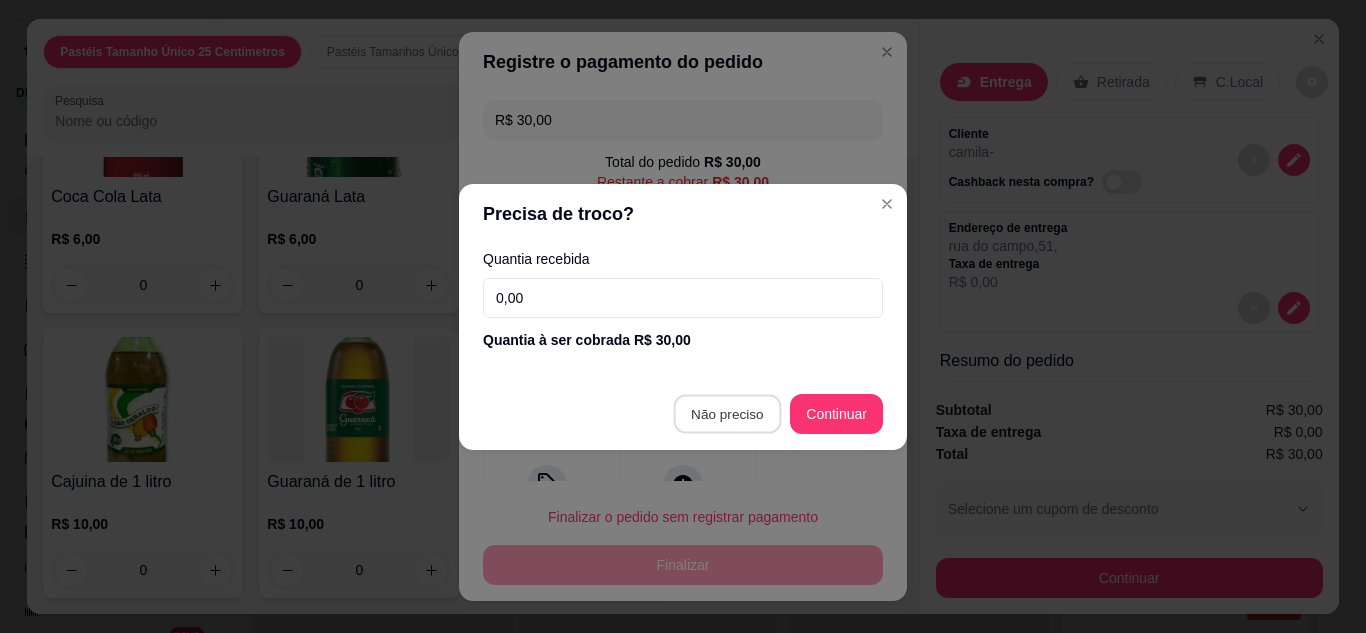 type on "R$ 0,00" 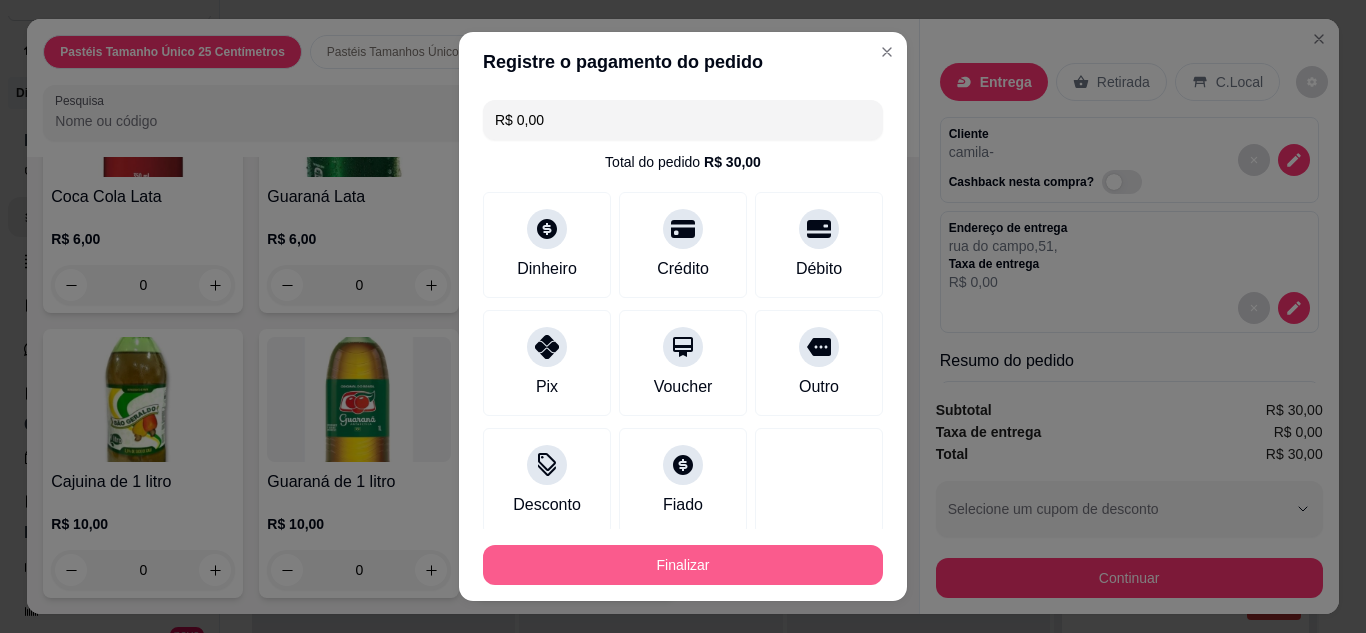 click on "Finalizar" at bounding box center [683, 565] 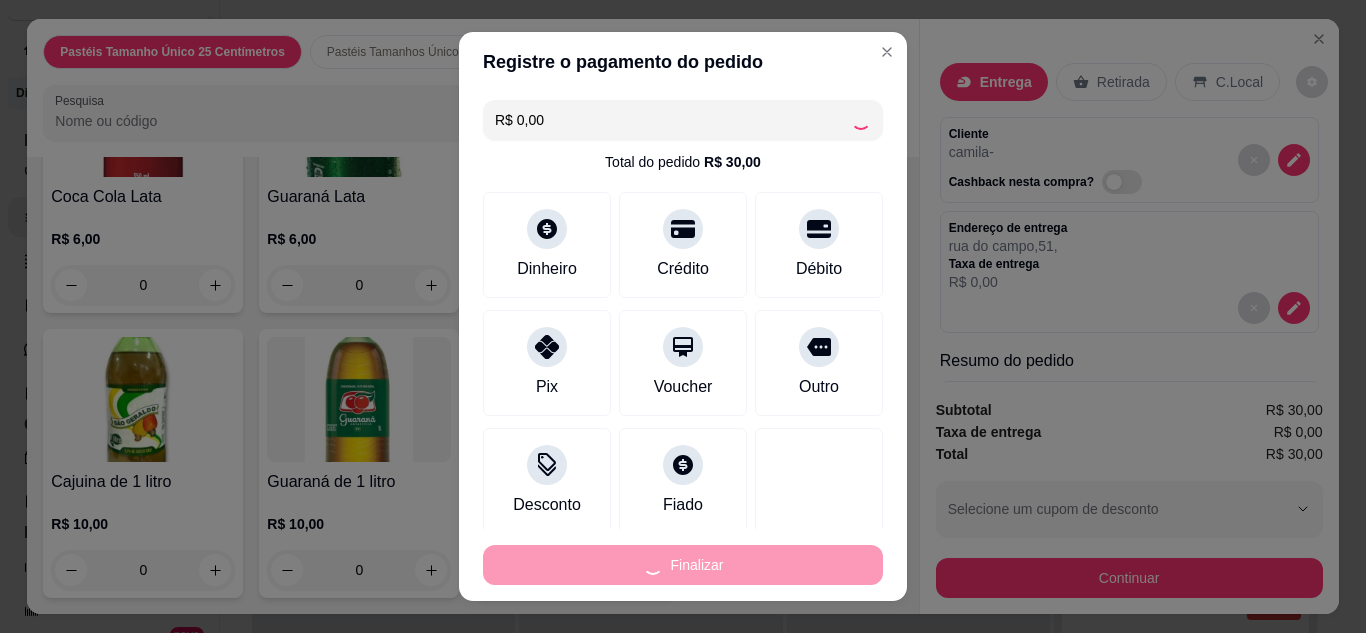 type on "0" 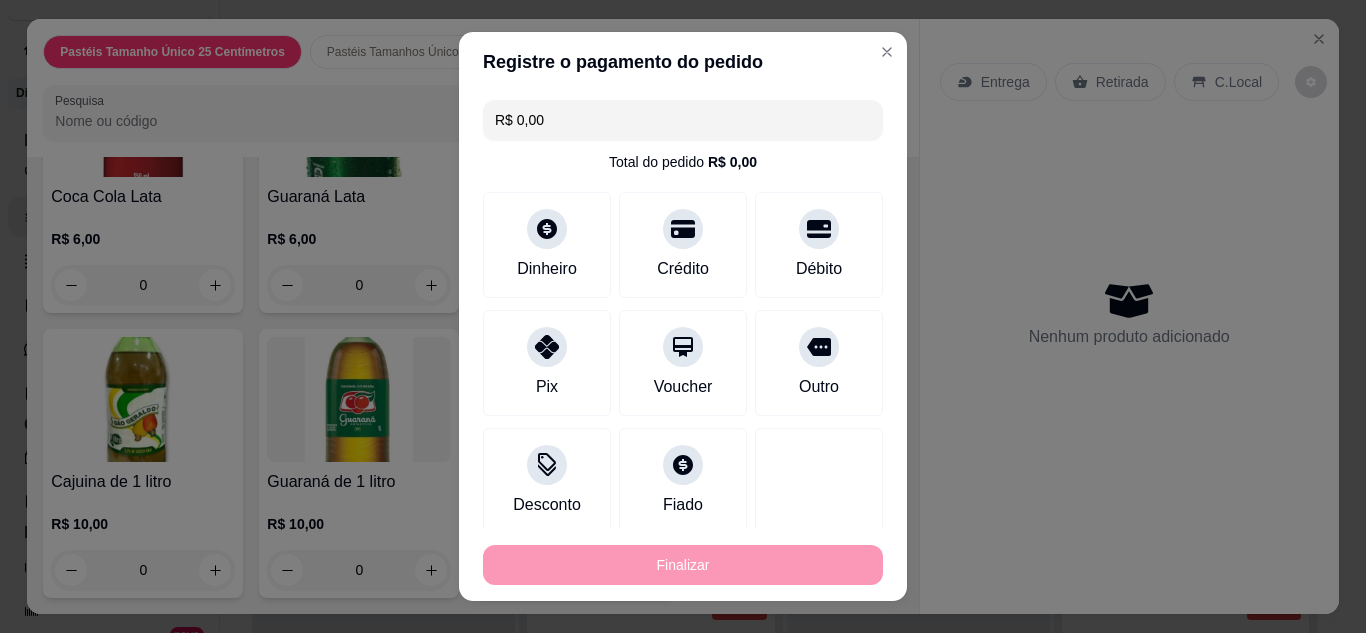 type on "-R$ 30,00" 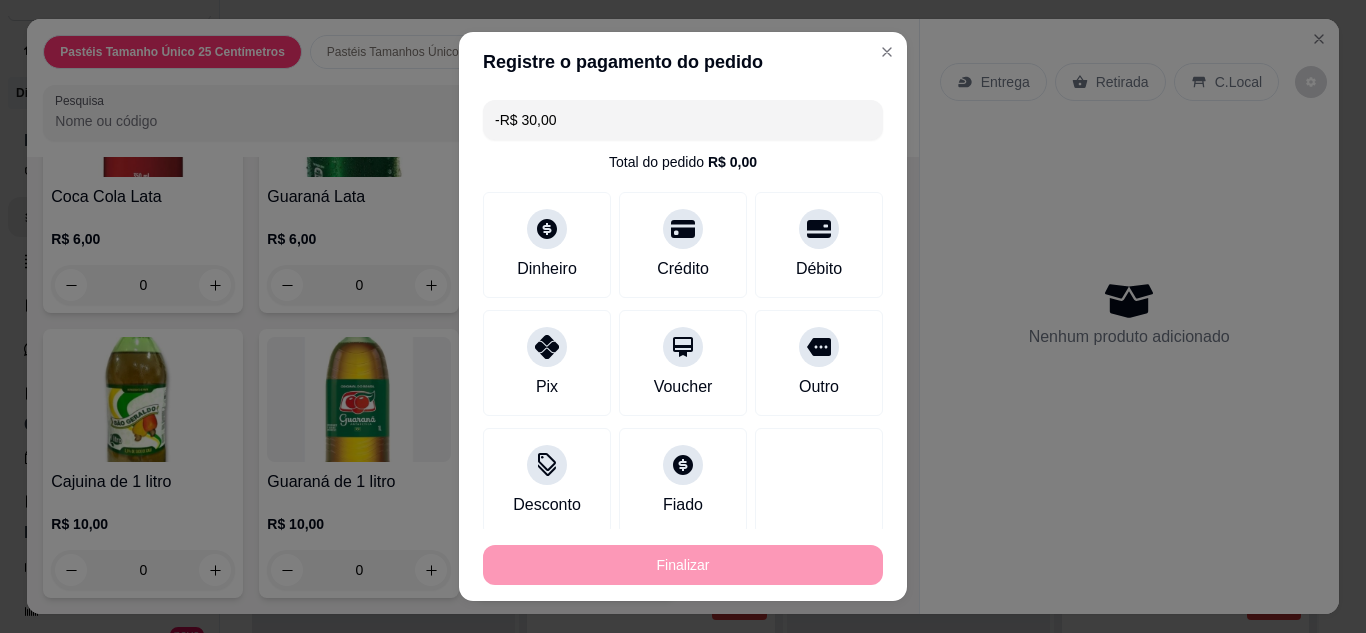 scroll, scrollTop: 3998, scrollLeft: 0, axis: vertical 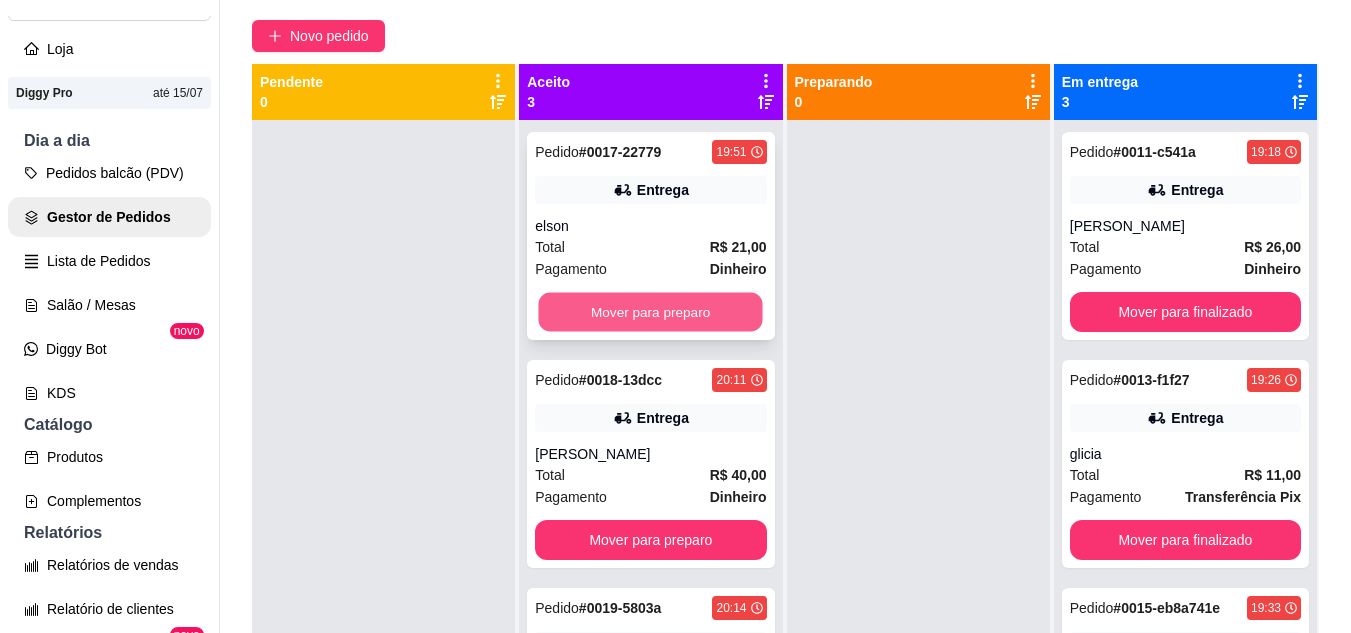 click on "Mover para preparo" at bounding box center [651, 312] 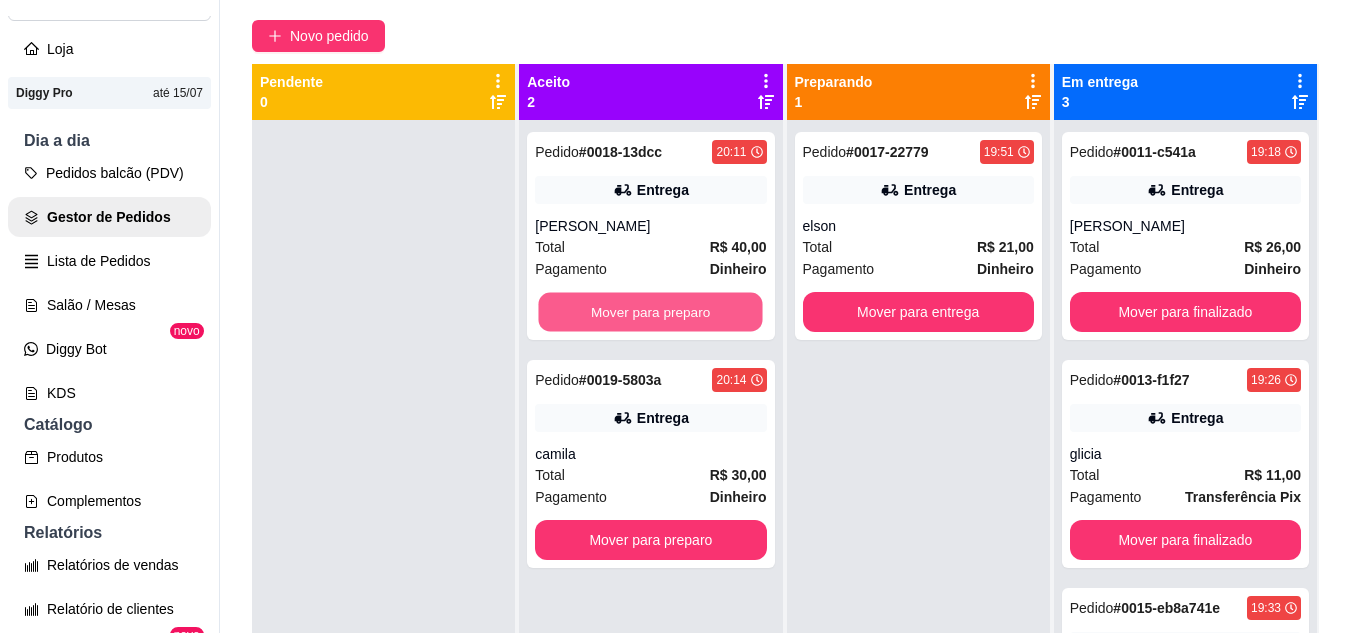 click on "Mover para preparo" at bounding box center (651, 312) 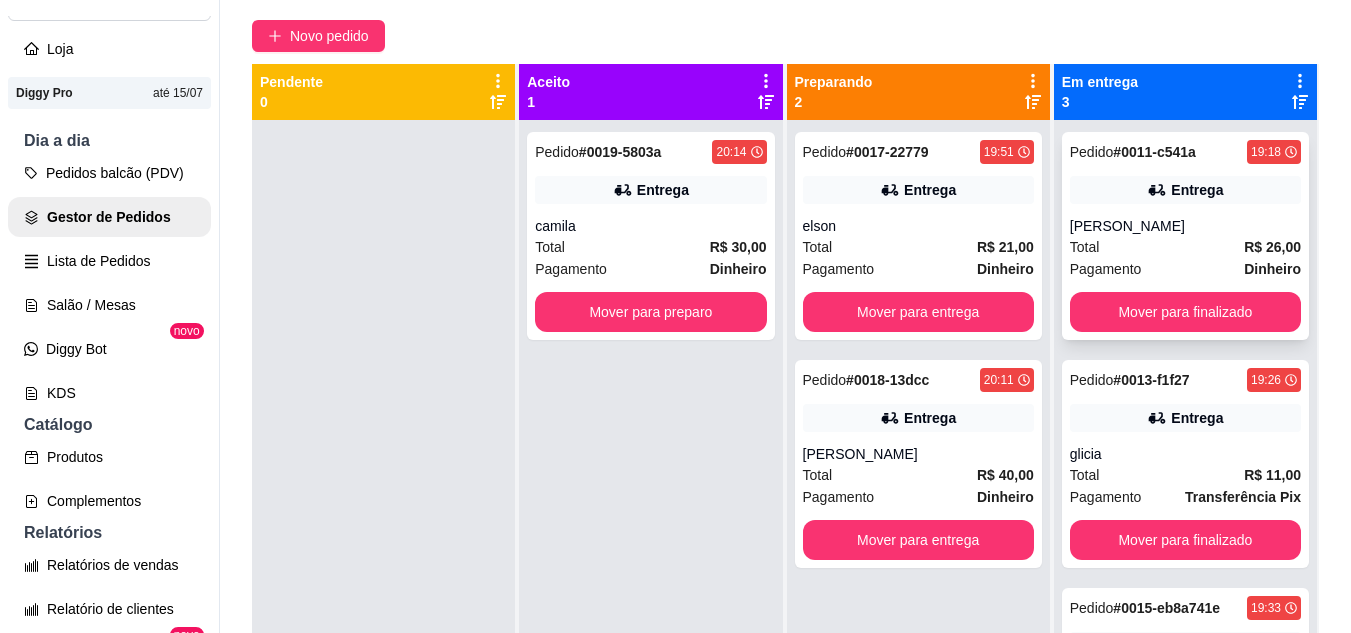click on "Pagamento Dinheiro" at bounding box center [1185, 269] 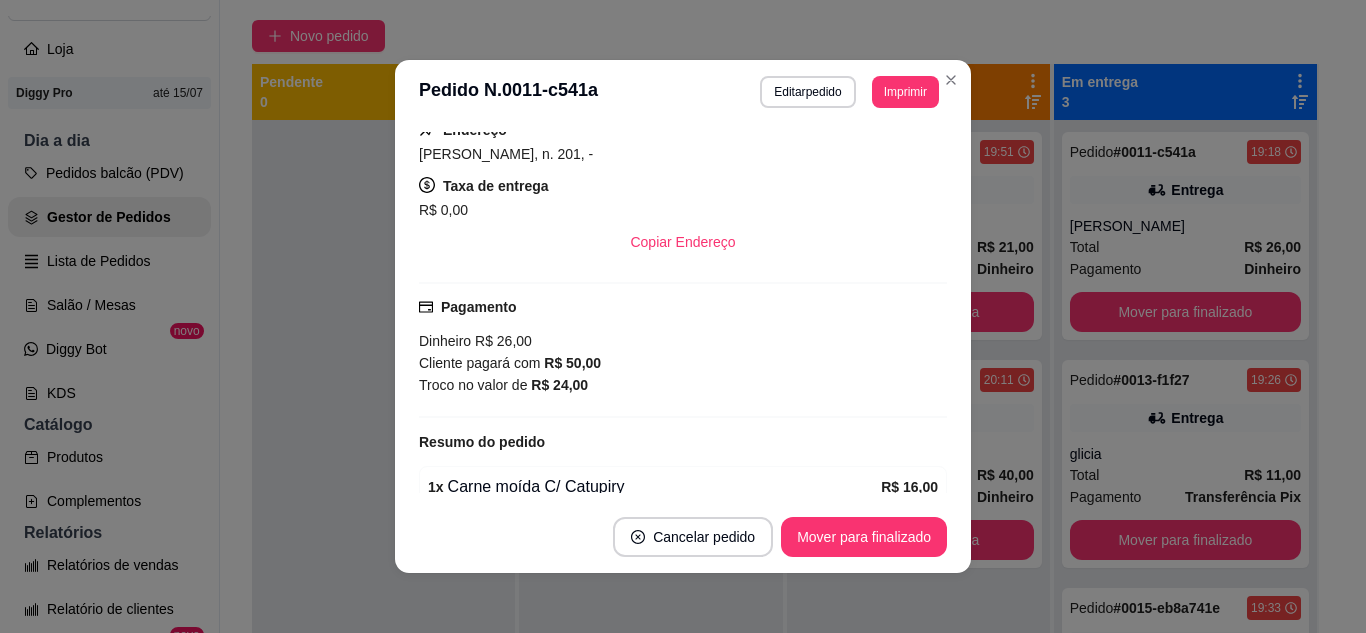 scroll, scrollTop: 360, scrollLeft: 0, axis: vertical 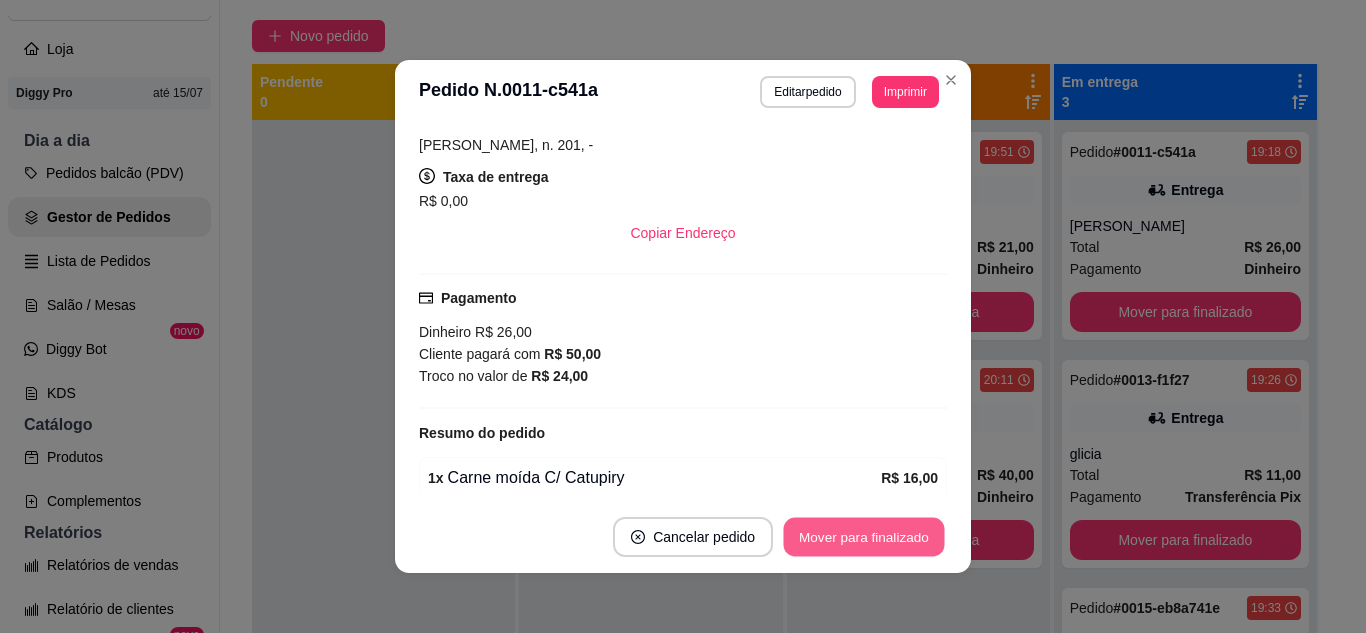 click on "Mover para finalizado" at bounding box center (864, 537) 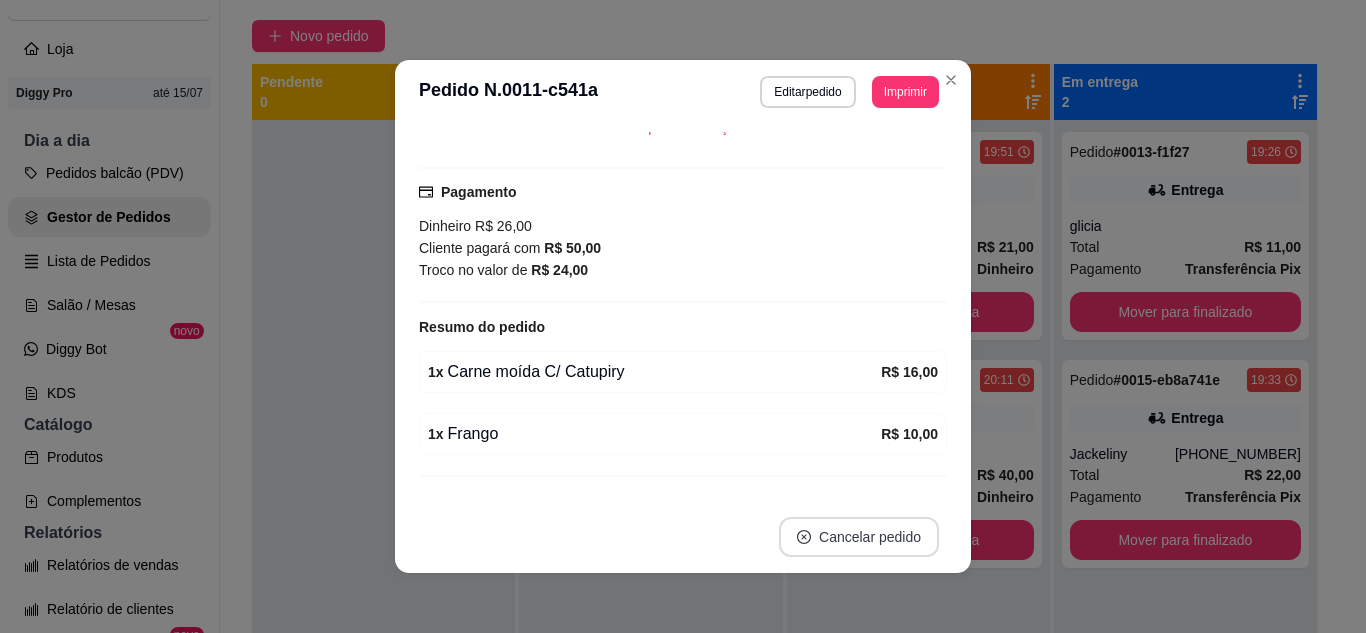 scroll, scrollTop: 254, scrollLeft: 0, axis: vertical 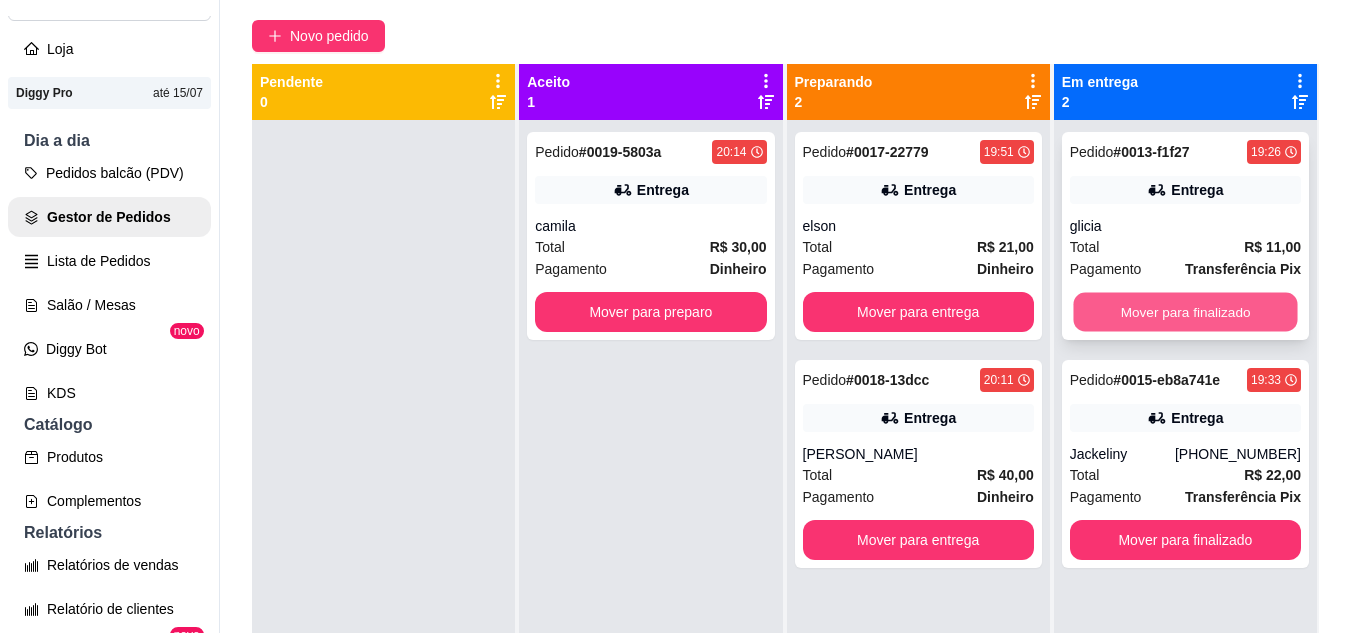 click on "Mover para finalizado" at bounding box center [1185, 312] 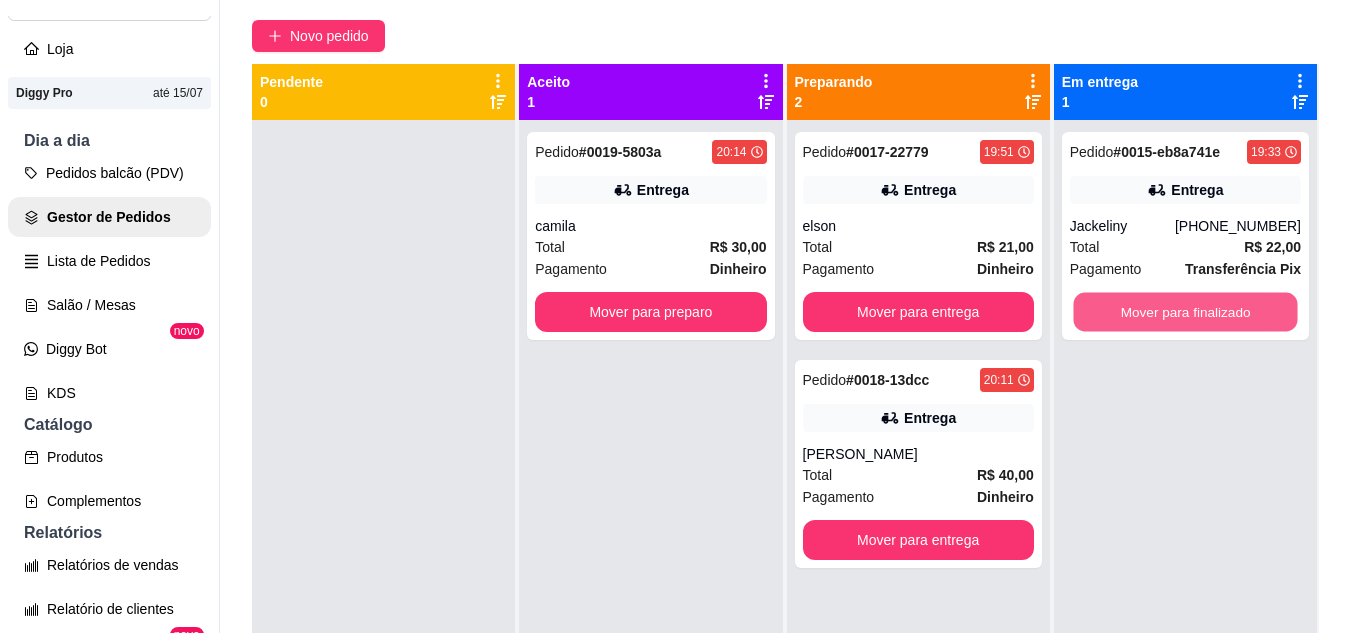 click on "Mover para finalizado" at bounding box center [1185, 312] 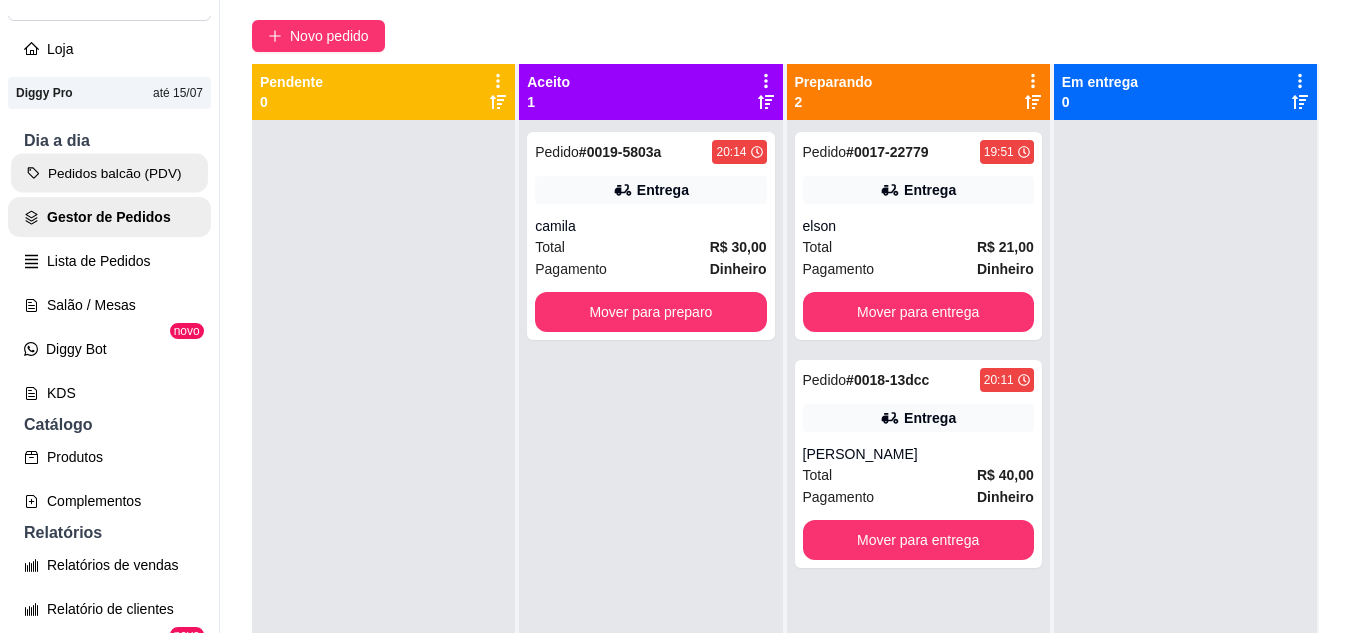 click on "Pedidos balcão (PDV)" at bounding box center (109, 173) 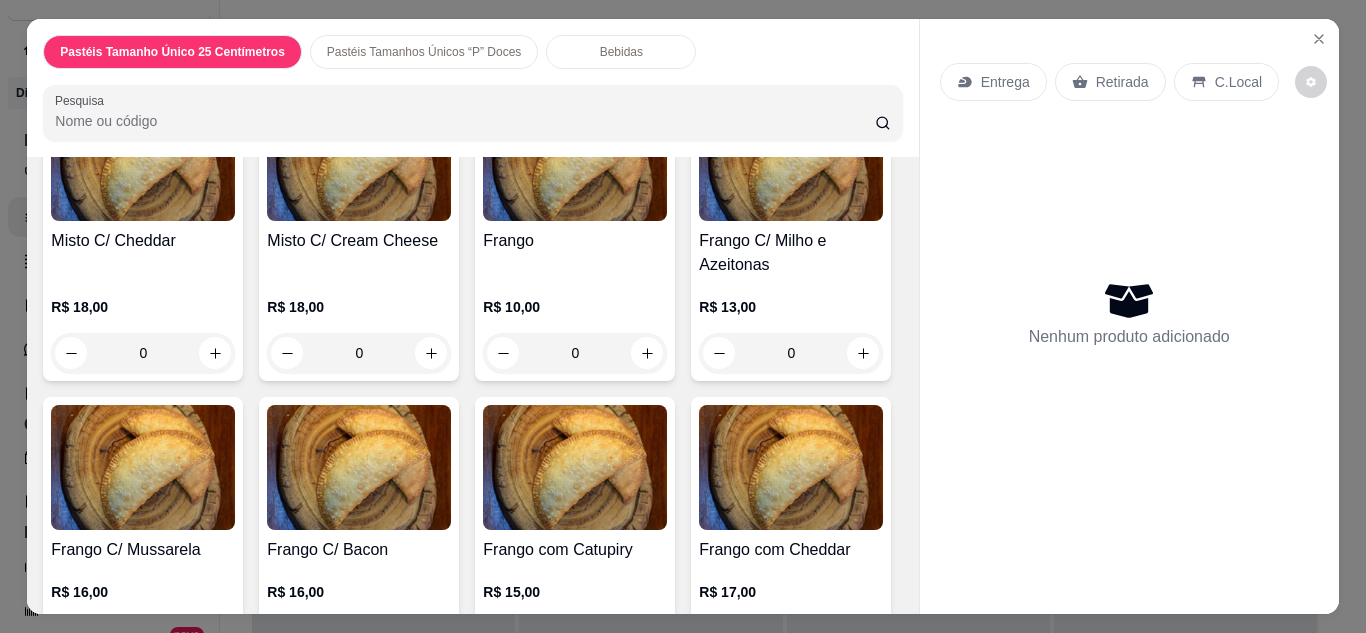 scroll, scrollTop: 1320, scrollLeft: 0, axis: vertical 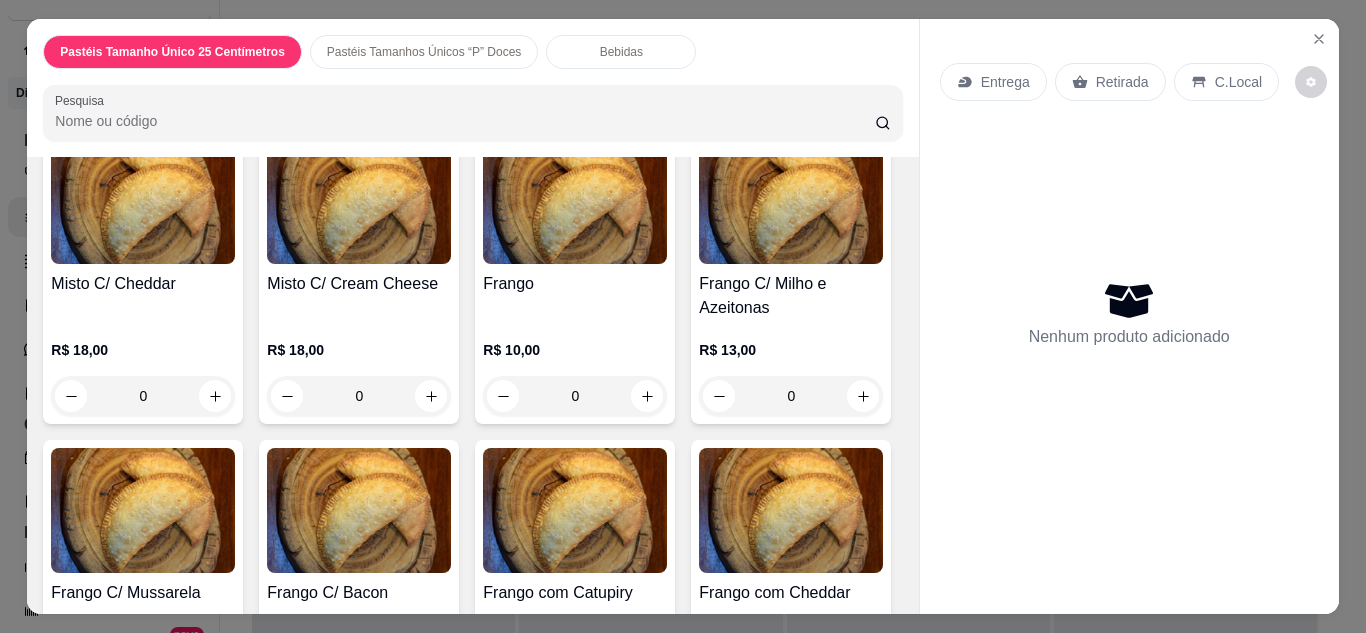 click on "0" at bounding box center (143, 87) 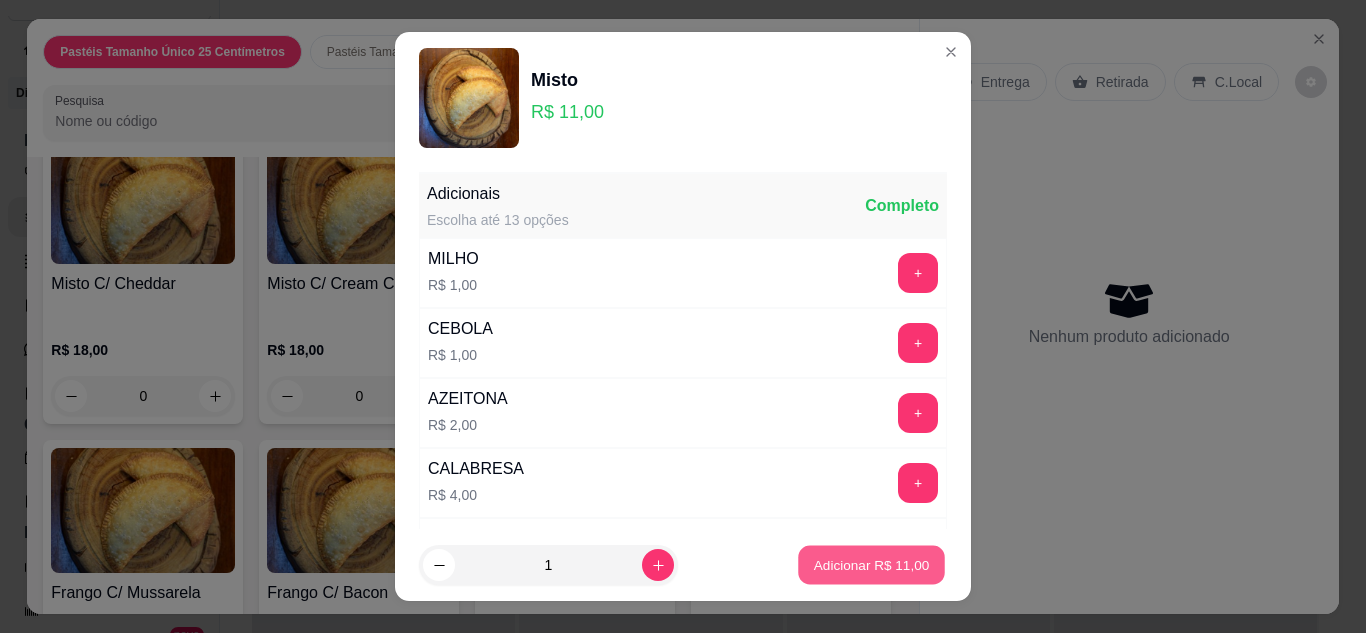 click on "Adicionar   R$ 11,00" at bounding box center (872, 565) 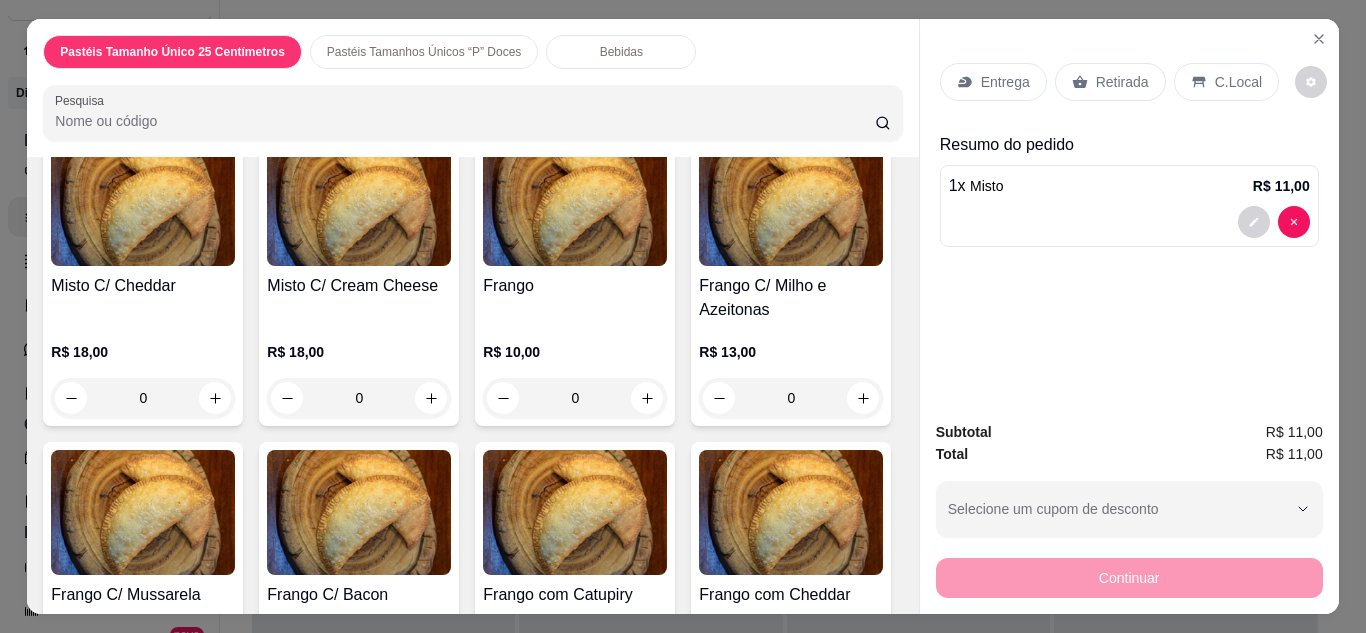 scroll, scrollTop: 1321, scrollLeft: 0, axis: vertical 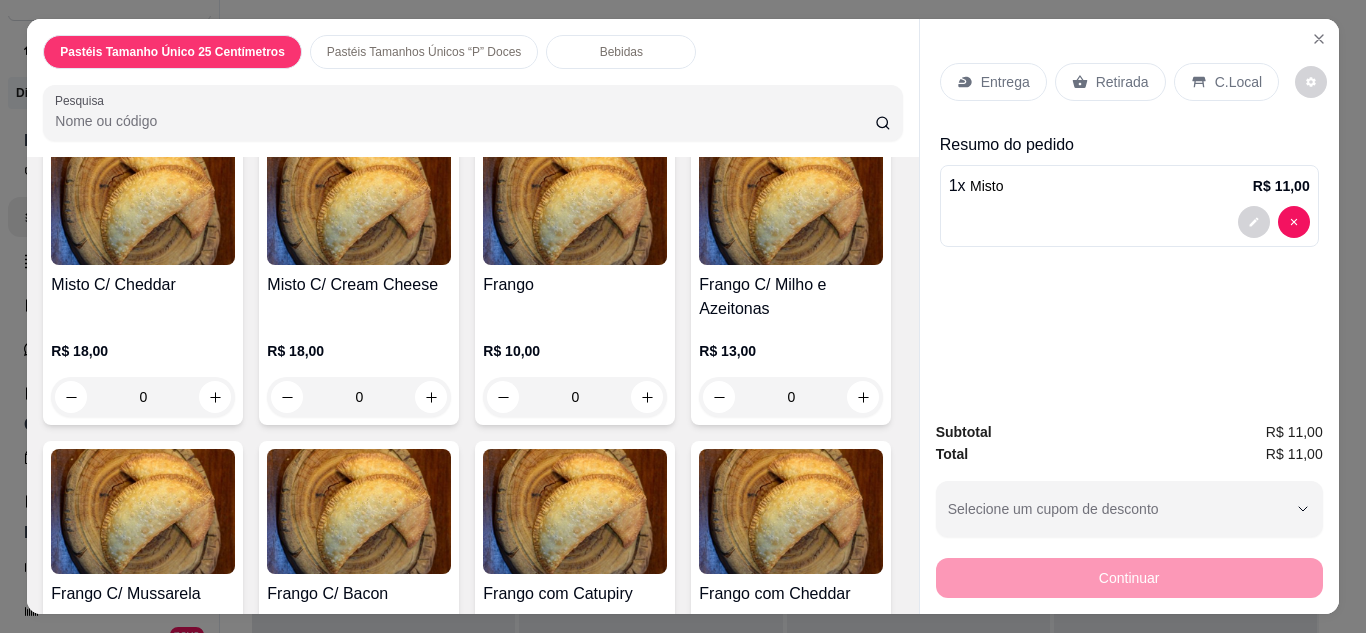 click on "Item avulso Pastéis Tamanho Único 25 Centímetros  Queijo    R$ 10,00 0 Queijo C/ Milho   R$ 11,00 0 Queijo C/ Bacon   R$ 16,00 0 Queijo C/ Catupiry    R$ 15,00 0 Queijo C/ Cheddar   R$ 17,00 0 Queijo C/ Cream Cheese    R$ 17,00 0 Calabresa    R$ 10,00 0 Calabresa Acebolada    R$ 11,00 0 Calabresa C/ Mussarela    R$ 16,00 0 Calabresa C/ Catupiry    R$ 15,00 0 Calabresa C/ Cheddar   R$ 17,00 0 Calabresa C/ Cream Cheese    R$ 17,00 0 Misto   R$ 11,00 1 Misto C/ Milho    R$ 12,00 0 Misto C/ Bacon   R$ 17,00 0 Misto C/ Catupiry    R$ 16,00 0 Misto C/ Cheddar    R$ 18,00 0 Misto C/ Cream Cheese    R$ 18,00 0 Frango    R$ 10,00 0 Frango C/ Milho e Azeitonas    R$ 13,00 0 Frango C/ Mussarela    R$ 16,00 0 Frango C/ Bacon   R$ 16,00 0 Frango com Catupiry    R$ 15,00 0 Frango com Cheddar    R$ 17,00 0 Frango com Cream Cheese    R$ 17,00 0 Carne moída    R$ 11,00 0 Carne moída C/ Azeitonas    R$ 13,00 0 Carne moída C/ Bacon   R$ 17,00 0 Carne moída C/ Mussarela    R$ 17,00 0   0   0" at bounding box center [472, 385] 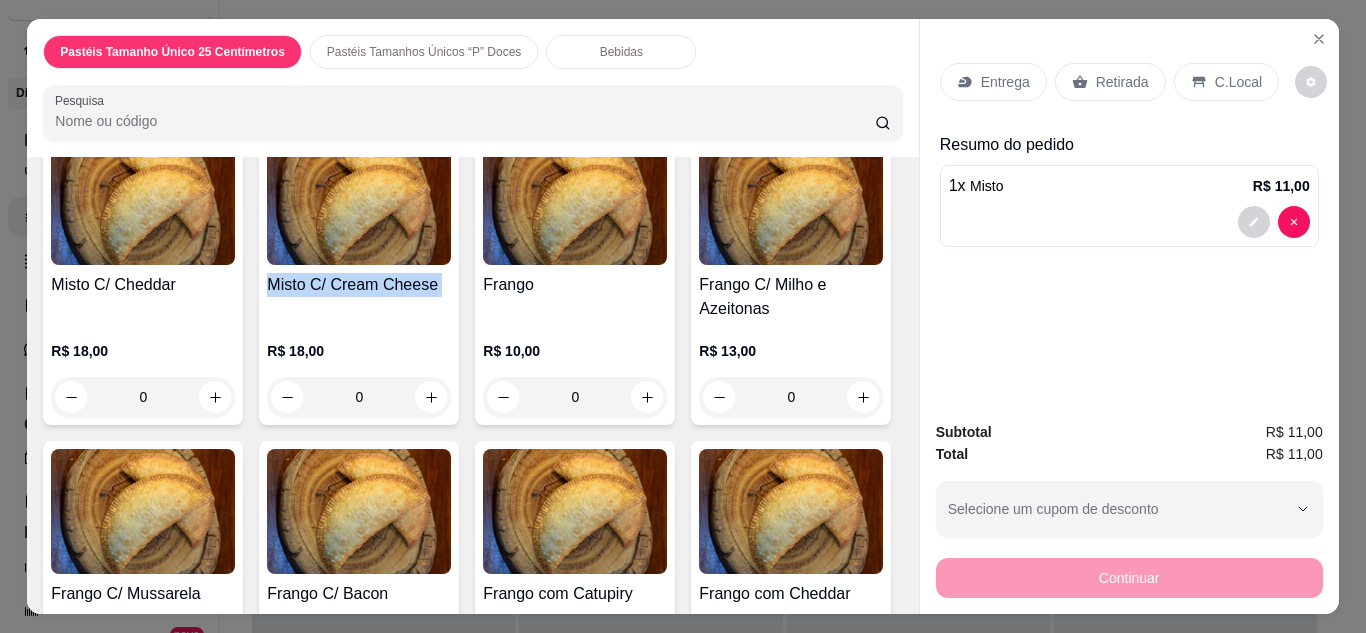 click on "Item avulso Pastéis Tamanho Único 25 Centímetros  Queijo    R$ 10,00 0 Queijo C/ Milho   R$ 11,00 0 Queijo C/ Bacon   R$ 16,00 0 Queijo C/ Catupiry    R$ 15,00 0 Queijo C/ Cheddar   R$ 17,00 0 Queijo C/ Cream Cheese    R$ 17,00 0 Calabresa    R$ 10,00 0 Calabresa Acebolada    R$ 11,00 0 Calabresa C/ Mussarela    R$ 16,00 0 Calabresa C/ Catupiry    R$ 15,00 0 Calabresa C/ Cheddar   R$ 17,00 0 Calabresa C/ Cream Cheese    R$ 17,00 0 Misto   R$ 11,00 1 Misto C/ Milho    R$ 12,00 0 Misto C/ Bacon   R$ 17,00 0 Misto C/ Catupiry    R$ 16,00 0 Misto C/ Cheddar    R$ 18,00 0 Misto C/ Cream Cheese    R$ 18,00 0 Frango    R$ 10,00 0 Frango C/ Milho e Azeitonas    R$ 13,00 0 Frango C/ Mussarela    R$ 16,00 0 Frango C/ Bacon   R$ 16,00 0 Frango com Catupiry    R$ 15,00 0 Frango com Cheddar    R$ 17,00 0 Frango com Cream Cheese    R$ 17,00 0 Carne moída    R$ 11,00 0 Carne moída C/ Azeitonas    R$ 13,00 0 Carne moída C/ Bacon   R$ 17,00 0 Carne moída C/ Mussarela    R$ 17,00 0   0   0" at bounding box center (472, 385) 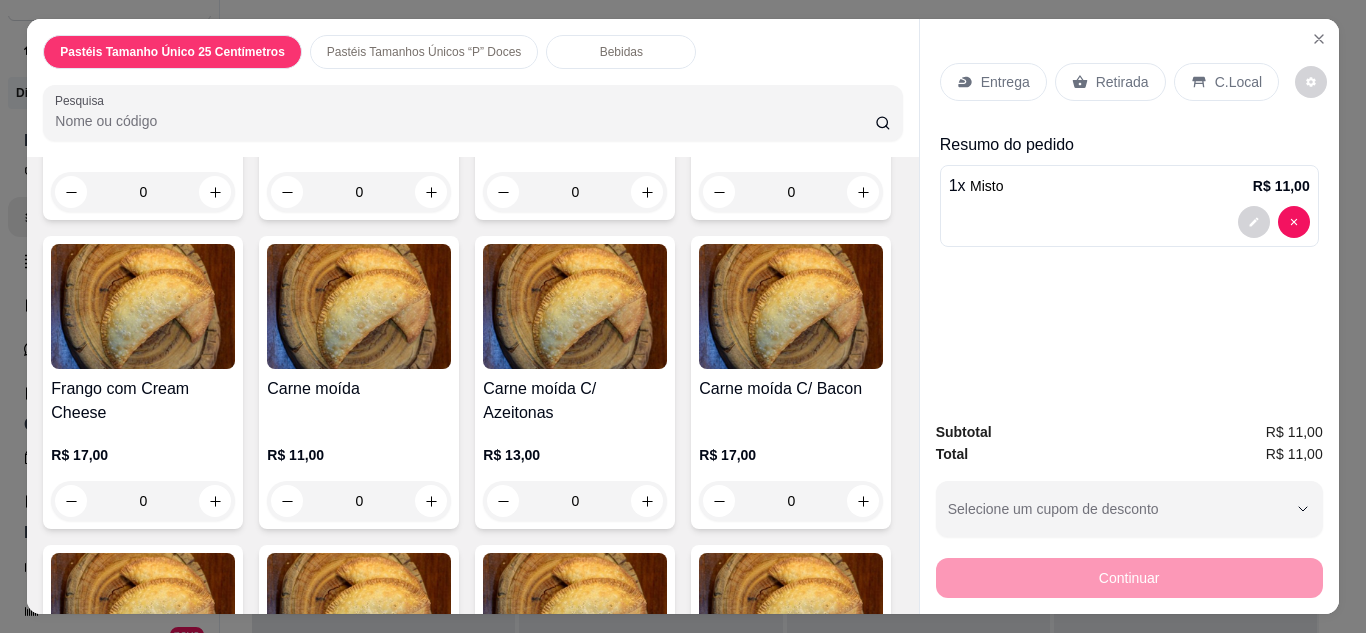 scroll, scrollTop: 1841, scrollLeft: 0, axis: vertical 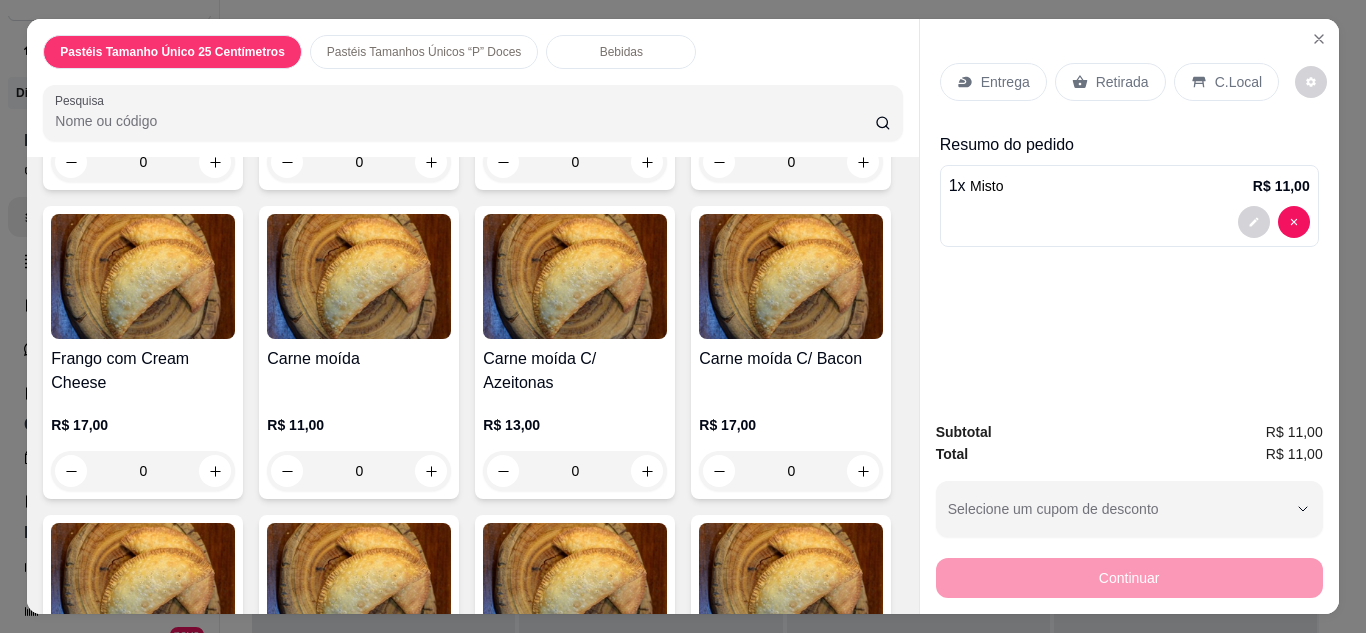 click on "0" at bounding box center [791, -123] 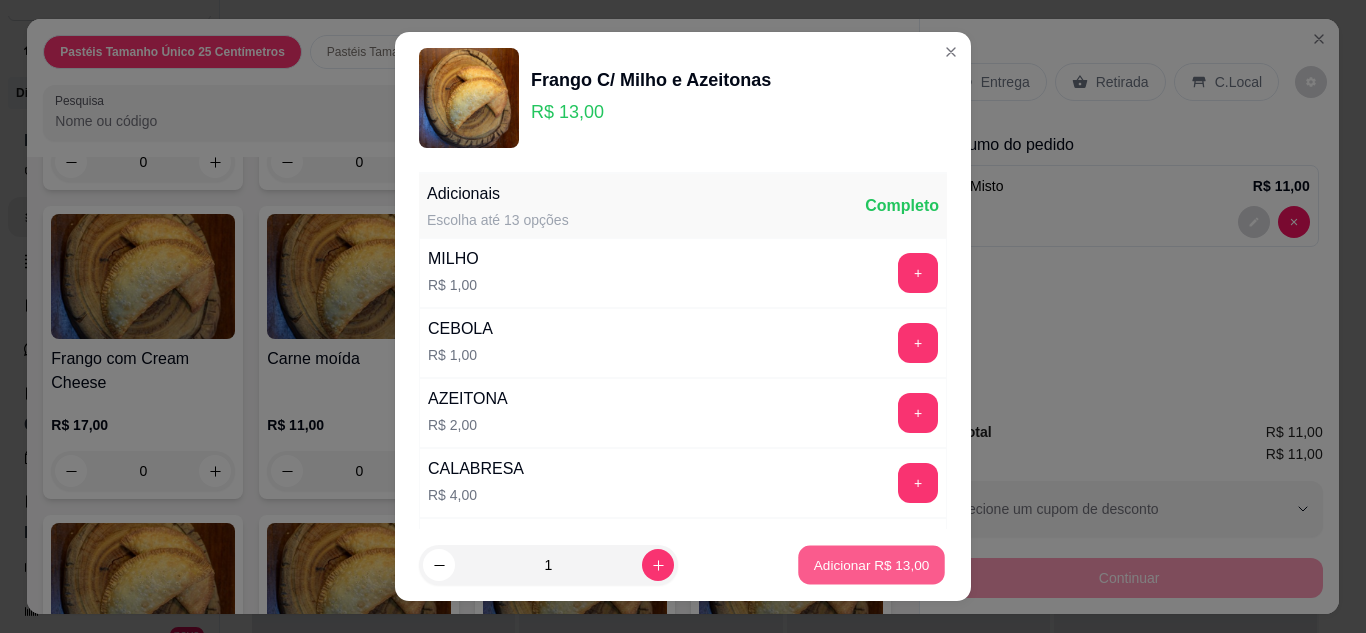 click on "Adicionar   R$ 13,00" at bounding box center [872, 565] 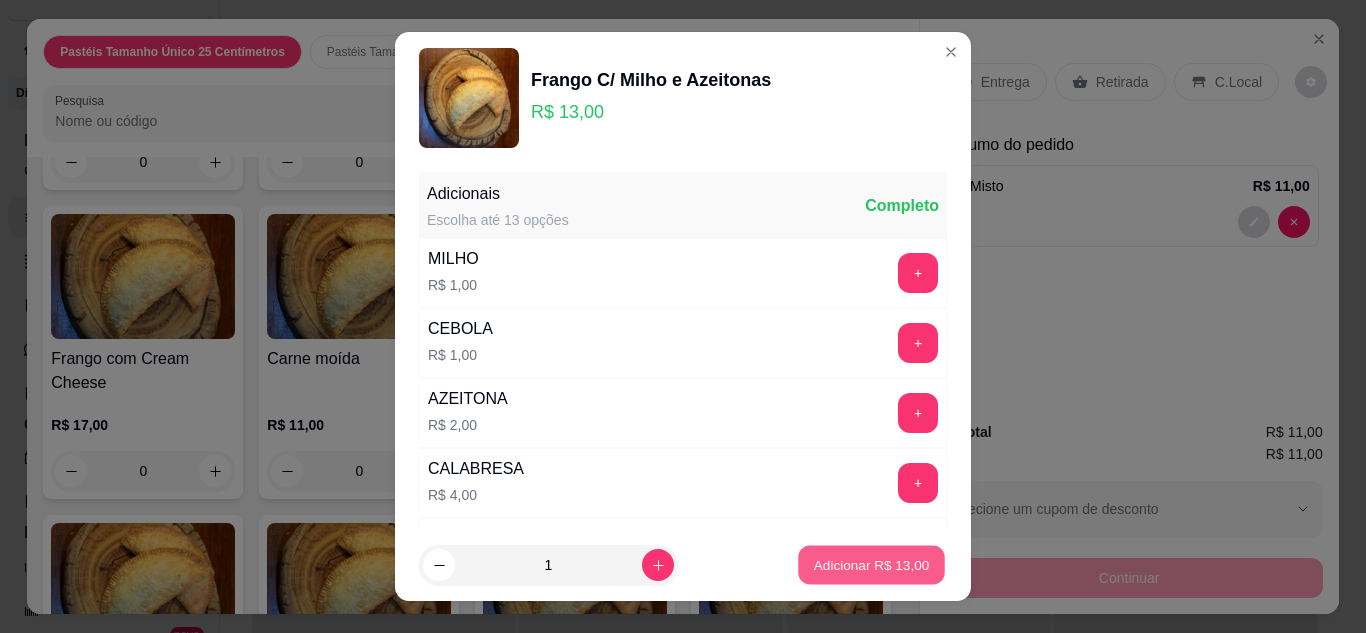 type on "1" 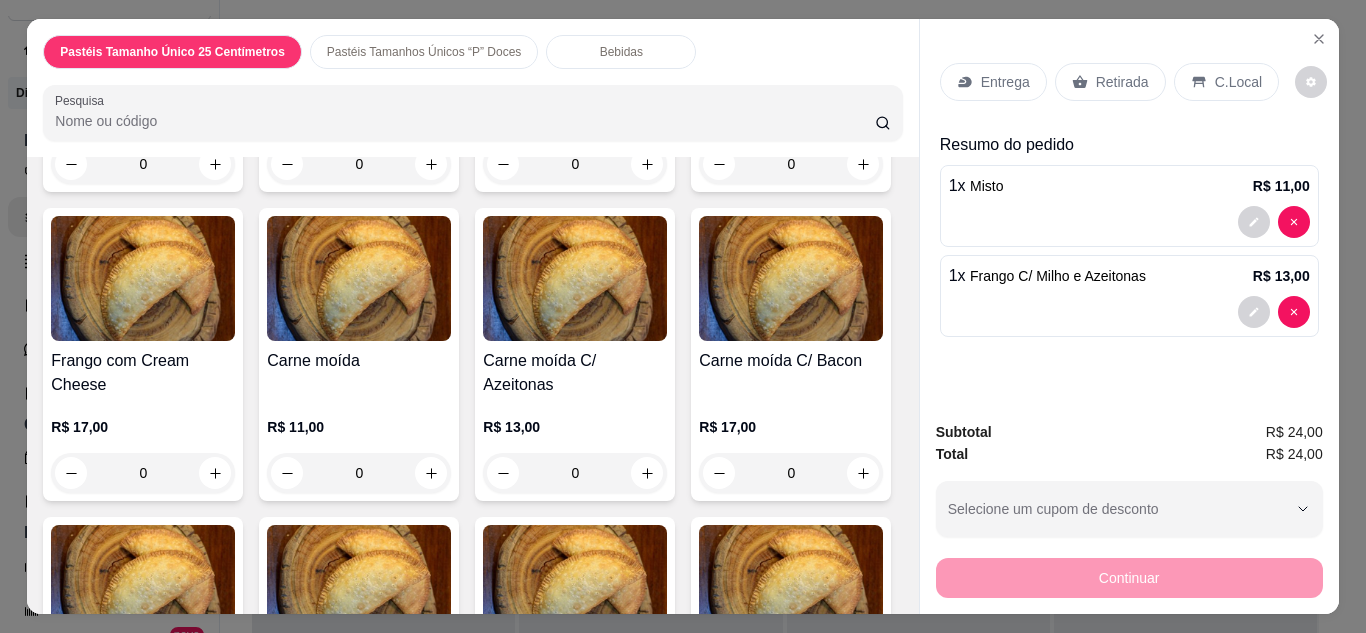 click on "Entrega" at bounding box center (1005, 82) 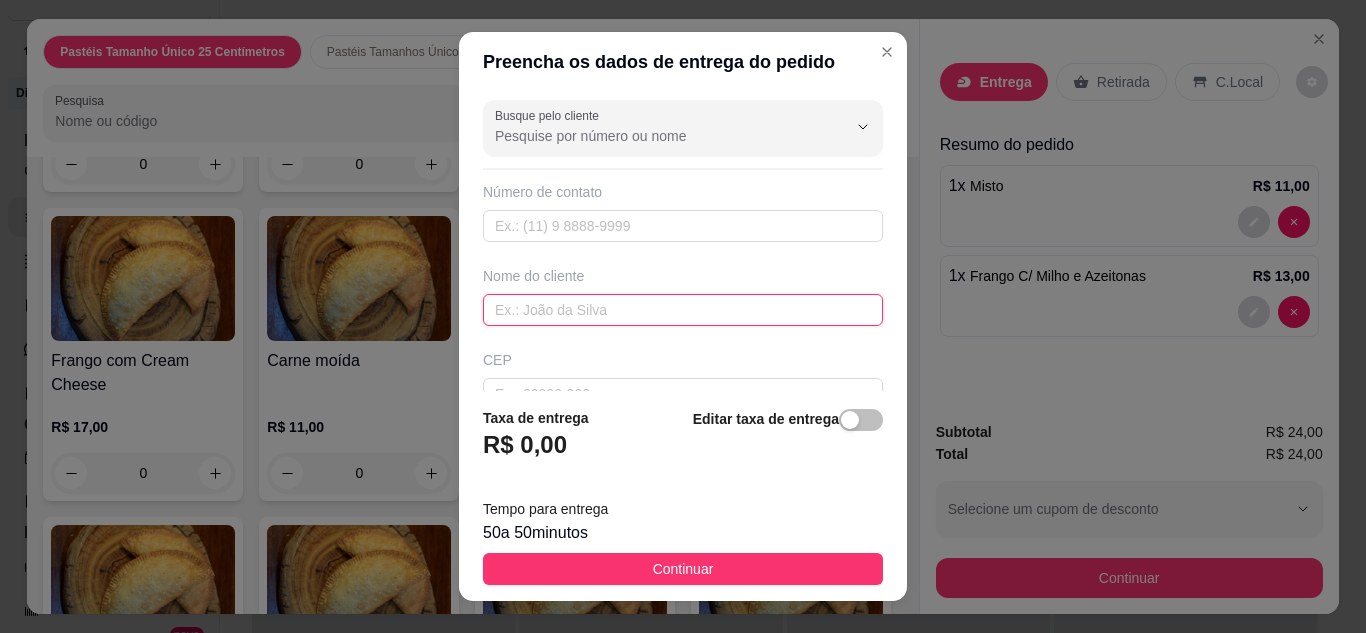 click at bounding box center (683, 310) 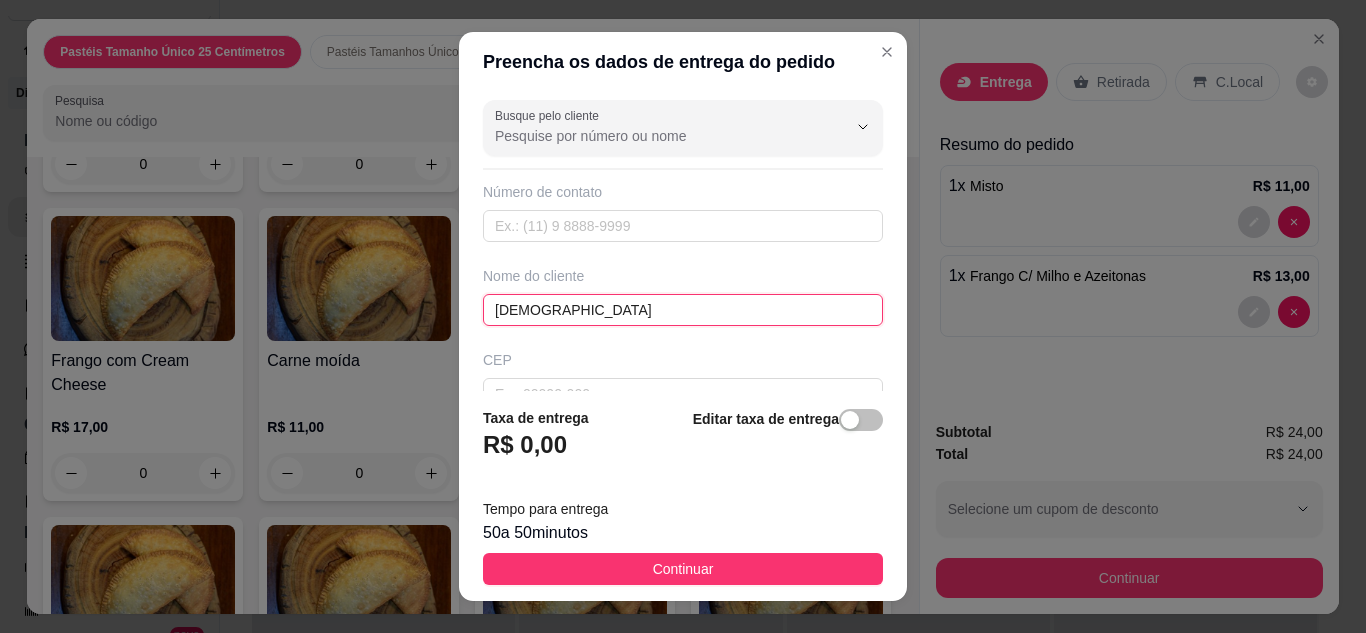 type on "[DEMOGRAPHIC_DATA]" 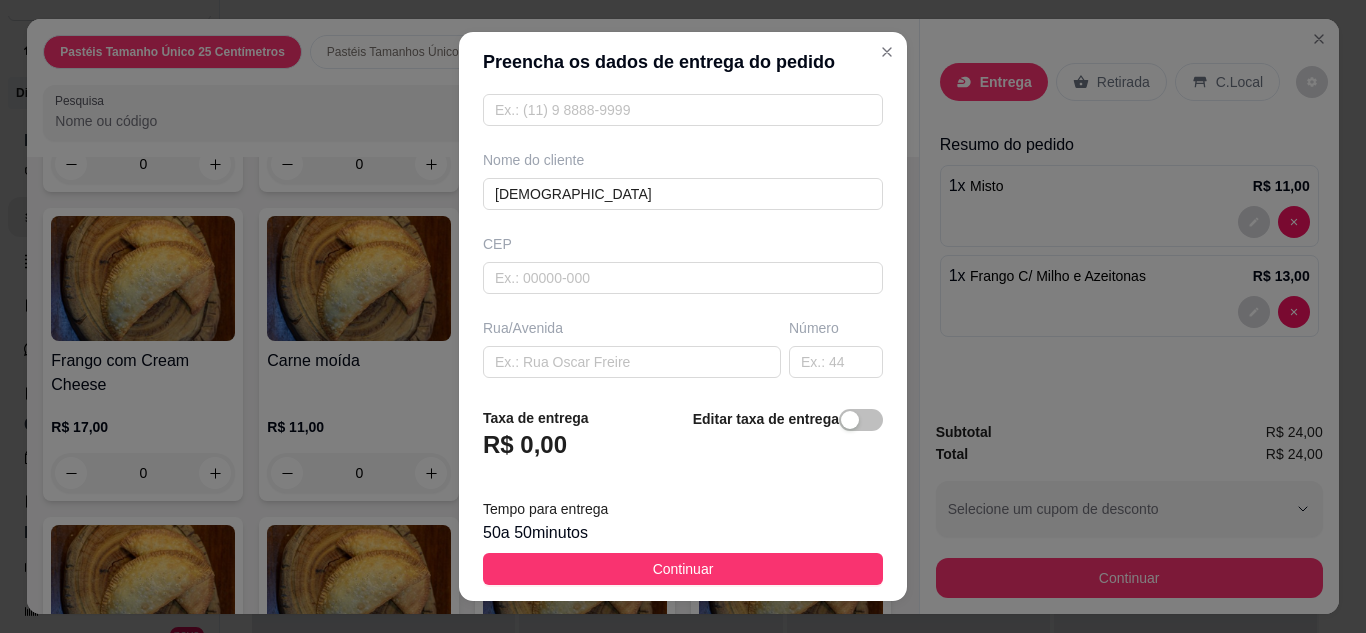 scroll, scrollTop: 160, scrollLeft: 0, axis: vertical 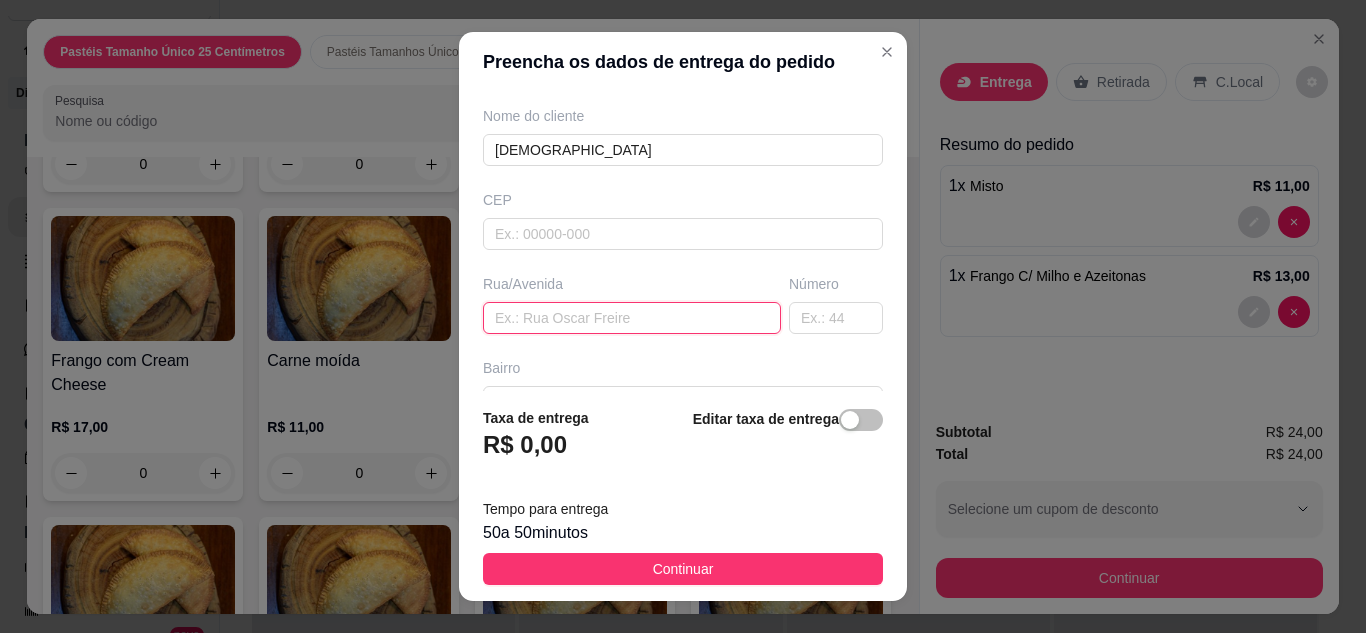 click at bounding box center (632, 318) 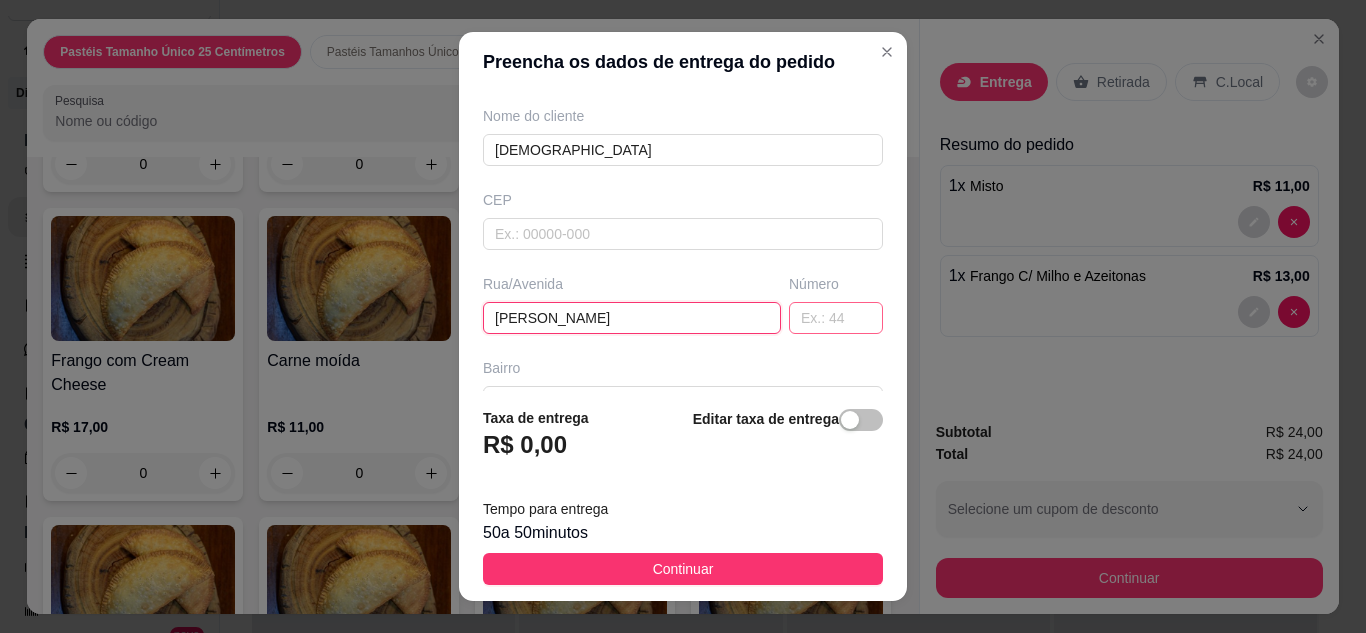 type on "[PERSON_NAME]" 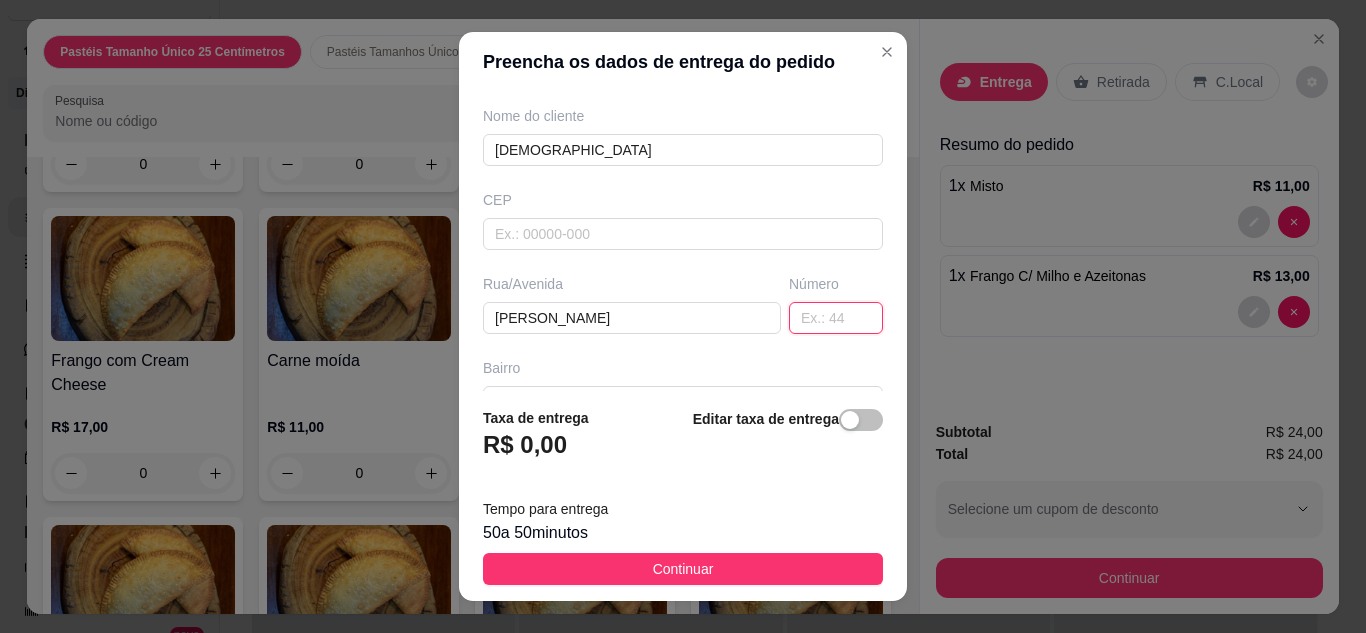 click at bounding box center [836, 318] 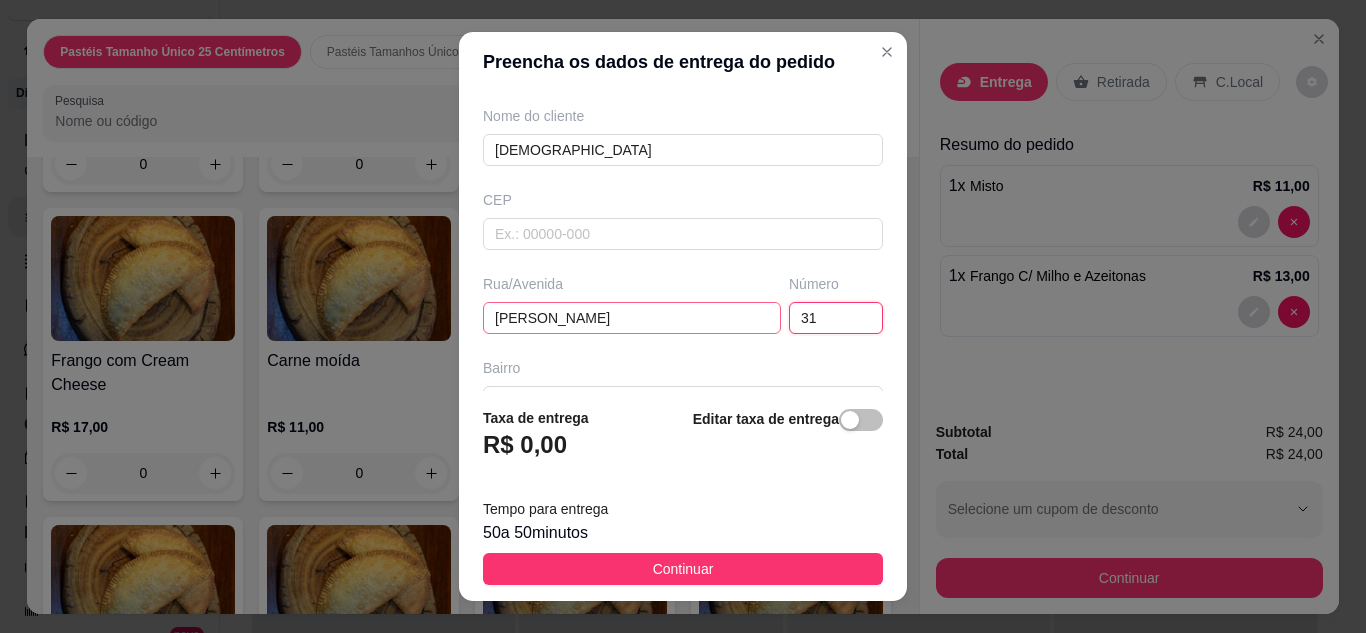 type on "31" 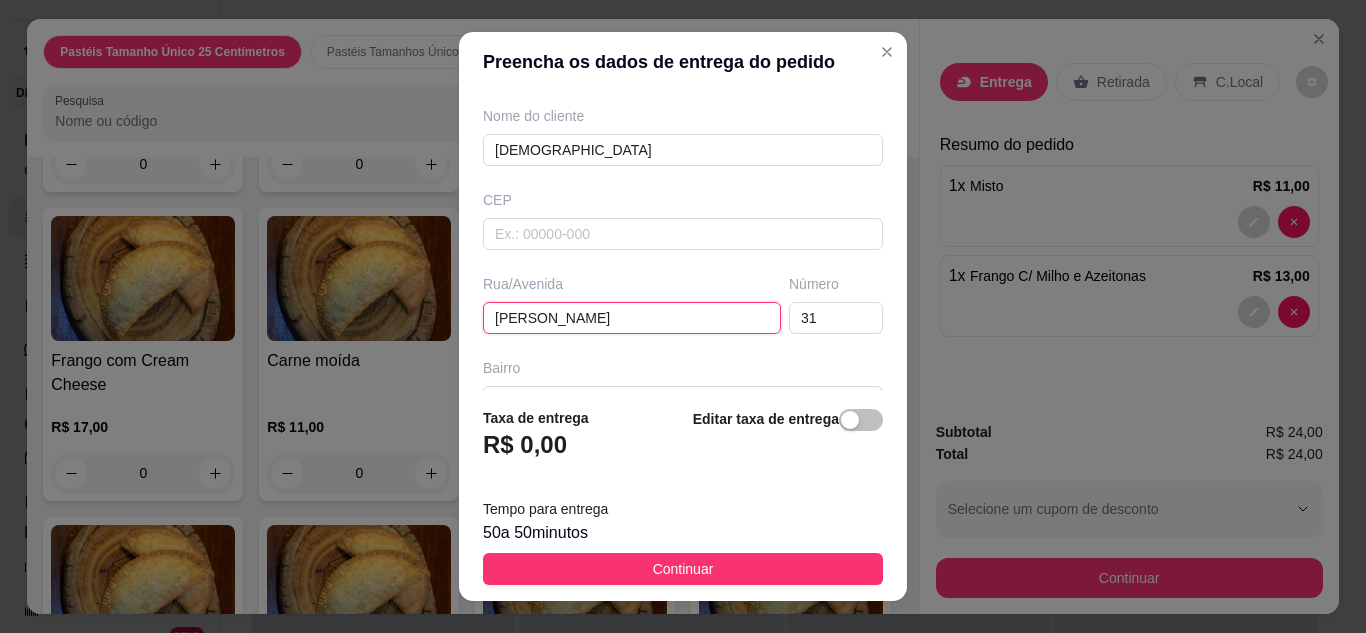 click on "[PERSON_NAME]" at bounding box center (632, 318) 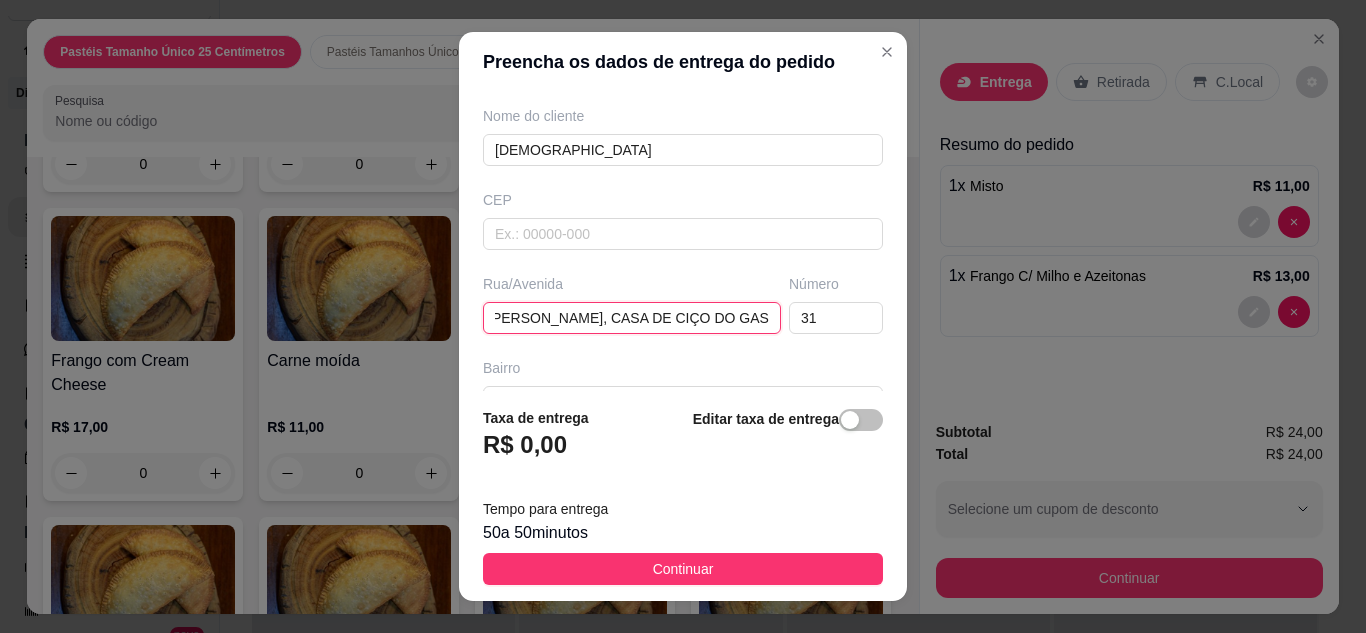 scroll, scrollTop: 0, scrollLeft: 64, axis: horizontal 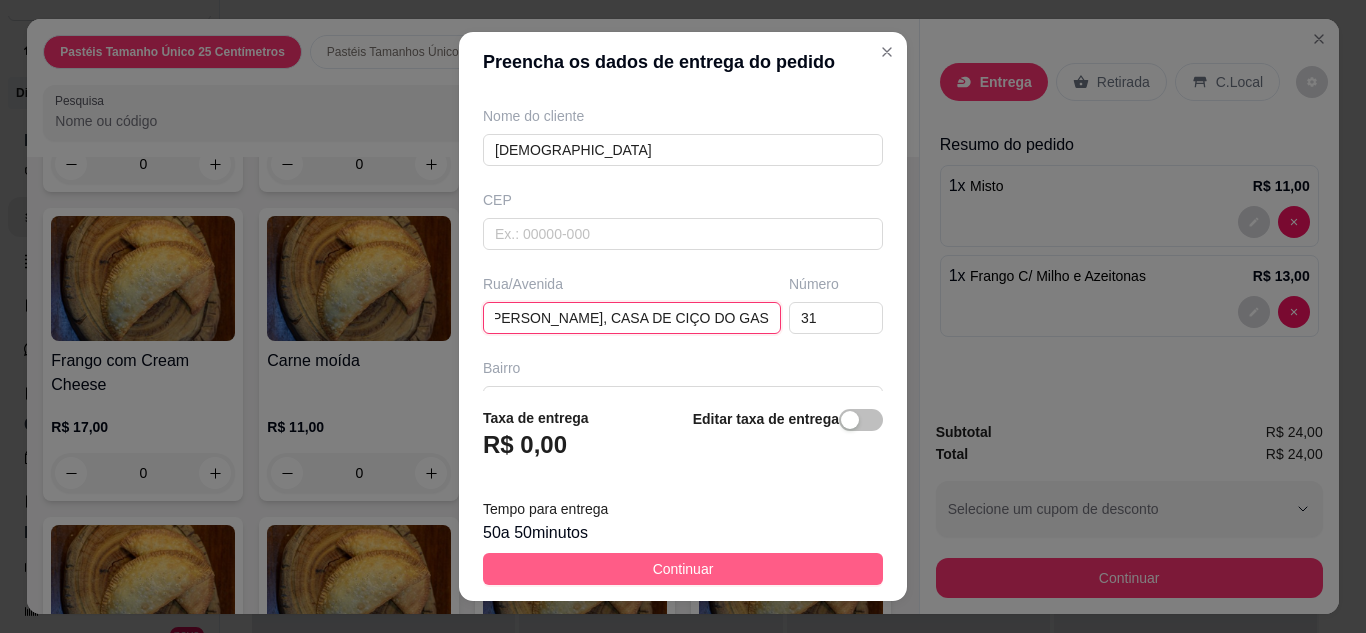type on "[PERSON_NAME], CASA DE CIÇO DO GAS" 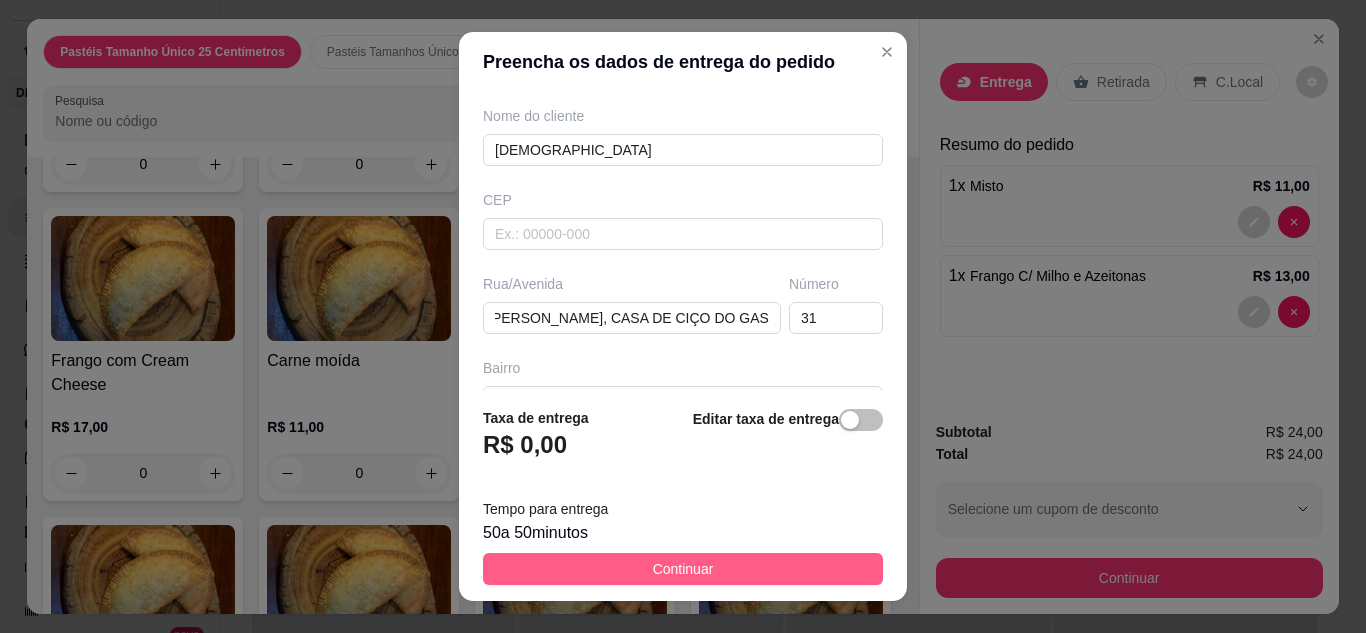 scroll, scrollTop: 0, scrollLeft: 0, axis: both 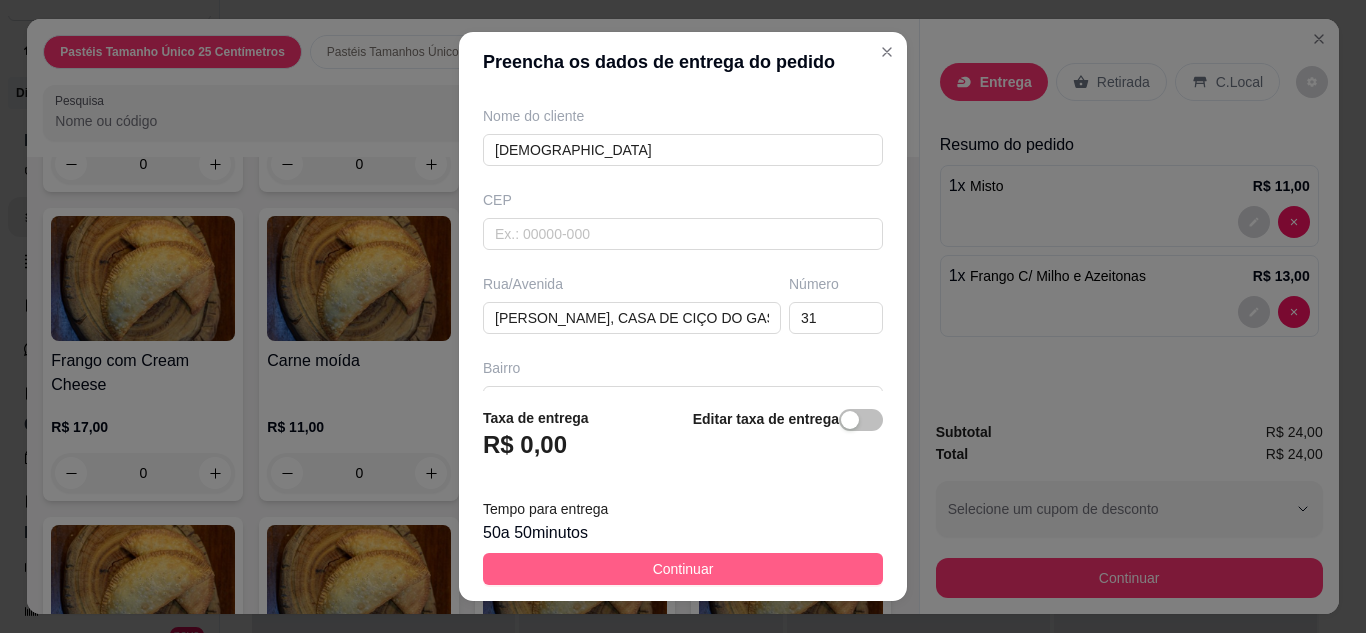 click on "Continuar" at bounding box center (683, 569) 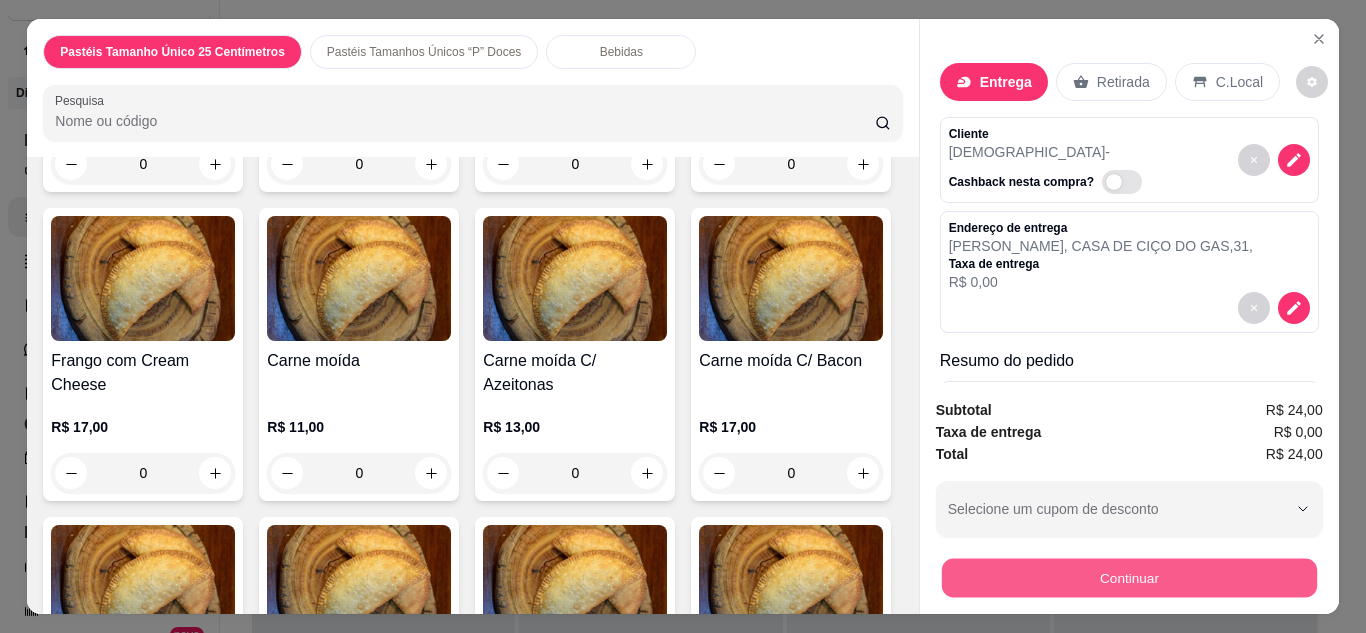 click on "Continuar" at bounding box center [1128, 578] 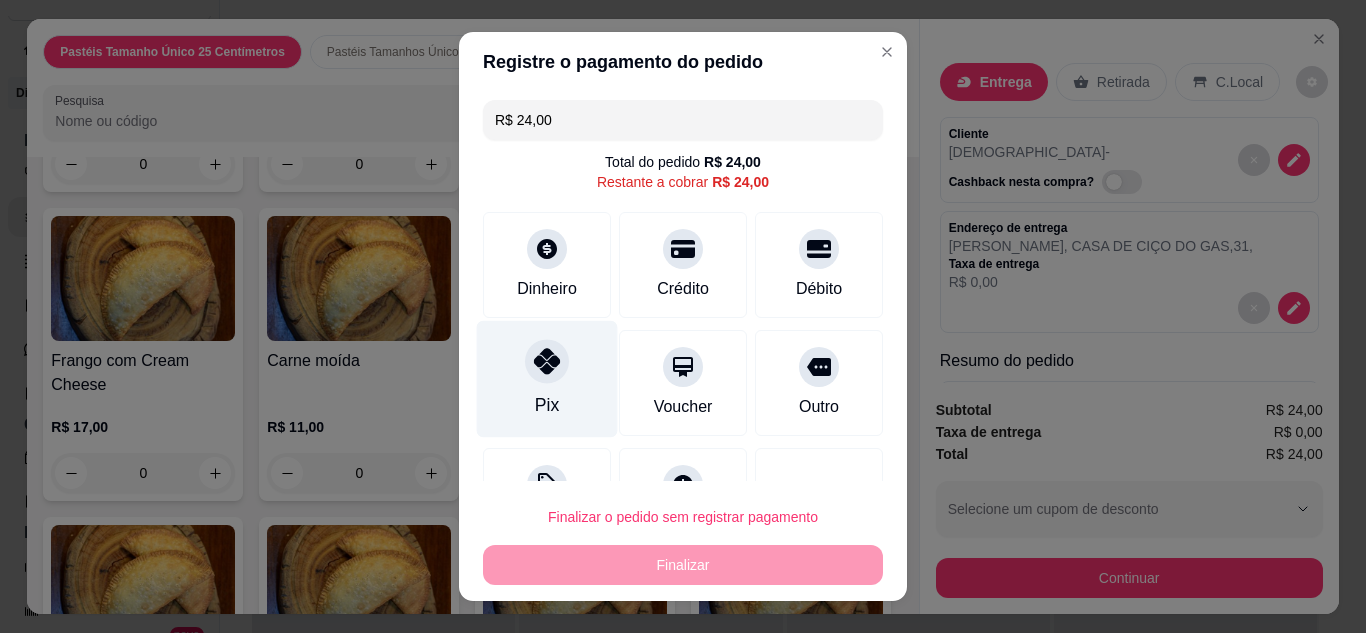 click on "Pix" at bounding box center (547, 378) 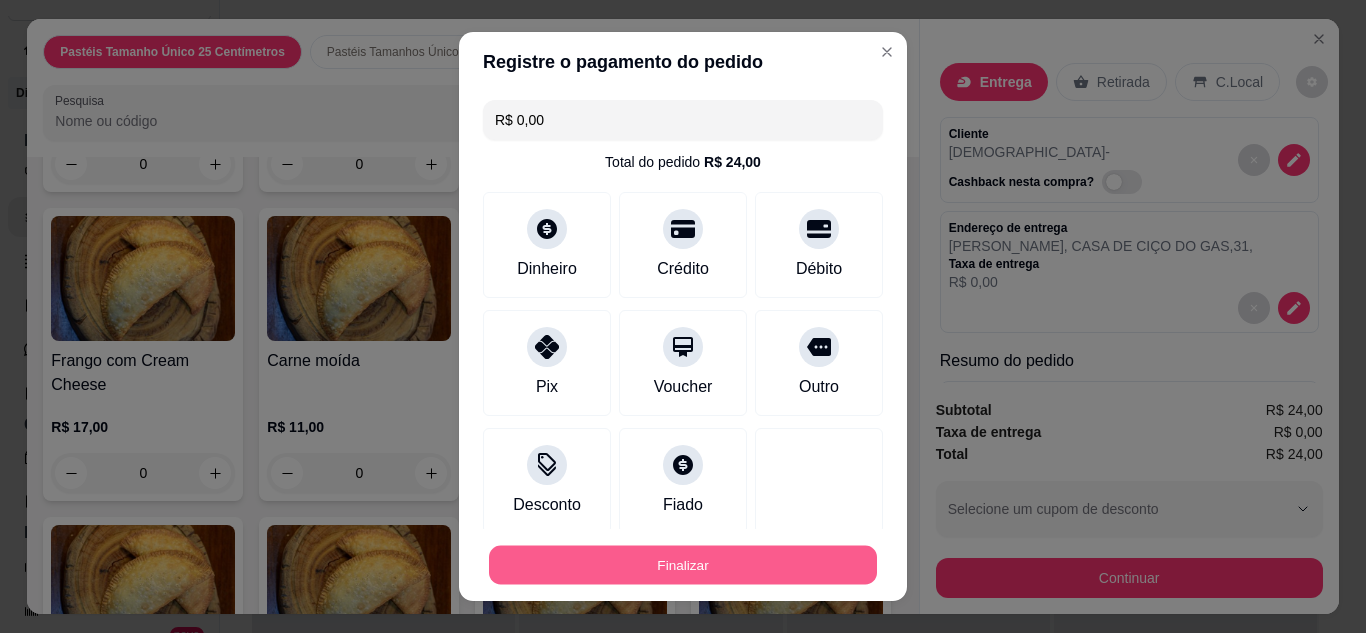 click on "Finalizar" at bounding box center [683, 565] 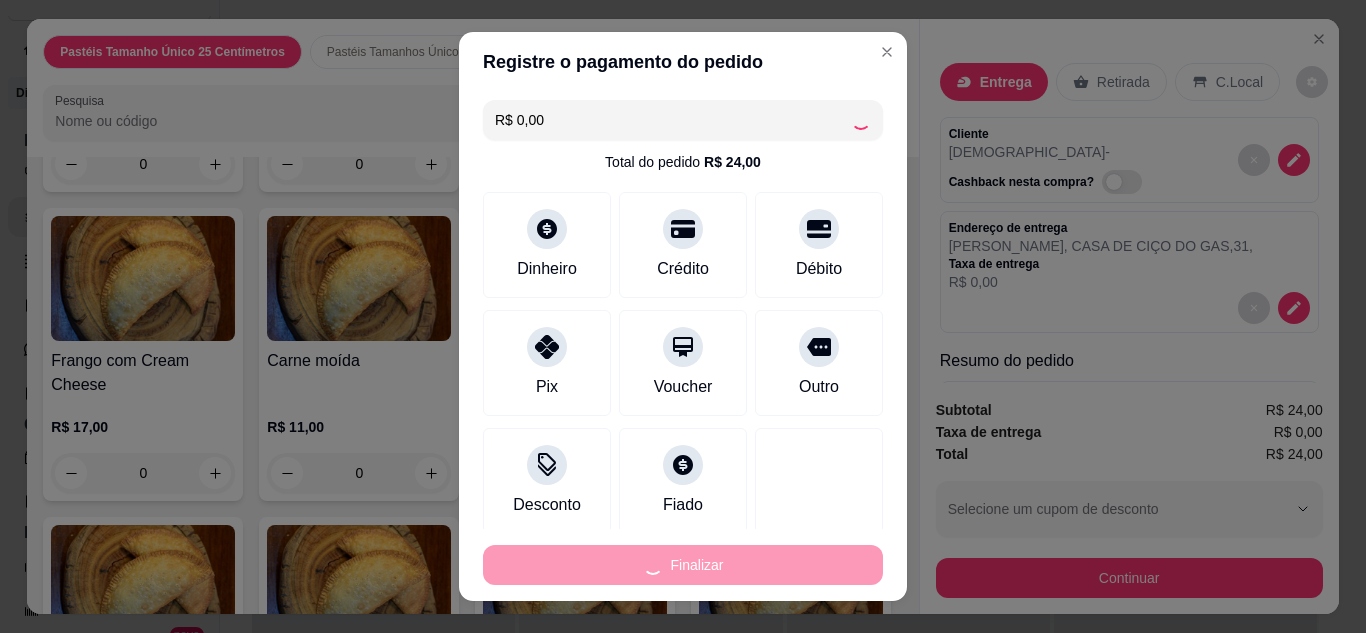 type on "0" 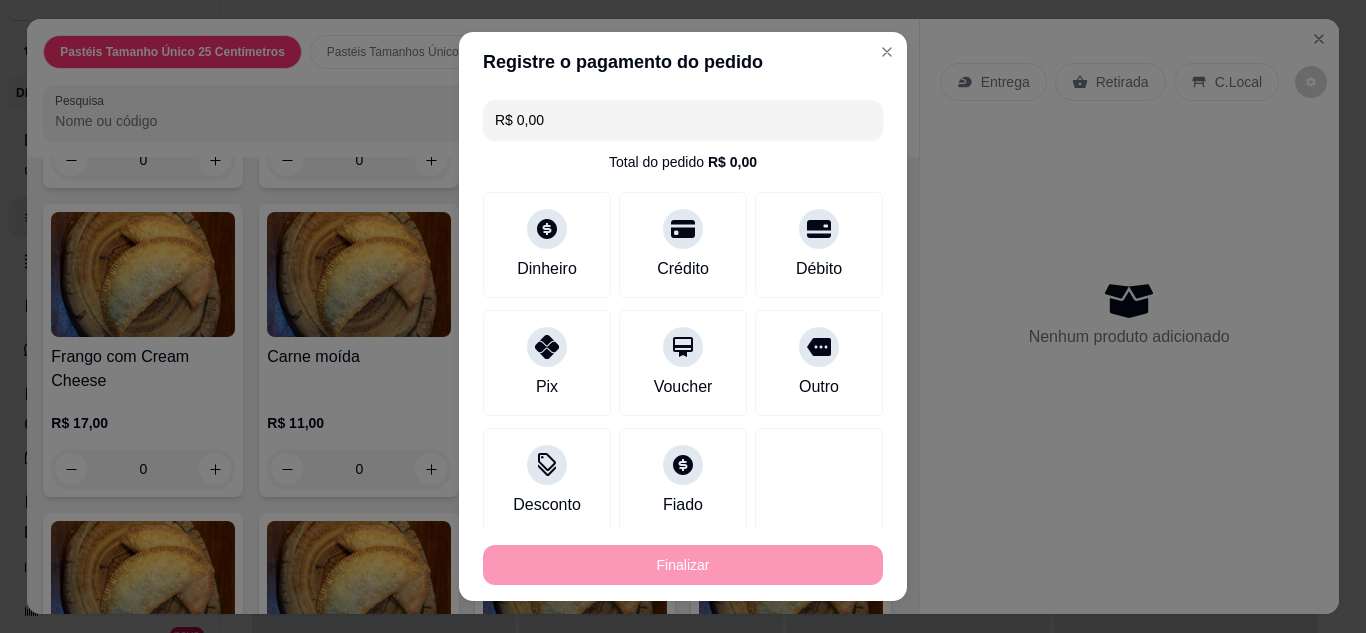 type on "-R$ 24,00" 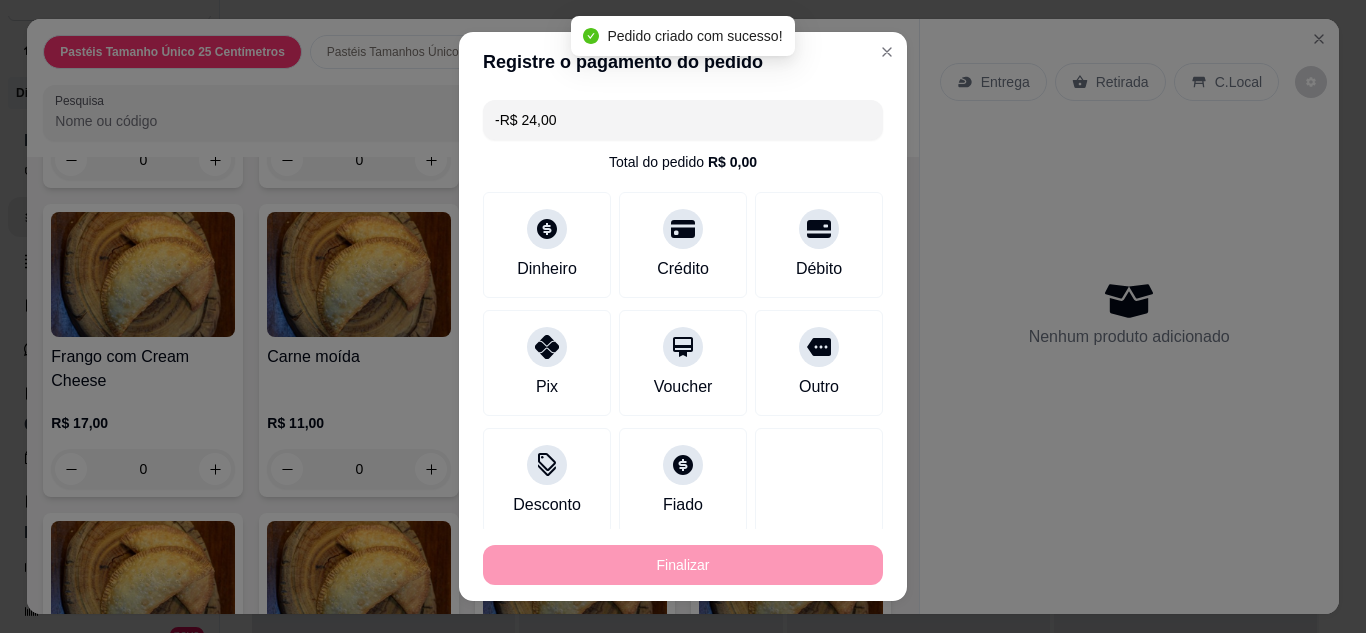 scroll, scrollTop: 1839, scrollLeft: 0, axis: vertical 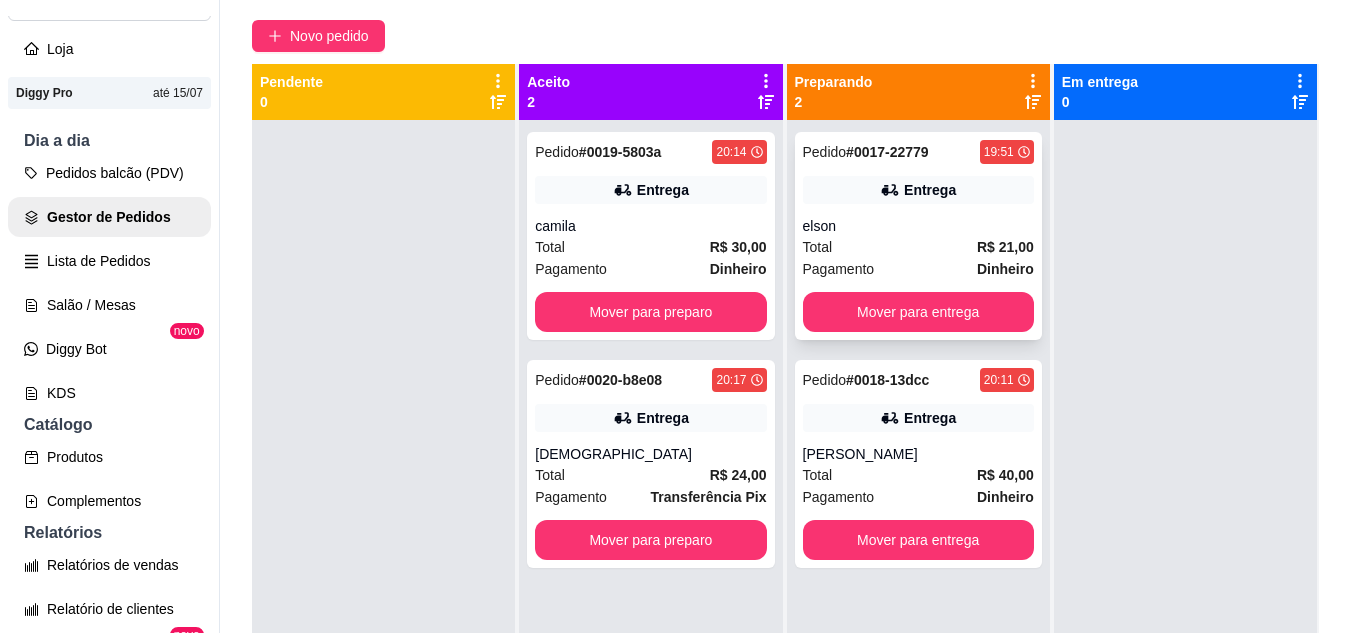 click on "Total R$ 21,00" at bounding box center (918, 247) 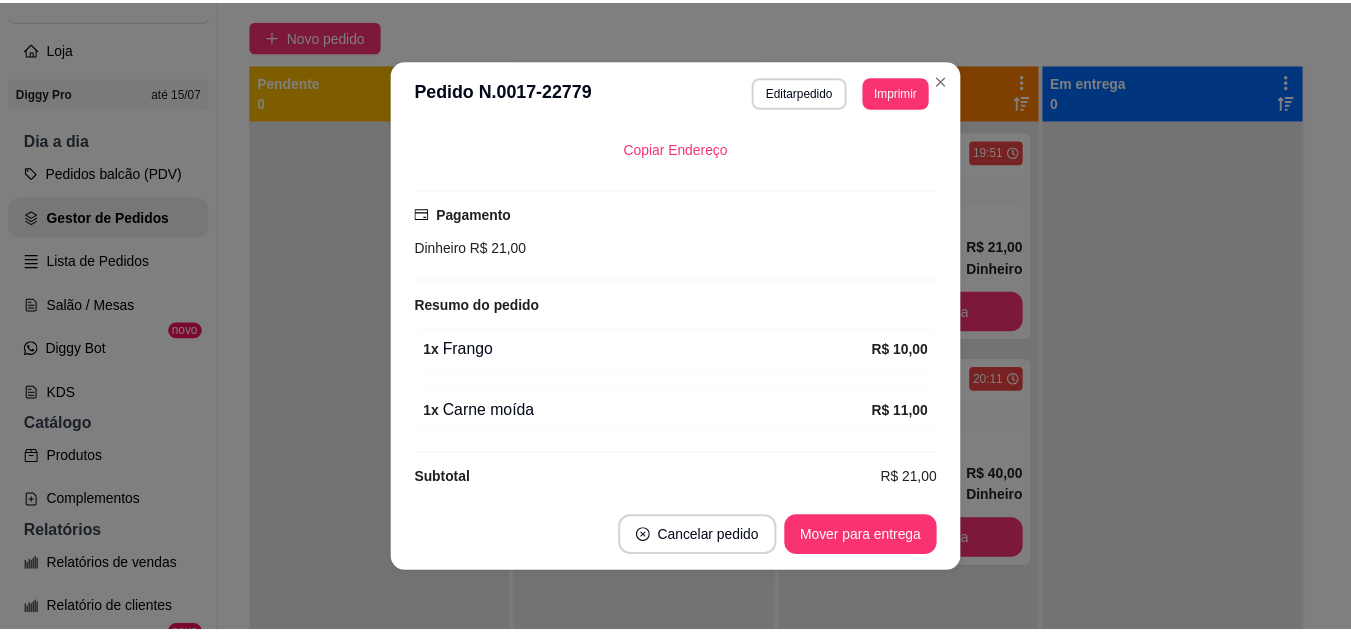 scroll, scrollTop: 418, scrollLeft: 0, axis: vertical 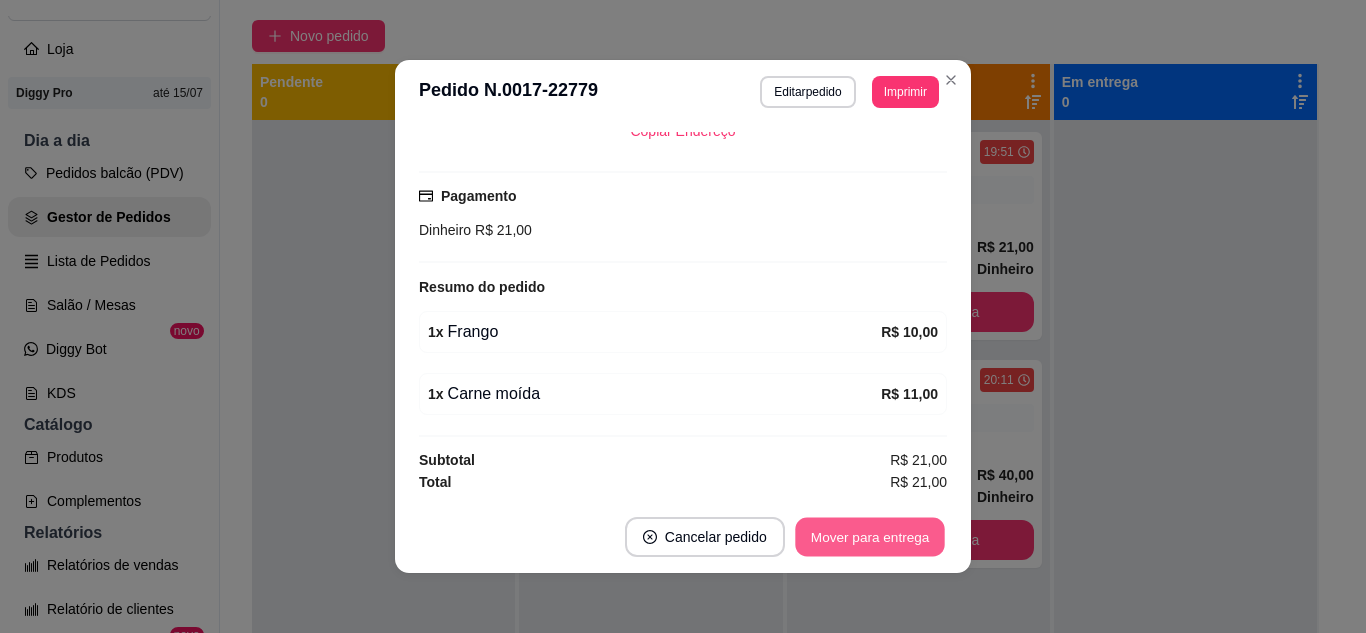 click on "Mover para entrega" at bounding box center (870, 537) 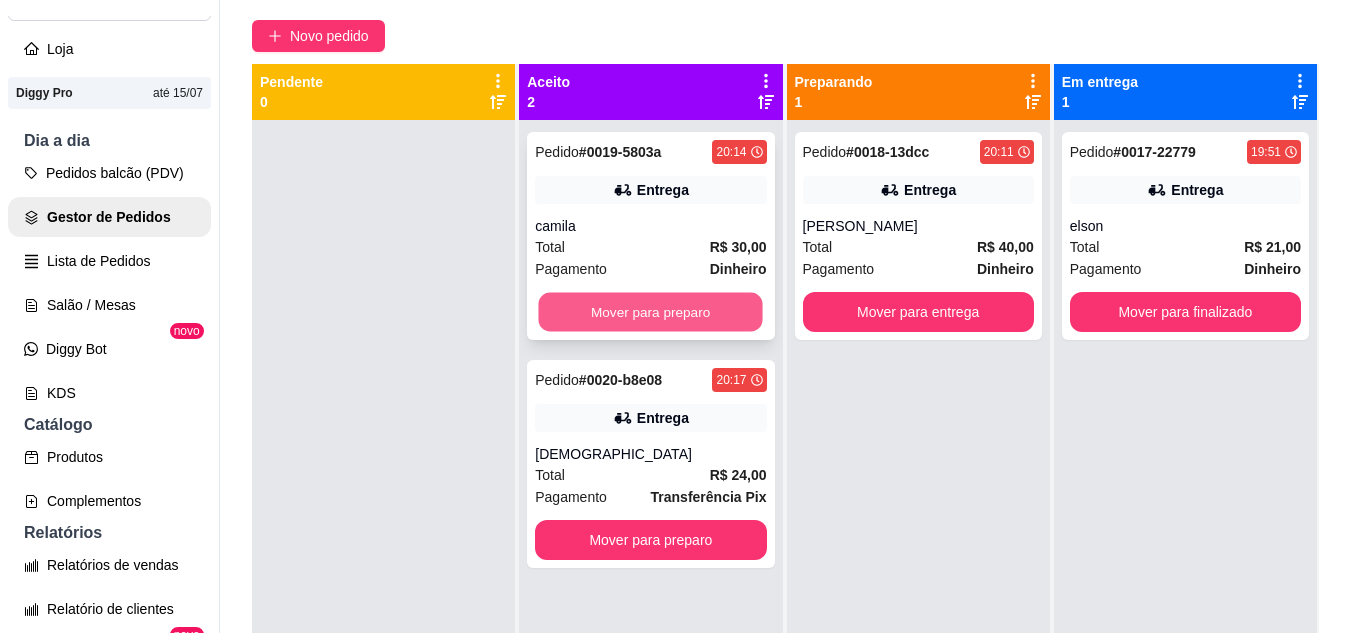 click on "Mover para preparo" at bounding box center [651, 312] 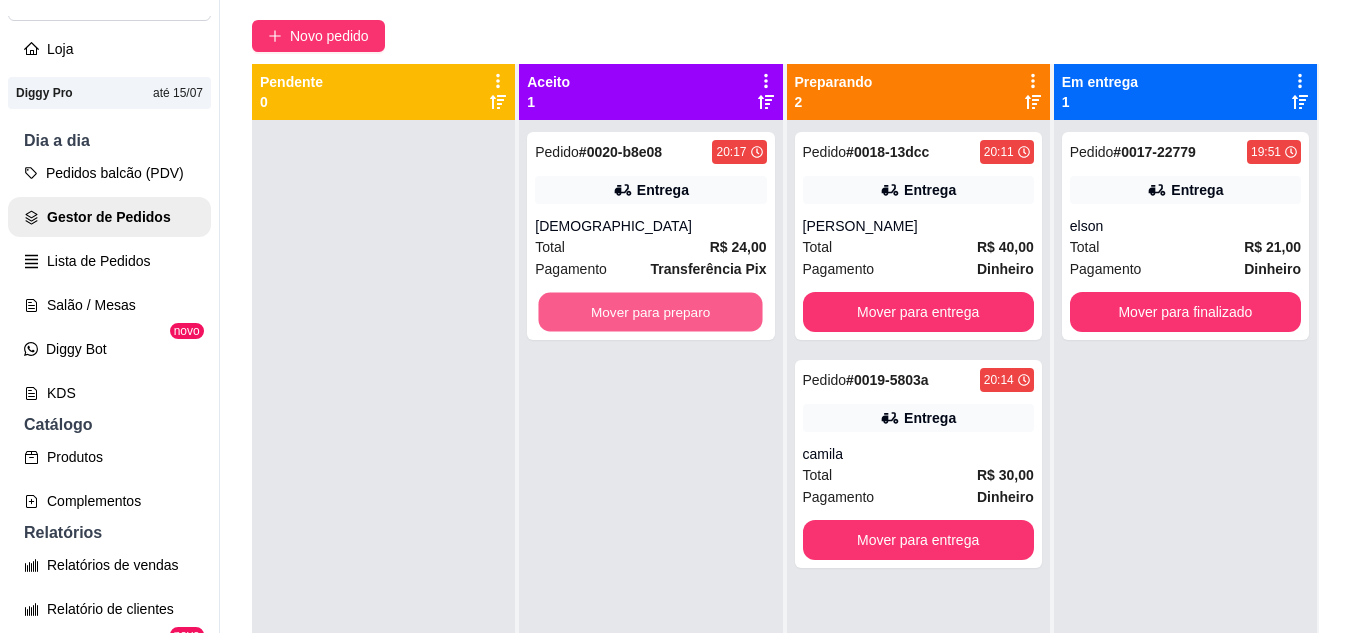 click on "Mover para preparo" at bounding box center (651, 312) 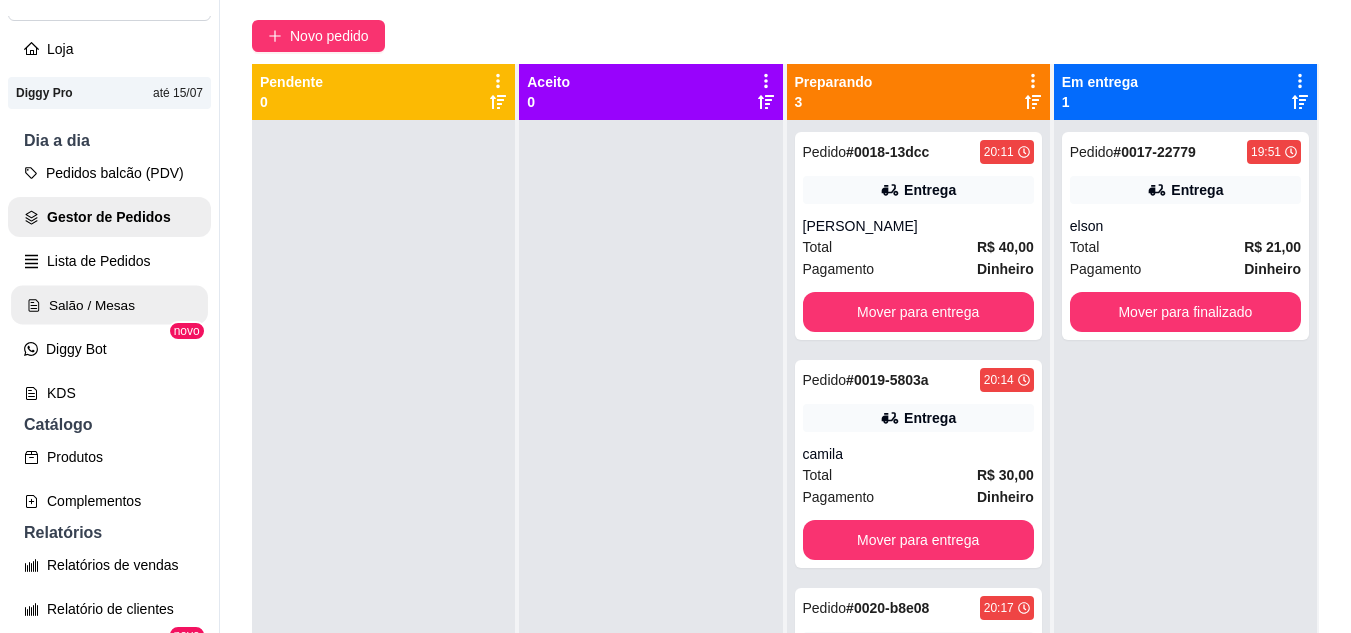 click on "Salão / Mesas" at bounding box center (109, 305) 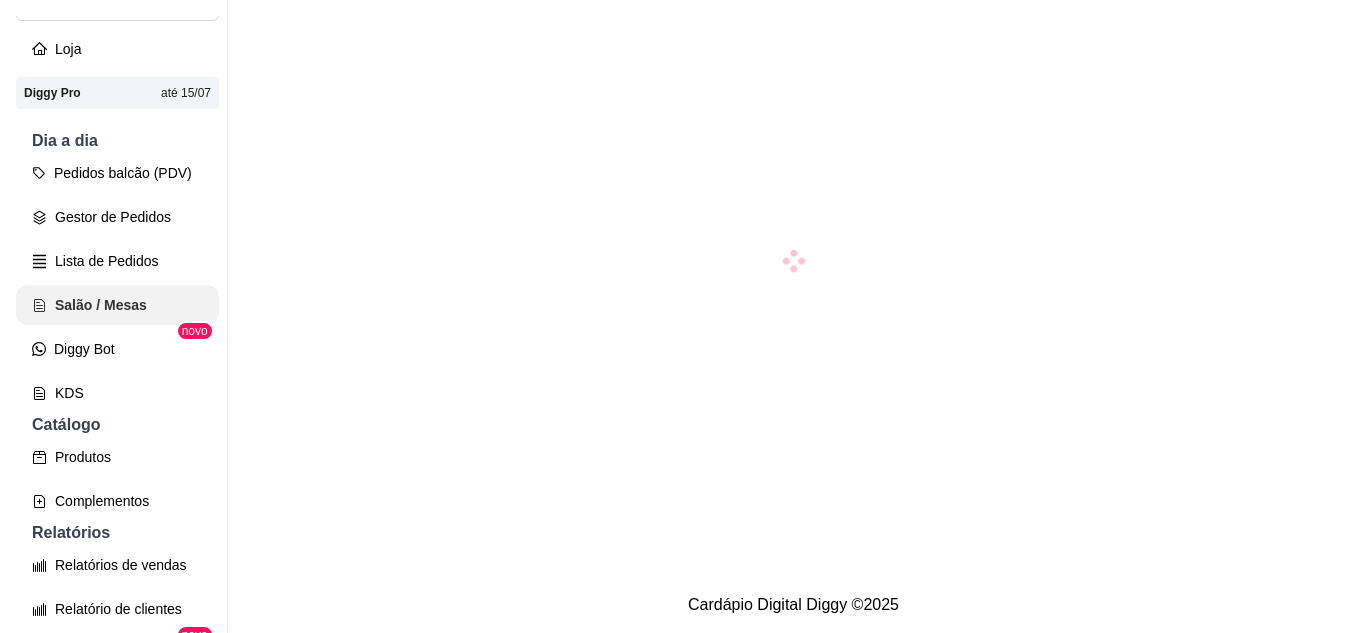 scroll, scrollTop: 0, scrollLeft: 0, axis: both 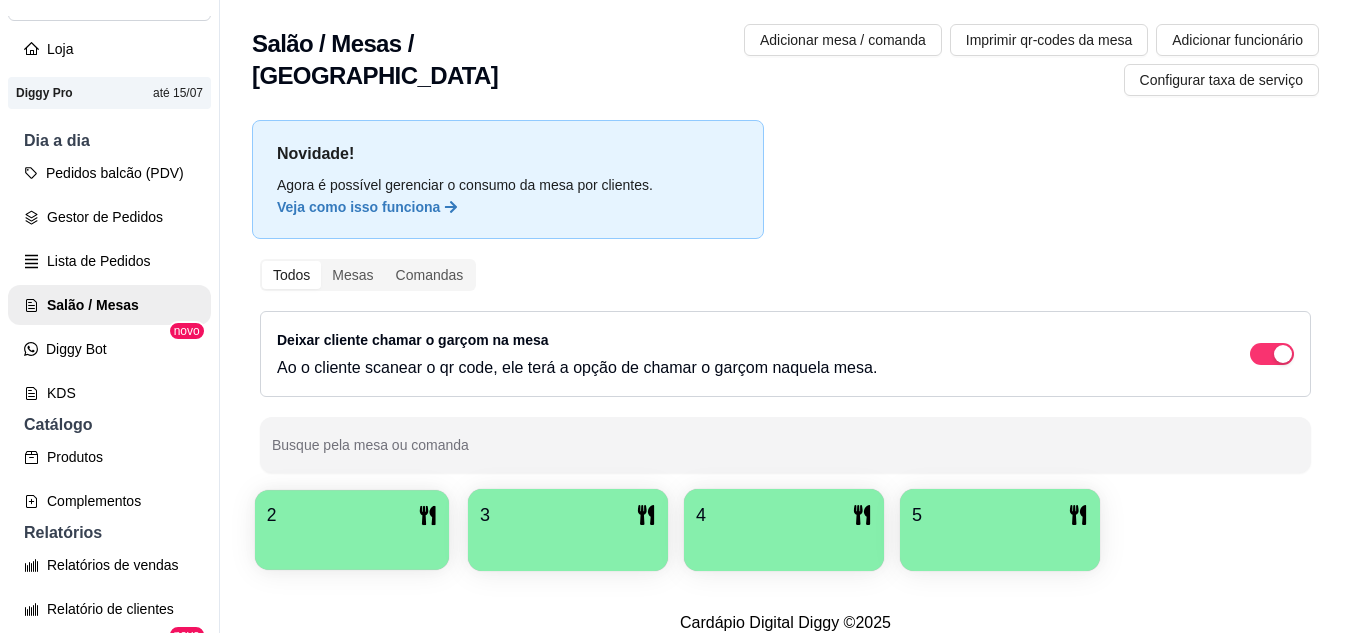 click at bounding box center [352, 543] 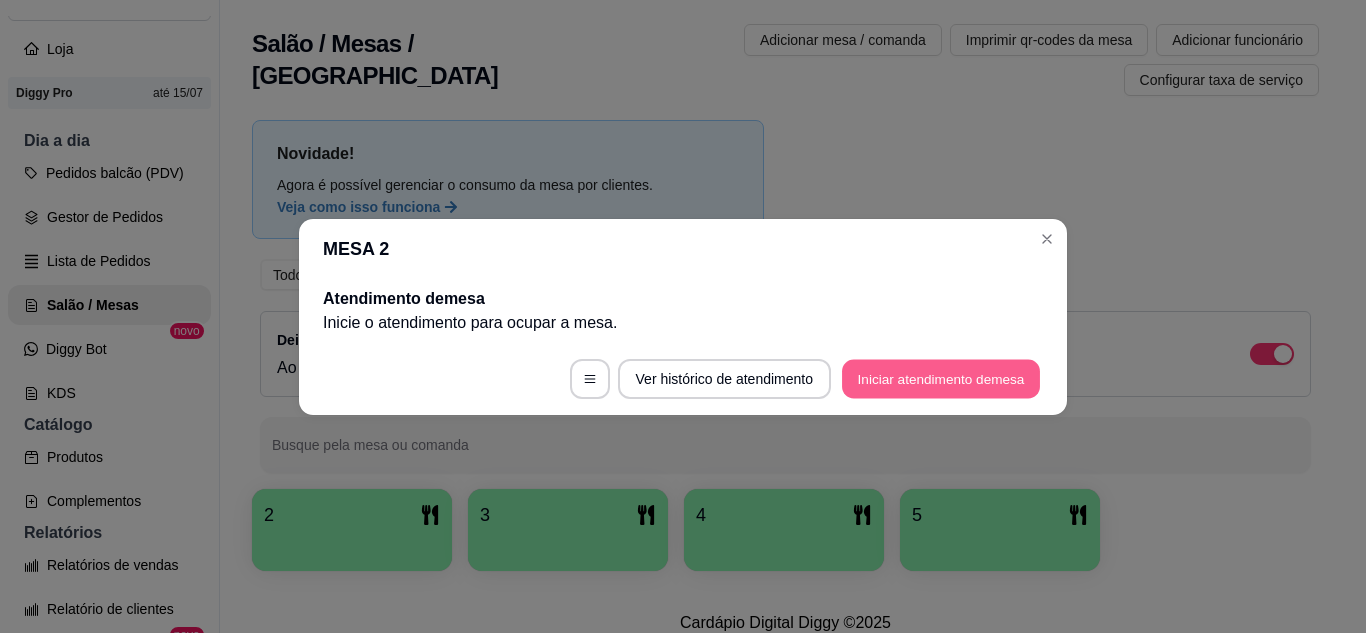 click on "Iniciar atendimento de  mesa" at bounding box center (941, 378) 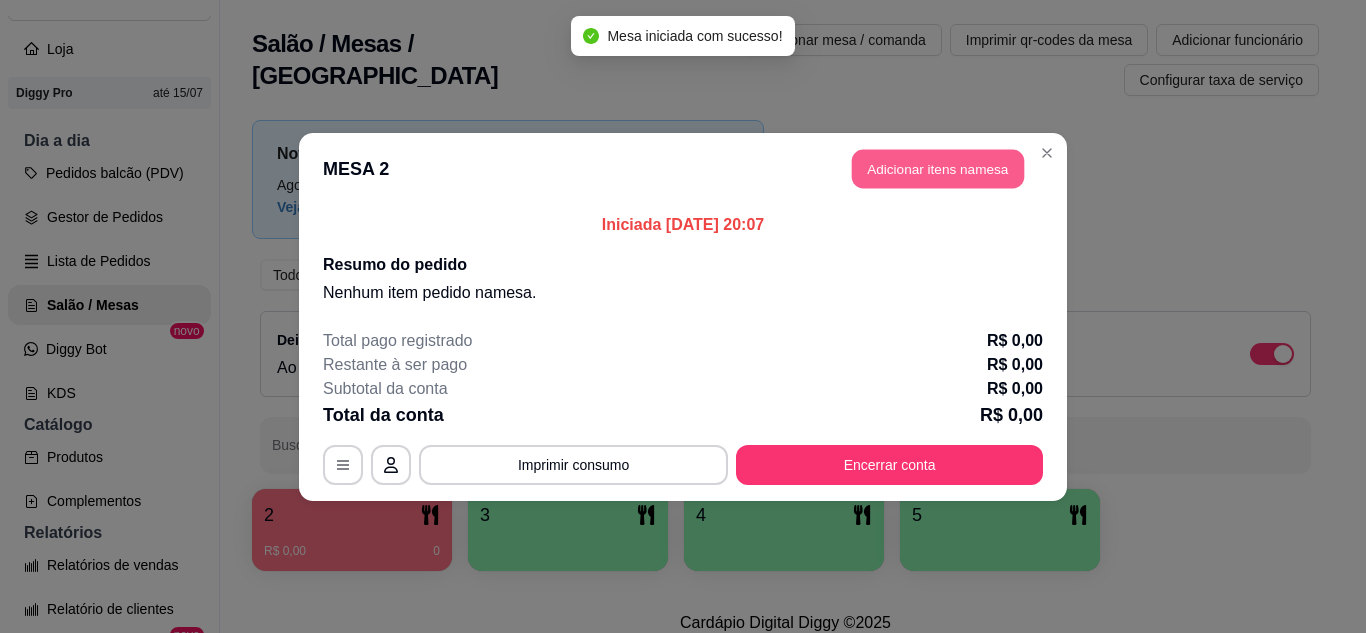 click on "Adicionar itens na  mesa" at bounding box center [938, 168] 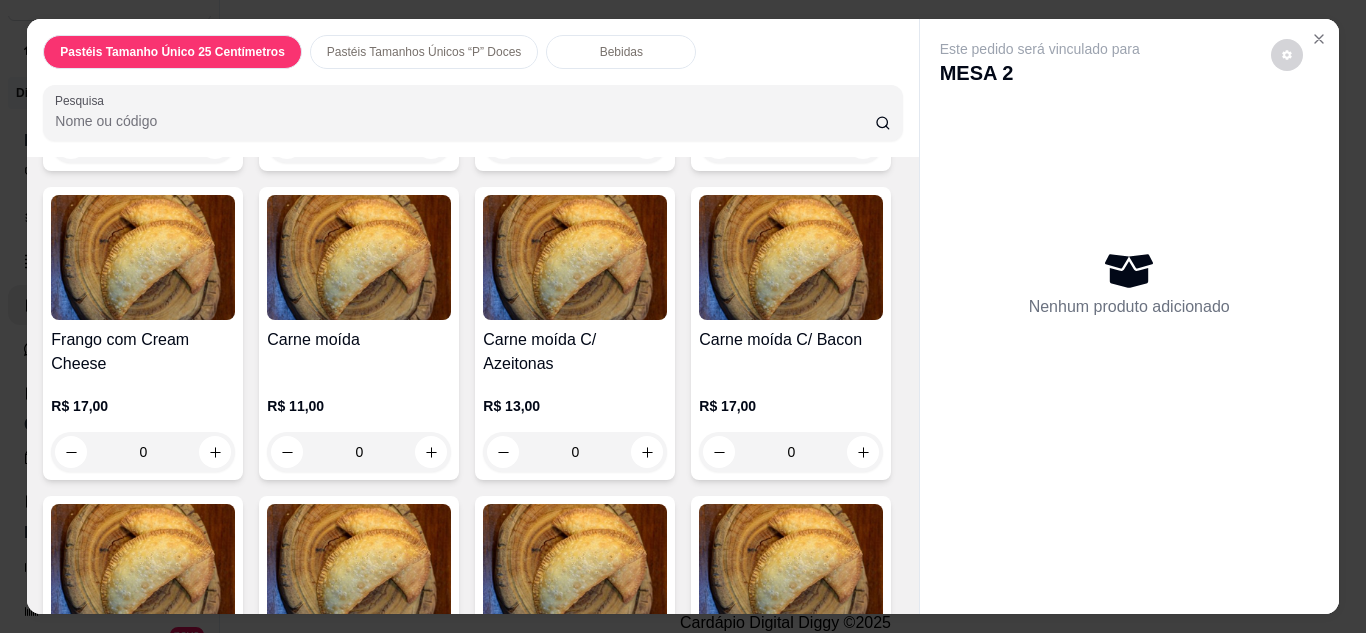 scroll, scrollTop: 1880, scrollLeft: 0, axis: vertical 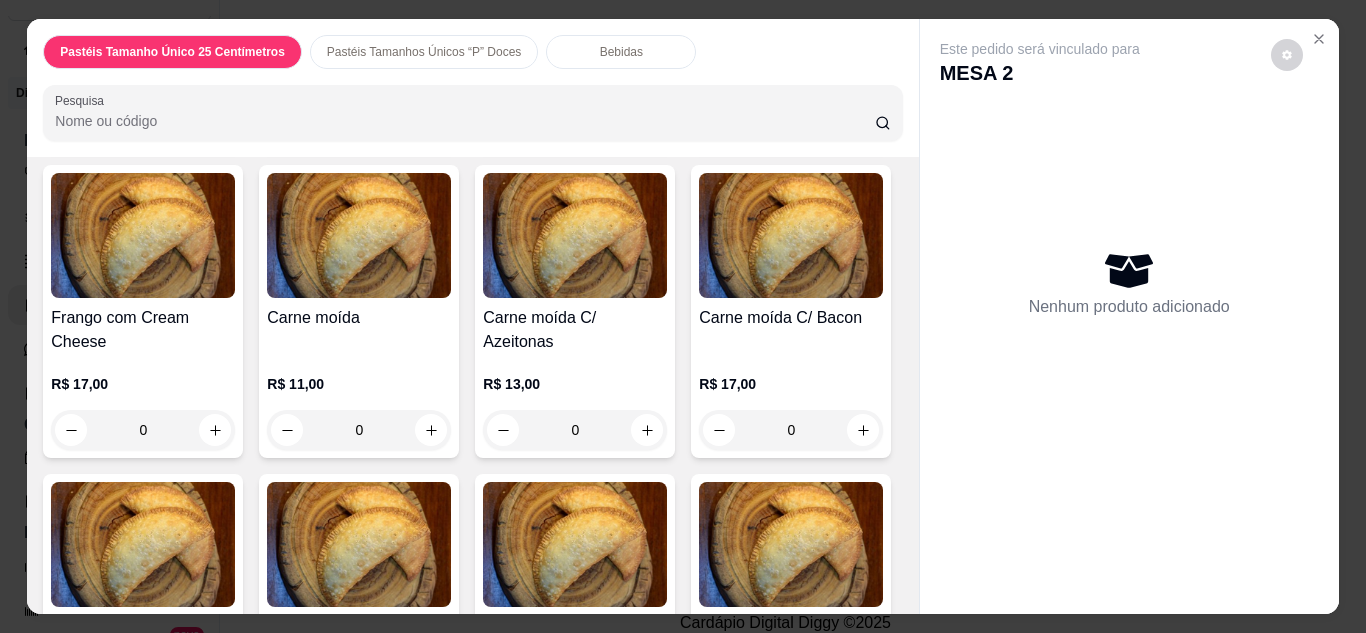 click on "0" at bounding box center (143, 121) 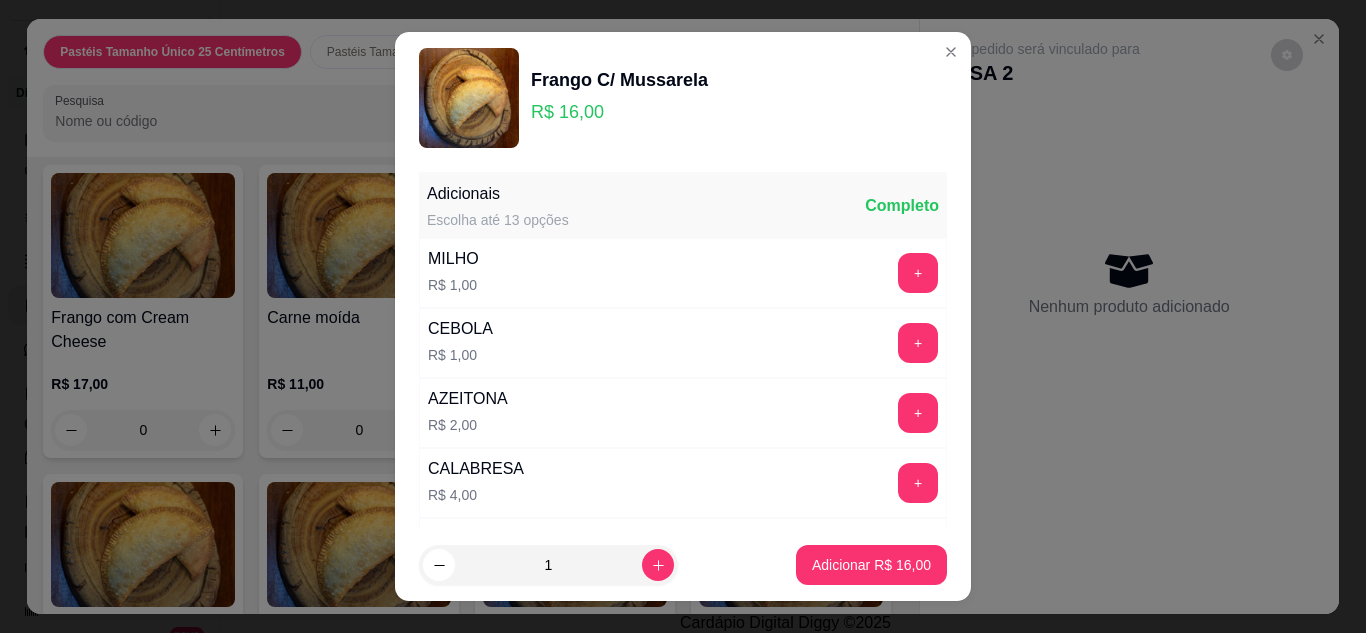 click on "+" at bounding box center [918, 273] 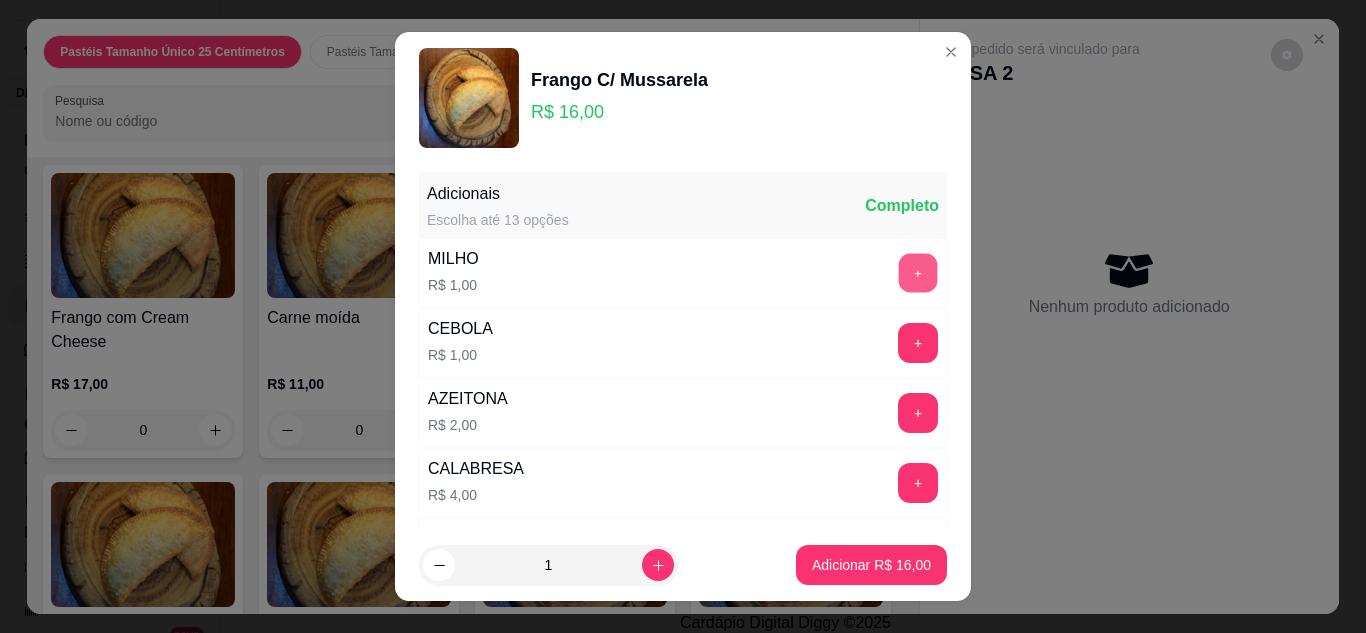 click on "+" at bounding box center [918, 272] 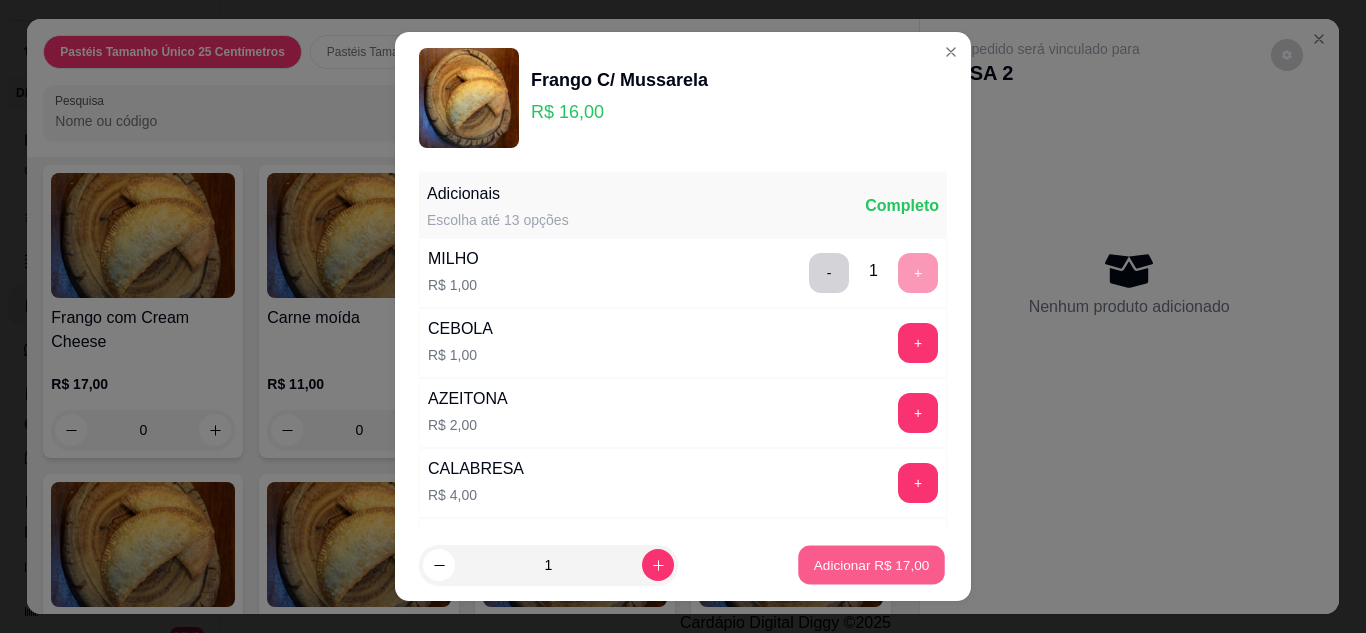 click on "Adicionar   R$ 17,00" at bounding box center (872, 565) 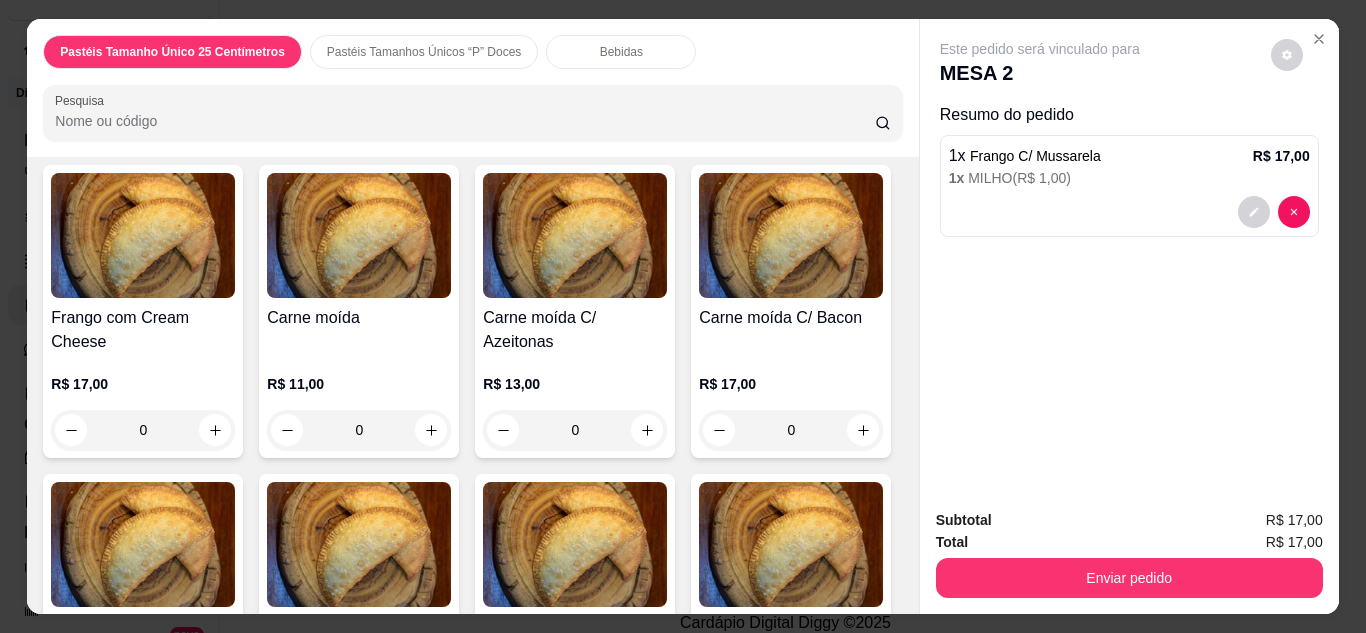 click on "0" at bounding box center [791, -164] 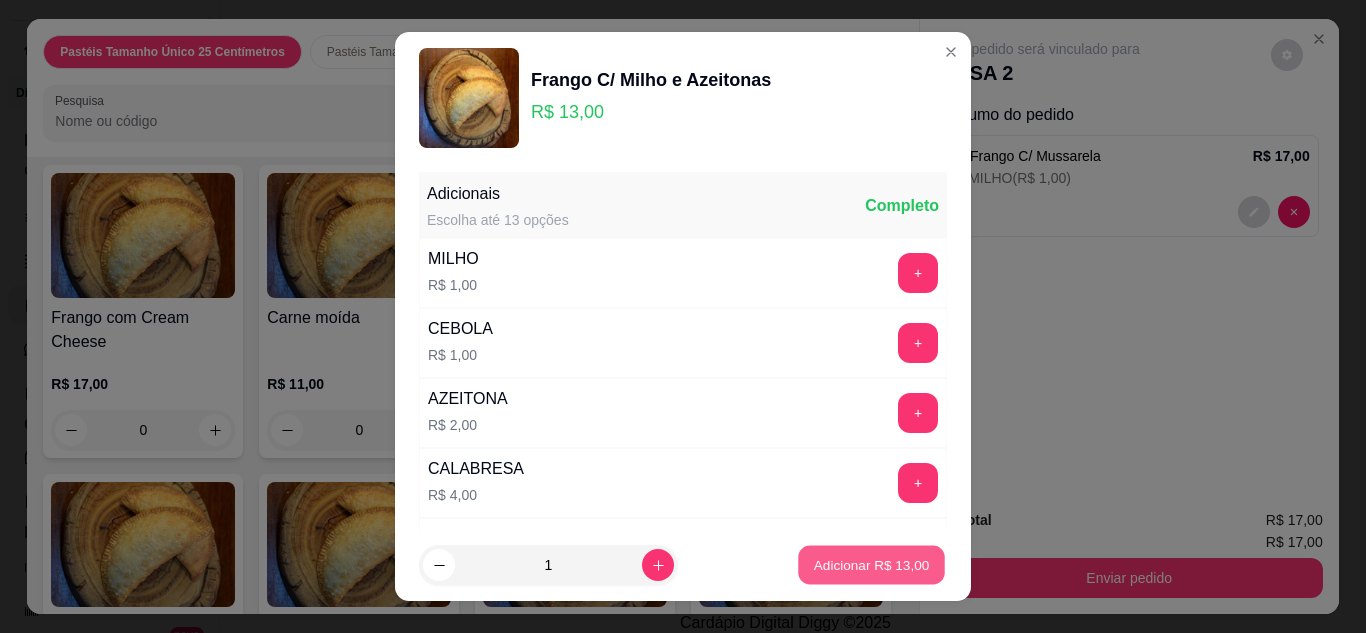 click on "Adicionar   R$ 13,00" at bounding box center (872, 565) 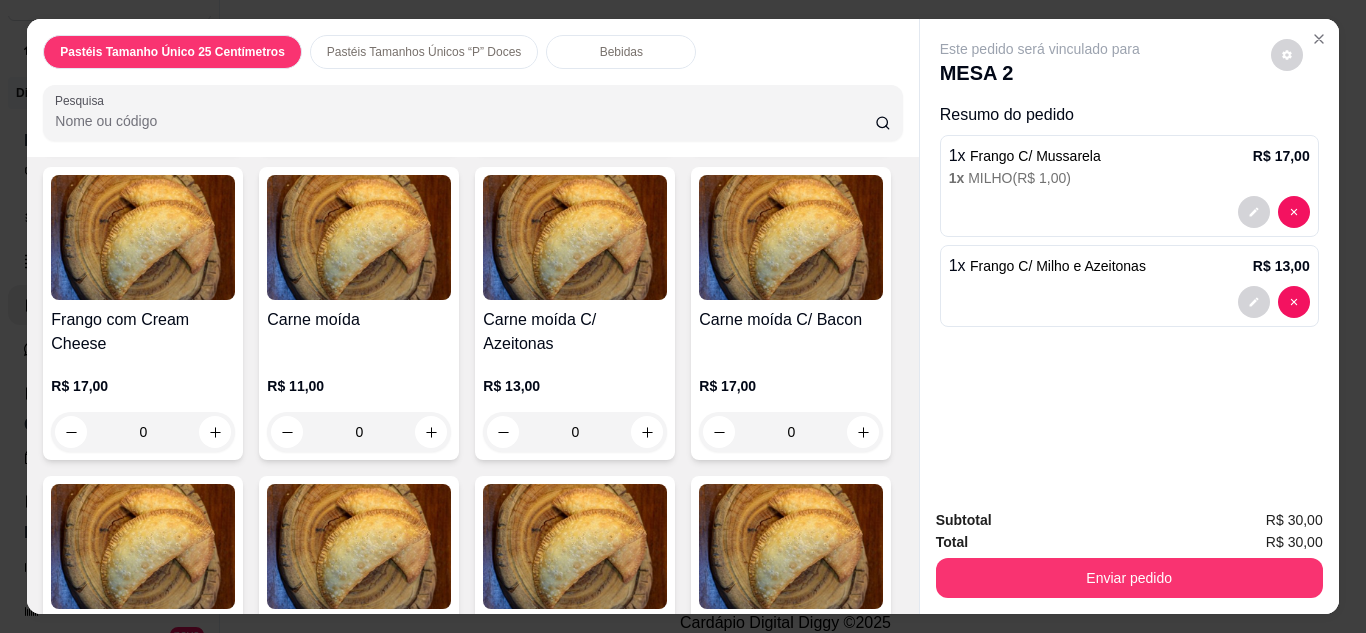 click on "Pastéis Tamanho Único 25 Centímetros  Pastéis Tamanhos Únicos “P” Doces  Bebidas Pesquisa" at bounding box center (472, 88) 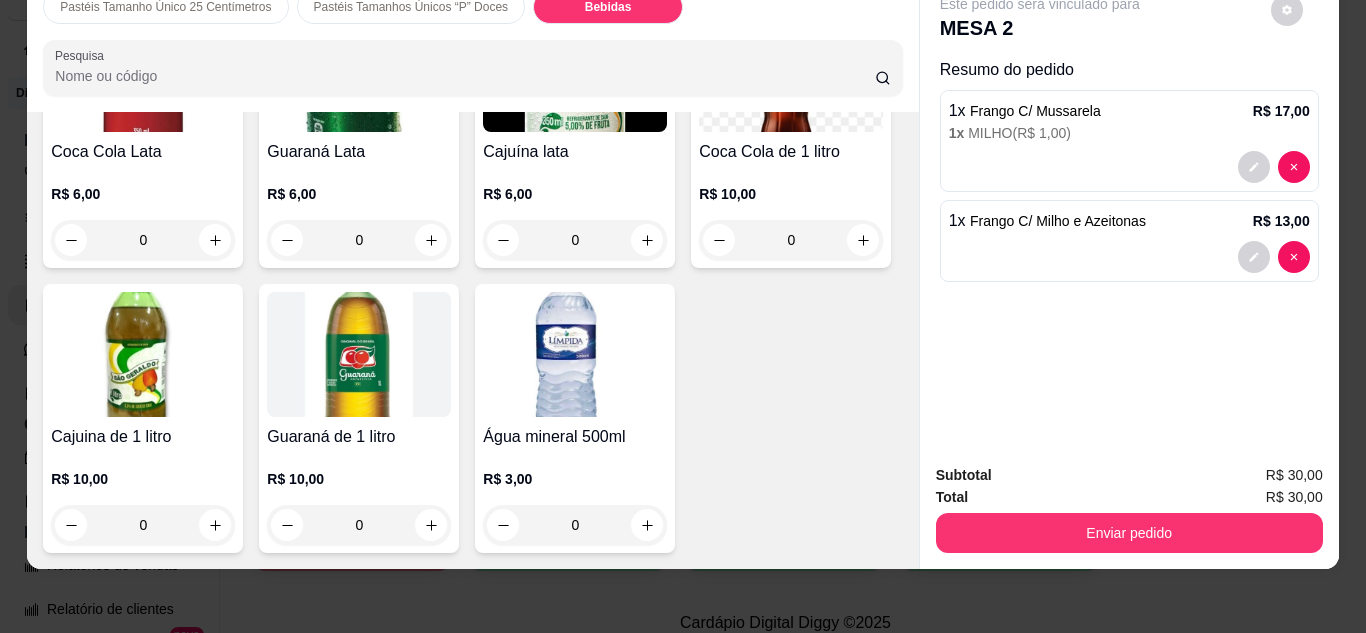 scroll, scrollTop: 4996, scrollLeft: 0, axis: vertical 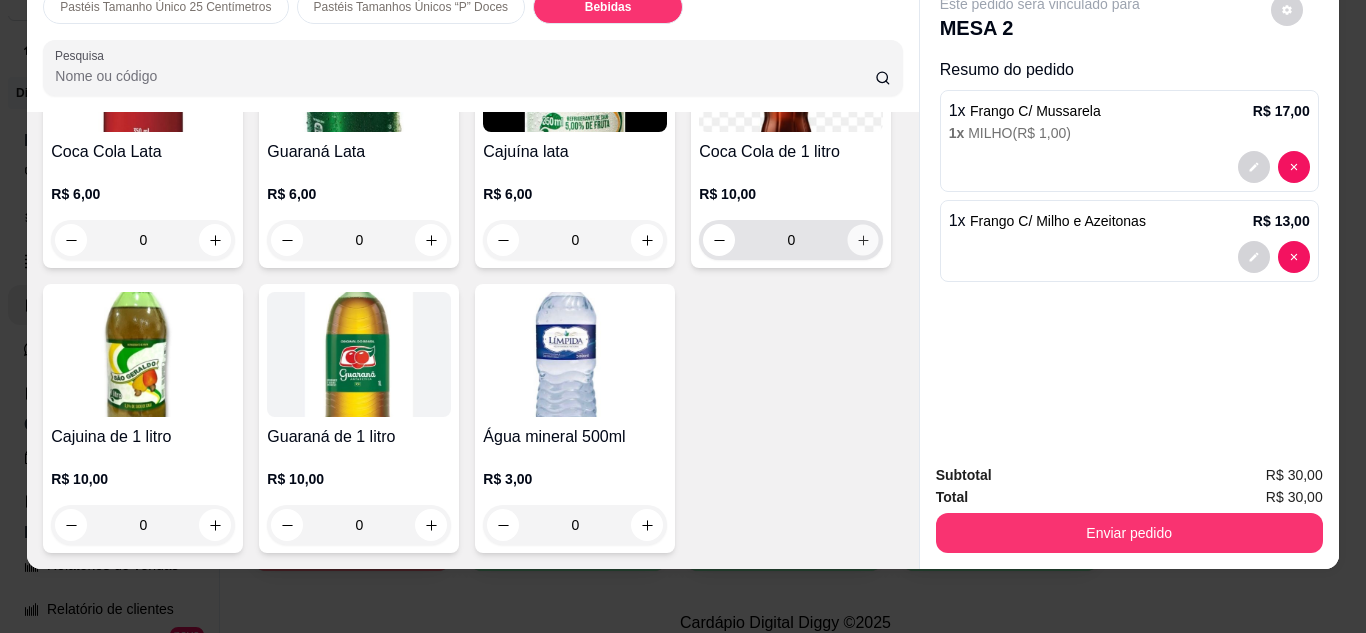 click 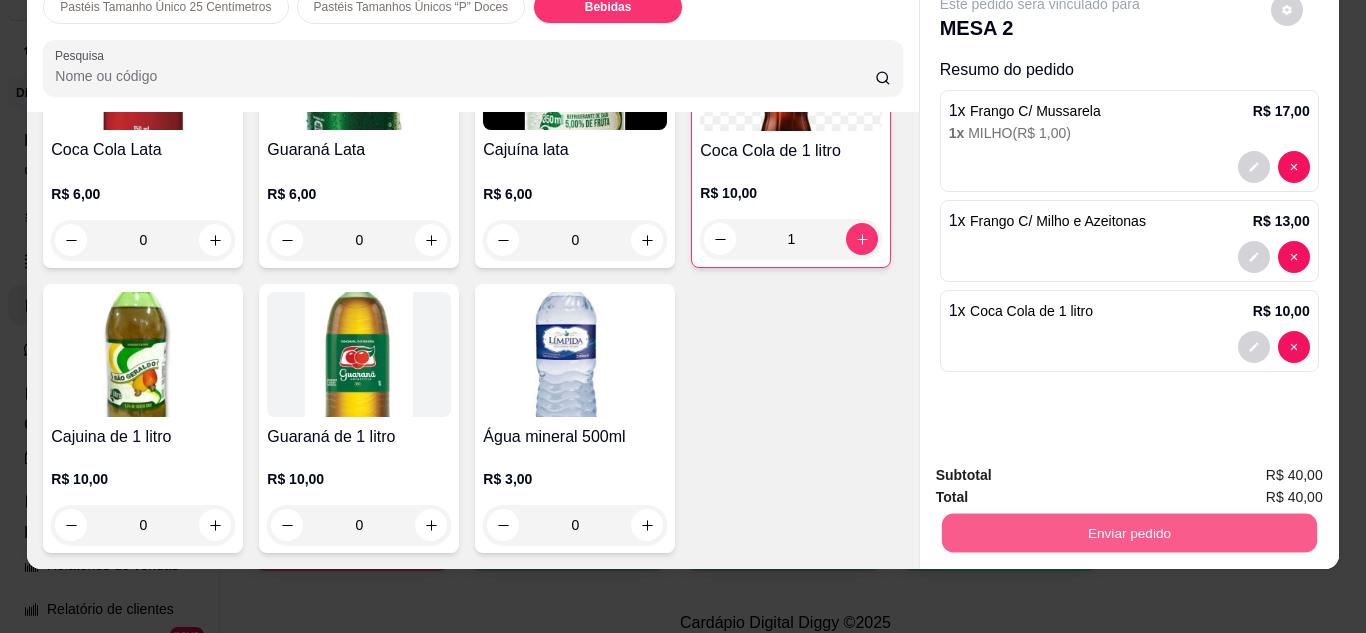 click on "Enviar pedido" at bounding box center (1128, 533) 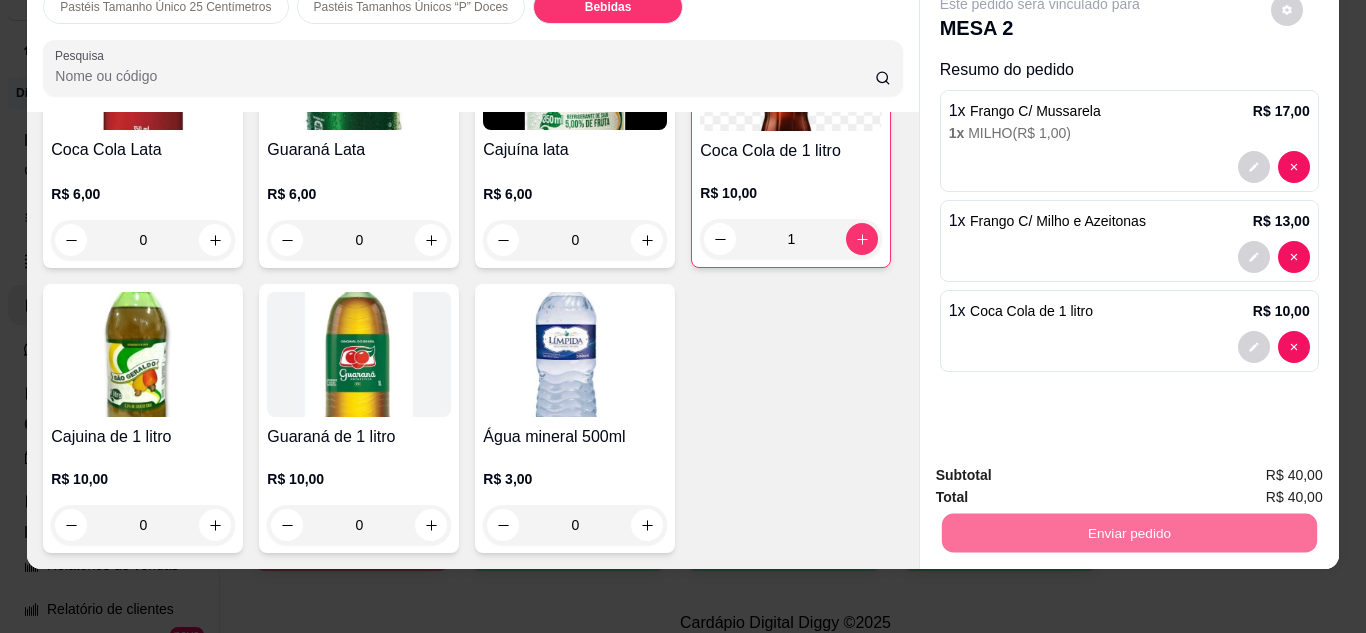 click on "Não registrar e enviar pedido" at bounding box center [1063, 469] 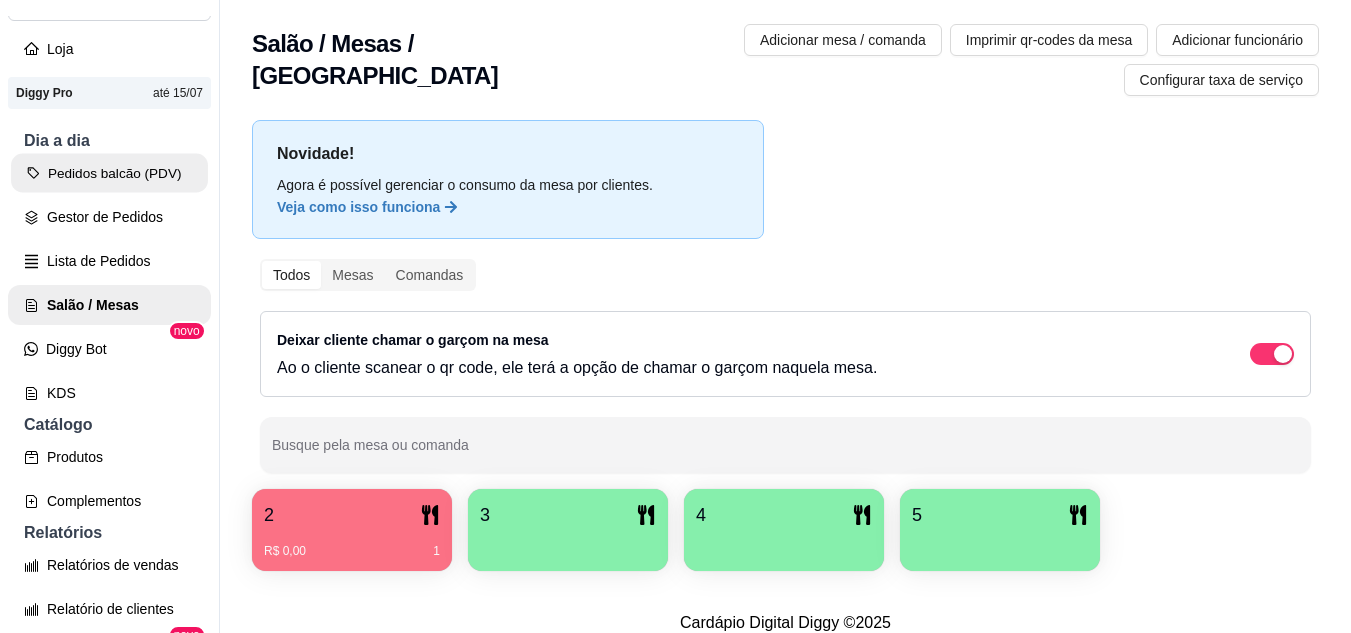 click on "Pedidos balcão (PDV)" at bounding box center (109, 173) 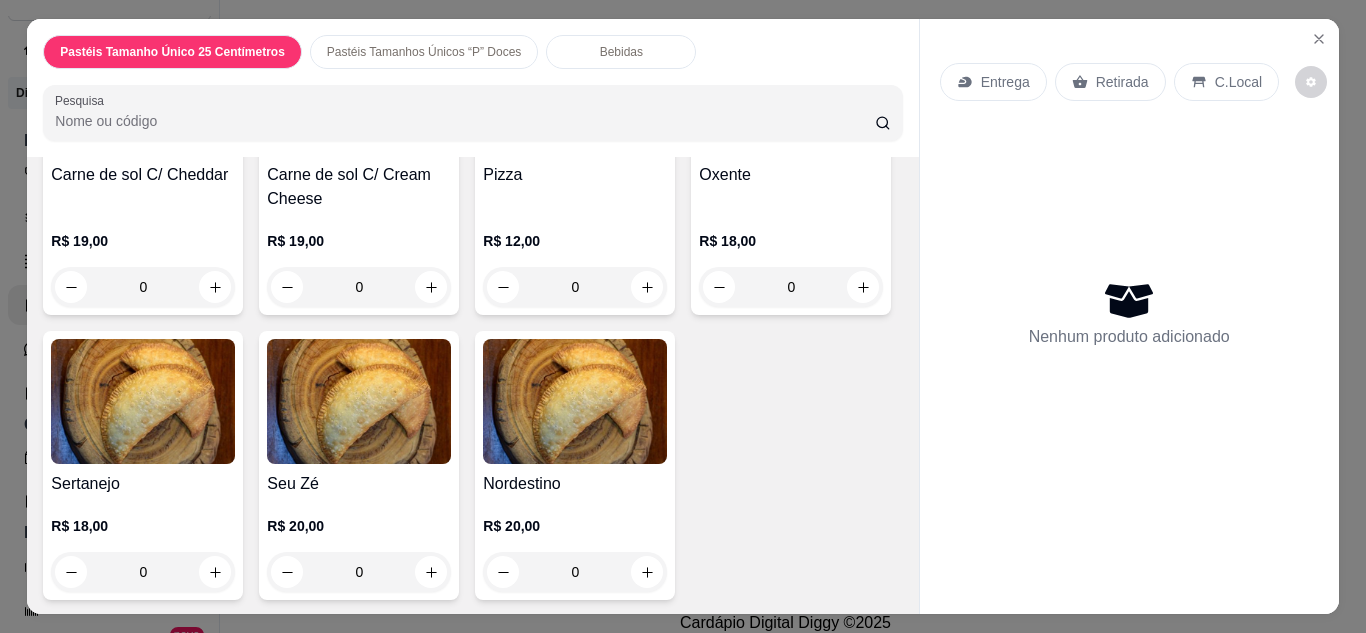 scroll, scrollTop: 2960, scrollLeft: 0, axis: vertical 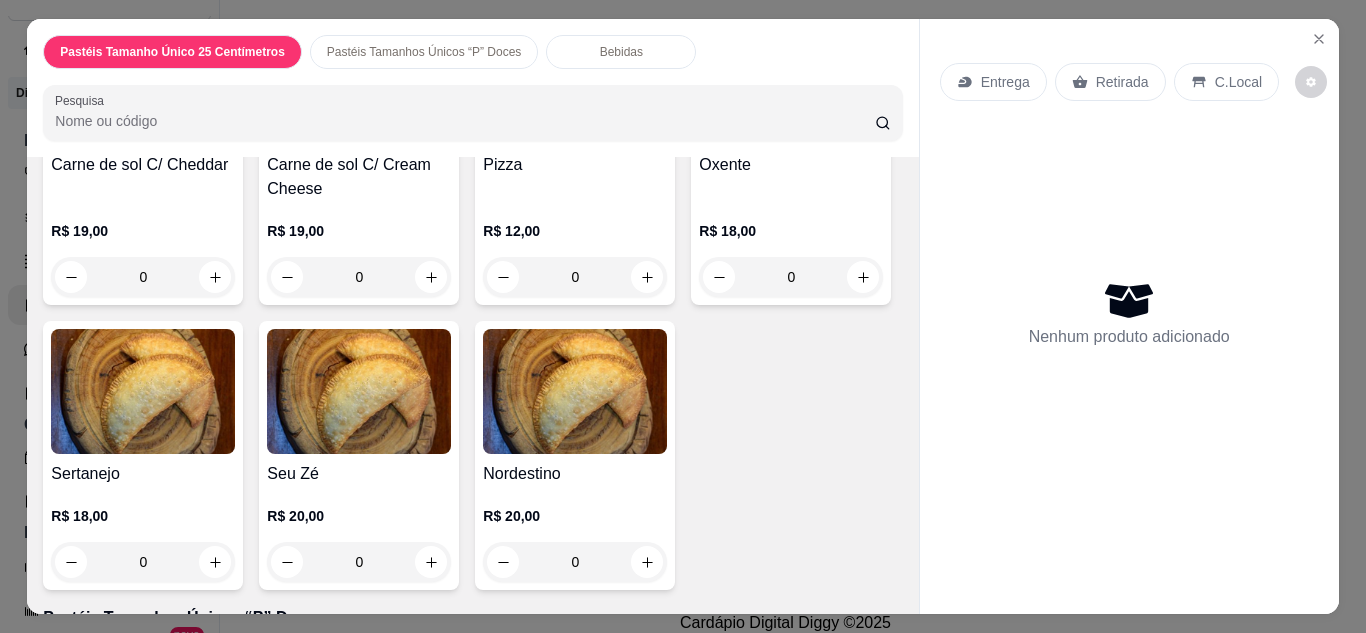click on "0" at bounding box center (791, -341) 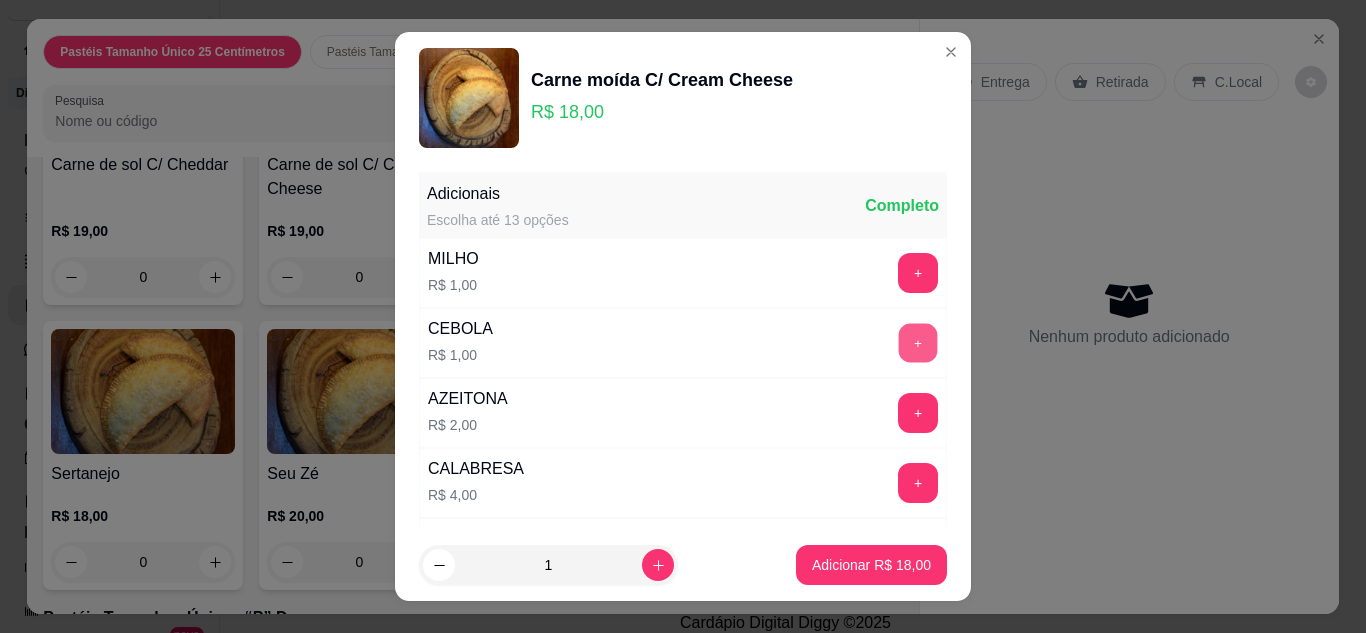 click on "+" at bounding box center (918, 342) 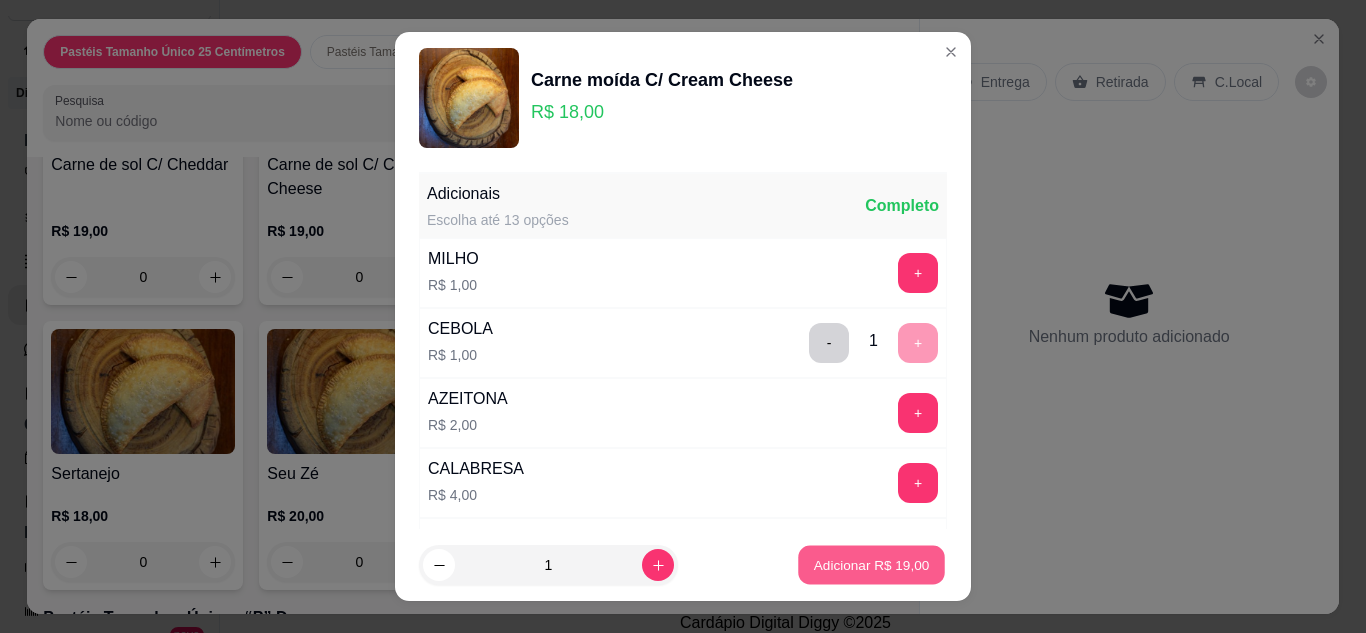 click on "Adicionar   R$ 19,00" at bounding box center [872, 565] 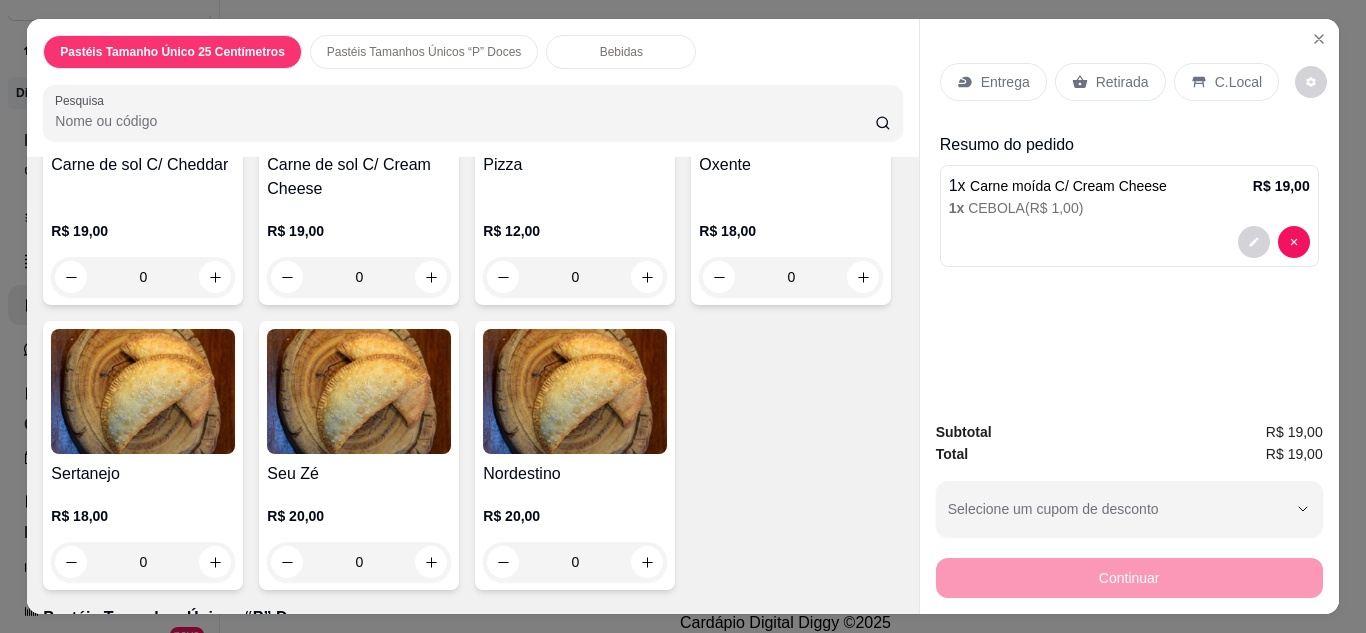 click on "Retirada" at bounding box center [1122, 82] 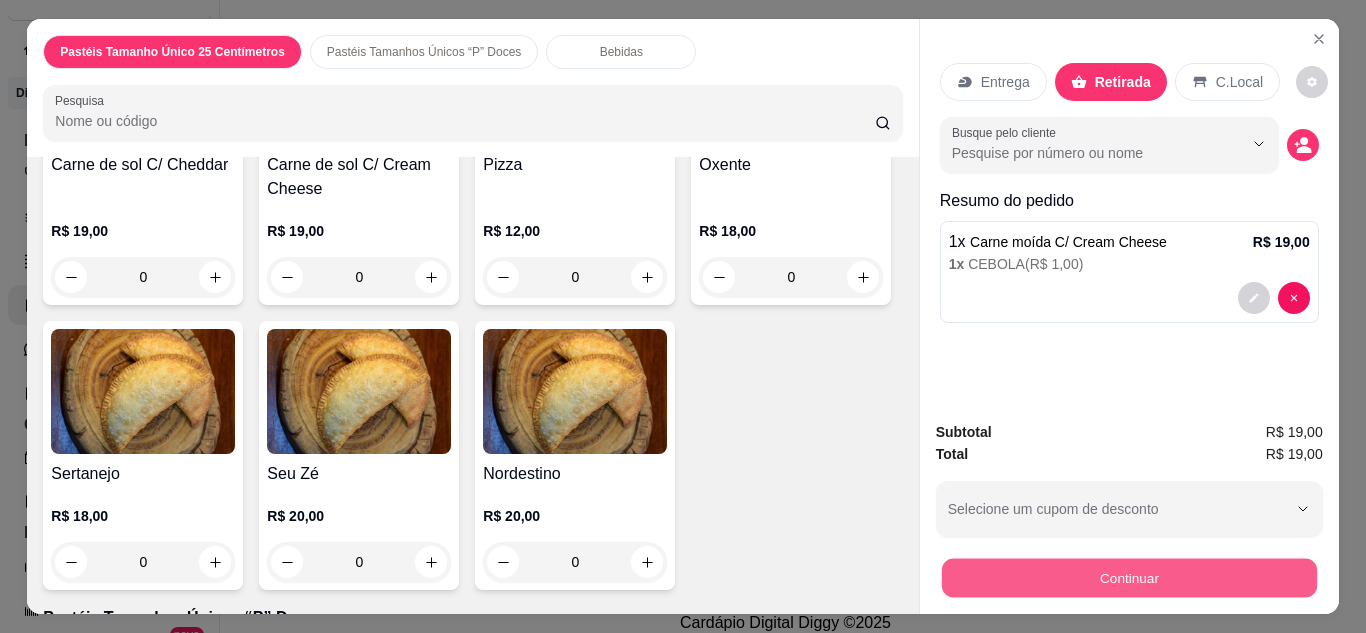 click on "Continuar" at bounding box center [1128, 578] 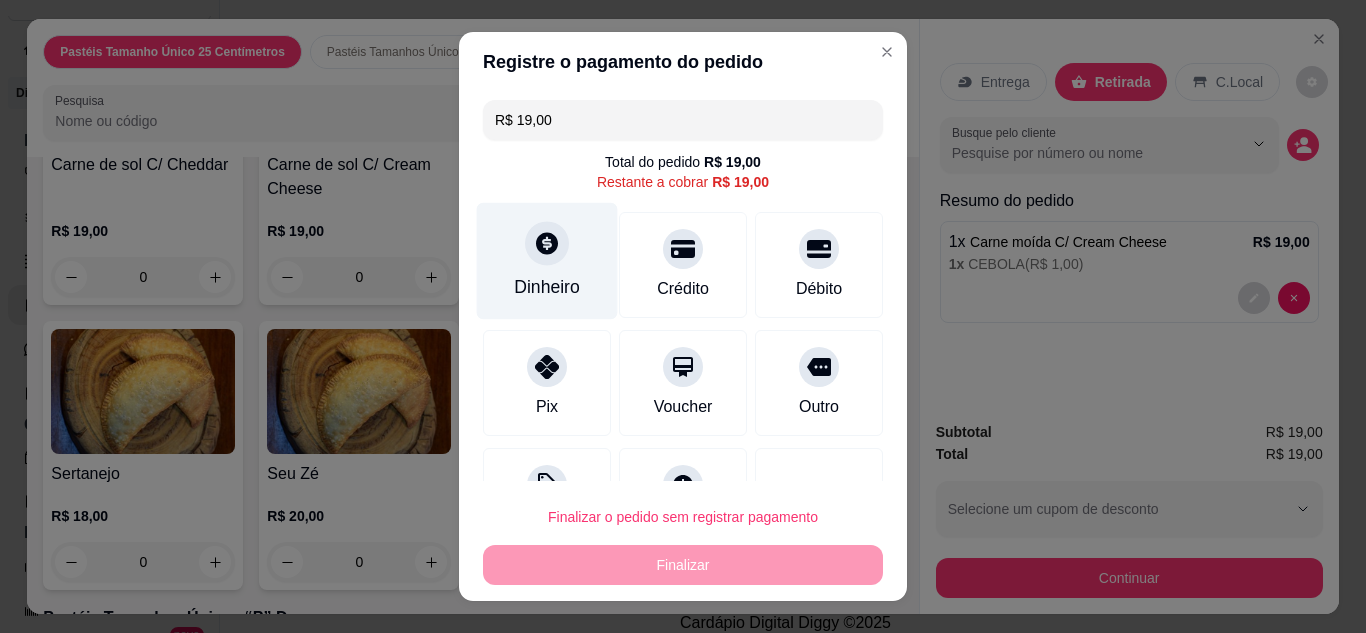 click on "Dinheiro" at bounding box center [547, 287] 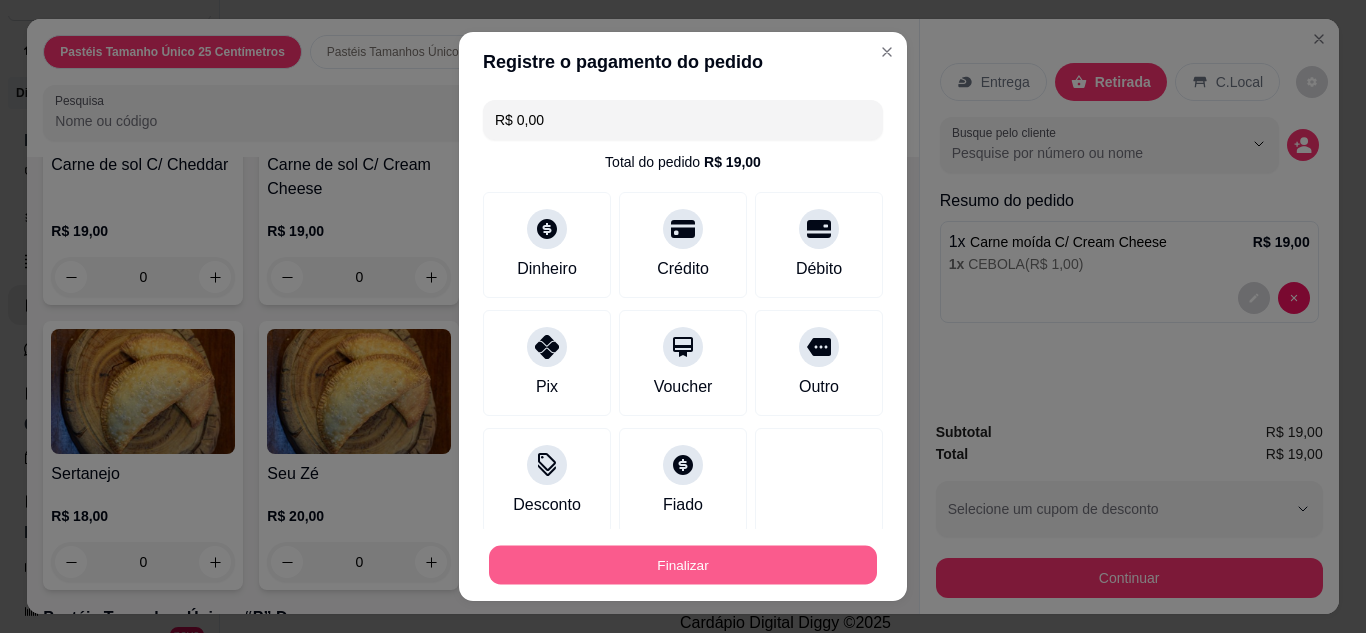 click on "Finalizar" at bounding box center (683, 565) 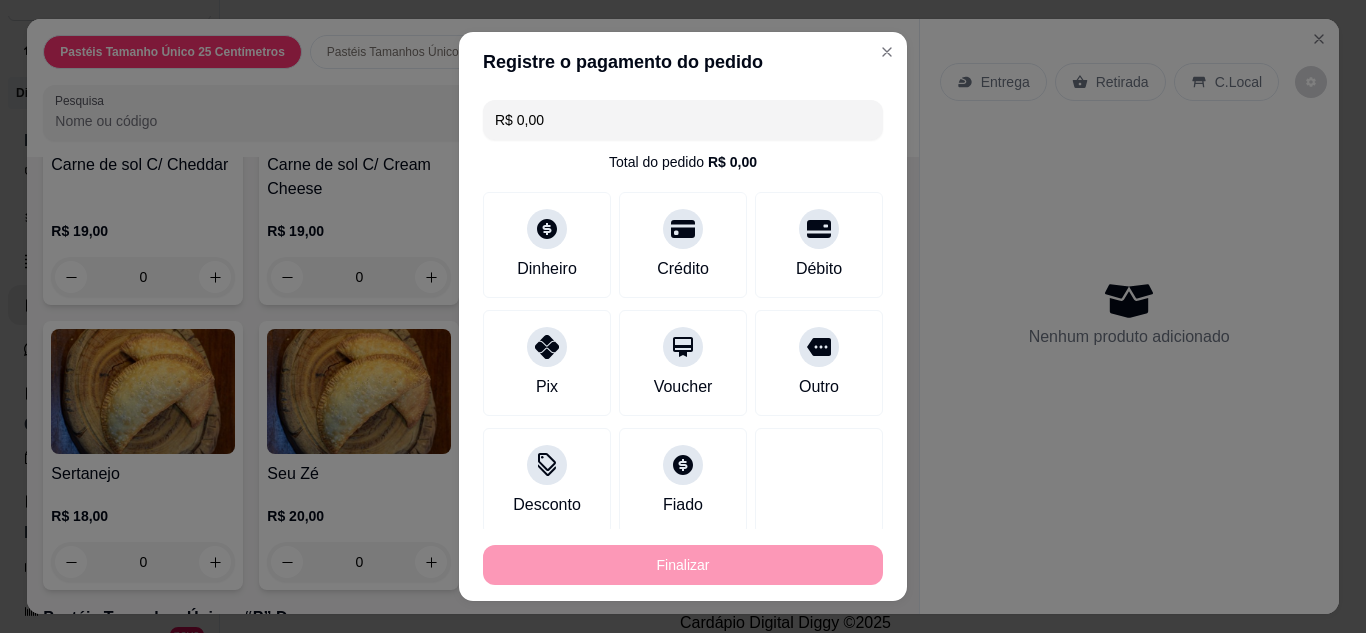 type on "-R$ 19,00" 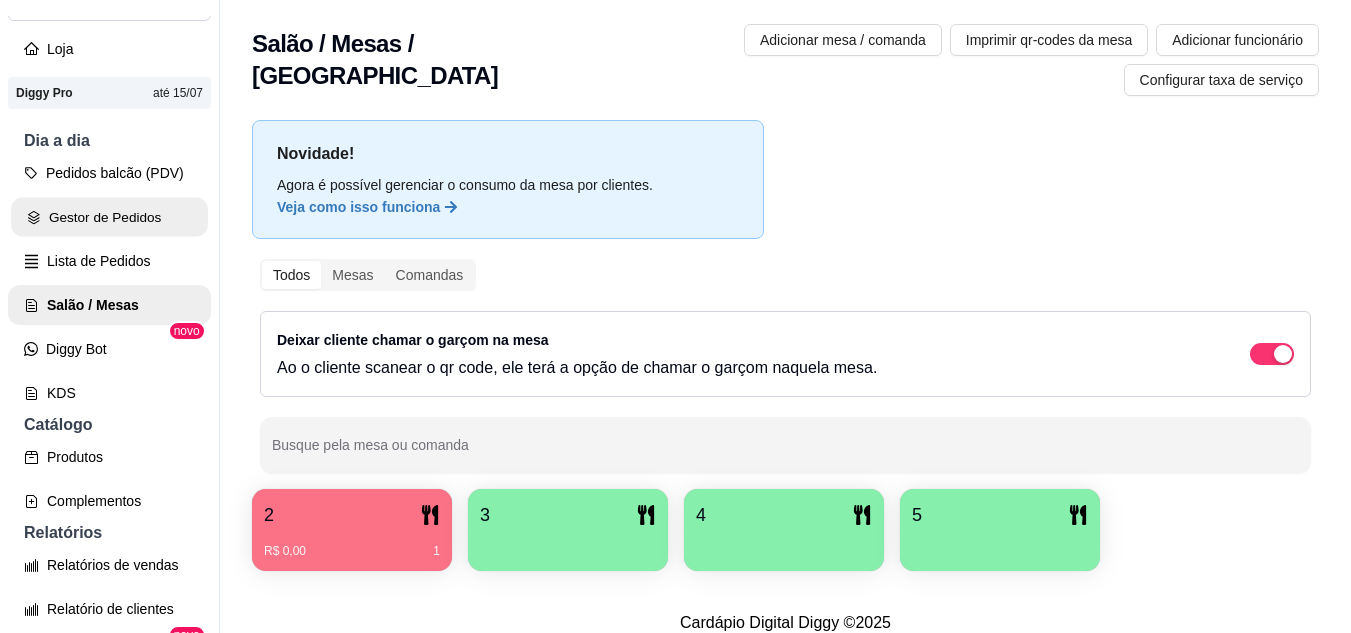 click on "Gestor de Pedidos" at bounding box center (109, 217) 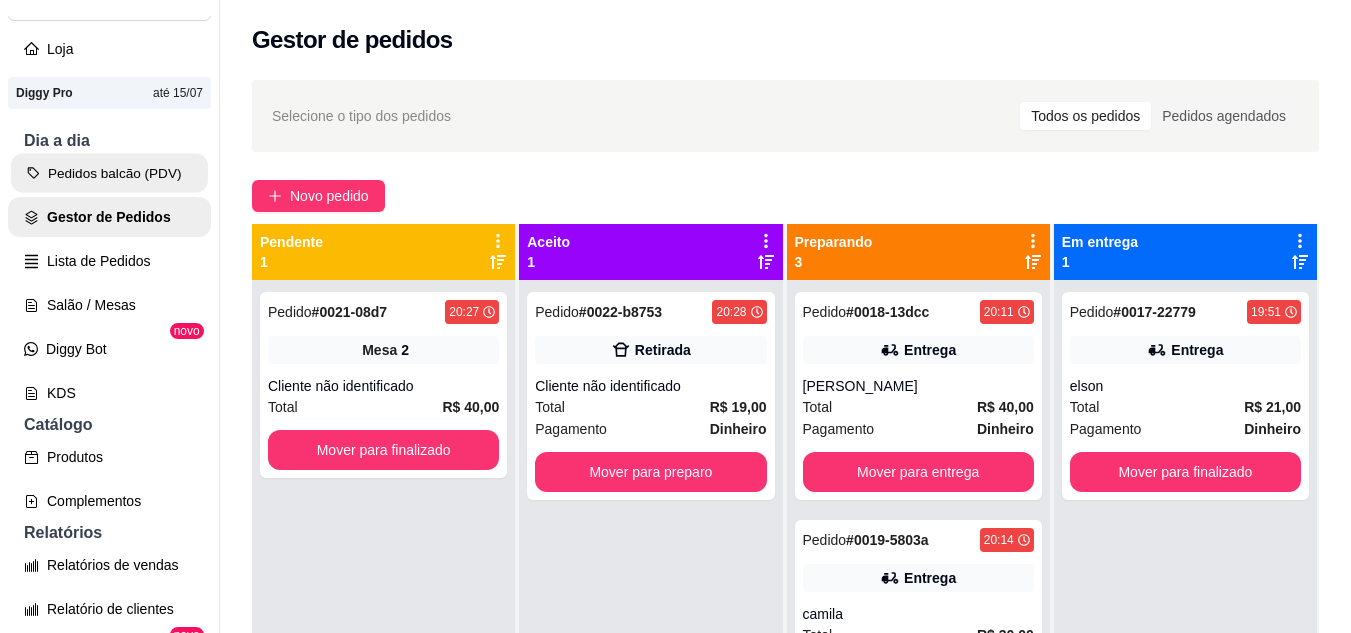 click on "Pedidos balcão (PDV)" at bounding box center (109, 173) 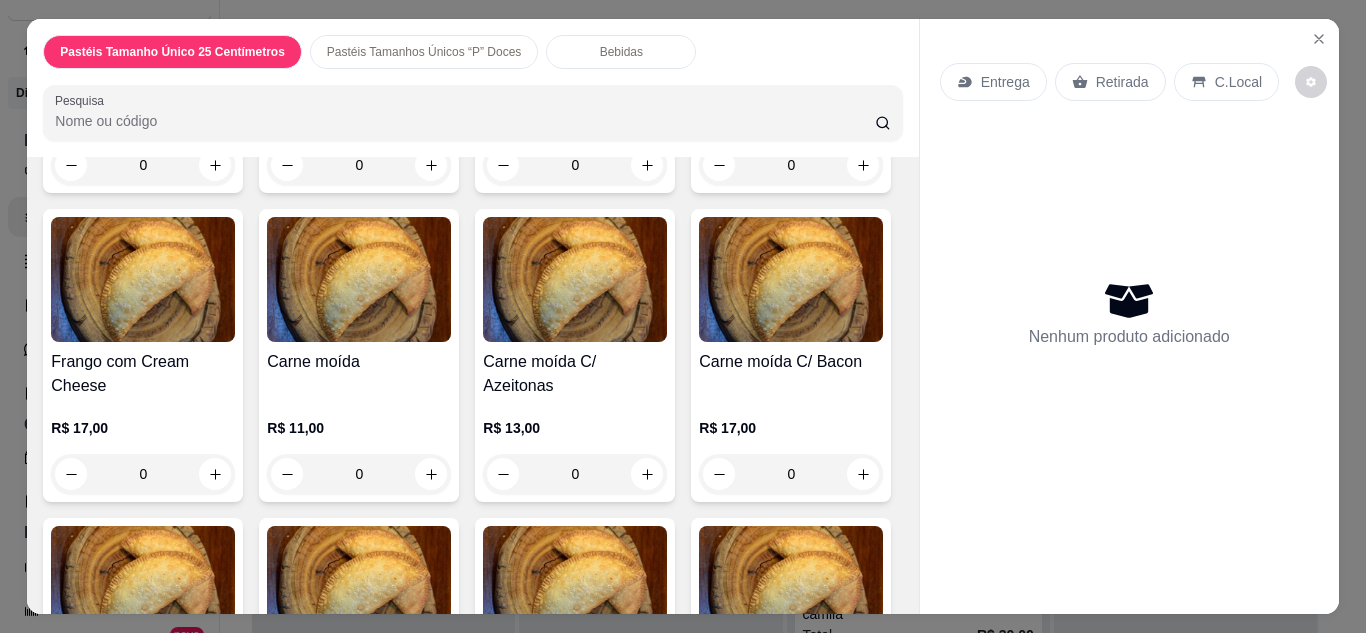 scroll, scrollTop: 1840, scrollLeft: 0, axis: vertical 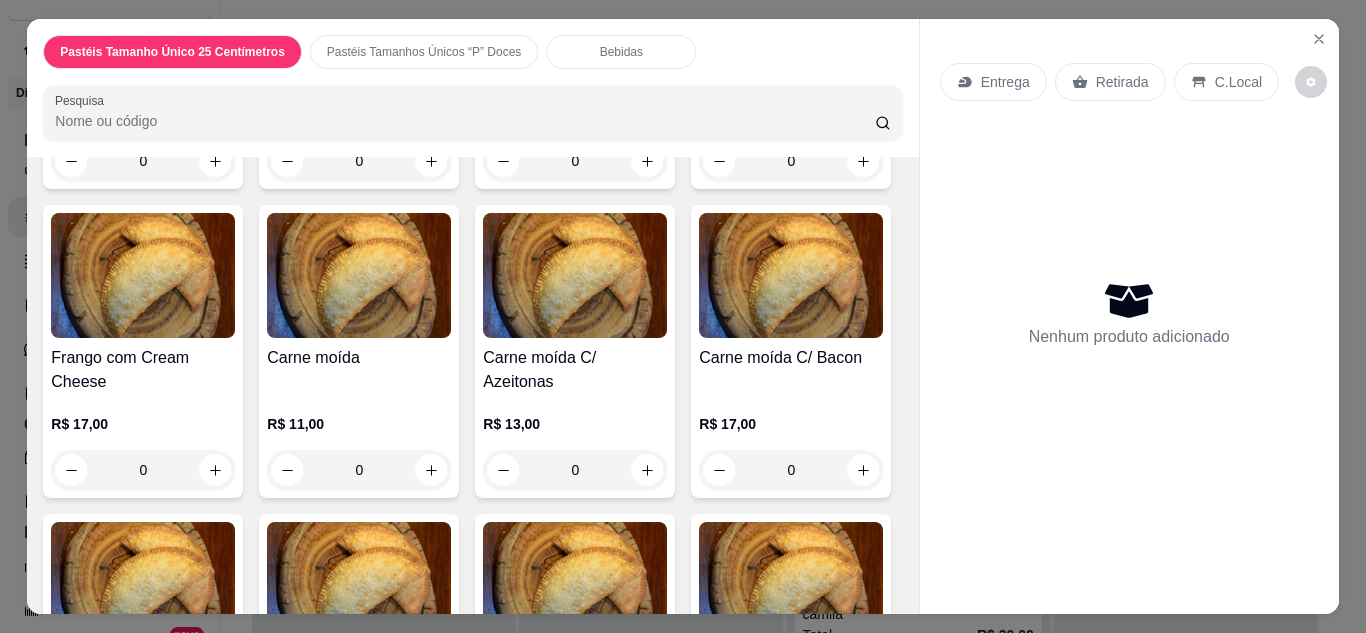 click on "0" at bounding box center (791, -124) 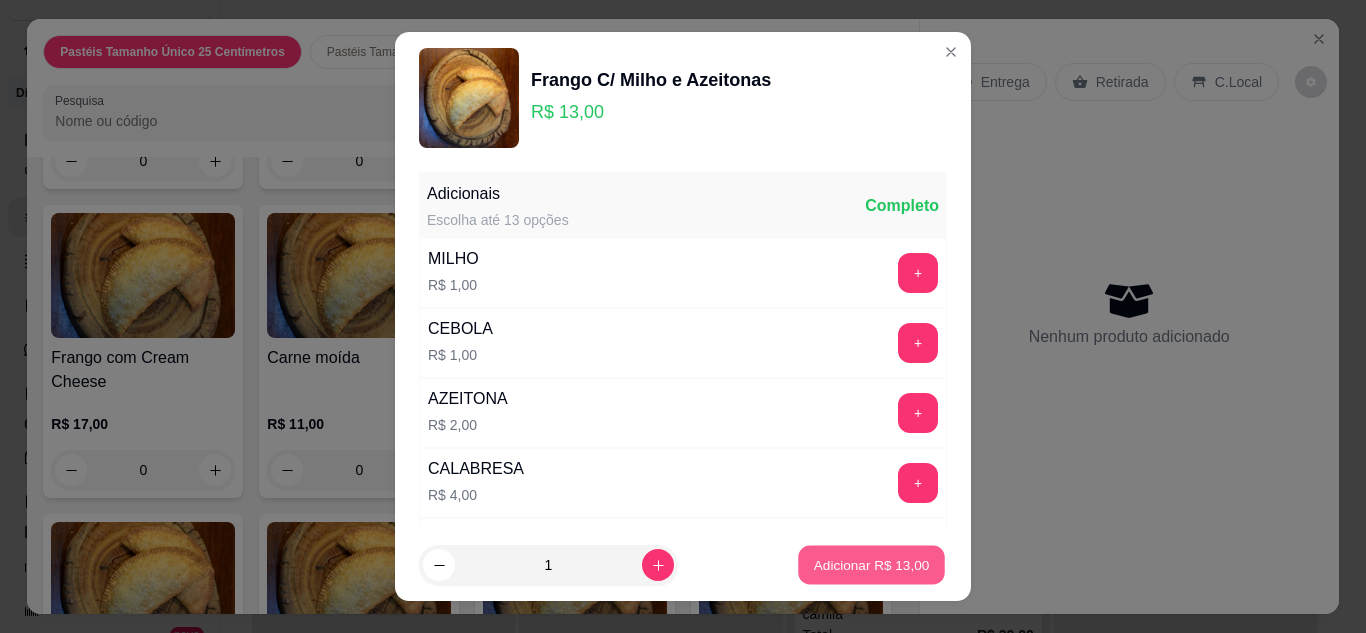 click on "Adicionar   R$ 13,00" at bounding box center (871, 565) 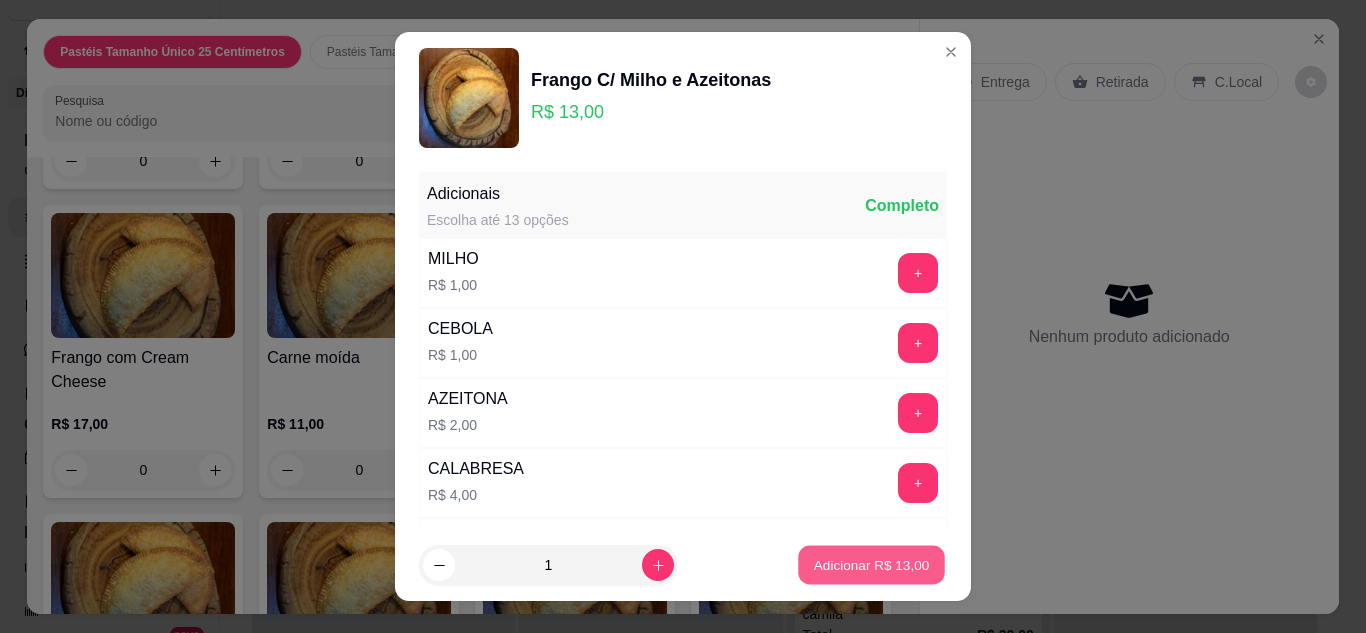 type on "1" 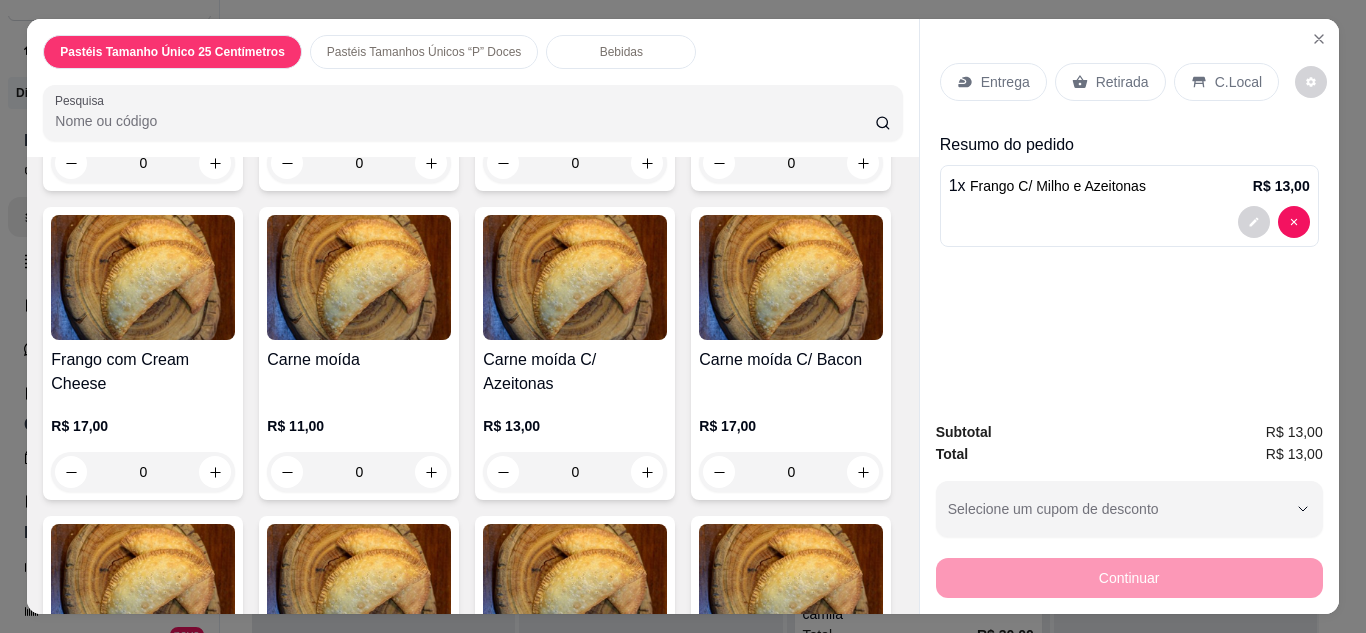 click on "Bebidas" at bounding box center [621, 52] 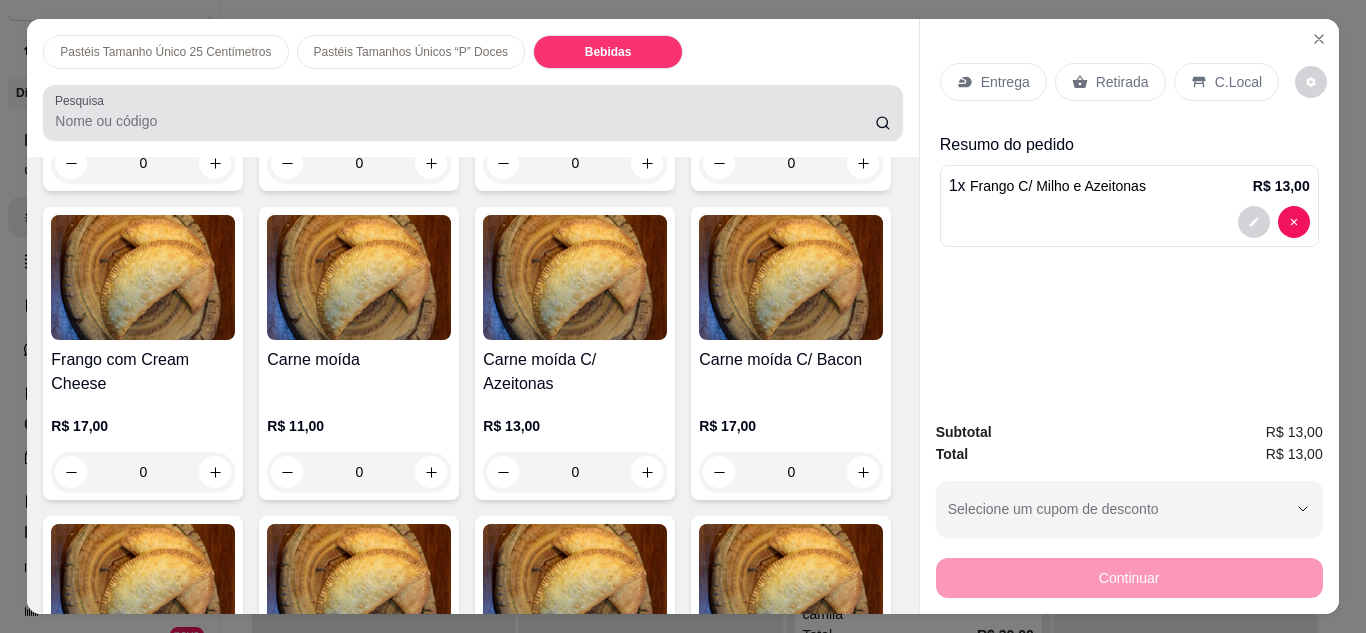 scroll, scrollTop: 4876, scrollLeft: 0, axis: vertical 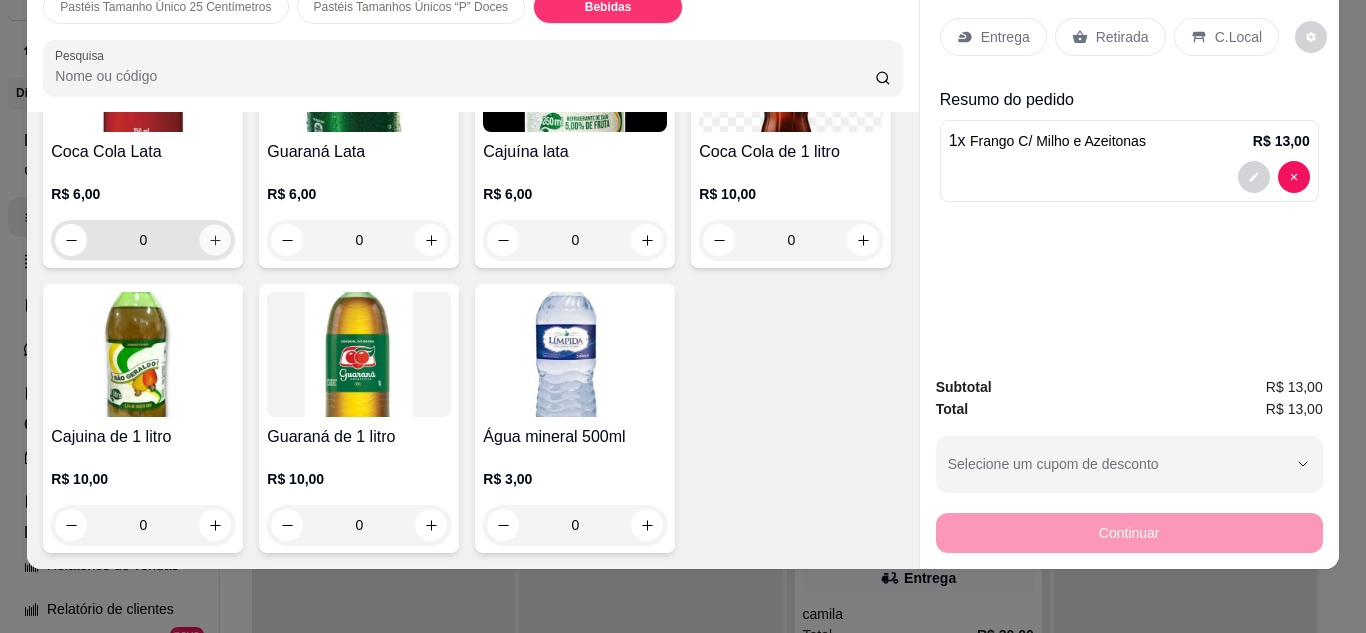 click 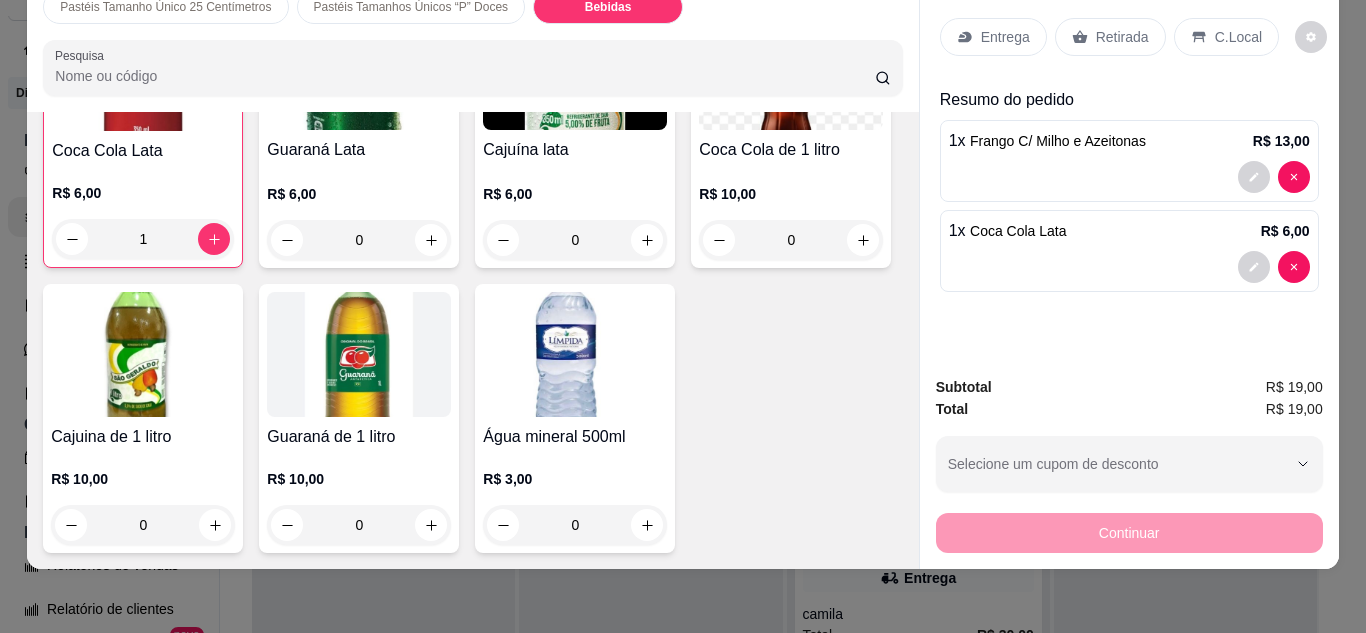 click on "Entrega" at bounding box center (1005, 37) 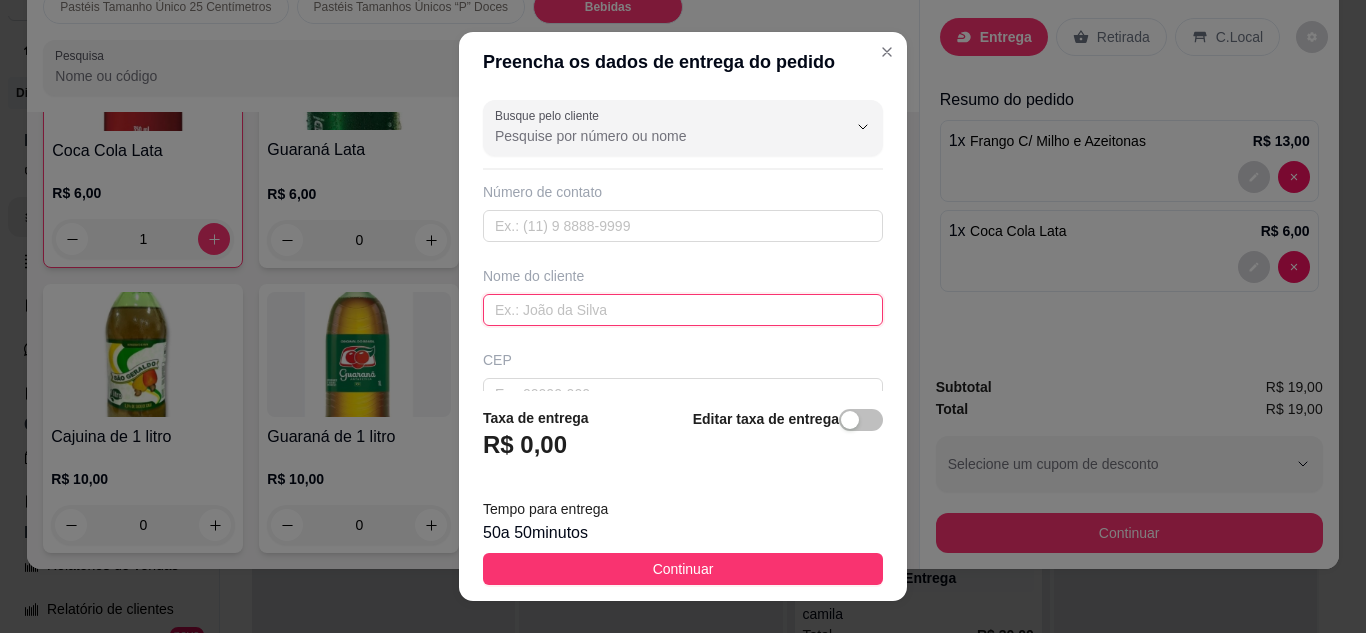 click at bounding box center (683, 310) 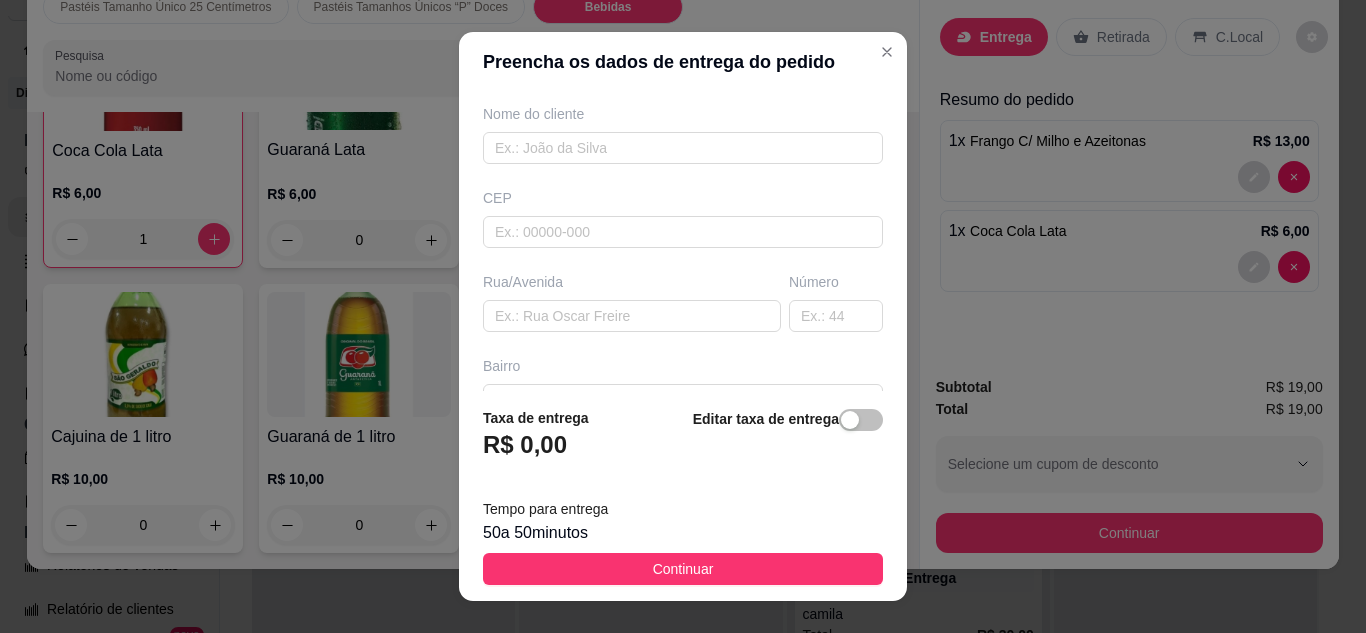 scroll, scrollTop: 200, scrollLeft: 0, axis: vertical 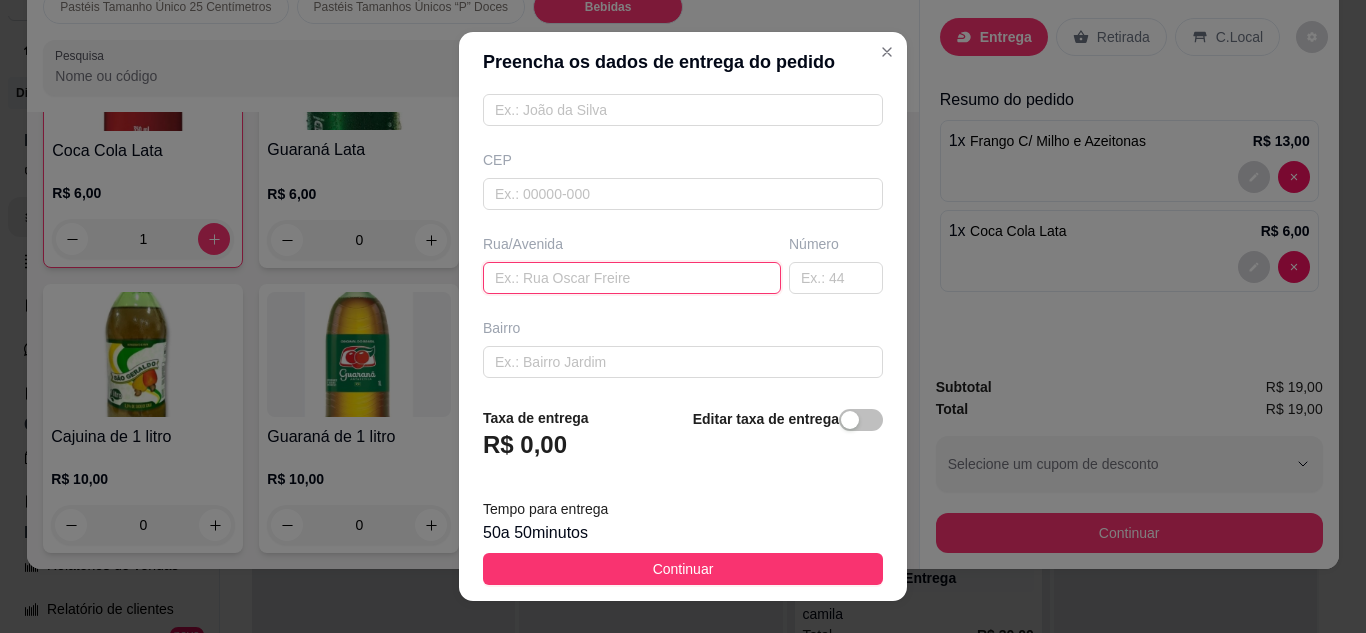 click at bounding box center (632, 278) 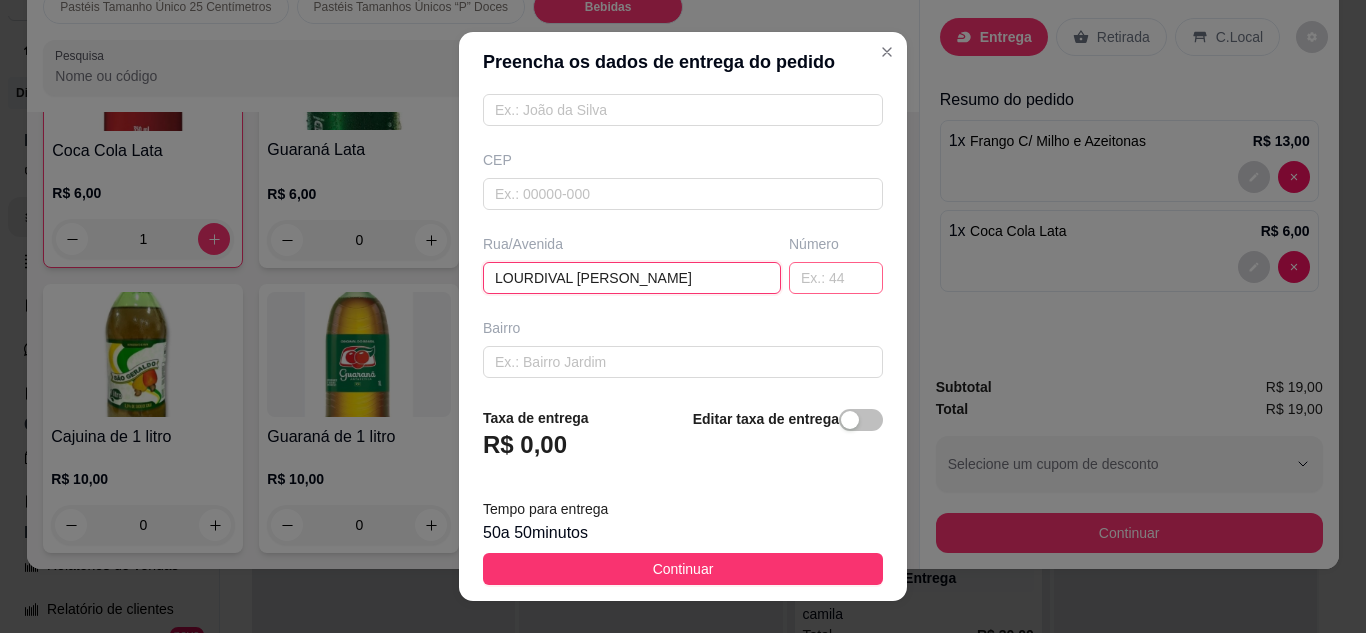 type on "LOURDIVAL [PERSON_NAME]" 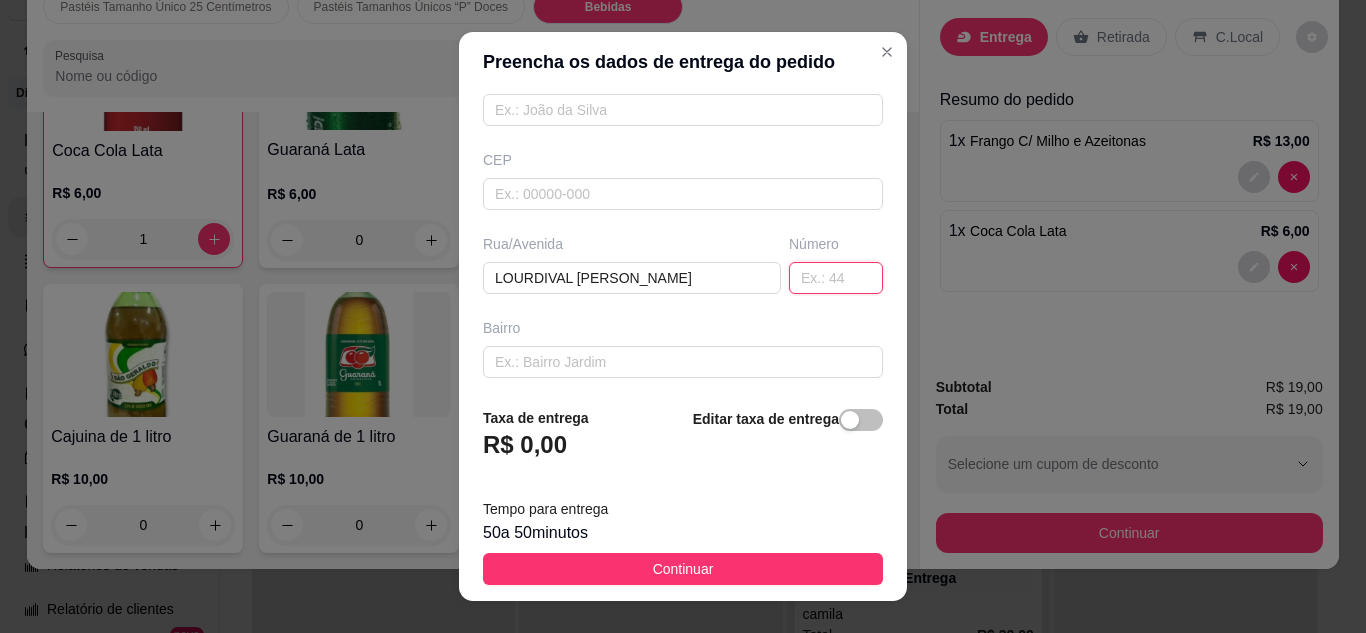 click at bounding box center (836, 278) 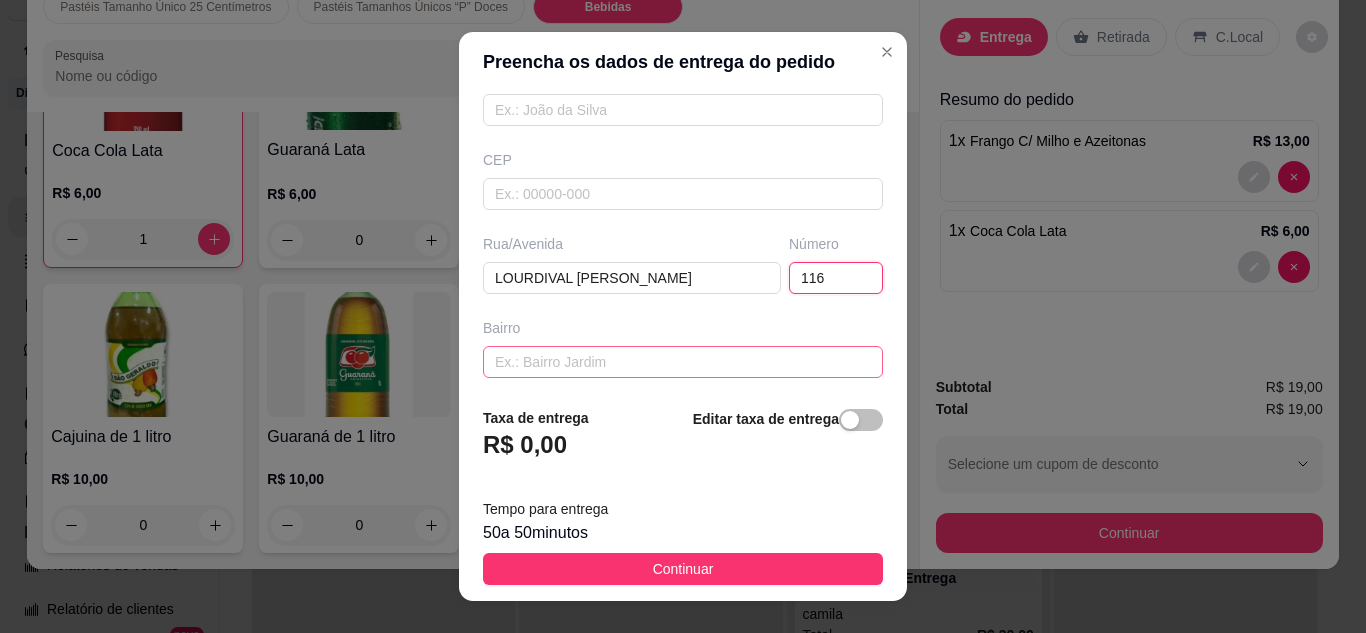 type on "116" 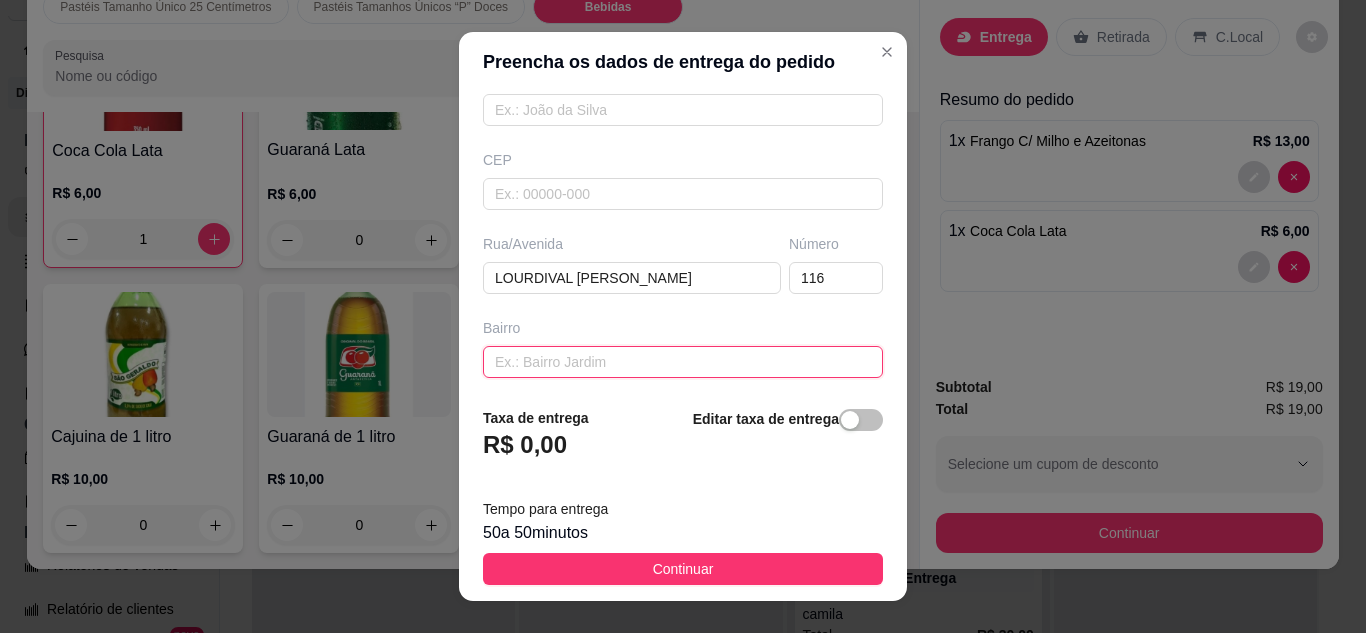 click at bounding box center [683, 362] 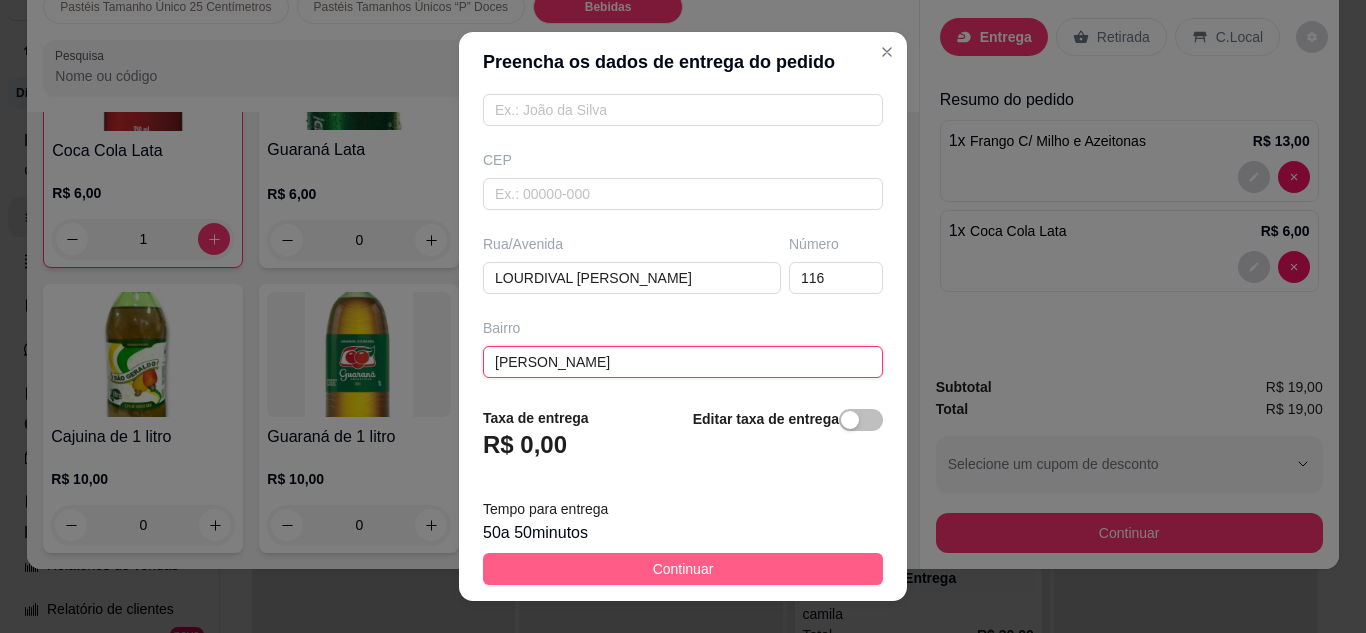 type on "[PERSON_NAME]" 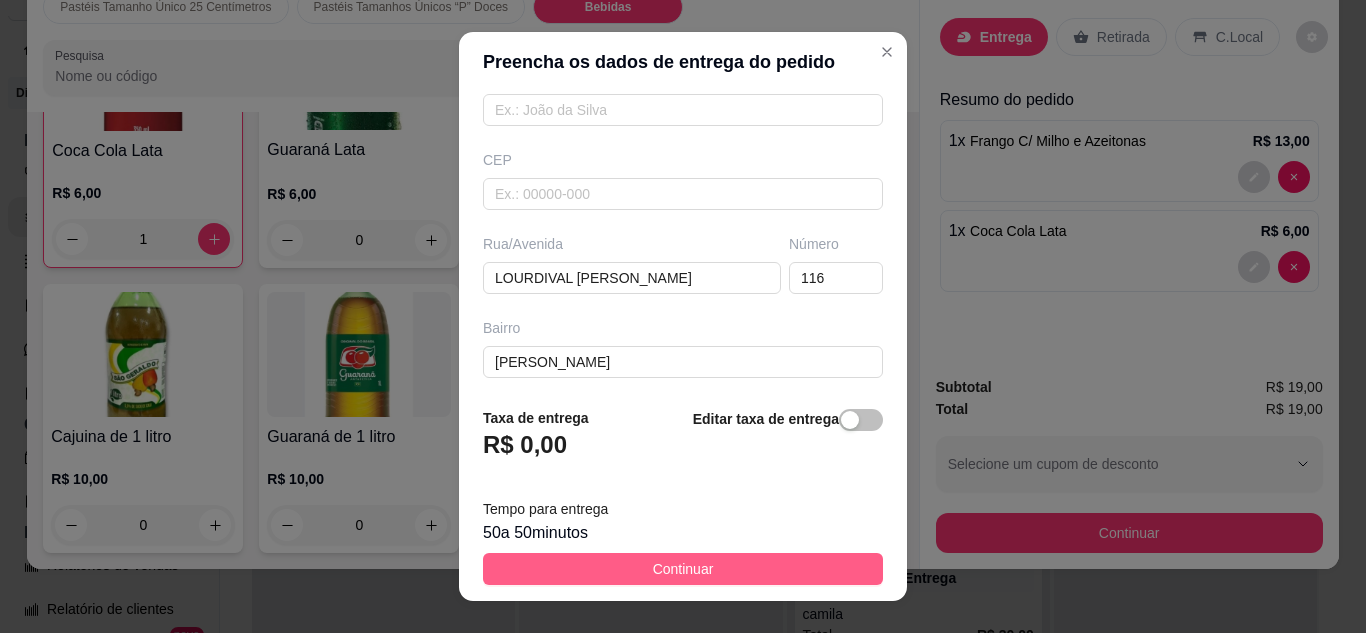 click on "Continuar" at bounding box center [683, 569] 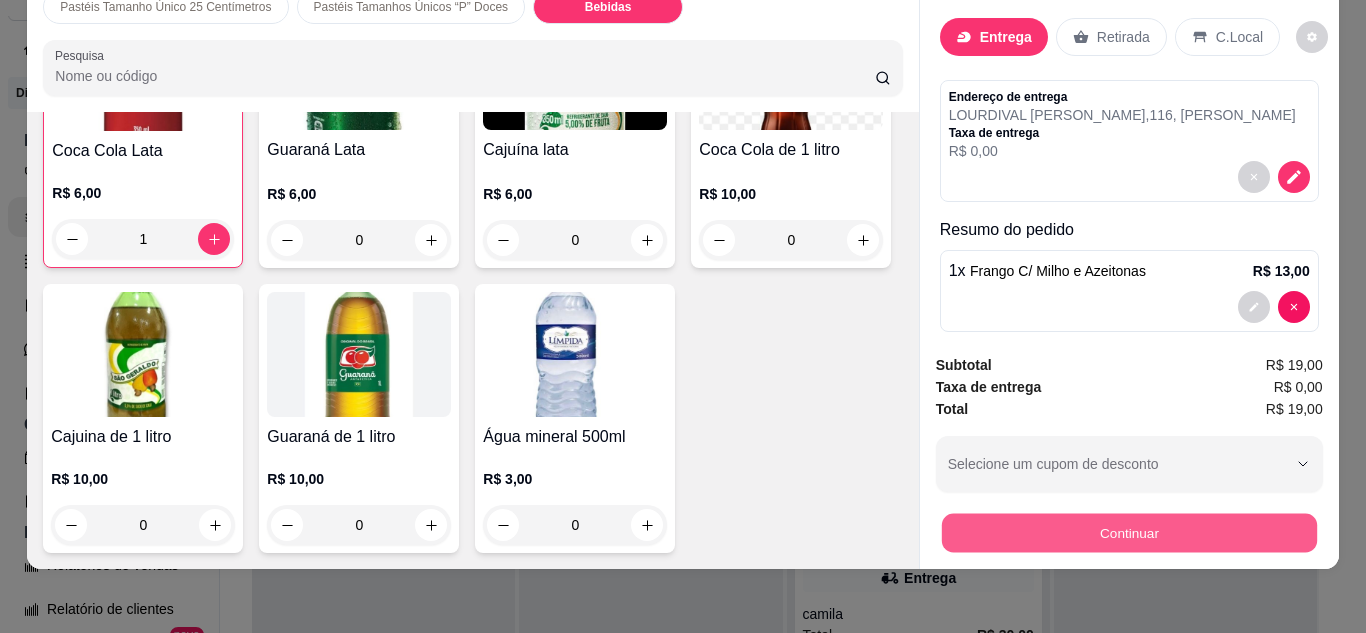 click on "Continuar" at bounding box center [1128, 533] 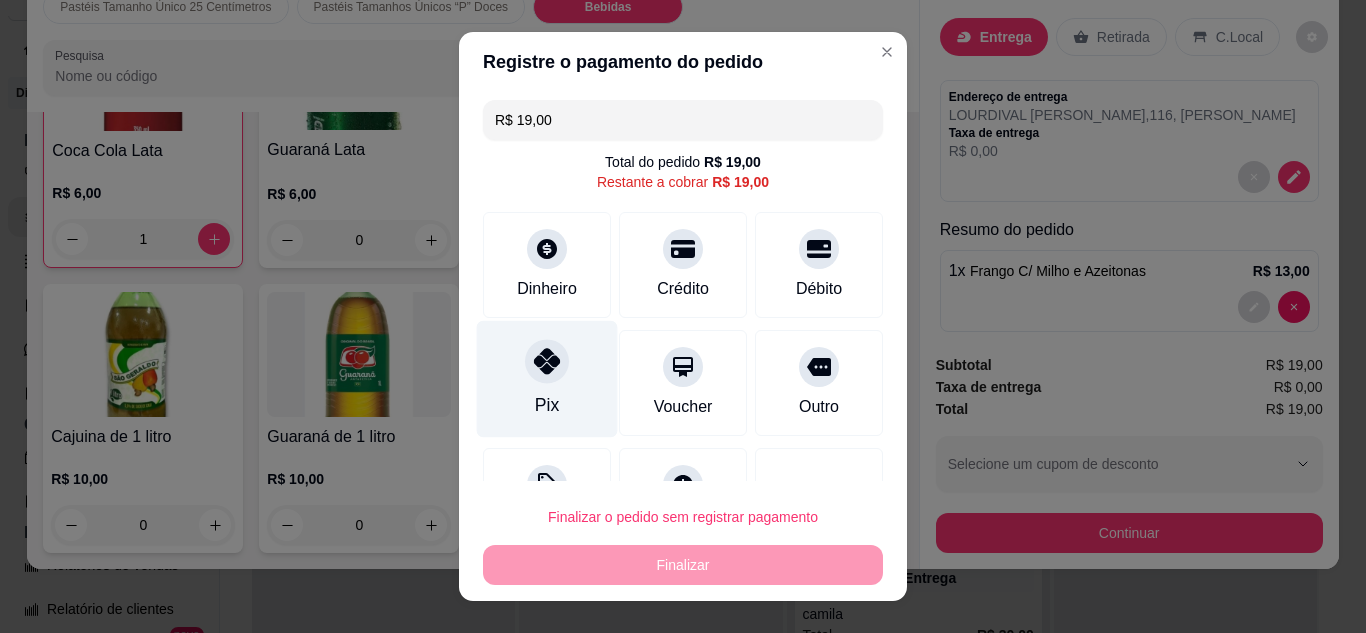 click on "Pix" at bounding box center (547, 405) 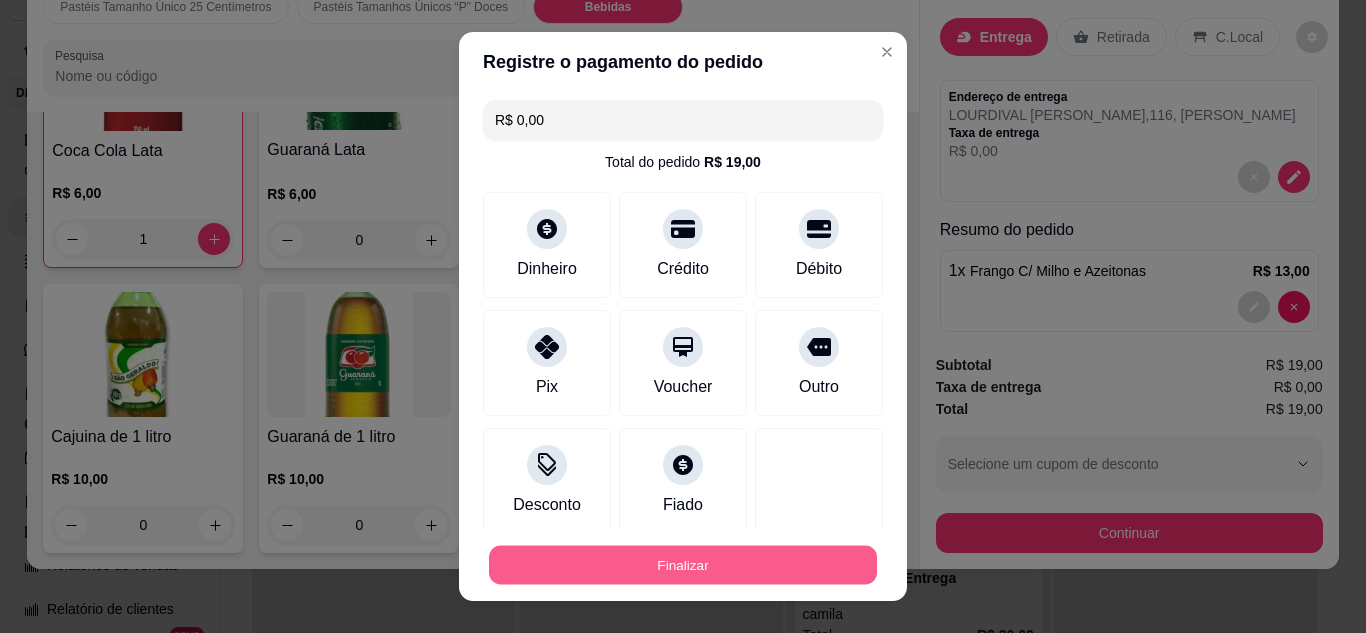 click on "Finalizar" at bounding box center [683, 565] 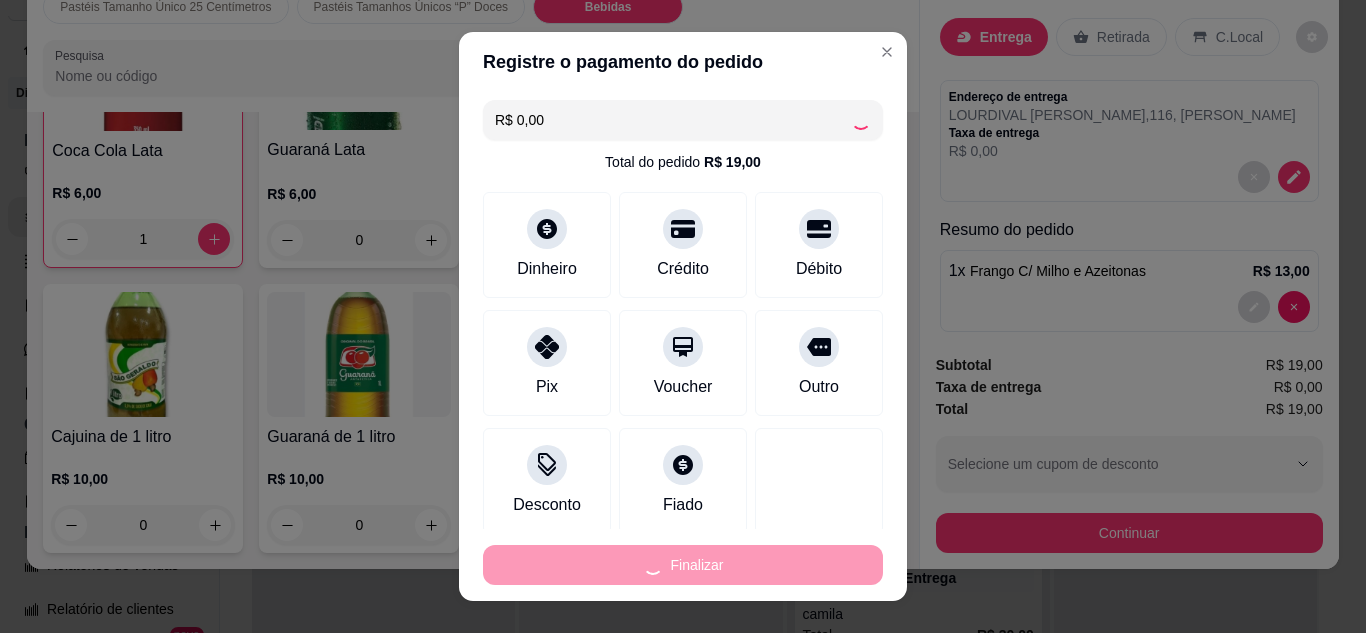 type on "0" 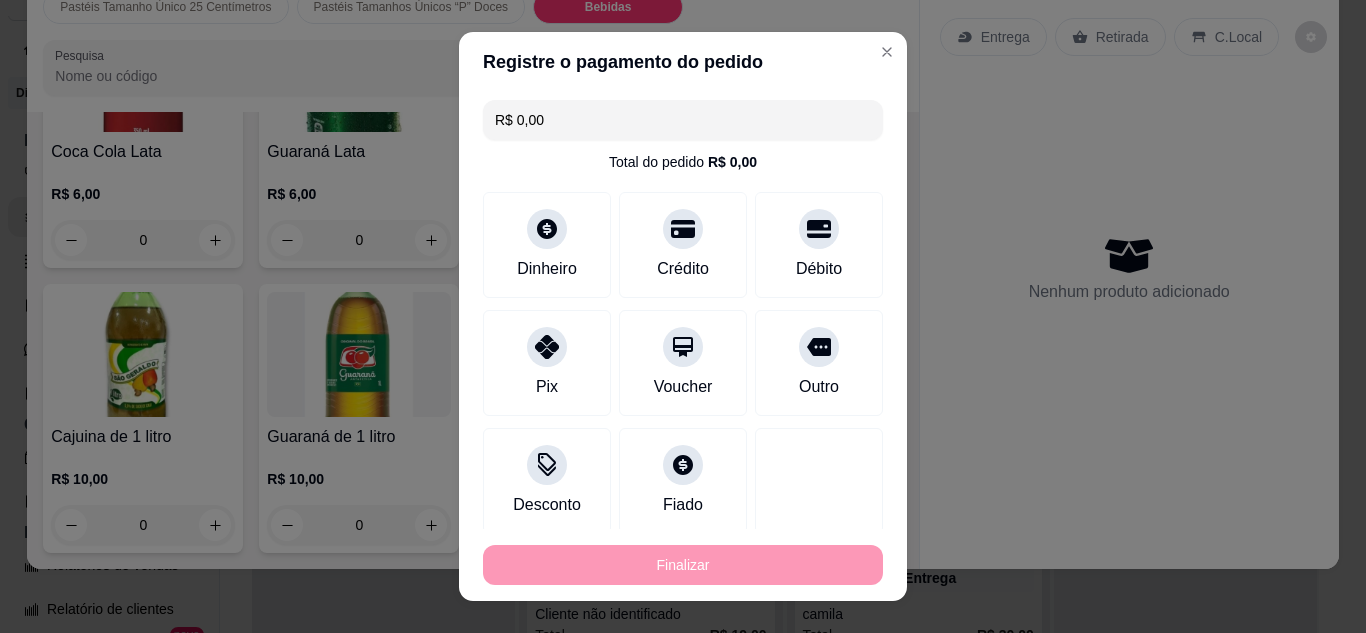 type on "-R$ 19,00" 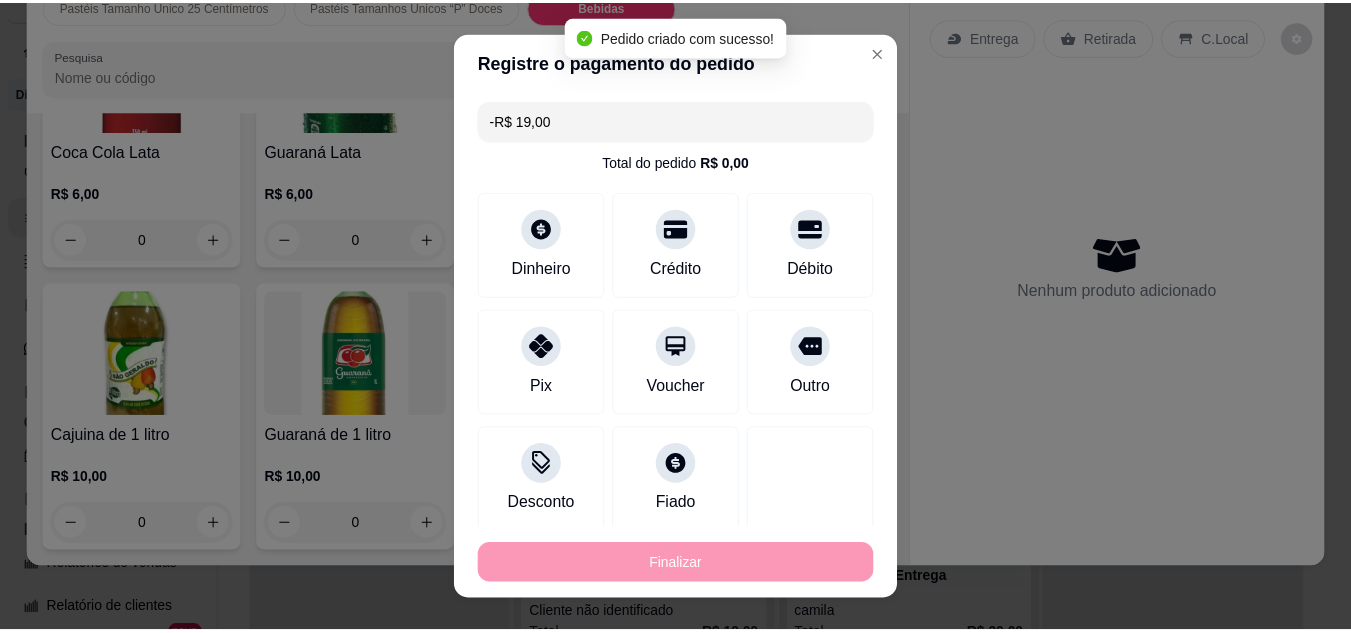 scroll, scrollTop: 4874, scrollLeft: 0, axis: vertical 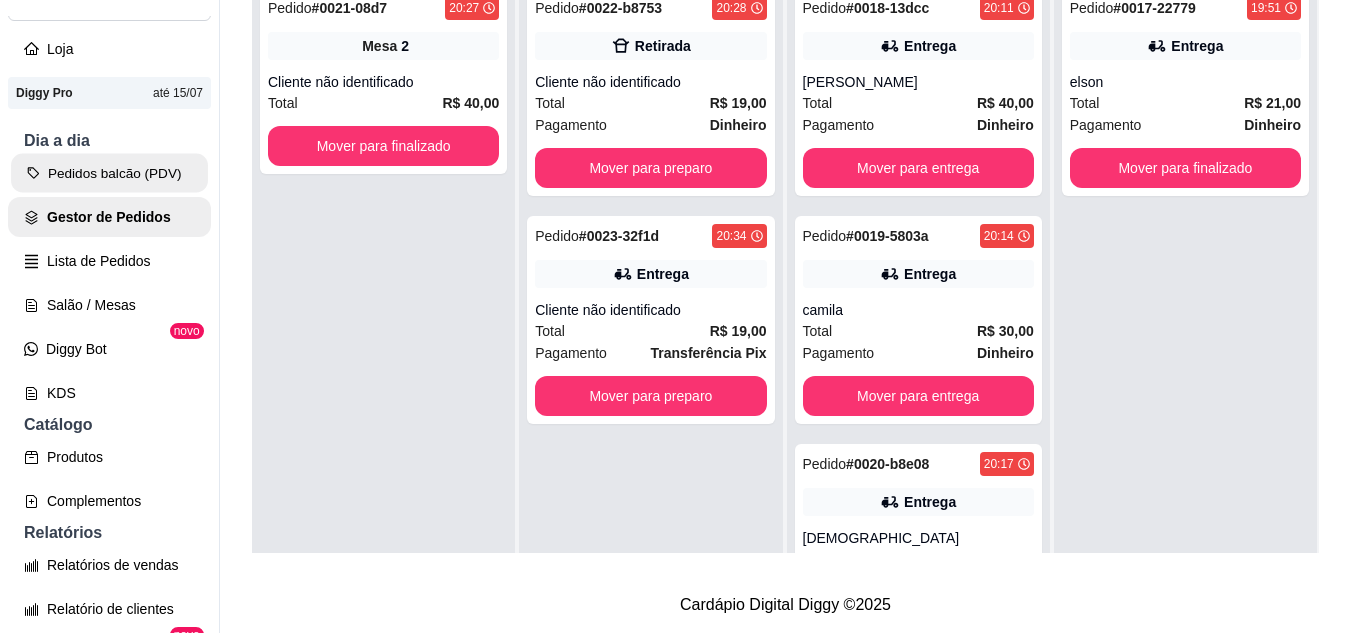 click on "Pedidos balcão (PDV)" at bounding box center [109, 173] 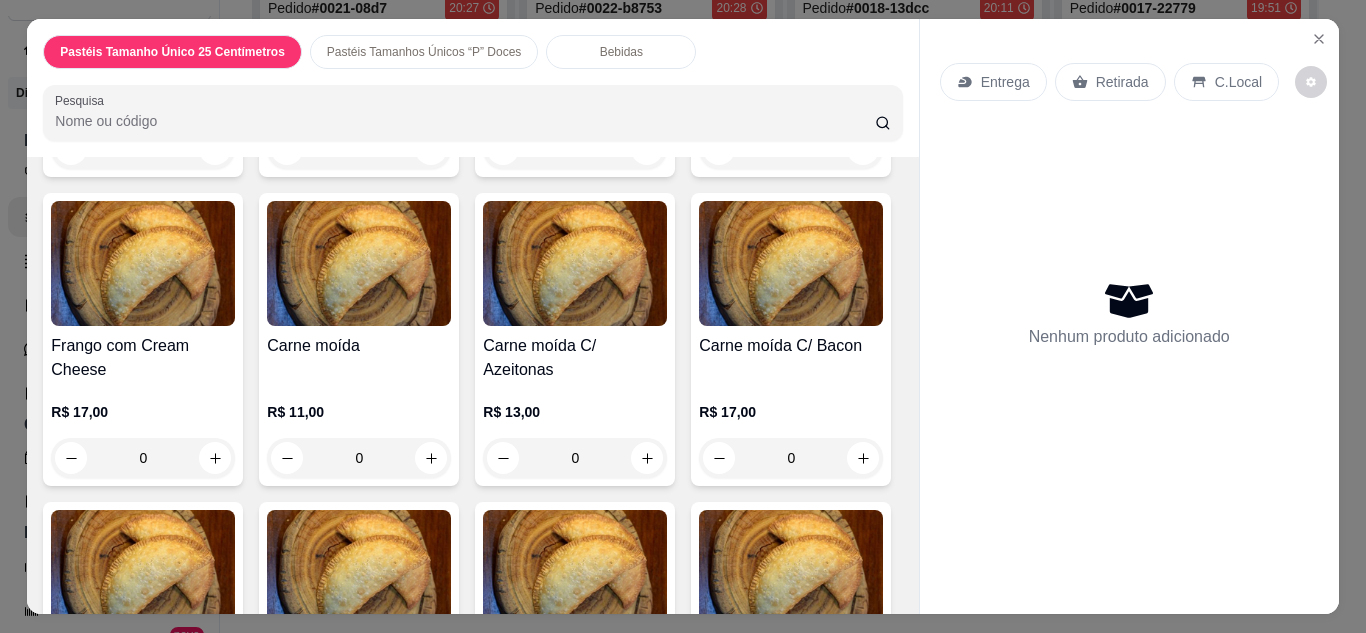 scroll, scrollTop: 1880, scrollLeft: 0, axis: vertical 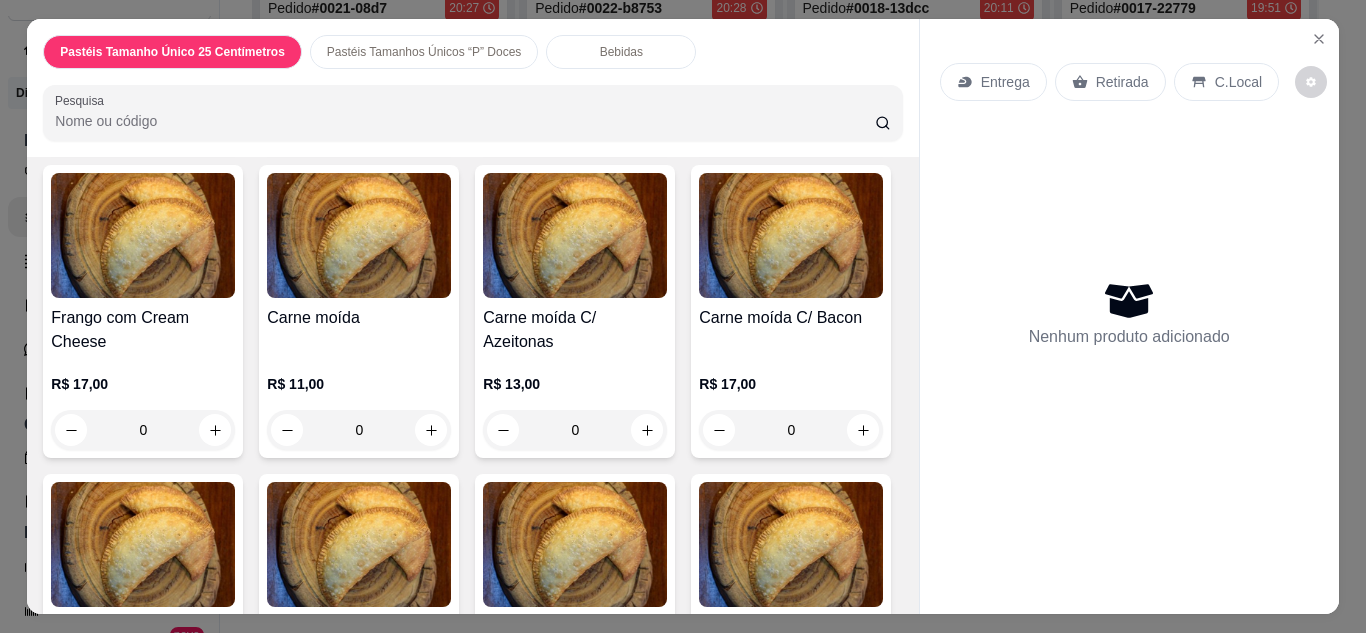 click on "0" at bounding box center [575, -164] 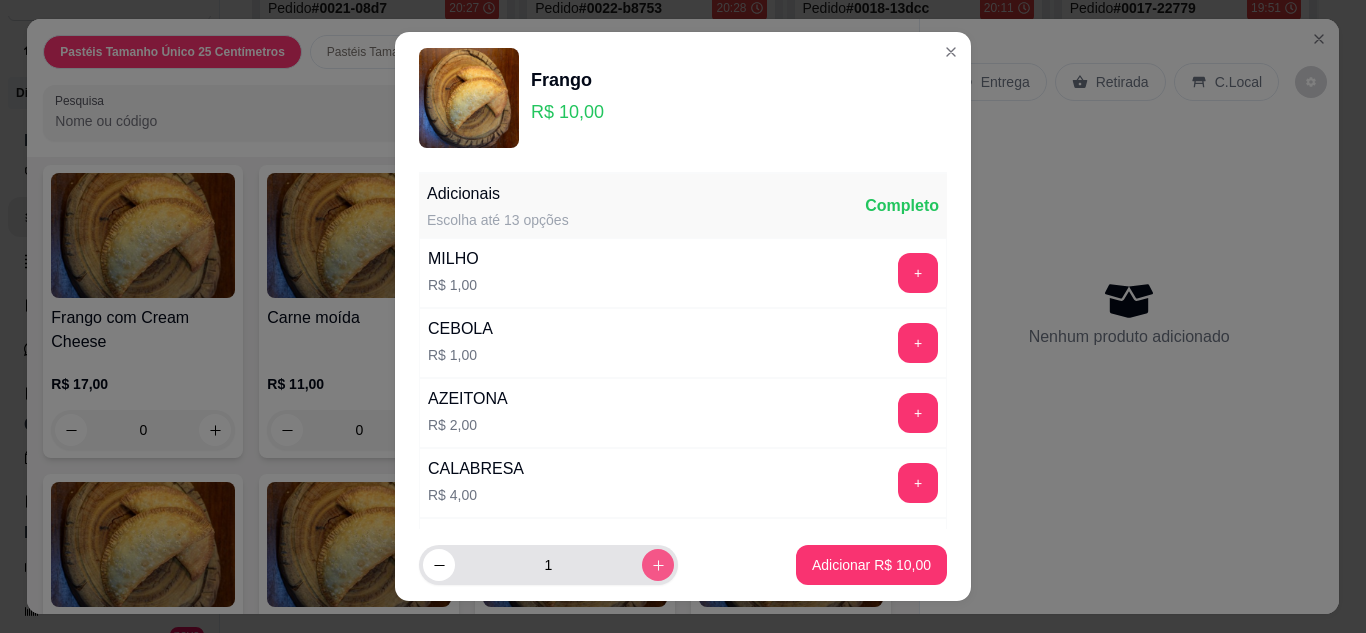 click 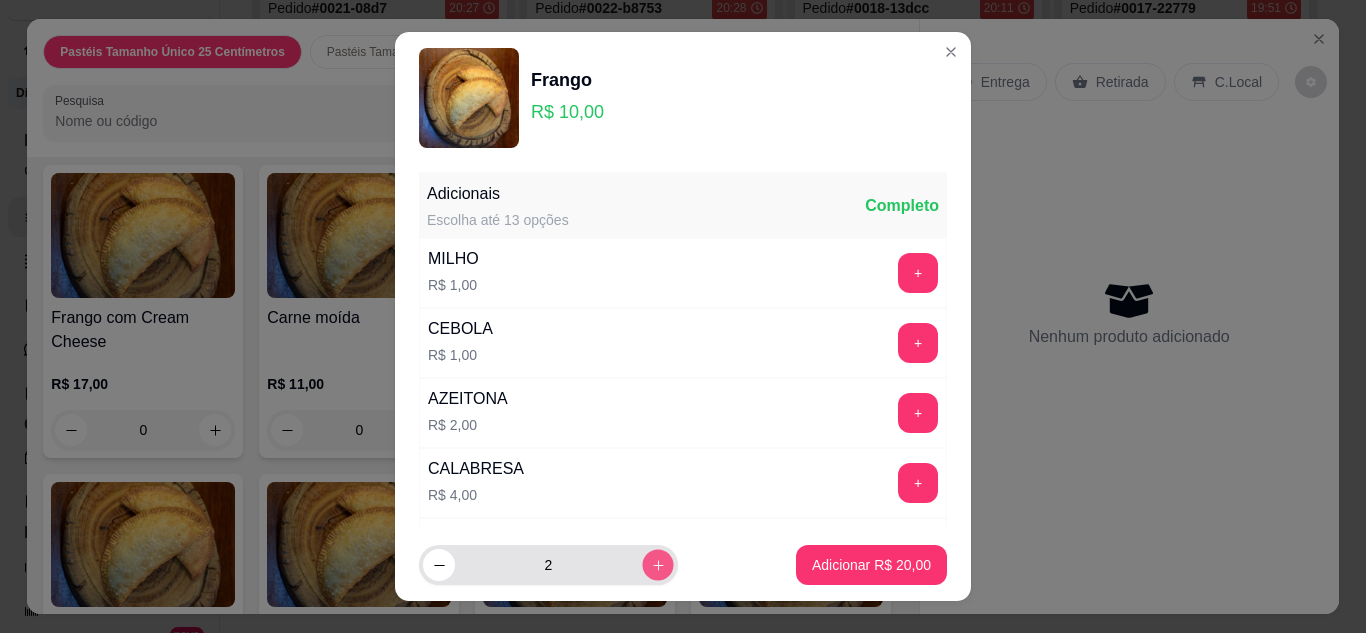 click 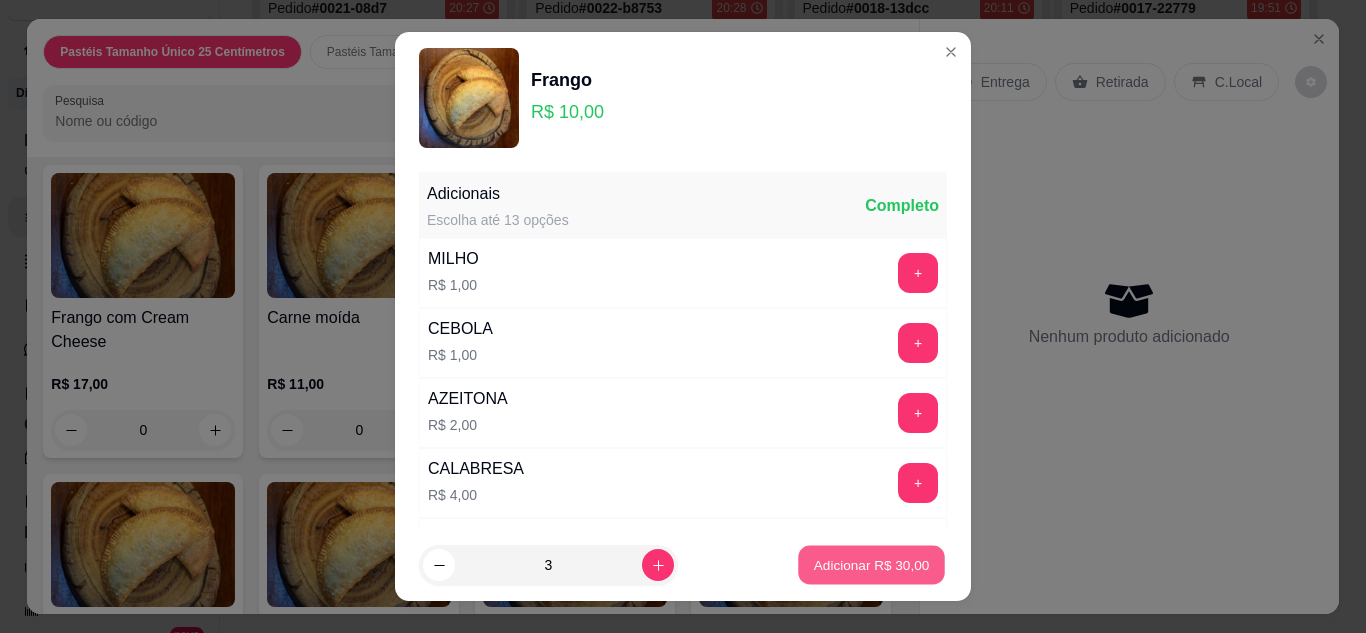 click on "Adicionar   R$ 30,00" at bounding box center [872, 565] 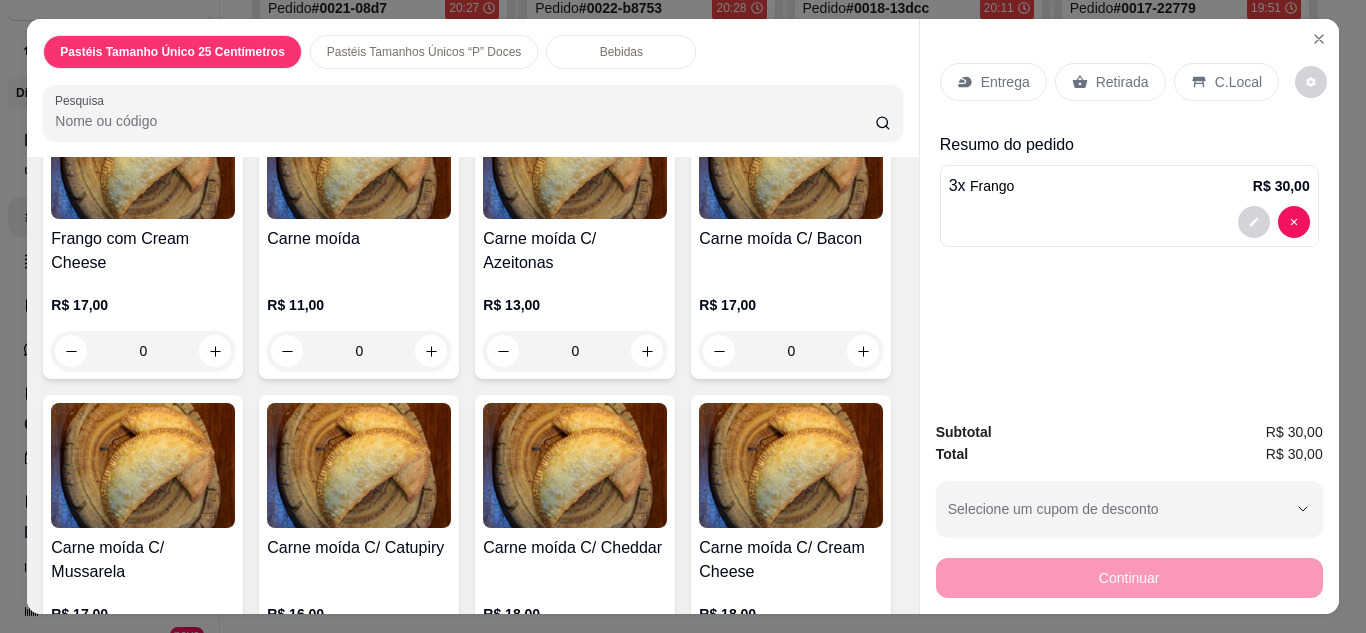 scroll, scrollTop: 1961, scrollLeft: 0, axis: vertical 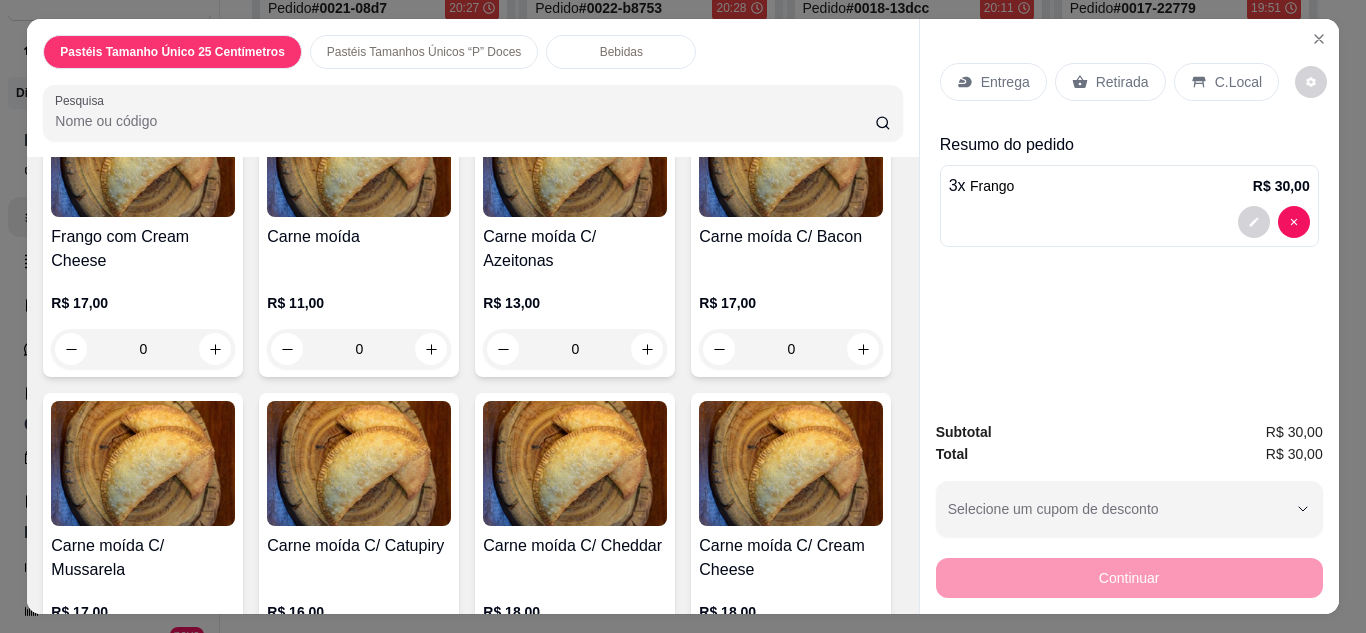 click on "0" at bounding box center [575, 40] 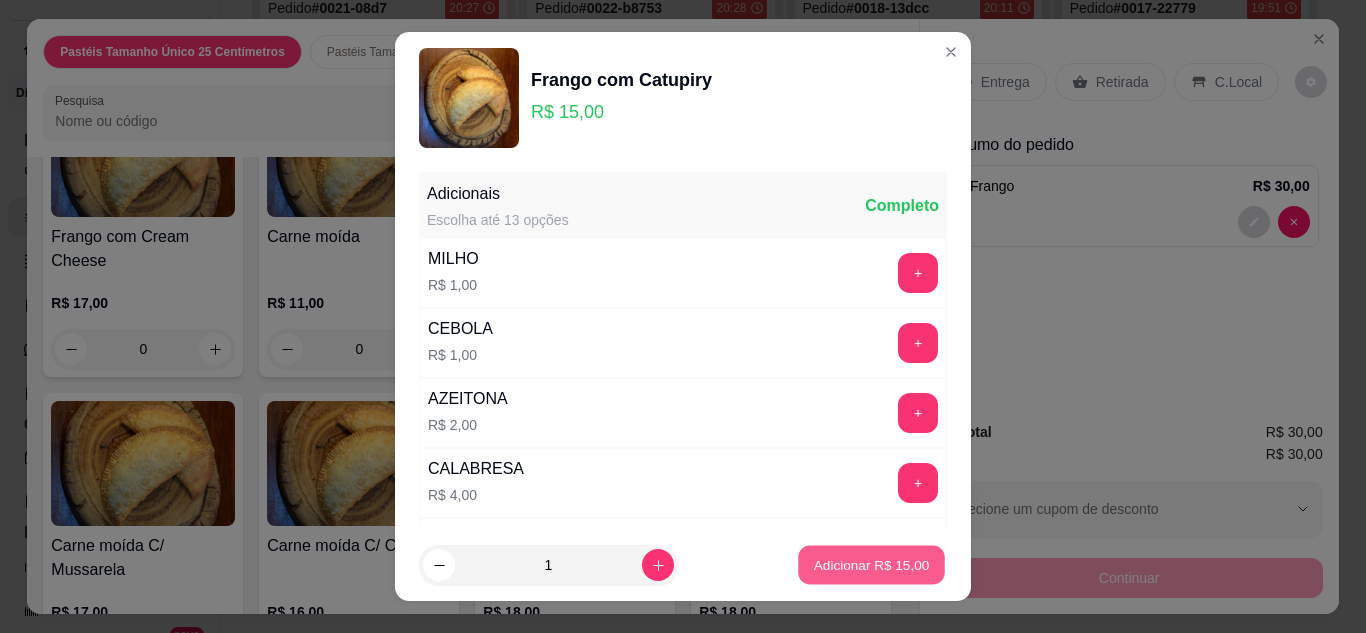click on "Adicionar   R$ 15,00" at bounding box center [872, 565] 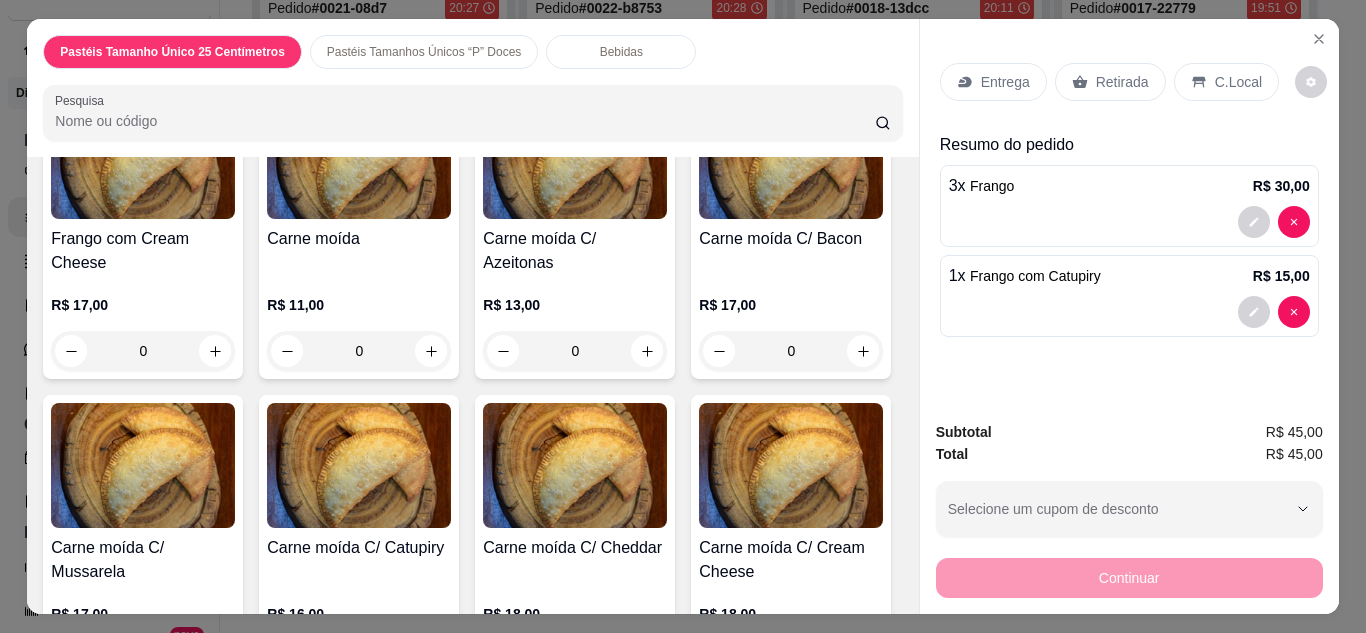 click on "Entrega" at bounding box center [993, 82] 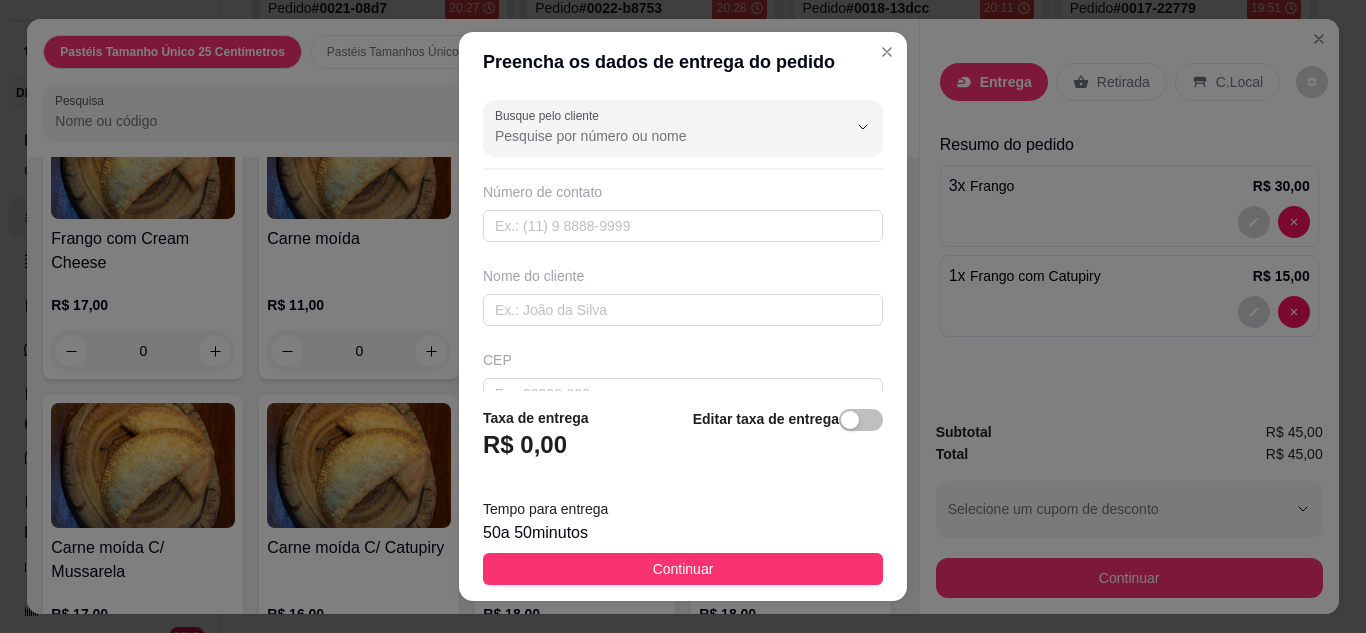 click on "Nome do cliente" at bounding box center (683, 296) 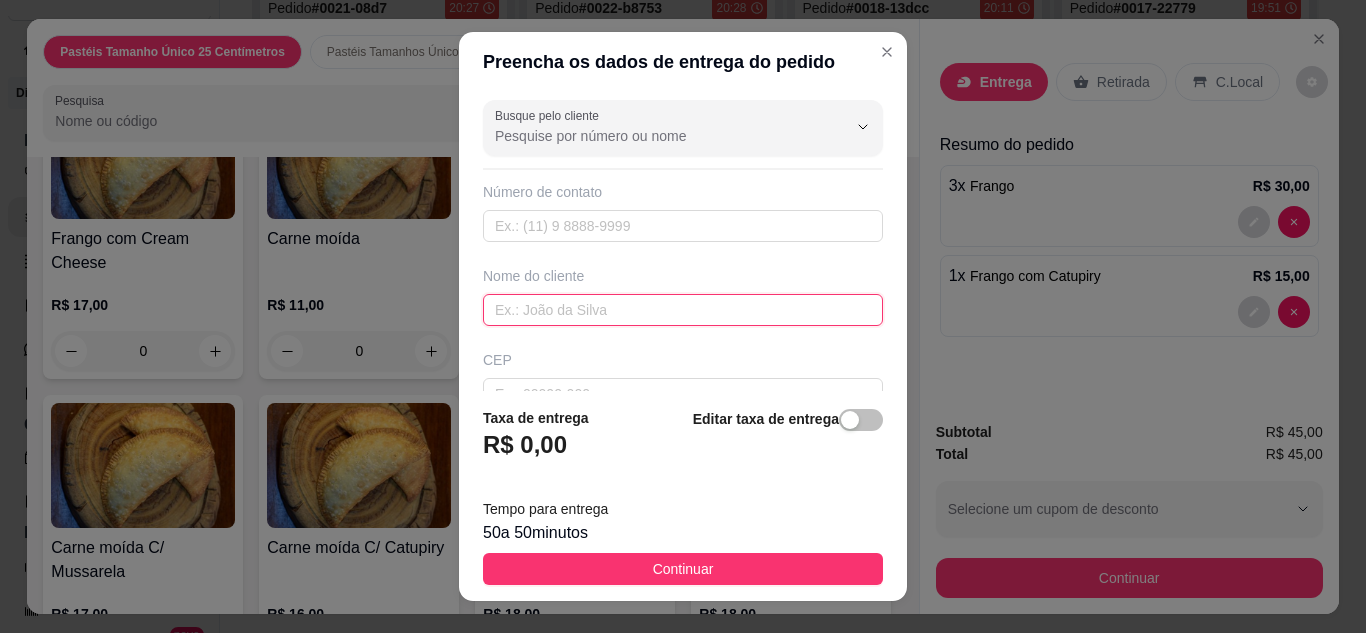click at bounding box center (683, 310) 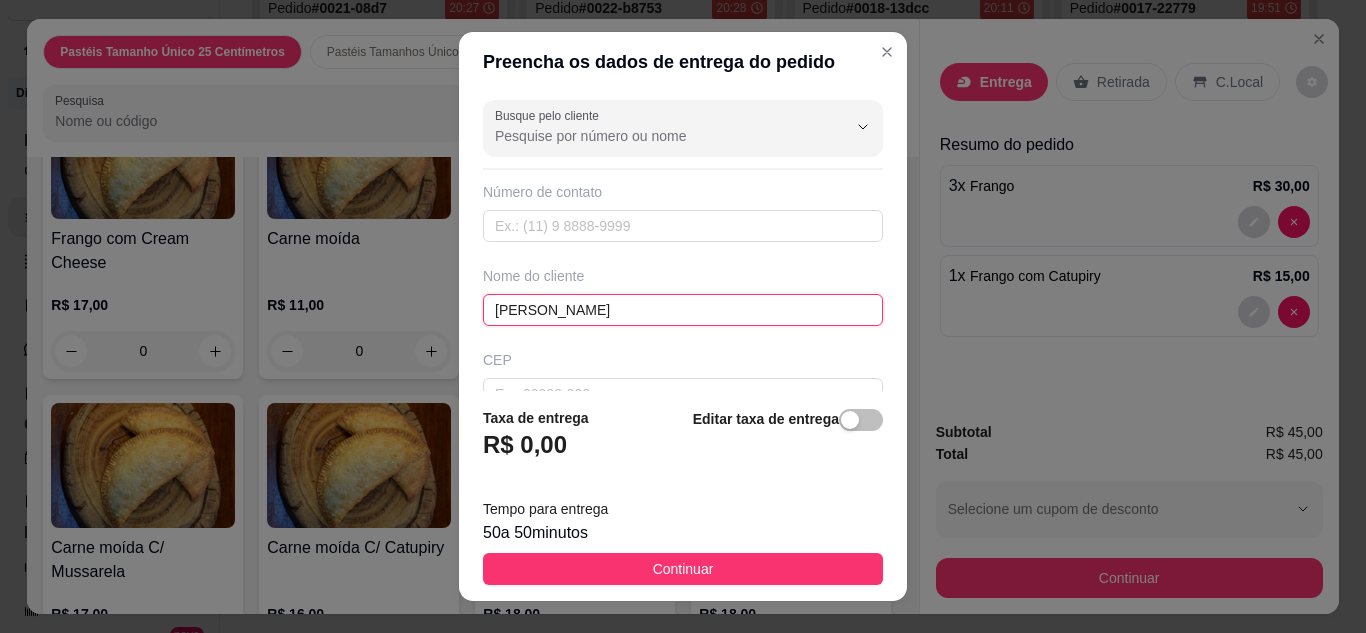 type on "[PERSON_NAME]" 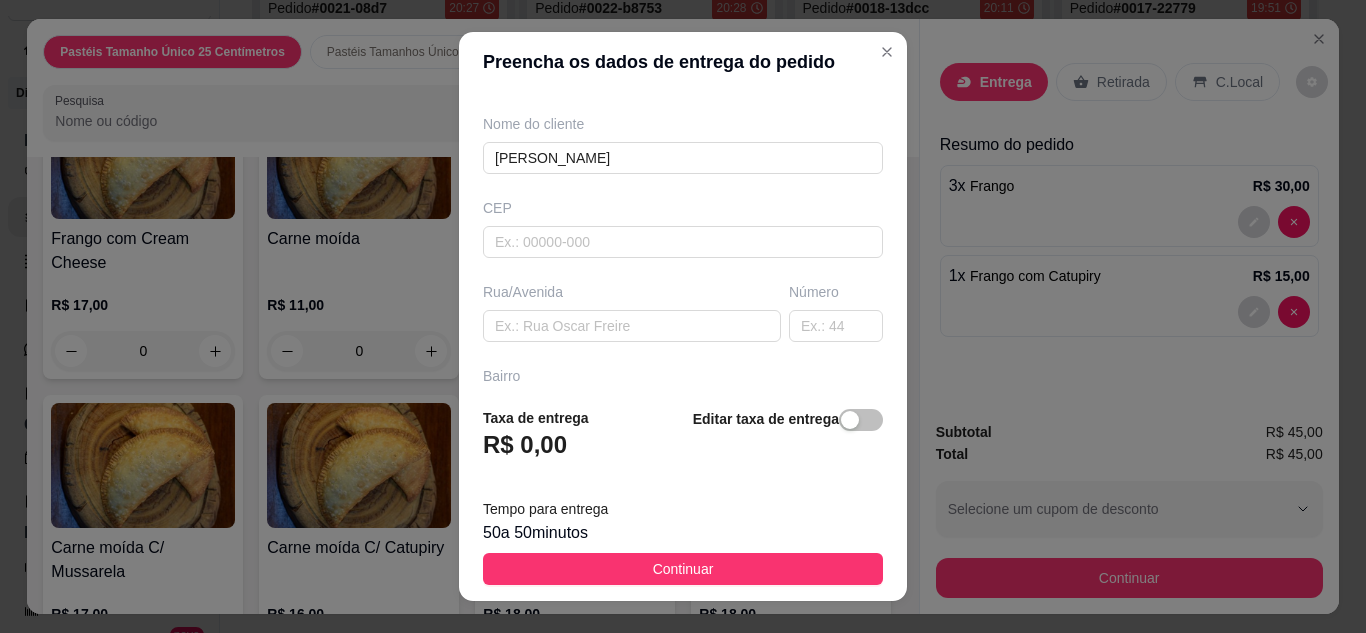 scroll, scrollTop: 160, scrollLeft: 0, axis: vertical 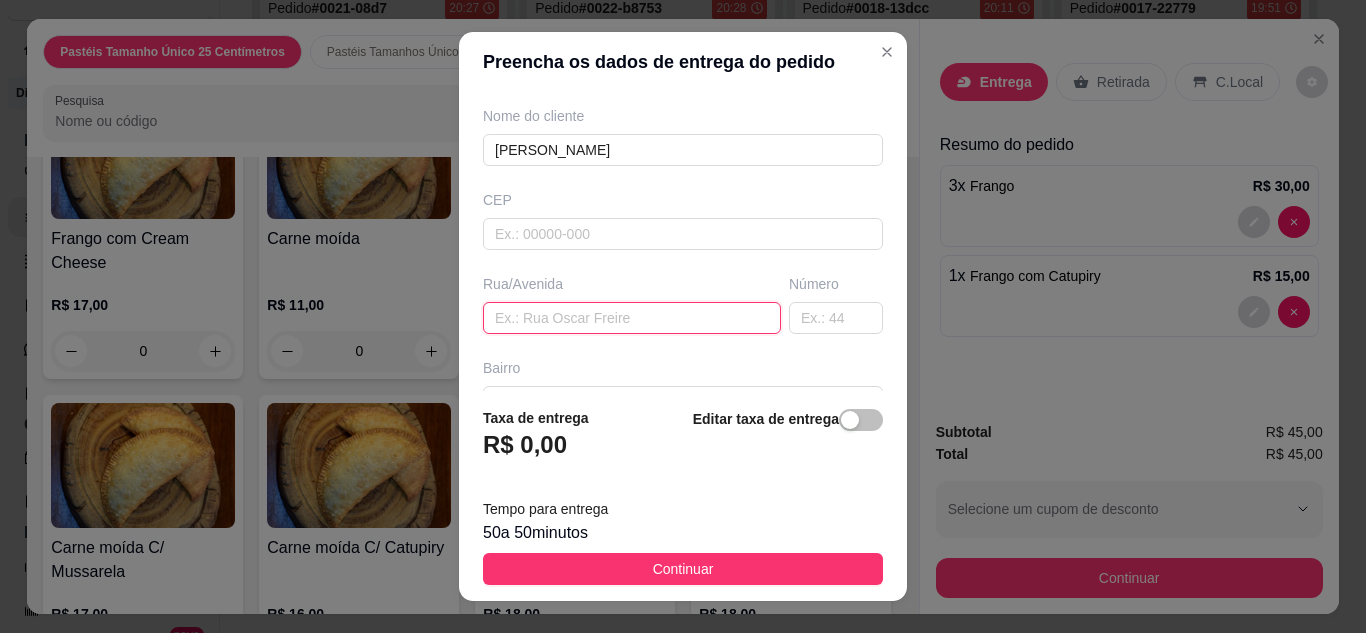 click at bounding box center (632, 318) 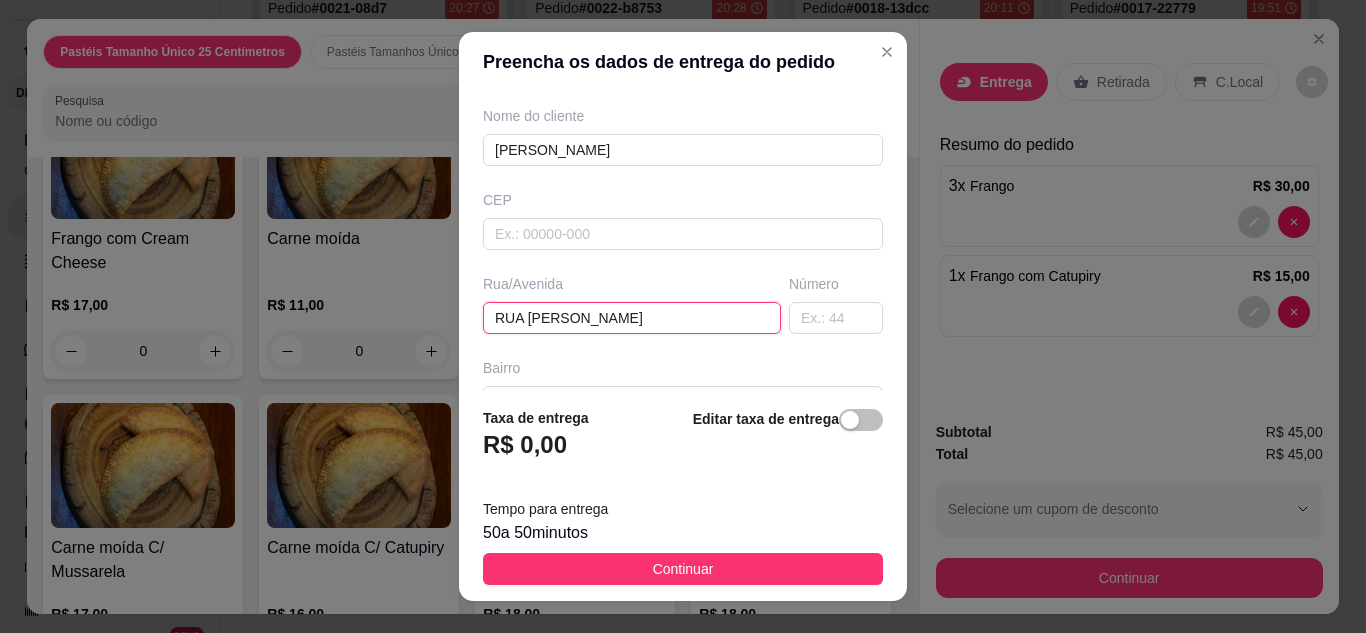 type on "RUA [PERSON_NAME]" 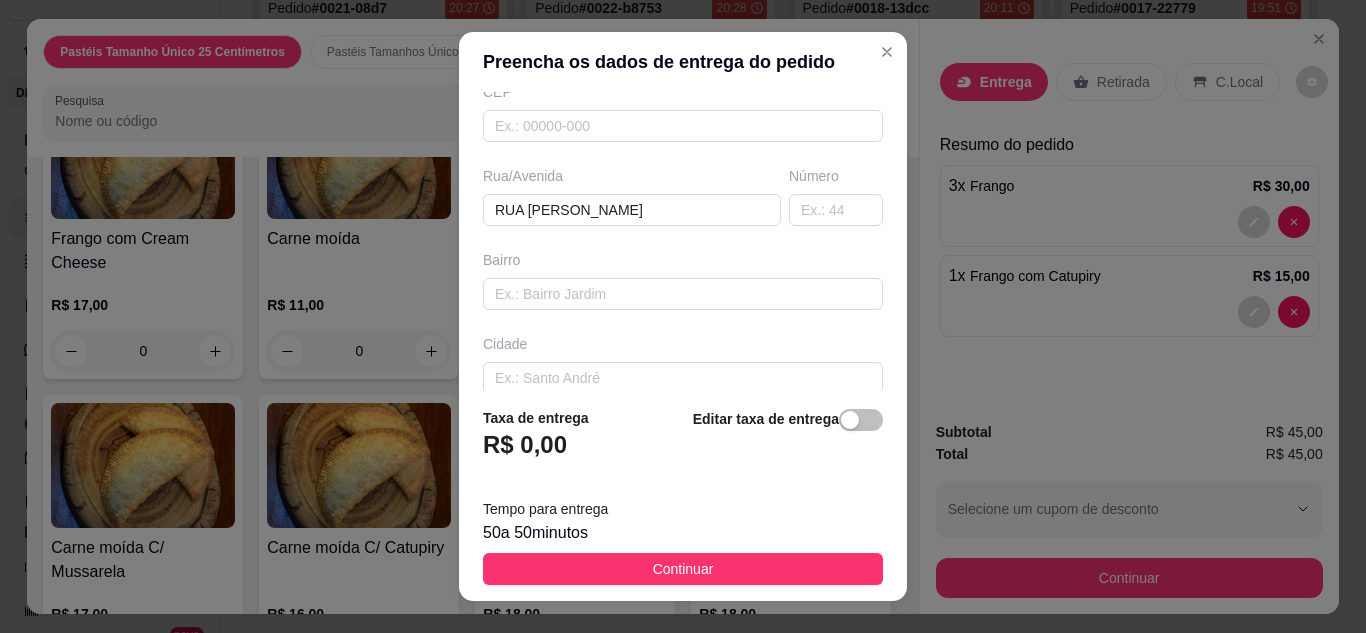 scroll, scrollTop: 280, scrollLeft: 0, axis: vertical 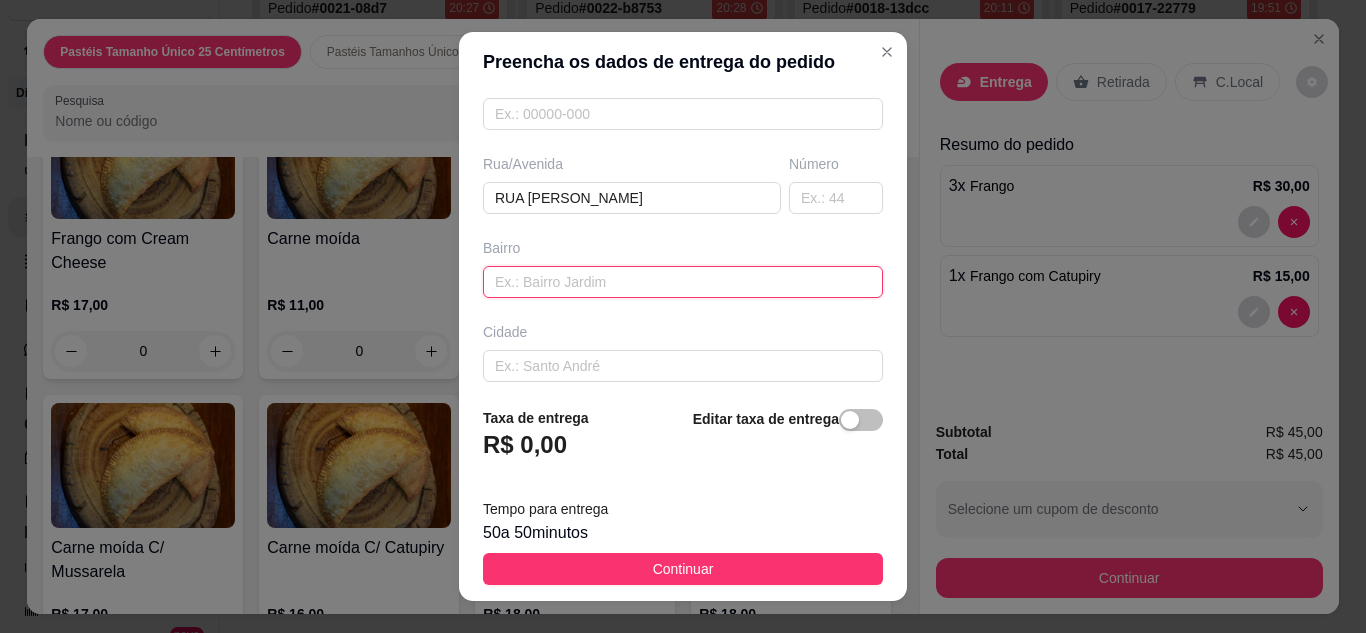click at bounding box center (683, 282) 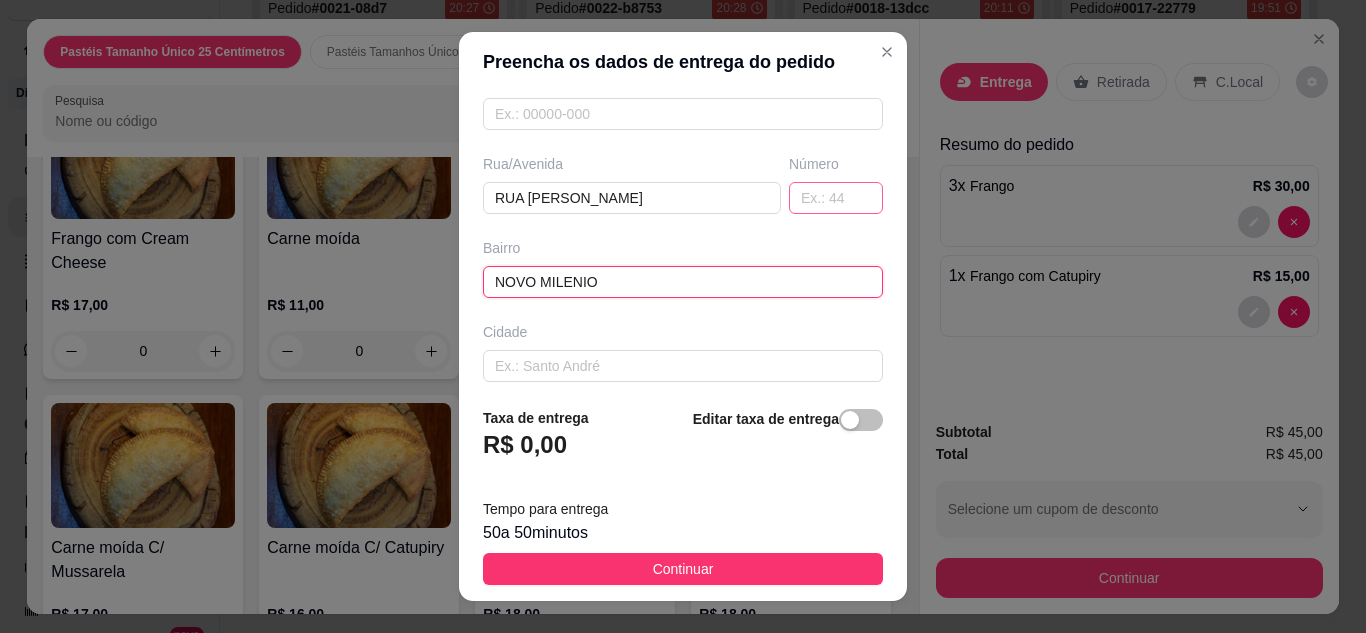 type on "NOVO MILENIO" 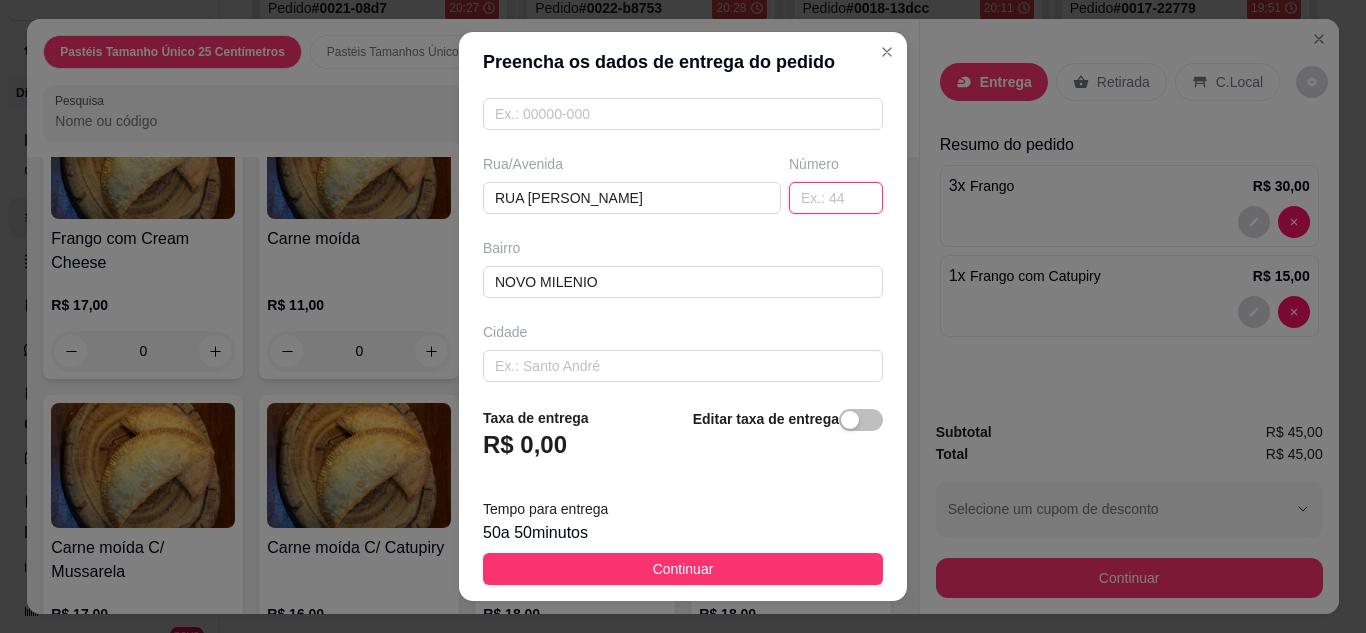 click at bounding box center (836, 198) 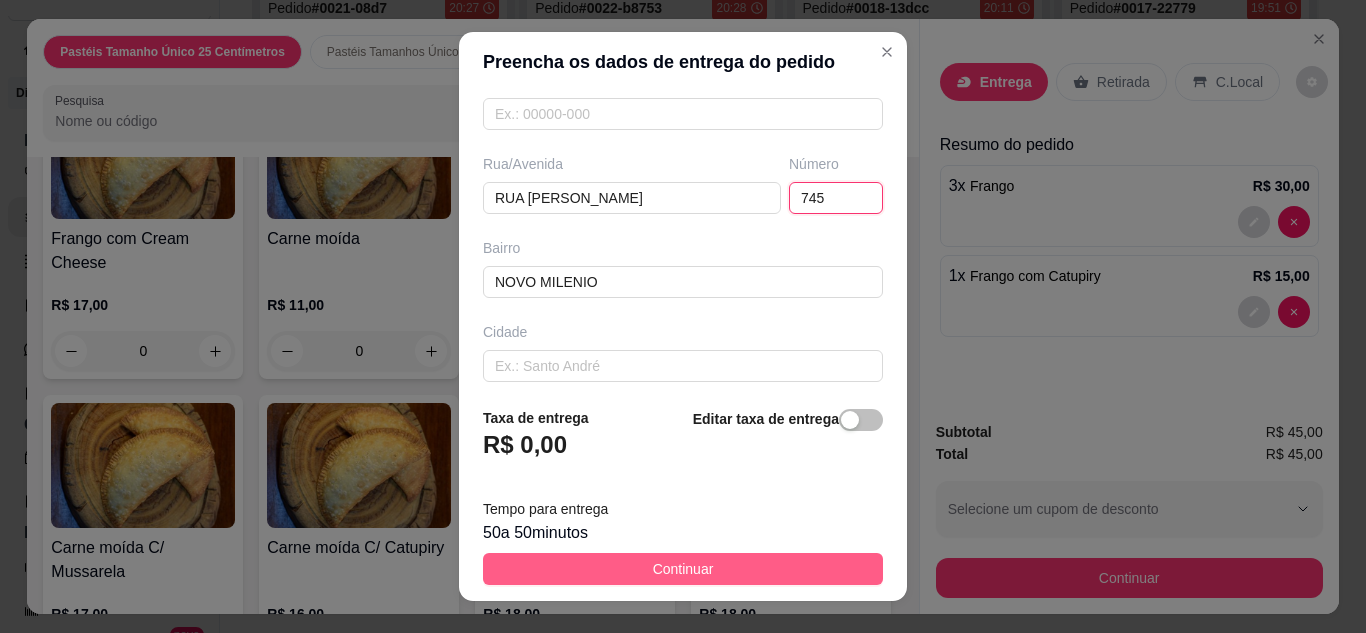 type on "745" 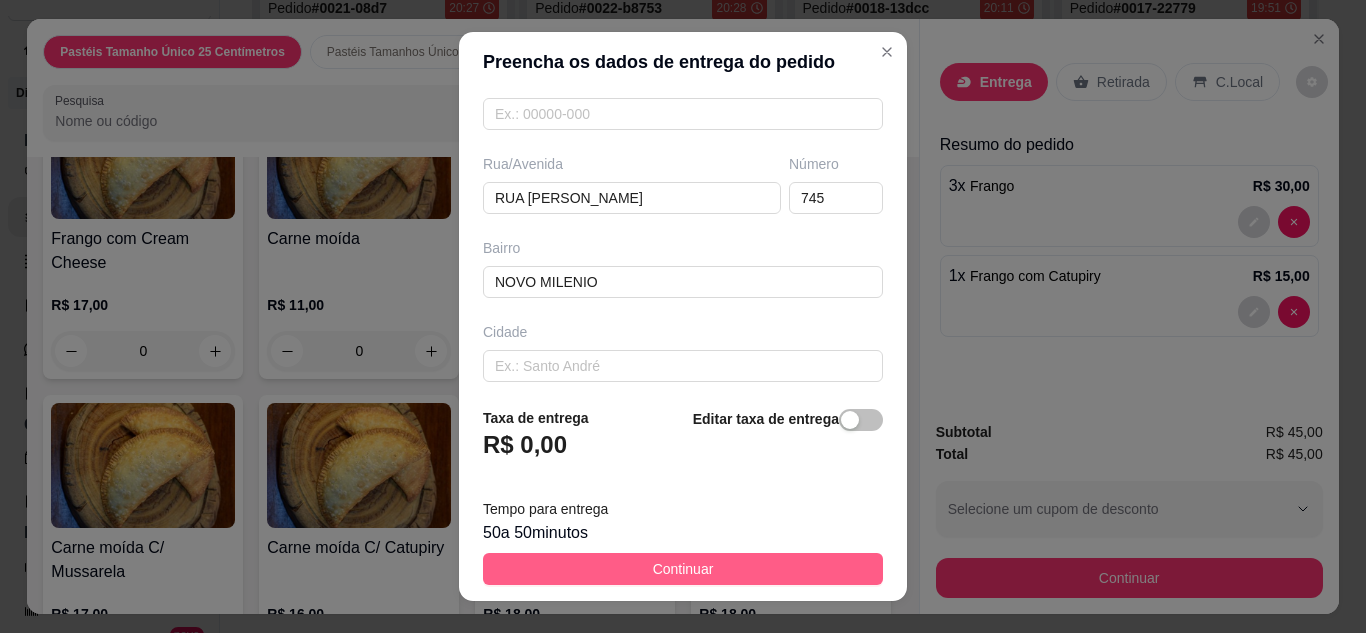 click on "Continuar" at bounding box center [683, 569] 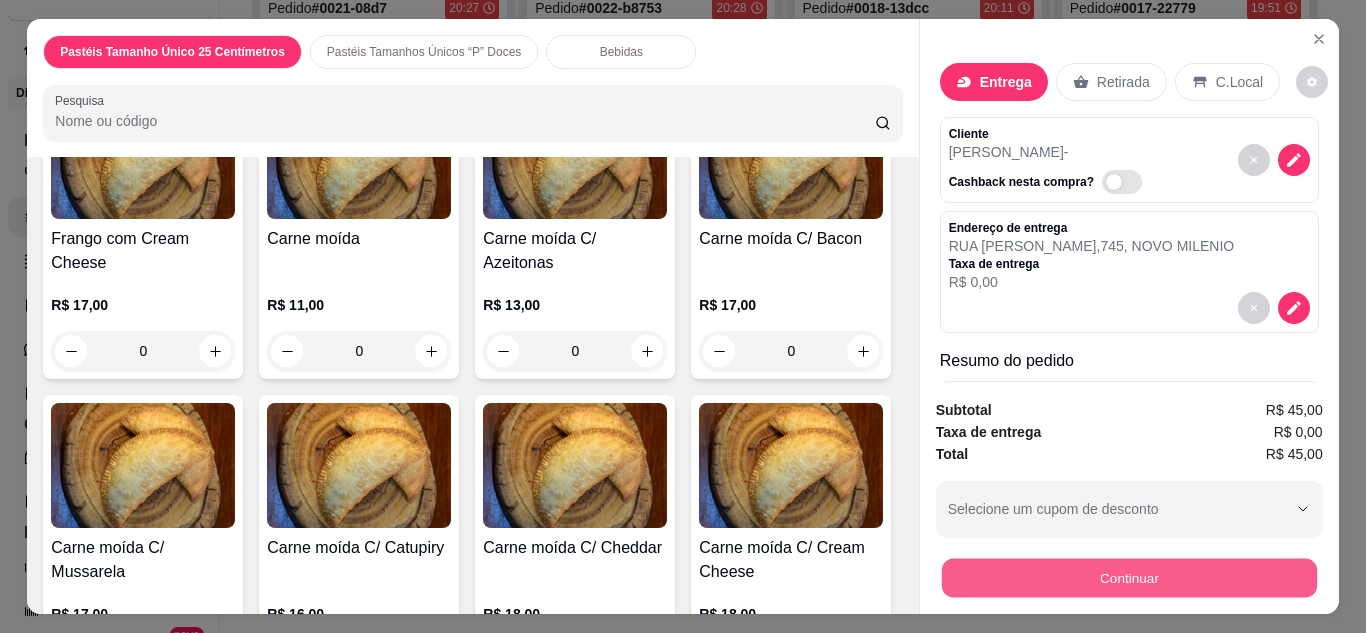 click on "Continuar" at bounding box center (1128, 578) 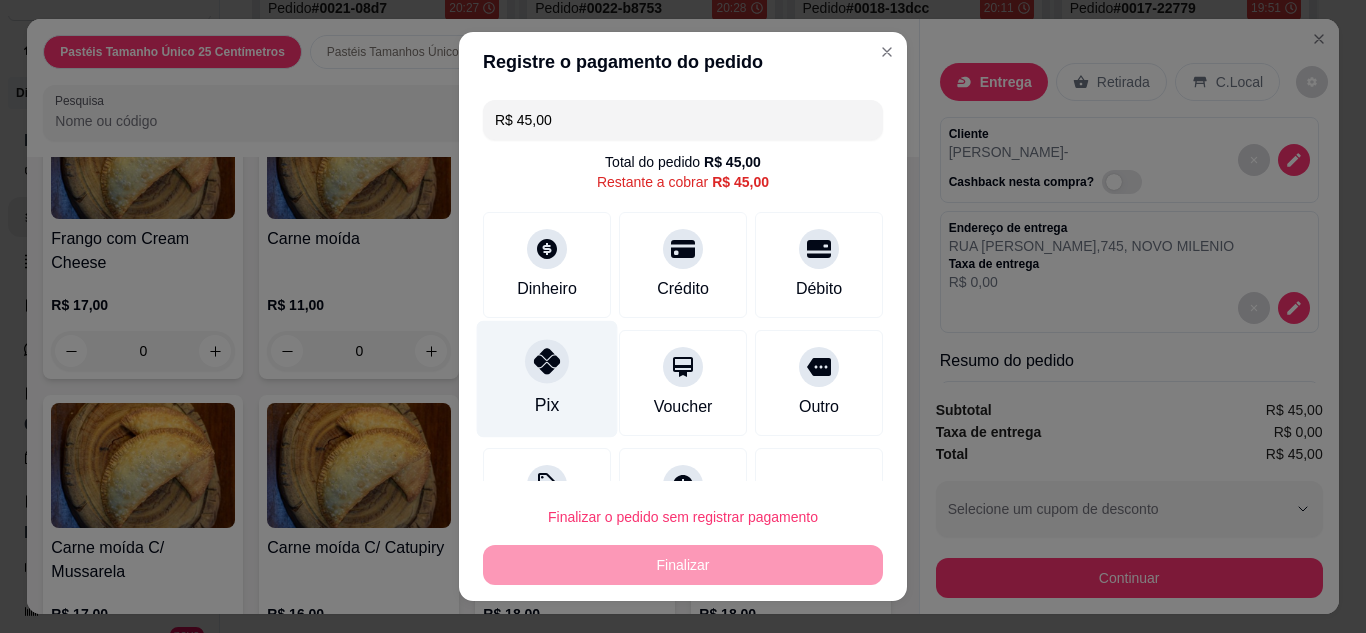 click 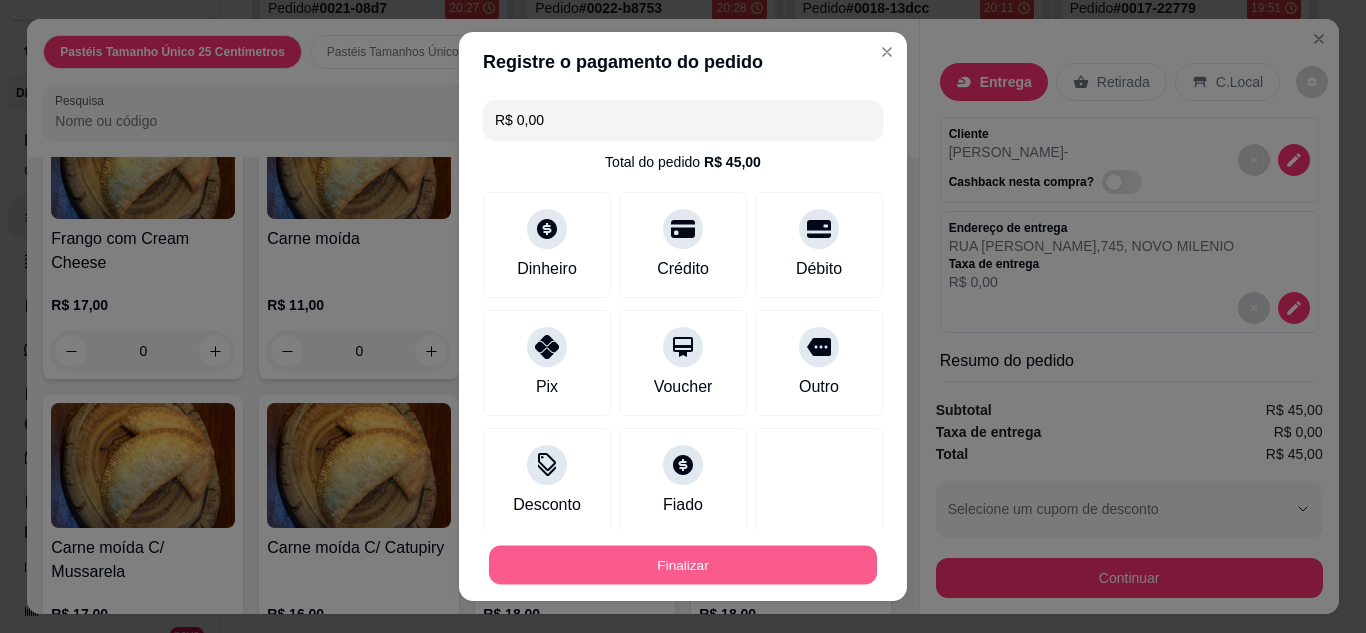 click on "Finalizar" at bounding box center [683, 565] 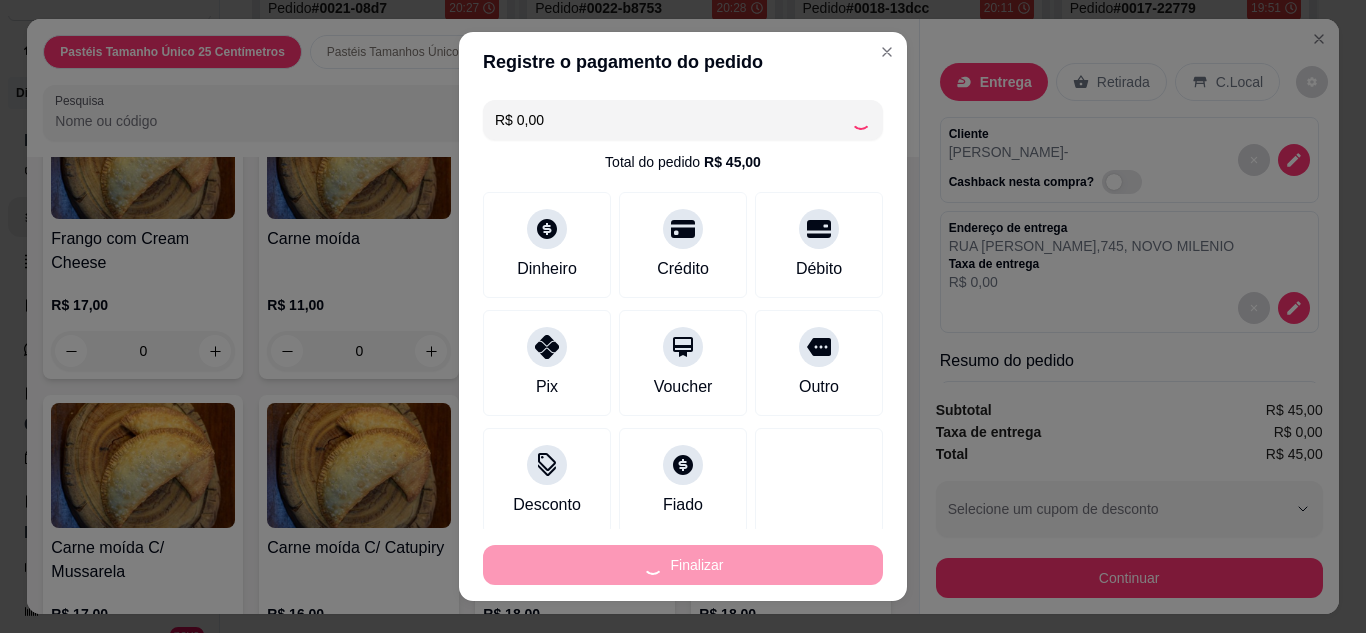 type on "0" 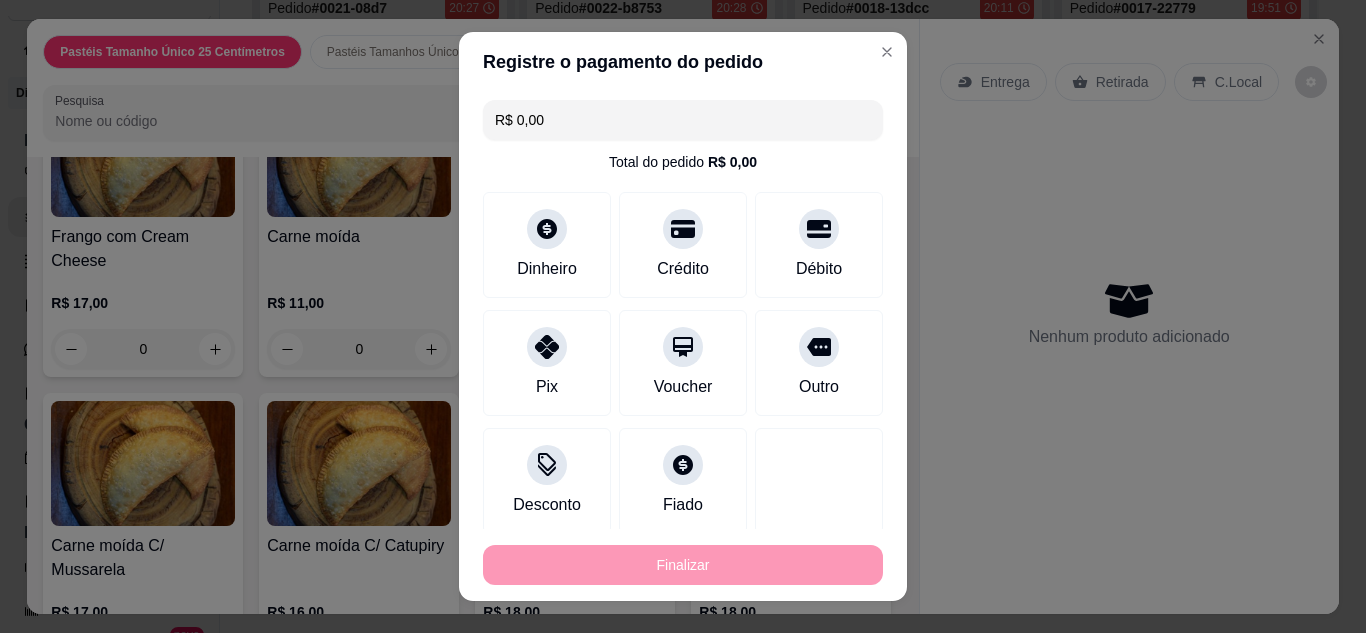 type on "-R$ 45,00" 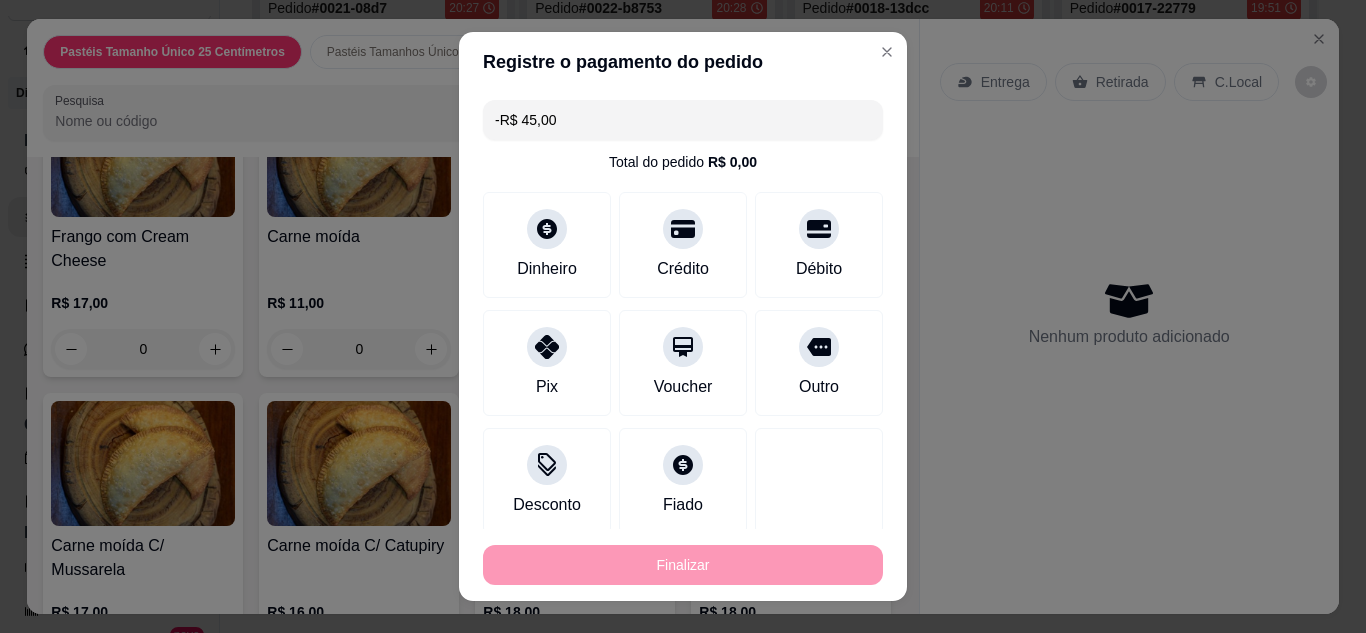 scroll, scrollTop: 1960, scrollLeft: 0, axis: vertical 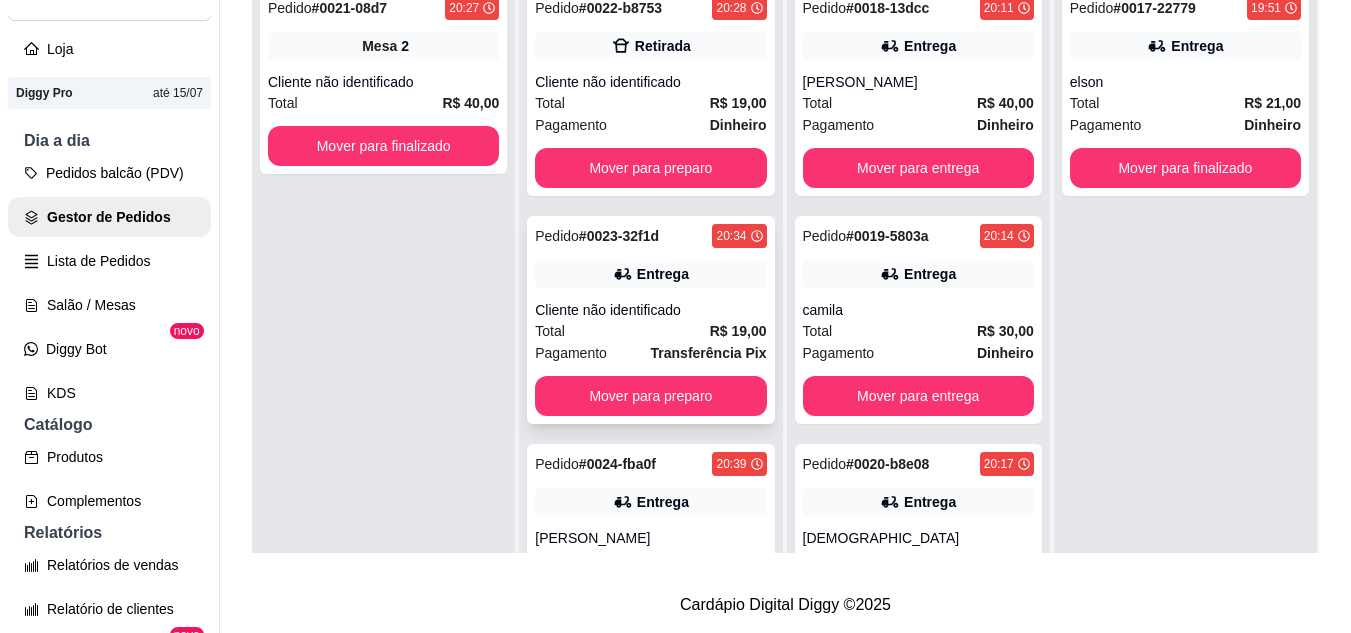click on "Transferência Pix" at bounding box center [709, 353] 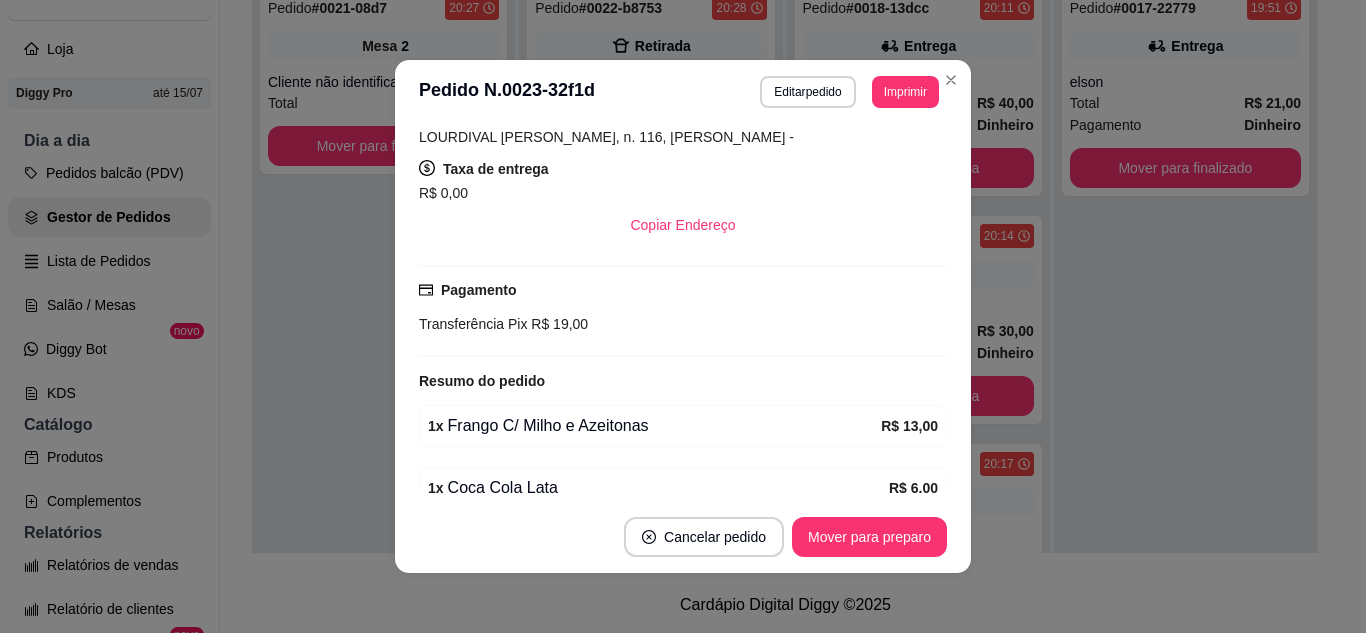 scroll, scrollTop: 320, scrollLeft: 0, axis: vertical 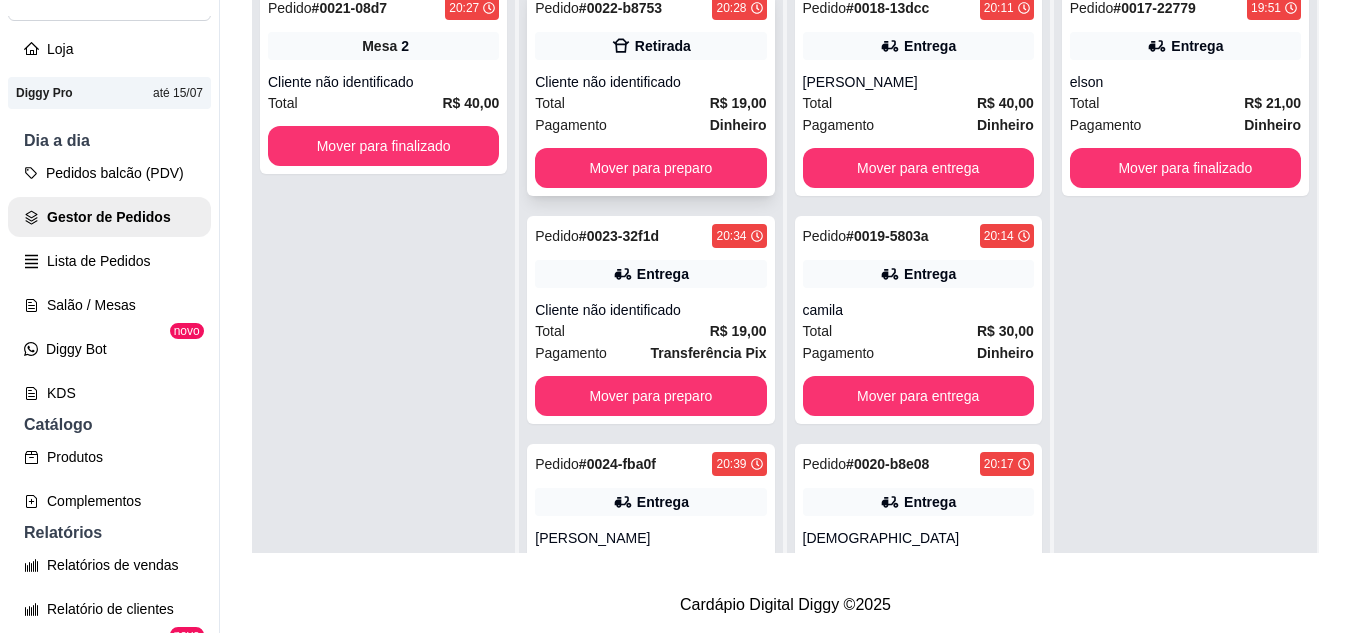 click on "Cliente não identificado" at bounding box center [650, 82] 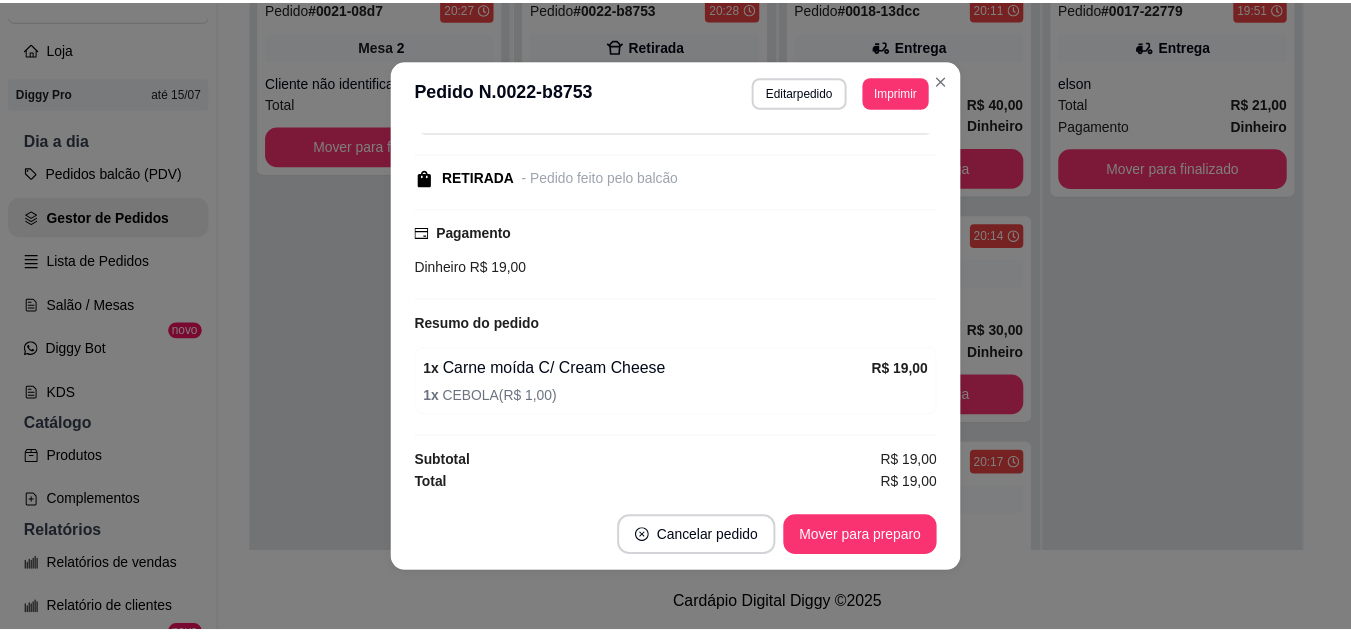 scroll, scrollTop: 182, scrollLeft: 0, axis: vertical 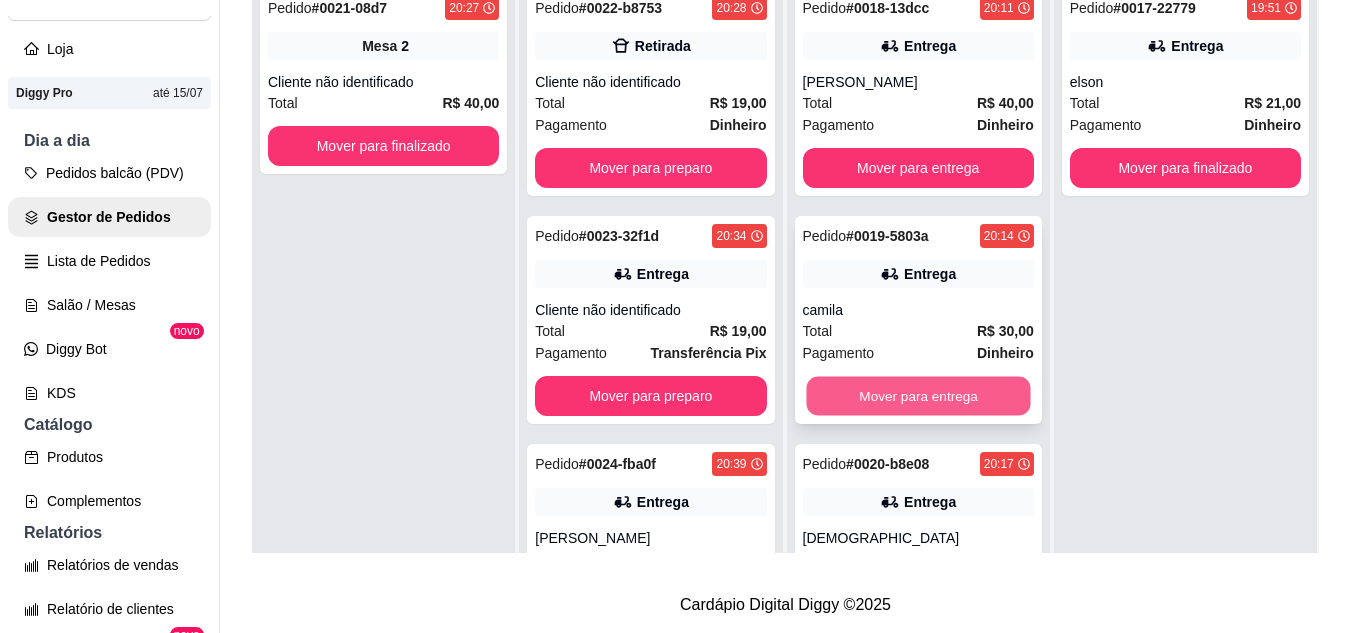 click on "Mover para entrega" at bounding box center [918, 396] 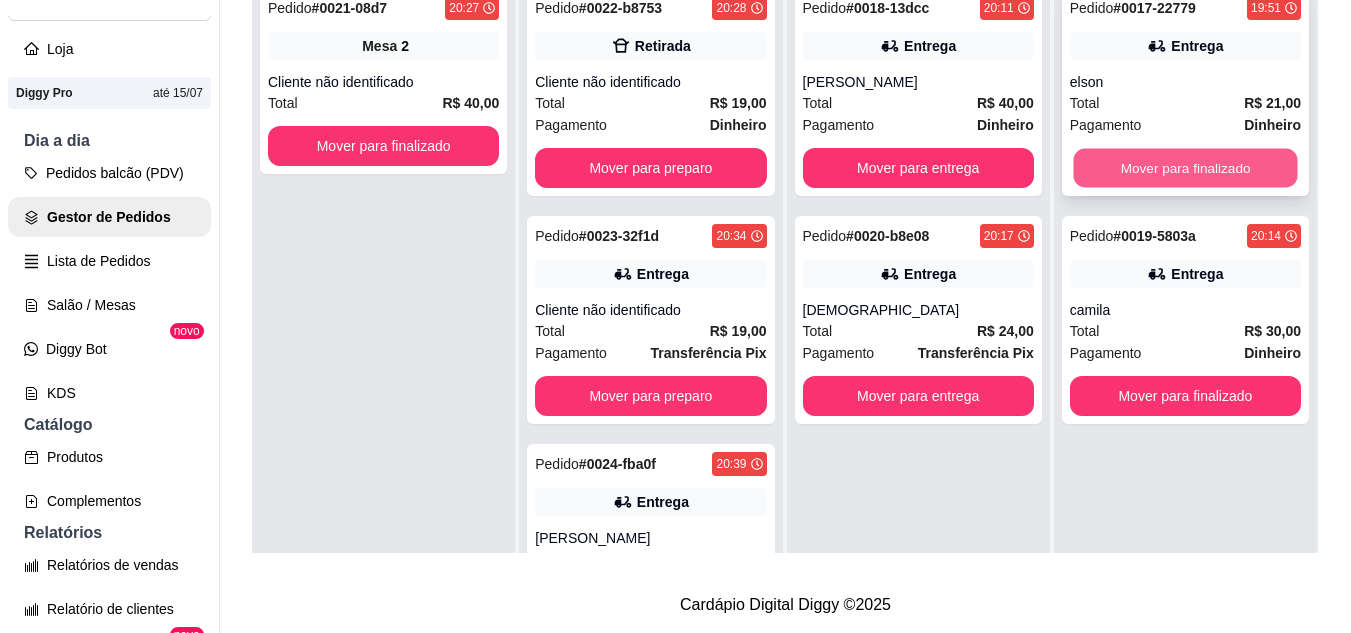 click on "Mover para finalizado" at bounding box center [1185, 168] 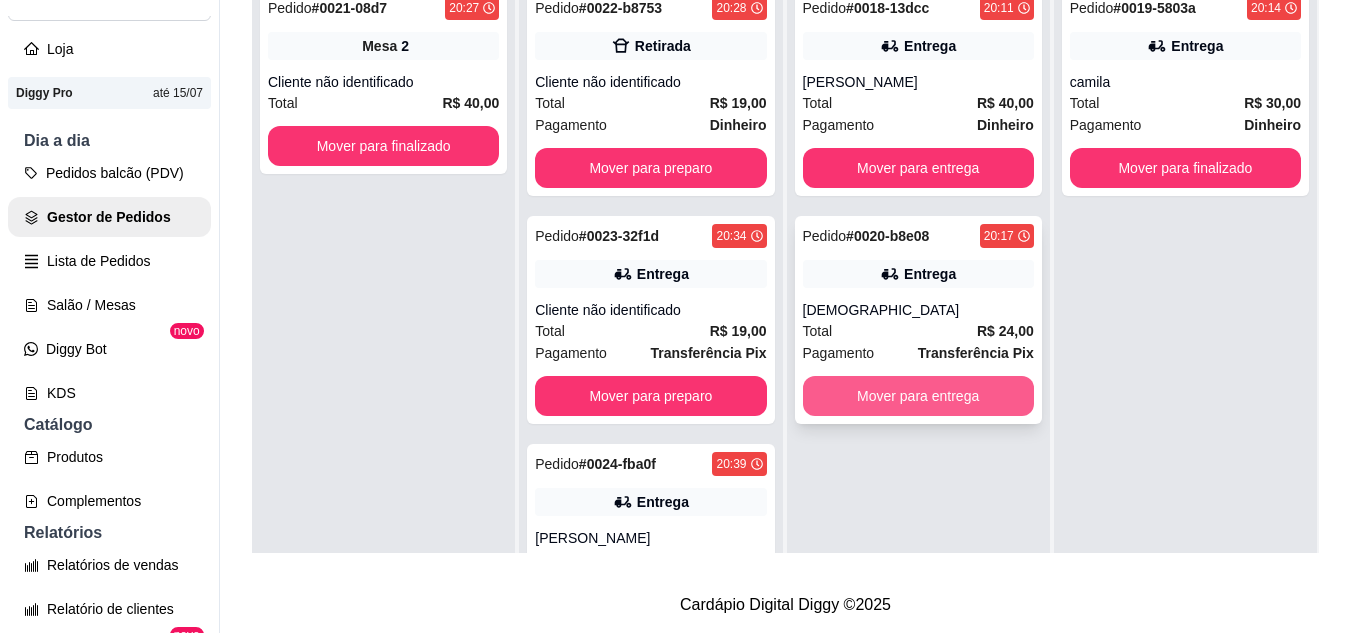 click on "Mover para entrega" at bounding box center (918, 396) 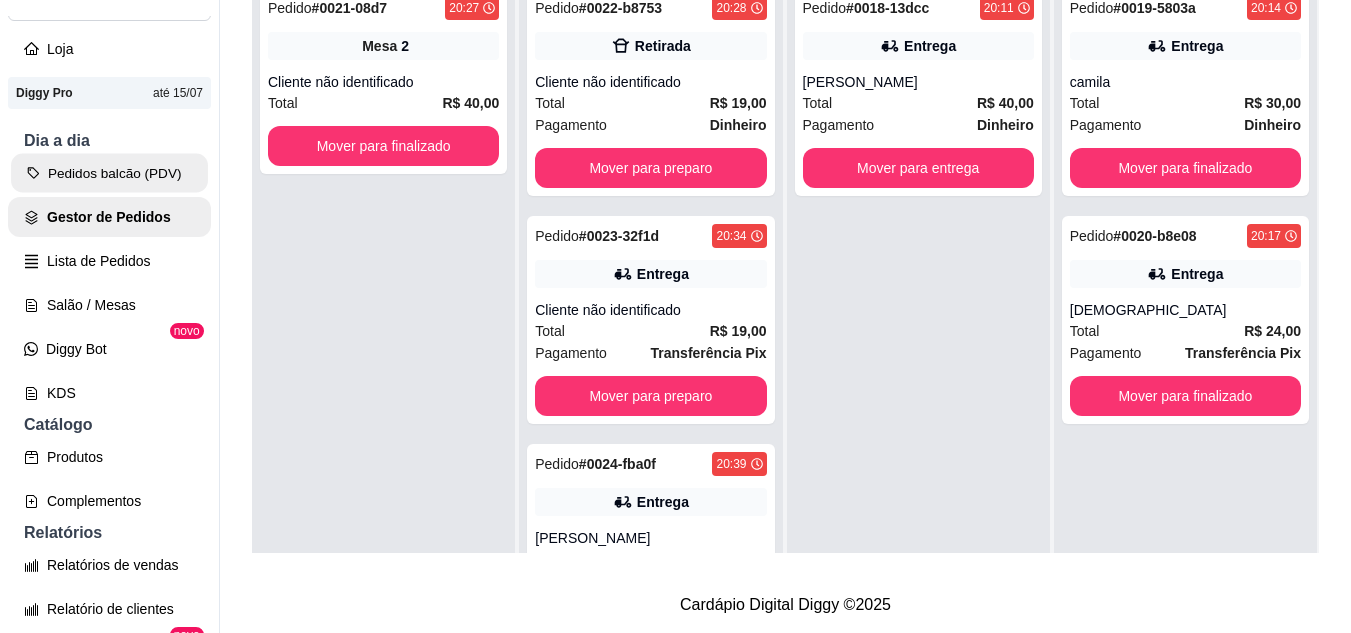 click on "Pedidos balcão (PDV)" at bounding box center (109, 173) 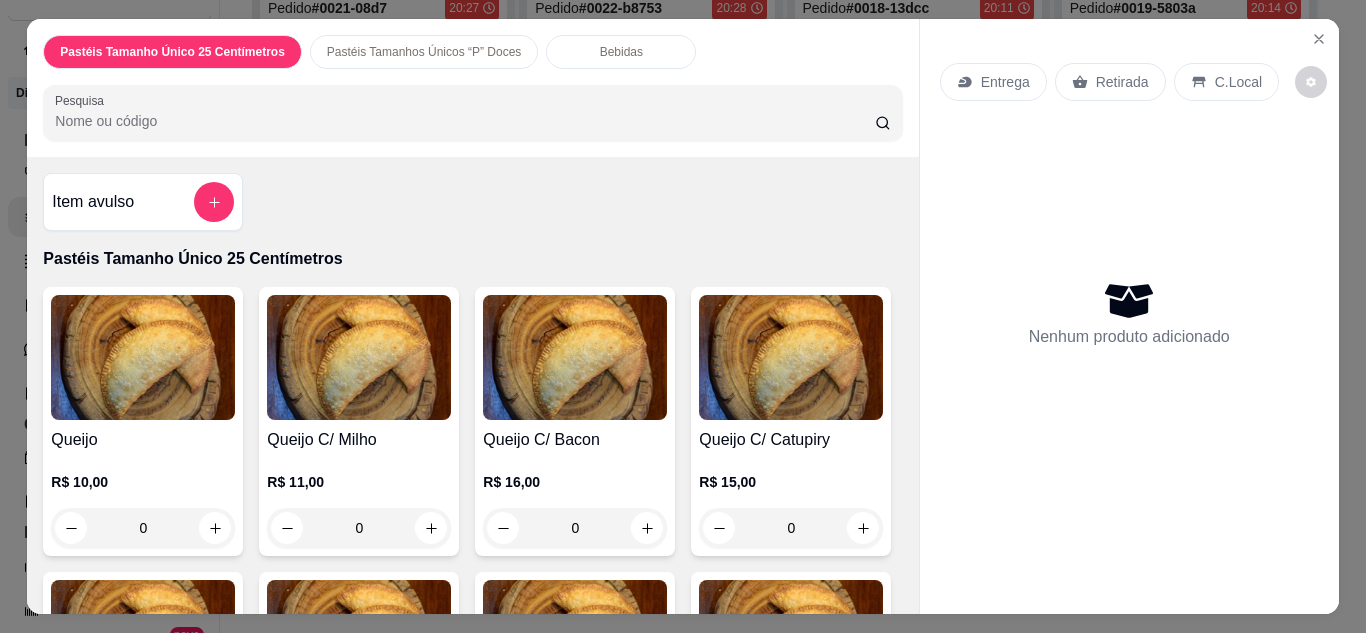 click on "Item avulso Pastéis Tamanho Único 25 Centímetros  Queijo    R$ 10,00 0 Queijo C/ Milho   R$ 11,00 0 Queijo C/ Bacon   R$ 16,00 0 Queijo C/ Catupiry    R$ 15,00 0 Queijo C/ Cheddar   R$ 17,00 0 Queijo C/ Cream Cheese    R$ 17,00 0 Calabresa    R$ 10,00 0 Calabresa Acebolada    R$ 11,00 0 Calabresa C/ Mussarela    R$ 16,00 0 Calabresa C/ Catupiry    R$ 15,00 0 Calabresa C/ Cheddar   R$ 17,00 0 Calabresa C/ Cream Cheese    R$ 17,00 0 Misto   R$ 11,00 0 Misto C/ Milho    R$ 12,00 0 Misto C/ Bacon   R$ 17,00 0 Misto C/ Catupiry    R$ 16,00 0 Misto C/ Cheddar    R$ 18,00 0 Misto C/ Cream Cheese    R$ 18,00 0 Frango    R$ 10,00 0 Frango C/ Milho e Azeitonas    R$ 13,00 0 Frango C/ Mussarela    R$ 16,00 0 Frango C/ Bacon   R$ 16,00 0 Frango com Catupiry    R$ 15,00 0 Frango com Cheddar    R$ 17,00 0 Frango com Cream Cheese    R$ 17,00 0 Carne moída    R$ 11,00 0 Carne moída C/ Azeitonas    R$ 13,00 0 Carne moída C/ Bacon   R$ 17,00 0 Carne moída C/ Mussarela    R$ 17,00 0   0   0" at bounding box center [472, 385] 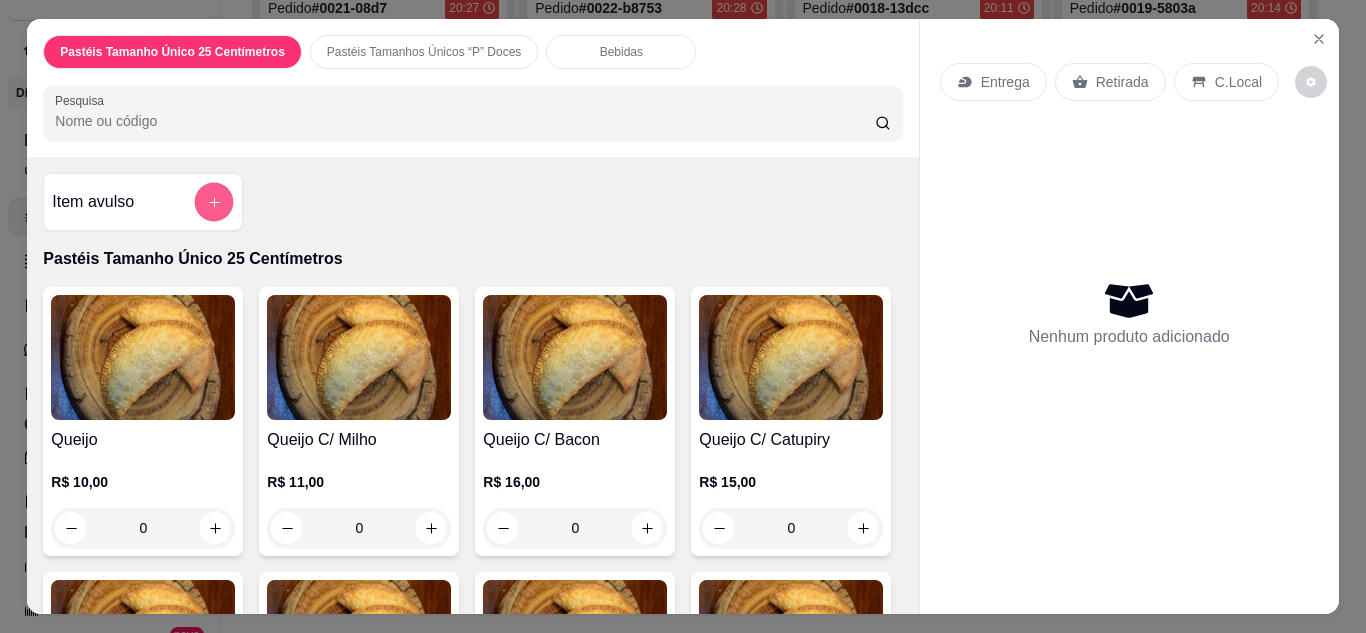 click 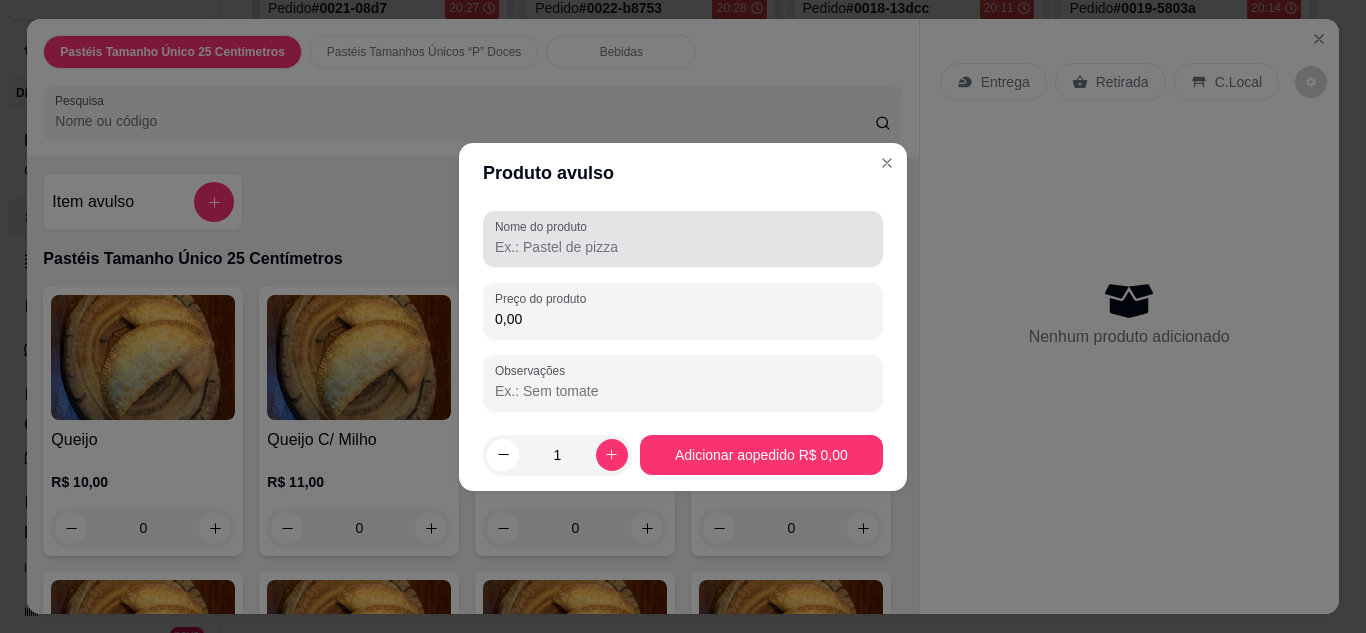 click on "Nome do produto" at bounding box center (683, 247) 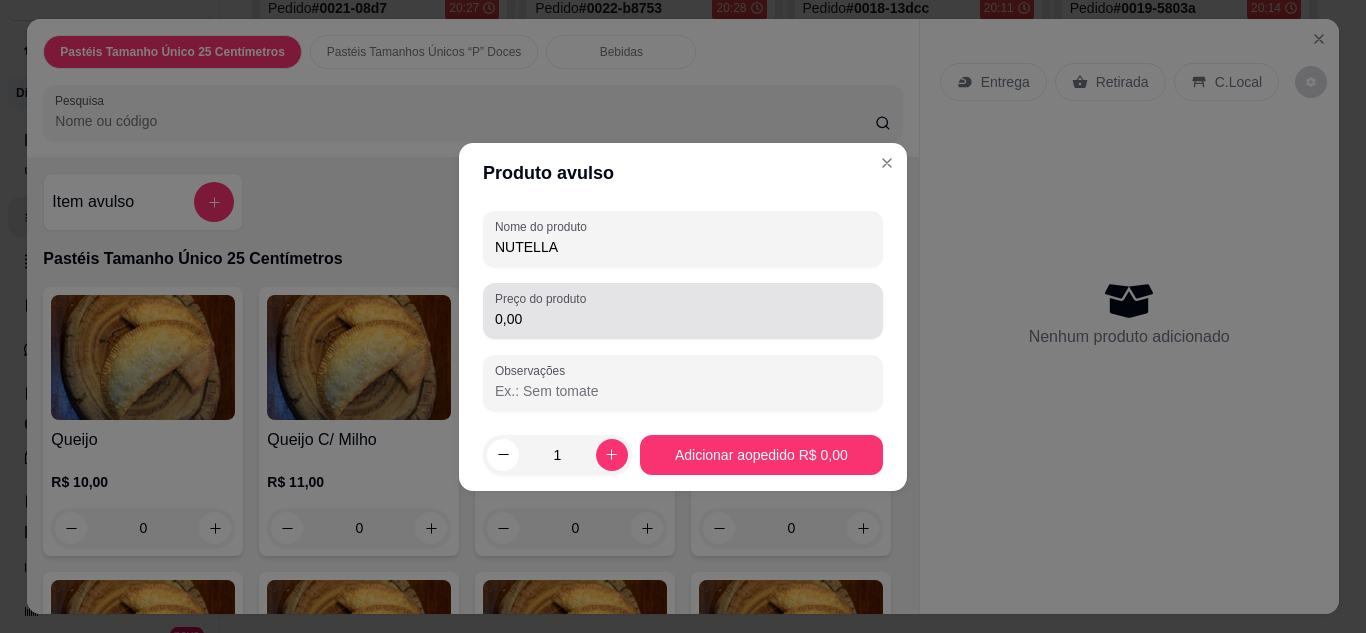 type on "NUTELLA" 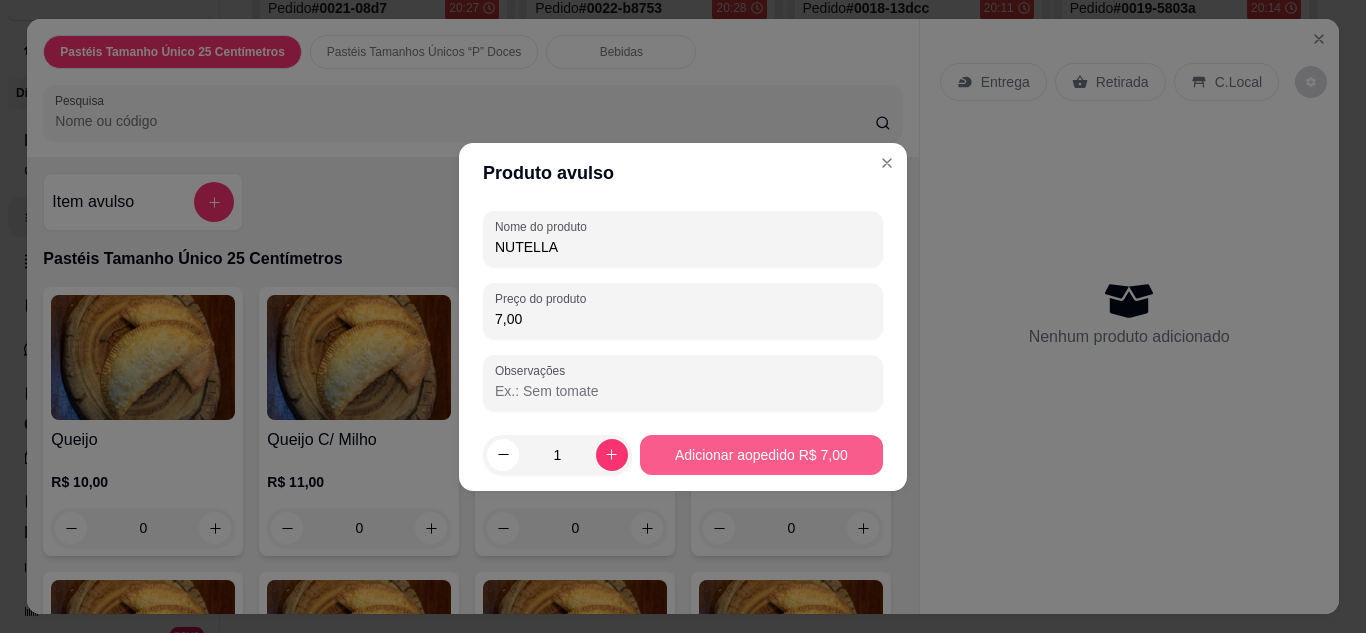 type on "7,00" 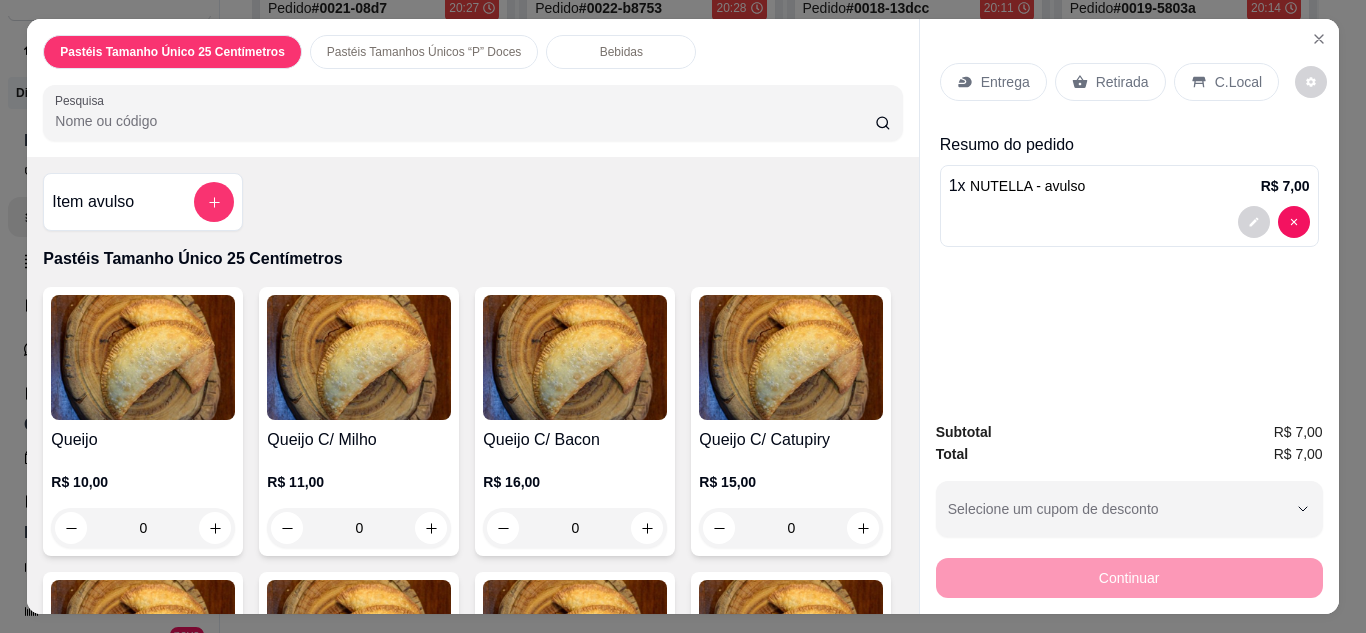 click on "Retirada" at bounding box center (1122, 82) 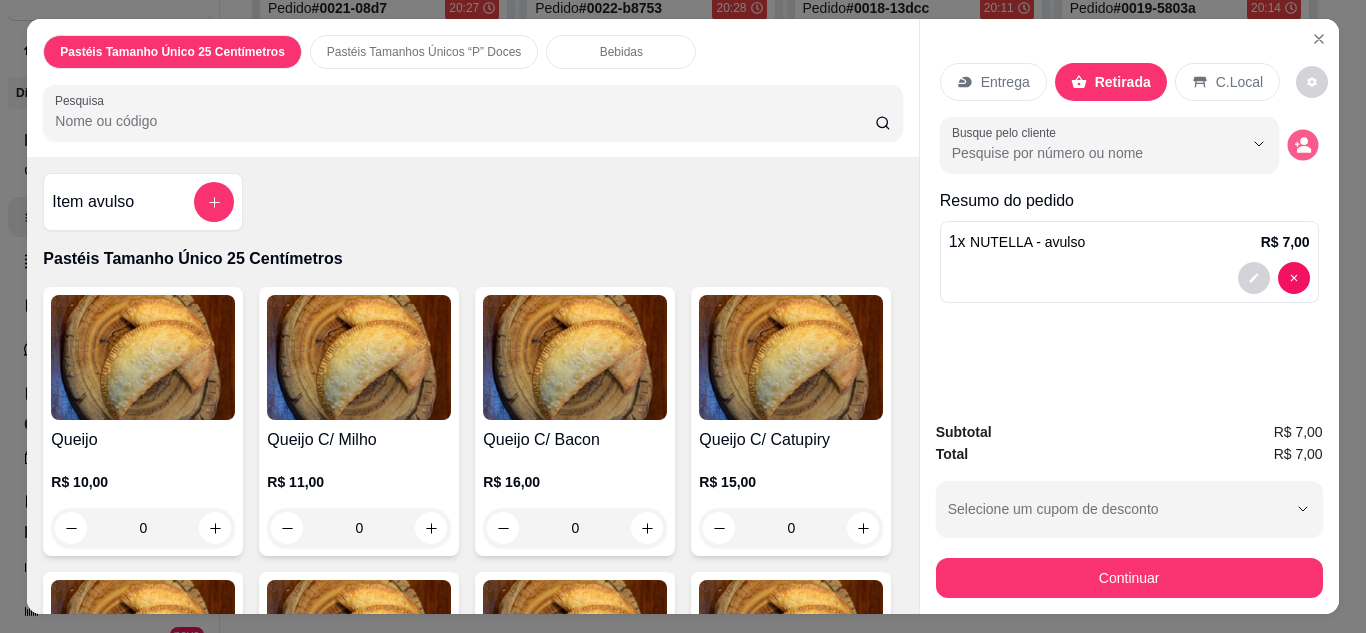 click 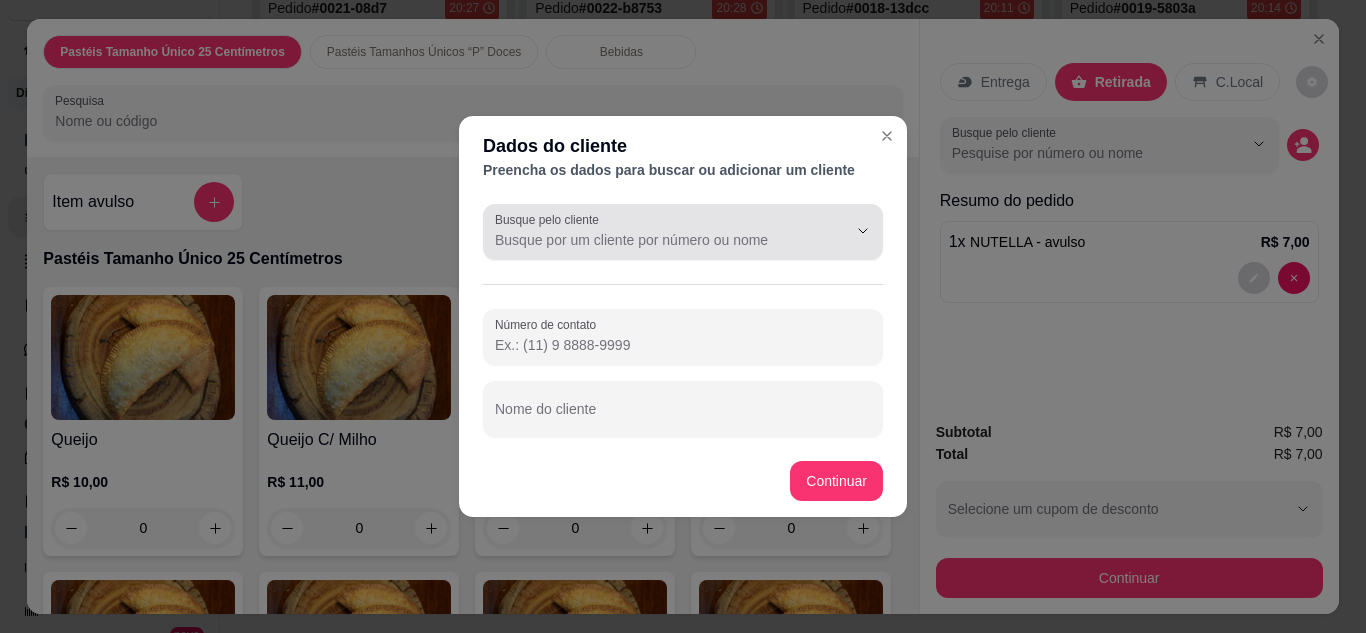 click on "Busque pelo cliente" at bounding box center (655, 240) 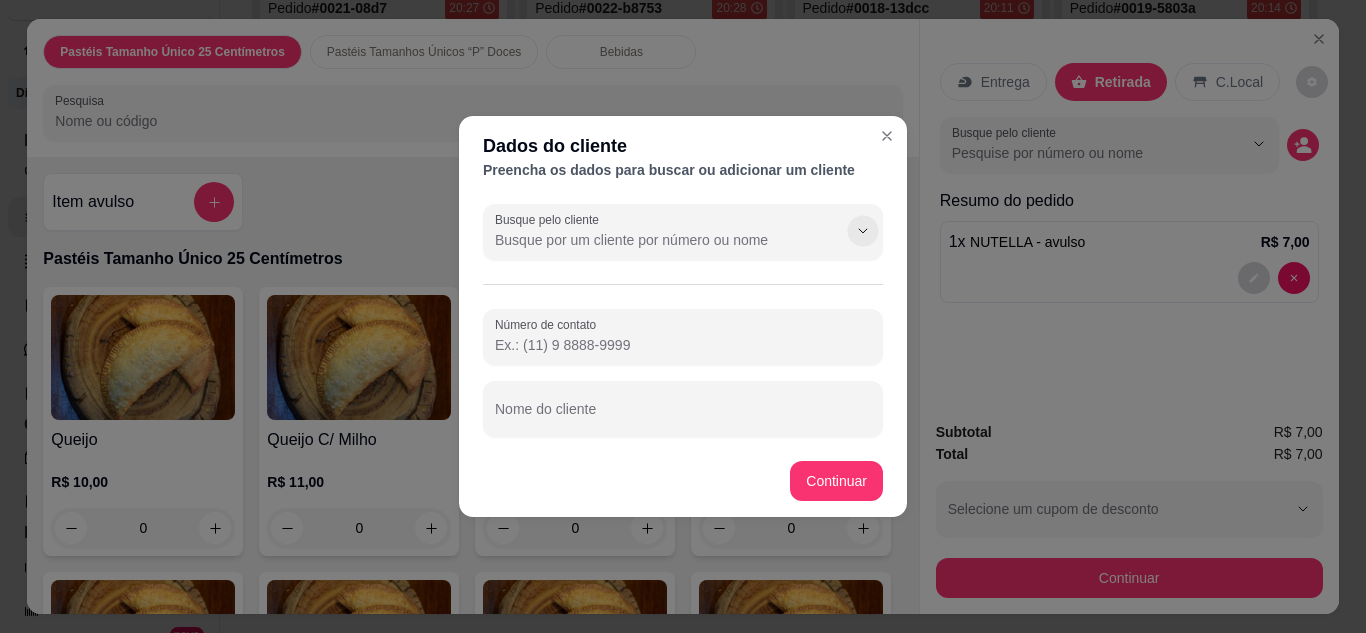 click at bounding box center [862, 230] 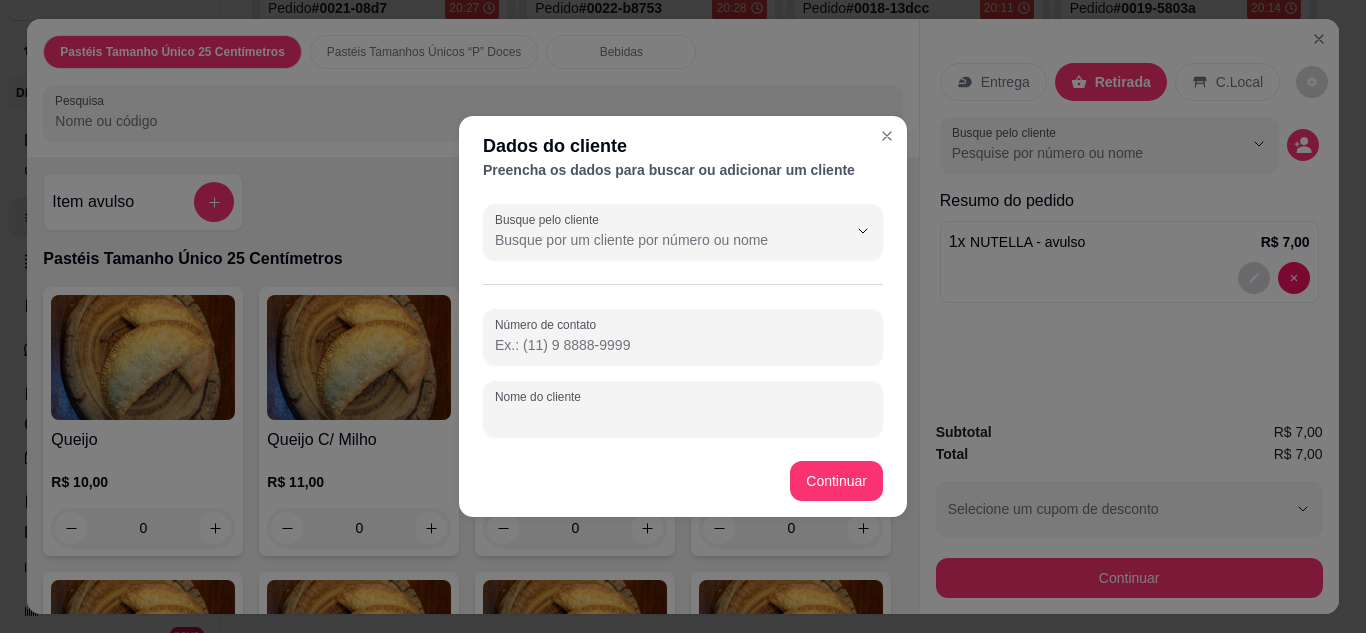 click on "Nome do cliente" at bounding box center (683, 417) 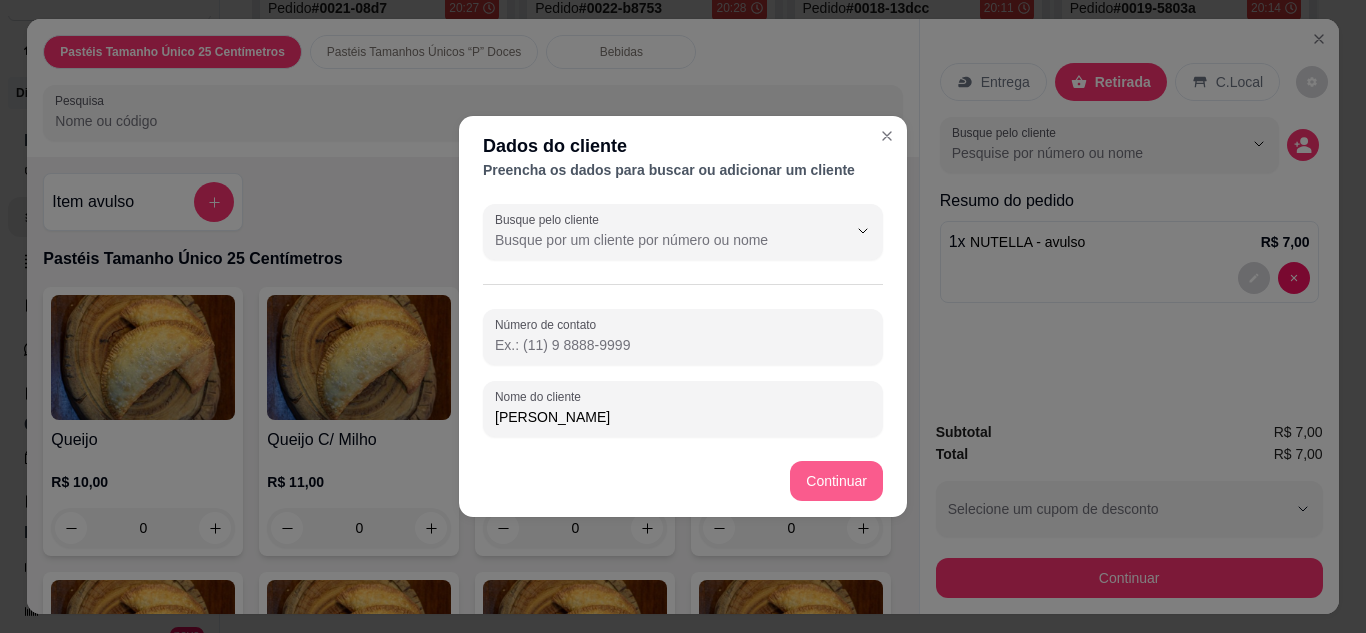 type on "[PERSON_NAME]" 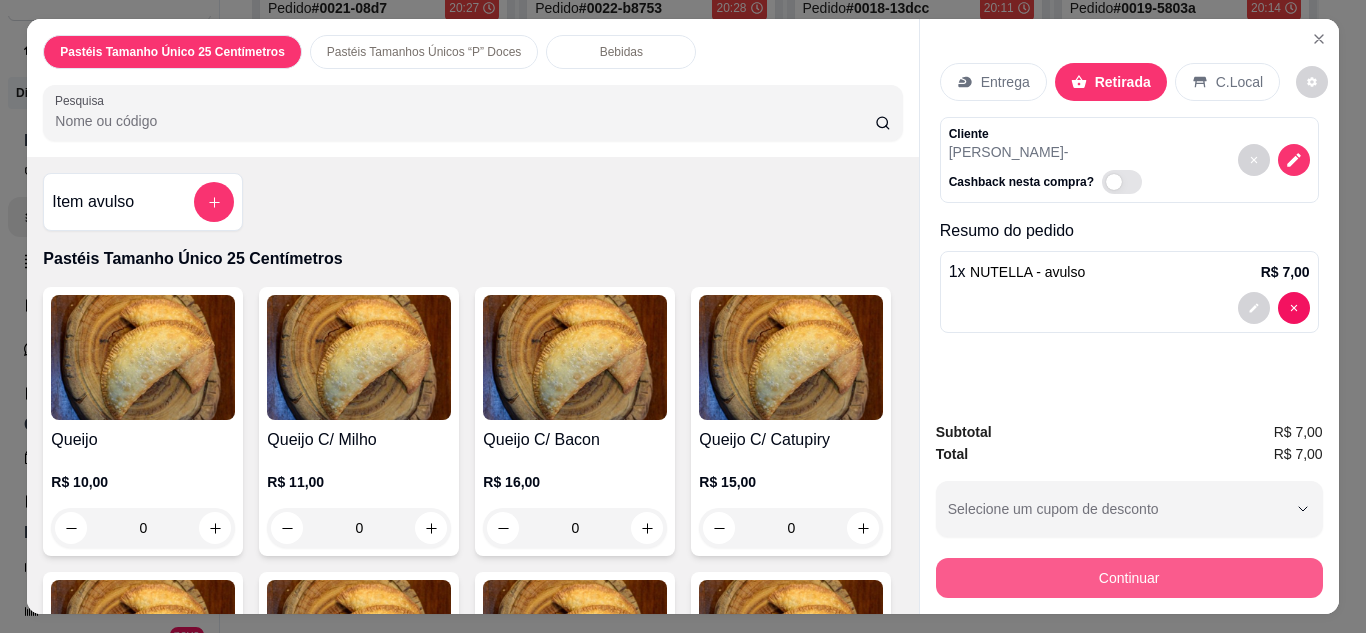 click on "Continuar" at bounding box center (1129, 578) 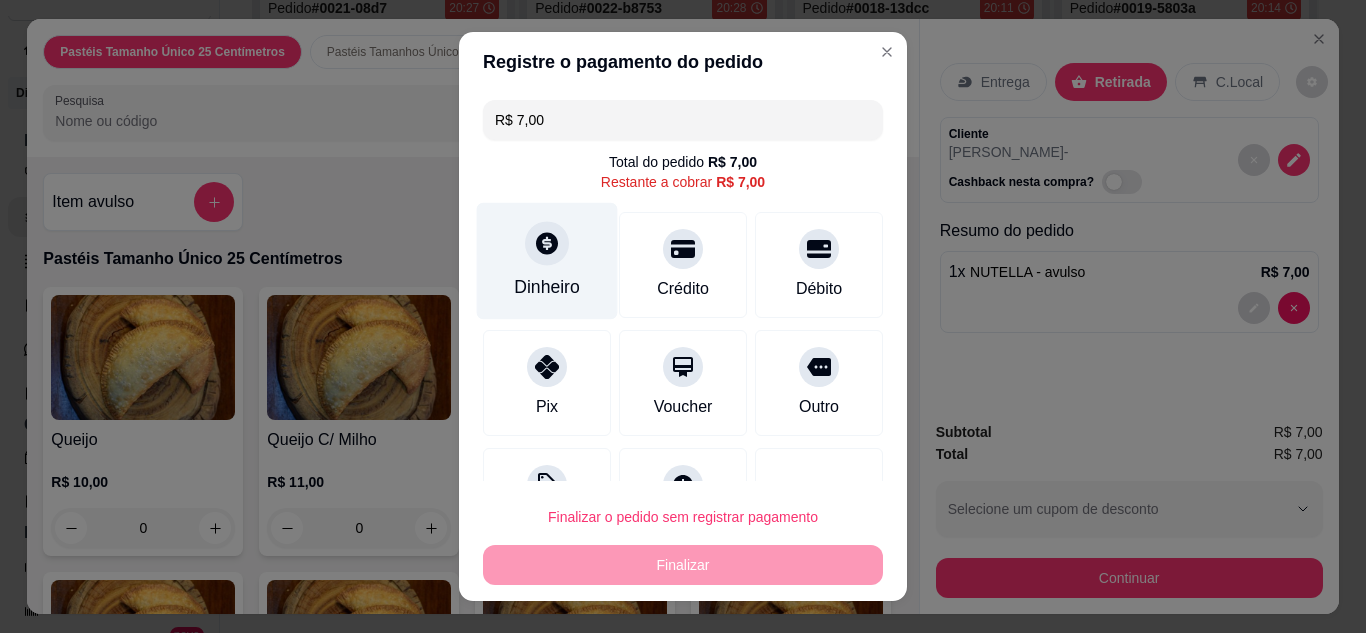 click 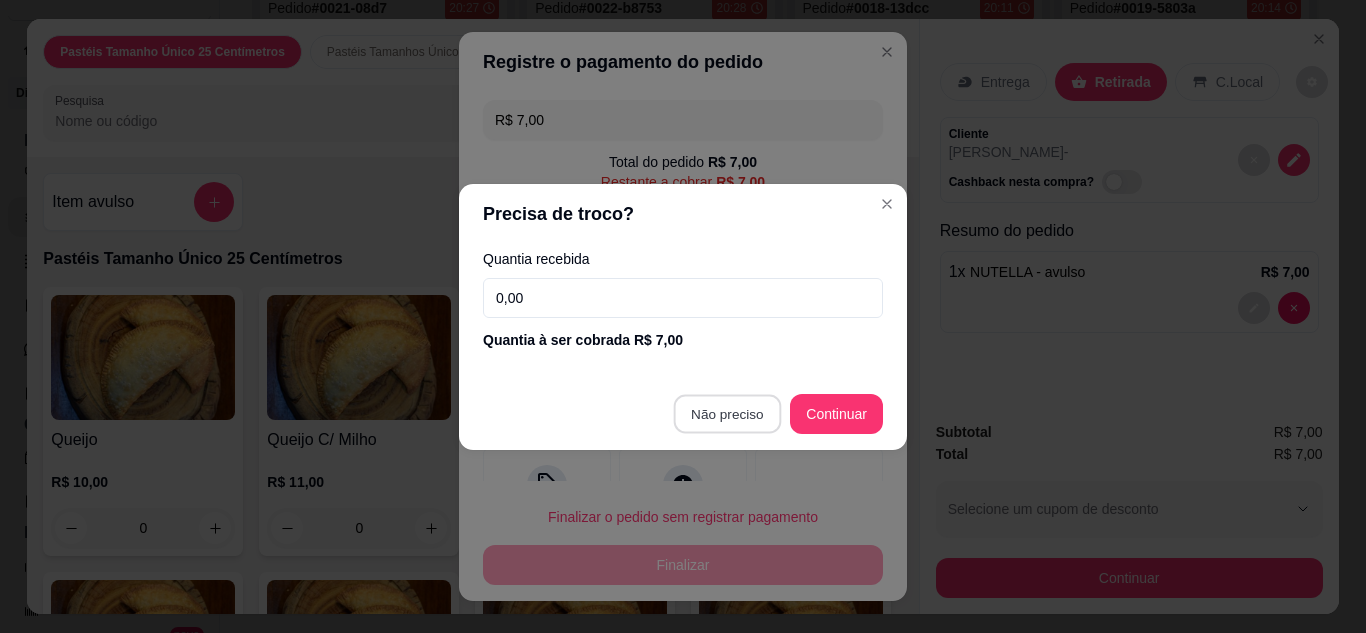 type on "R$ 0,00" 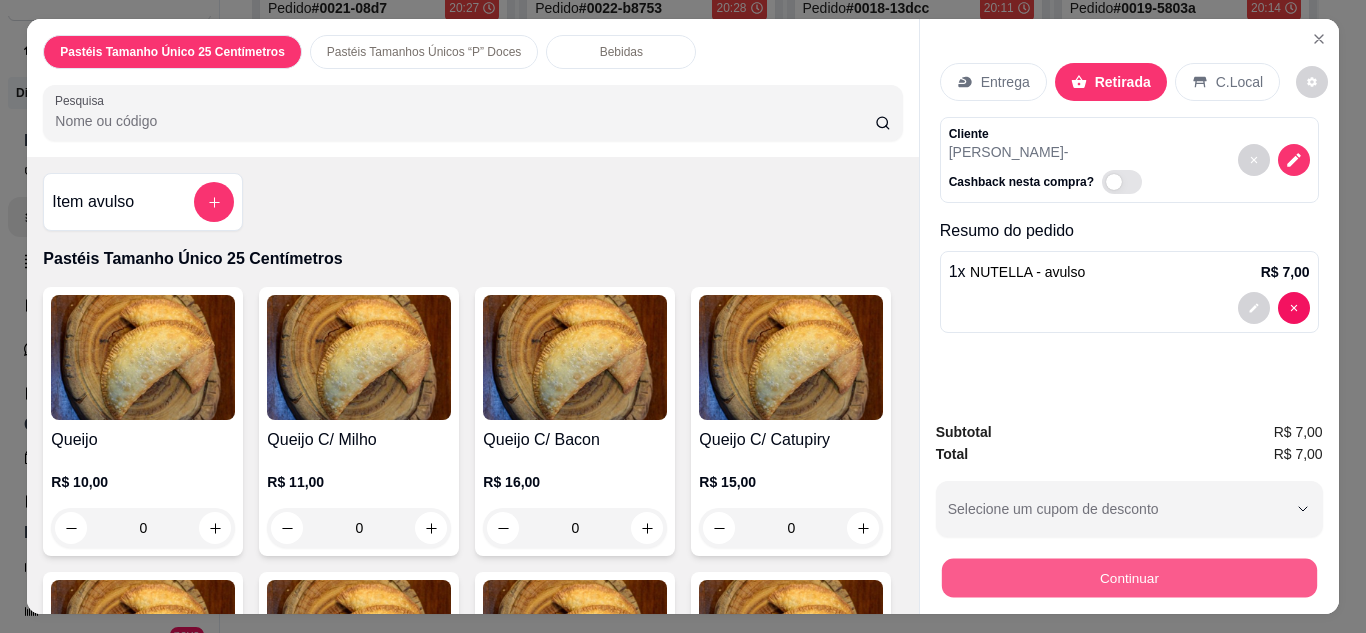 click on "Continuar" at bounding box center [1128, 578] 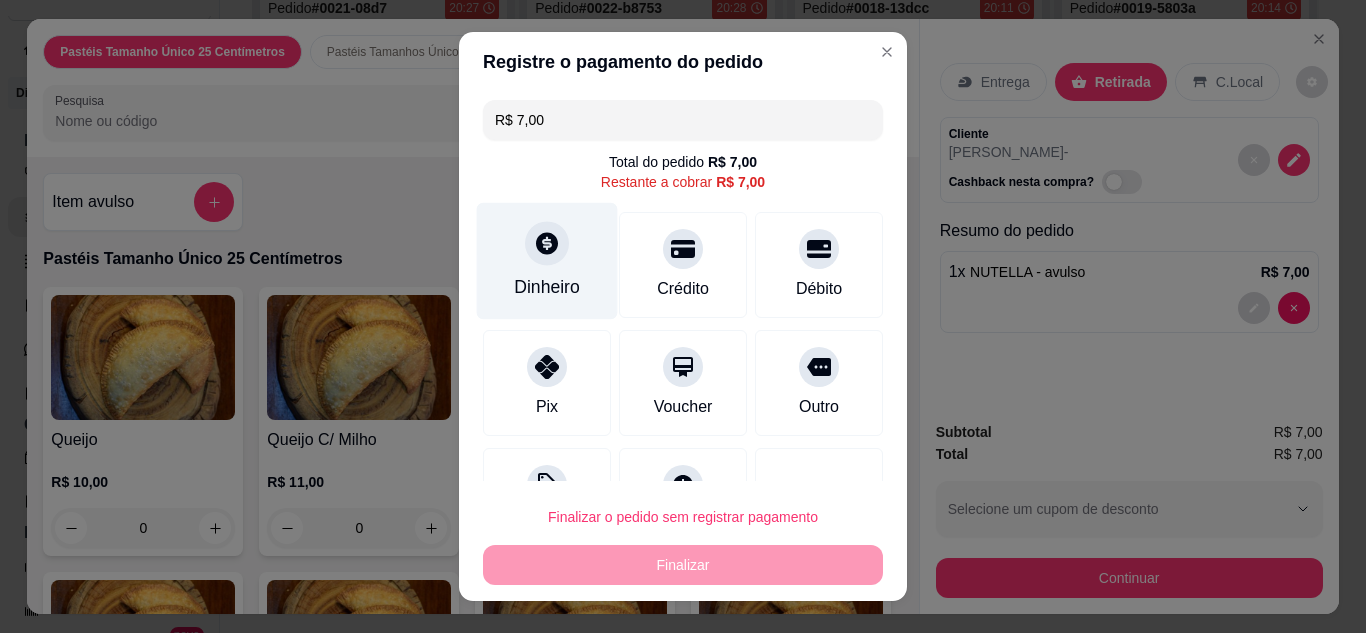click on "Dinheiro" at bounding box center (547, 260) 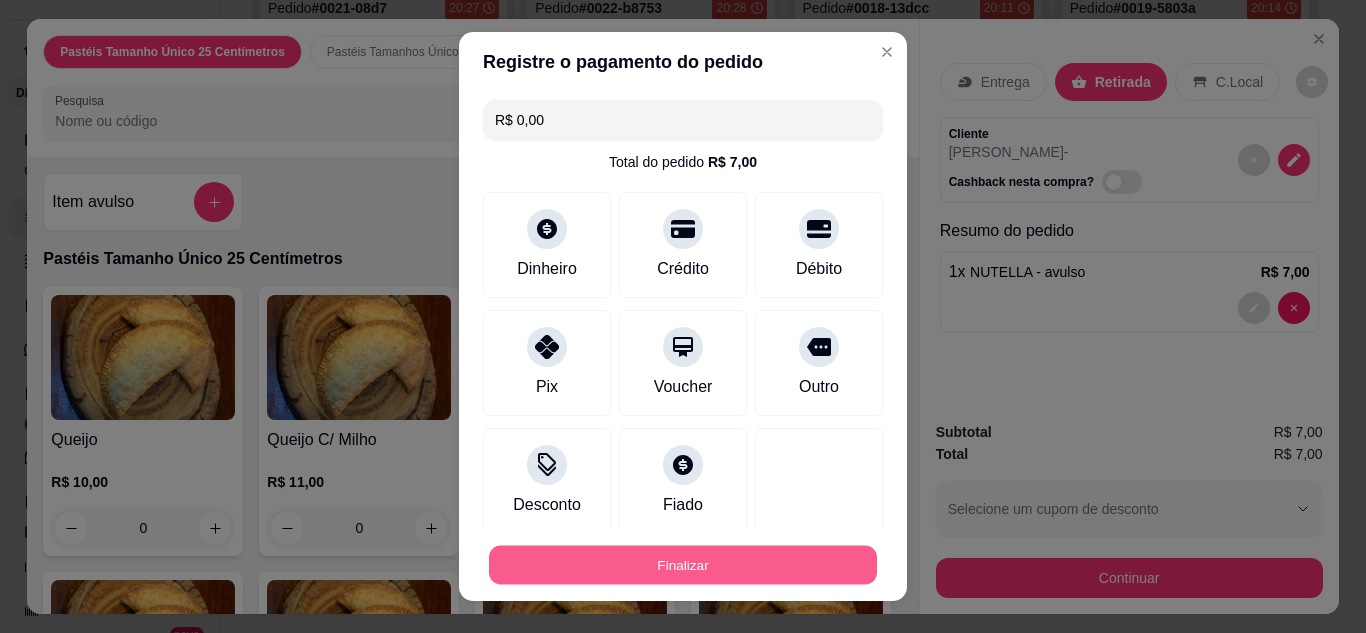 click on "Finalizar" at bounding box center (683, 565) 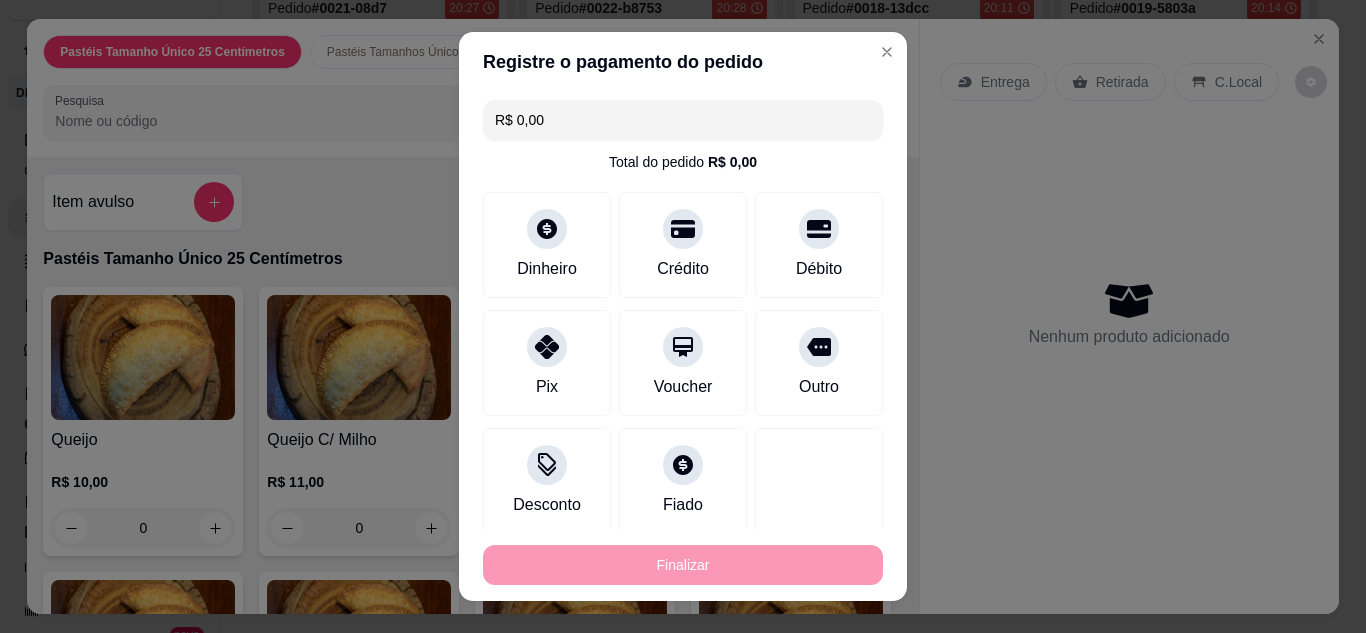 type on "-R$ 7,00" 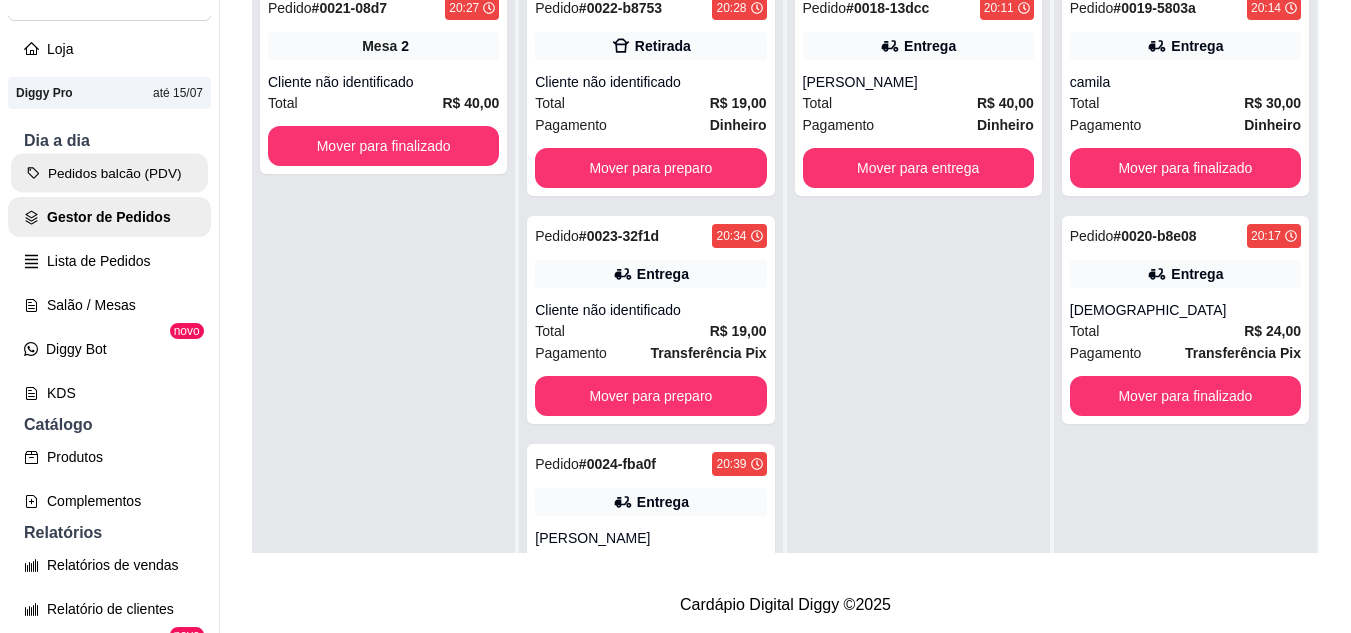 click on "Pedidos balcão (PDV)" at bounding box center [109, 173] 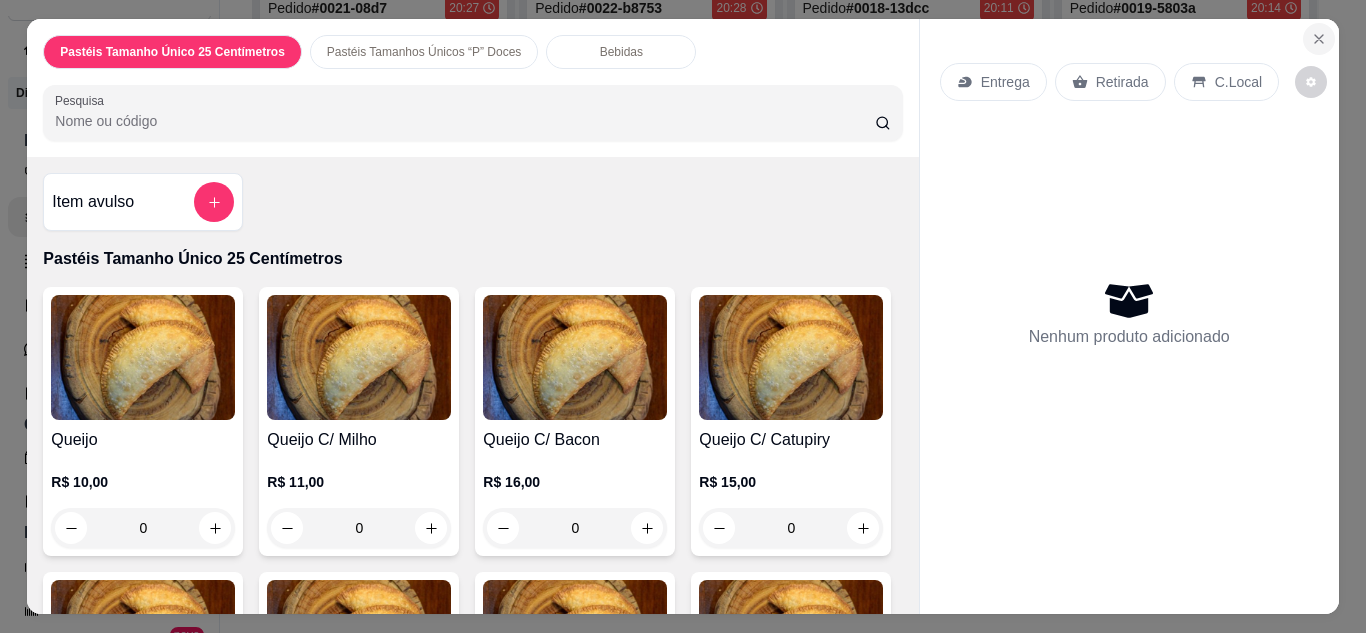 click 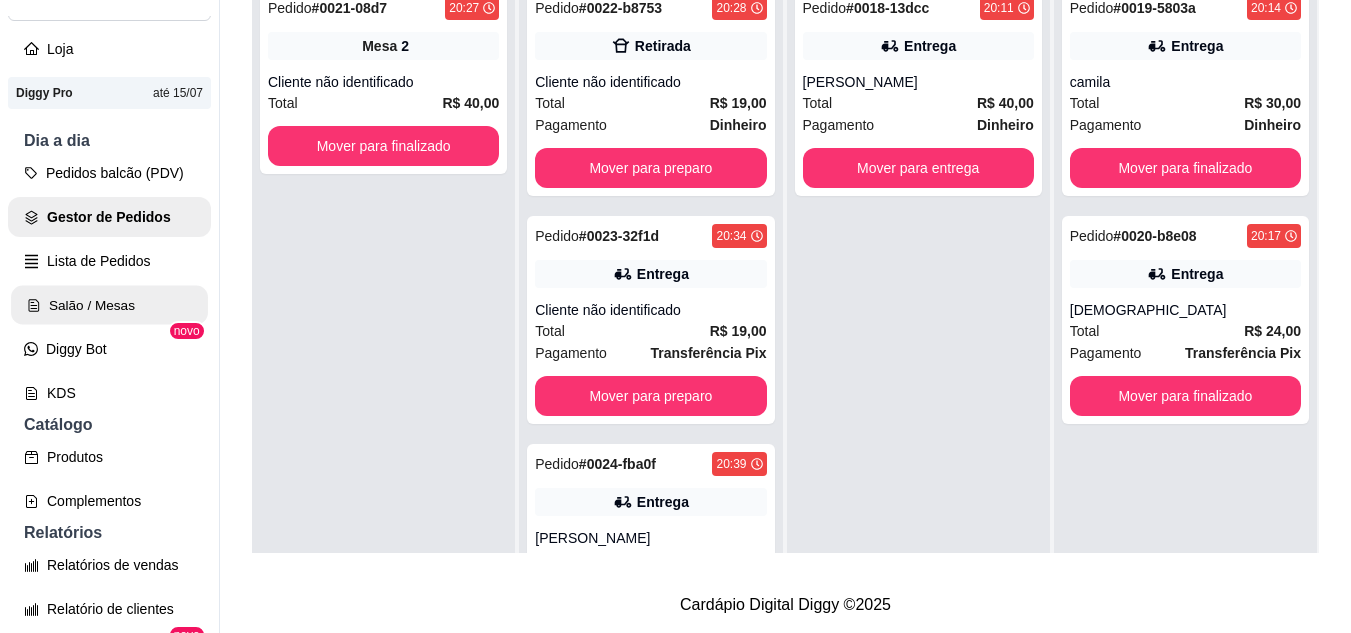 click on "Salão / Mesas" at bounding box center (109, 305) 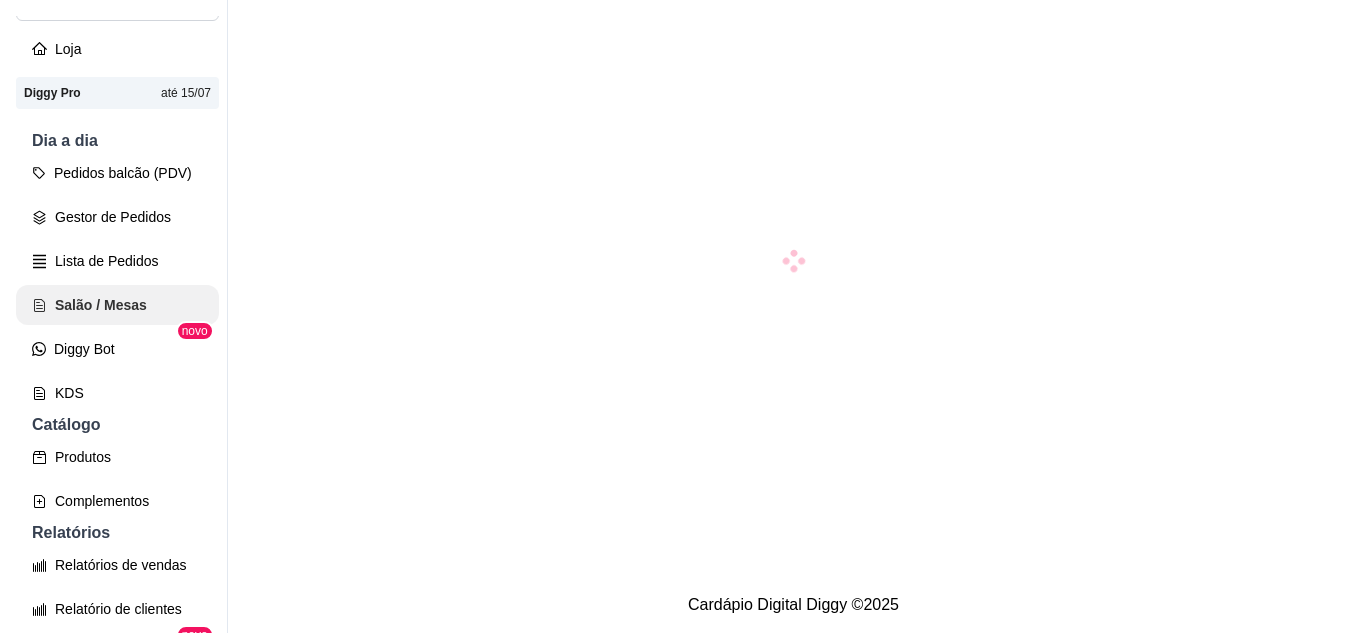scroll, scrollTop: 0, scrollLeft: 0, axis: both 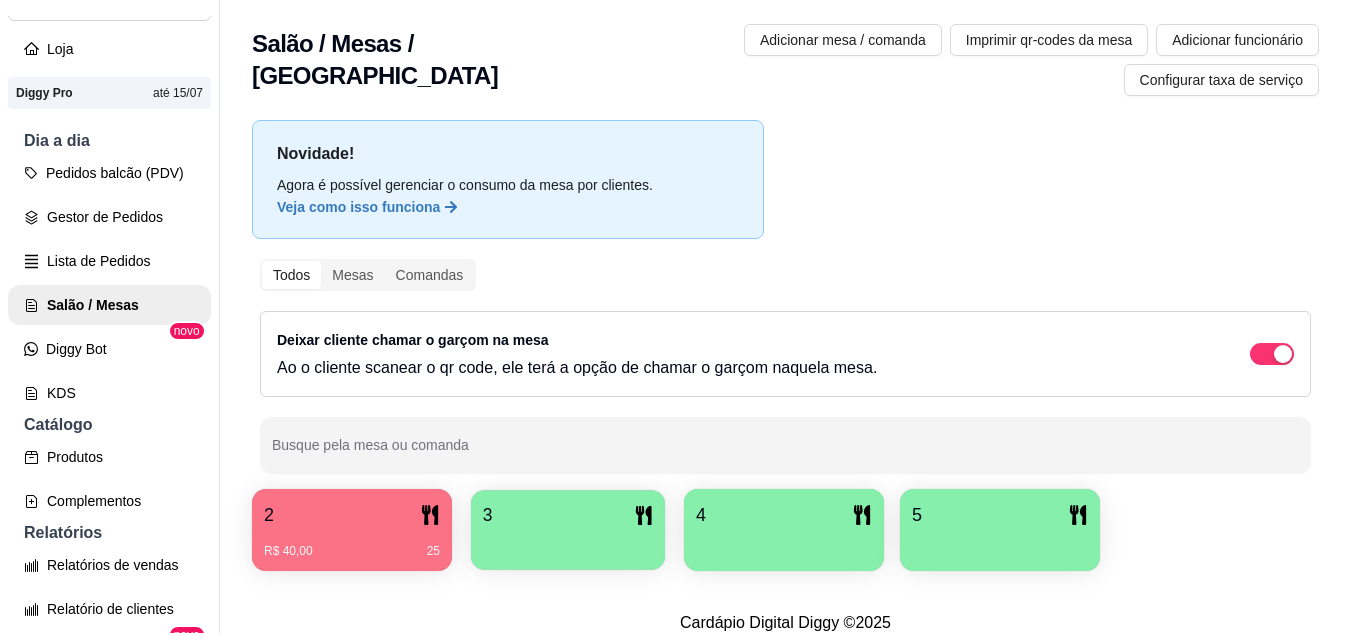 click at bounding box center (568, 543) 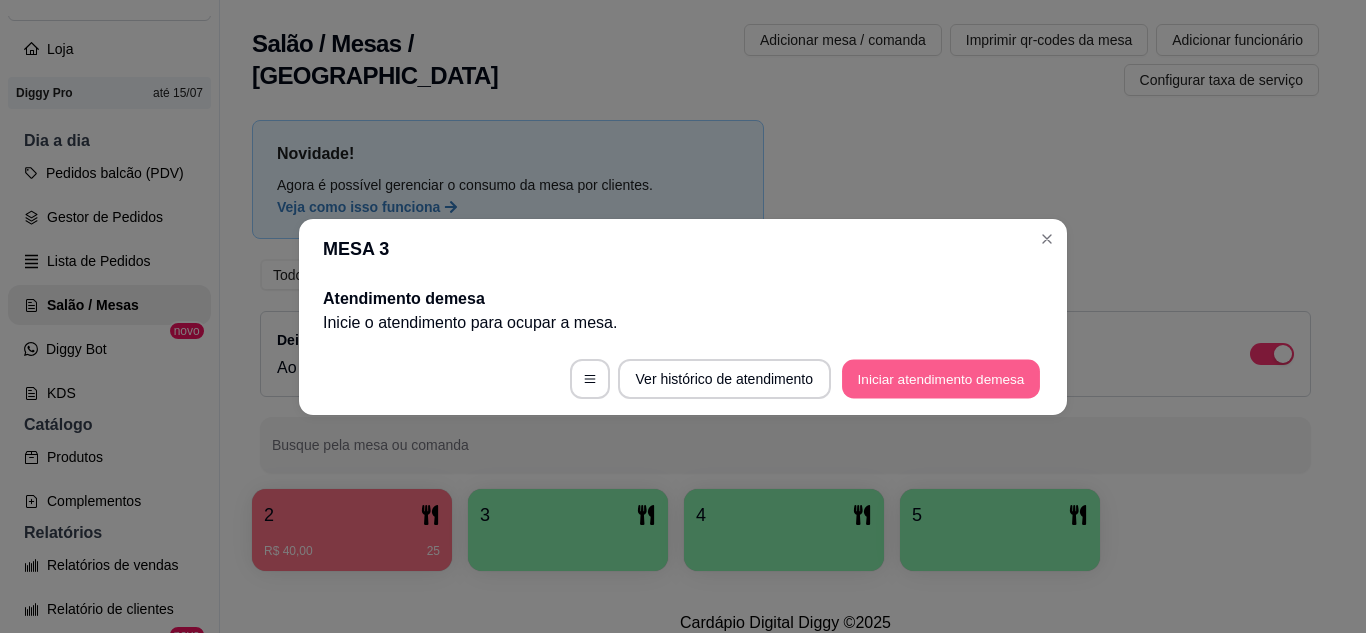click on "Iniciar atendimento de  mesa" at bounding box center (941, 378) 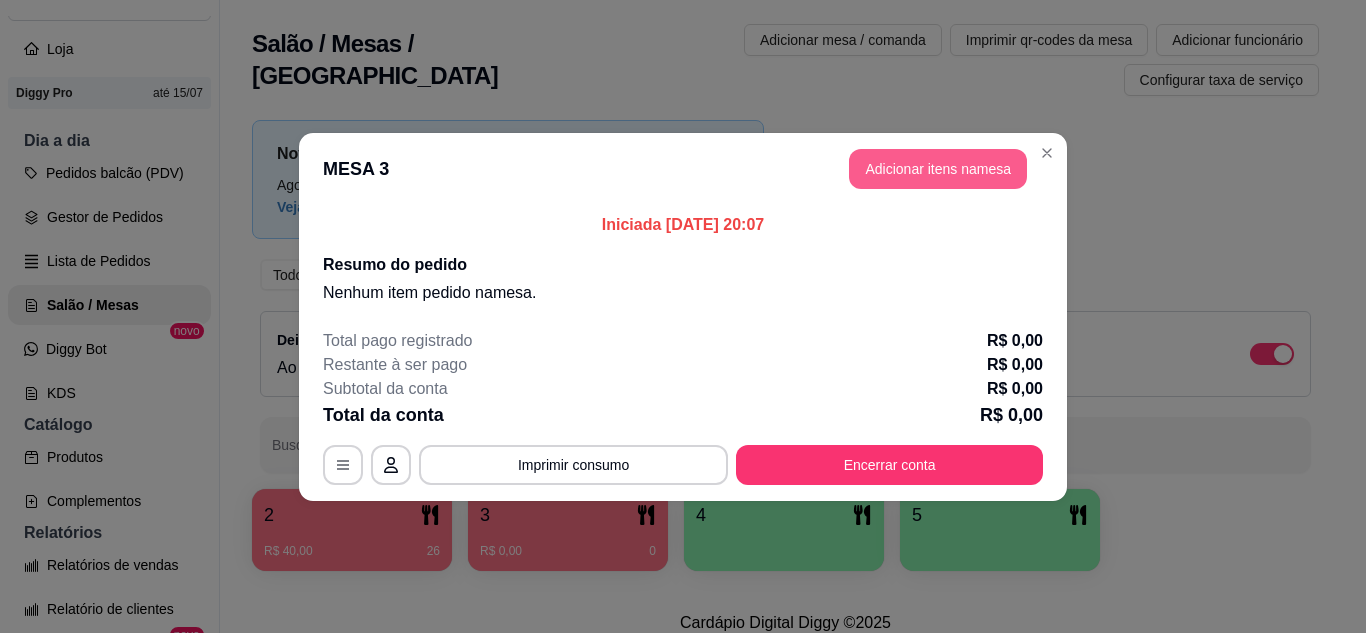 click on "Adicionar itens na  mesa" at bounding box center [938, 169] 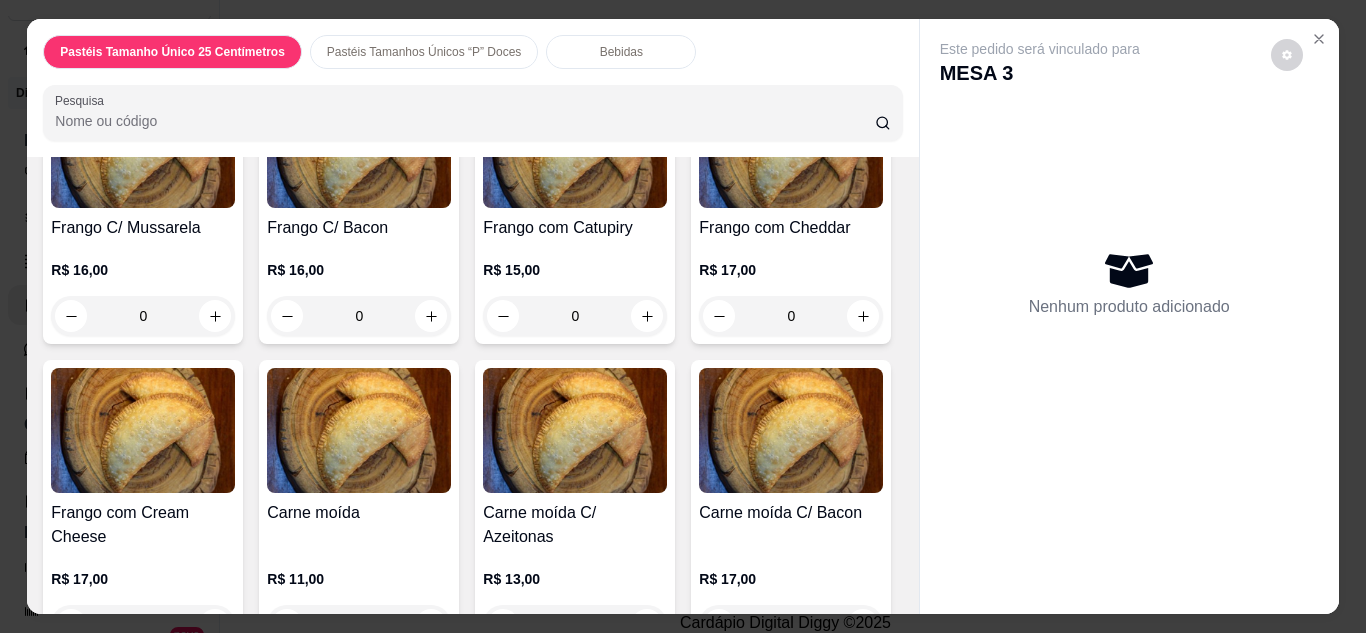 scroll, scrollTop: 1800, scrollLeft: 0, axis: vertical 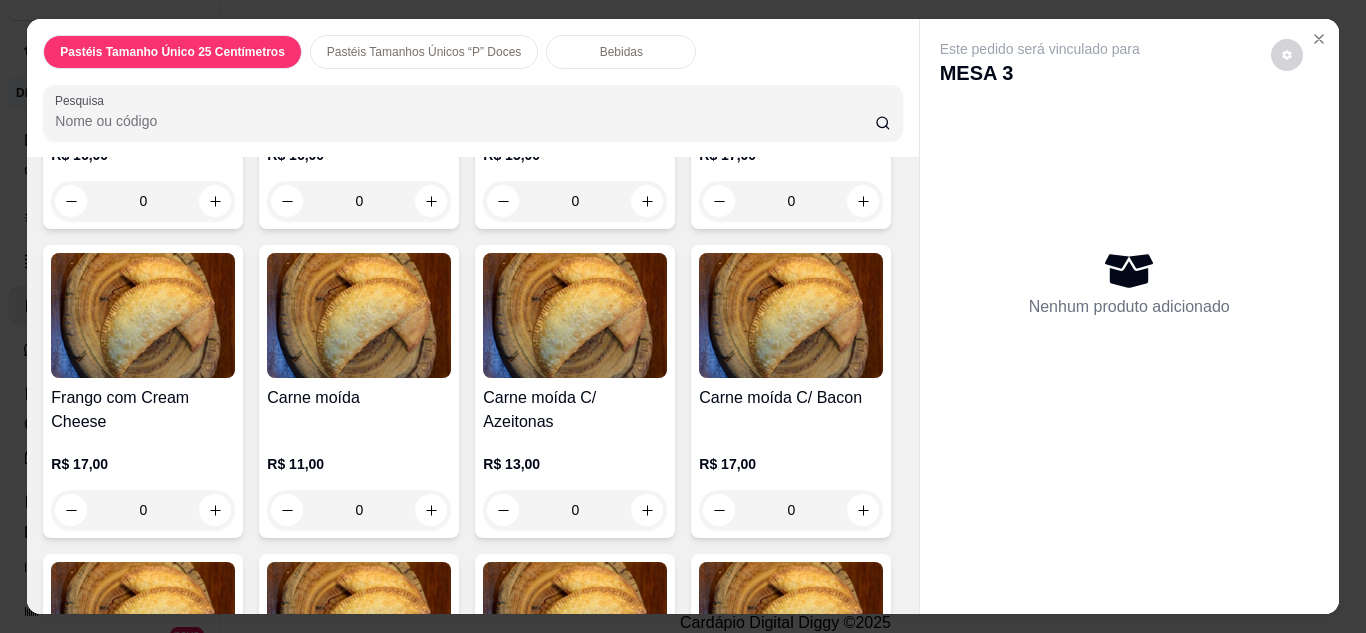 click on "0" at bounding box center (575, -84) 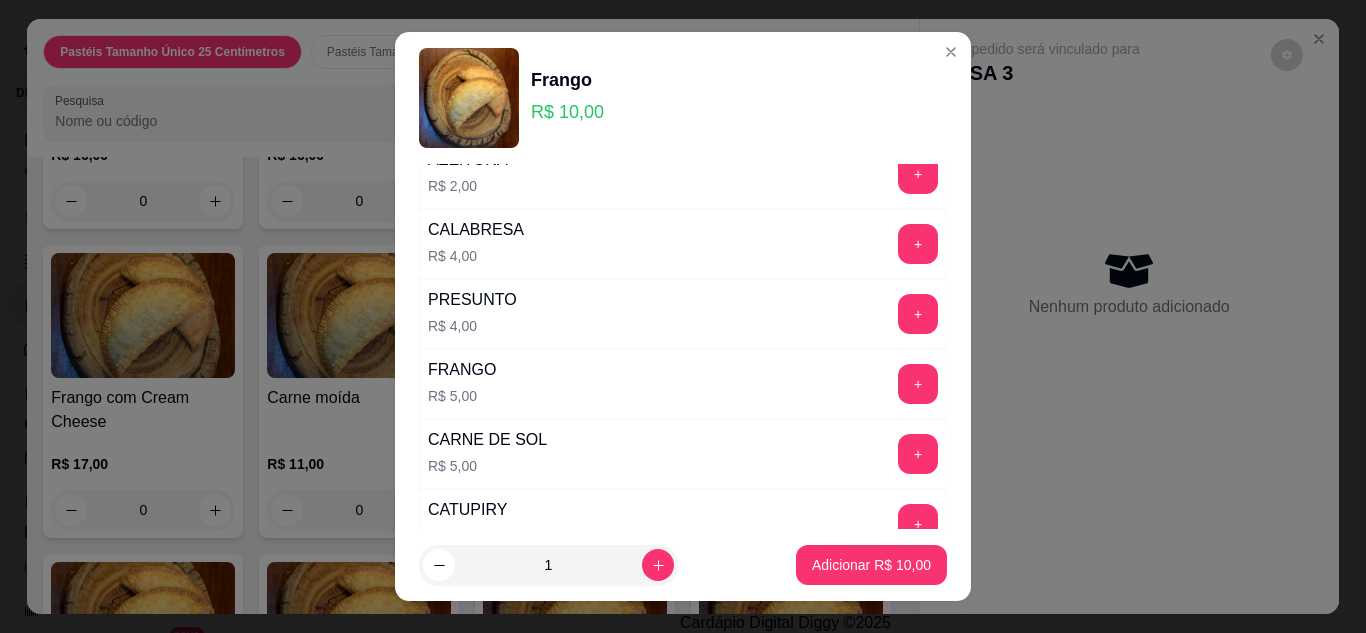 scroll, scrollTop: 240, scrollLeft: 0, axis: vertical 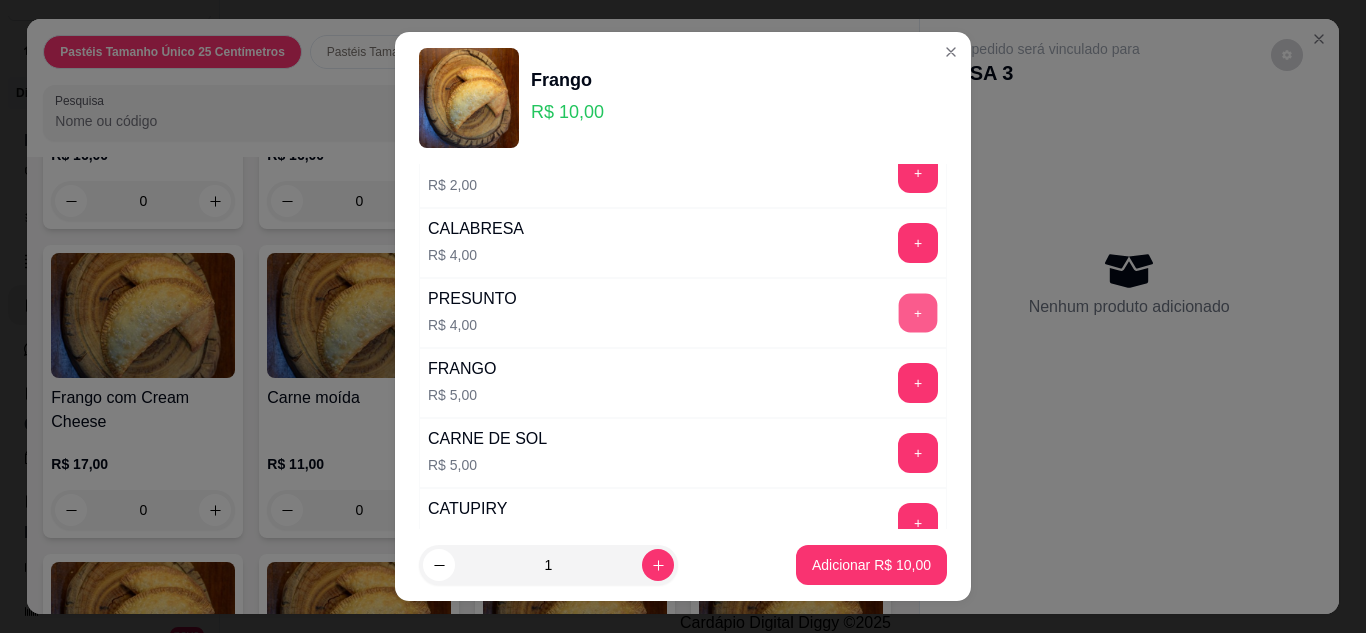 click on "+" at bounding box center [918, 312] 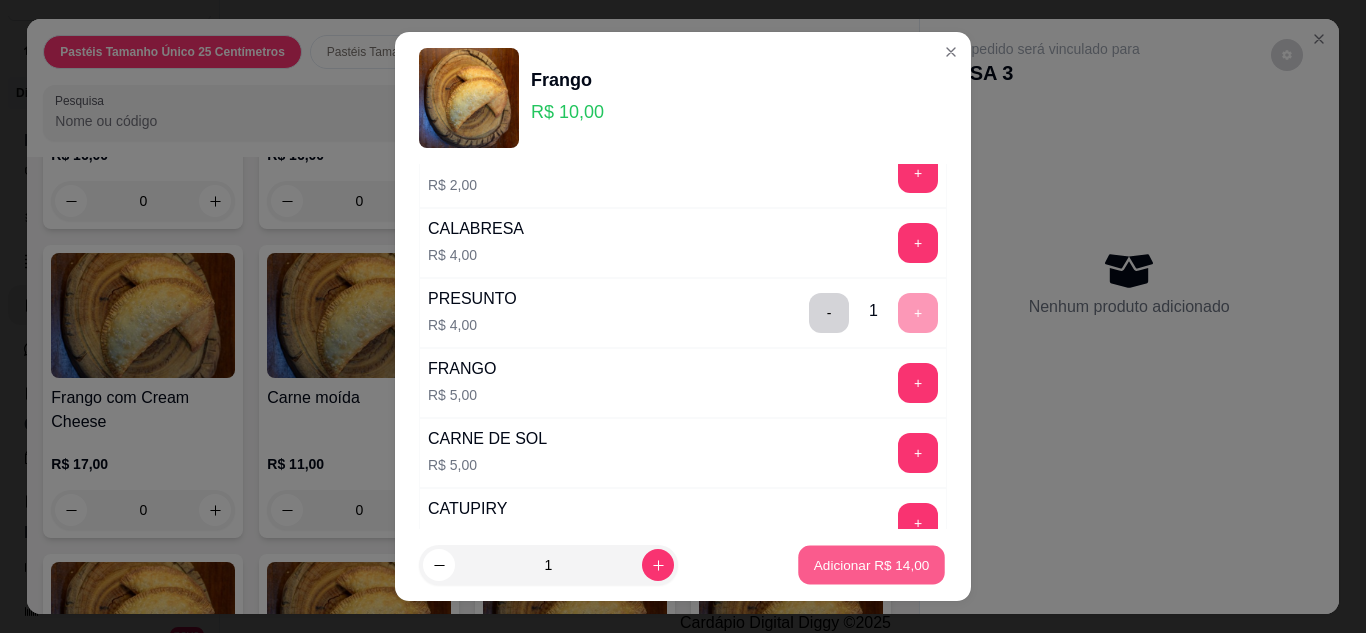 click on "Adicionar   R$ 14,00" at bounding box center (872, 565) 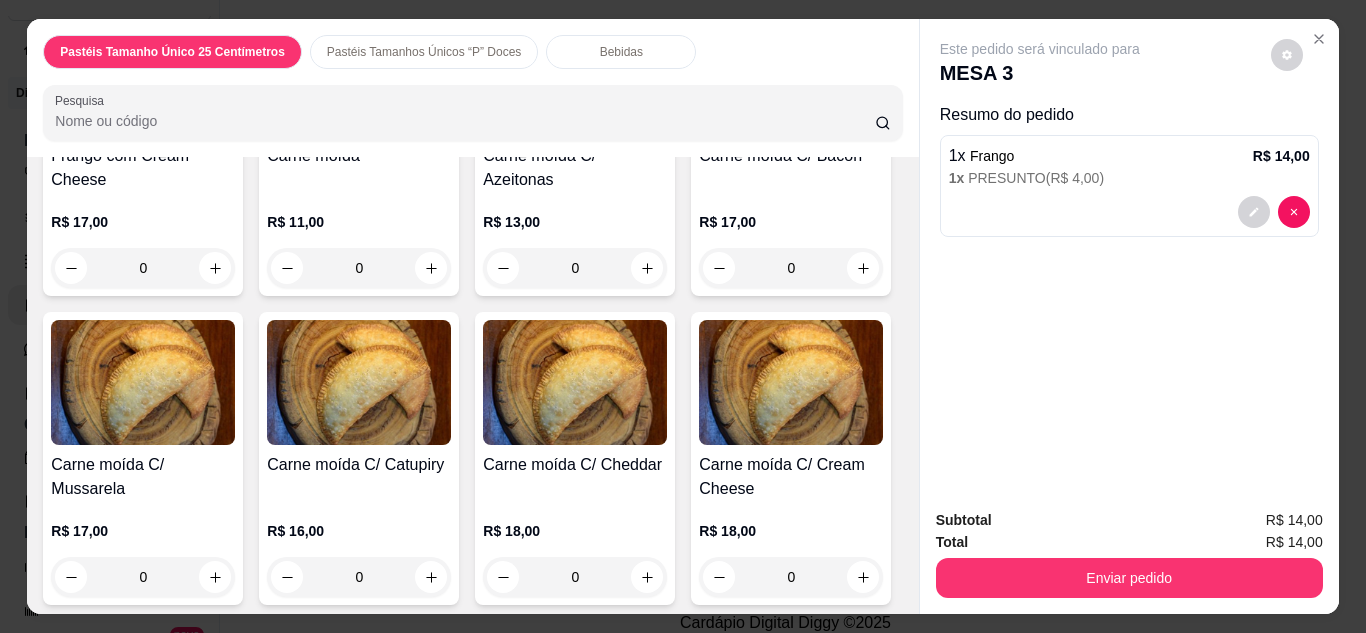 scroll, scrollTop: 2080, scrollLeft: 0, axis: vertical 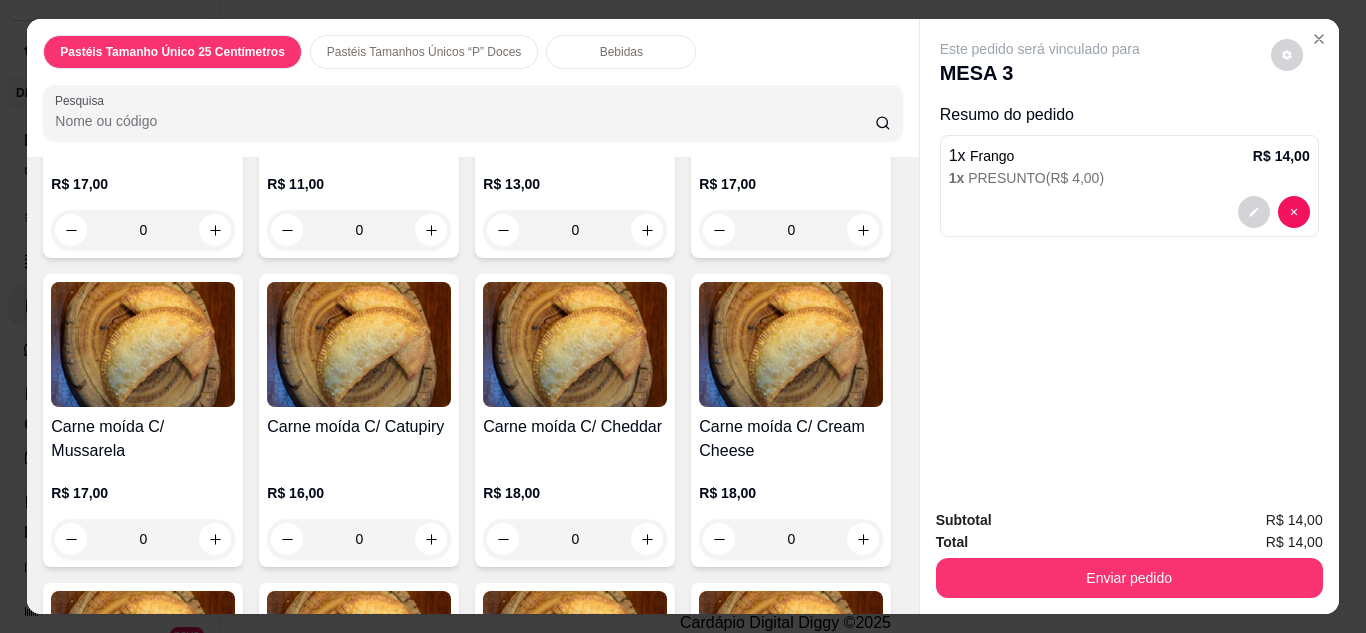 click on "0" at bounding box center [359, -79] 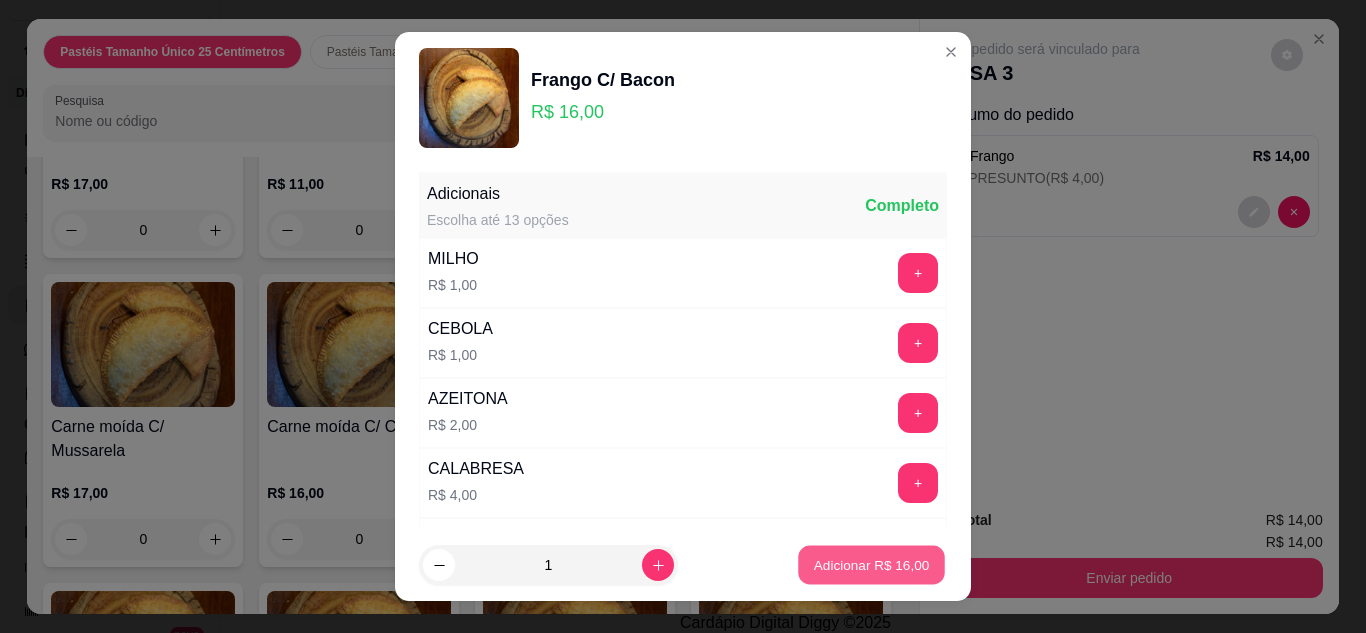 click on "Adicionar   R$ 16,00" at bounding box center [871, 565] 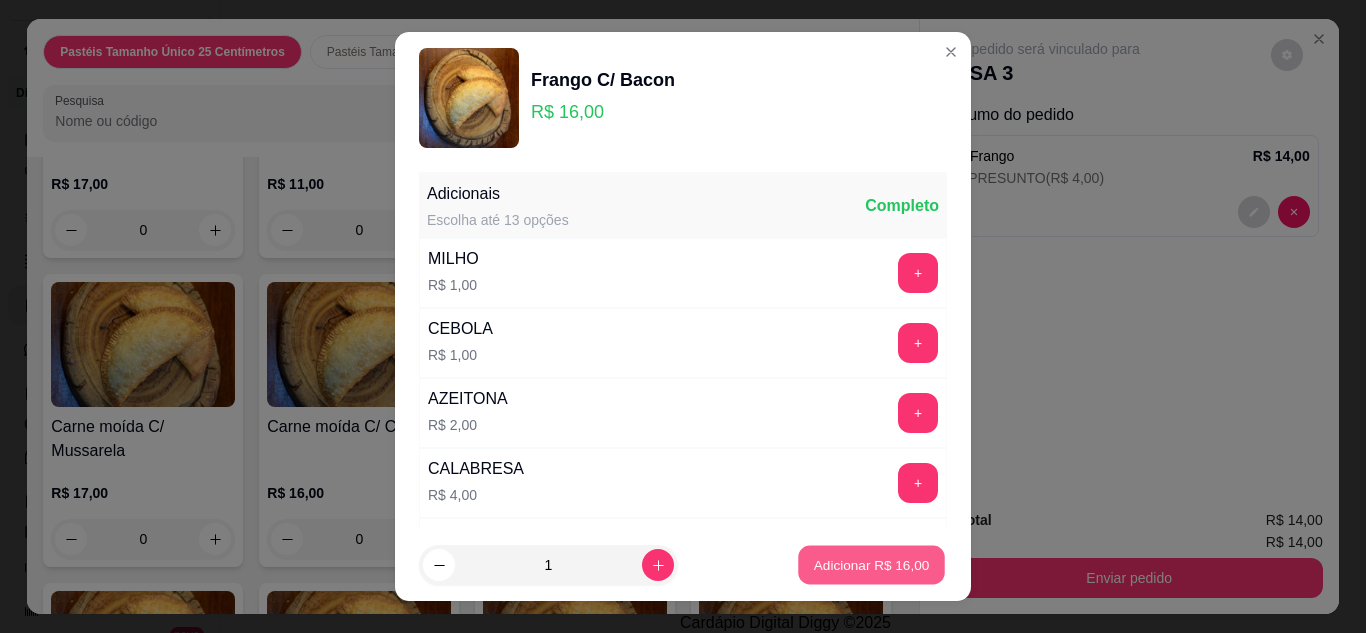 type on "1" 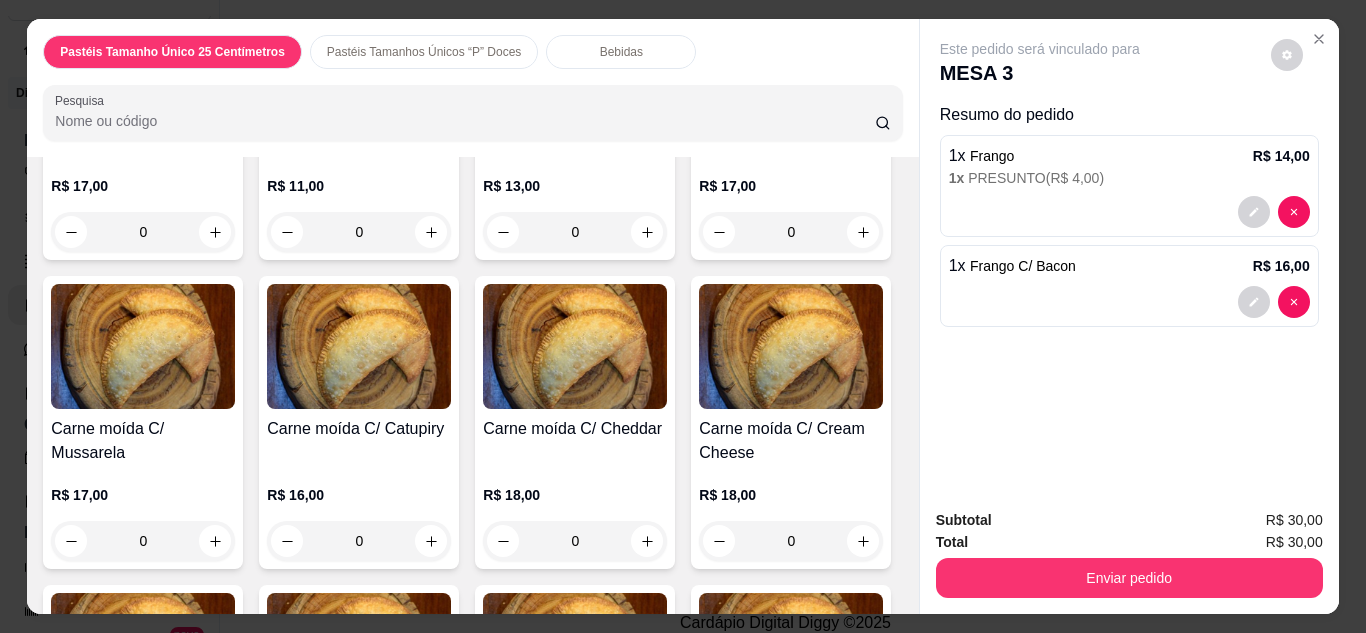 click on "Bebidas" at bounding box center [621, 52] 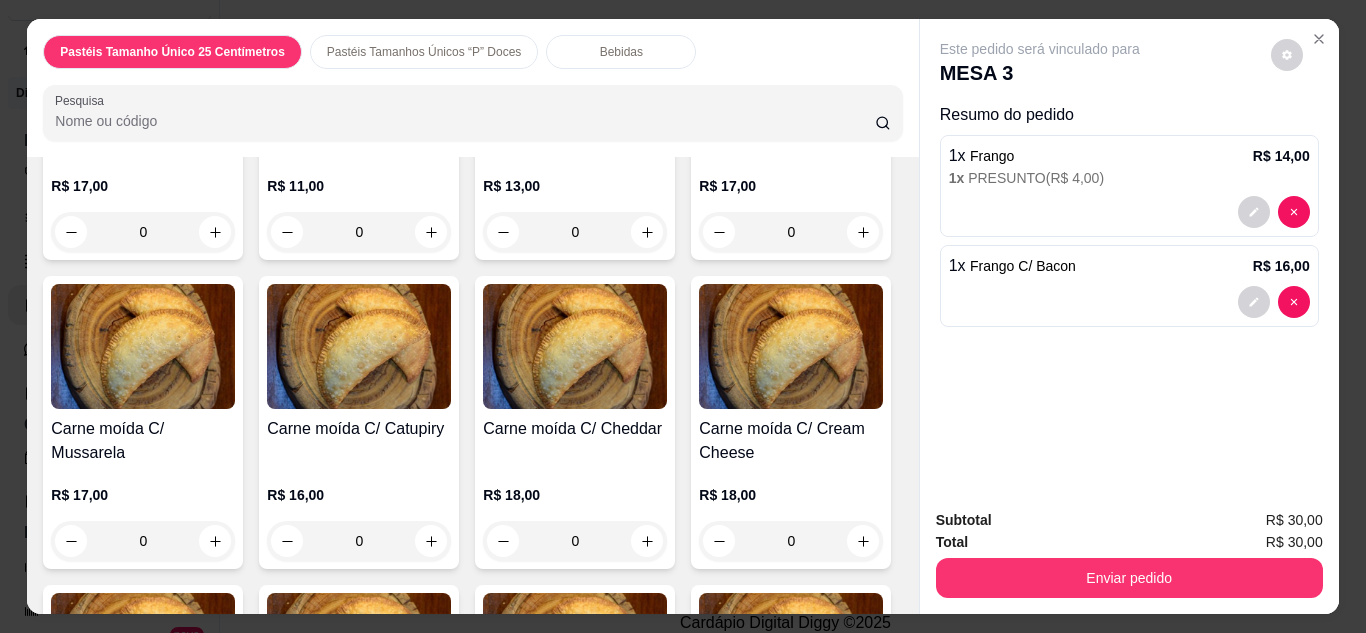 scroll, scrollTop: 4876, scrollLeft: 0, axis: vertical 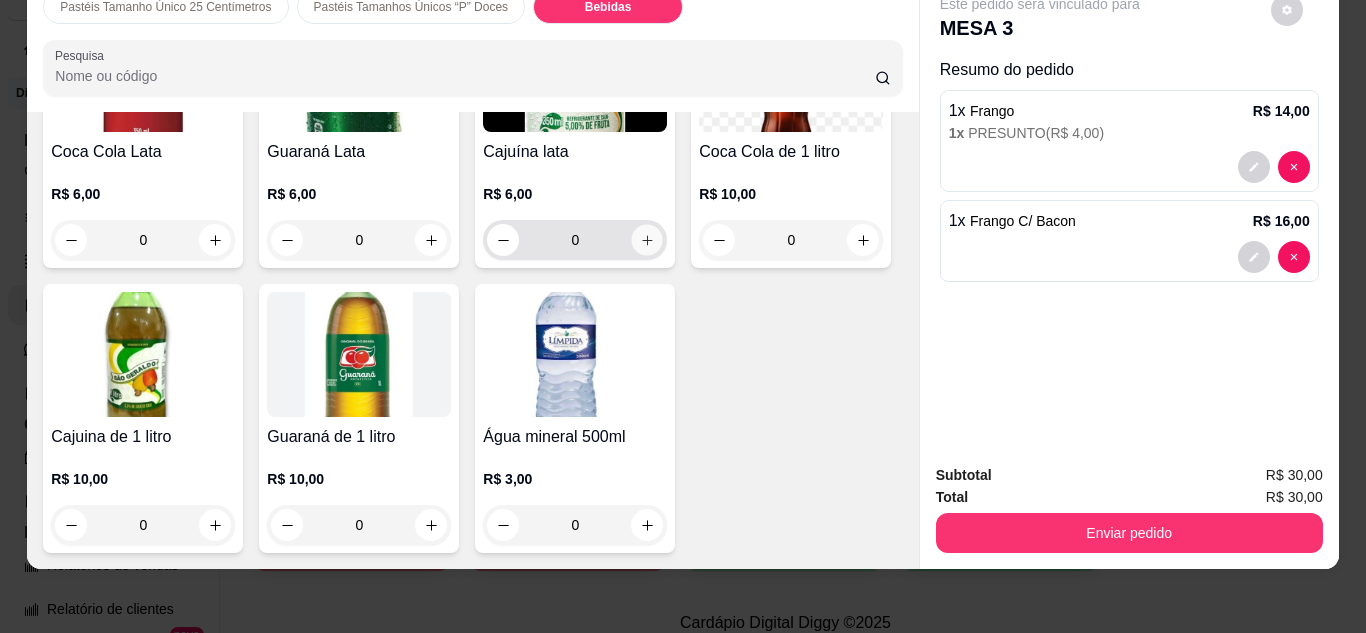 click 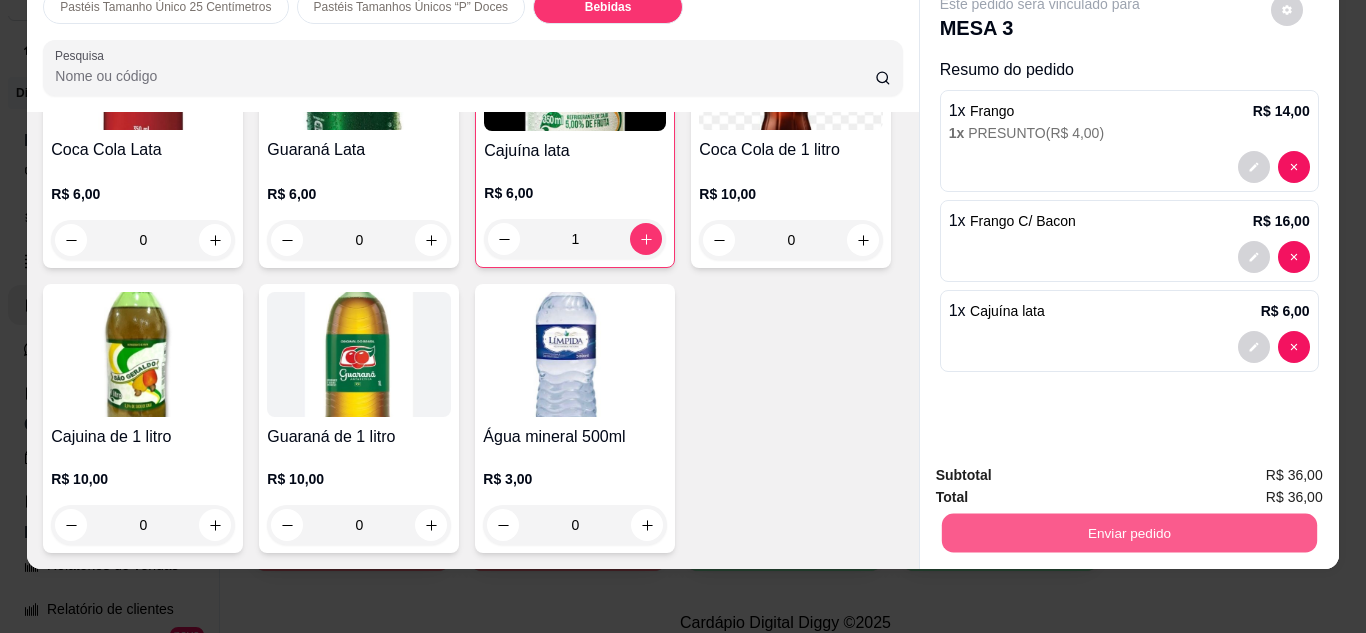 click on "Enviar pedido" at bounding box center (1128, 533) 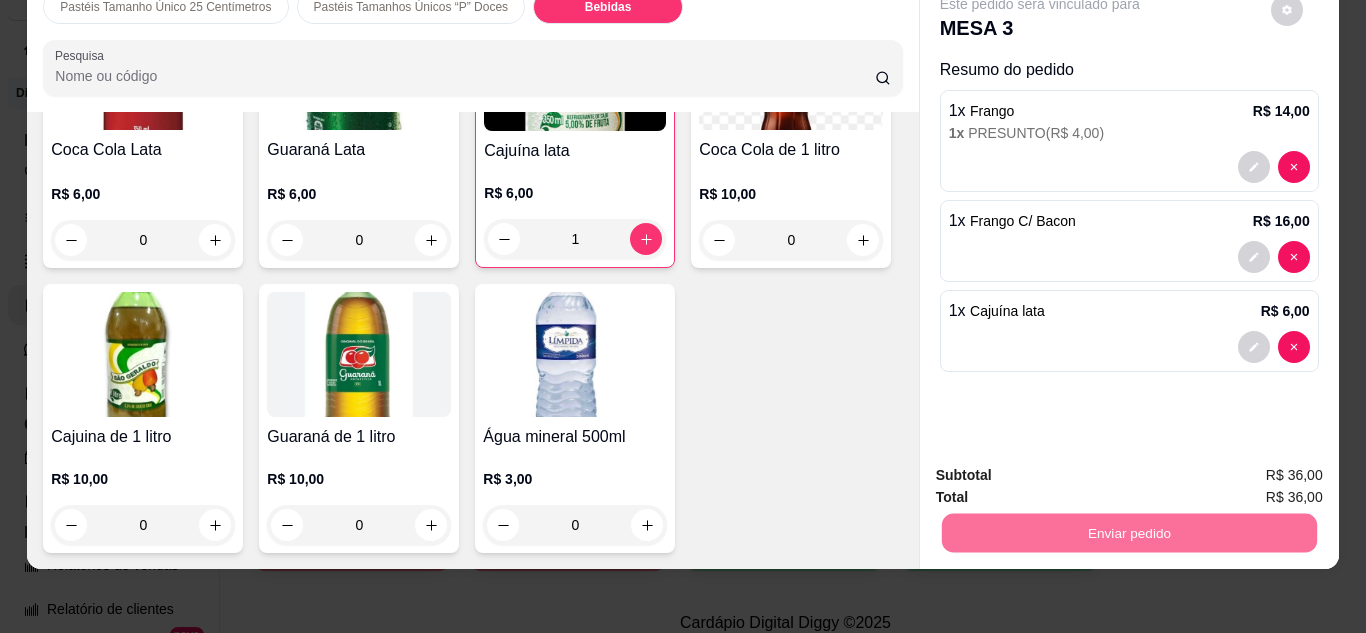 click on "Não registrar e enviar pedido" at bounding box center (1063, 468) 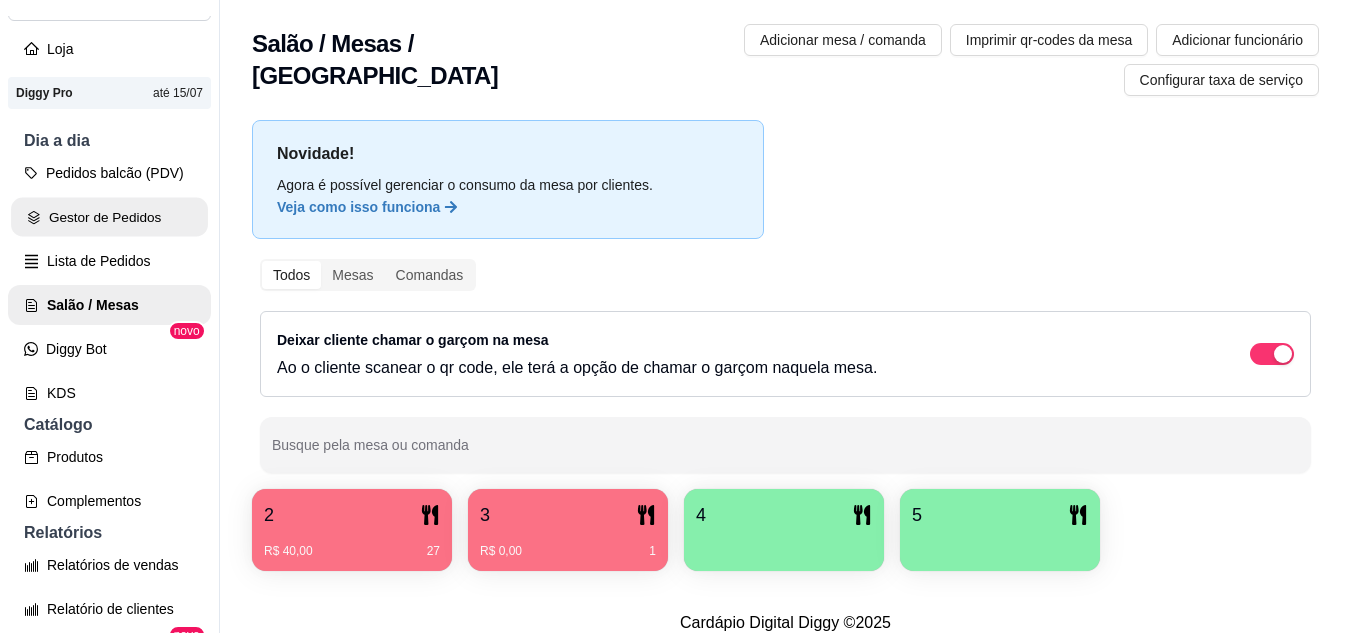 click on "Gestor de Pedidos" at bounding box center (109, 217) 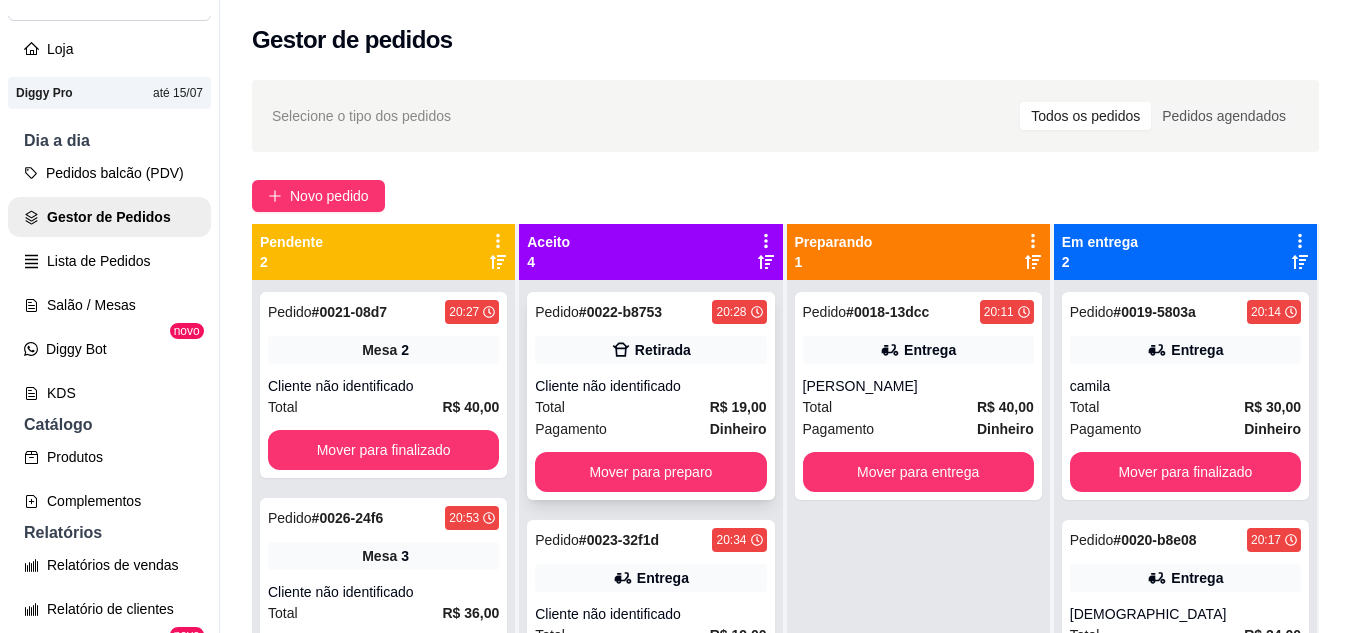 click on "Total R$ 19,00" at bounding box center (650, 407) 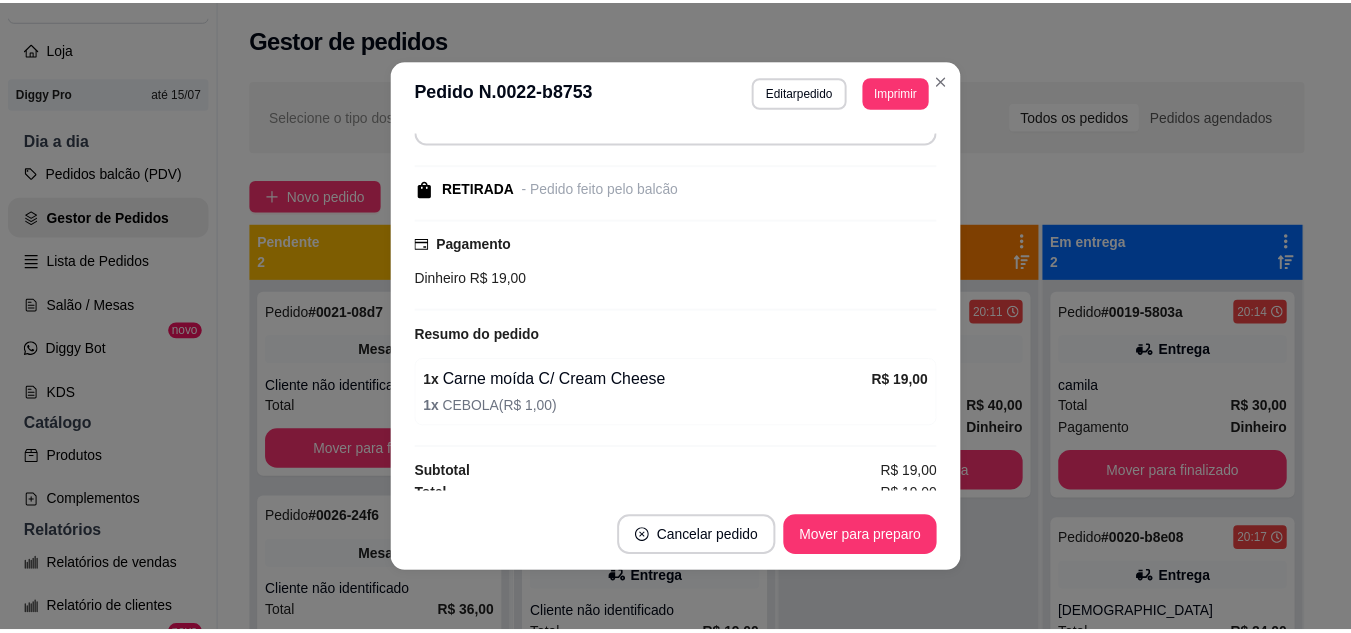 scroll, scrollTop: 182, scrollLeft: 0, axis: vertical 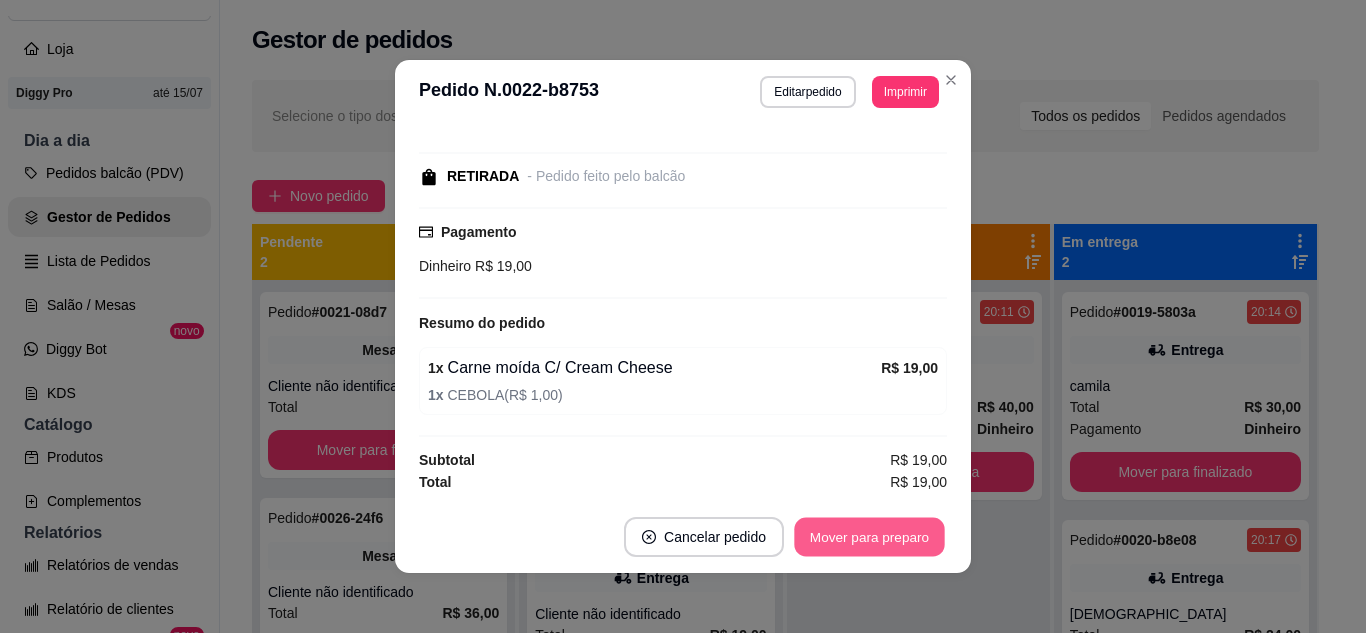 click on "Mover para preparo" at bounding box center [869, 537] 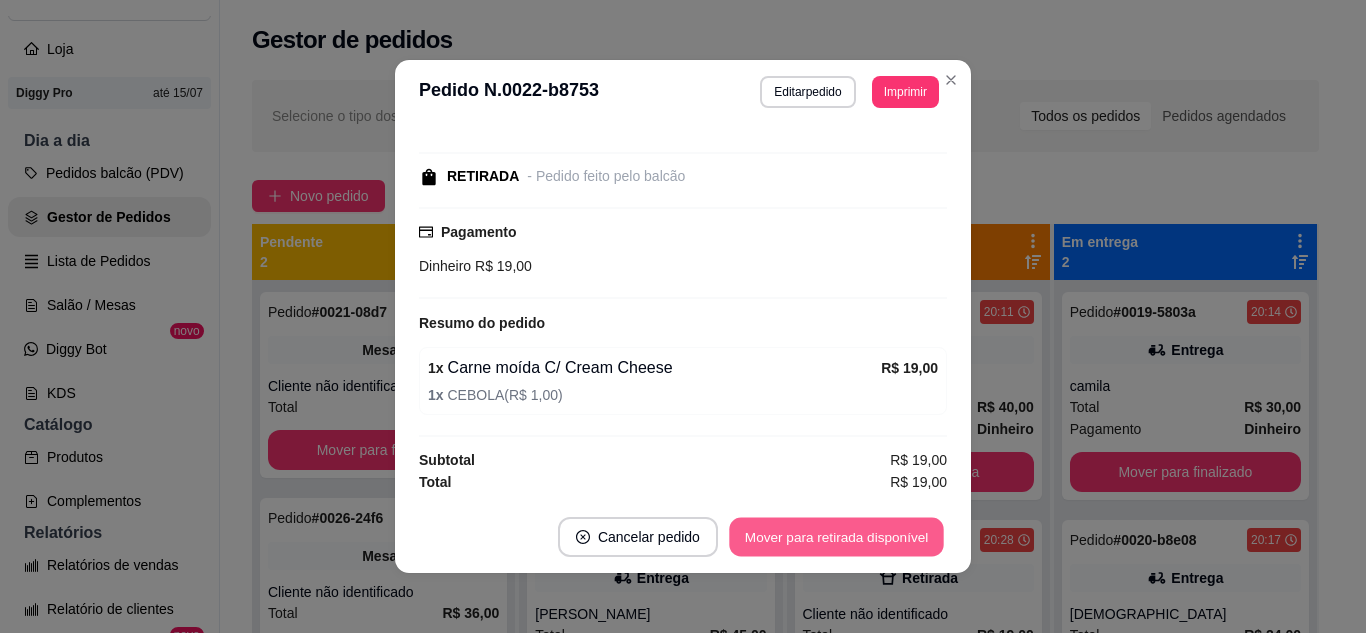click on "Mover para retirada disponível" at bounding box center (836, 537) 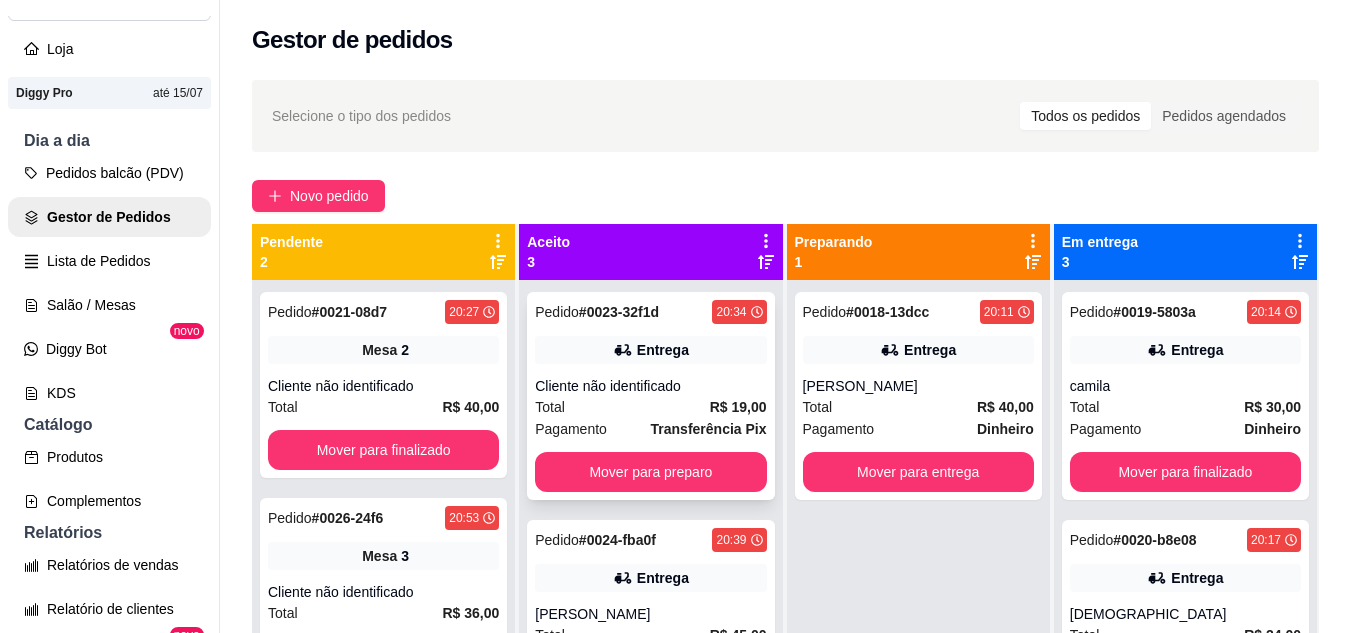 click on "Total R$ 19,00" at bounding box center (650, 407) 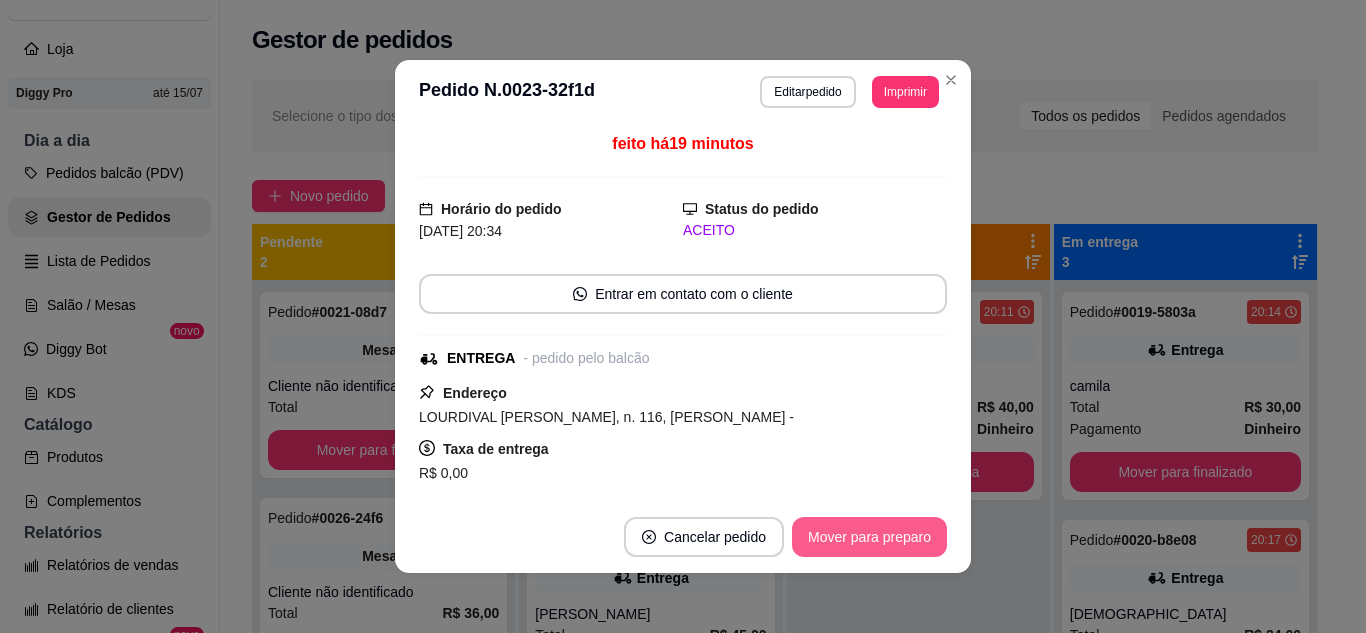 click on "Mover para preparo" at bounding box center [869, 537] 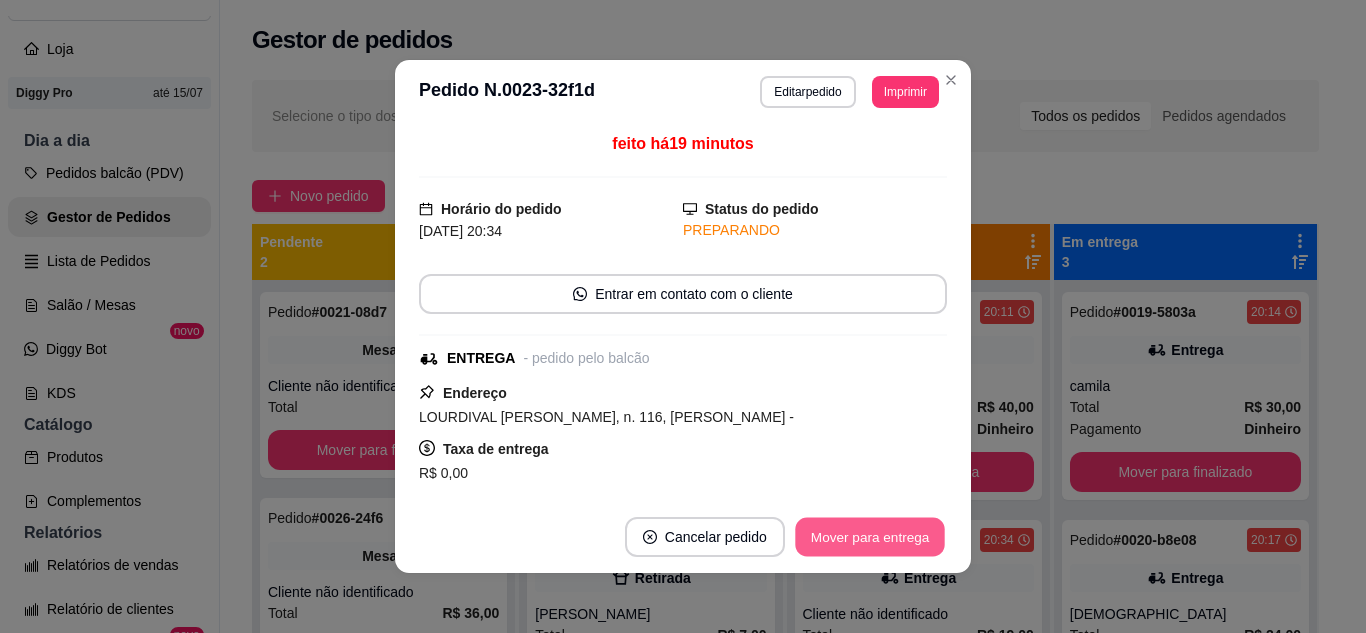 click on "Mover para entrega" at bounding box center [870, 537] 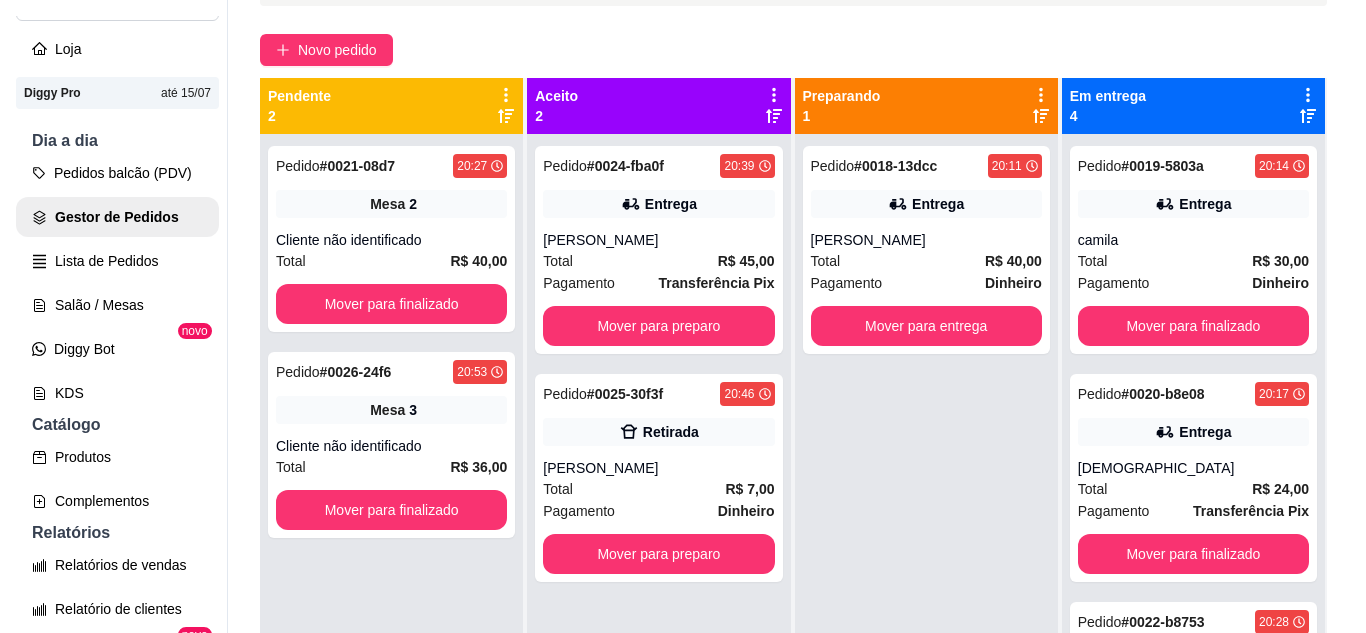 scroll, scrollTop: 160, scrollLeft: 0, axis: vertical 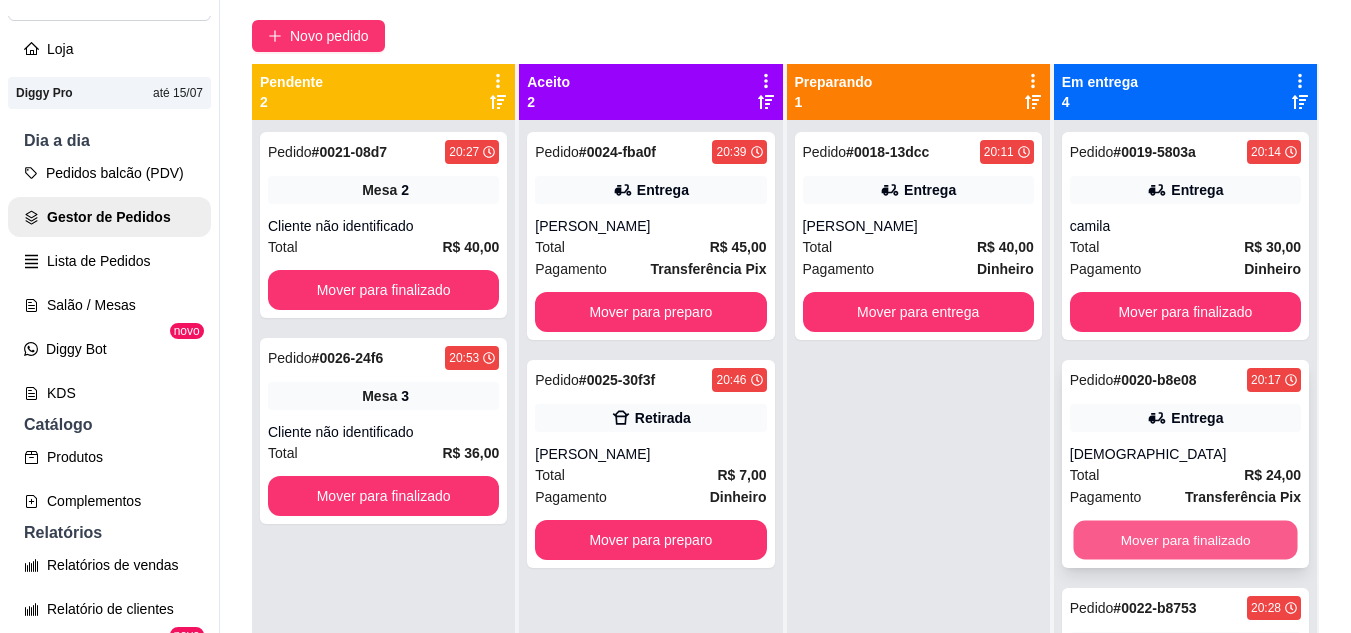 click on "Mover para finalizado" at bounding box center (1185, 540) 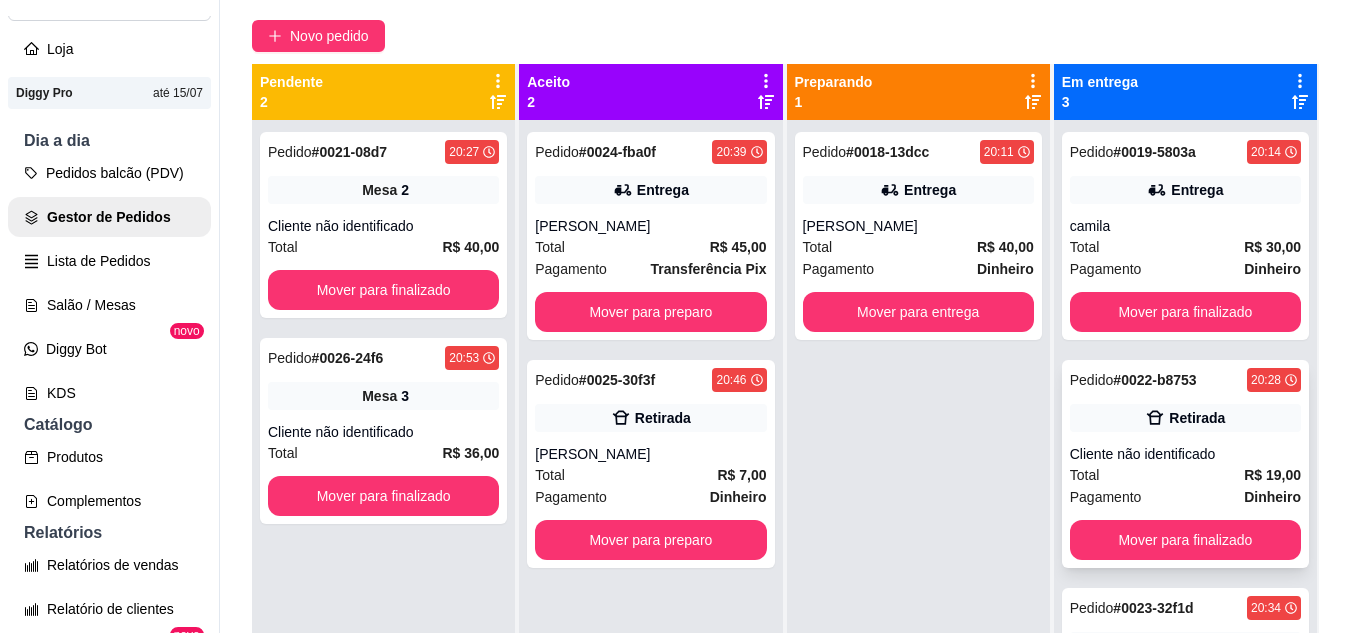 click on "Cliente não identificado" at bounding box center [1185, 454] 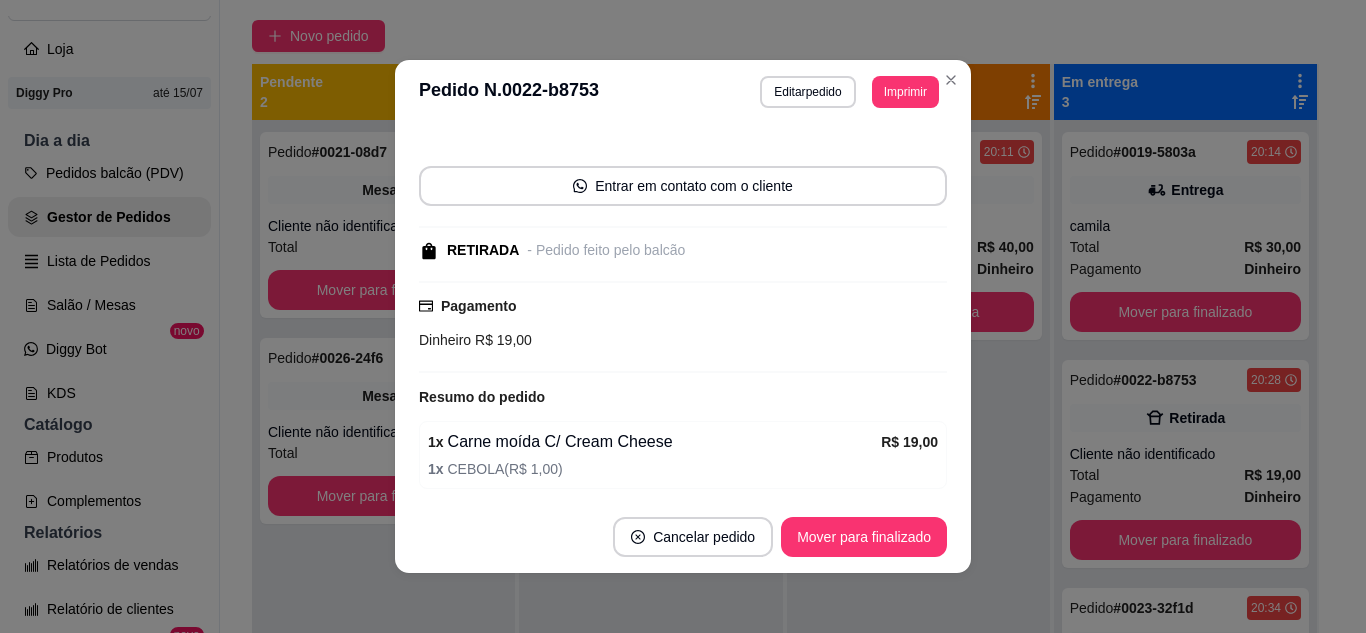 scroll, scrollTop: 182, scrollLeft: 0, axis: vertical 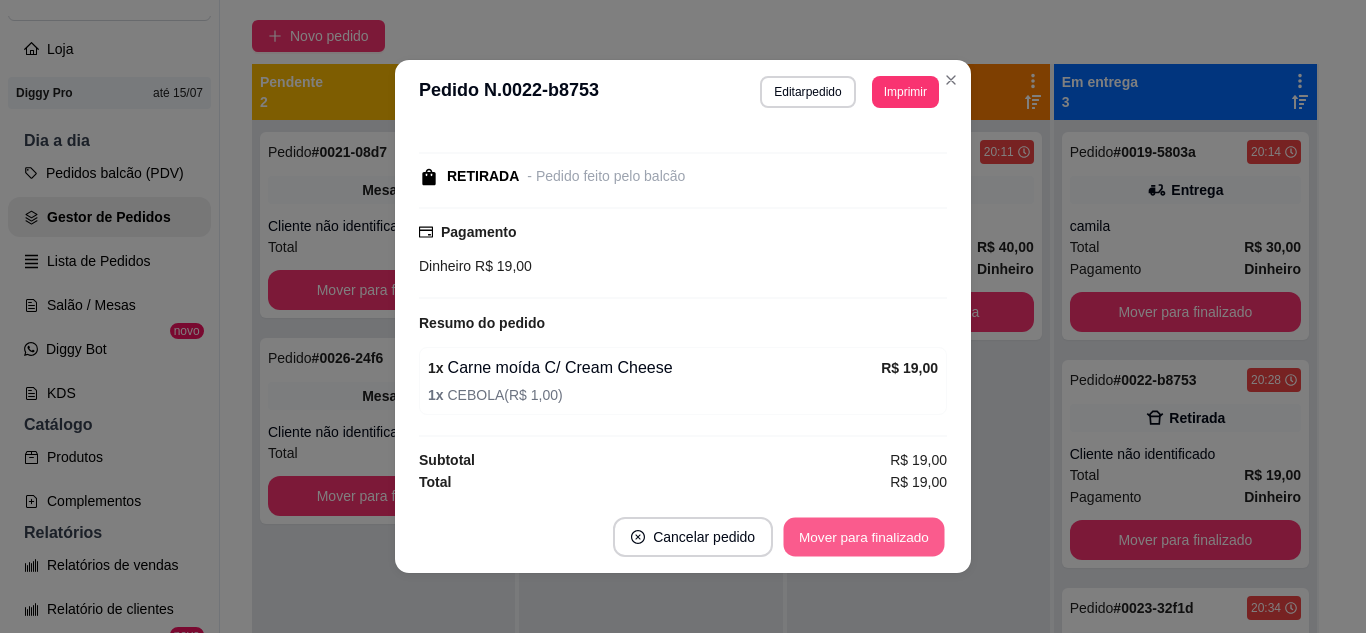 click on "Mover para finalizado" at bounding box center [864, 537] 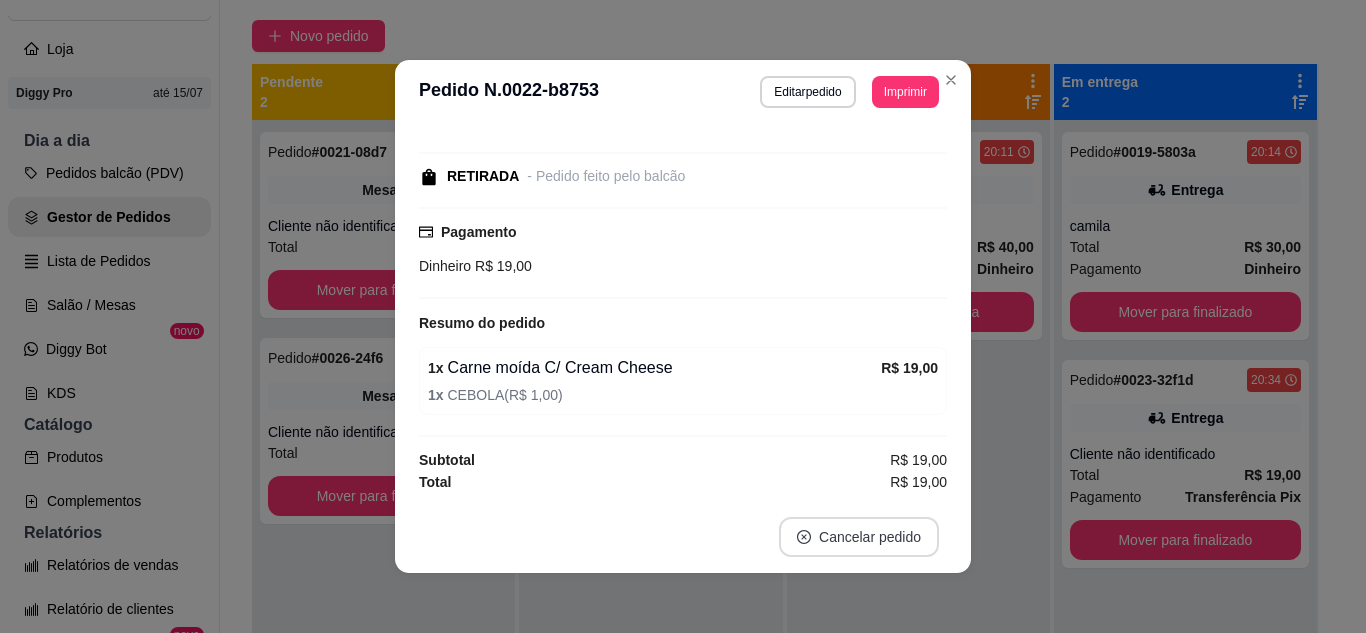 scroll, scrollTop: 96, scrollLeft: 0, axis: vertical 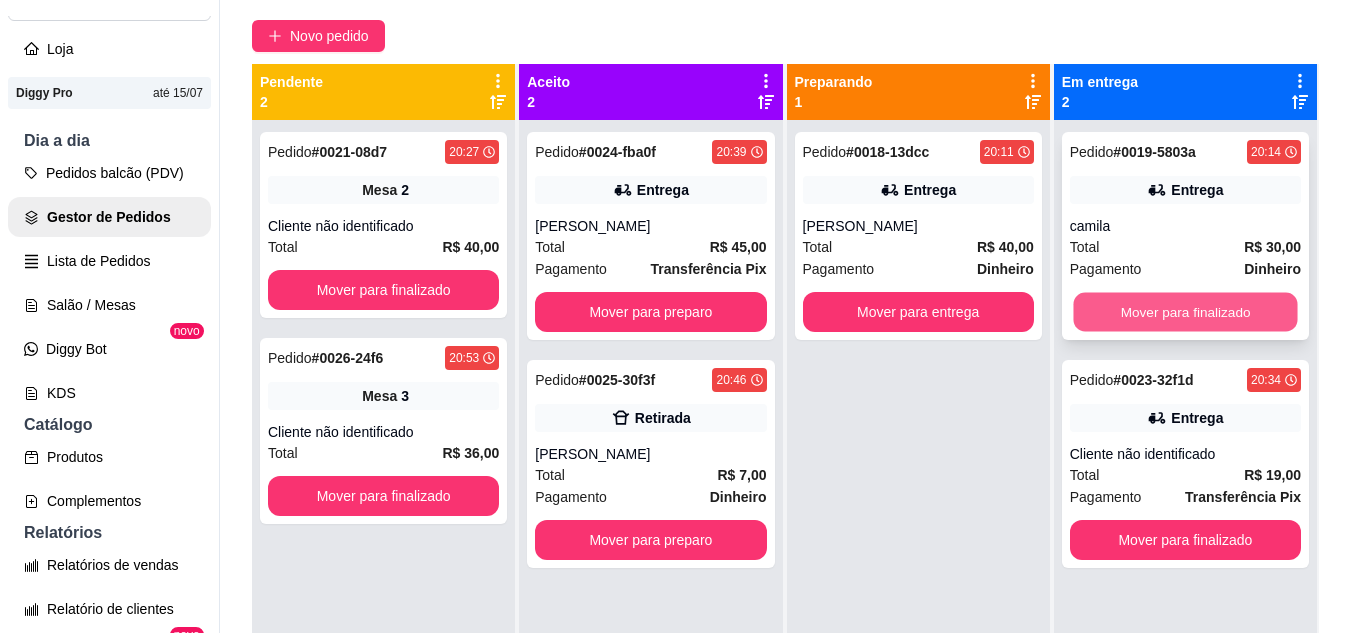 click on "Mover para finalizado" at bounding box center (1185, 312) 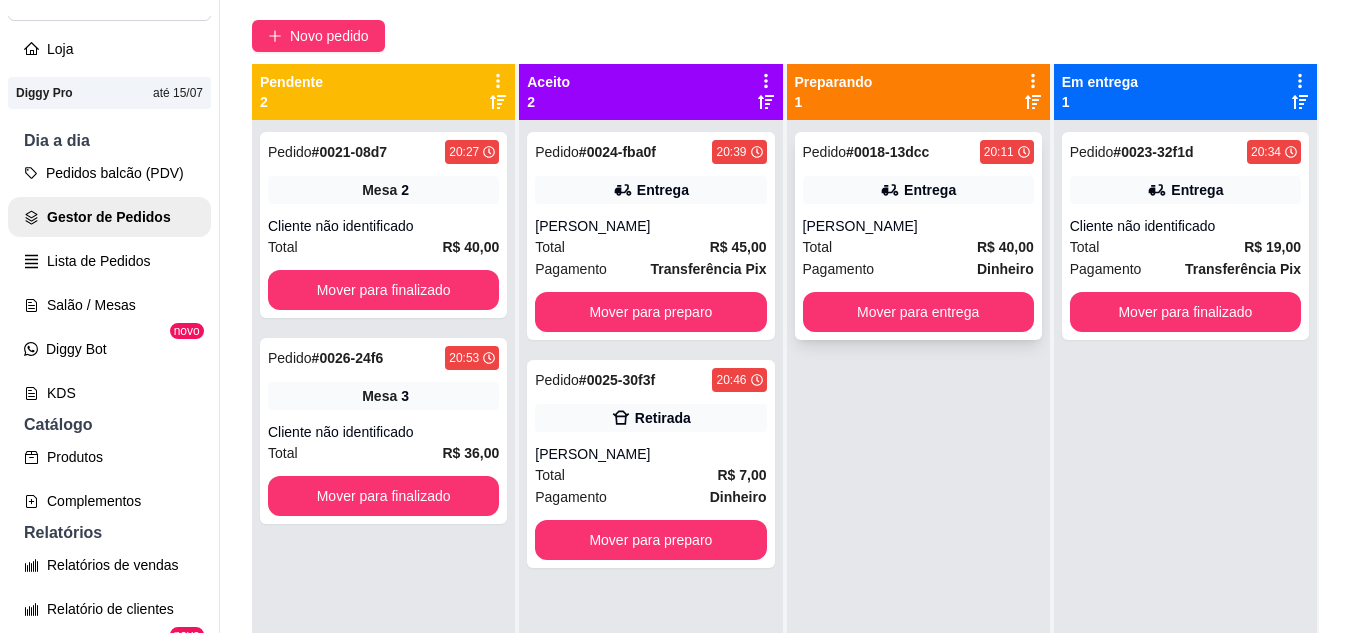 click on "Total R$ 40,00" at bounding box center (918, 247) 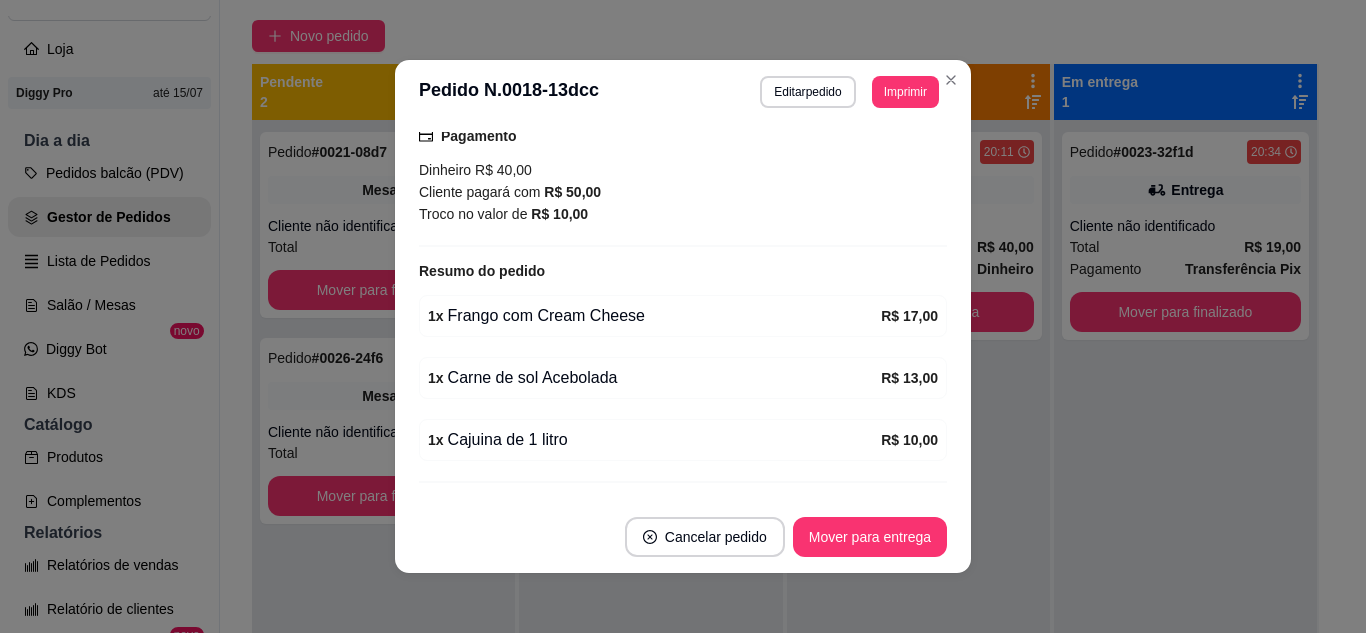 scroll, scrollTop: 480, scrollLeft: 0, axis: vertical 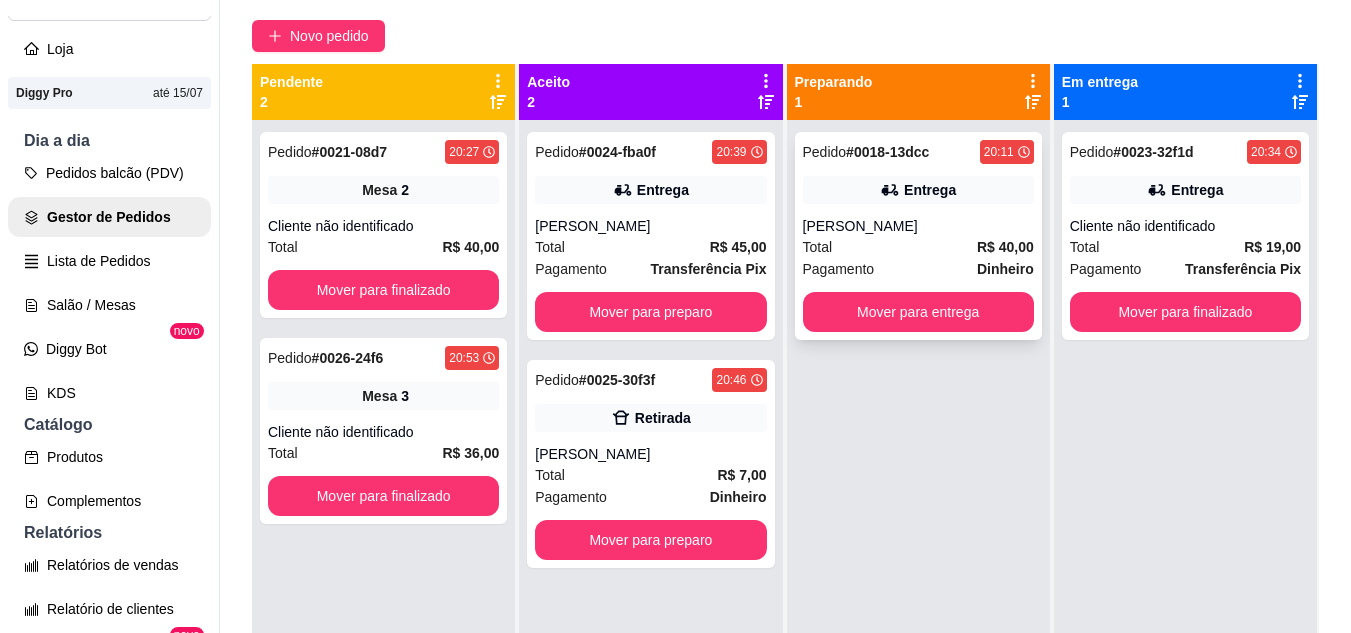 click on "Total R$ 40,00" at bounding box center (918, 247) 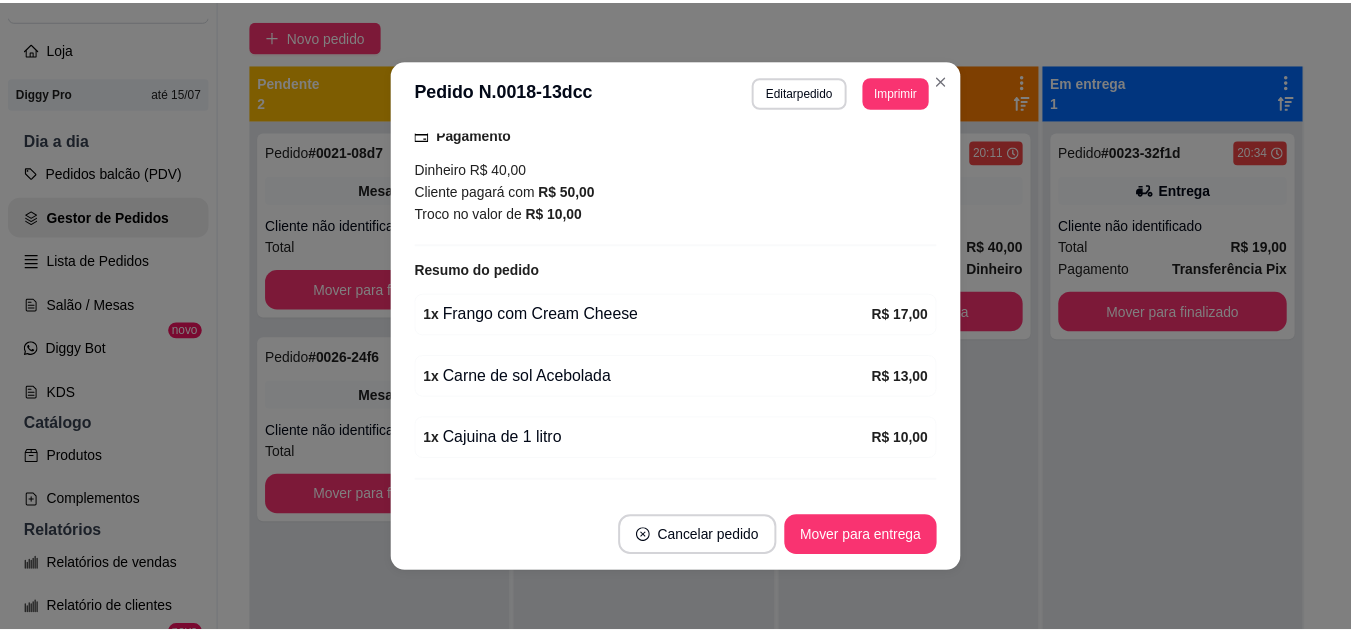 scroll, scrollTop: 480, scrollLeft: 0, axis: vertical 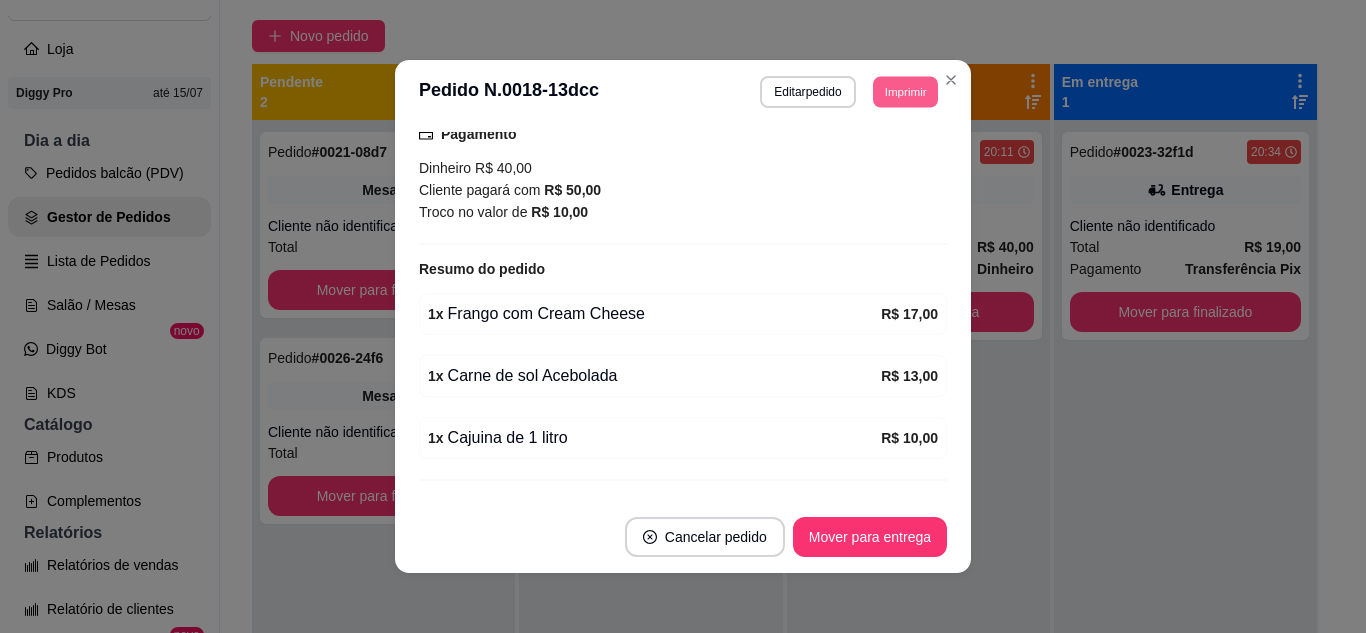 click on "Imprimir" at bounding box center [905, 91] 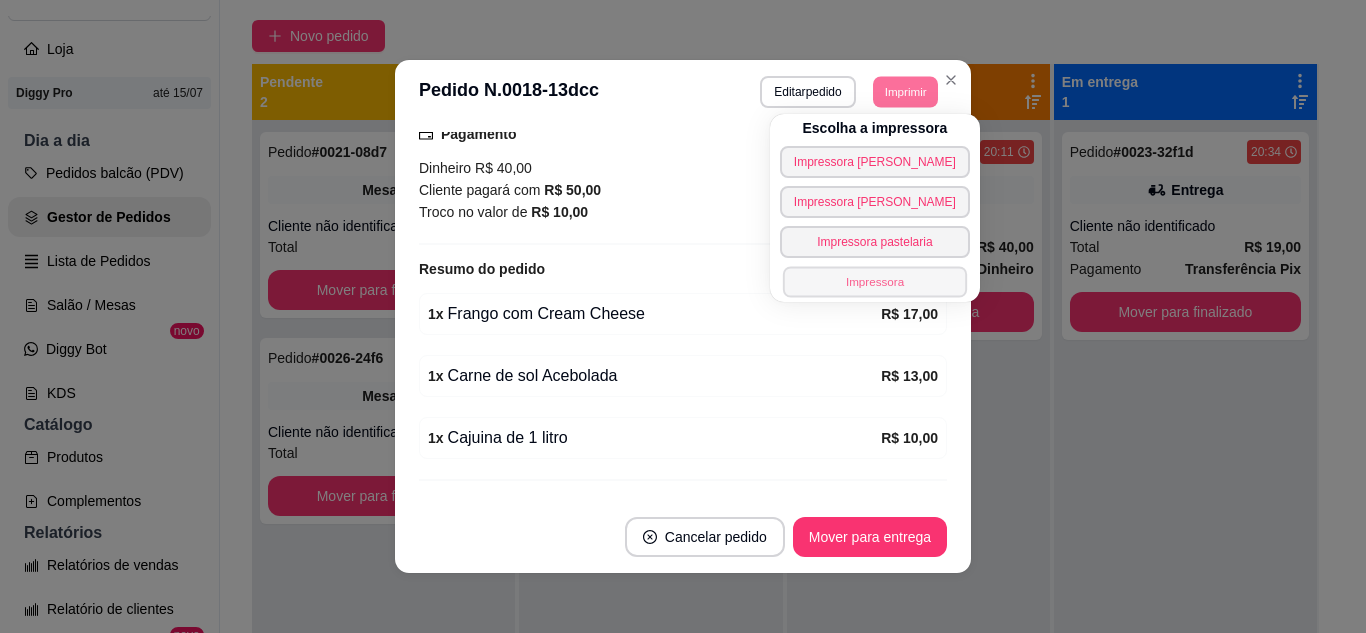 click on "Impressora" at bounding box center [875, 281] 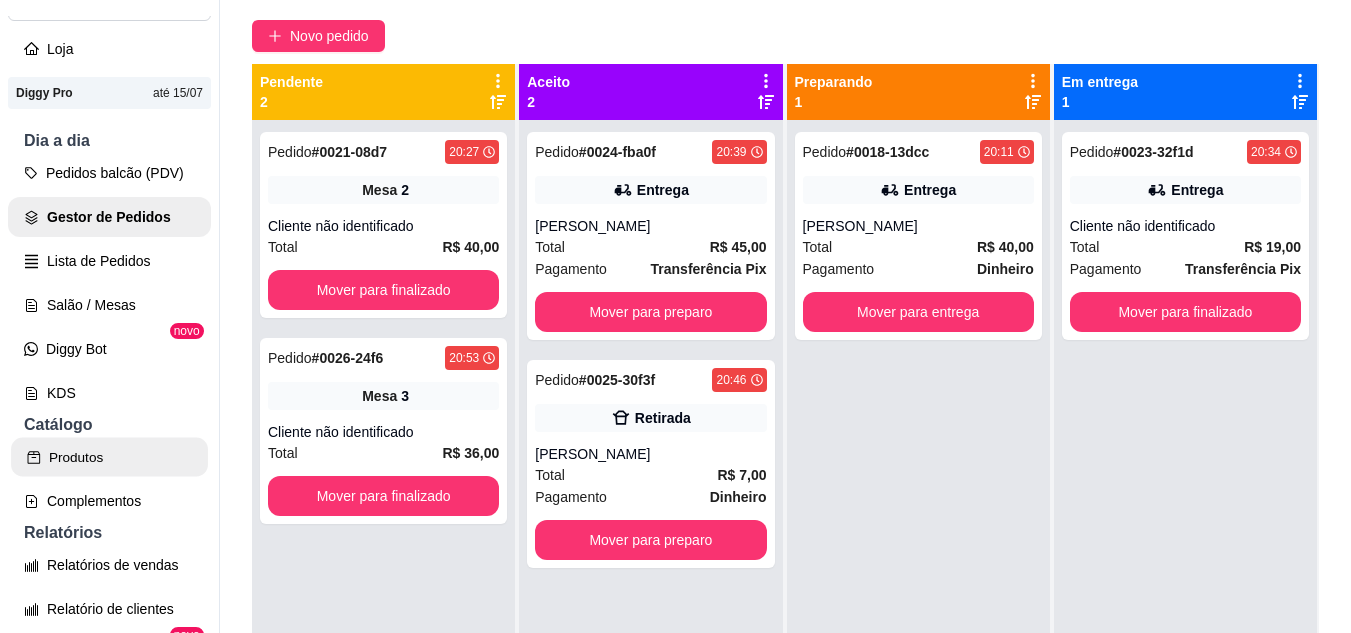click on "Produtos" at bounding box center [109, 457] 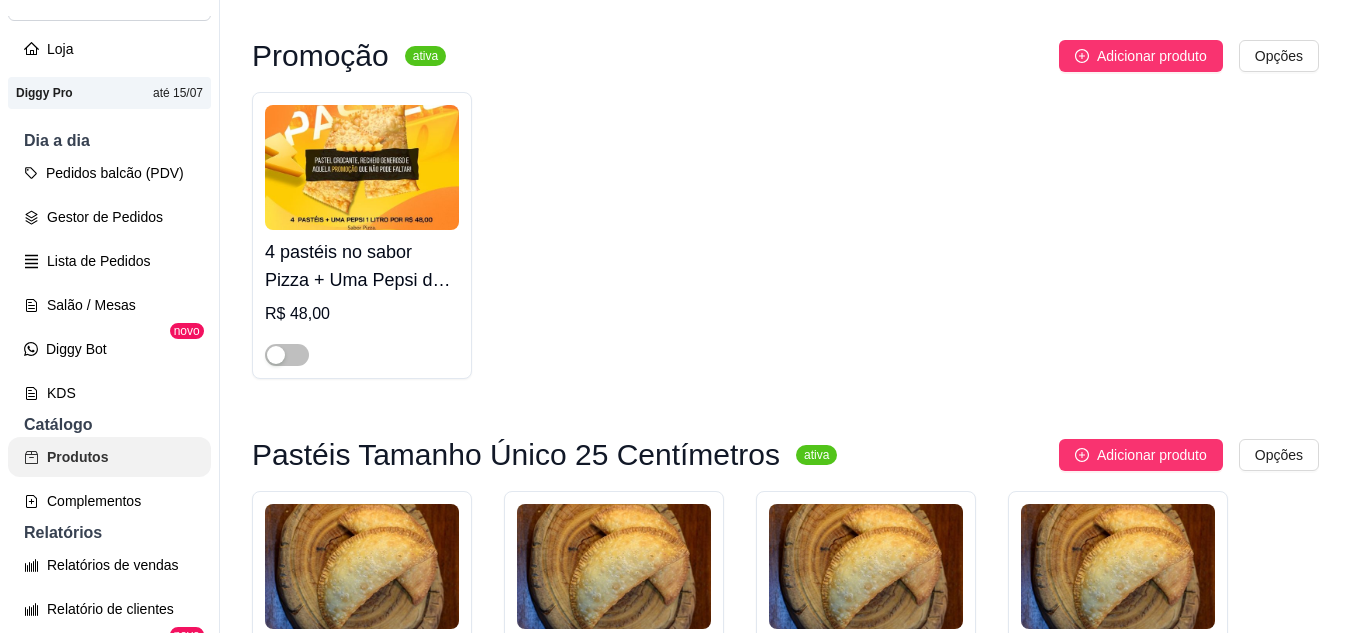scroll, scrollTop: 0, scrollLeft: 0, axis: both 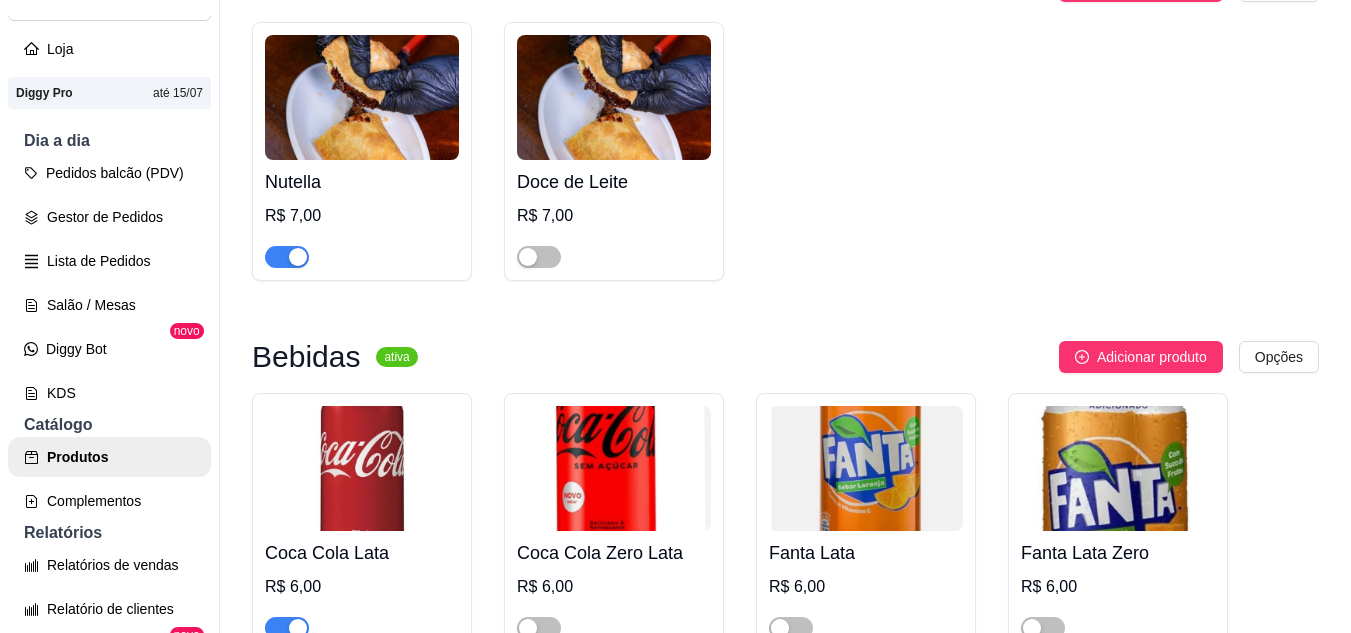 click at bounding box center (287, 257) 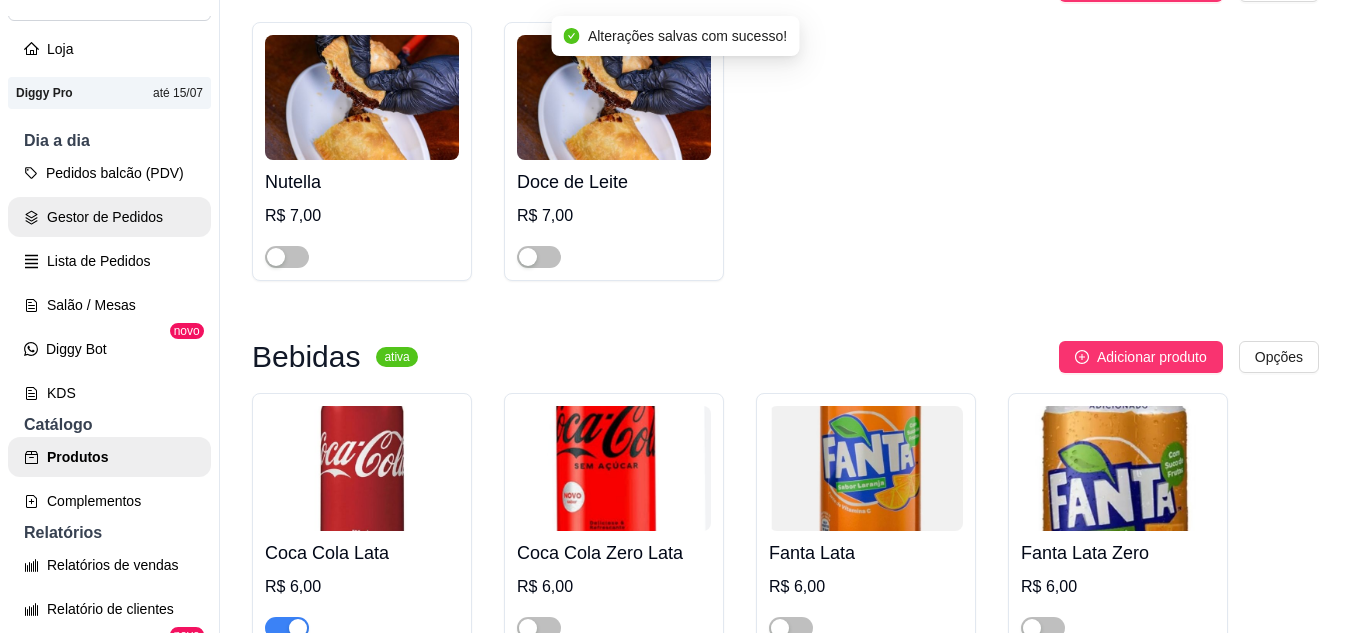 click on "Gestor de Pedidos" at bounding box center [109, 217] 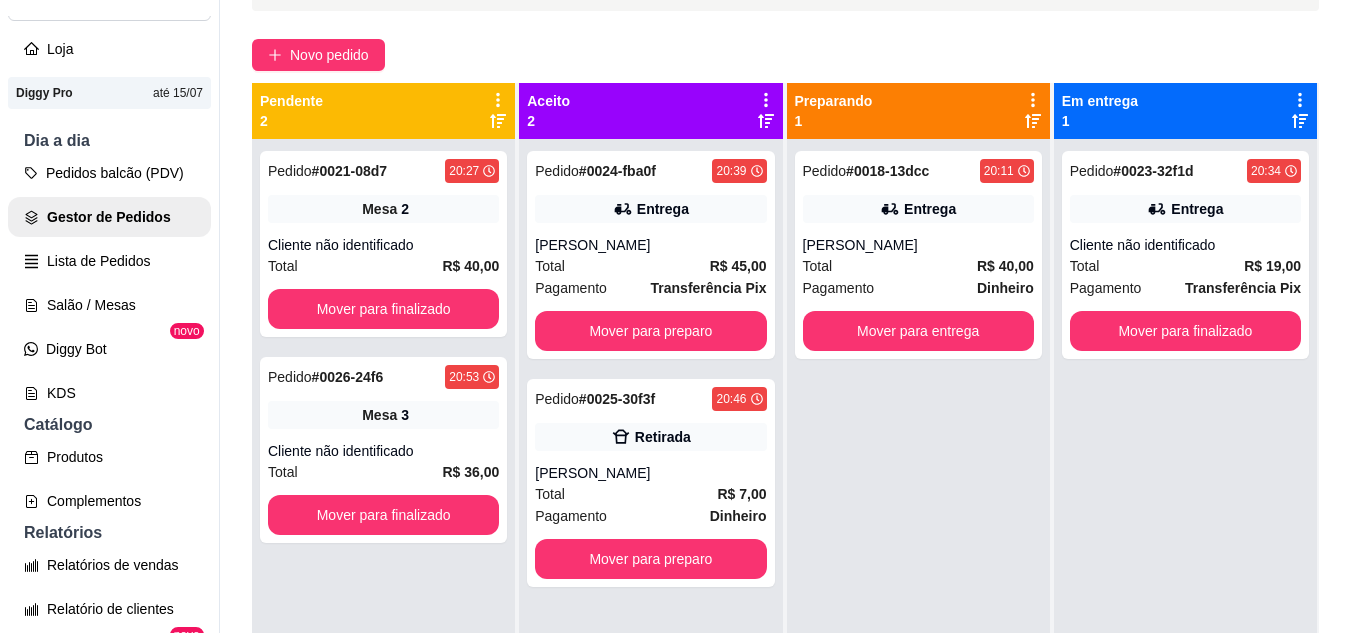 scroll, scrollTop: 160, scrollLeft: 0, axis: vertical 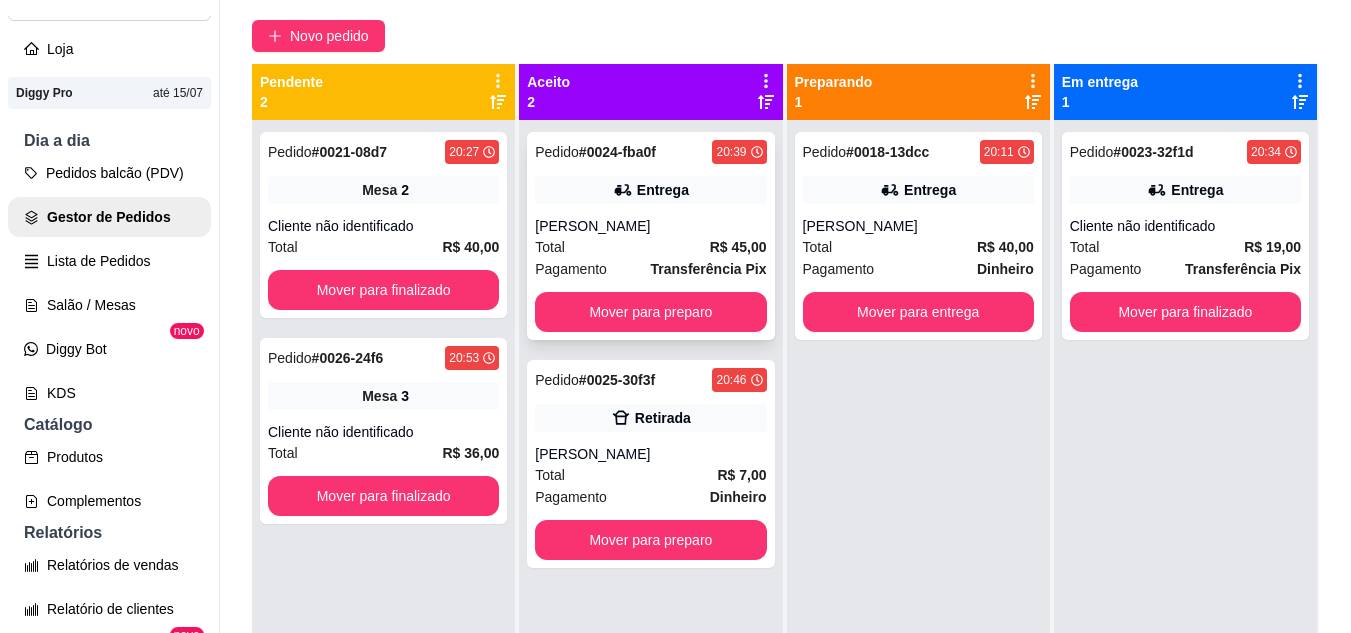 click on "Total R$ 45,00" at bounding box center [650, 247] 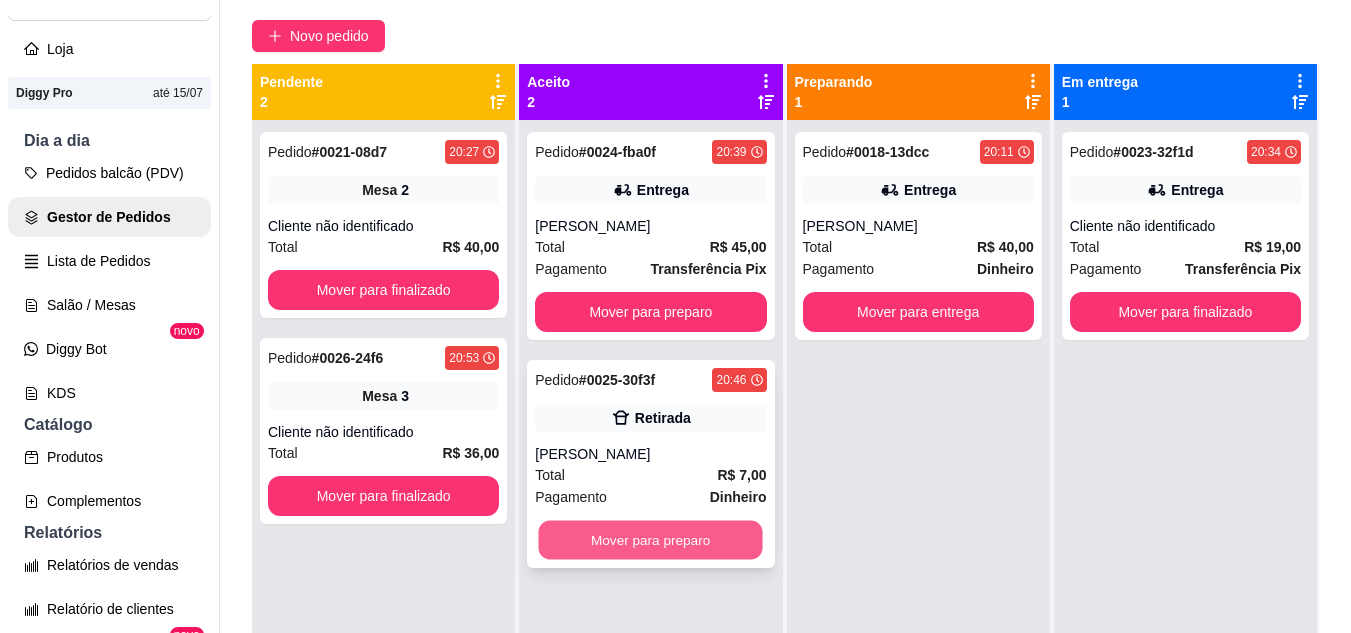 click on "Mover para preparo" at bounding box center (651, 540) 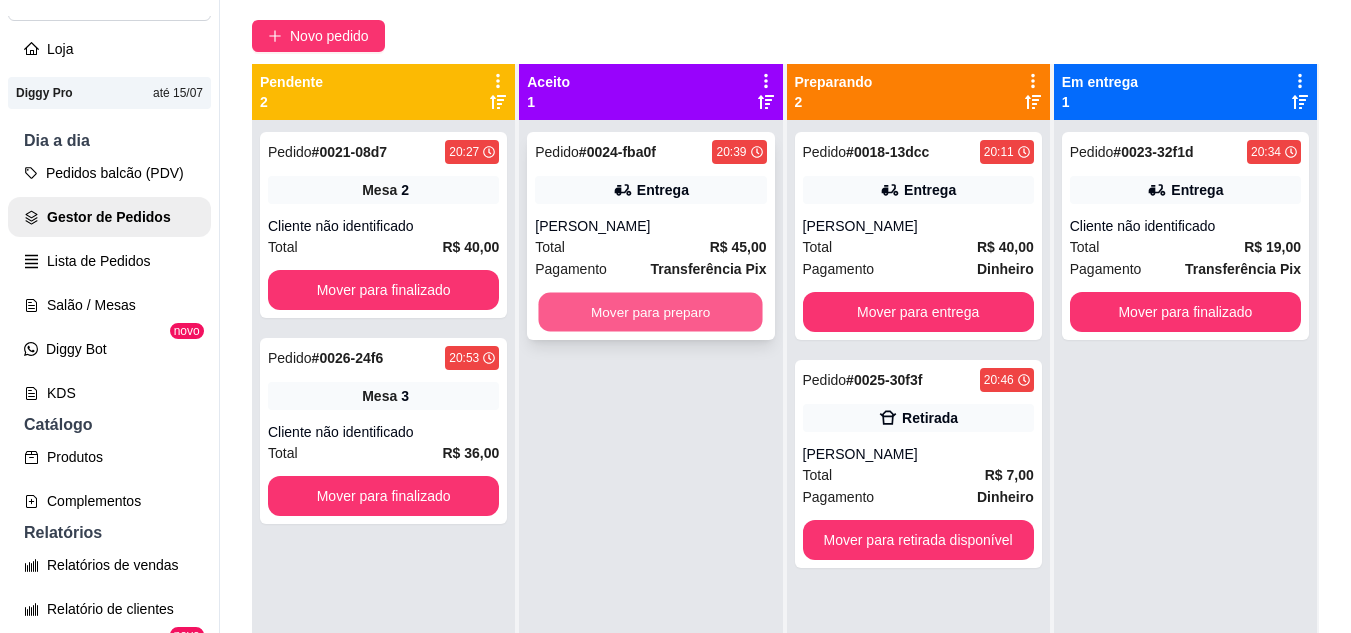 click on "Mover para preparo" at bounding box center [651, 312] 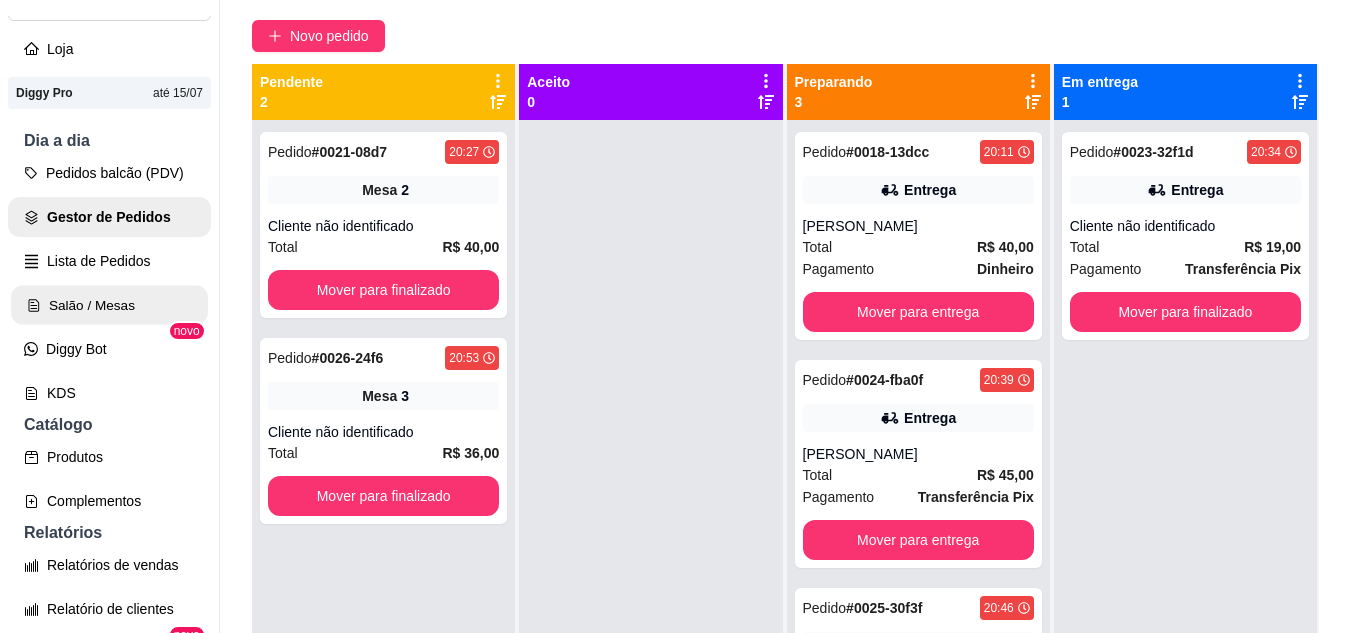 click on "Salão / Mesas" at bounding box center (109, 305) 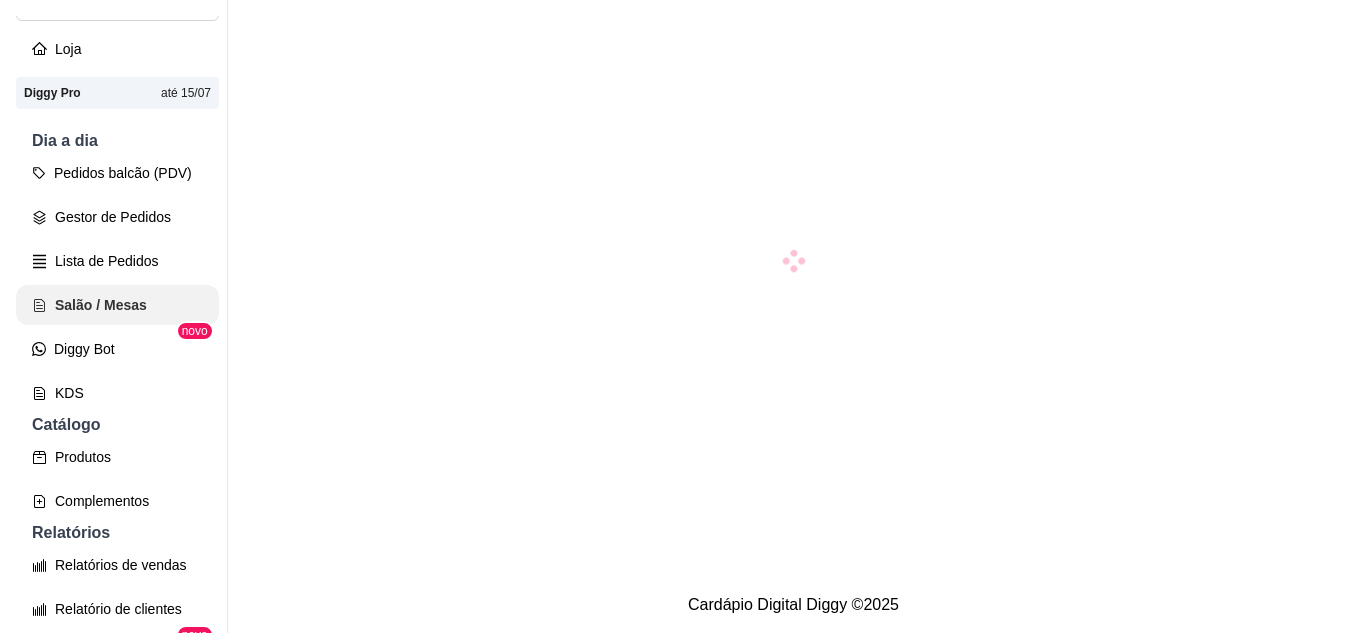 scroll, scrollTop: 0, scrollLeft: 0, axis: both 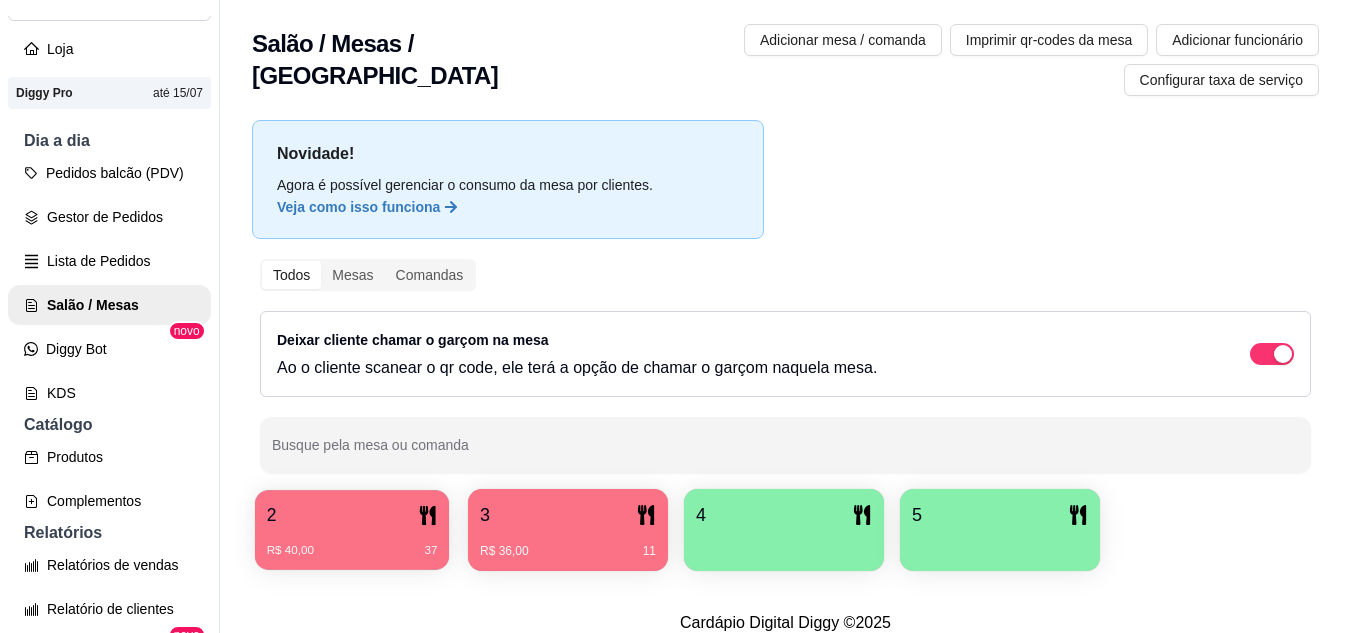 click on "2" at bounding box center [352, 515] 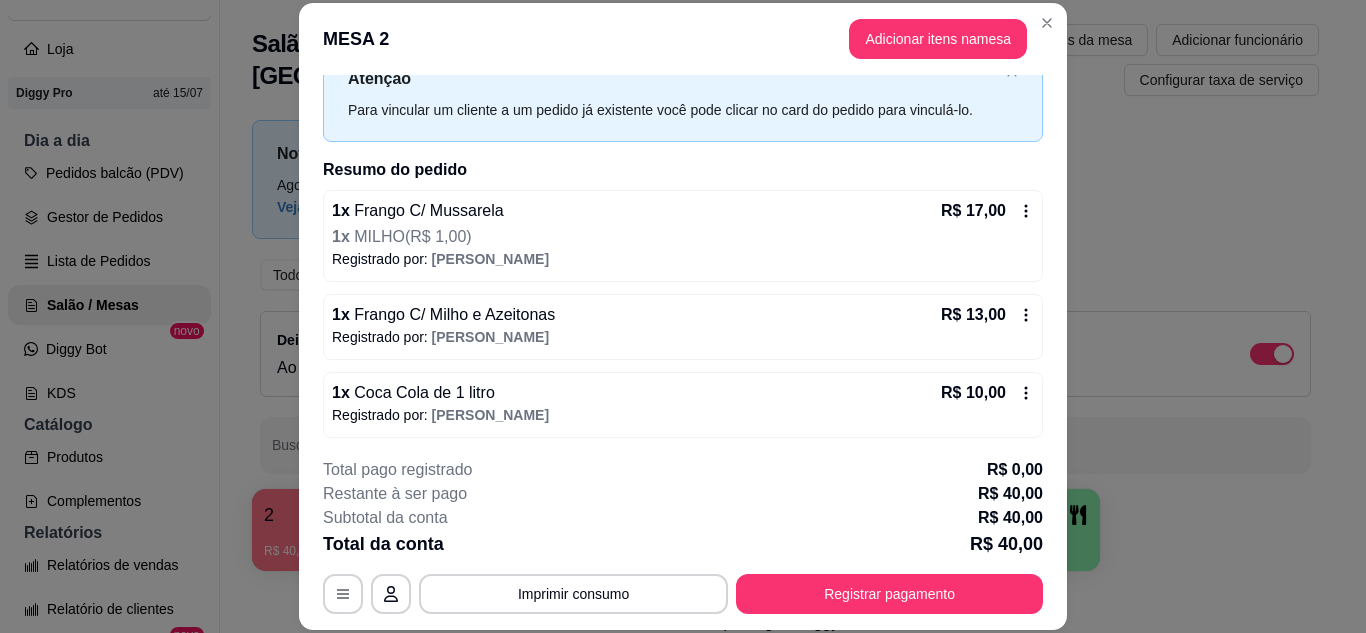 scroll, scrollTop: 78, scrollLeft: 0, axis: vertical 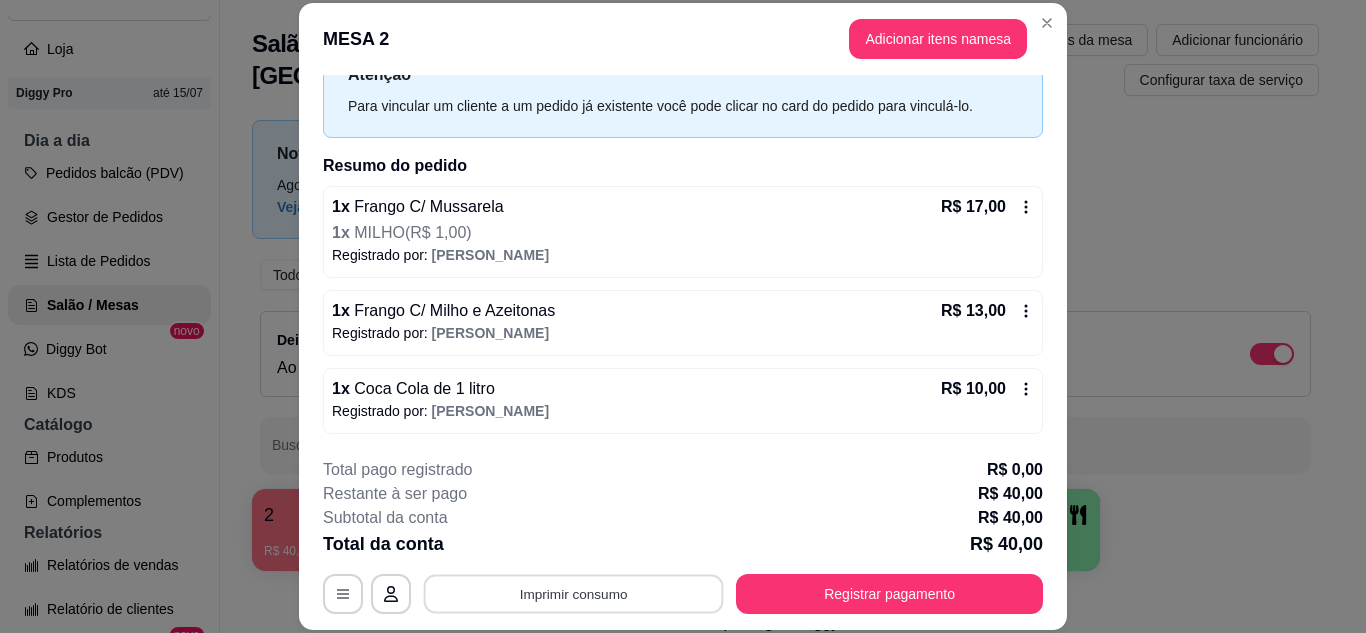 click on "Imprimir consumo" at bounding box center (574, 593) 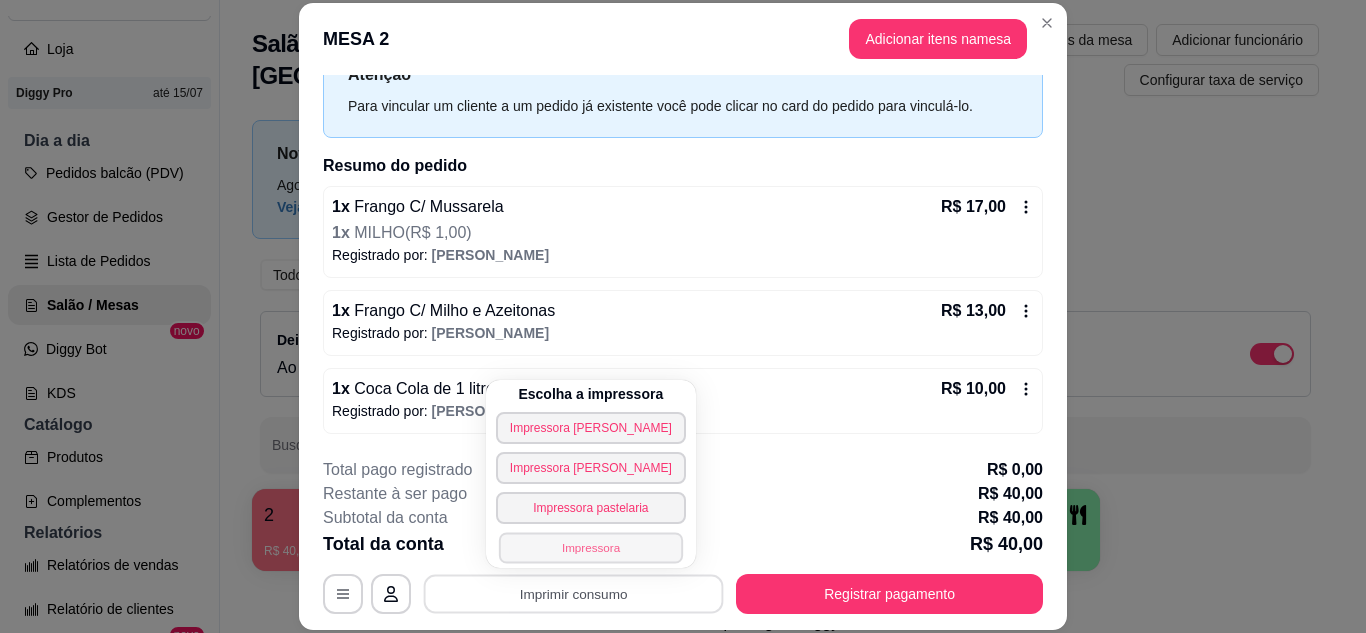 click on "Impressora" at bounding box center (591, 547) 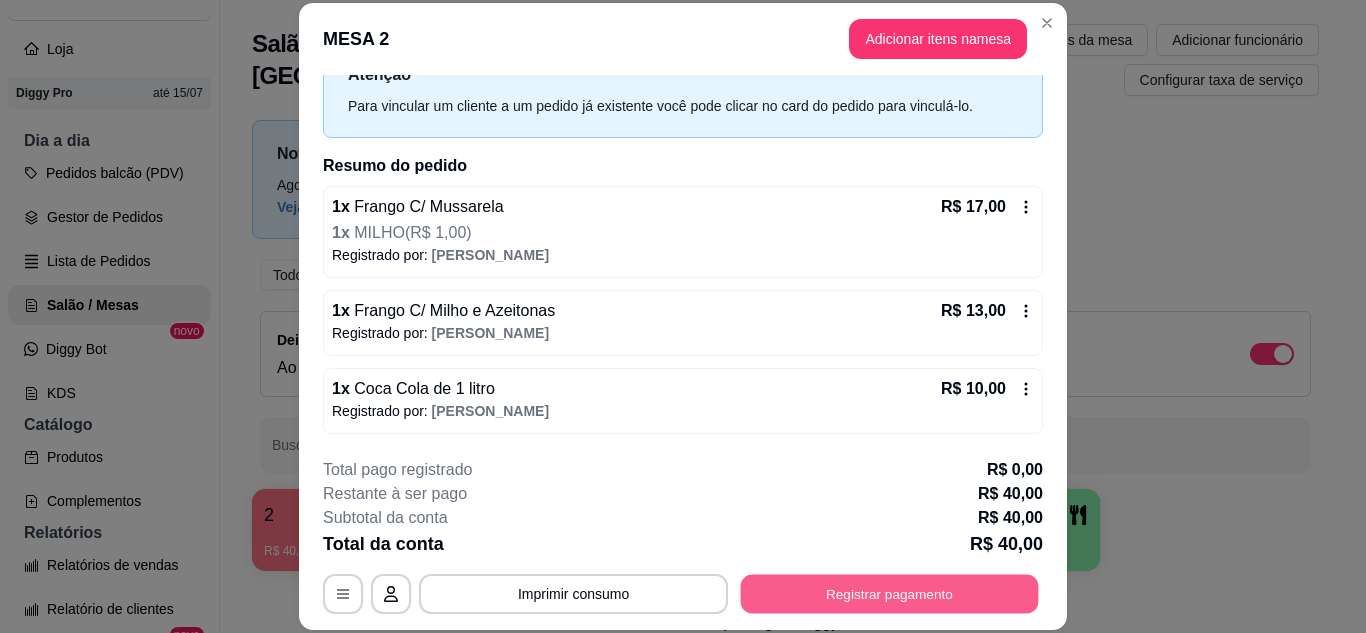 click on "Registrar pagamento" at bounding box center [890, 593] 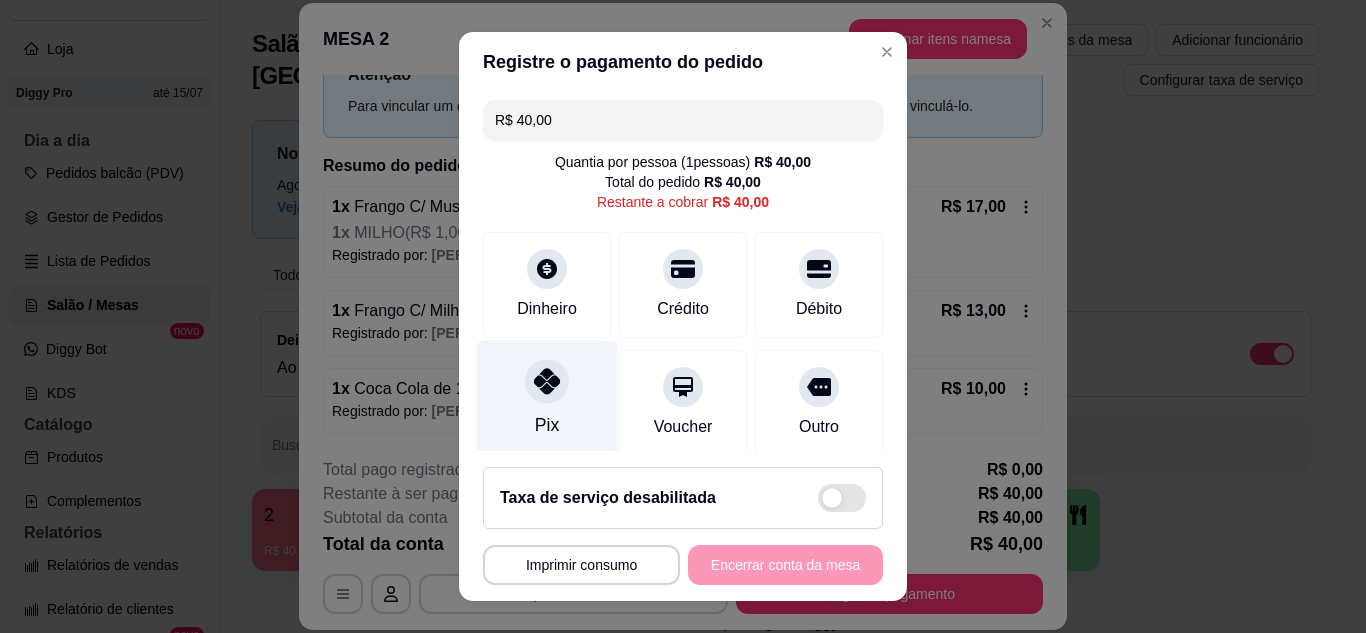 click on "Pix" at bounding box center [547, 398] 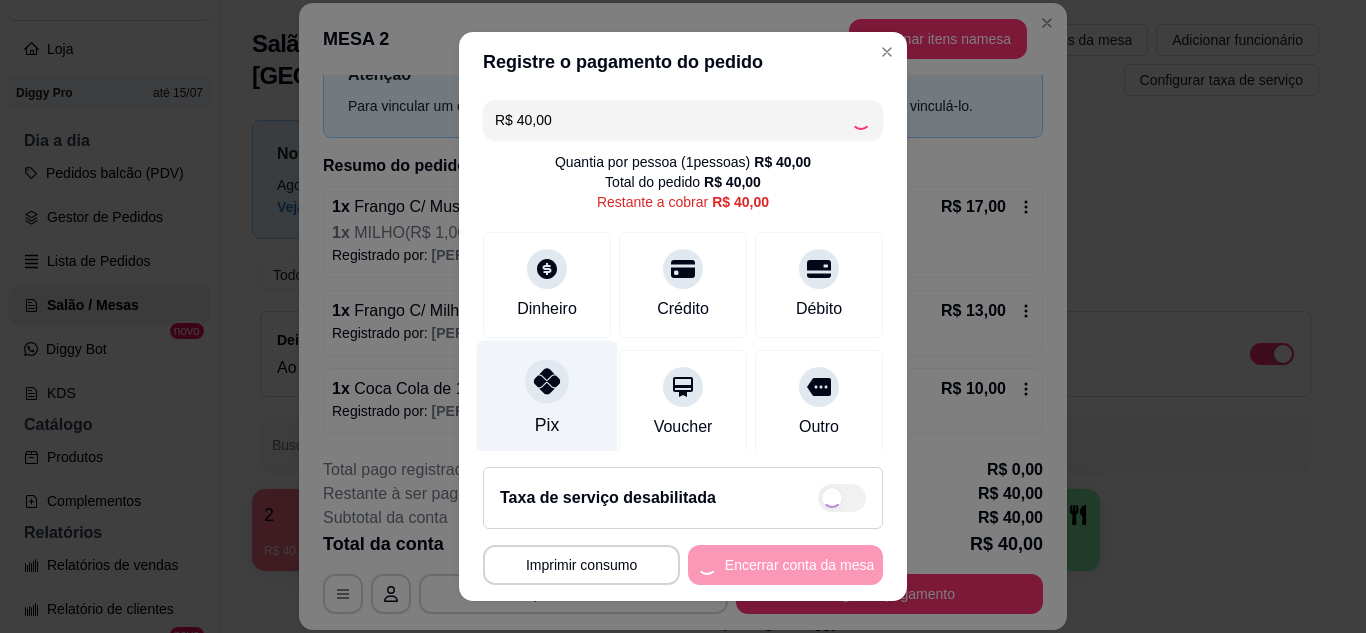 type on "R$ 0,00" 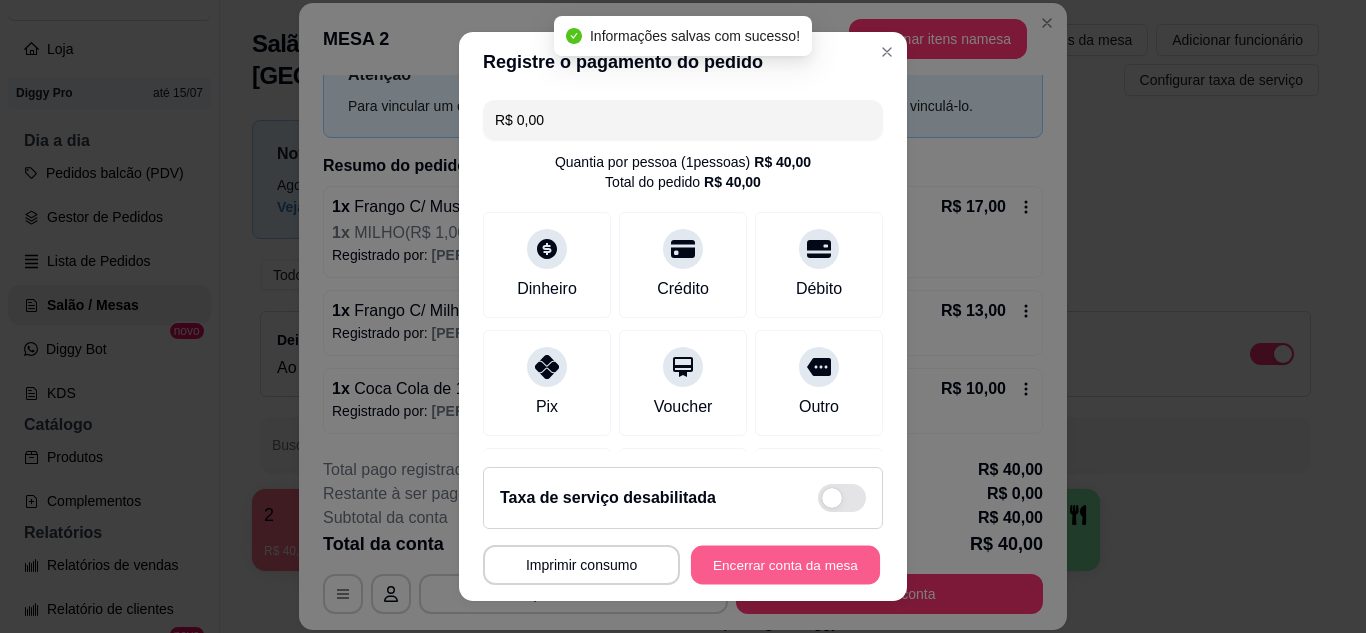click on "Encerrar conta da mesa" at bounding box center (785, 565) 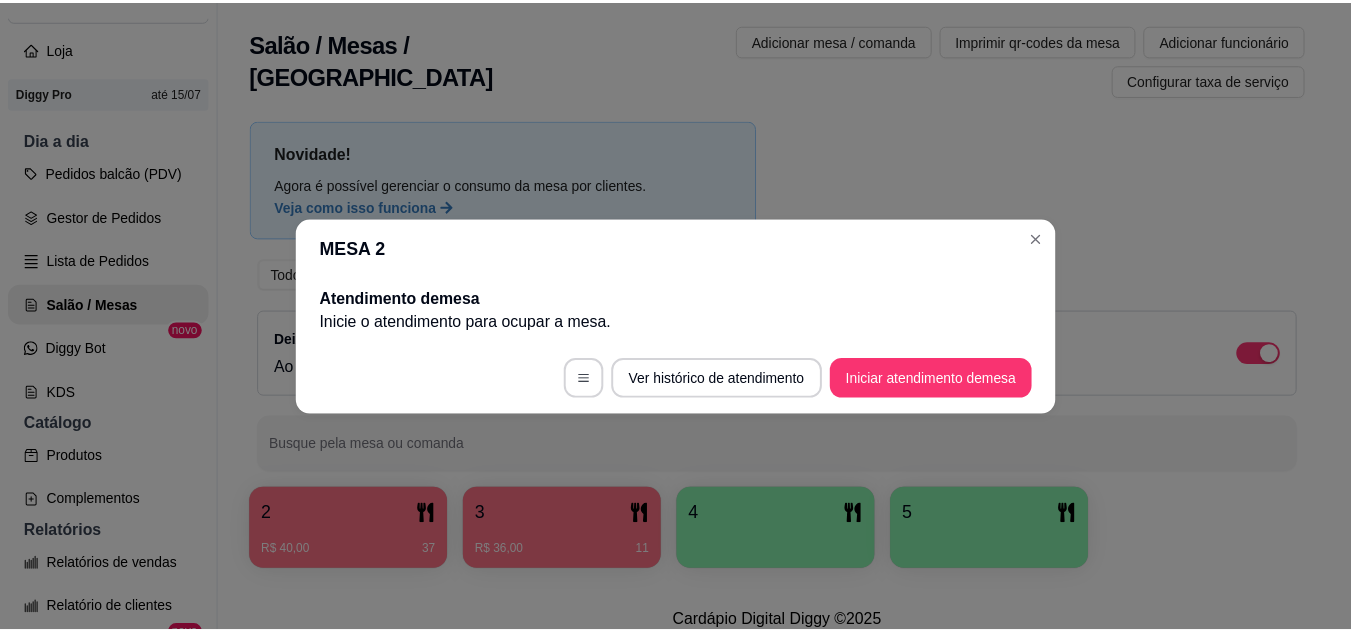 scroll, scrollTop: 0, scrollLeft: 0, axis: both 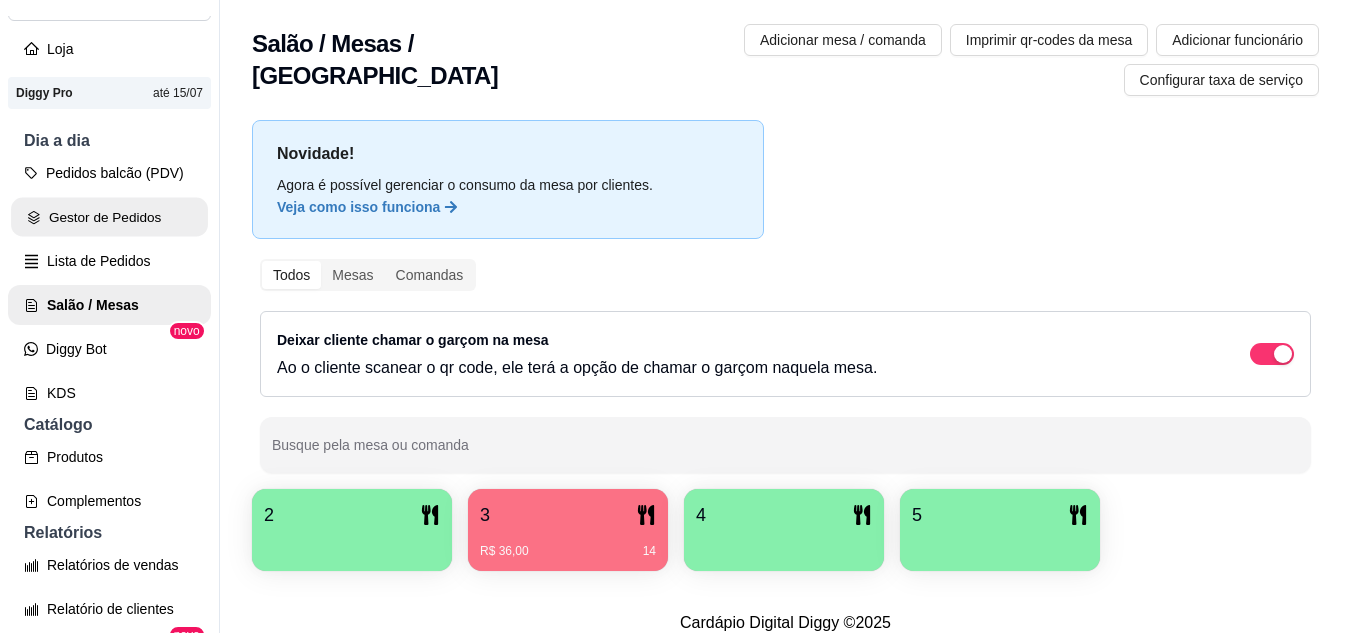 click on "Gestor de Pedidos" at bounding box center (109, 217) 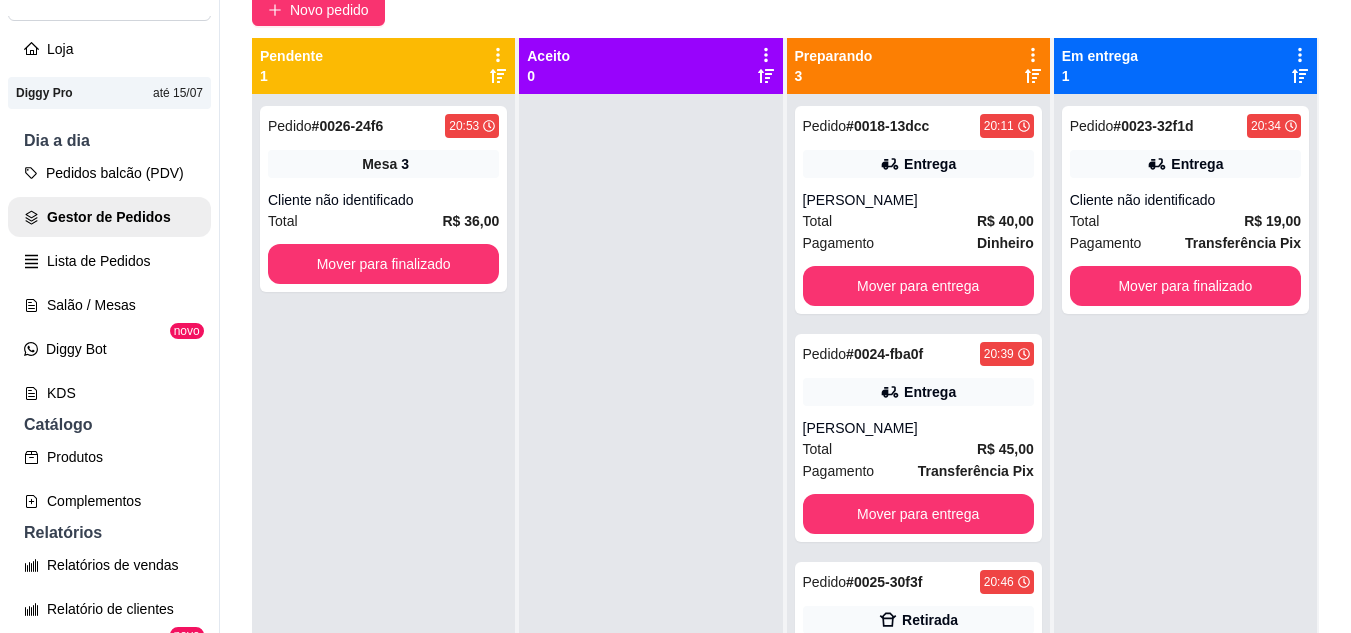 scroll, scrollTop: 200, scrollLeft: 0, axis: vertical 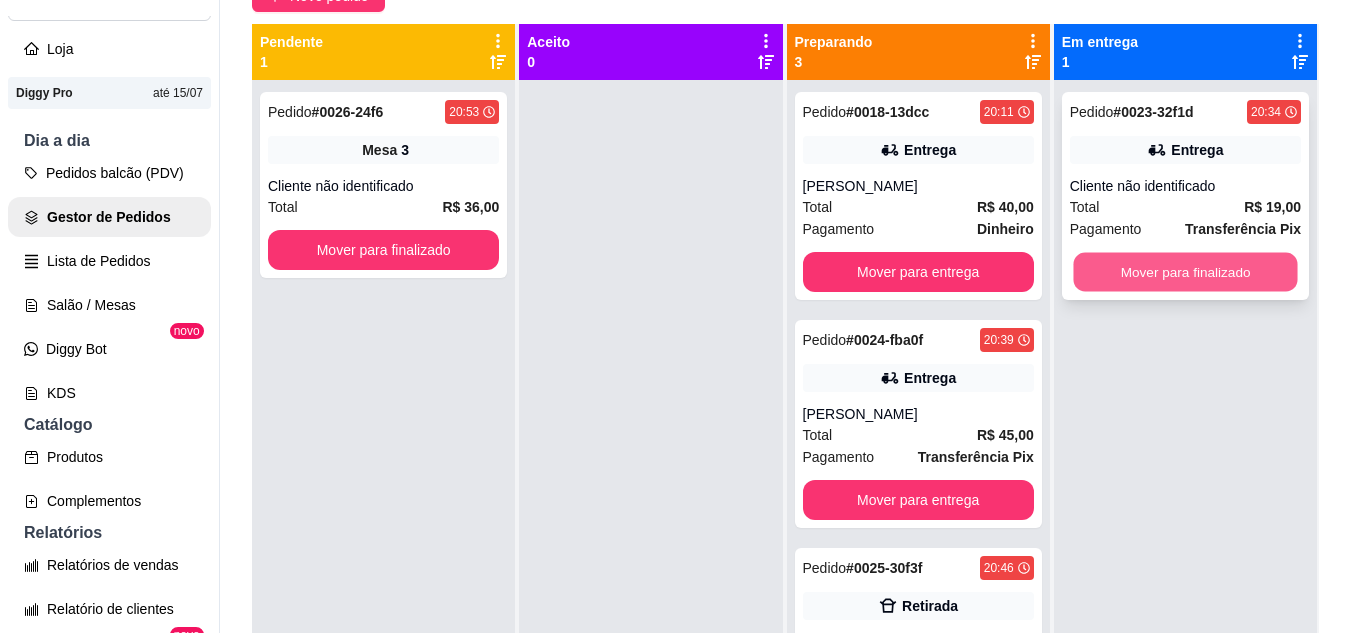 click on "Mover para finalizado" at bounding box center [1185, 272] 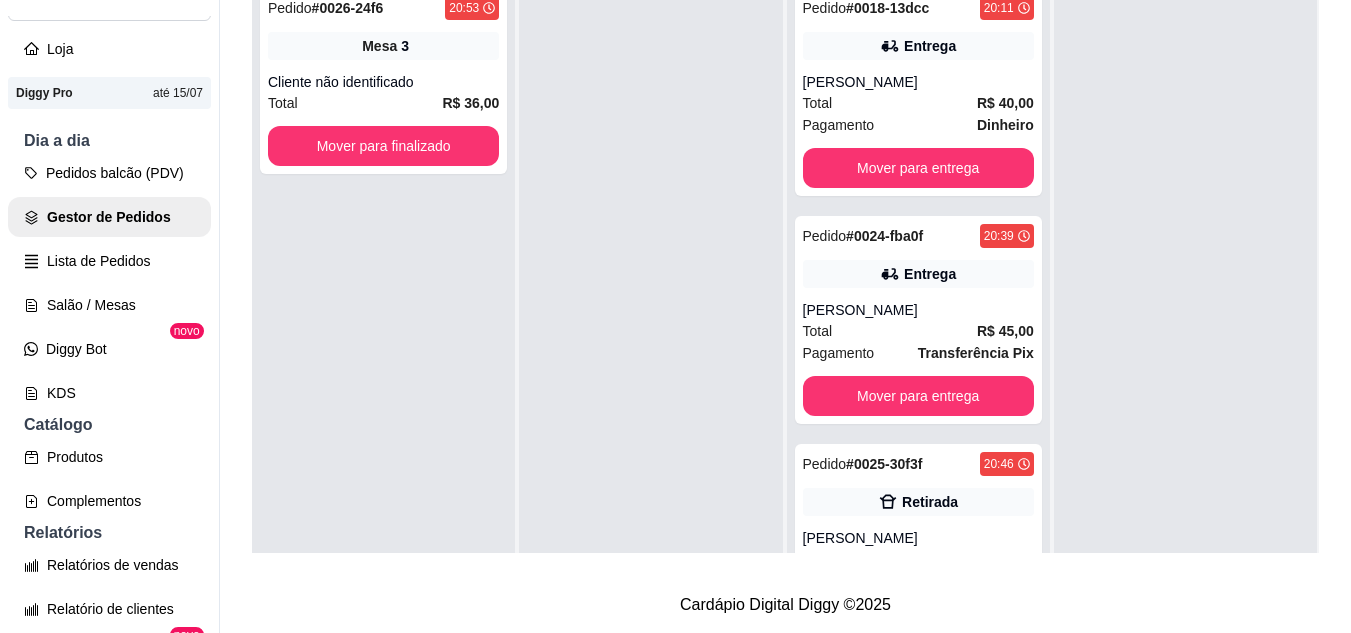 scroll, scrollTop: 319, scrollLeft: 0, axis: vertical 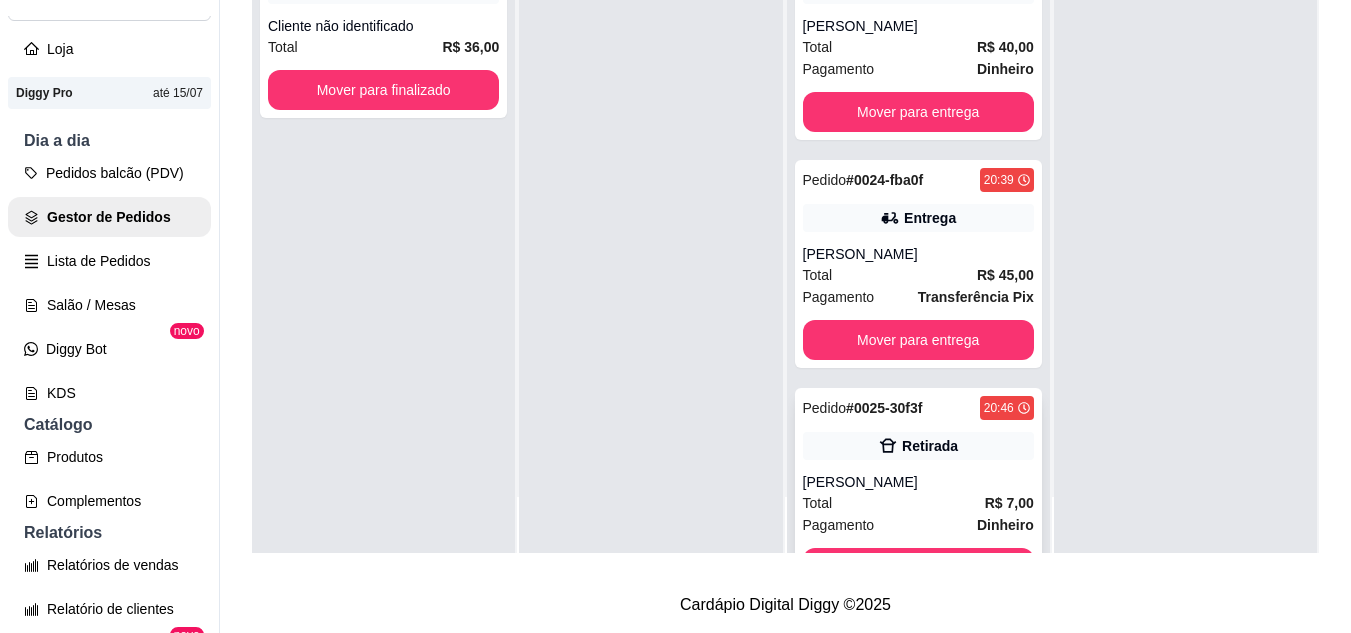 click on "Pedido  # 0025-30f3f 20:46 Retirada [PERSON_NAME] Total R$ 7,00 Pagamento Dinheiro Mover para retirada disponível" at bounding box center [918, 492] 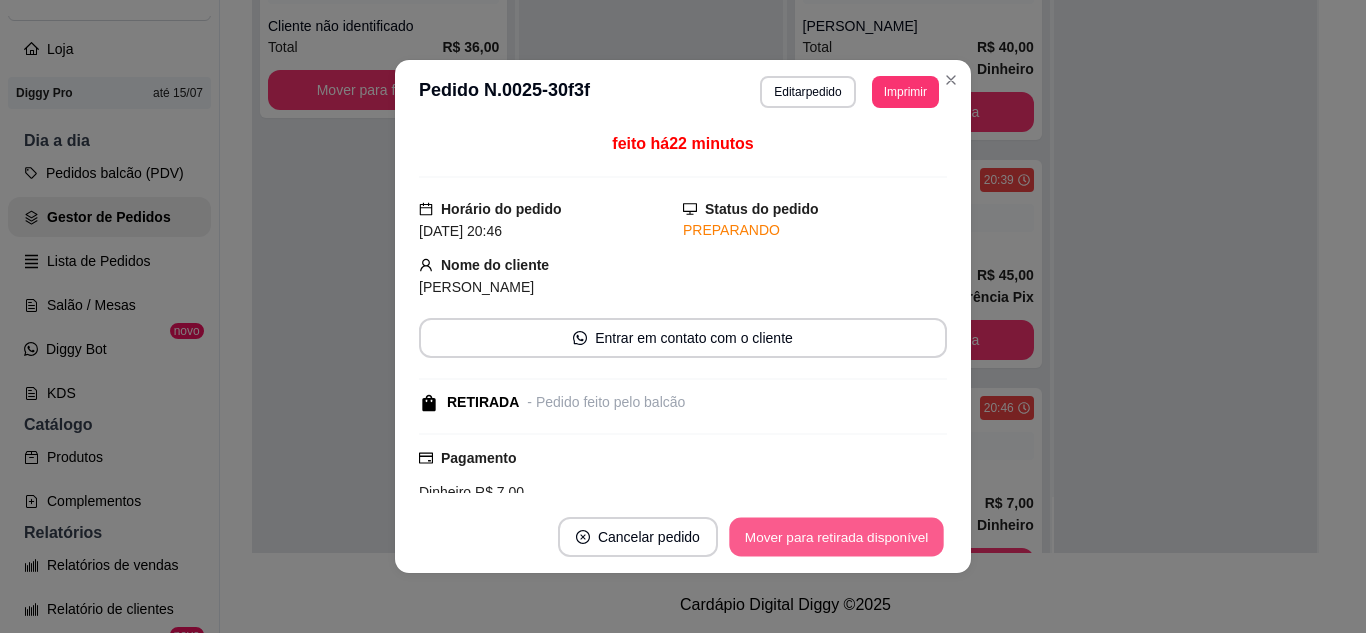 click on "Mover para retirada disponível" at bounding box center (836, 537) 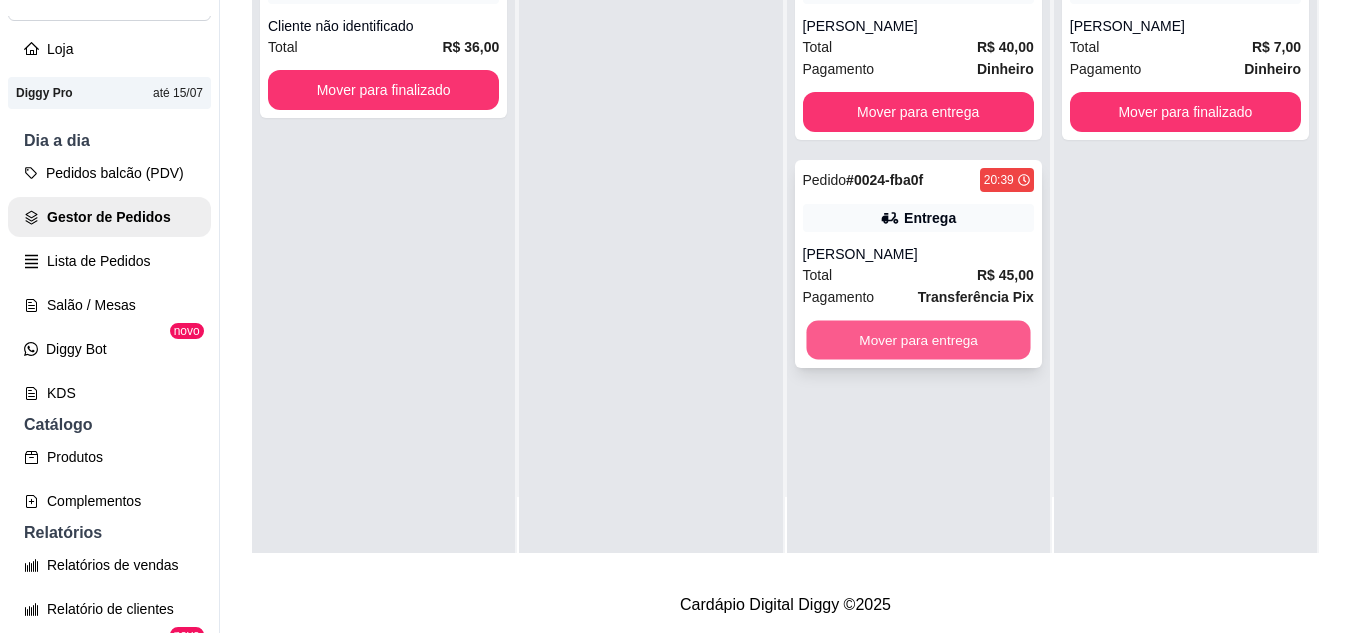 click on "Mover para entrega" at bounding box center [918, 340] 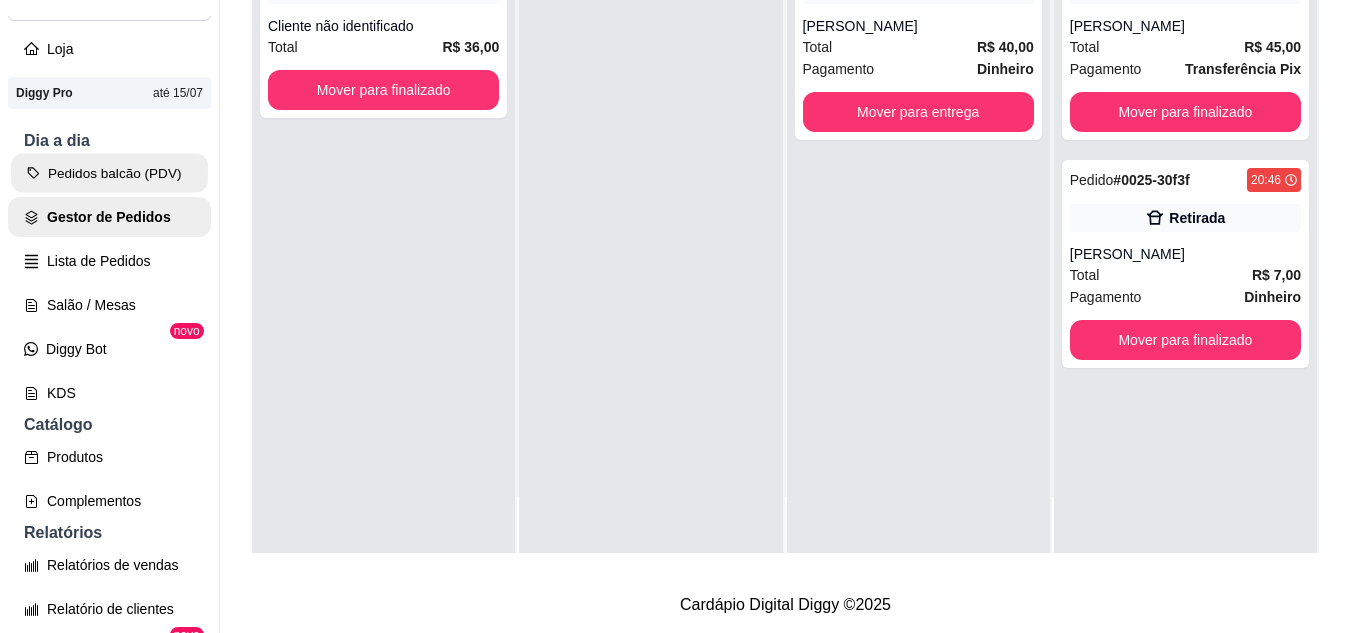 click on "Pedidos balcão (PDV)" at bounding box center [109, 173] 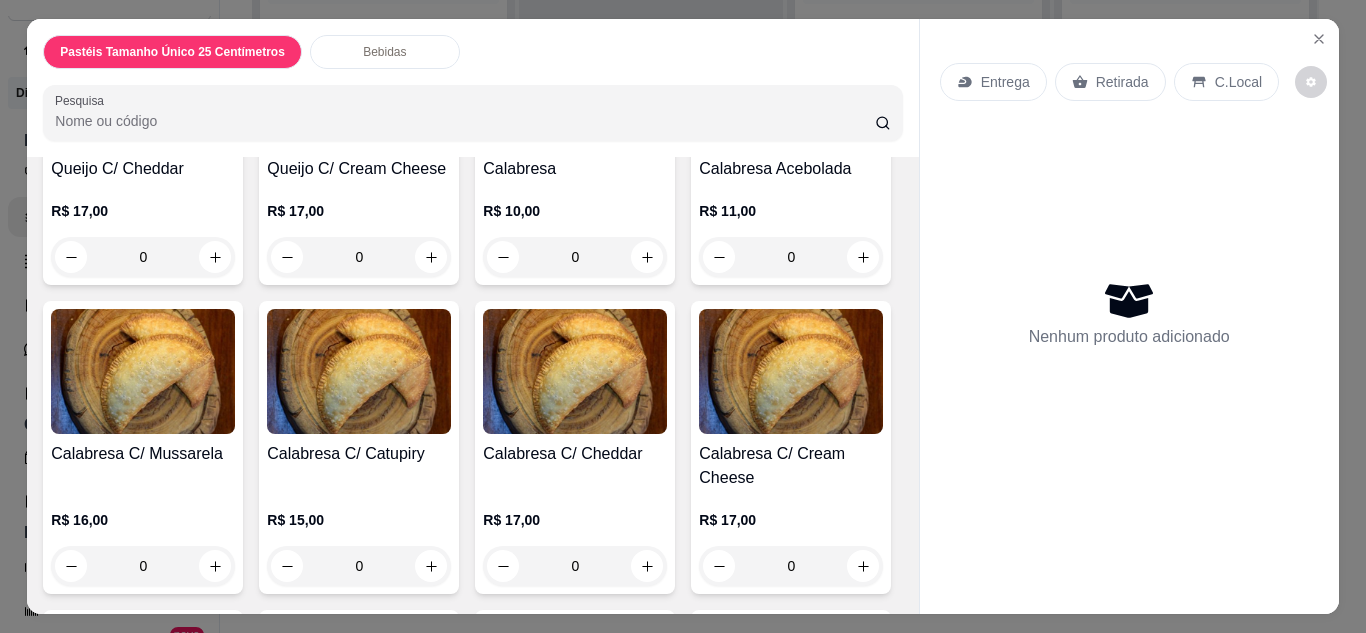 scroll, scrollTop: 600, scrollLeft: 0, axis: vertical 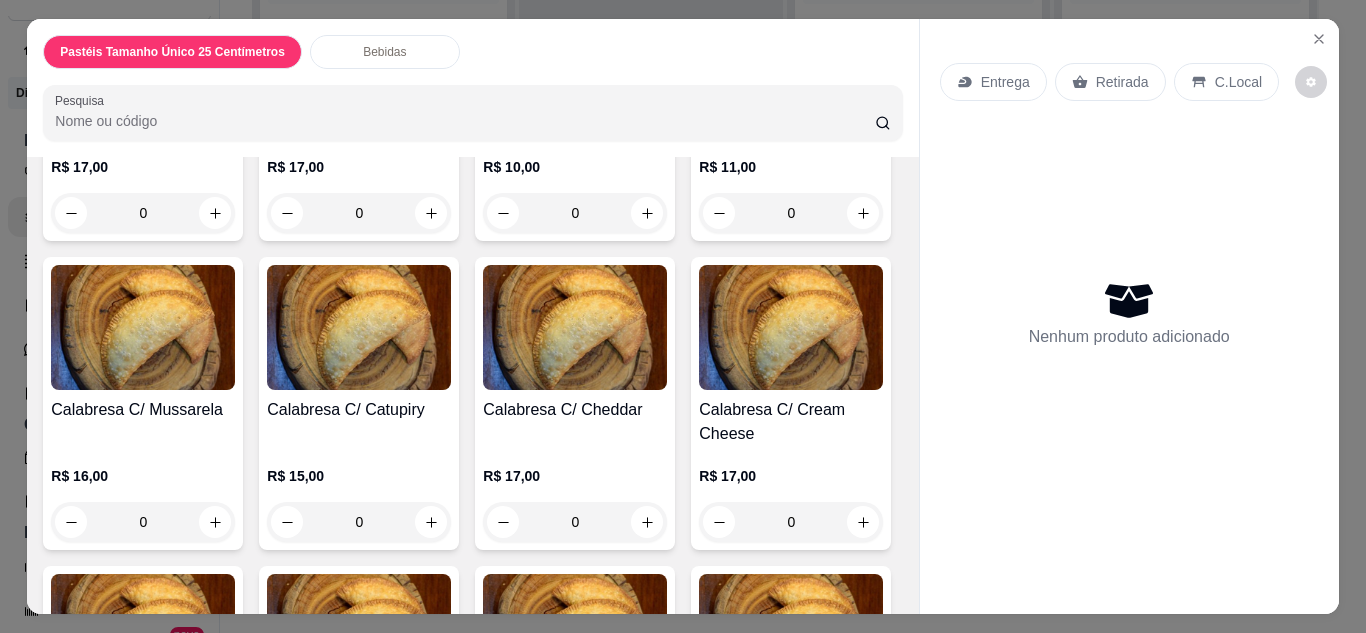 click on "0" at bounding box center (575, 213) 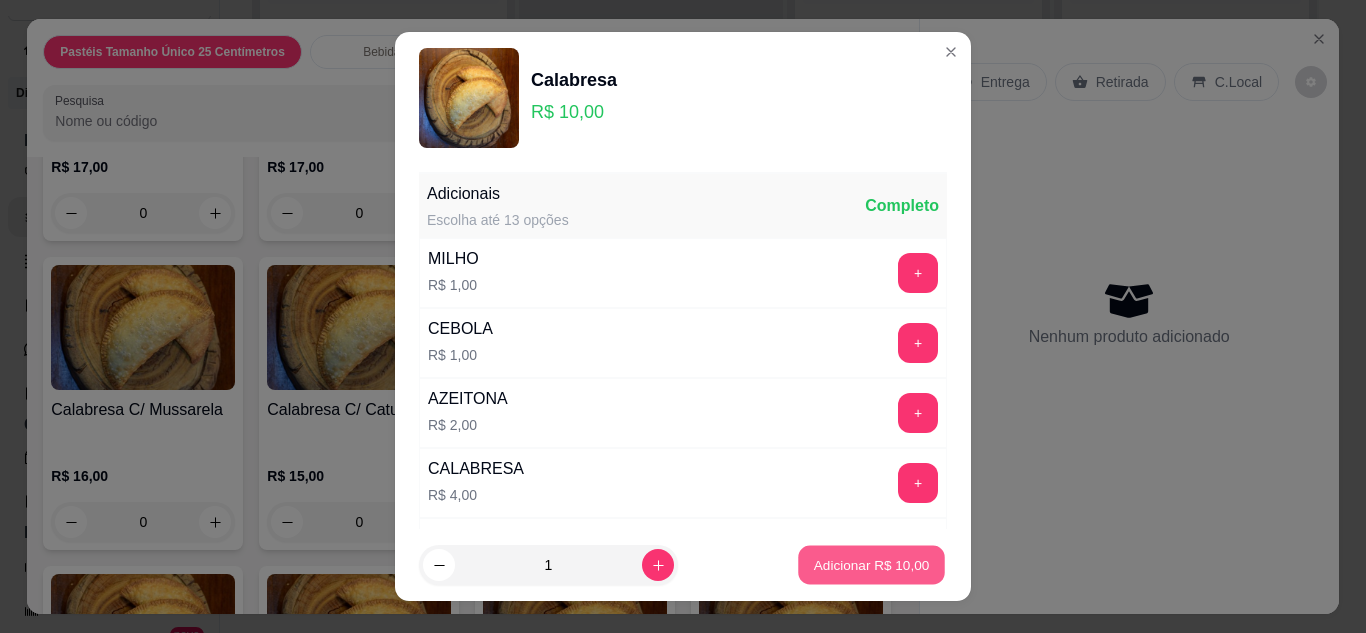 click on "Adicionar   R$ 10,00" at bounding box center [871, 565] 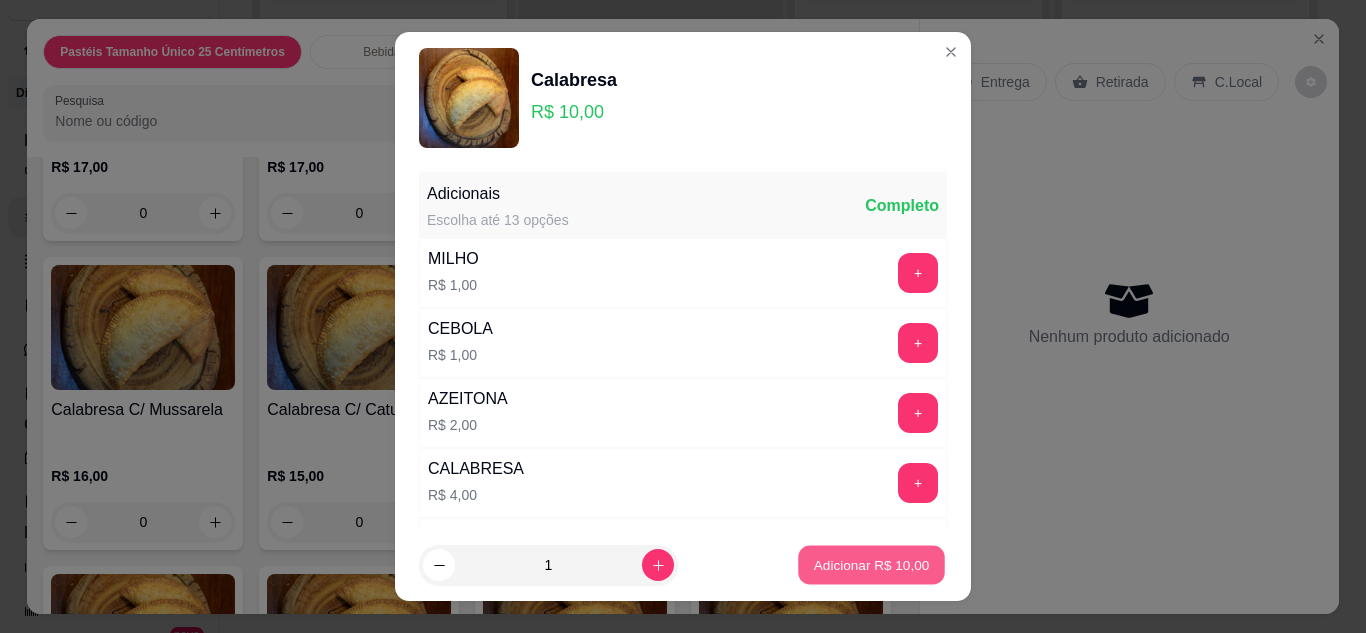 type on "1" 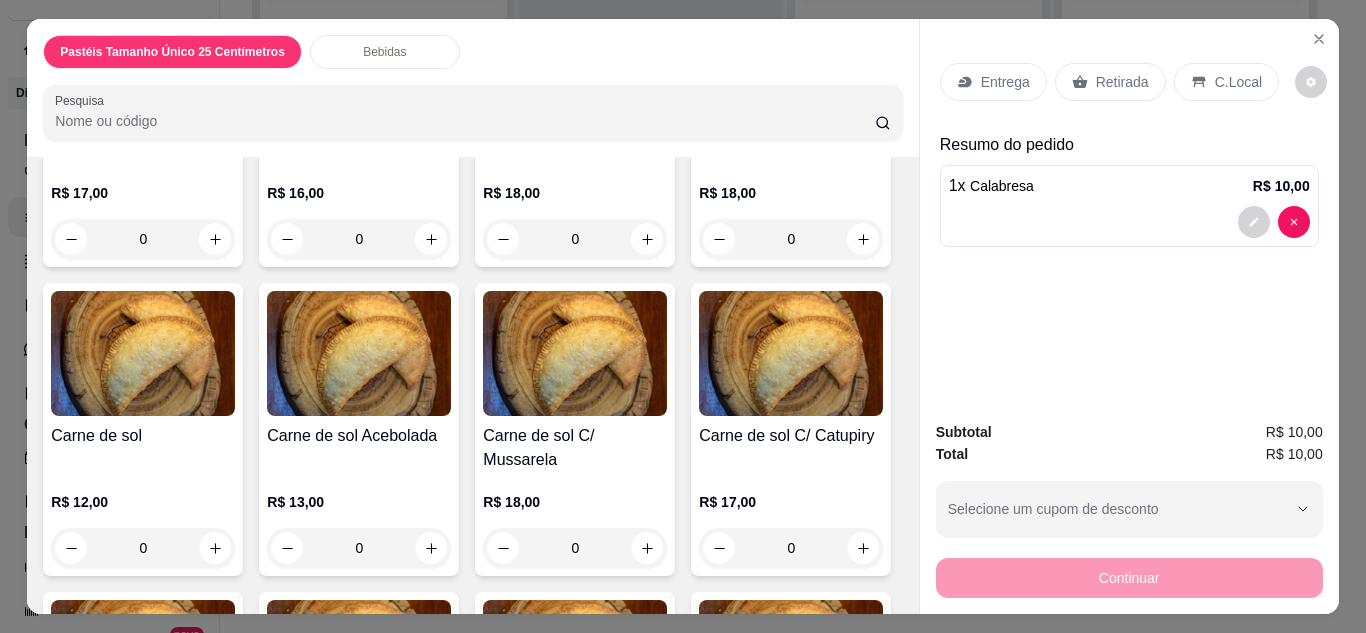 scroll, scrollTop: 2400, scrollLeft: 0, axis: vertical 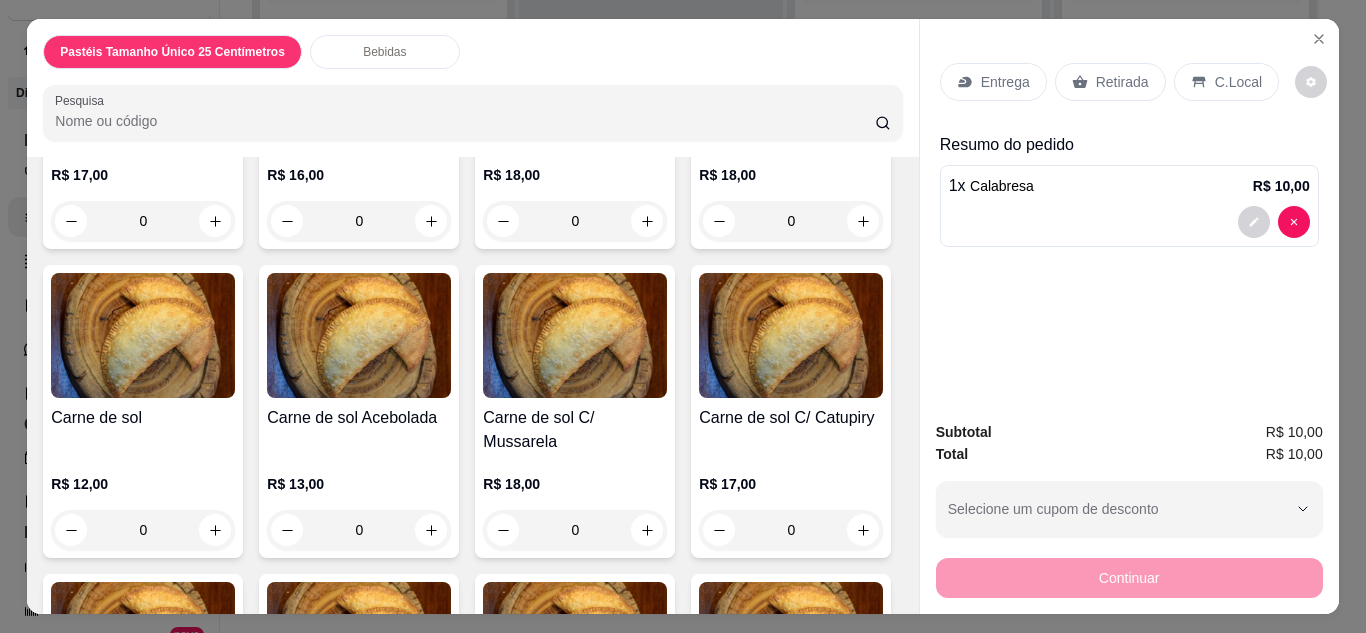 click on "0" at bounding box center (359, -88) 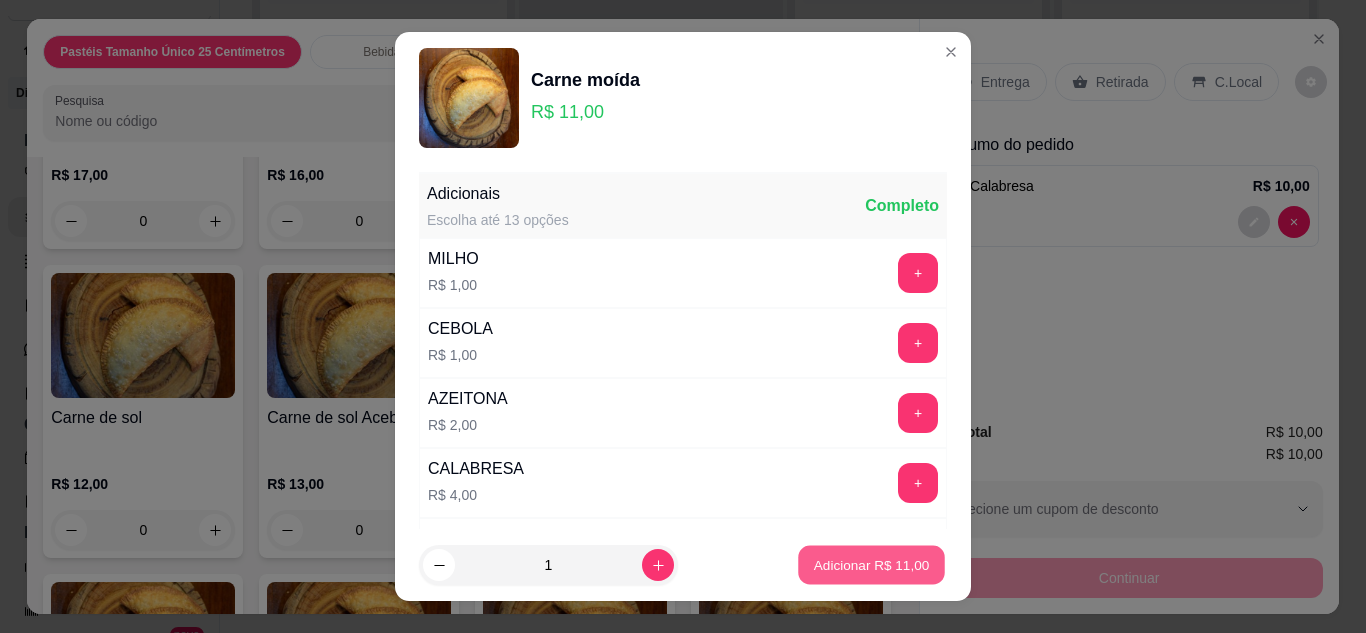 click on "Adicionar   R$ 11,00" at bounding box center [872, 565] 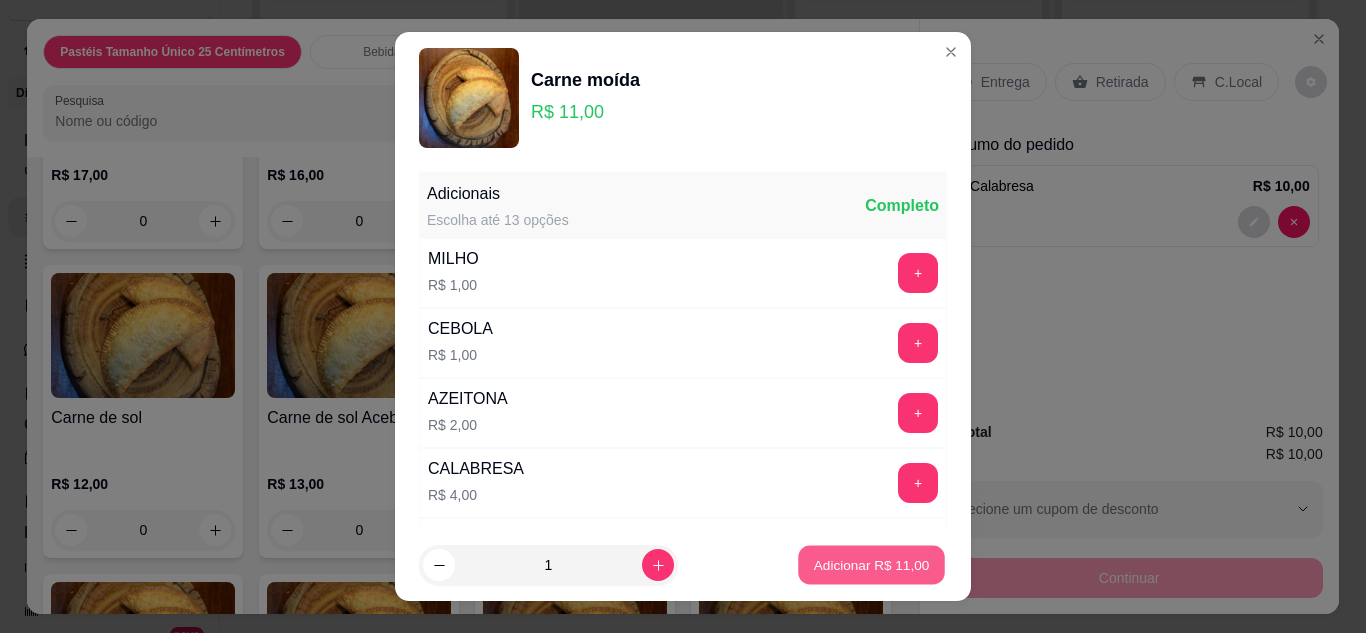 type on "1" 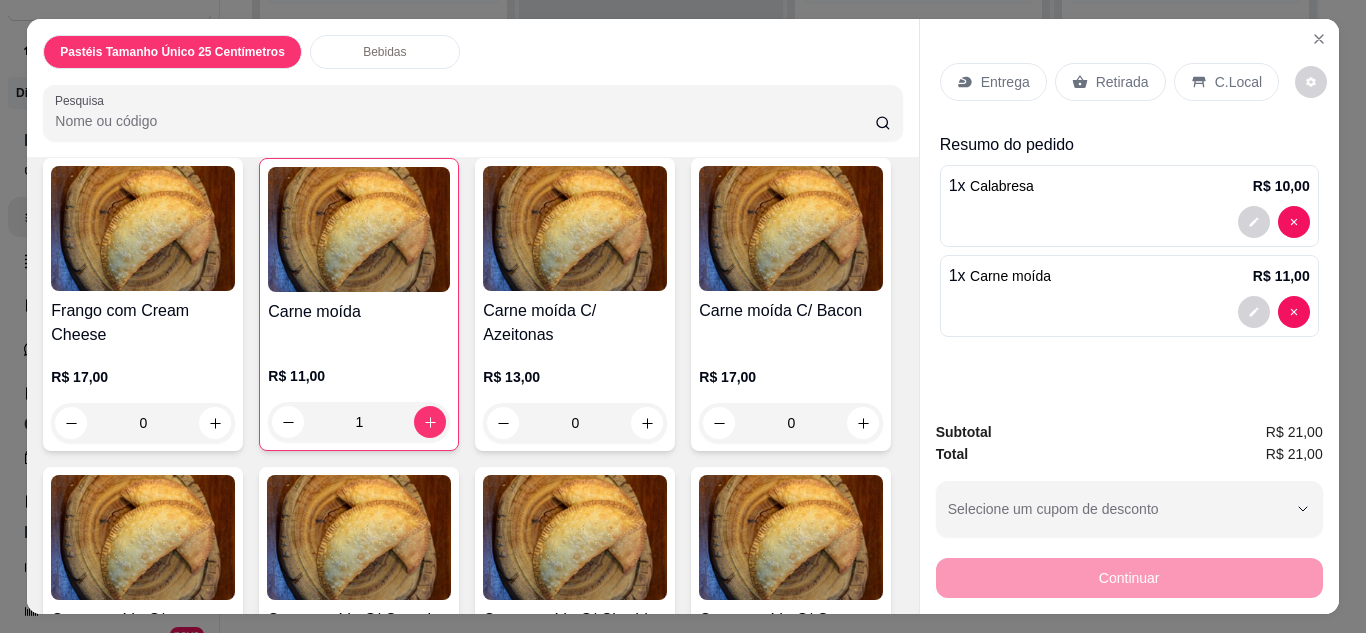 scroll, scrollTop: 1880, scrollLeft: 0, axis: vertical 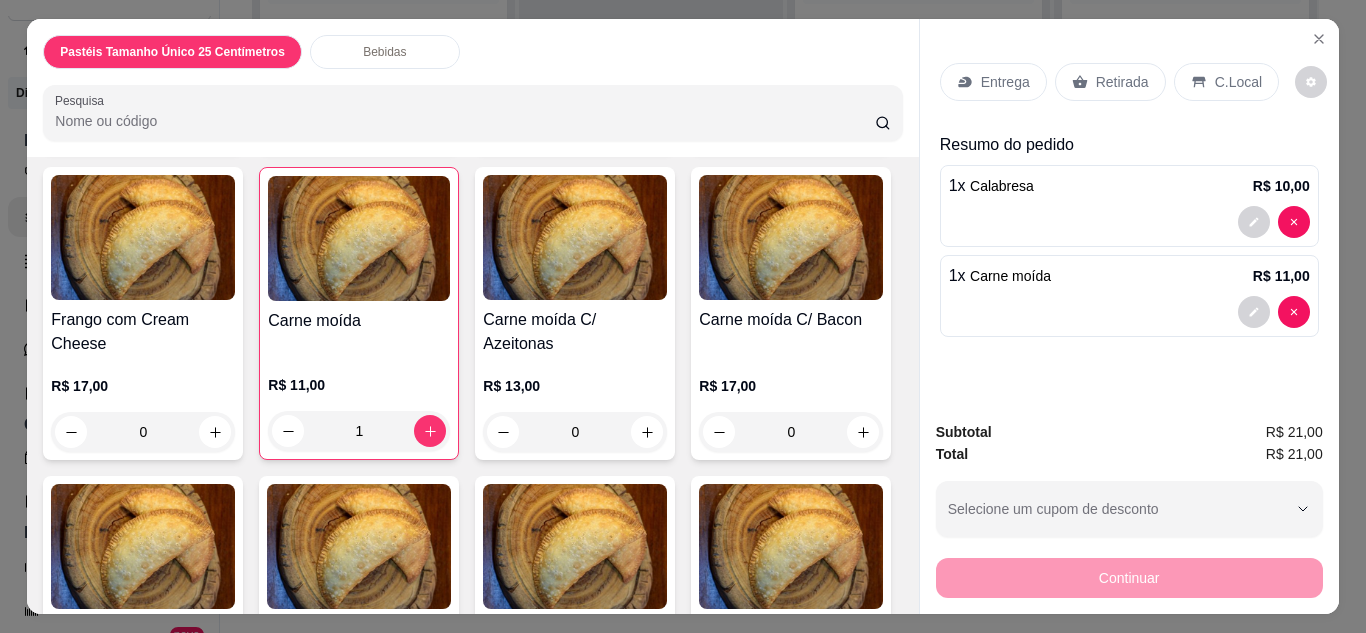 click on "0" at bounding box center [575, -162] 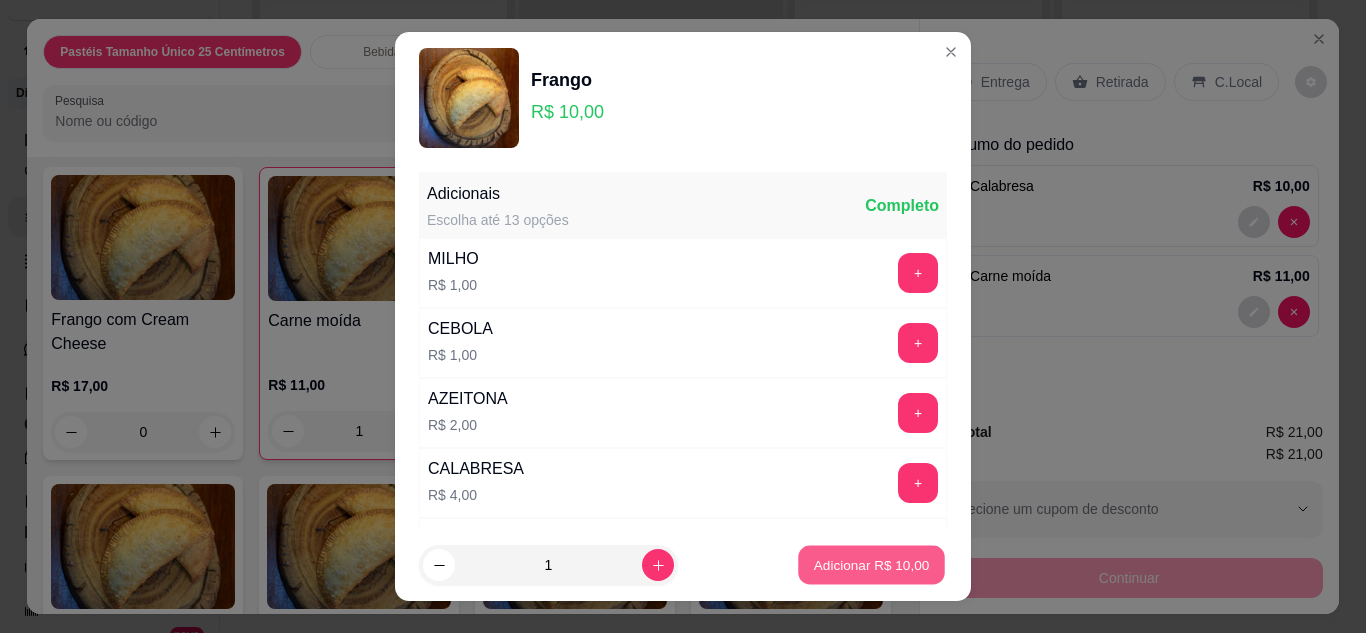 click on "Adicionar   R$ 10,00" at bounding box center (872, 565) 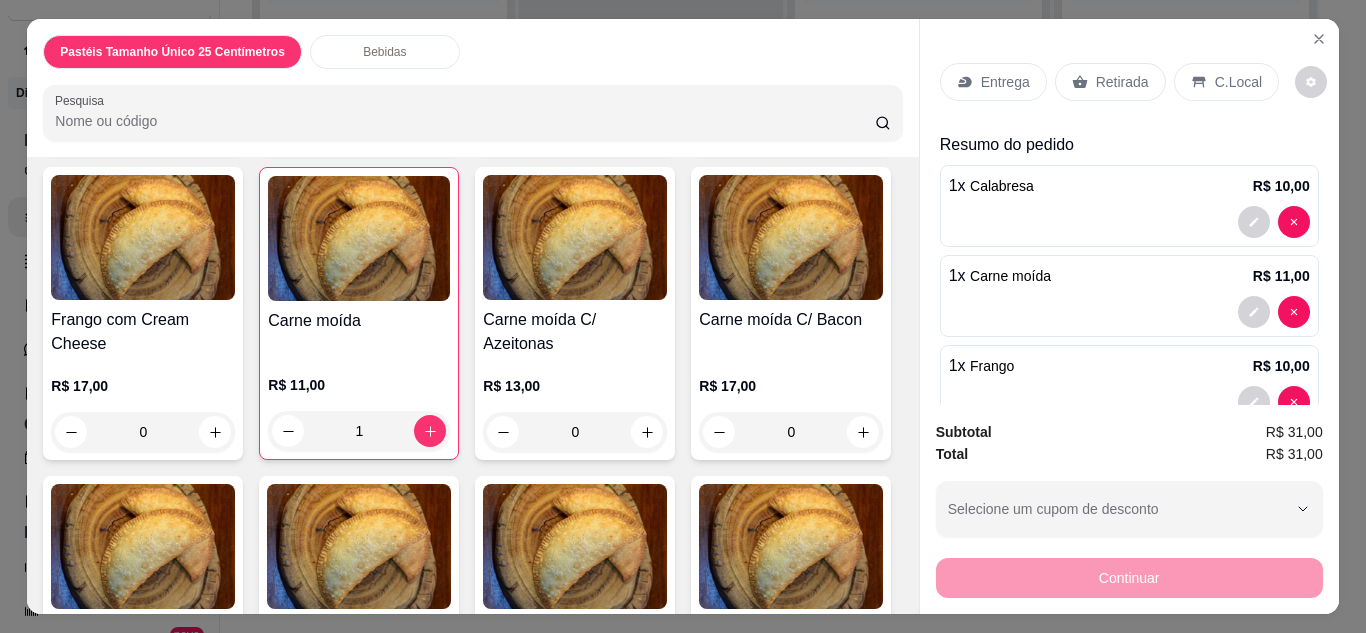 scroll, scrollTop: 1881, scrollLeft: 0, axis: vertical 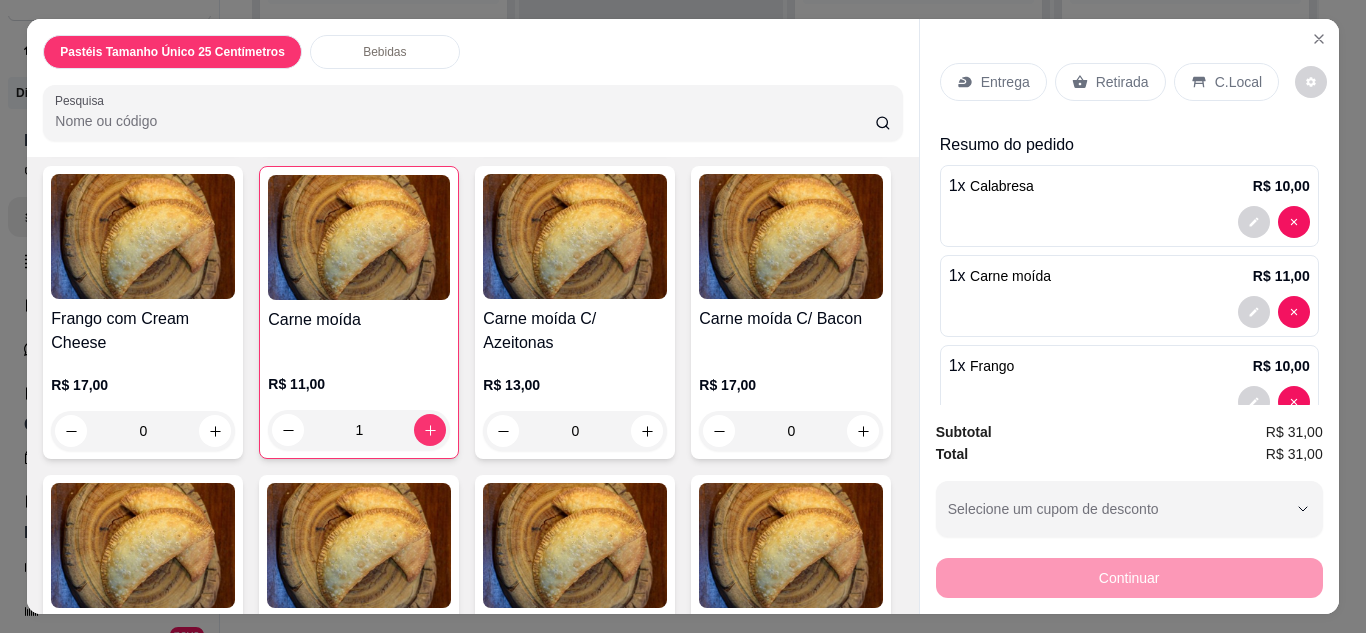 click on "Bebidas" at bounding box center (385, 52) 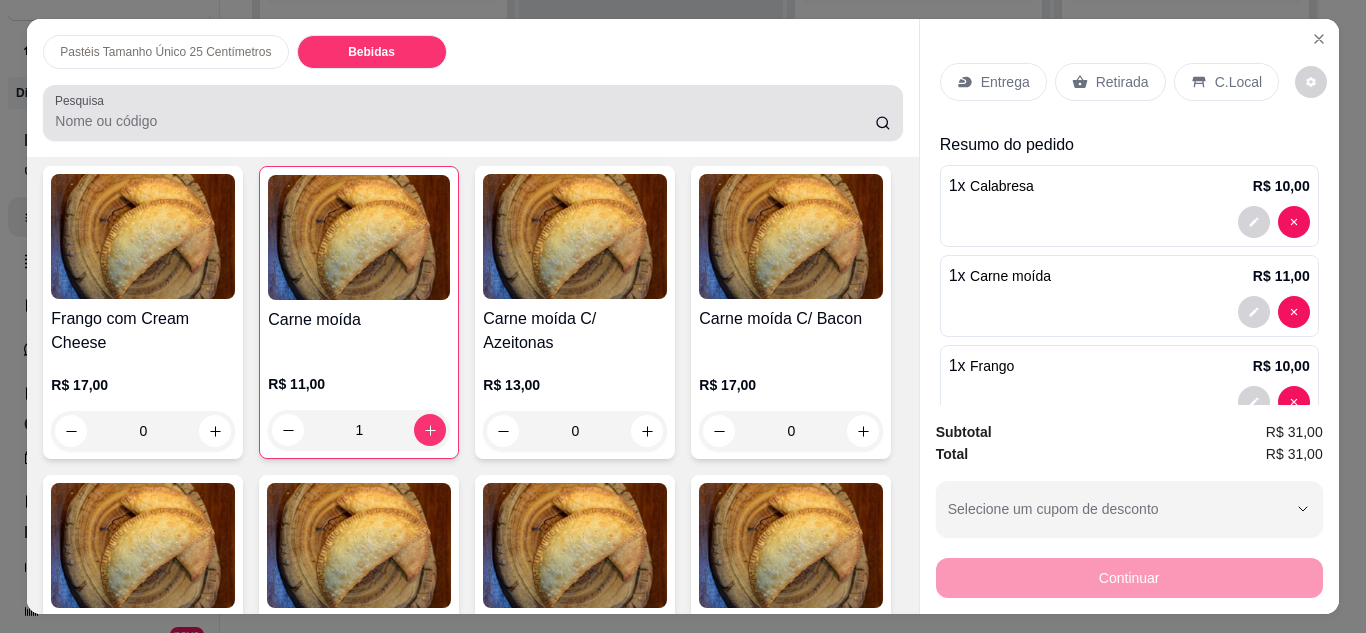 scroll, scrollTop: 4551, scrollLeft: 0, axis: vertical 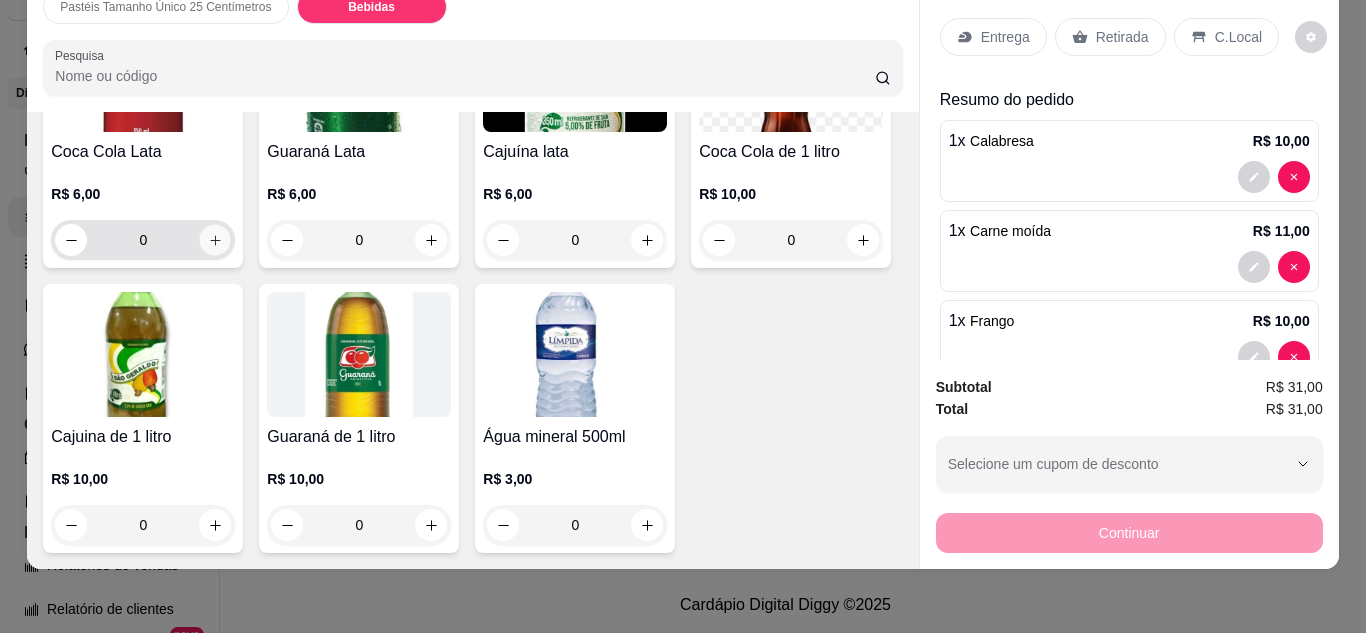 click at bounding box center [215, 239] 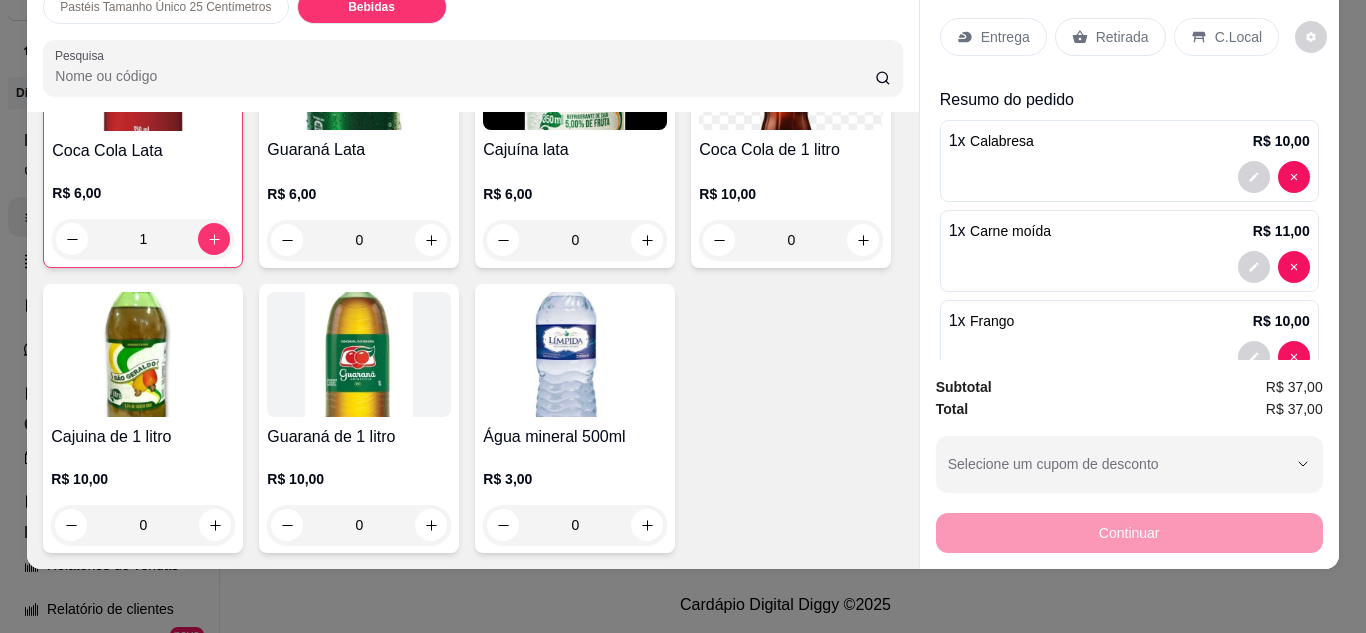 click on "Pastéis Tamanho Único 25 Centímetros  Bebidas Pesquisa Item avulso Pastéis Tamanho Único 25 Centímetros  Queijo    R$ 10,00 0 Queijo C/ Milho   R$ 11,00 0 Queijo C/ Bacon   R$ 16,00 0 Queijo C/ Catupiry    R$ 15,00 0 Queijo C/ Cheddar   R$ 17,00 0 Queijo C/ Cream Cheese    R$ 17,00 0 Calabresa    R$ 10,00 1 Calabresa Acebolada    R$ 11,00 0 Calabresa C/ Mussarela    R$ 16,00 0 Calabresa C/ Catupiry    R$ 15,00 0 Calabresa C/ Cheddar   R$ 17,00 0 Calabresa C/ Cream Cheese    R$ 17,00 0 Misto   R$ 11,00 0 Misto C/ Milho    R$ 12,00 0 Misto C/ Bacon   R$ 17,00 0 Misto C/ Catupiry    R$ 16,00 0 Misto C/ Cheddar    R$ 18,00 0 Misto C/ Cream Cheese    R$ 18,00 0 Frango    R$ 10,00 1 Frango C/ Milho e Azeitonas    R$ 13,00 0 Frango C/ Mussarela    R$ 16,00 0 Frango C/ Bacon   R$ 16,00 0 Frango com Catupiry    R$ 15,00 0 Frango com Cheddar    R$ 17,00 0 Frango com Cream Cheese    R$ 17,00 0 Carne moída    R$ 11,00 1 Carne moída C/ Azeitonas    R$ 13,00 0 Carne moída C/ Bacon   0" at bounding box center [683, 316] 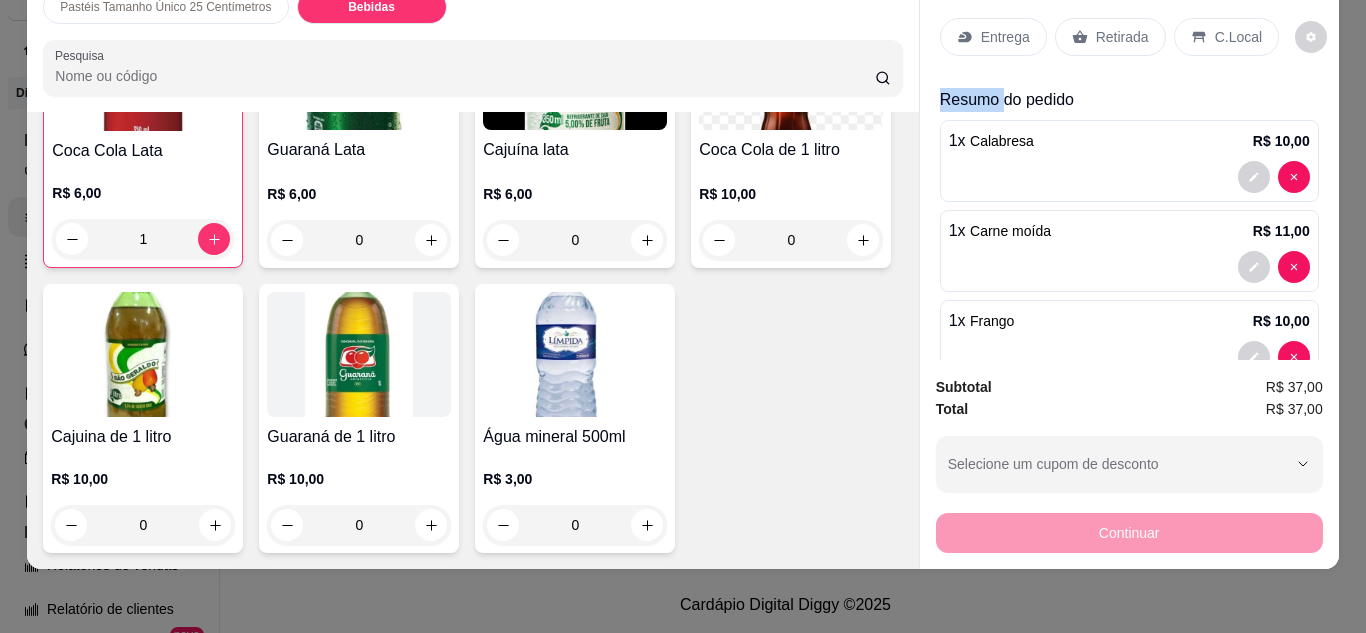 click on "Pastéis Tamanho Único 25 Centímetros  Bebidas Pesquisa Item avulso Pastéis Tamanho Único 25 Centímetros  Queijo    R$ 10,00 0 Queijo C/ Milho   R$ 11,00 0 Queijo C/ Bacon   R$ 16,00 0 Queijo C/ Catupiry    R$ 15,00 0 Queijo C/ Cheddar   R$ 17,00 0 Queijo C/ Cream Cheese    R$ 17,00 0 Calabresa    R$ 10,00 1 Calabresa Acebolada    R$ 11,00 0 Calabresa C/ Mussarela    R$ 16,00 0 Calabresa C/ Catupiry    R$ 15,00 0 Calabresa C/ Cheddar   R$ 17,00 0 Calabresa C/ Cream Cheese    R$ 17,00 0 Misto   R$ 11,00 0 Misto C/ Milho    R$ 12,00 0 Misto C/ Bacon   R$ 17,00 0 Misto C/ Catupiry    R$ 16,00 0 Misto C/ Cheddar    R$ 18,00 0 Misto C/ Cream Cheese    R$ 18,00 0 Frango    R$ 10,00 1 Frango C/ Milho e Azeitonas    R$ 13,00 0 Frango C/ Mussarela    R$ 16,00 0 Frango C/ Bacon   R$ 16,00 0 Frango com Catupiry    R$ 15,00 0 Frango com Cheddar    R$ 17,00 0 Frango com Cream Cheese    R$ 17,00 0 Carne moída    R$ 11,00 1 Carne moída C/ Azeitonas    R$ 13,00 0 Carne moída C/ Bacon   0" at bounding box center (683, 316) 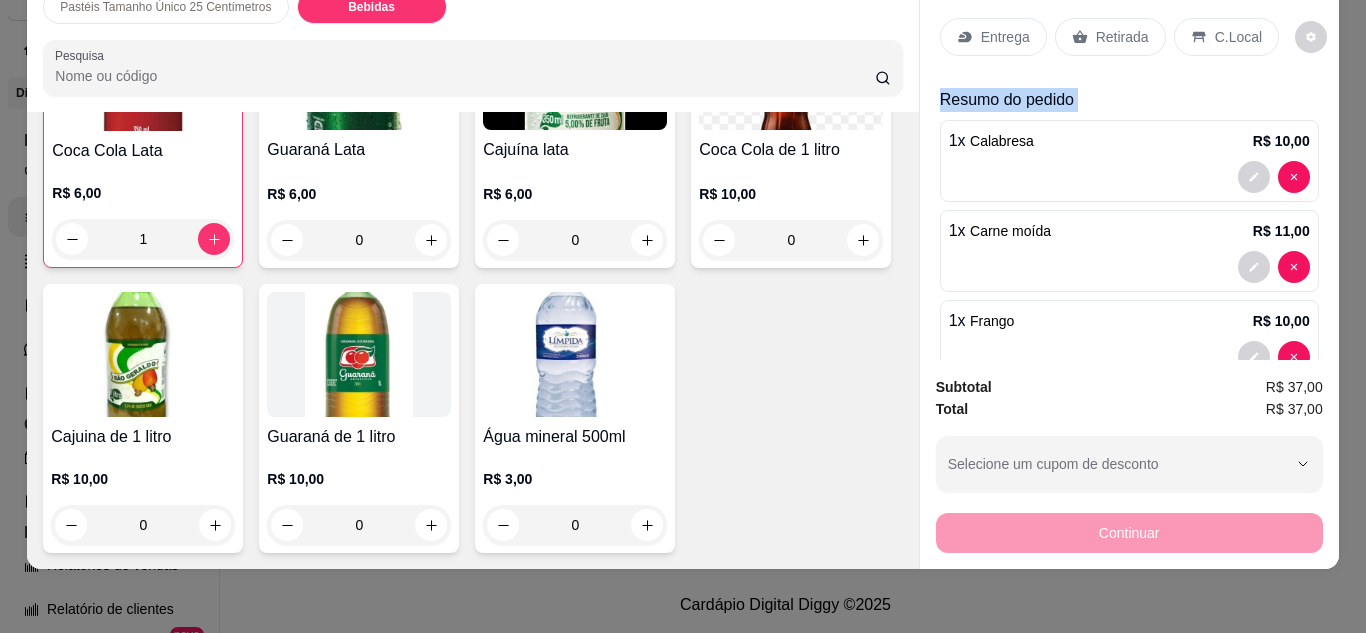 click on "Pastéis Tamanho Único 25 Centímetros  Bebidas Pesquisa Item avulso Pastéis Tamanho Único 25 Centímetros  Queijo    R$ 10,00 0 Queijo C/ Milho   R$ 11,00 0 Queijo C/ Bacon   R$ 16,00 0 Queijo C/ Catupiry    R$ 15,00 0 Queijo C/ Cheddar   R$ 17,00 0 Queijo C/ Cream Cheese    R$ 17,00 0 Calabresa    R$ 10,00 1 Calabresa Acebolada    R$ 11,00 0 Calabresa C/ Mussarela    R$ 16,00 0 Calabresa C/ Catupiry    R$ 15,00 0 Calabresa C/ Cheddar   R$ 17,00 0 Calabresa C/ Cream Cheese    R$ 17,00 0 Misto   R$ 11,00 0 Misto C/ Milho    R$ 12,00 0 Misto C/ Bacon   R$ 17,00 0 Misto C/ Catupiry    R$ 16,00 0 Misto C/ Cheddar    R$ 18,00 0 Misto C/ Cream Cheese    R$ 18,00 0 Frango    R$ 10,00 1 Frango C/ Milho e Azeitonas    R$ 13,00 0 Frango C/ Mussarela    R$ 16,00 0 Frango C/ Bacon   R$ 16,00 0 Frango com Catupiry    R$ 15,00 0 Frango com Cheddar    R$ 17,00 0 Frango com Cream Cheese    R$ 17,00 0 Carne moída    R$ 11,00 1 Carne moída C/ Azeitonas    R$ 13,00 0 Carne moída C/ Bacon   0" at bounding box center [683, 316] 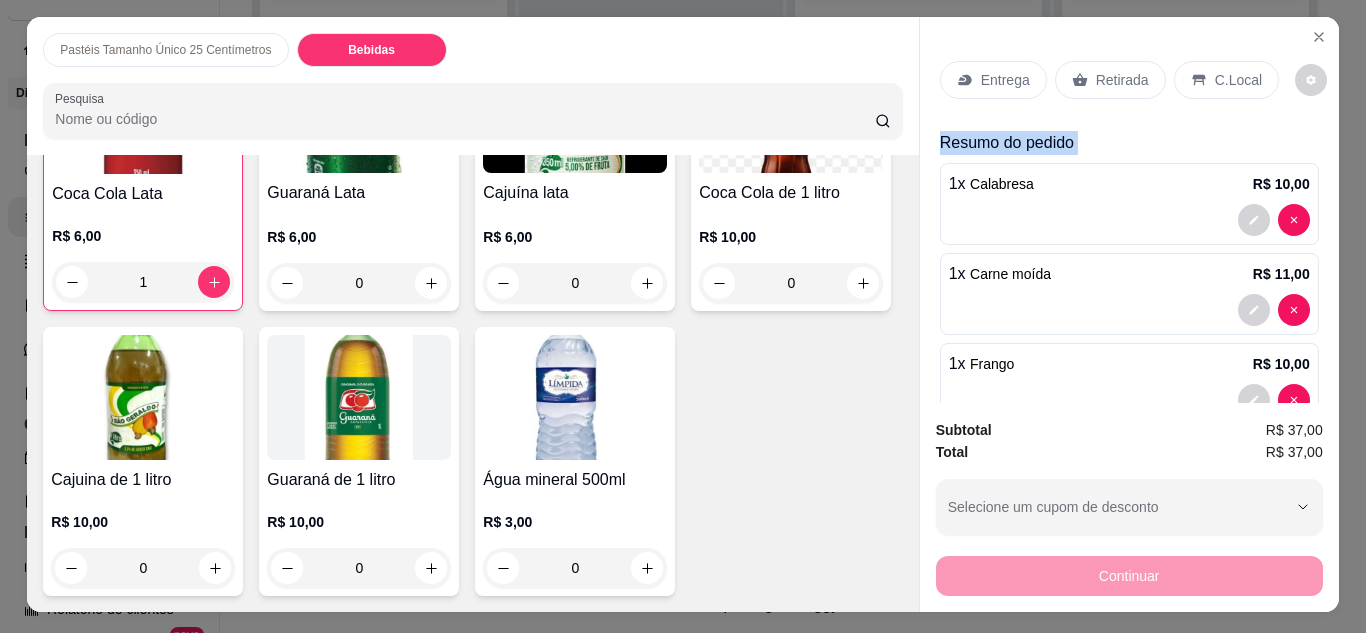 scroll, scrollTop: 0, scrollLeft: 4, axis: horizontal 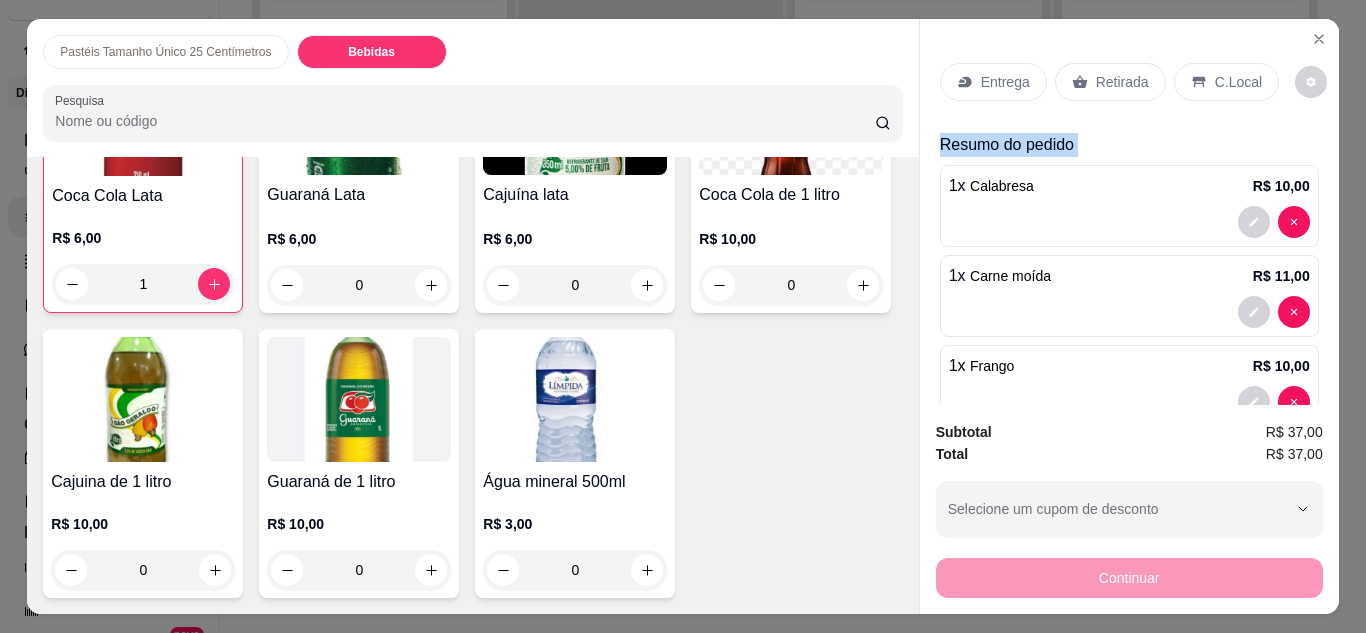 drag, startPoint x: 1342, startPoint y: 12, endPoint x: 1356, endPoint y: 9, distance: 14.3178215 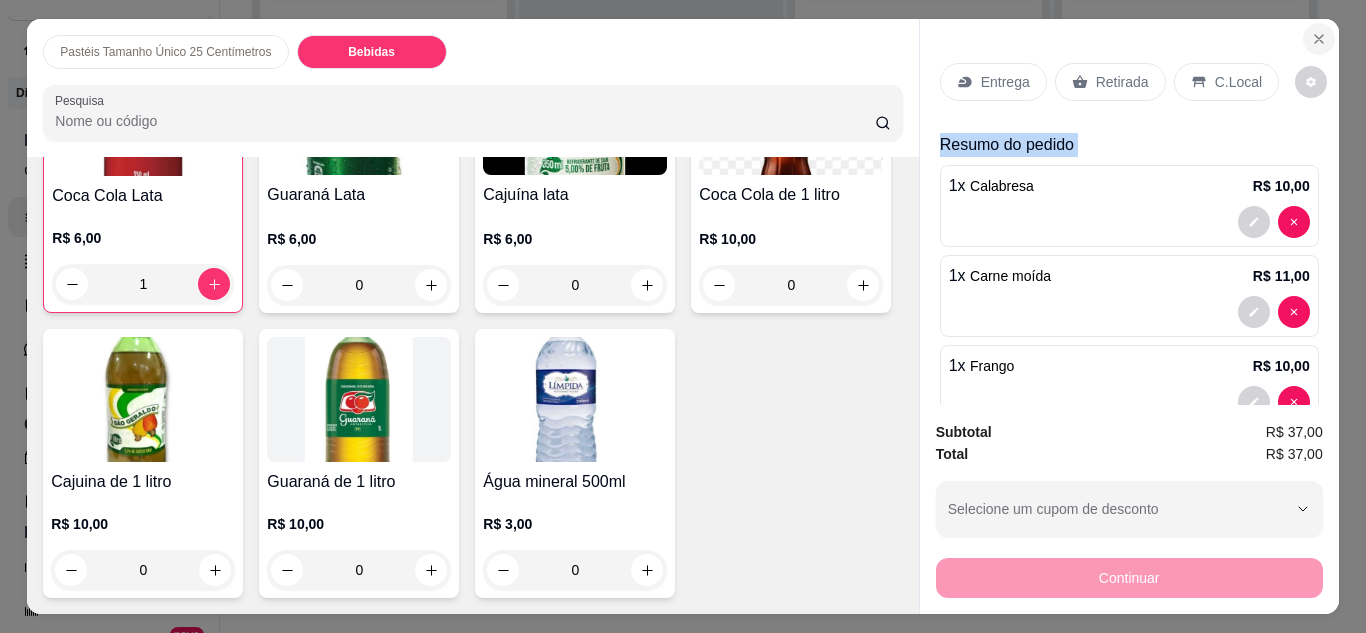 click 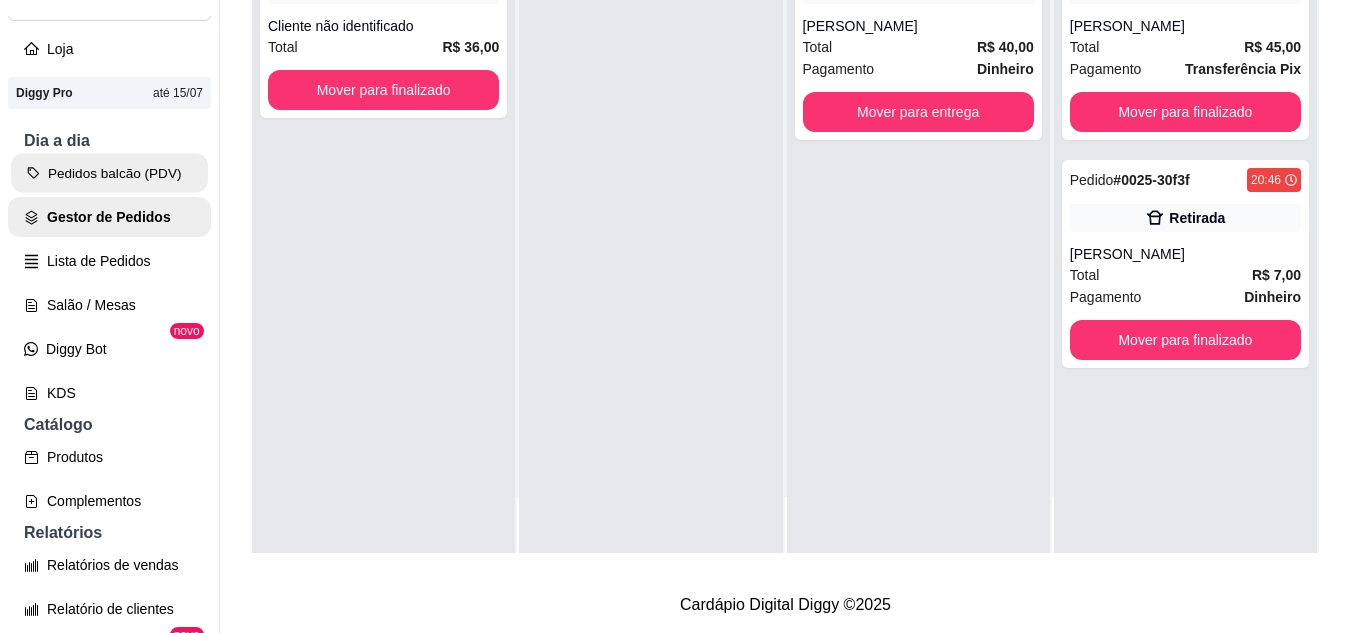 click on "Pedidos balcão (PDV)" at bounding box center (109, 173) 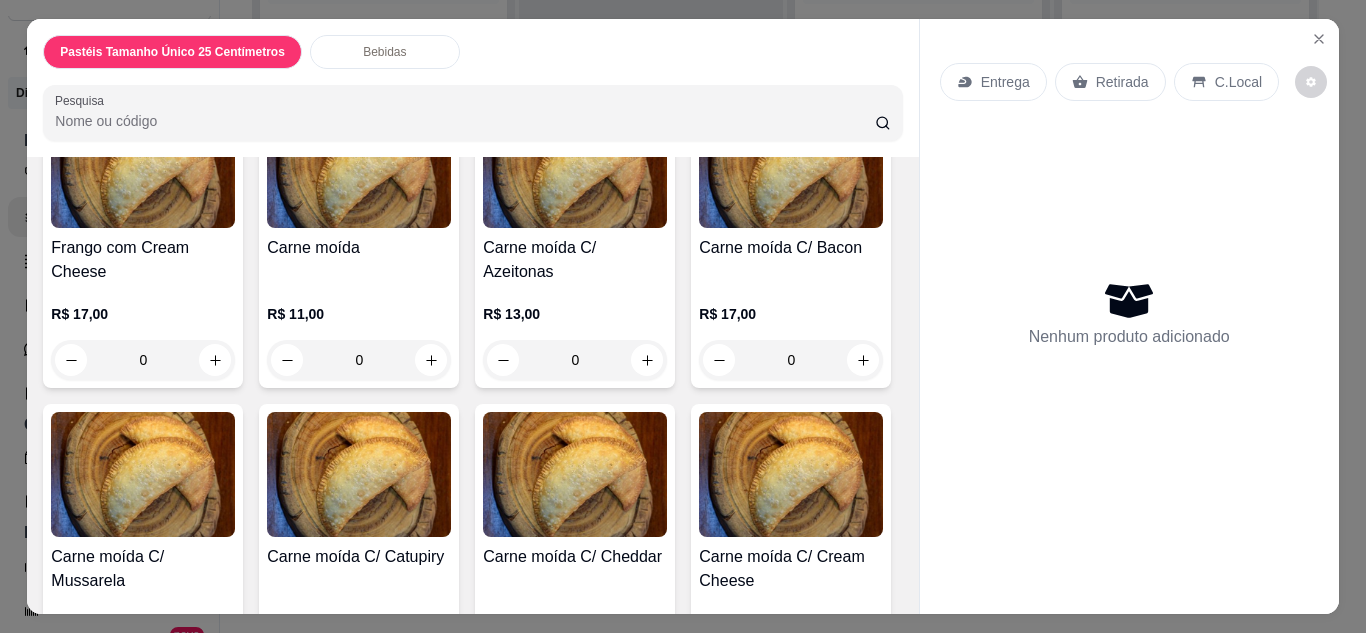 scroll, scrollTop: 1919, scrollLeft: 0, axis: vertical 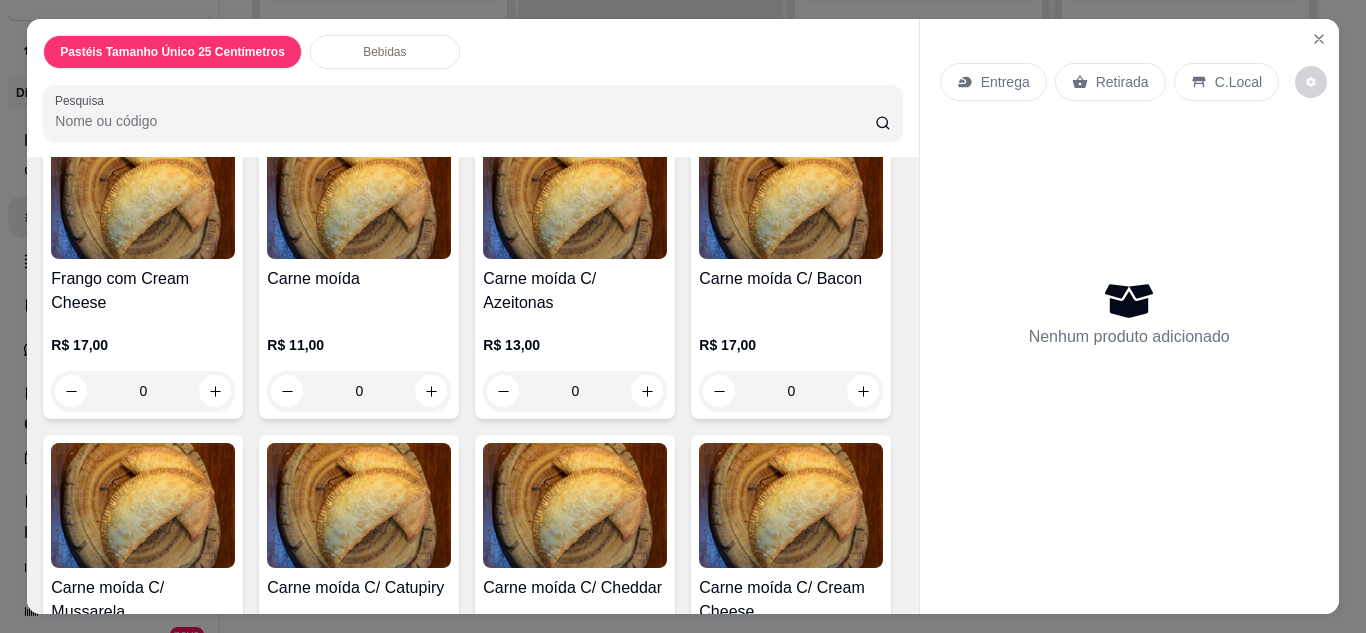 click on "0" at bounding box center [575, -203] 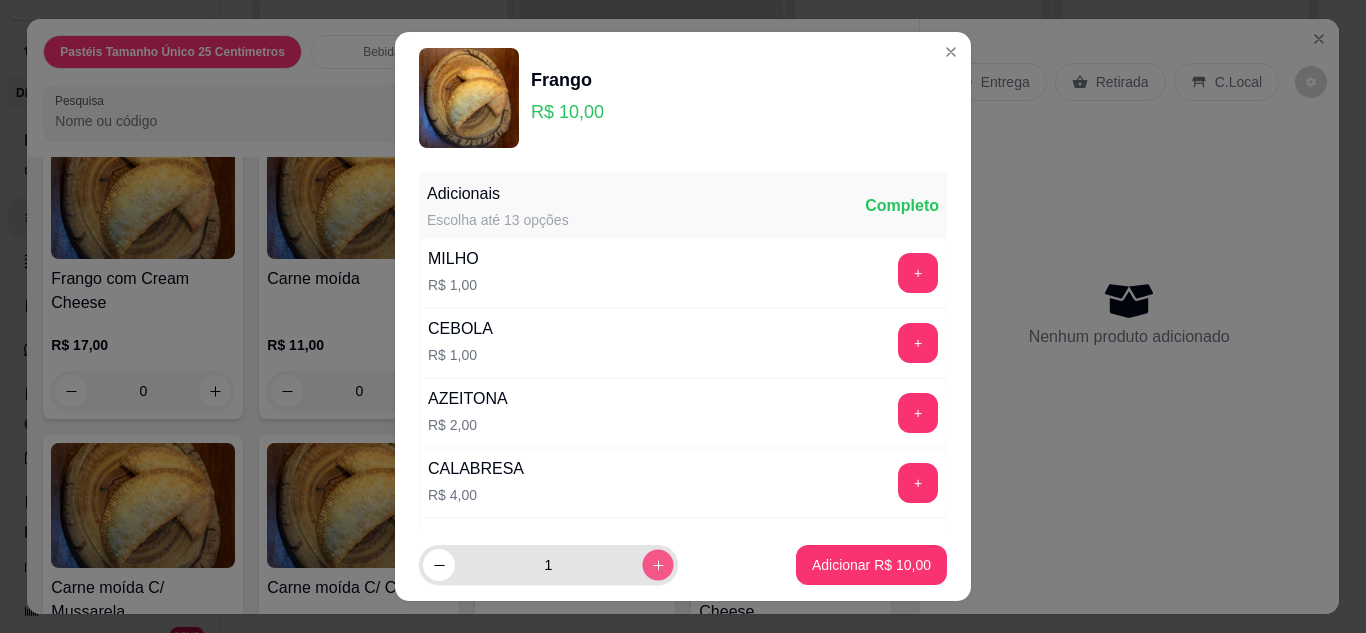 click at bounding box center (657, 565) 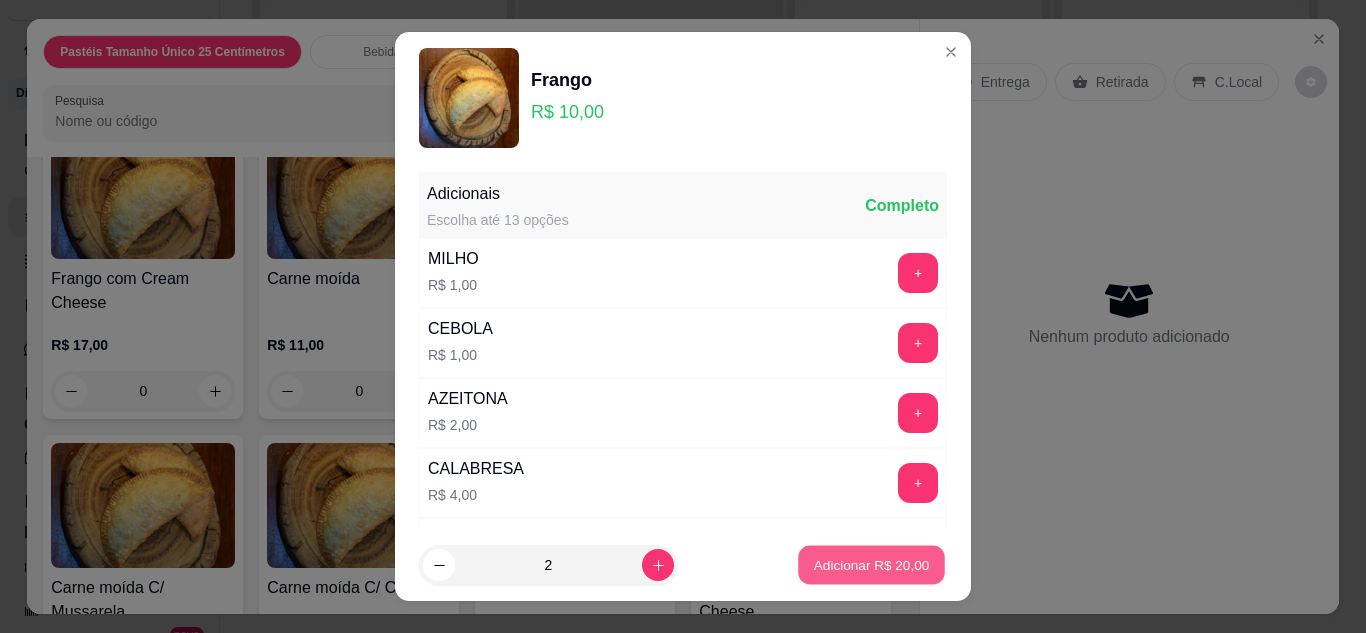 click on "Adicionar   R$ 20,00" at bounding box center [872, 565] 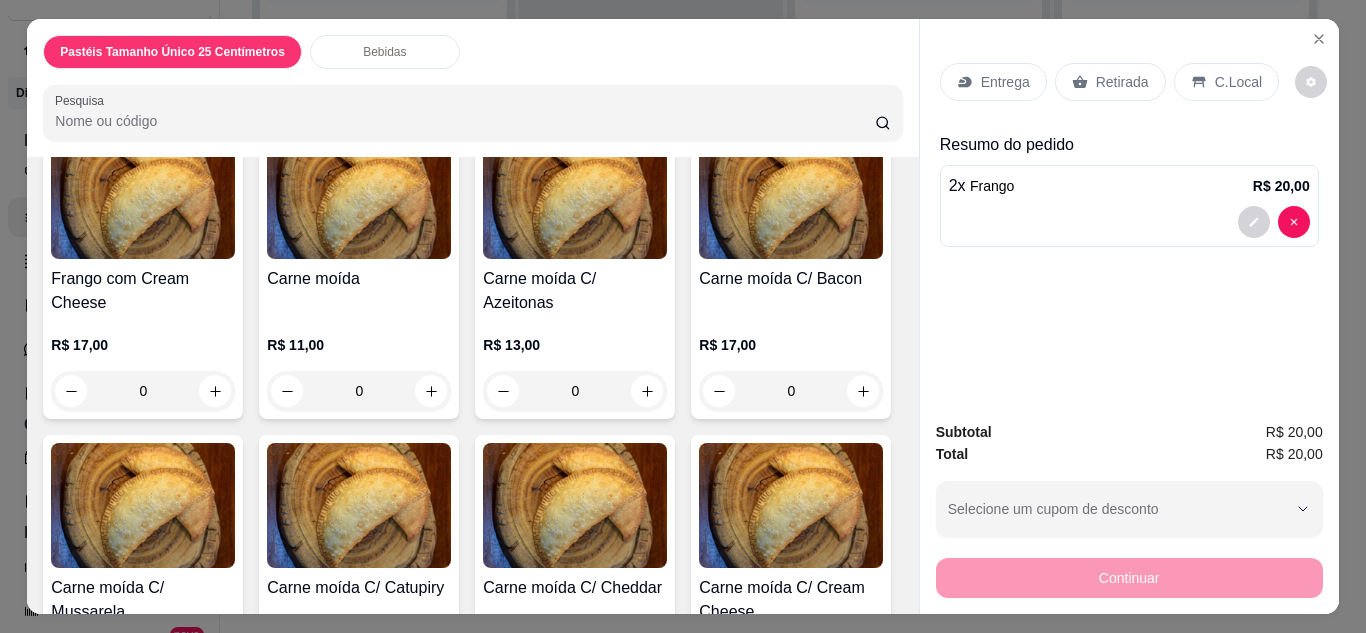 scroll, scrollTop: 1920, scrollLeft: 0, axis: vertical 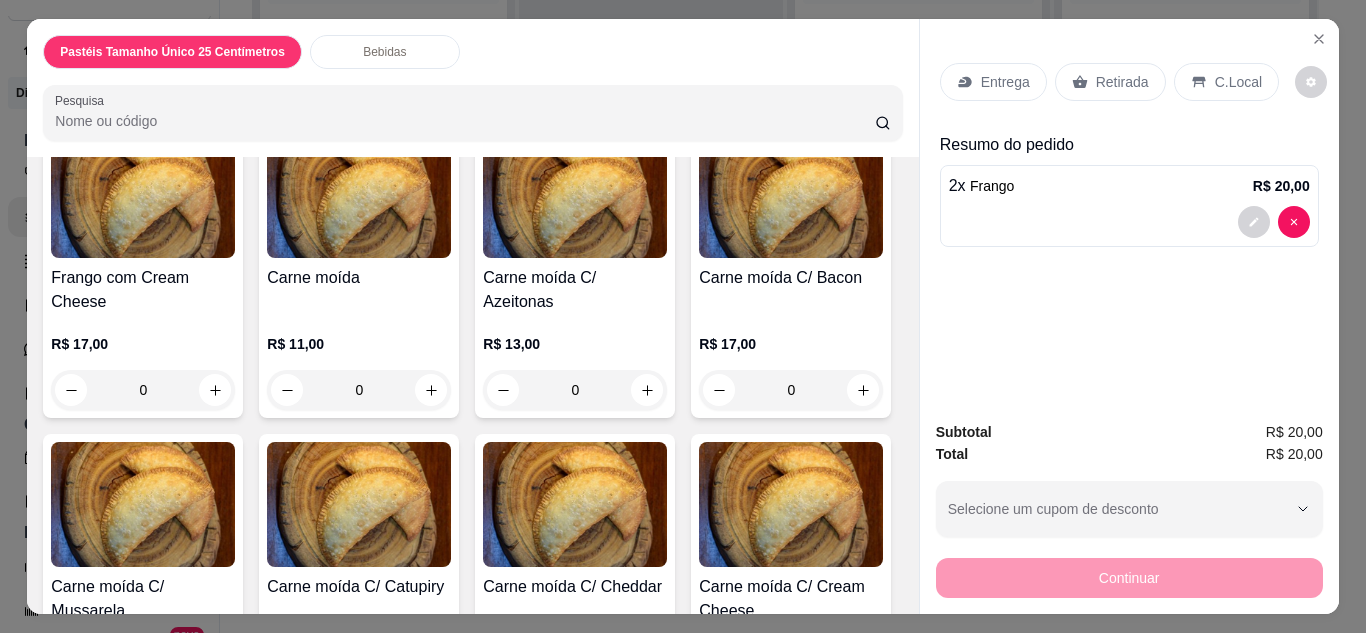 click on "Entrega" at bounding box center (1005, 82) 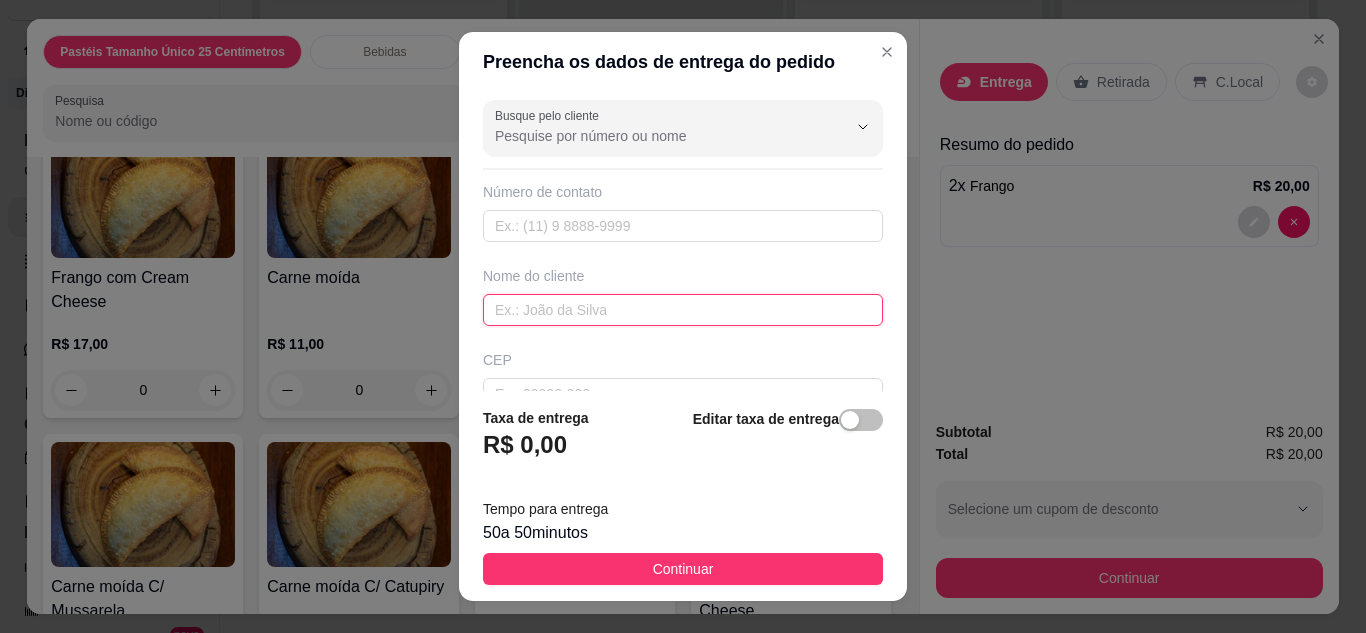 click at bounding box center [683, 310] 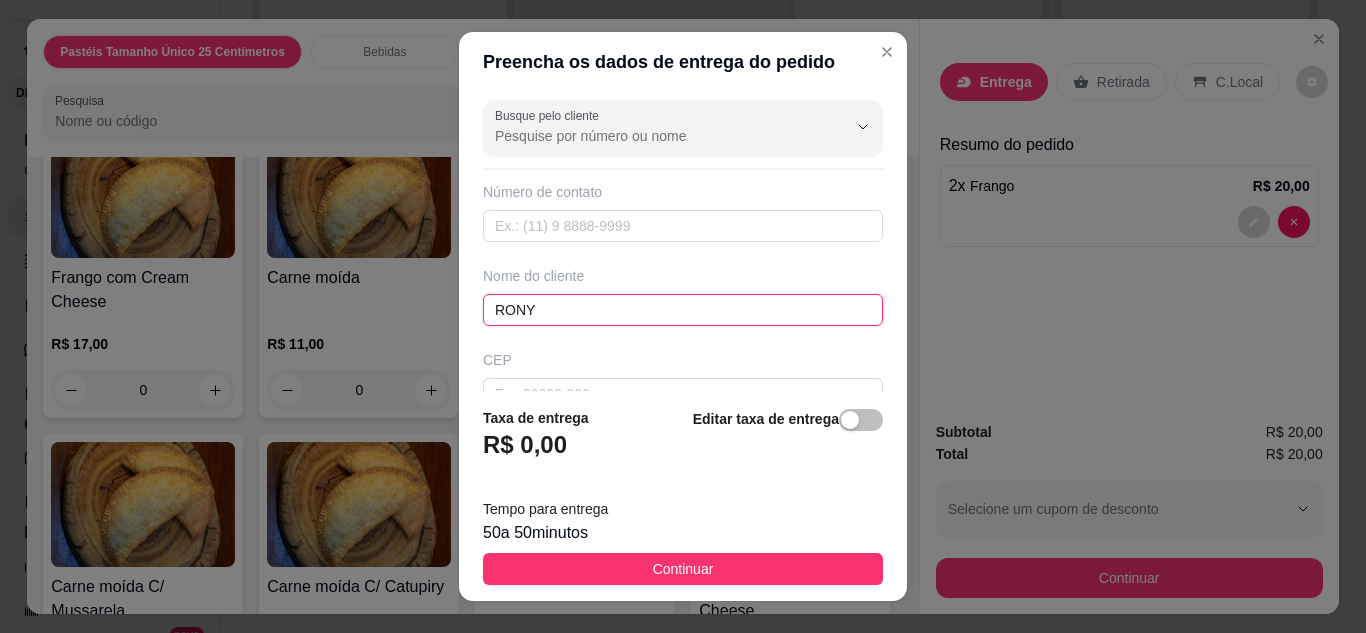 type on "RONY" 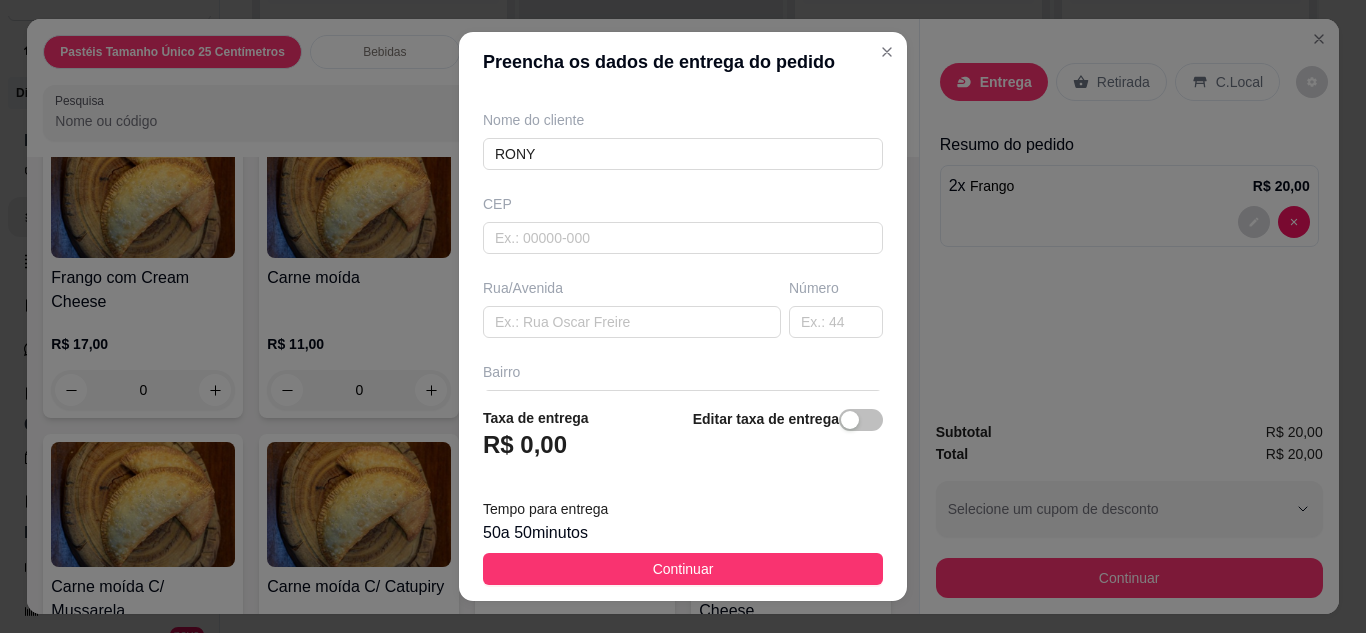 scroll, scrollTop: 160, scrollLeft: 0, axis: vertical 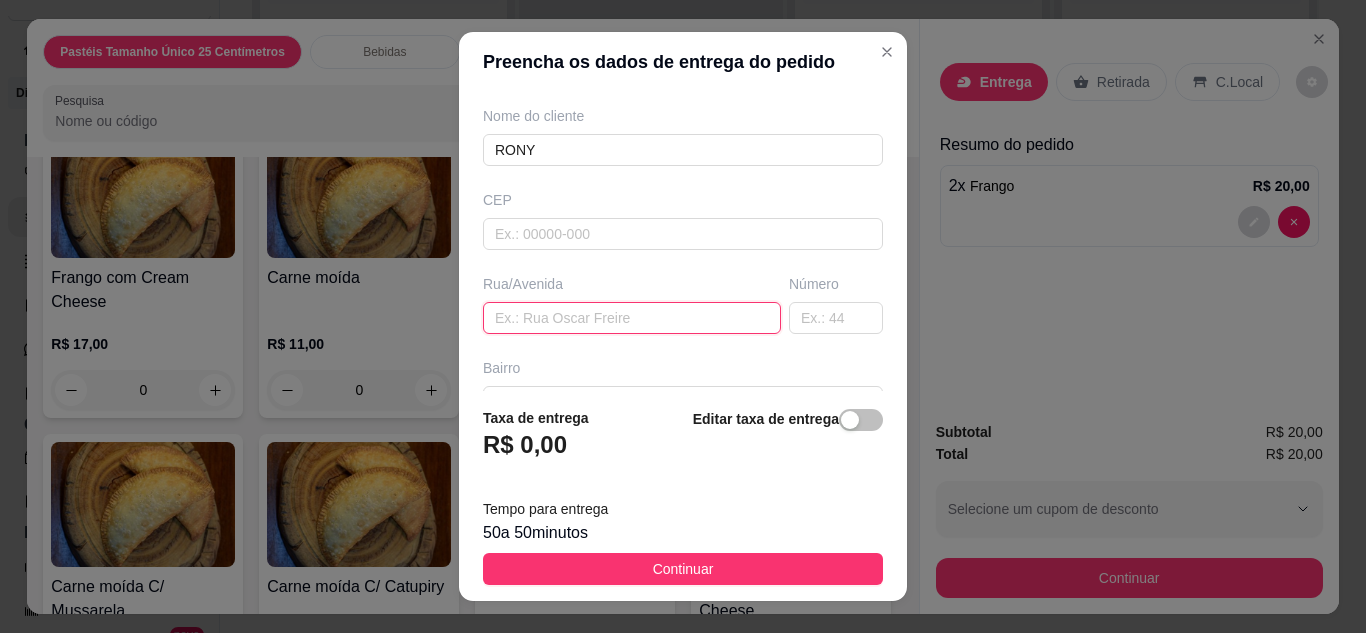 click at bounding box center [632, 318] 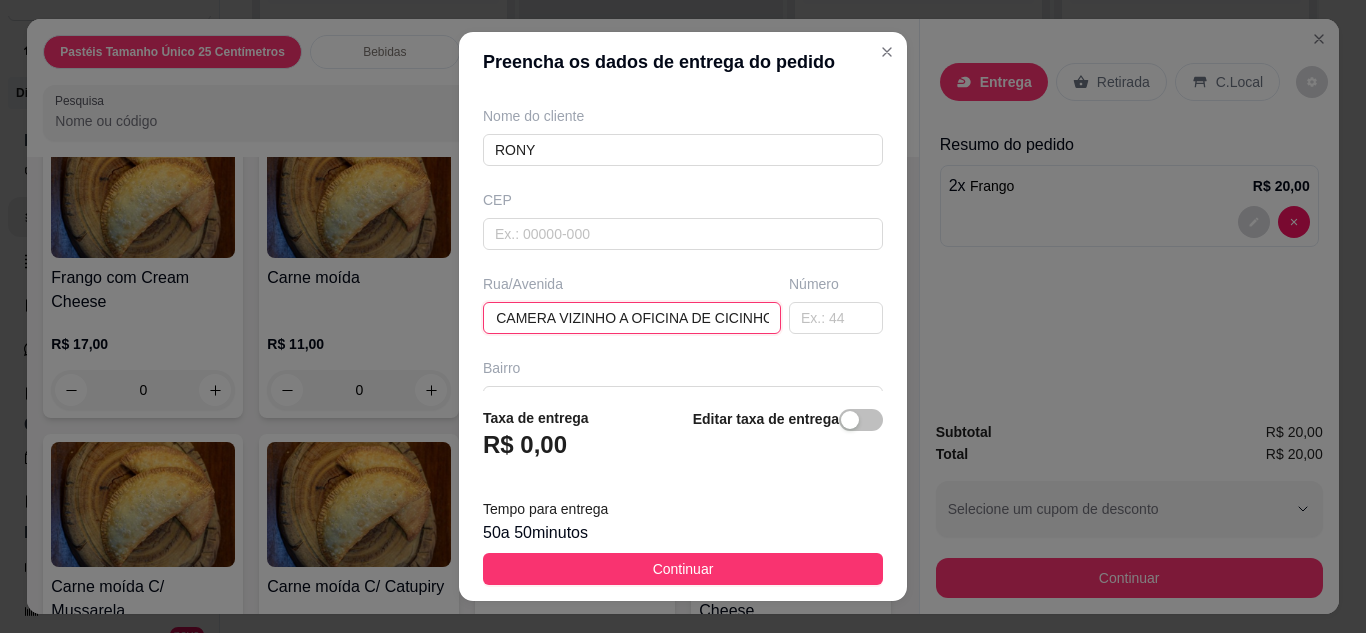 scroll, scrollTop: 0, scrollLeft: 65, axis: horizontal 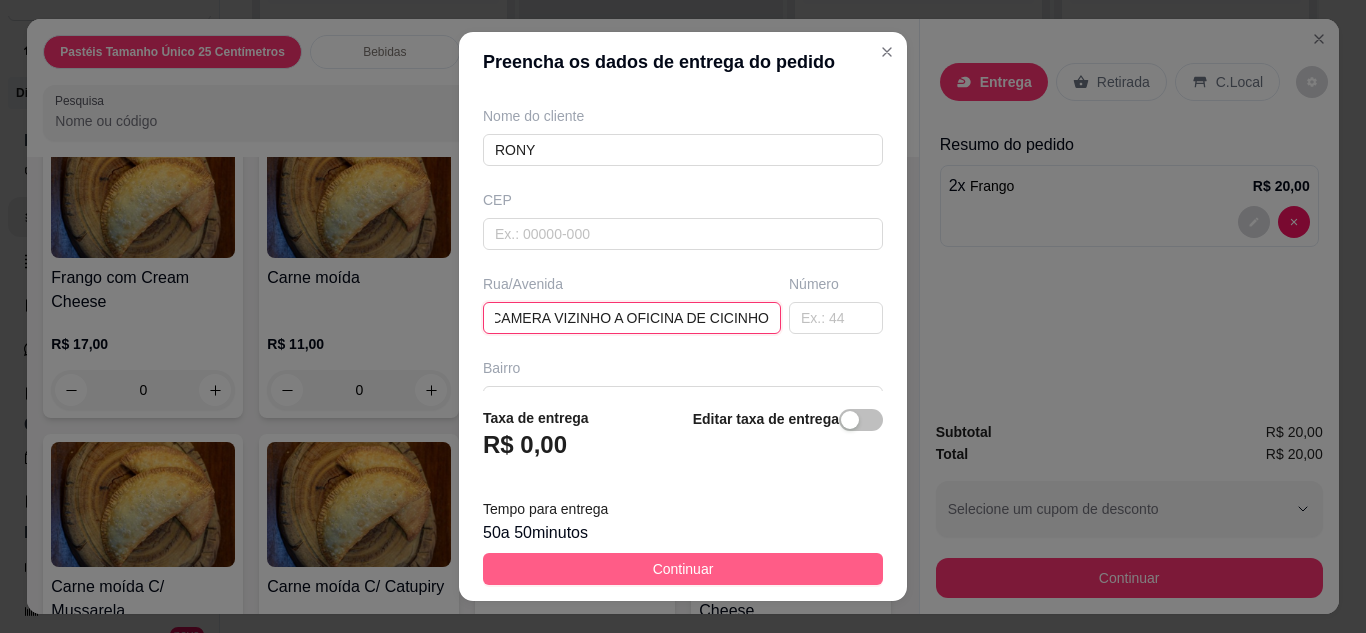 type on "RUA DA CAMERA VIZINHO A OFICINA DE CICINHO" 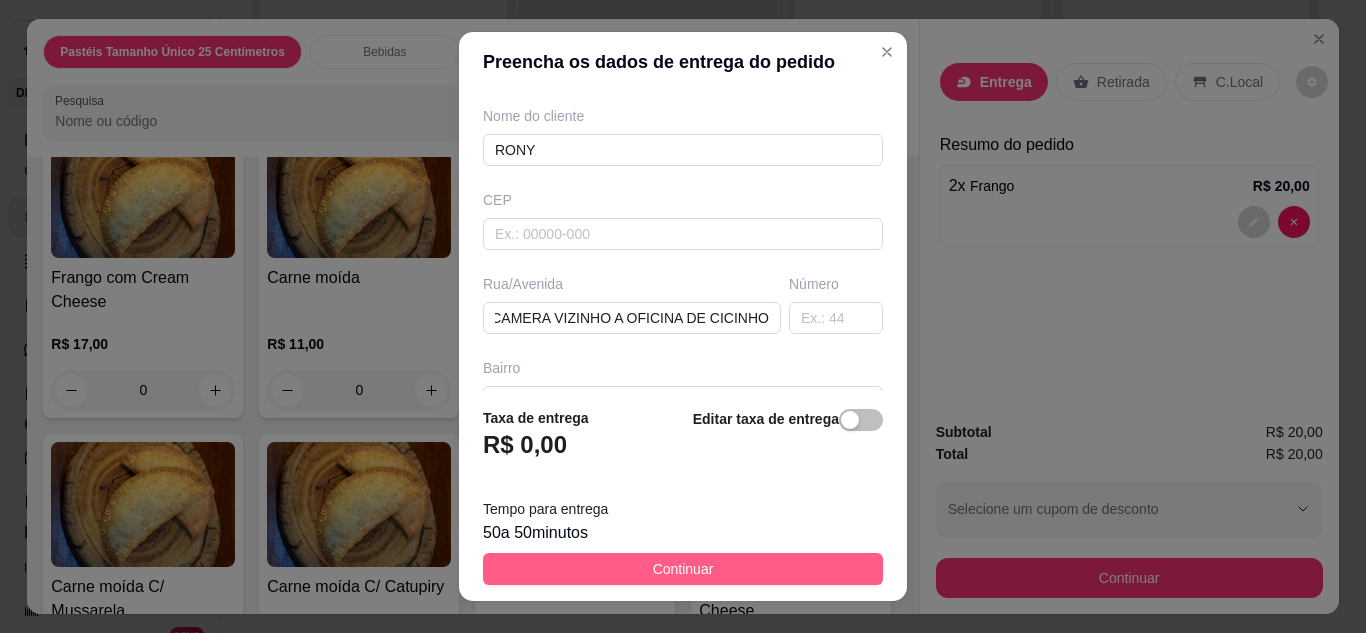 scroll, scrollTop: 0, scrollLeft: 0, axis: both 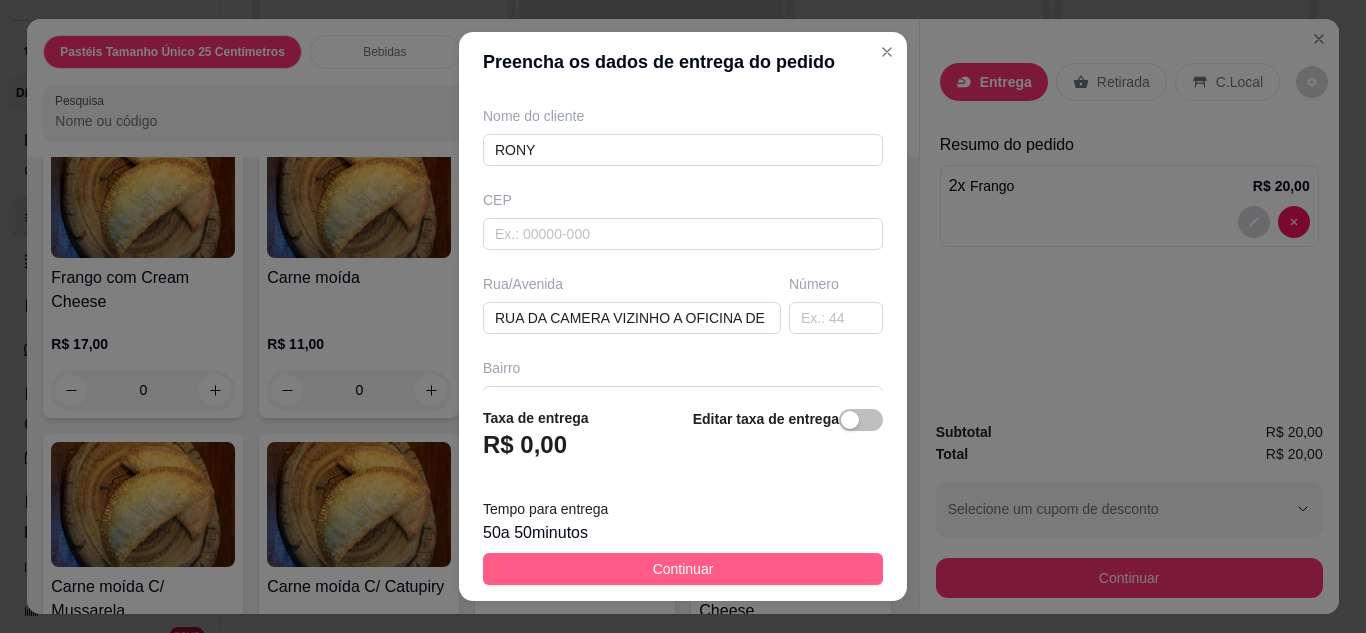 click on "Continuar" at bounding box center (683, 569) 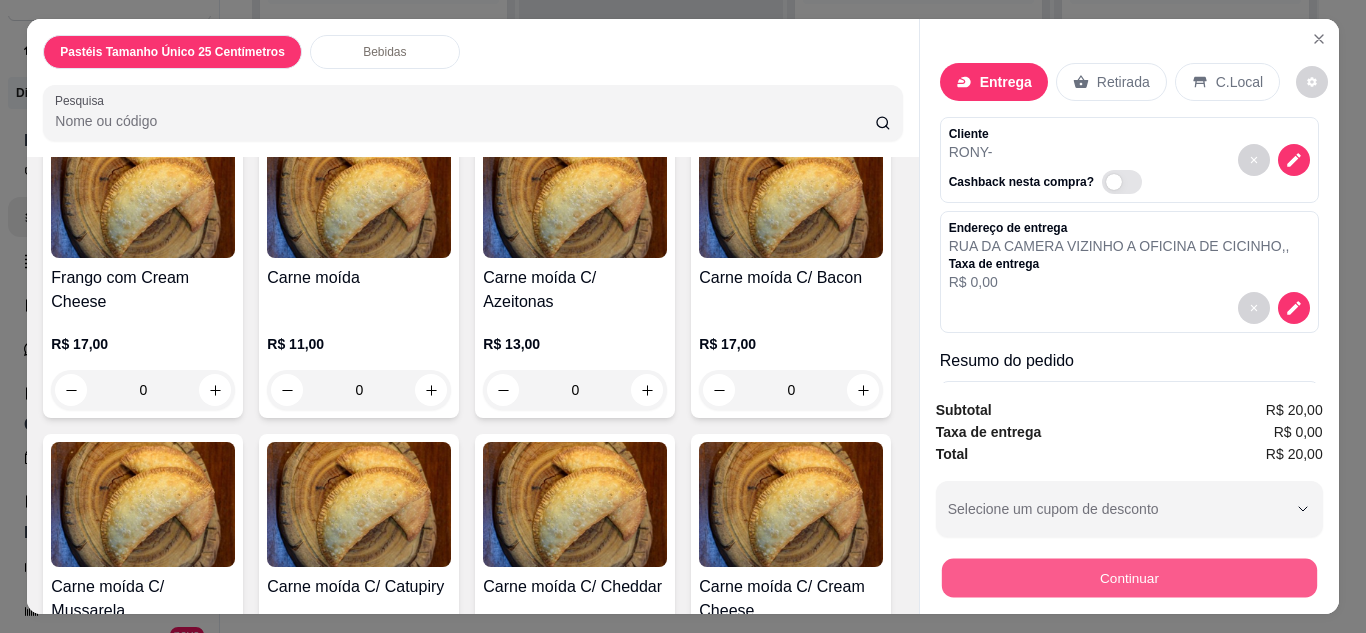 click on "Continuar" at bounding box center (1128, 578) 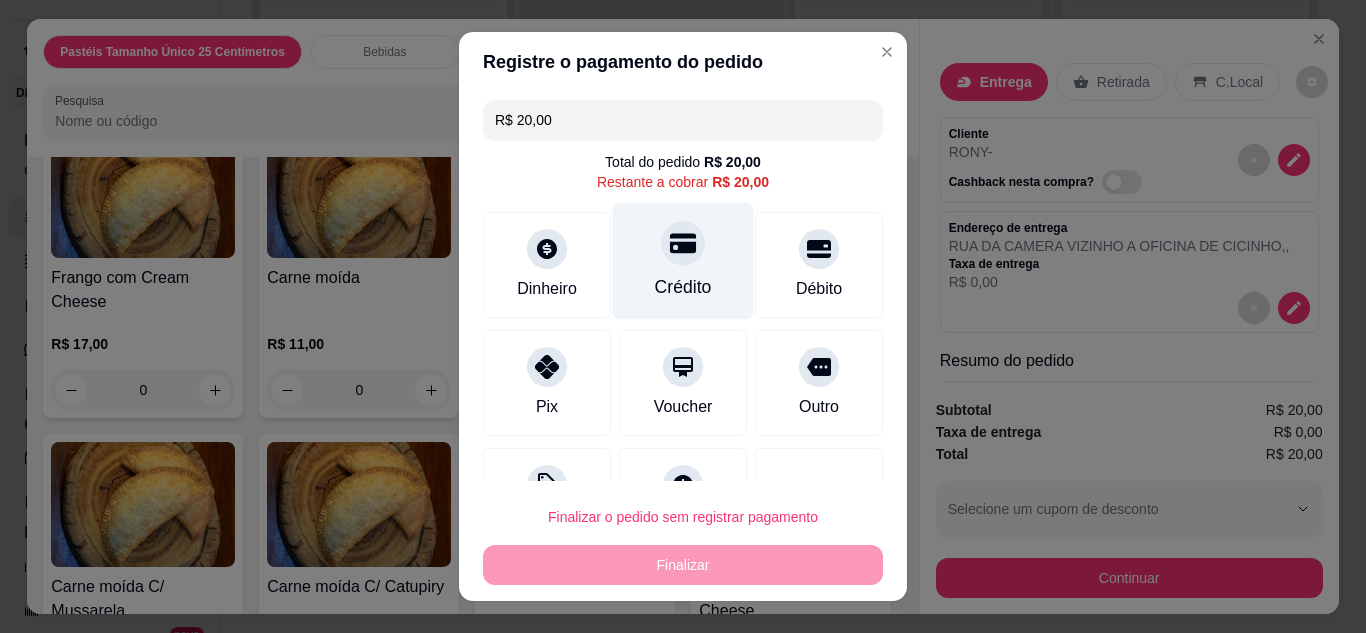 click 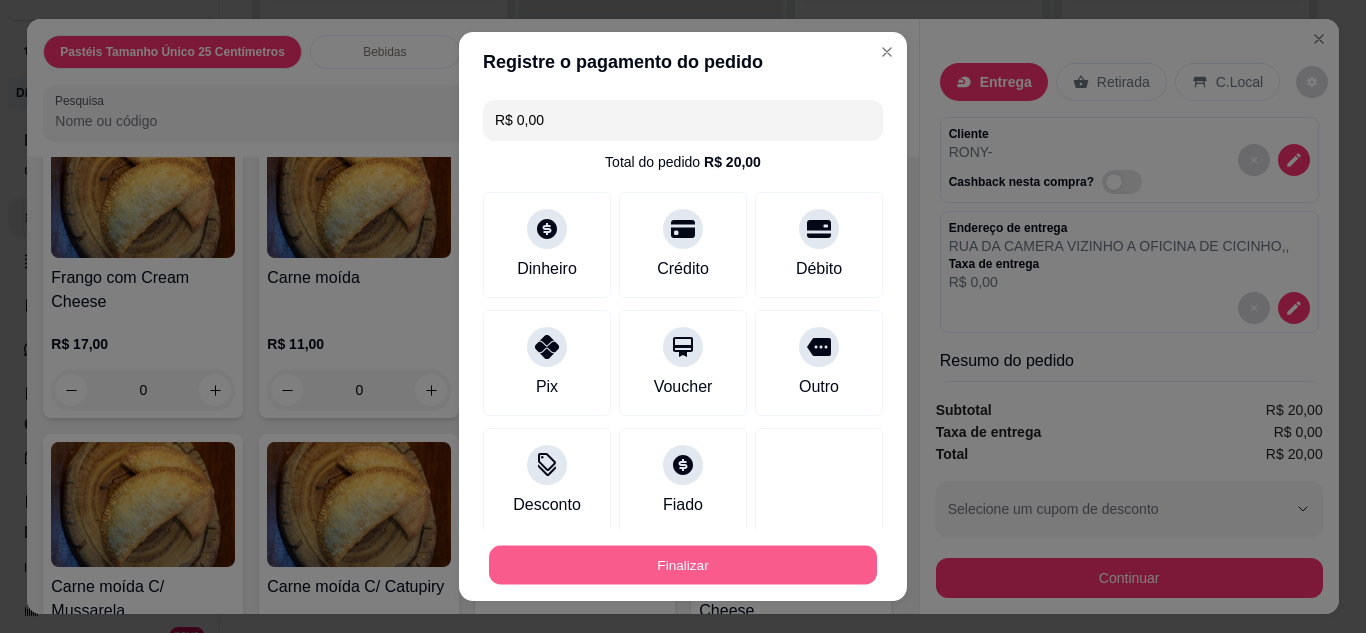 click on "Finalizar" at bounding box center [683, 565] 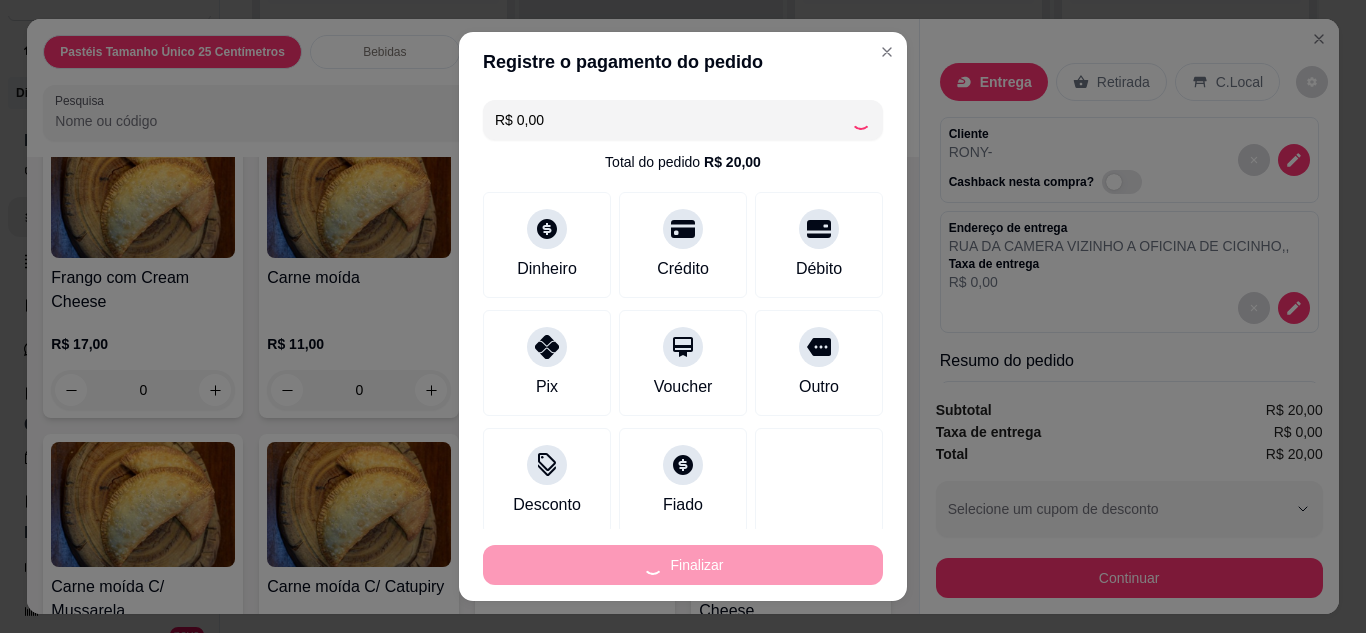 type on "0" 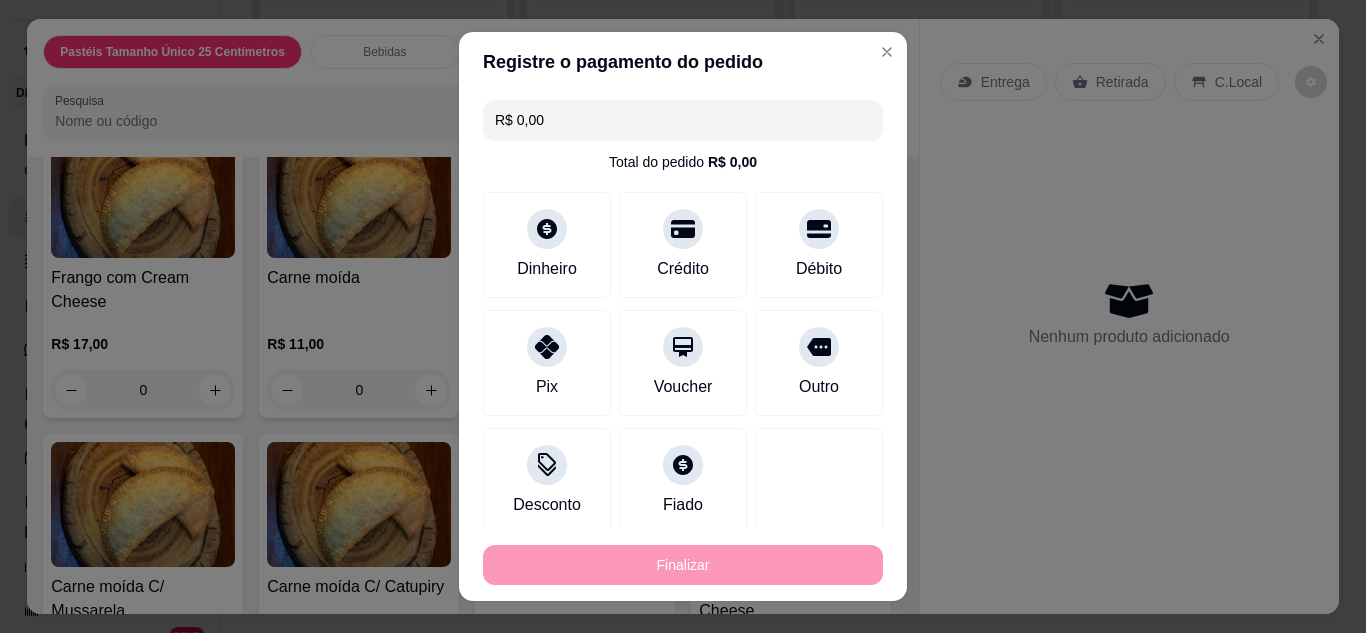 type on "-R$ 20,00" 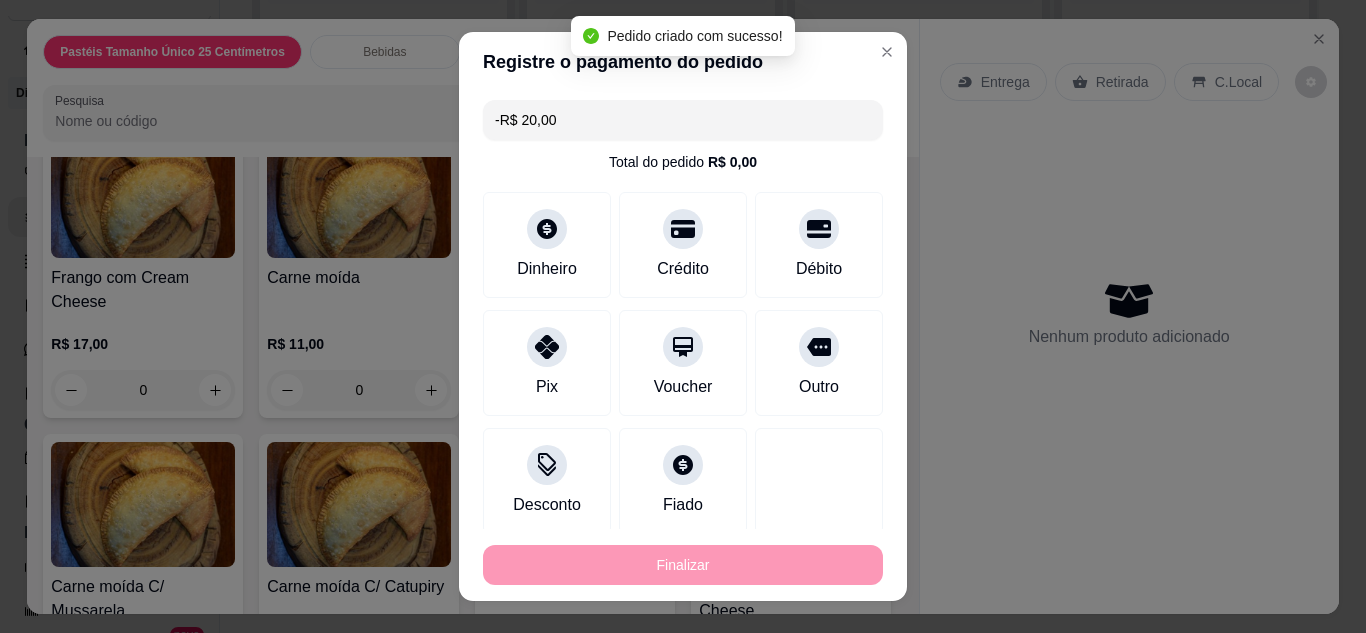 scroll, scrollTop: 1919, scrollLeft: 0, axis: vertical 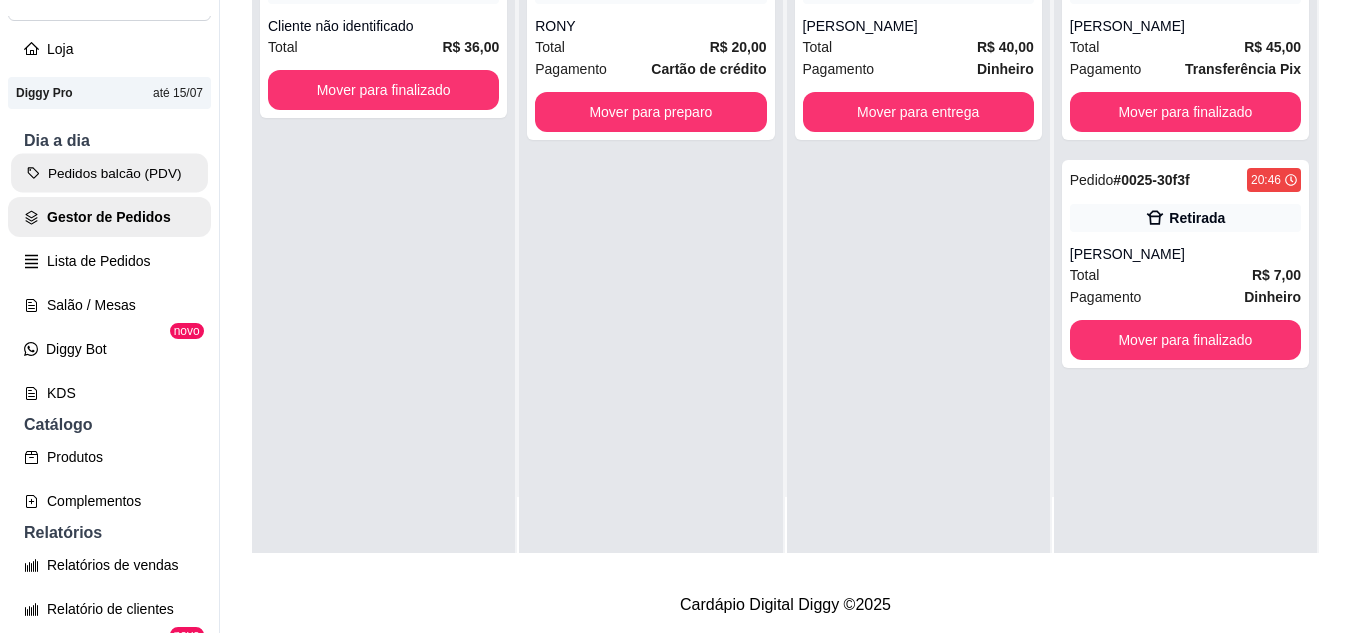 click on "Pedidos balcão (PDV)" at bounding box center (109, 173) 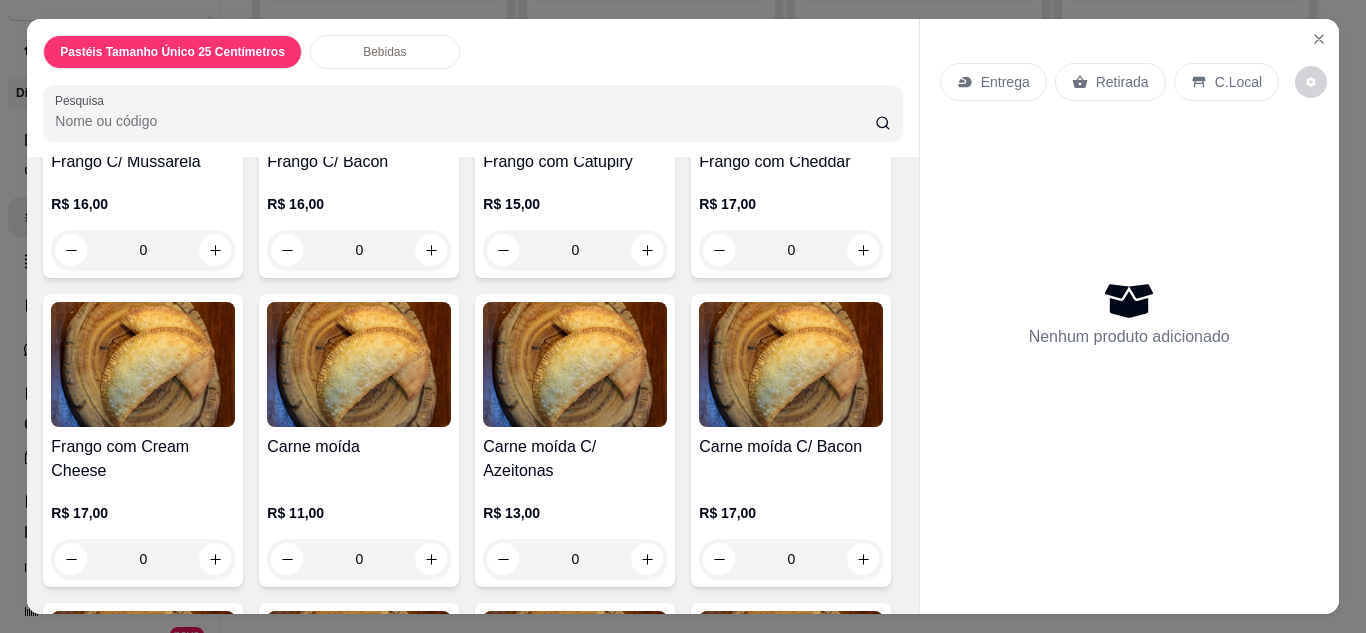scroll, scrollTop: 1760, scrollLeft: 0, axis: vertical 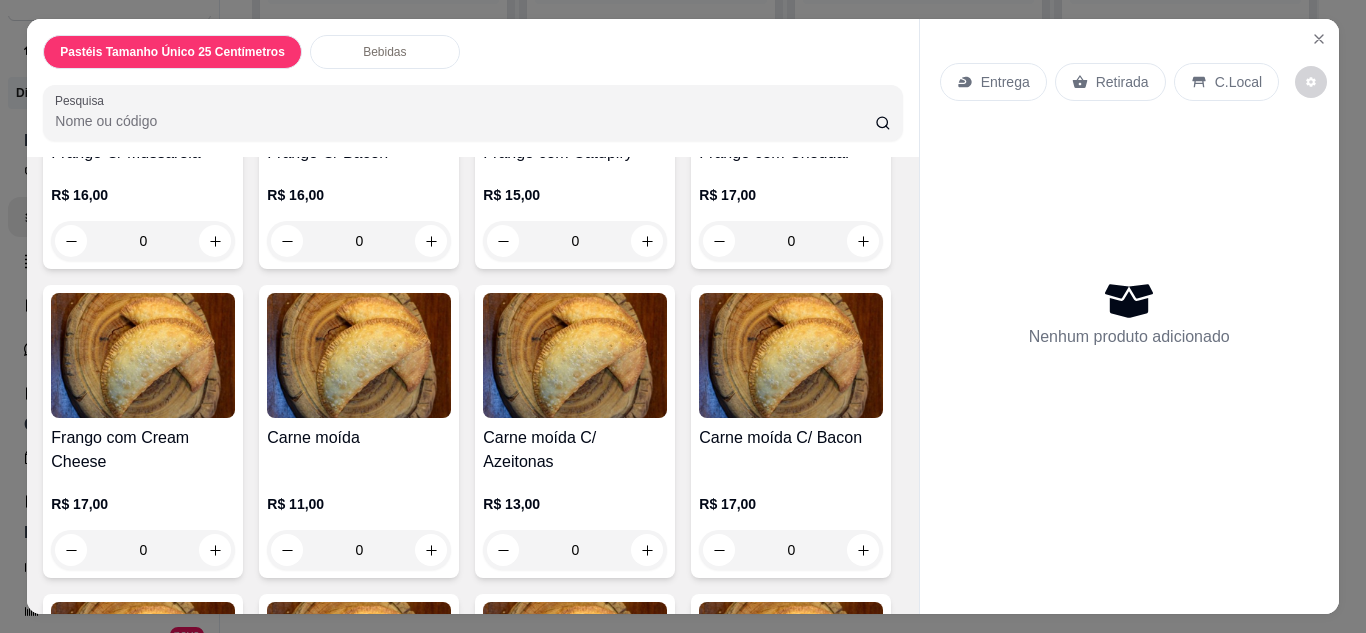 click on "0" at bounding box center (575, -44) 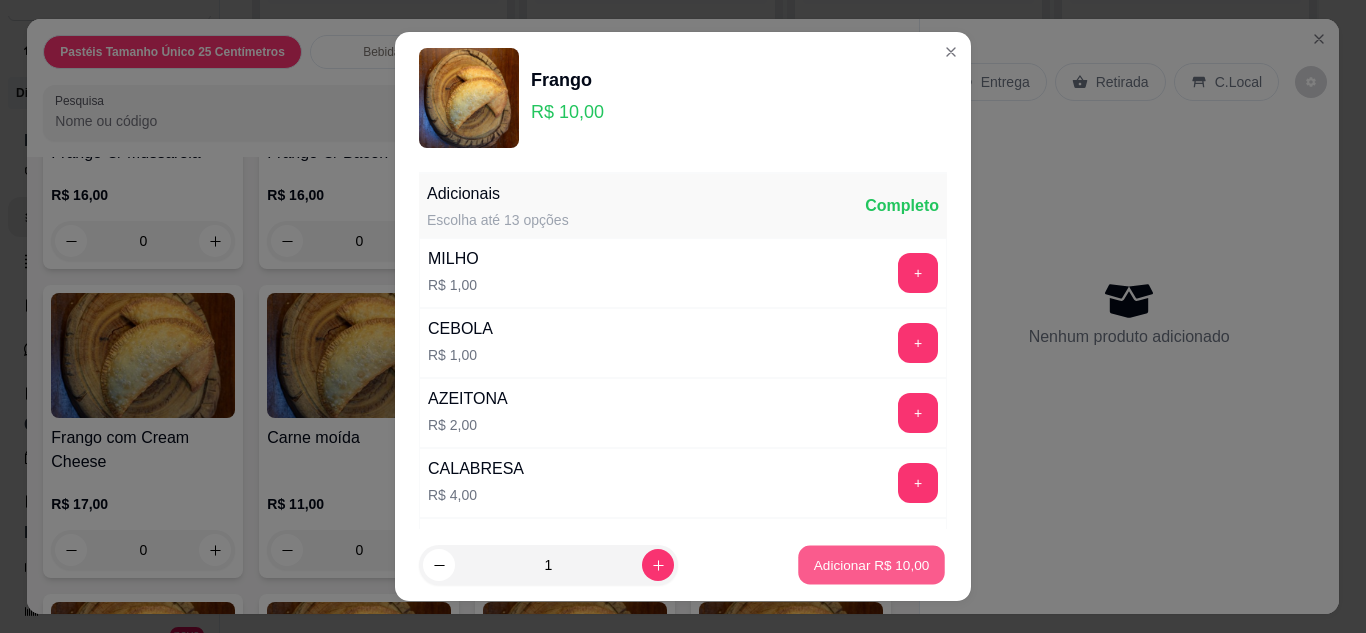 click on "Adicionar   R$ 10,00" at bounding box center (872, 565) 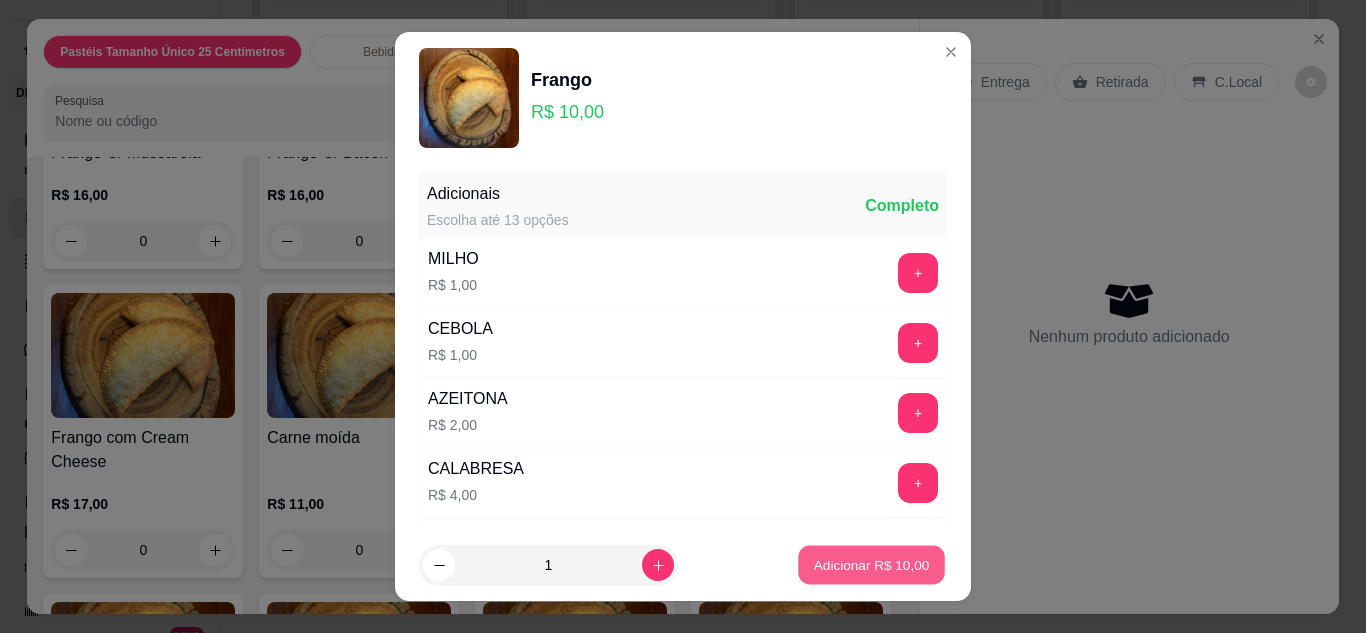type on "1" 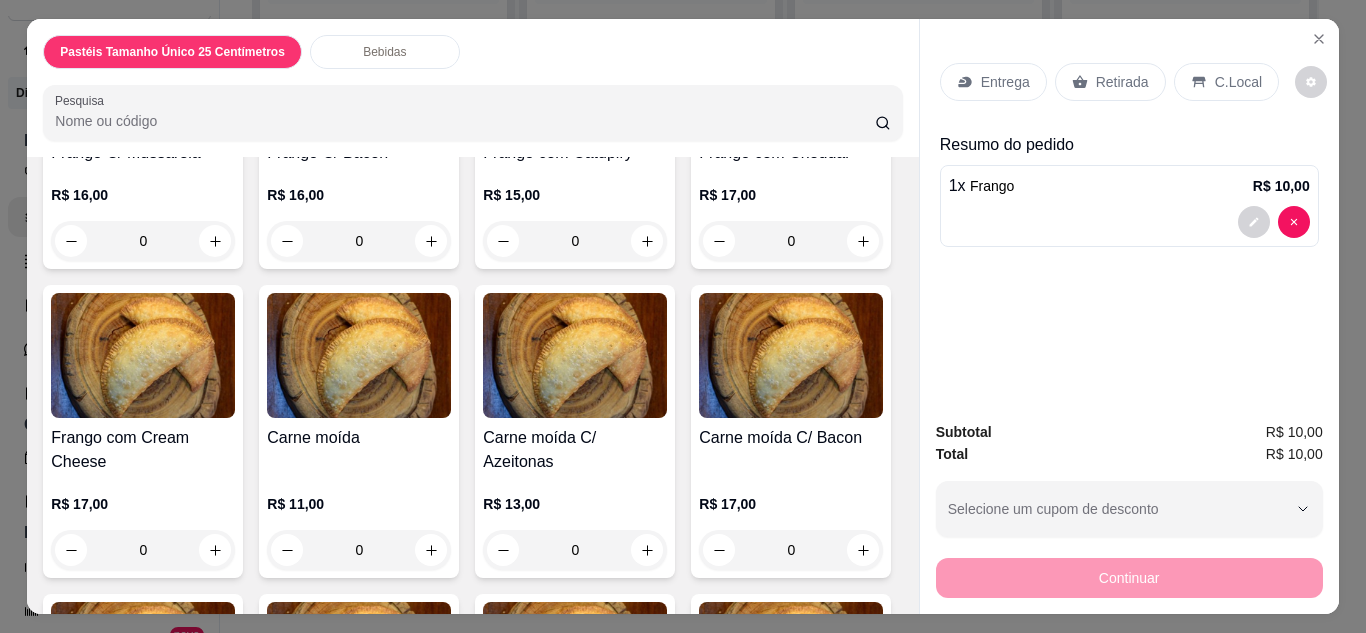 click on "Retirada" at bounding box center [1122, 82] 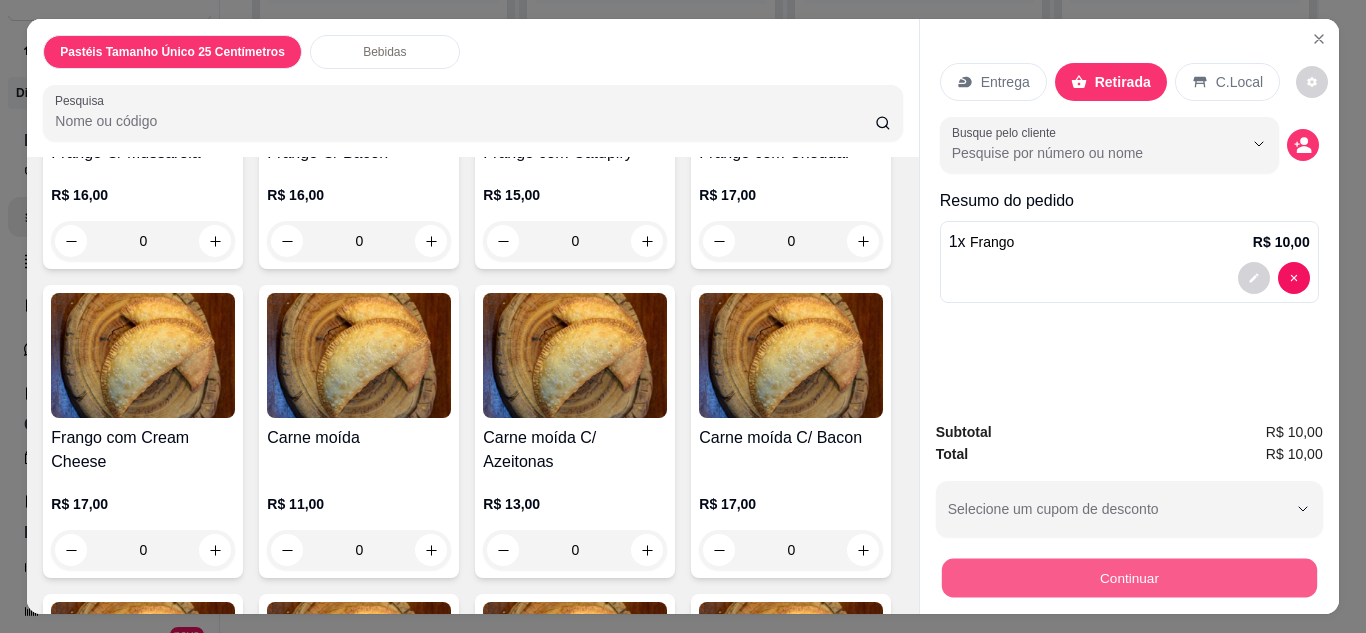 click on "Continuar" at bounding box center (1128, 578) 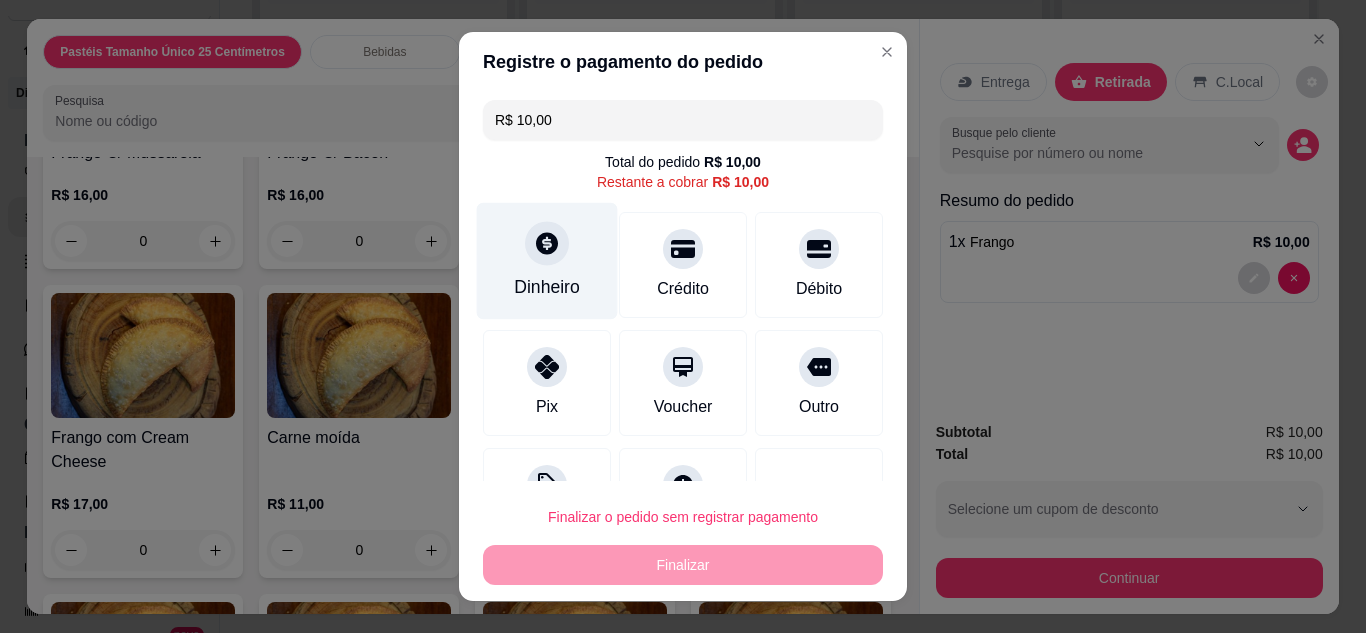 click 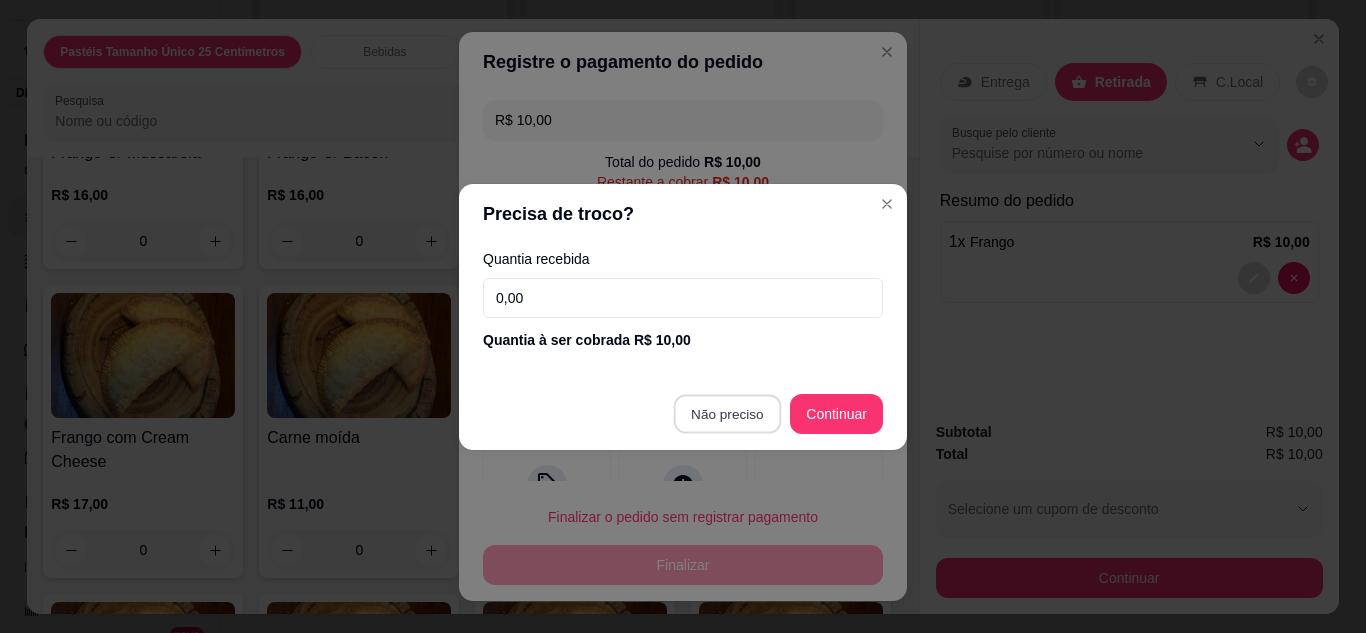 type on "R$ 0,00" 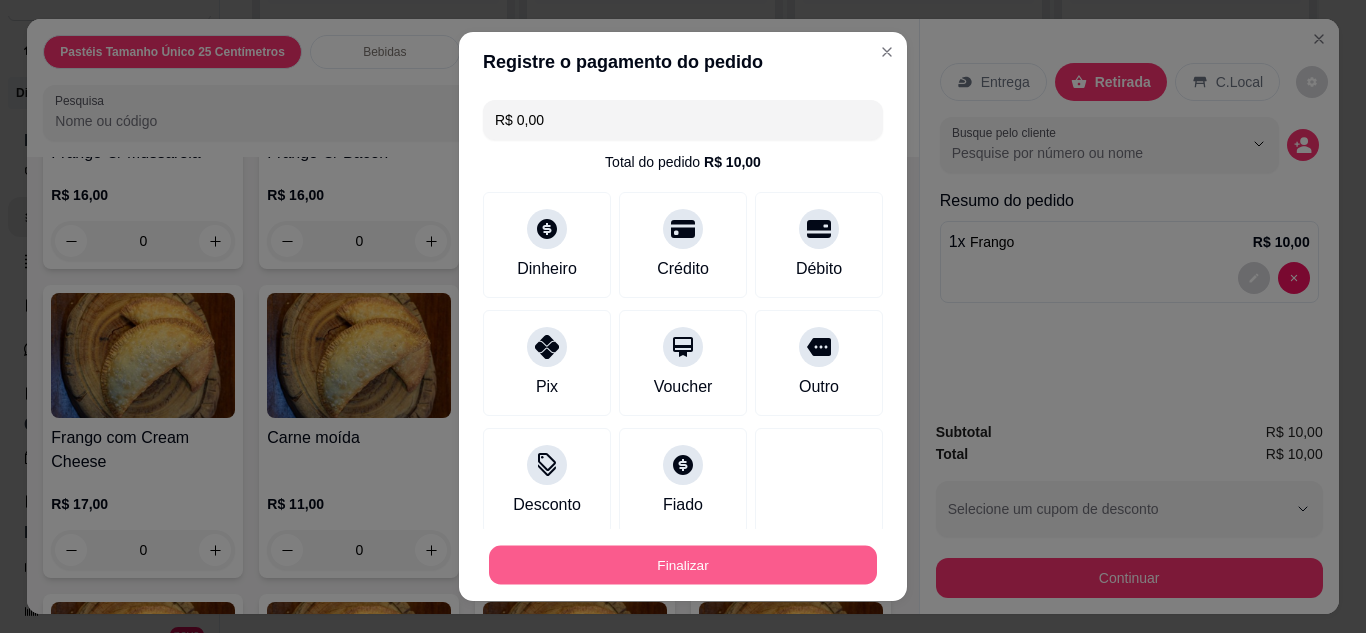 click on "Finalizar" at bounding box center [683, 565] 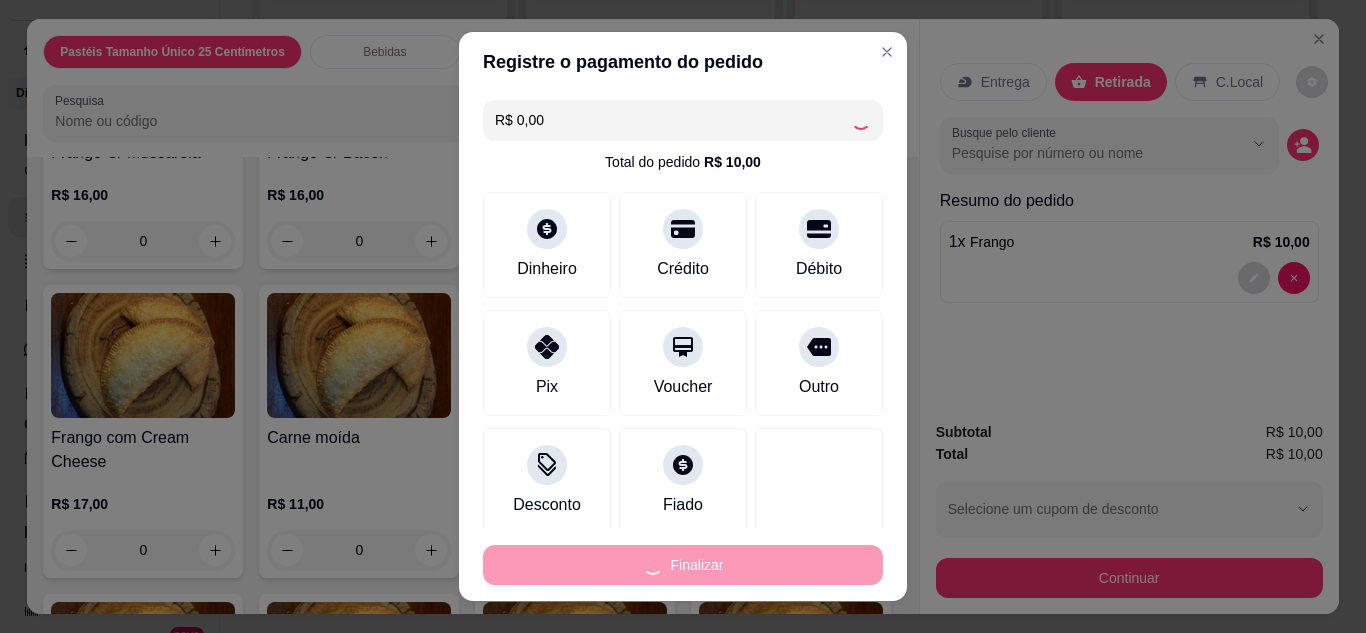 type on "0" 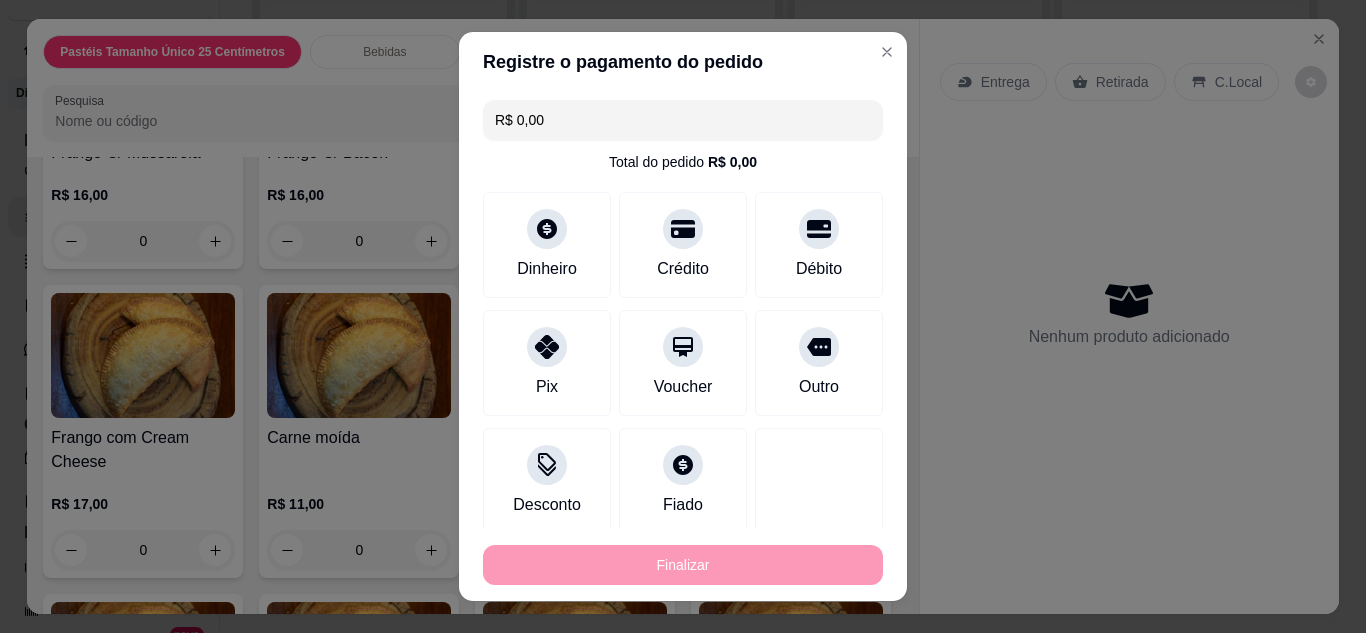 type on "-R$ 10,00" 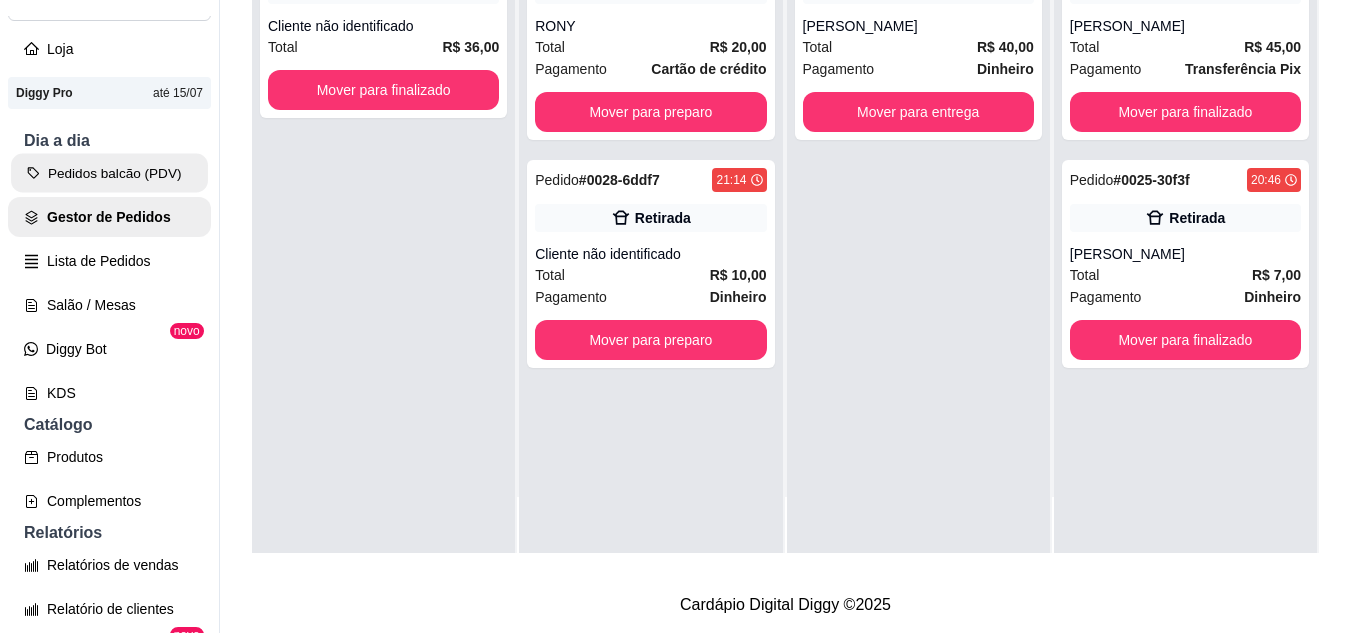 click on "Pedidos balcão (PDV)" at bounding box center [109, 173] 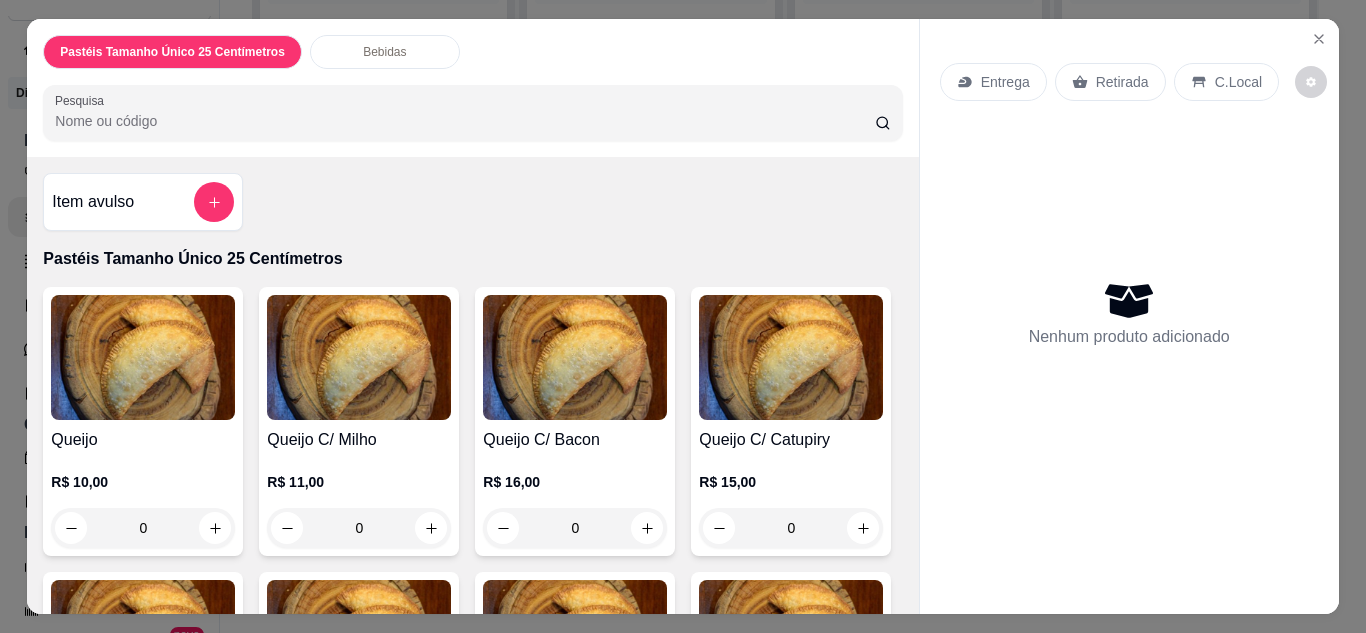 click on "Item avulso" at bounding box center [143, 202] 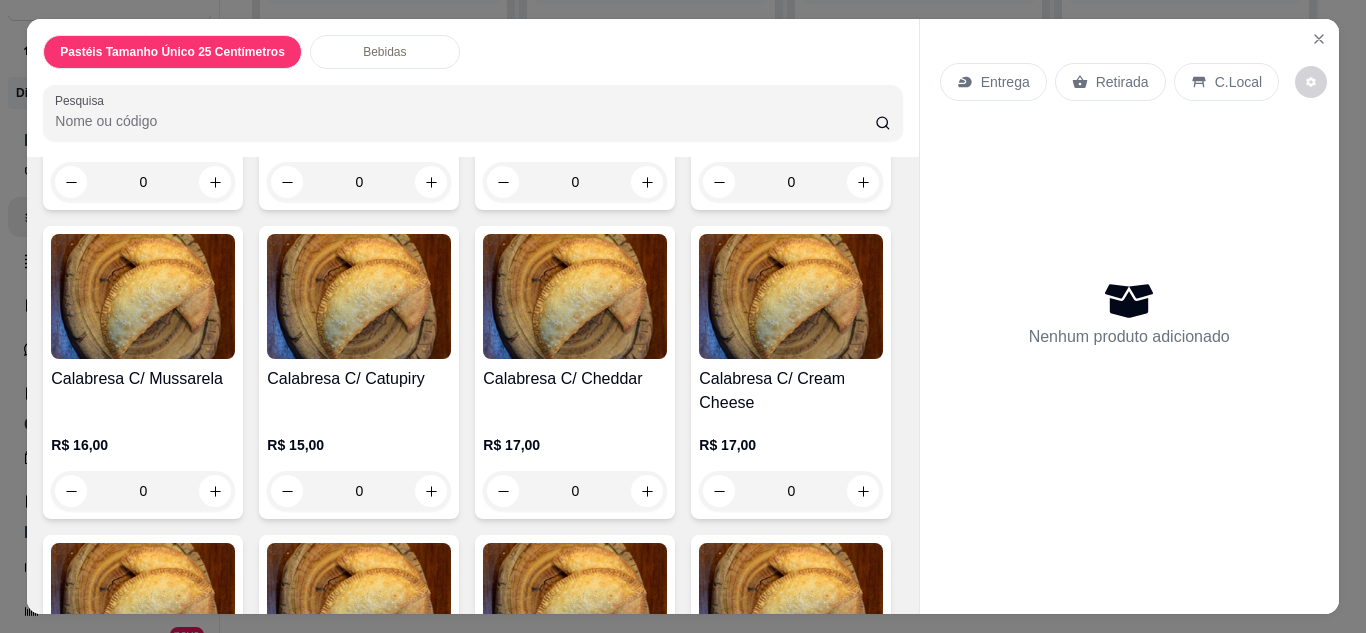 scroll, scrollTop: 640, scrollLeft: 0, axis: vertical 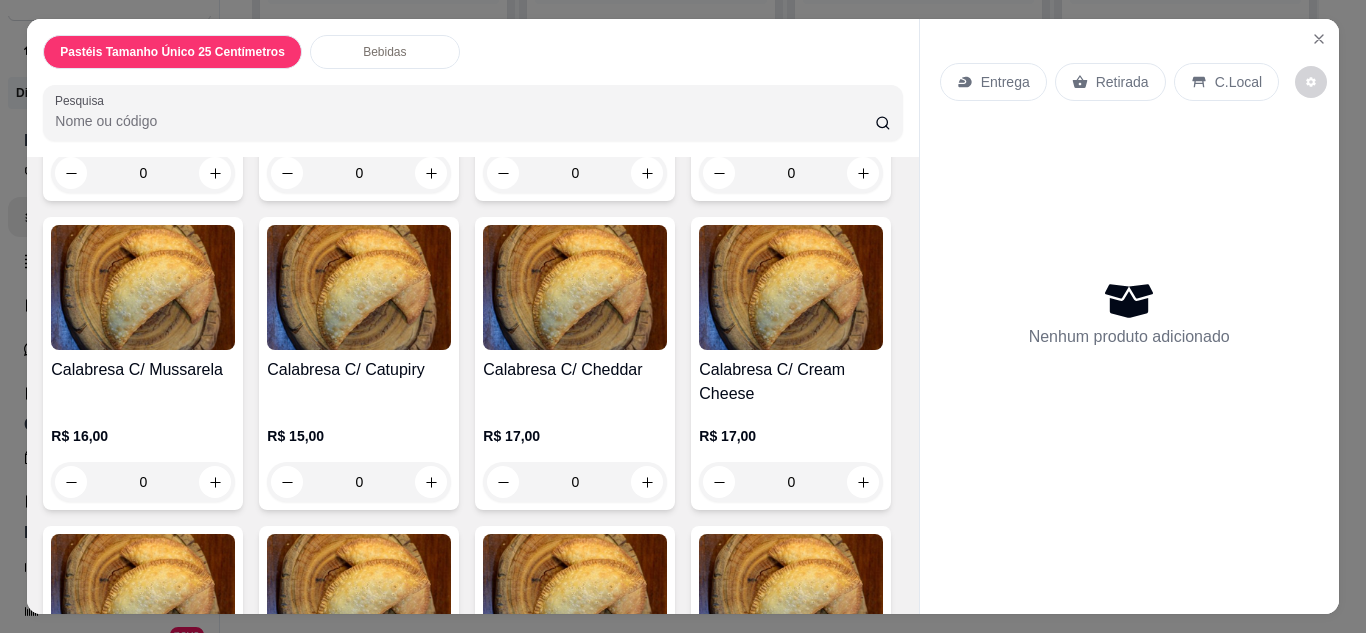 click on "0" at bounding box center [575, 173] 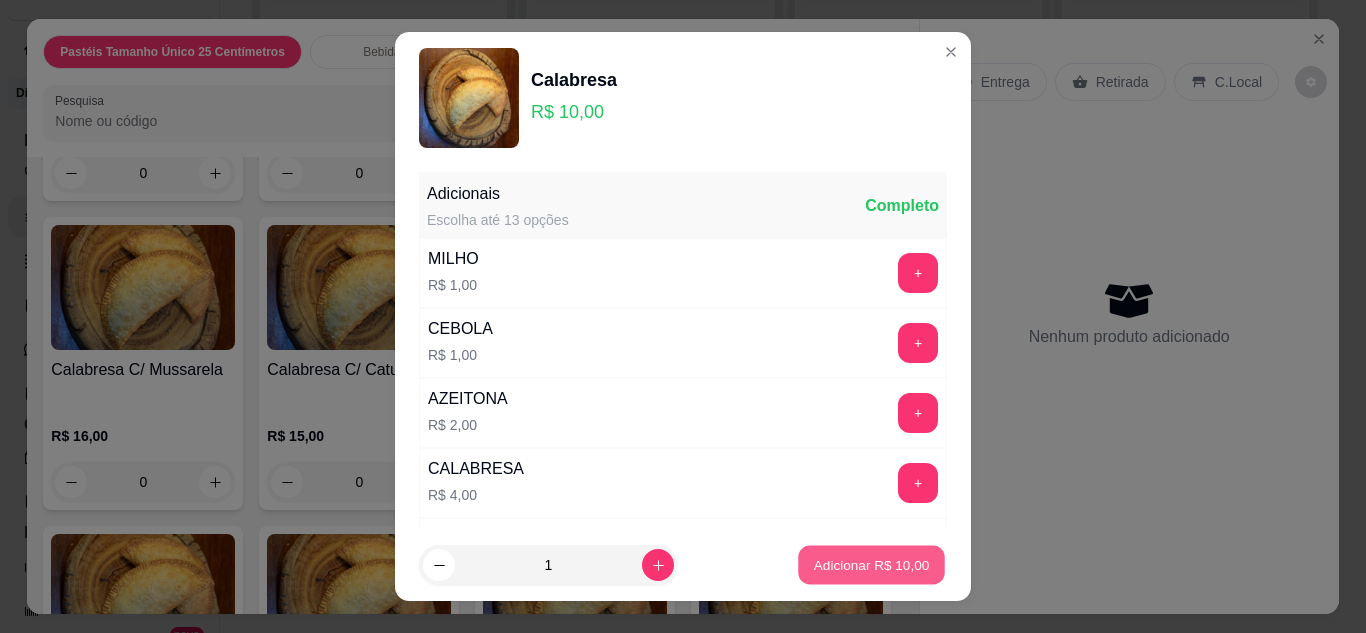 click on "Adicionar   R$ 10,00" at bounding box center [871, 565] 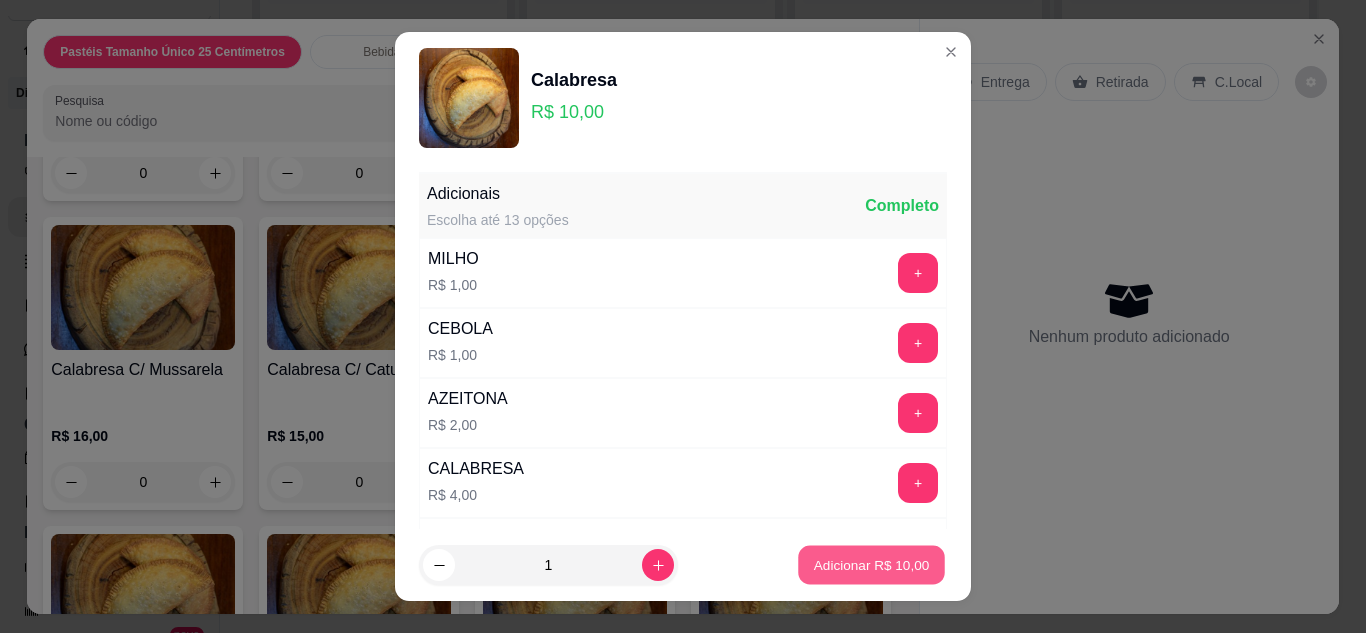 type on "1" 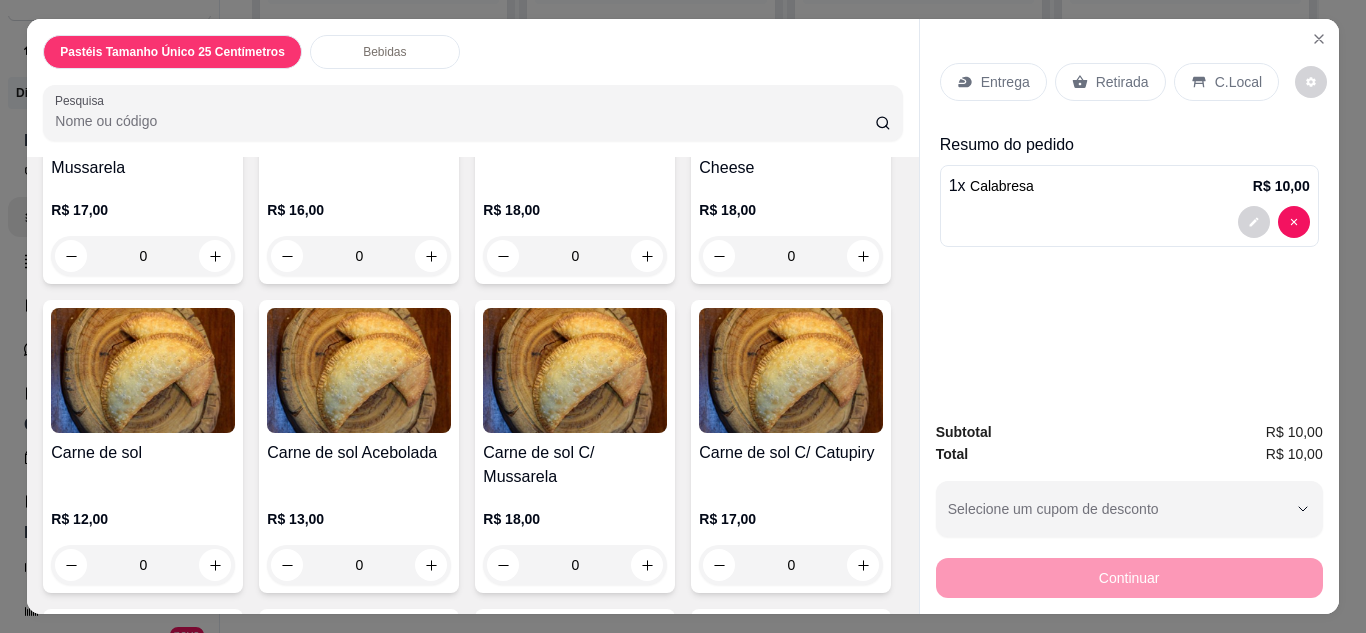 scroll, scrollTop: 2400, scrollLeft: 0, axis: vertical 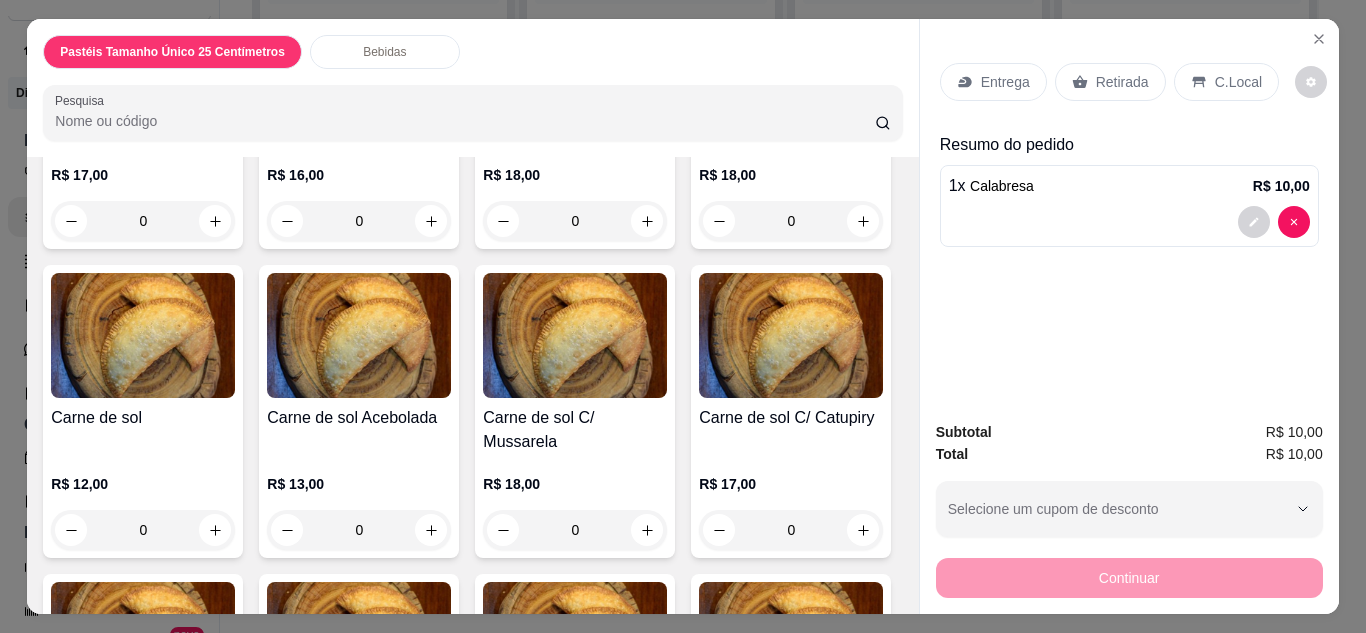 click on "0" at bounding box center (359, -88) 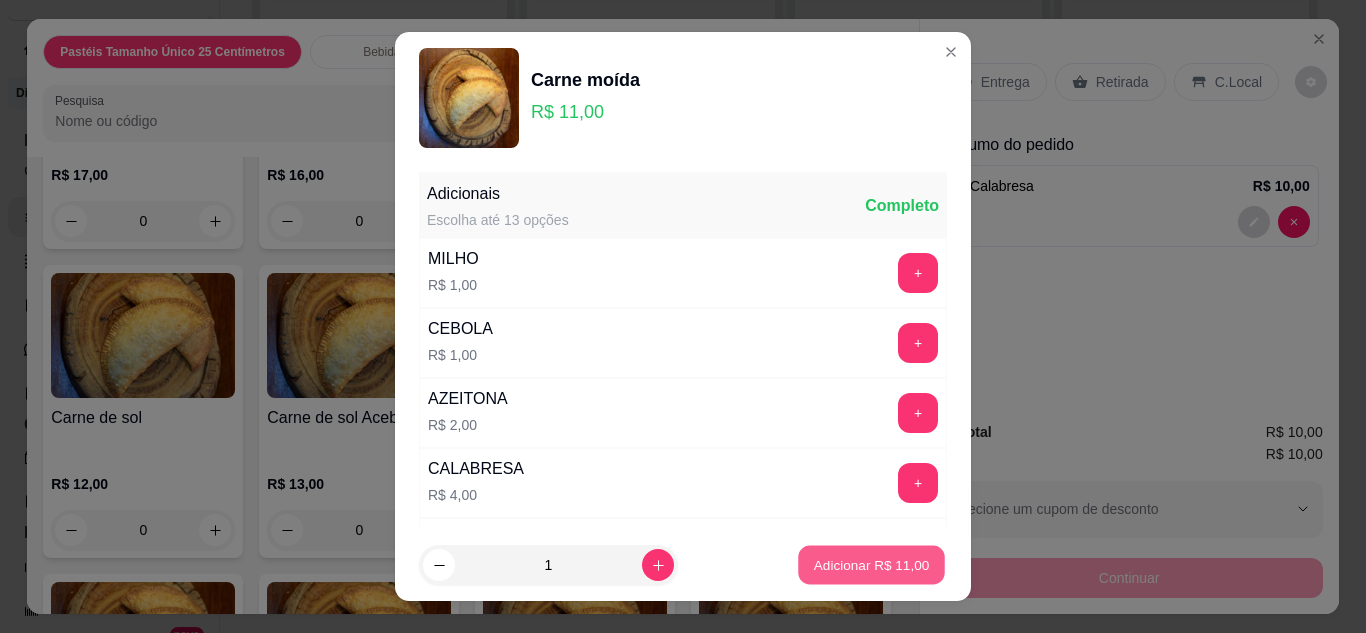 click on "Adicionar   R$ 11,00" at bounding box center (872, 565) 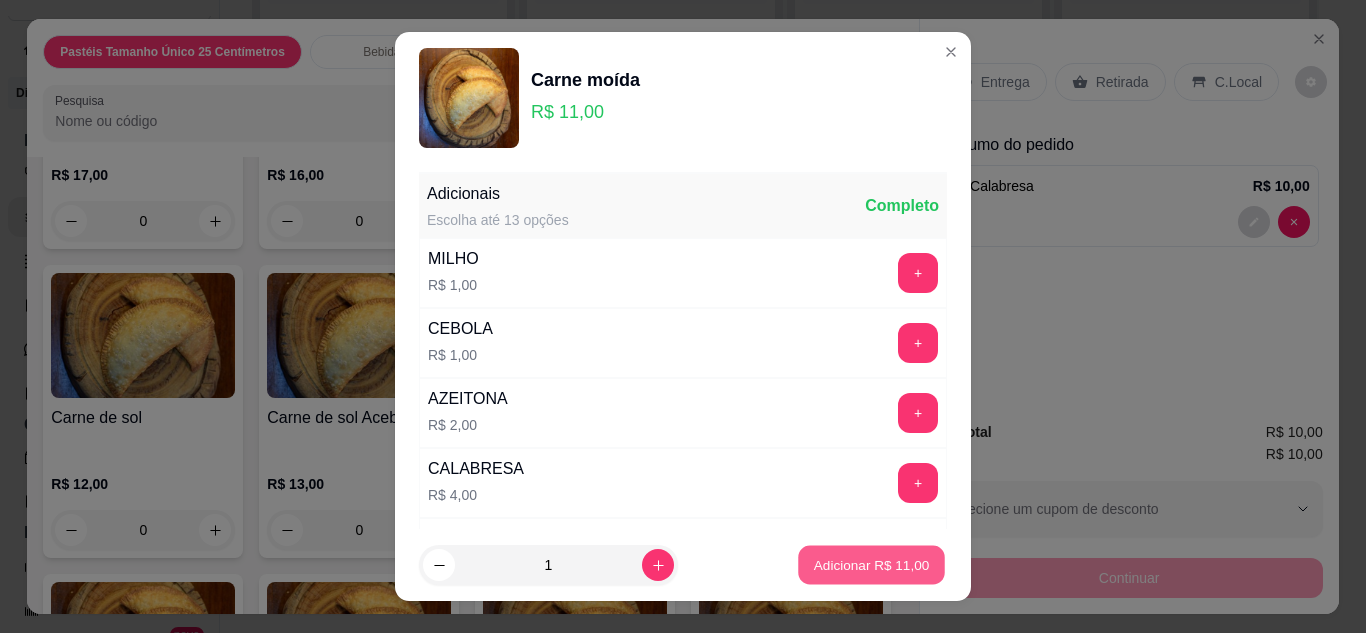 type on "1" 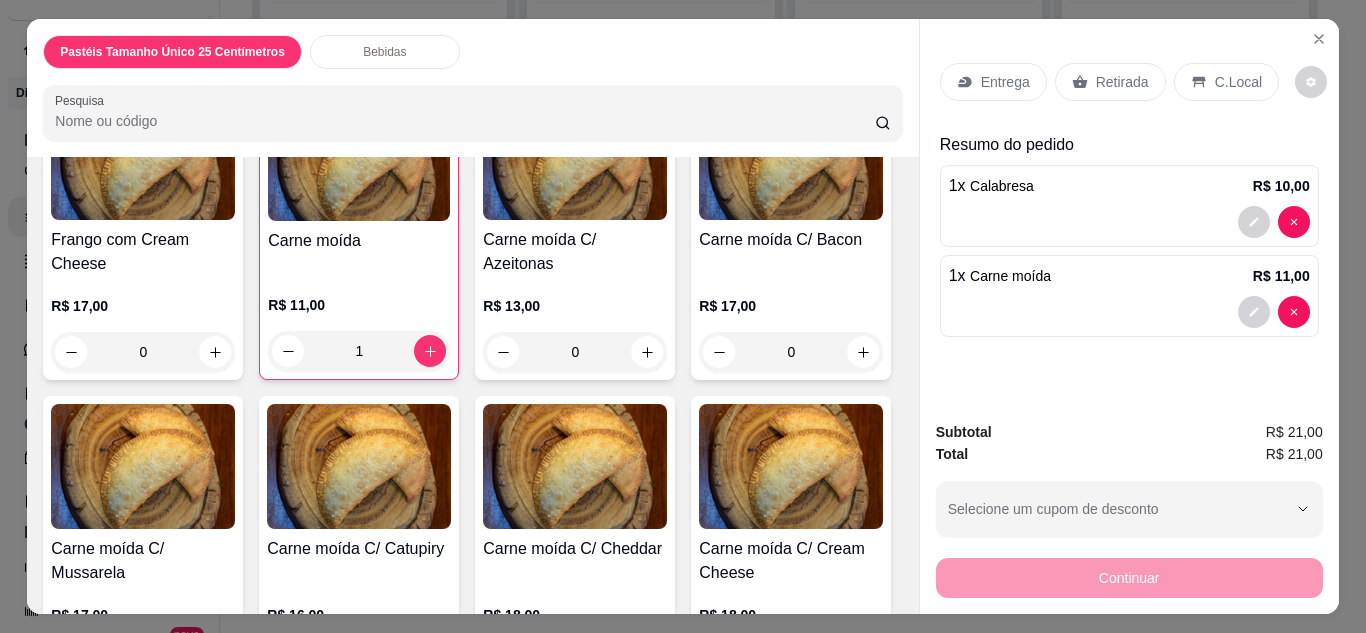 scroll, scrollTop: 1920, scrollLeft: 0, axis: vertical 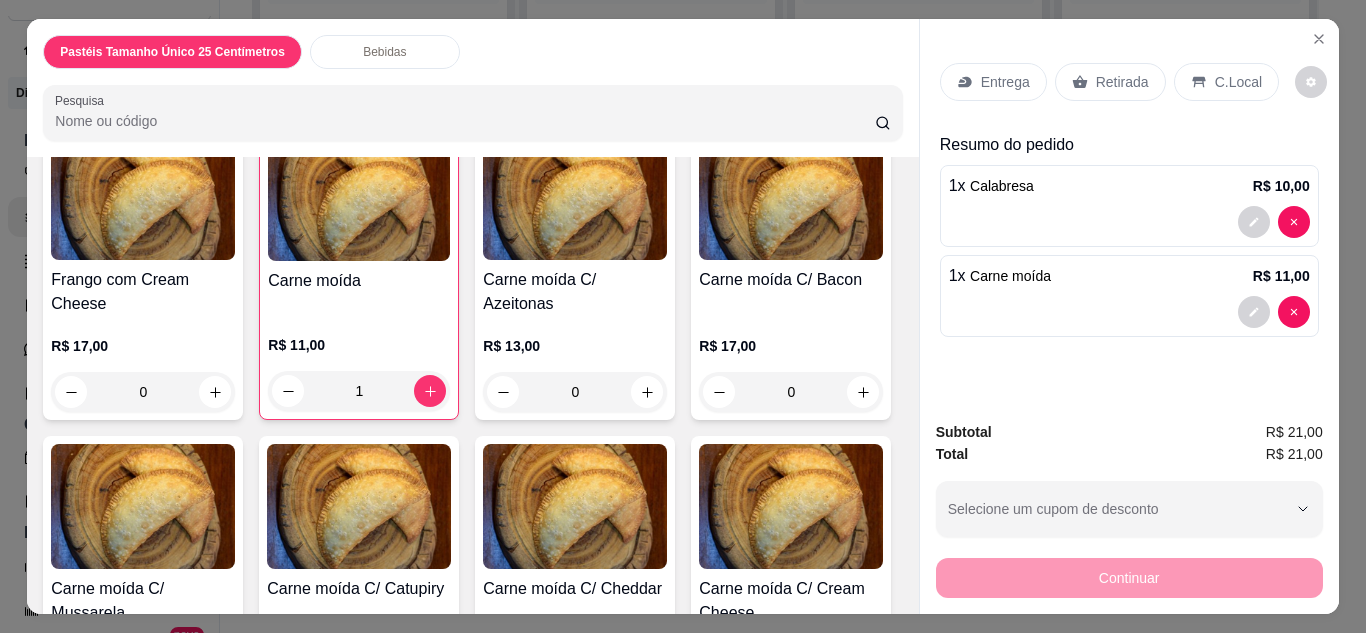 click on "0" at bounding box center [575, -202] 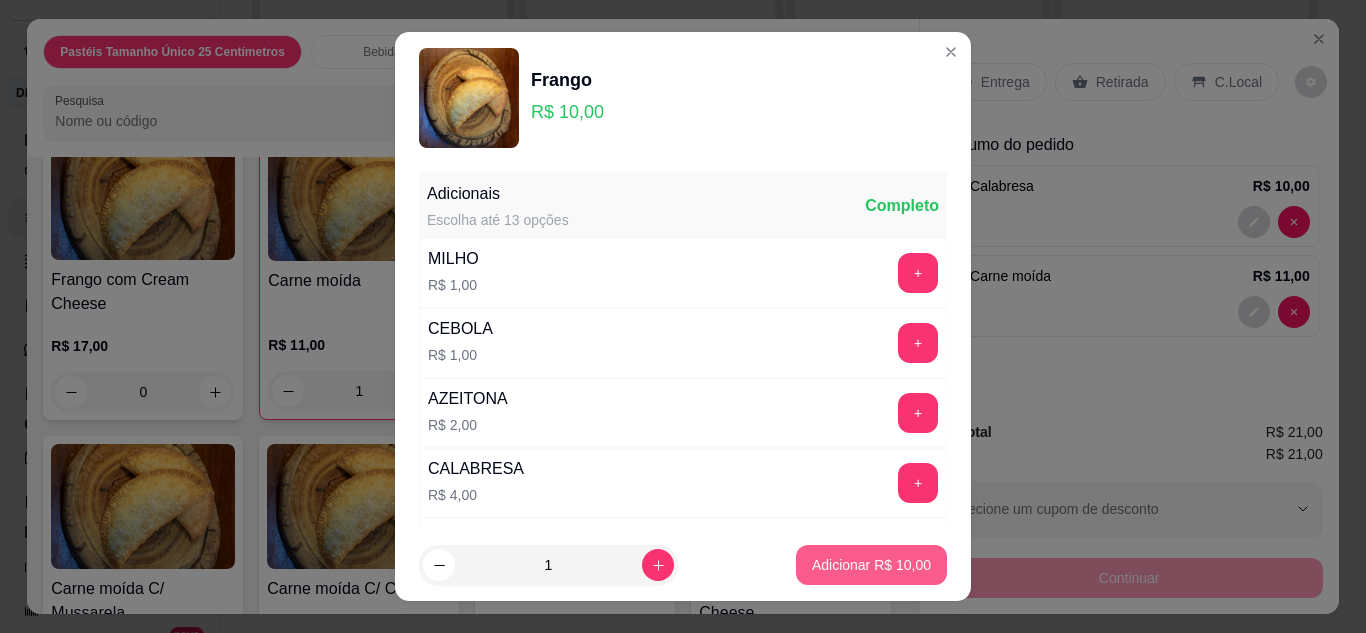 click on "Adicionar   R$ 10,00" at bounding box center [871, 565] 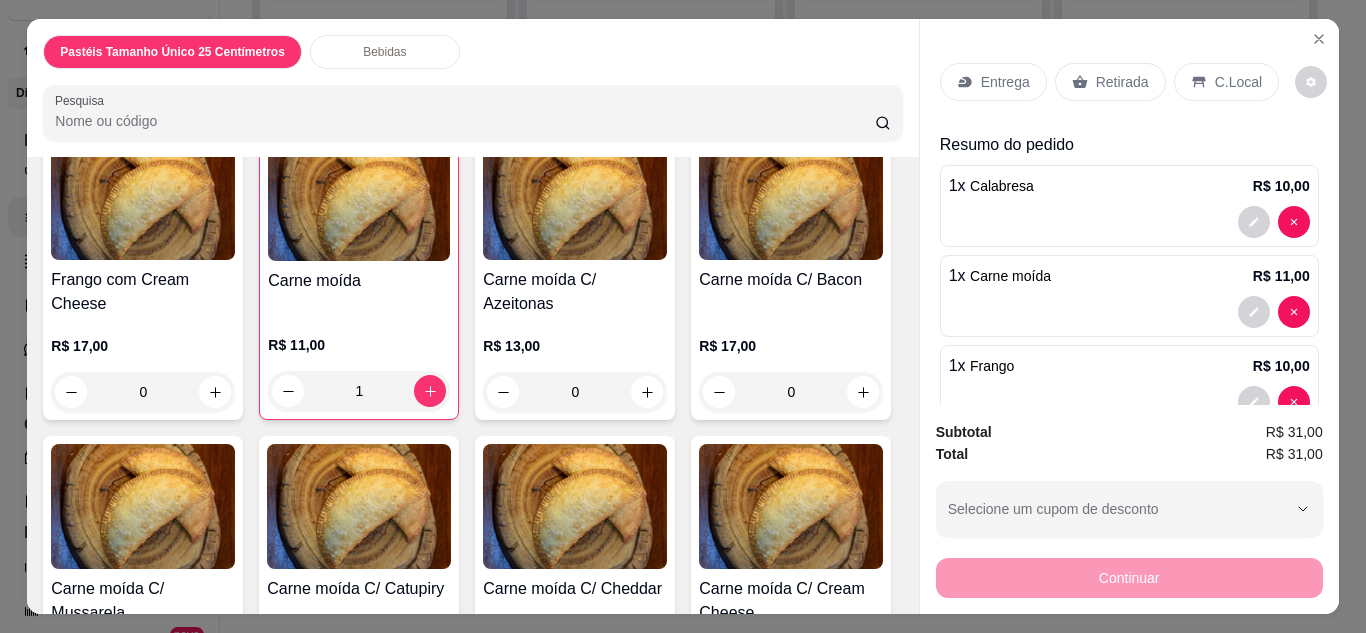 scroll, scrollTop: 1921, scrollLeft: 0, axis: vertical 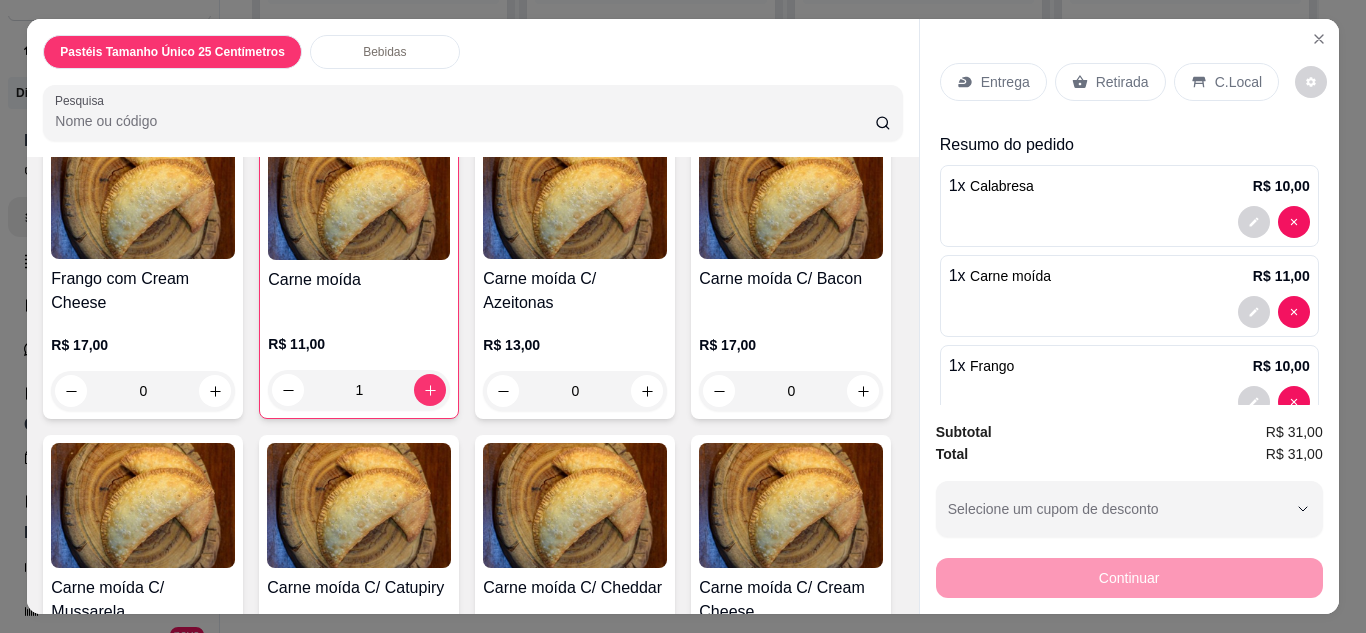 click on "Bebidas" at bounding box center (384, 52) 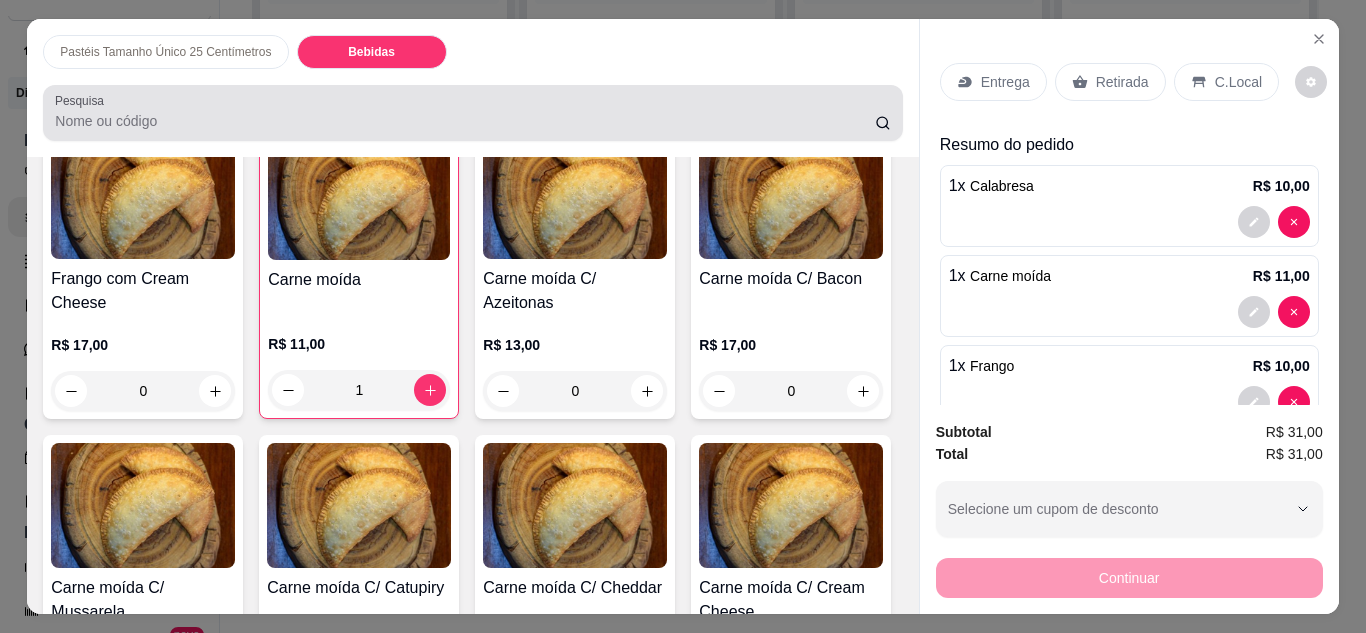 scroll, scrollTop: 4551, scrollLeft: 0, axis: vertical 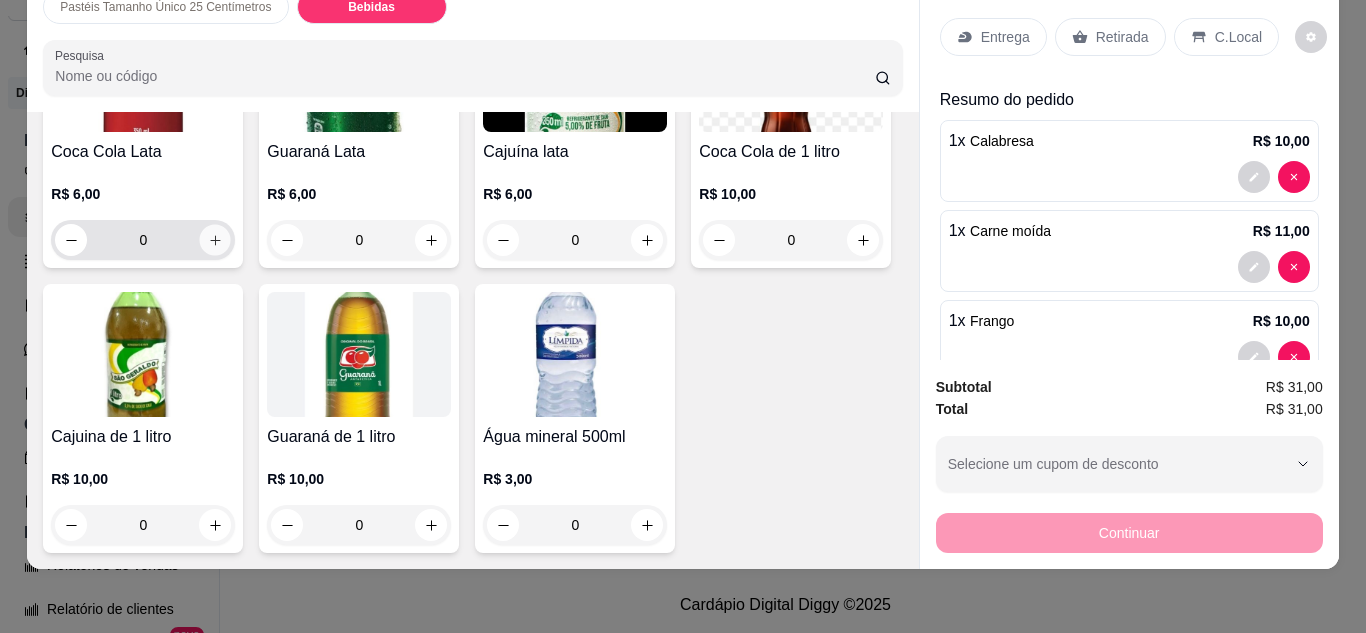 click 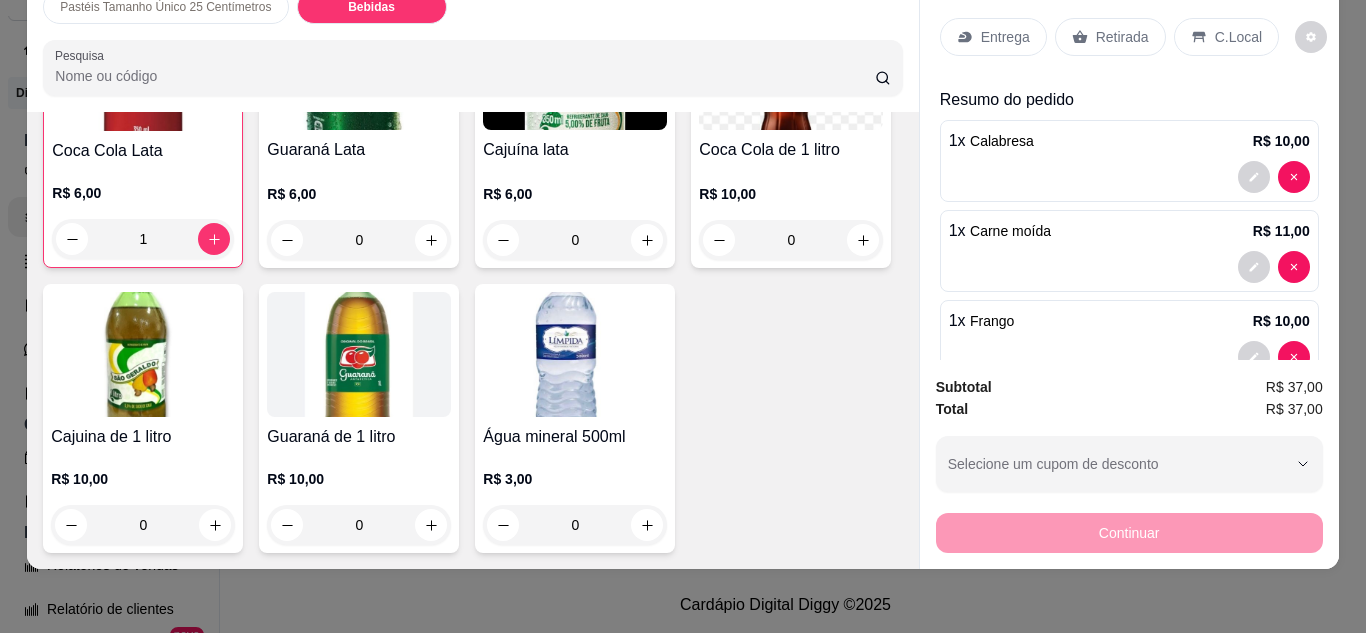 click on "Entrega" at bounding box center (993, 37) 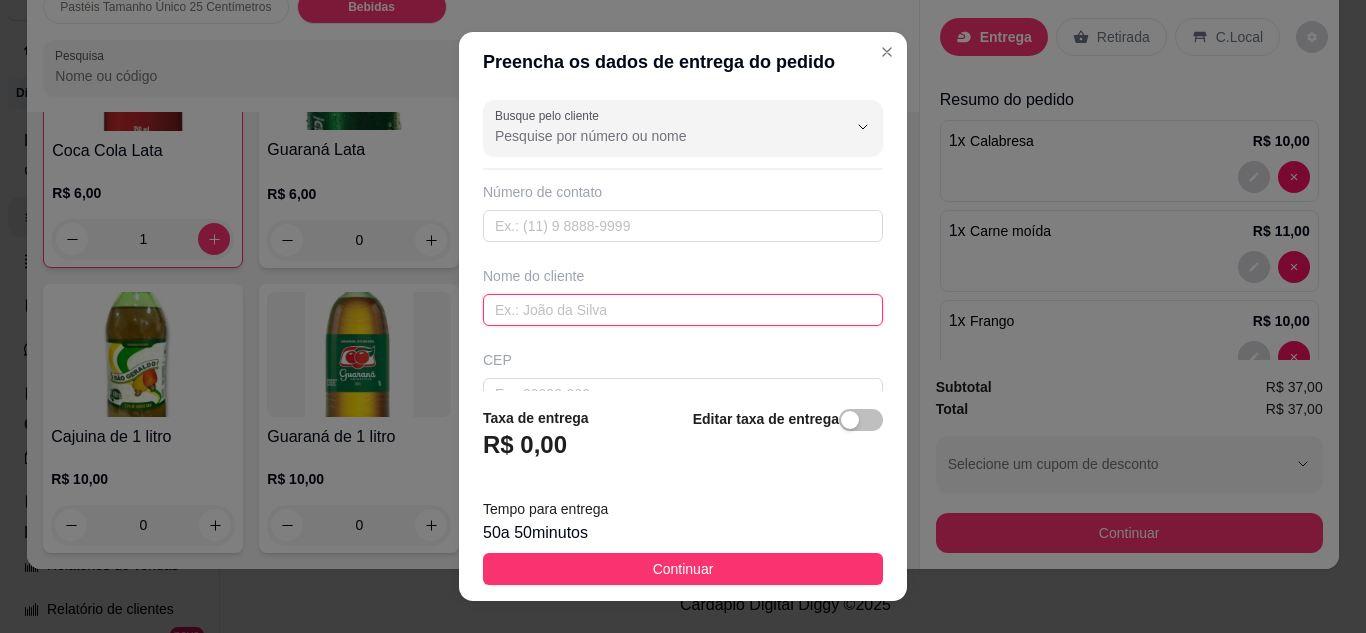 click at bounding box center (683, 310) 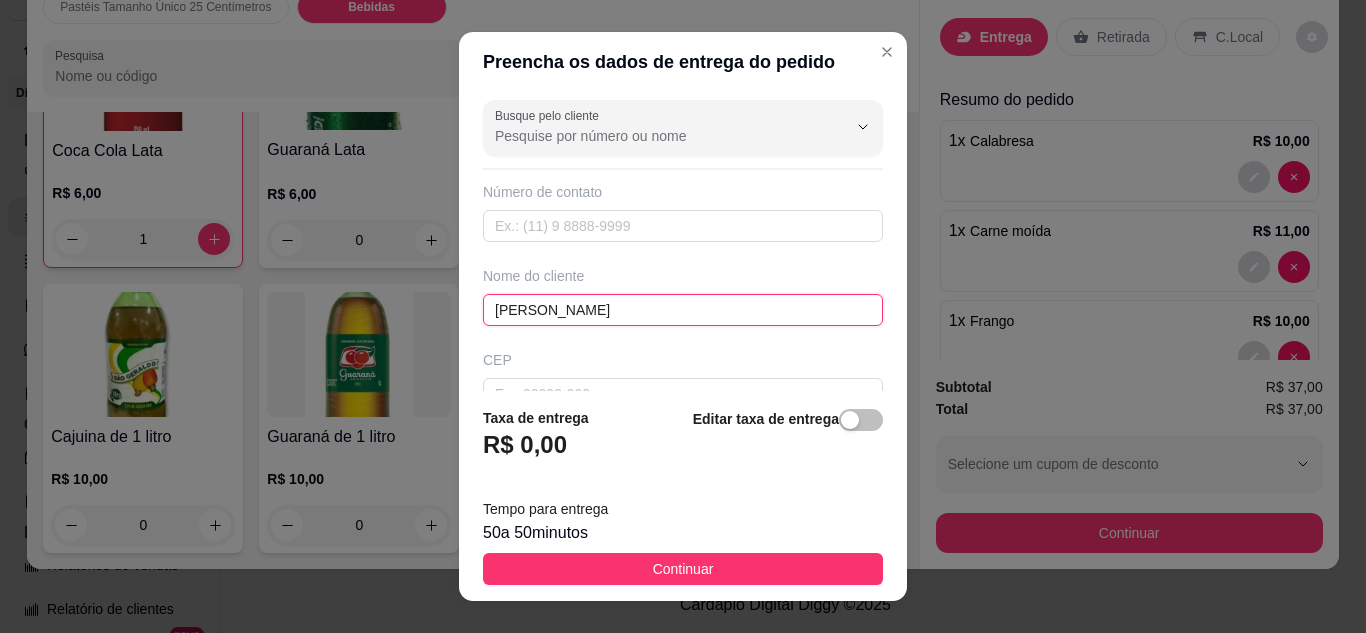 type on "[PERSON_NAME]" 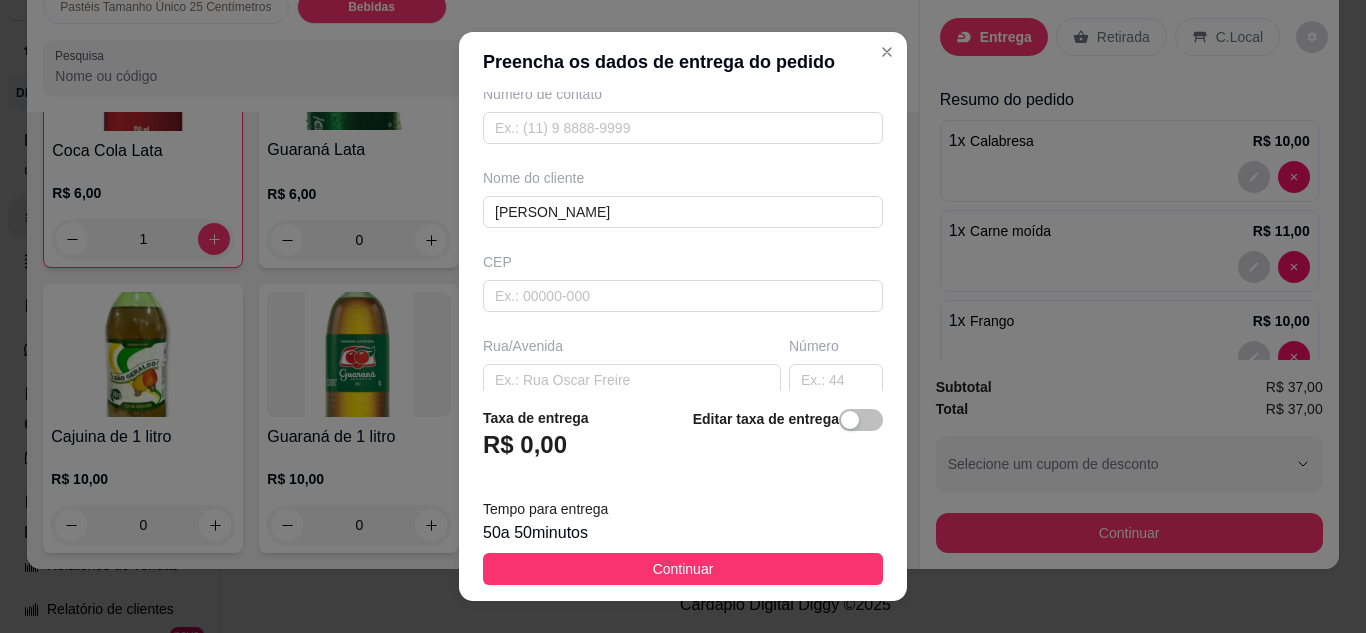 scroll, scrollTop: 120, scrollLeft: 0, axis: vertical 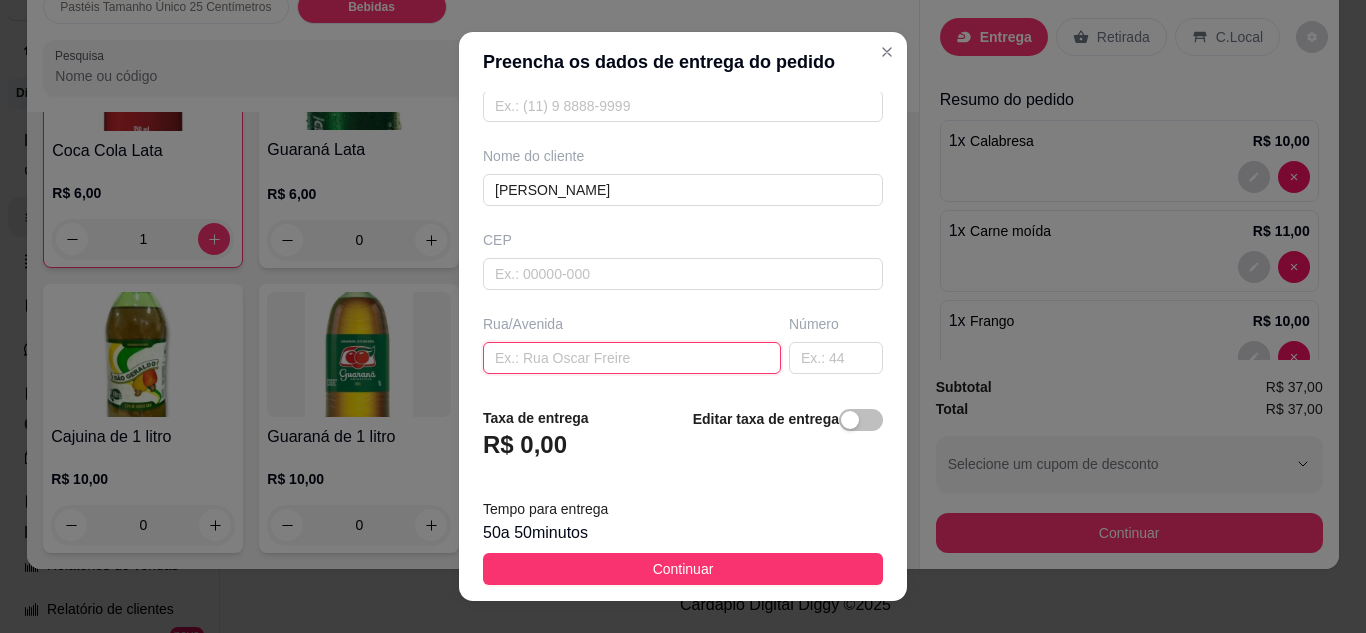 click at bounding box center [632, 358] 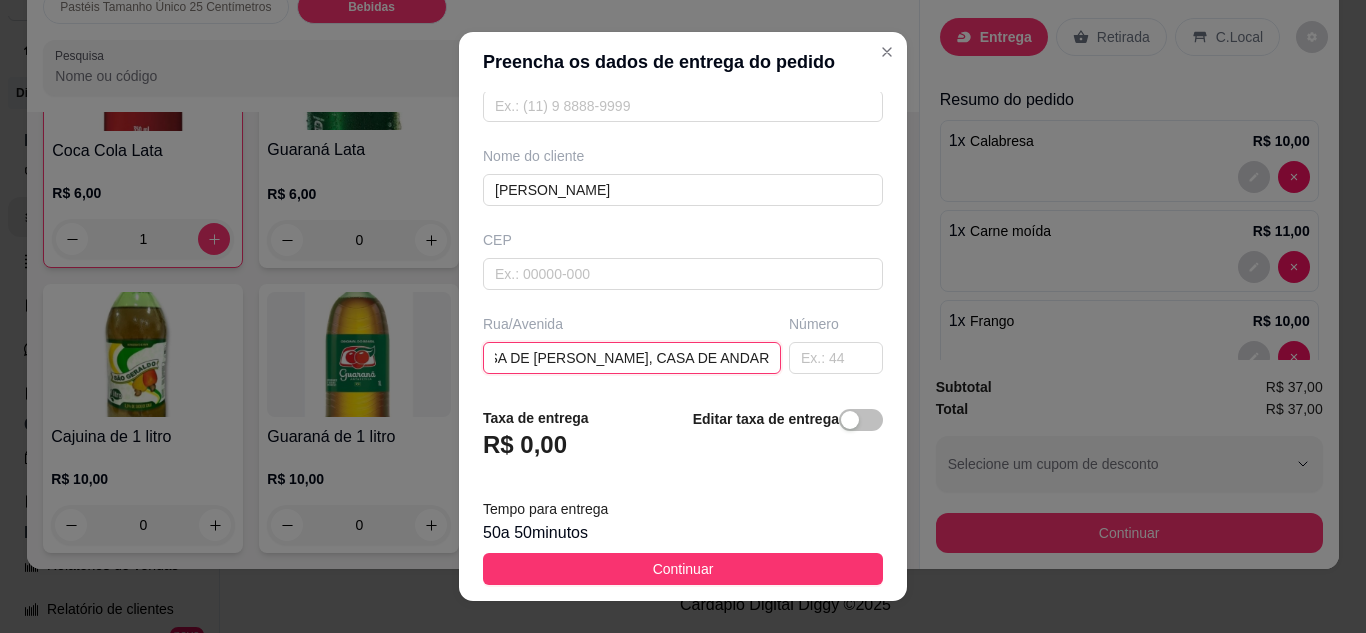 scroll, scrollTop: 0, scrollLeft: 140, axis: horizontal 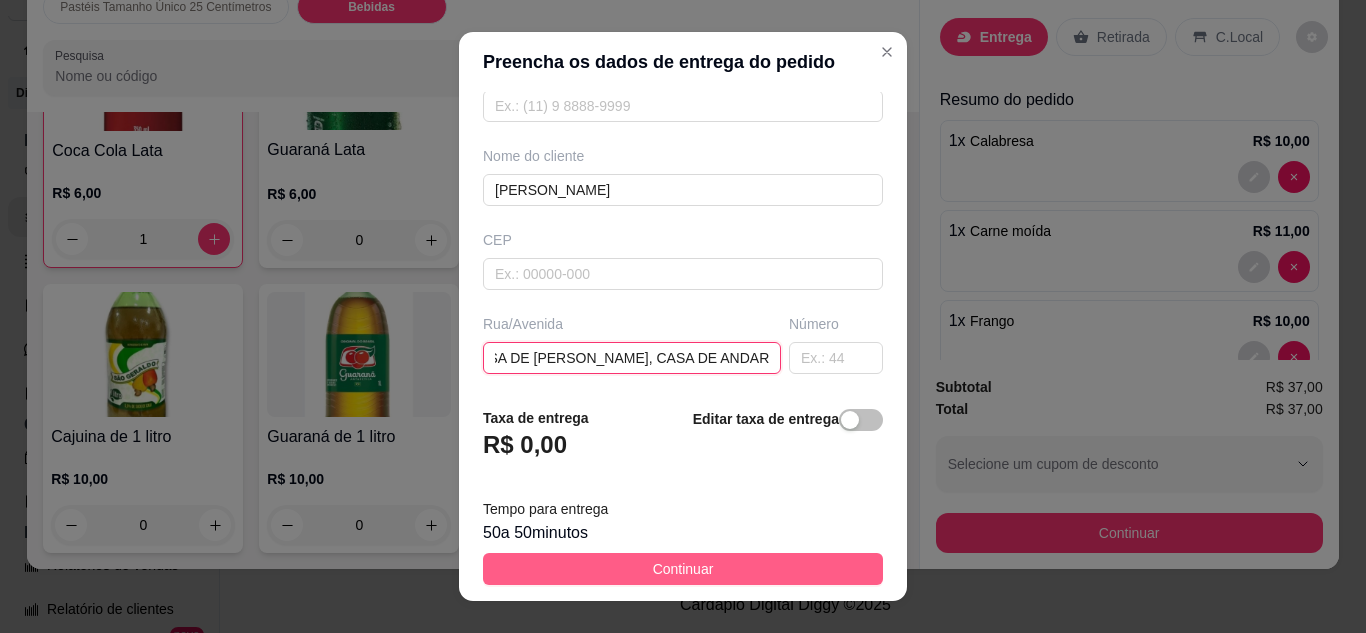 type on "RABO DA GATA, CASA DE [PERSON_NAME], CASA DE ANDAR" 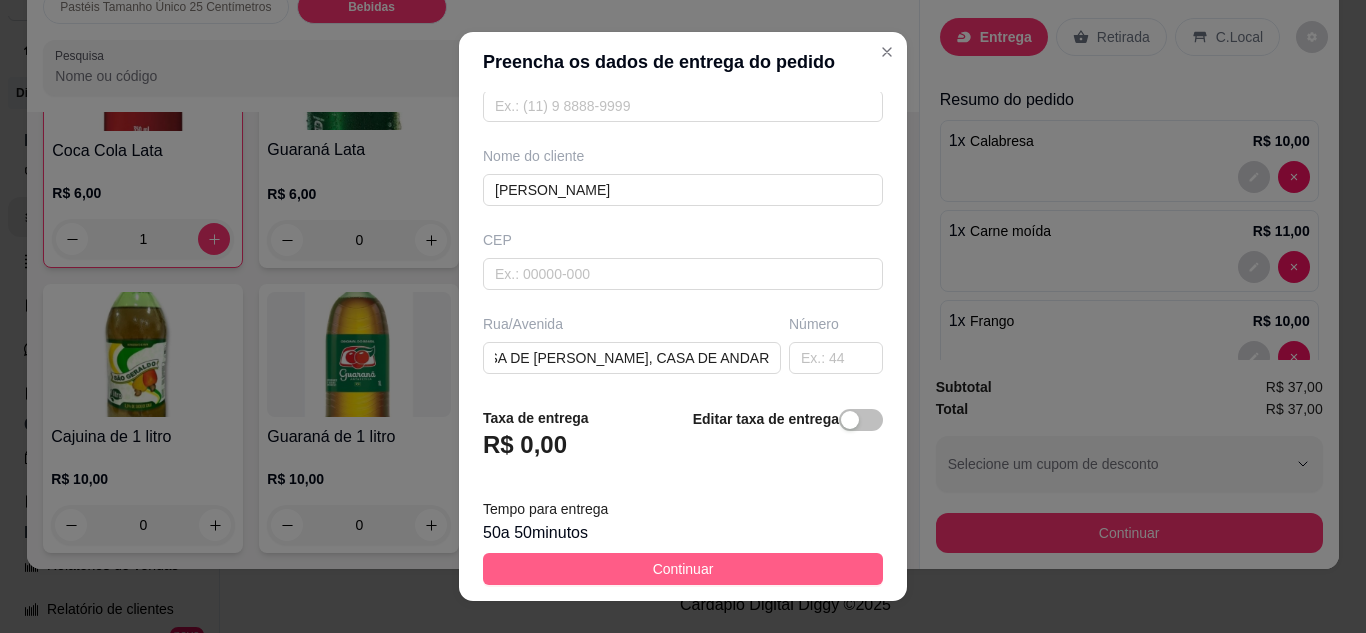 scroll, scrollTop: 0, scrollLeft: 0, axis: both 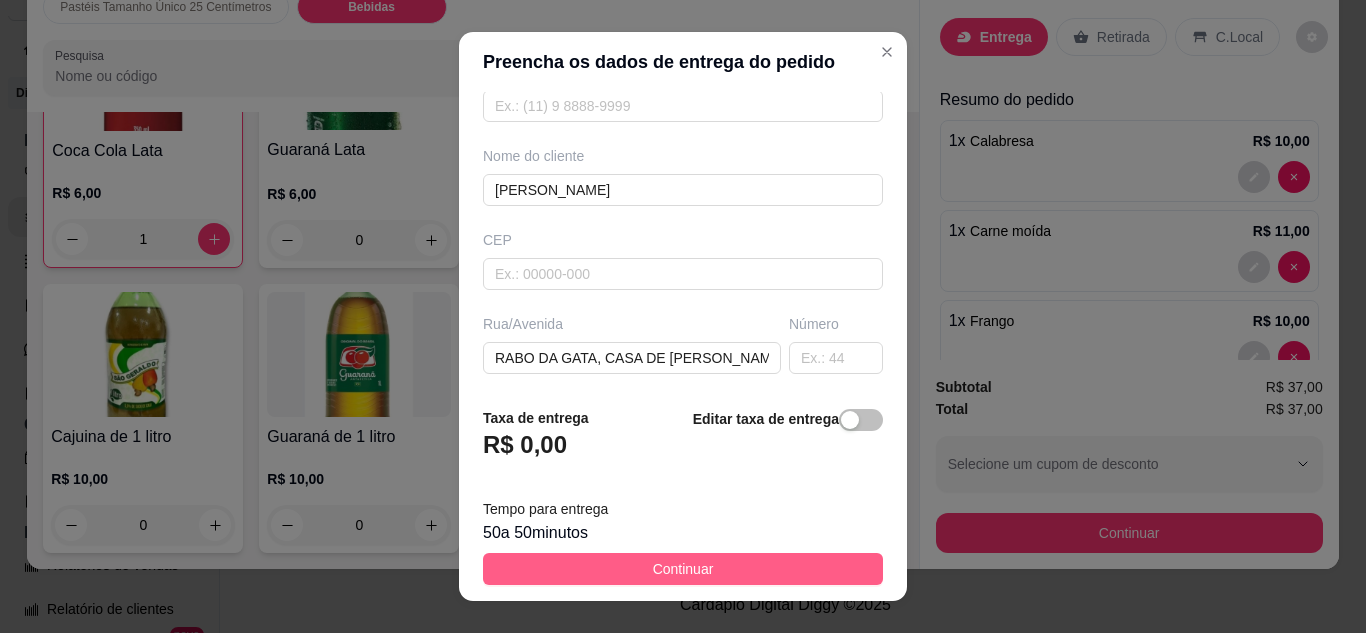 click on "Continuar" at bounding box center (683, 569) 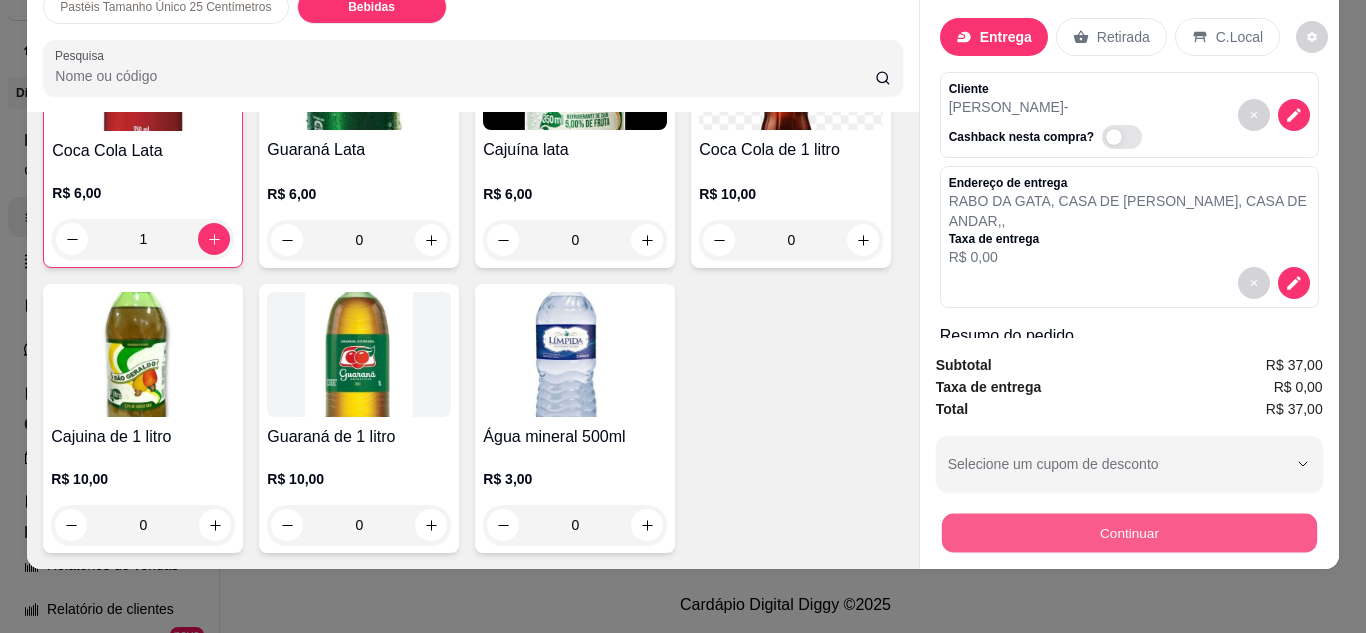 click on "Continuar" at bounding box center [1128, 533] 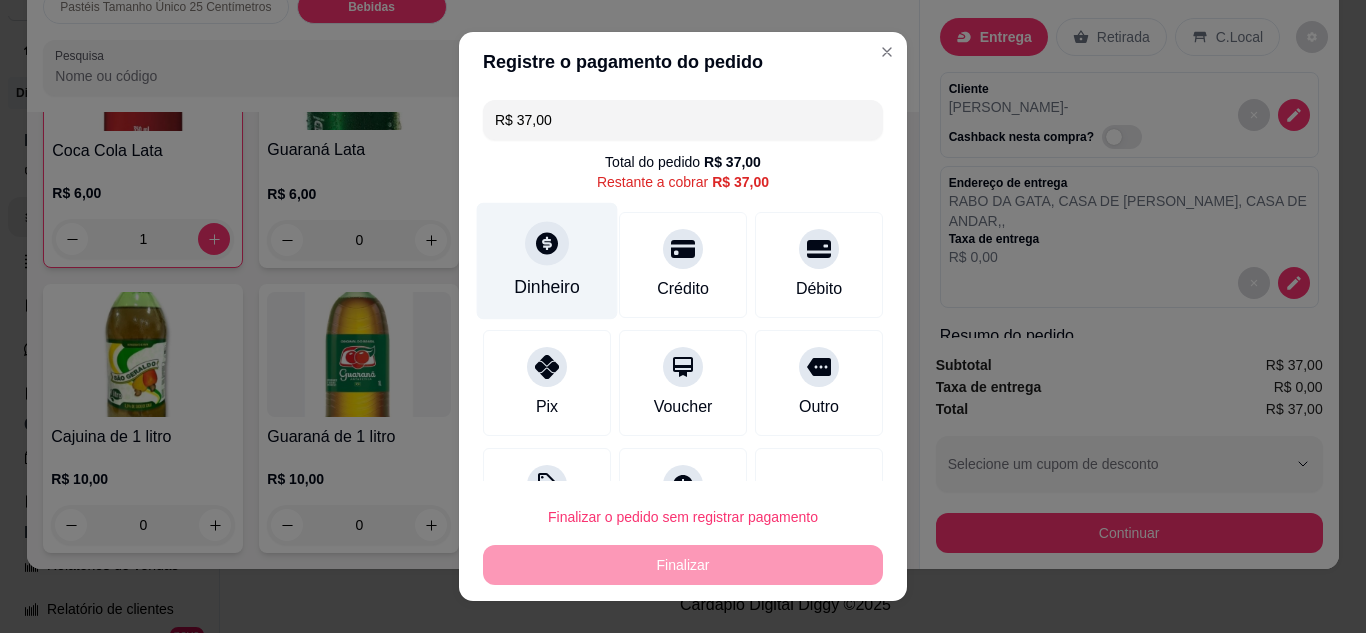 click on "Dinheiro" at bounding box center [547, 260] 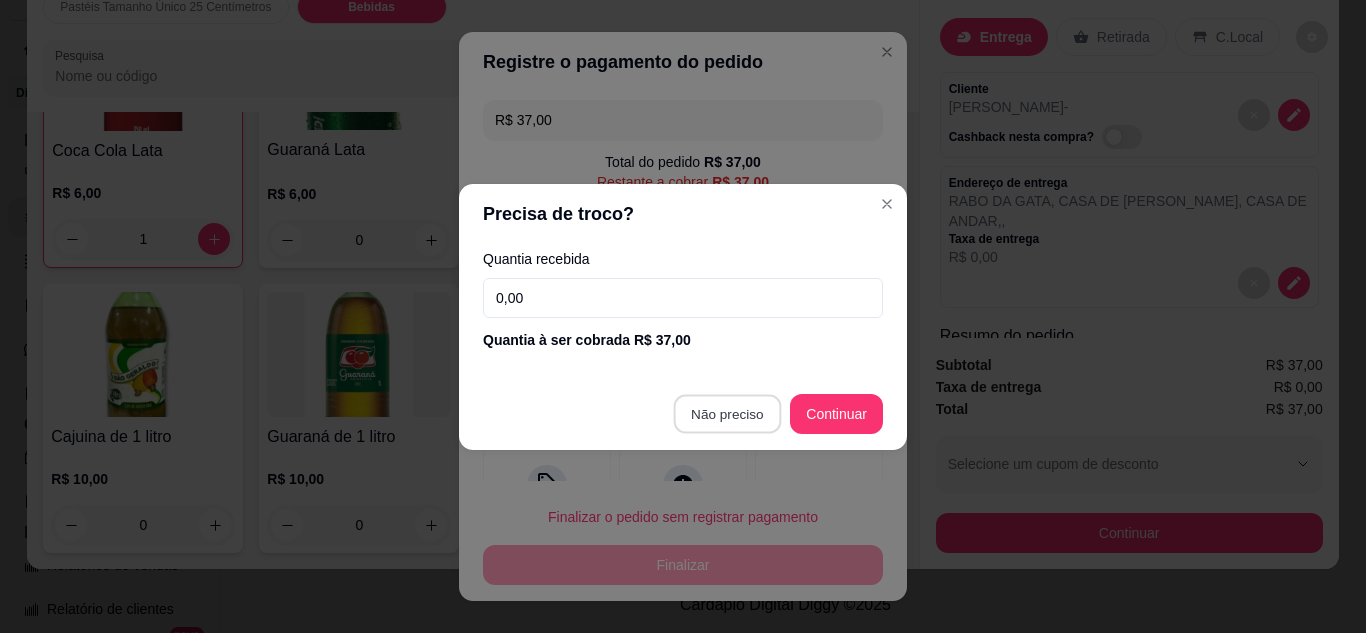 type on "R$ 0,00" 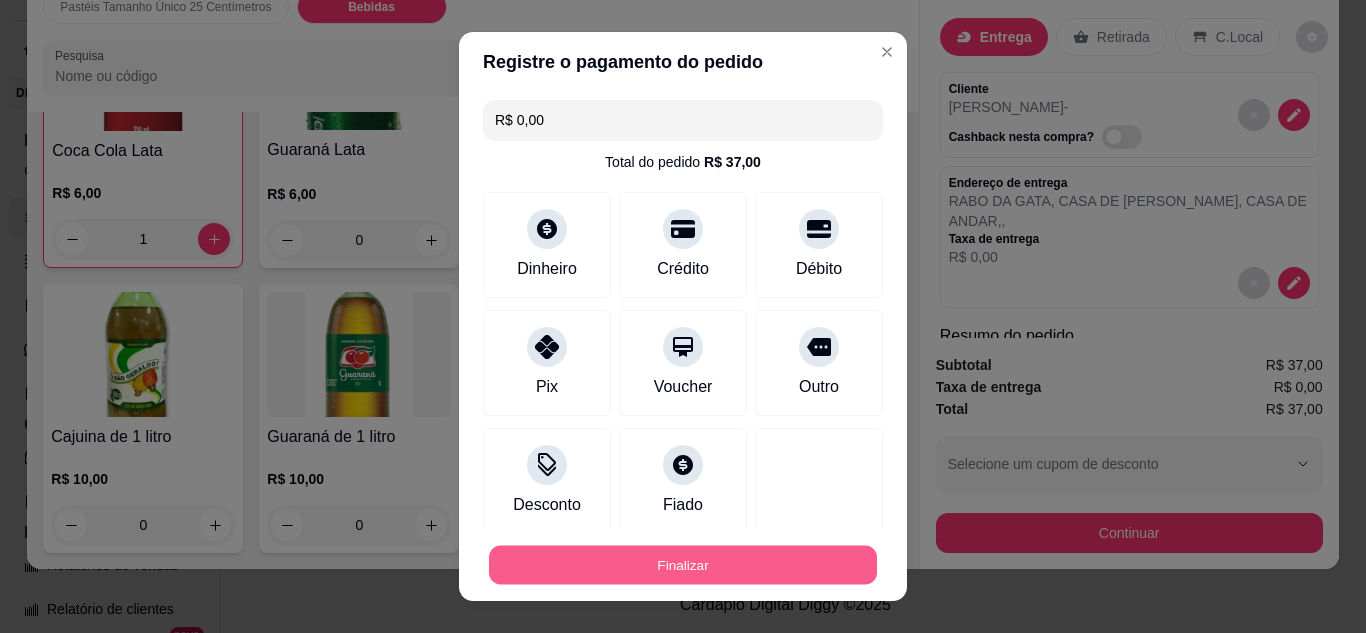 click on "Finalizar" at bounding box center [683, 565] 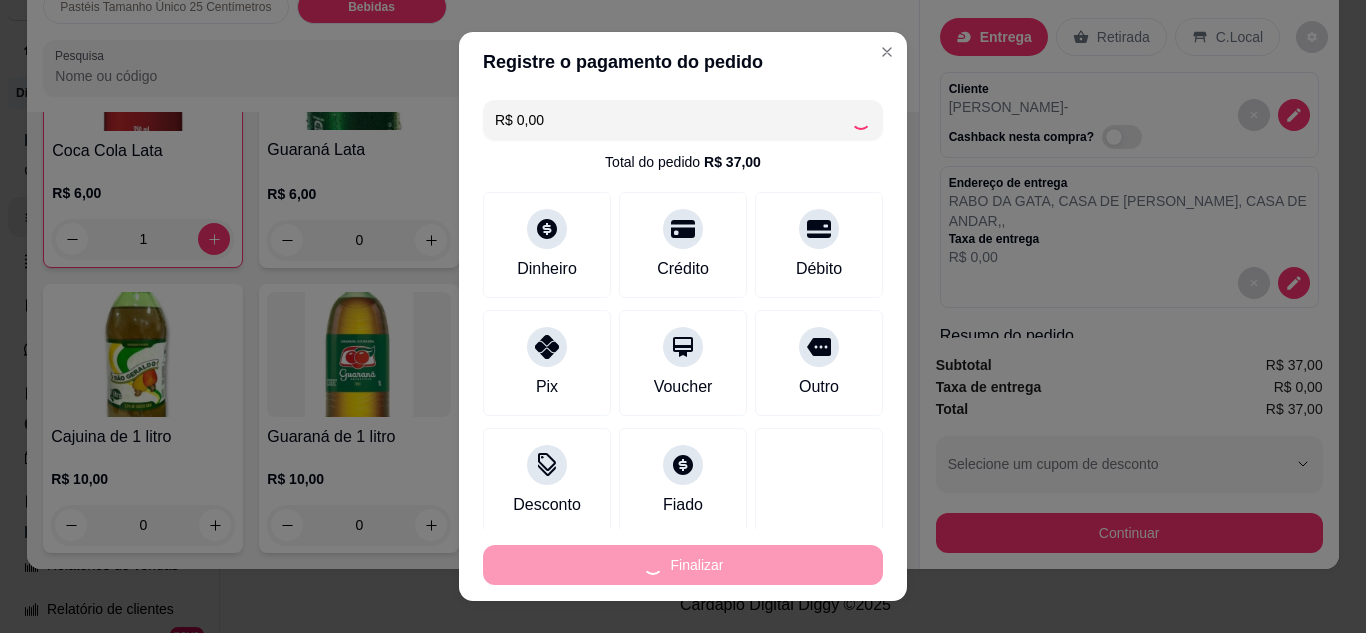 type on "0" 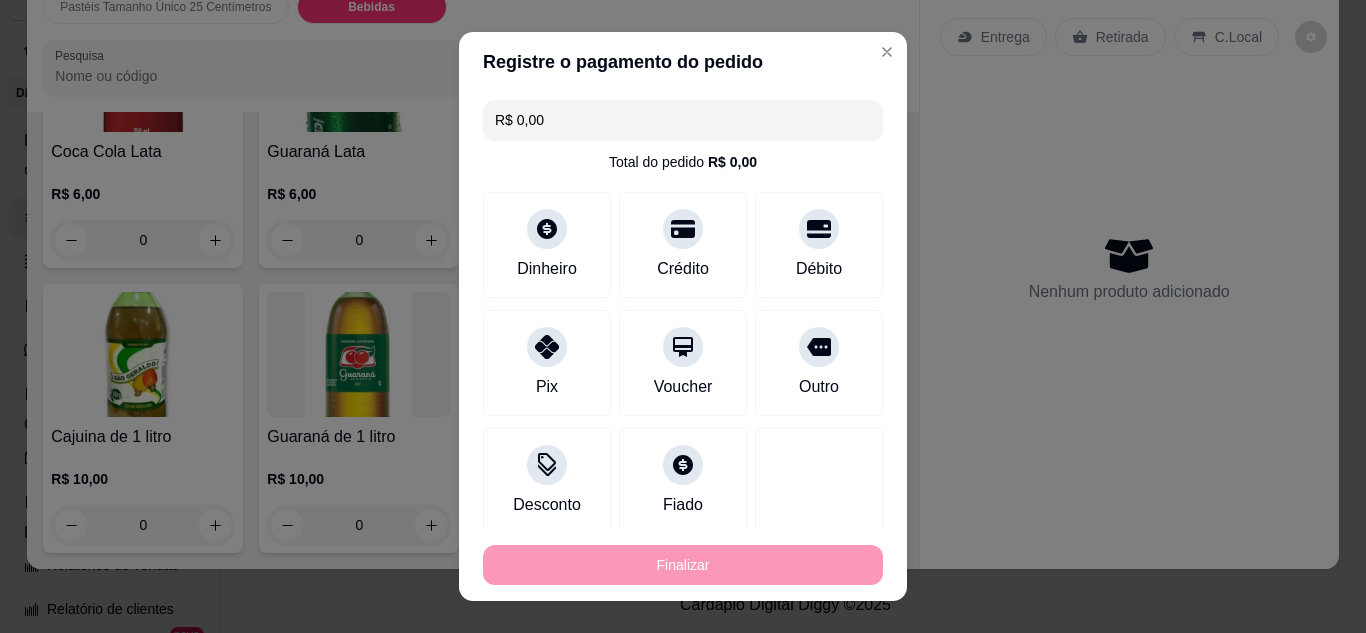 type on "-R$ 37,00" 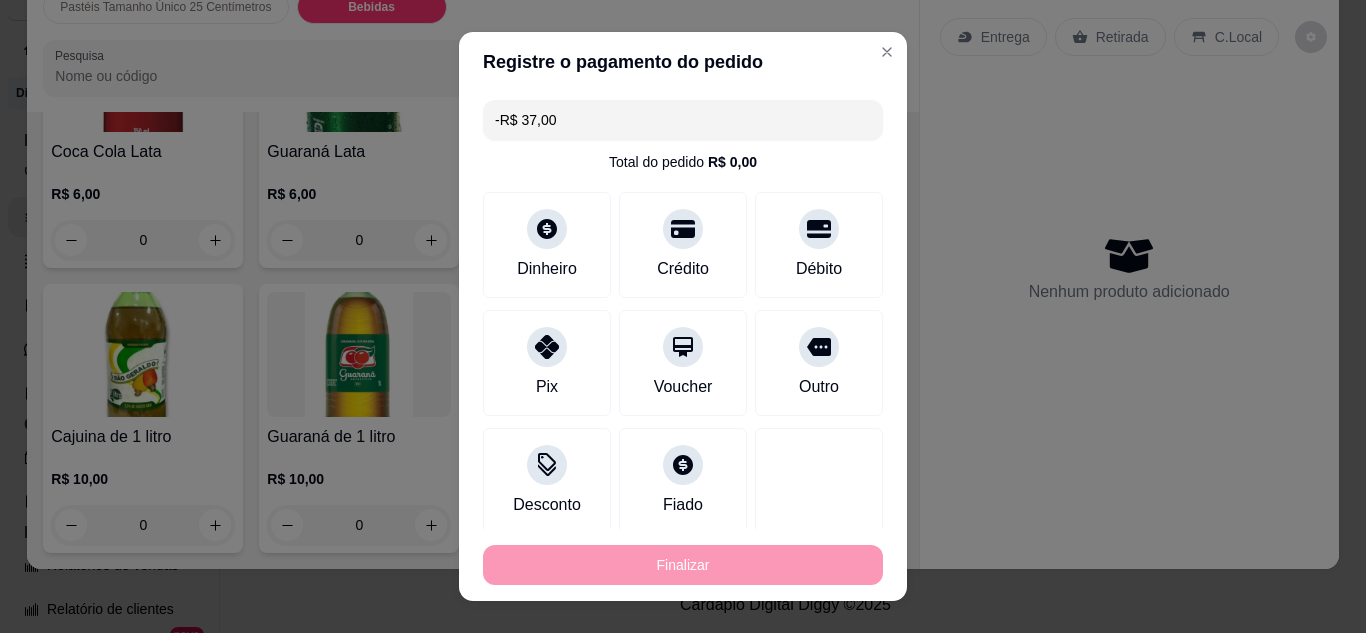 scroll, scrollTop: 4549, scrollLeft: 0, axis: vertical 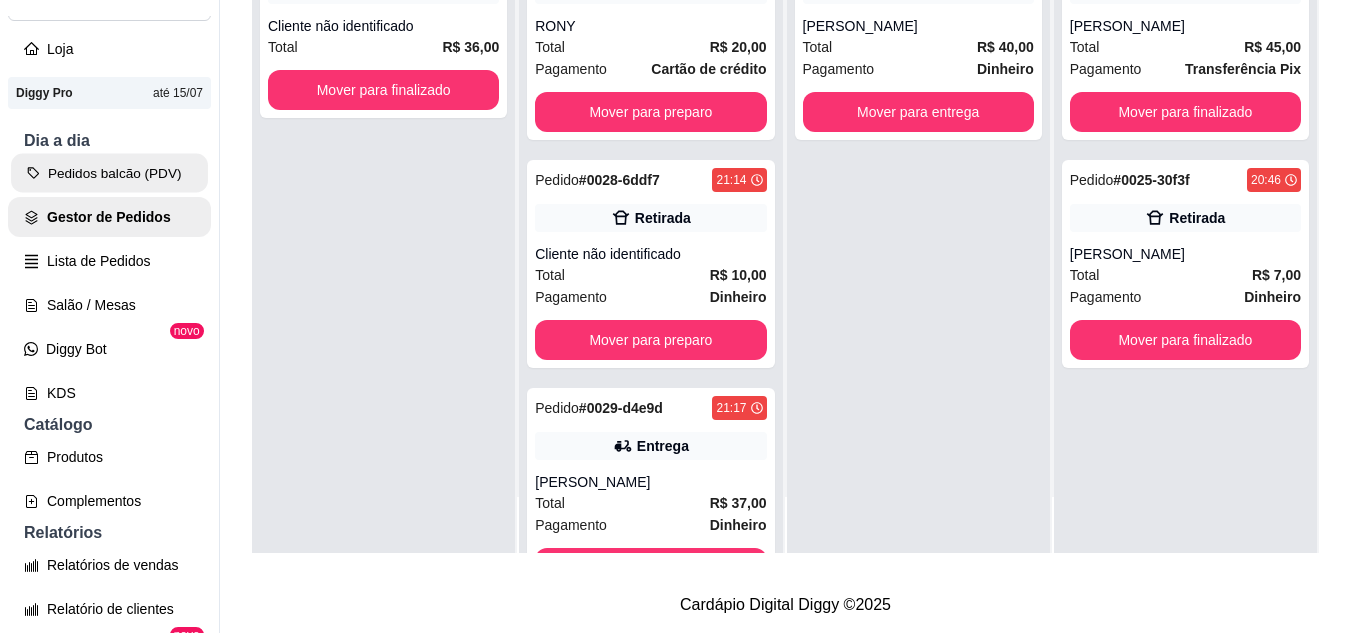 click on "Pedidos balcão (PDV)" at bounding box center [109, 173] 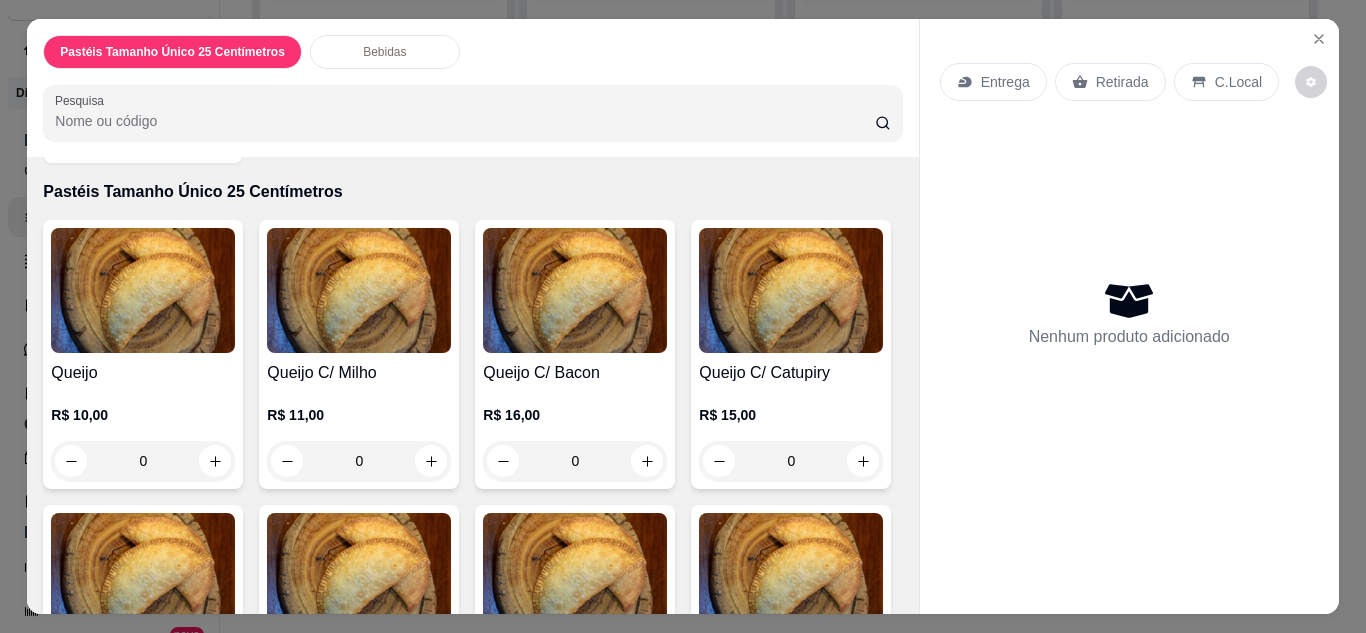 scroll, scrollTop: 80, scrollLeft: 0, axis: vertical 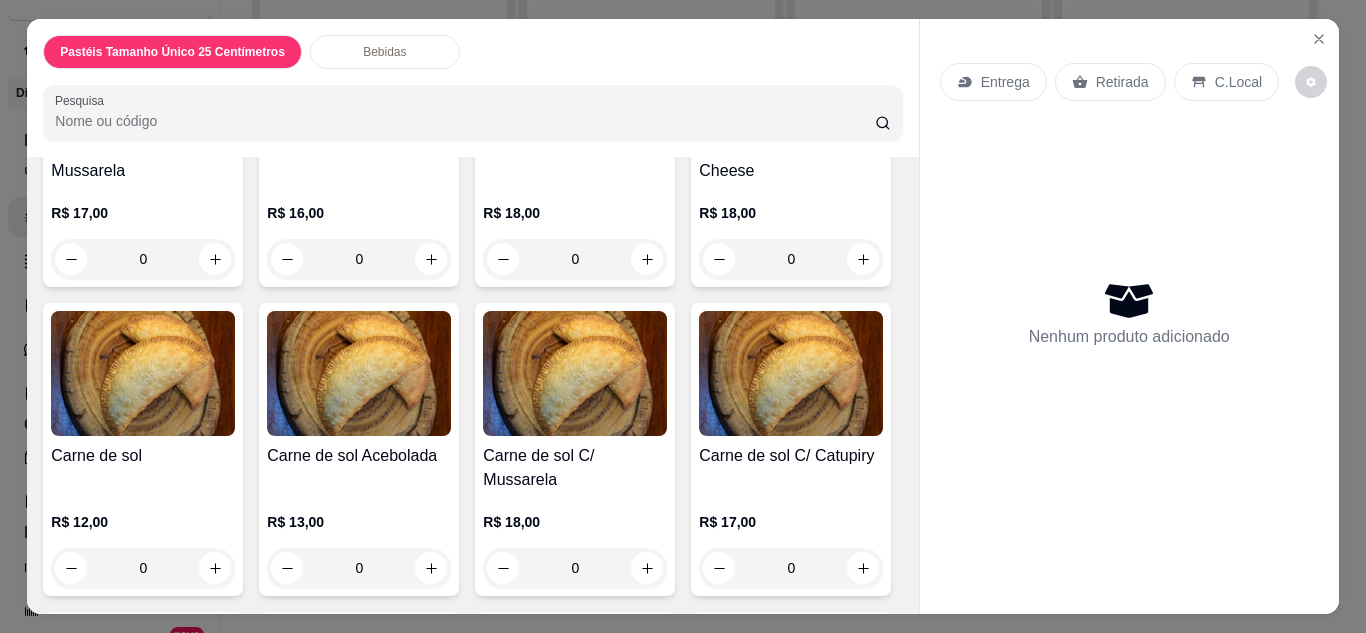 click on "0" at bounding box center [359, -50] 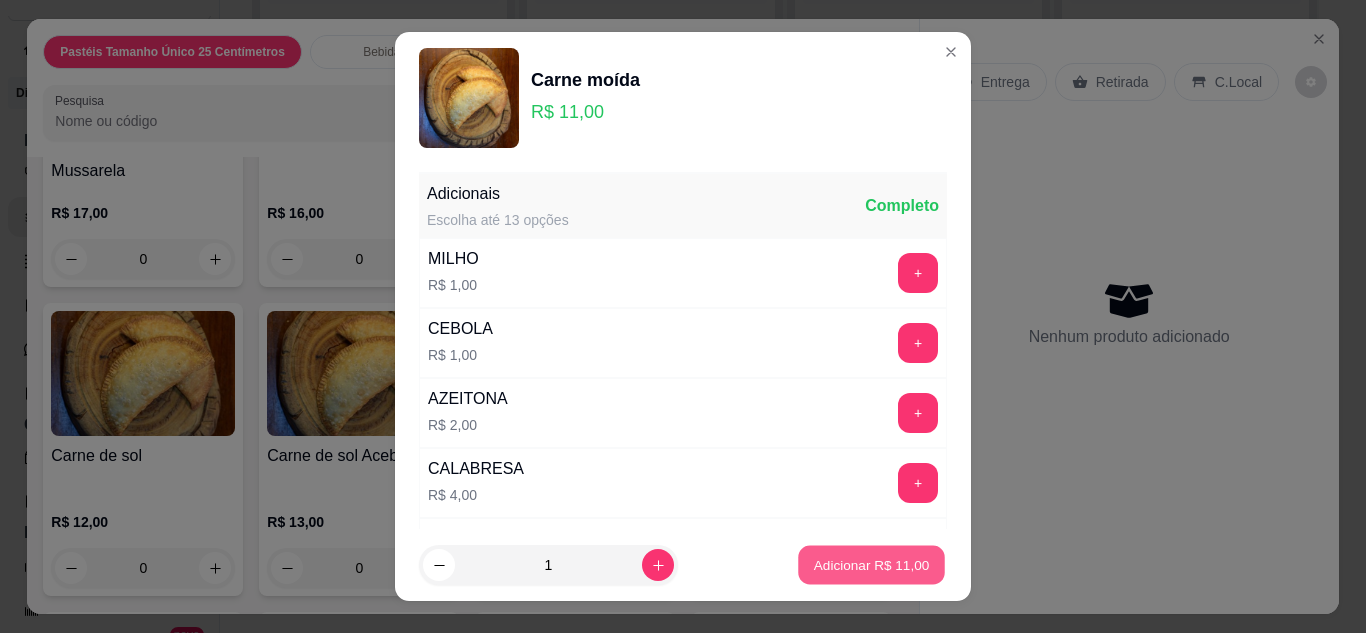 click on "Adicionar   R$ 11,00" at bounding box center (871, 565) 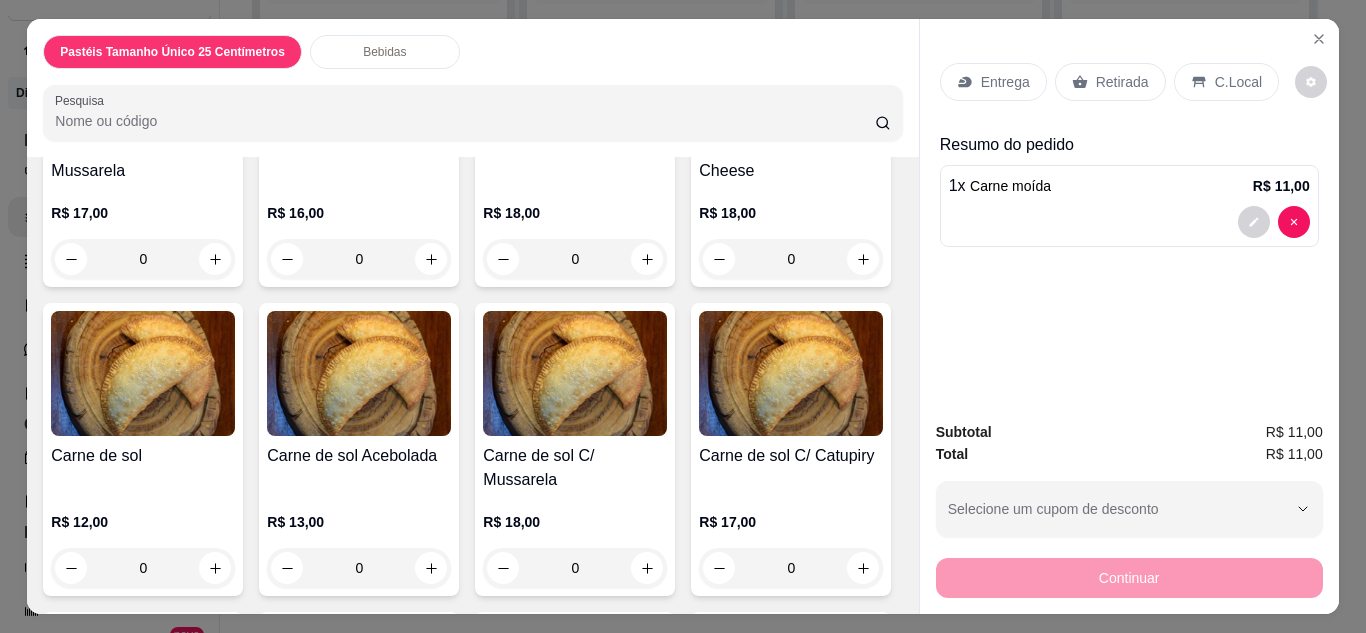 click on "Entrega" at bounding box center (1005, 82) 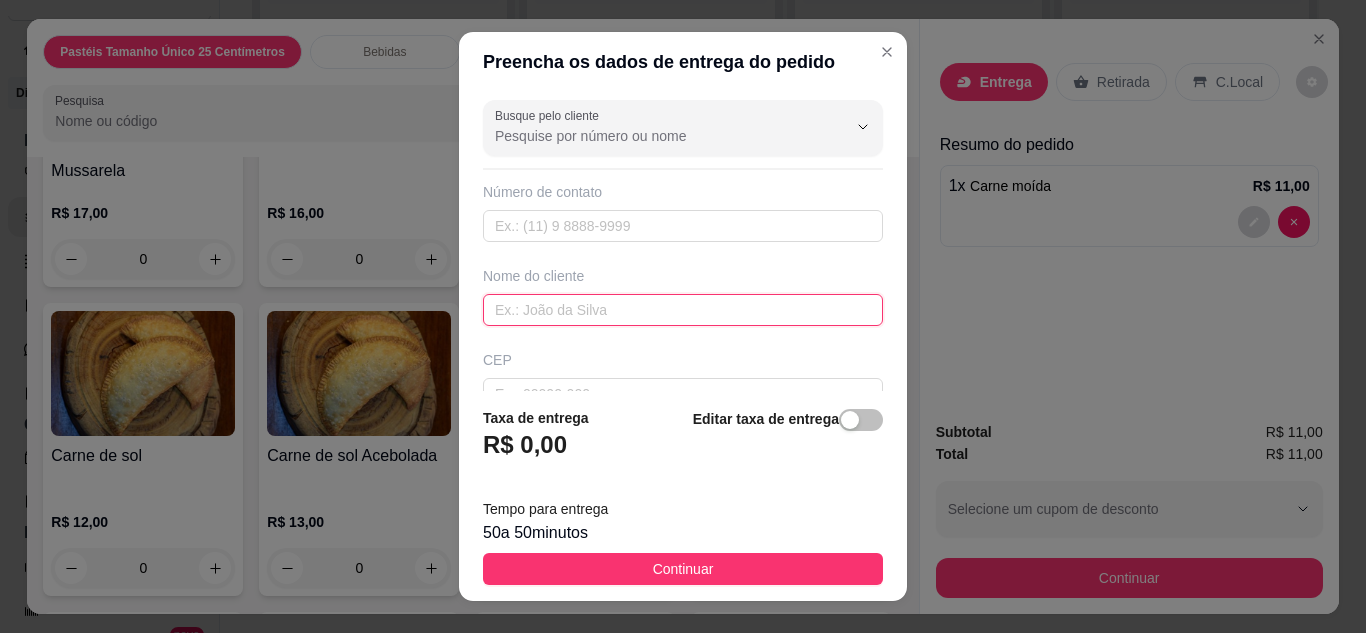 click at bounding box center (683, 310) 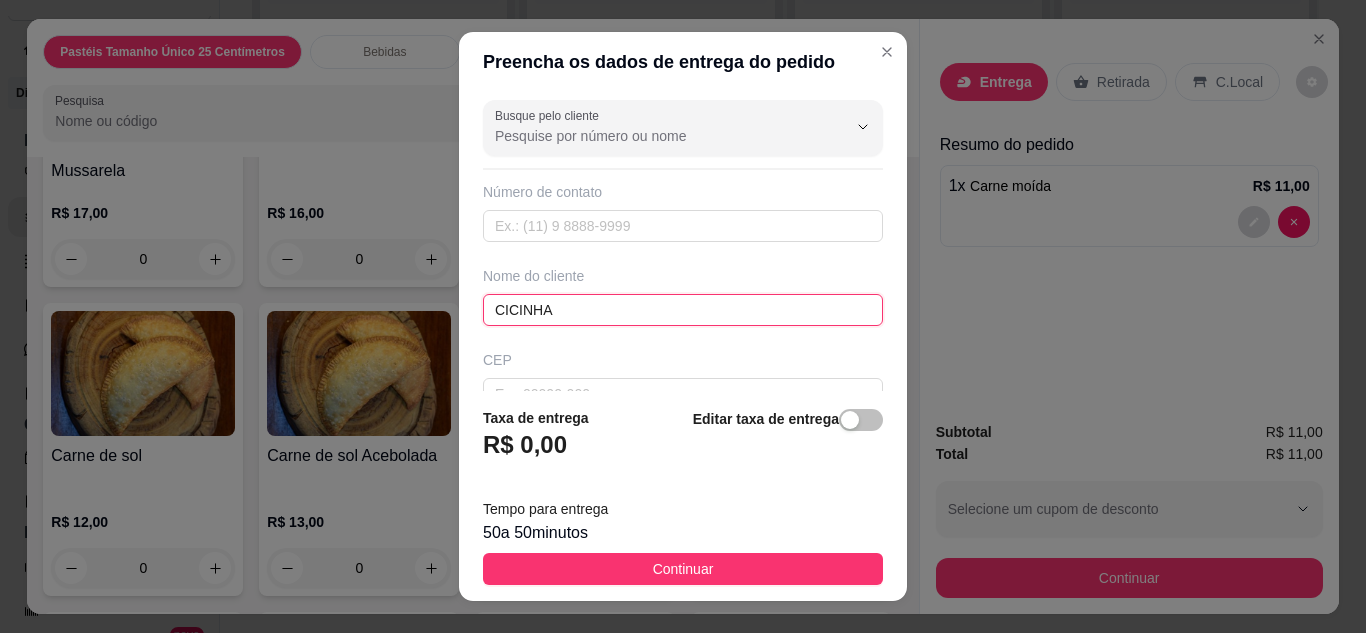 type on "CICINHA" 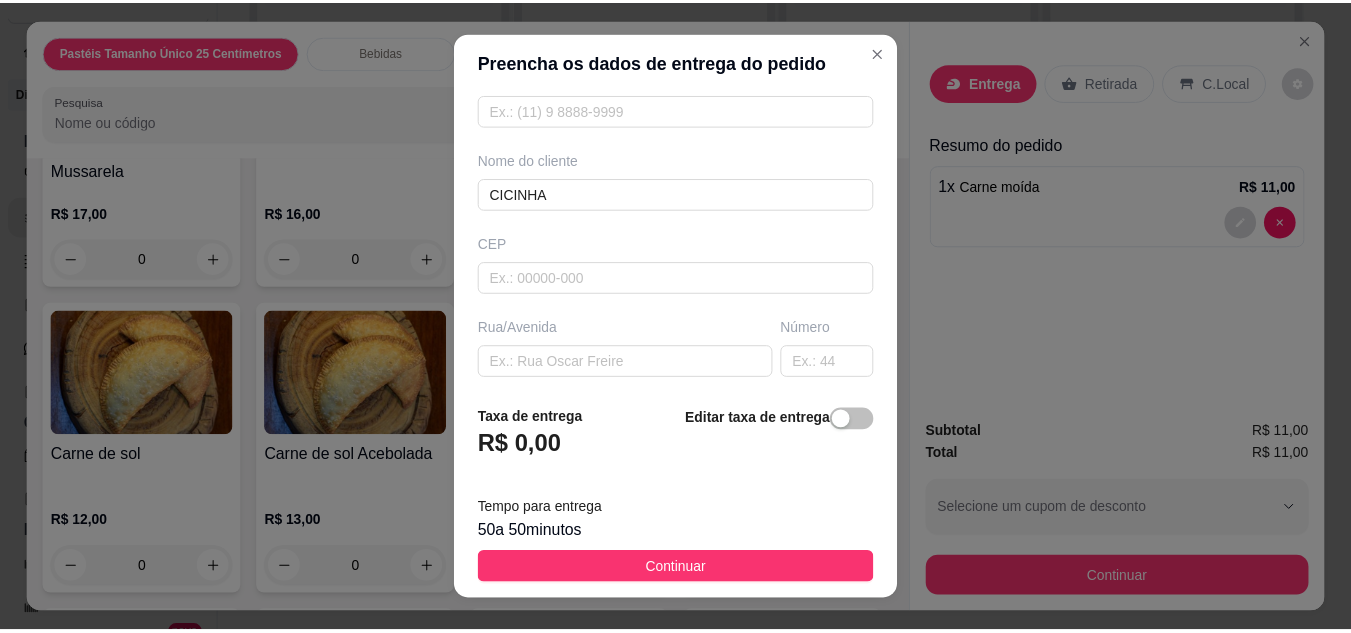 scroll, scrollTop: 160, scrollLeft: 0, axis: vertical 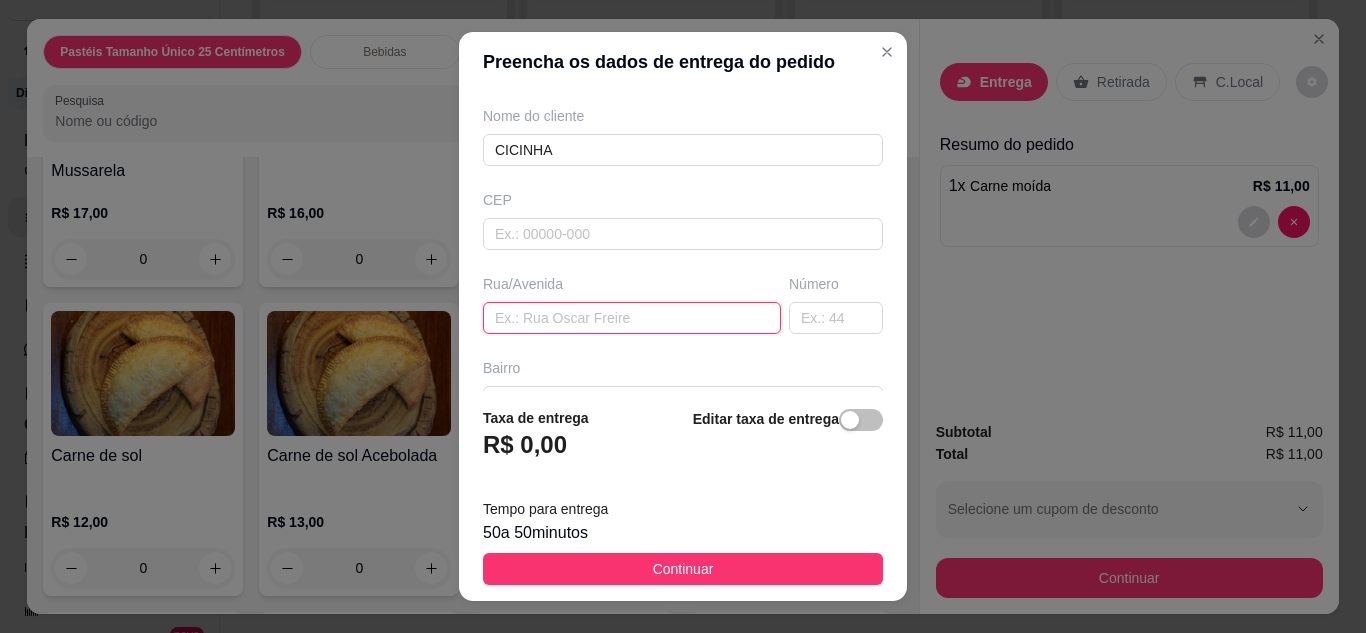 click at bounding box center [632, 318] 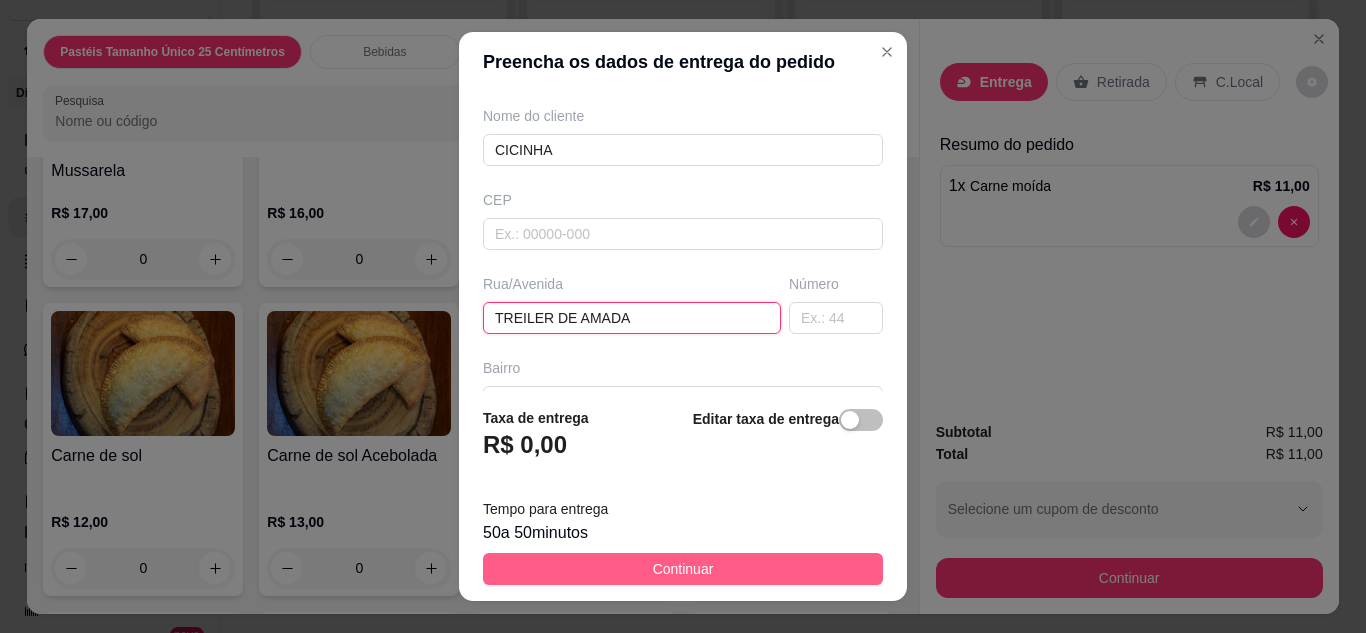 type on "TREILER DE AMADA" 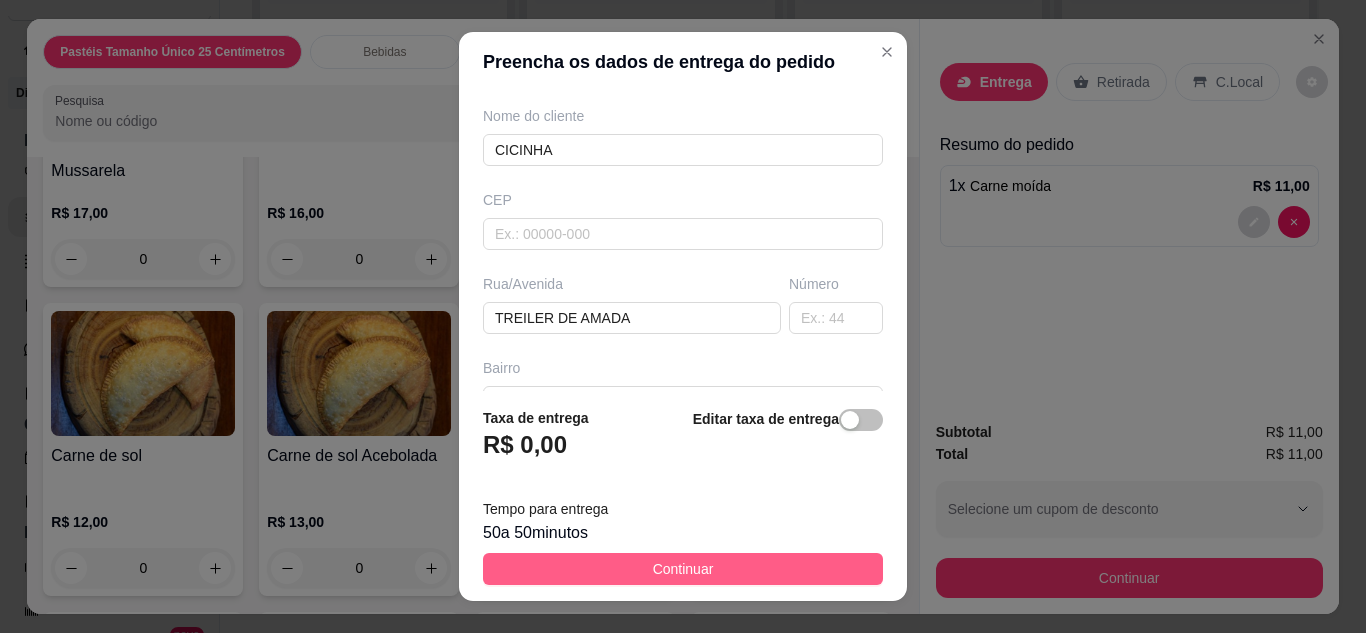 click on "Continuar" at bounding box center (683, 569) 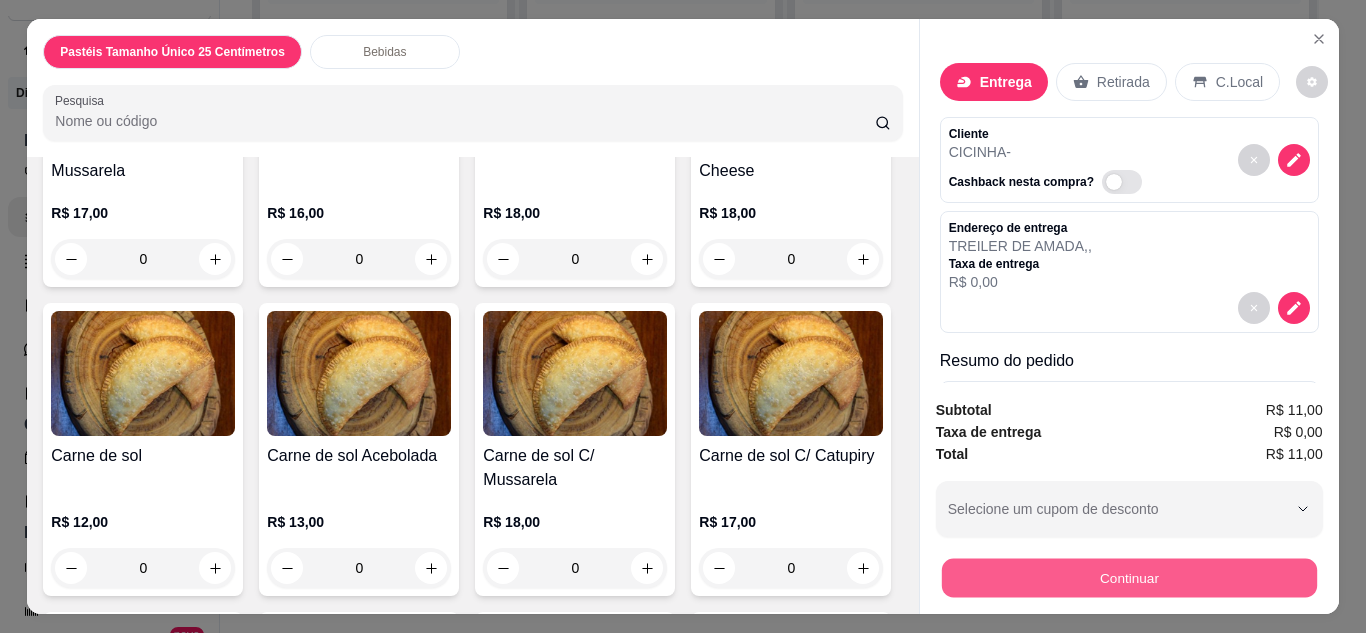 click on "Continuar" at bounding box center (1128, 578) 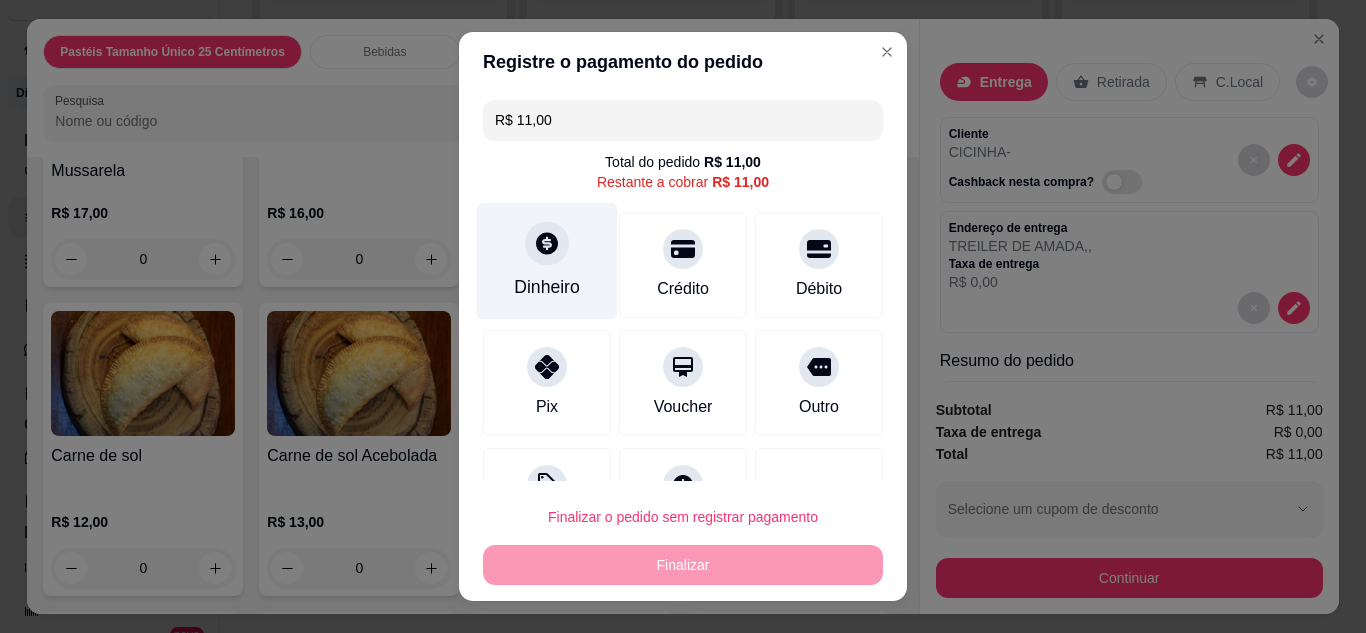 click on "Dinheiro" at bounding box center [547, 287] 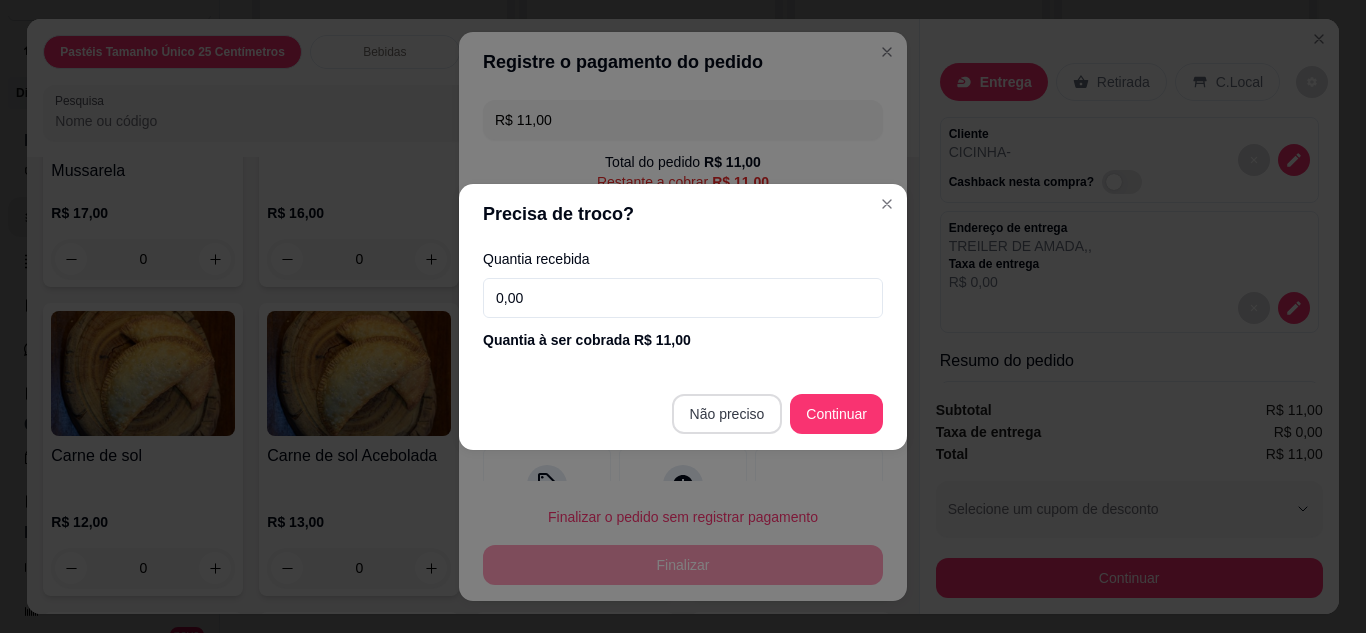 type on "R$ 0,00" 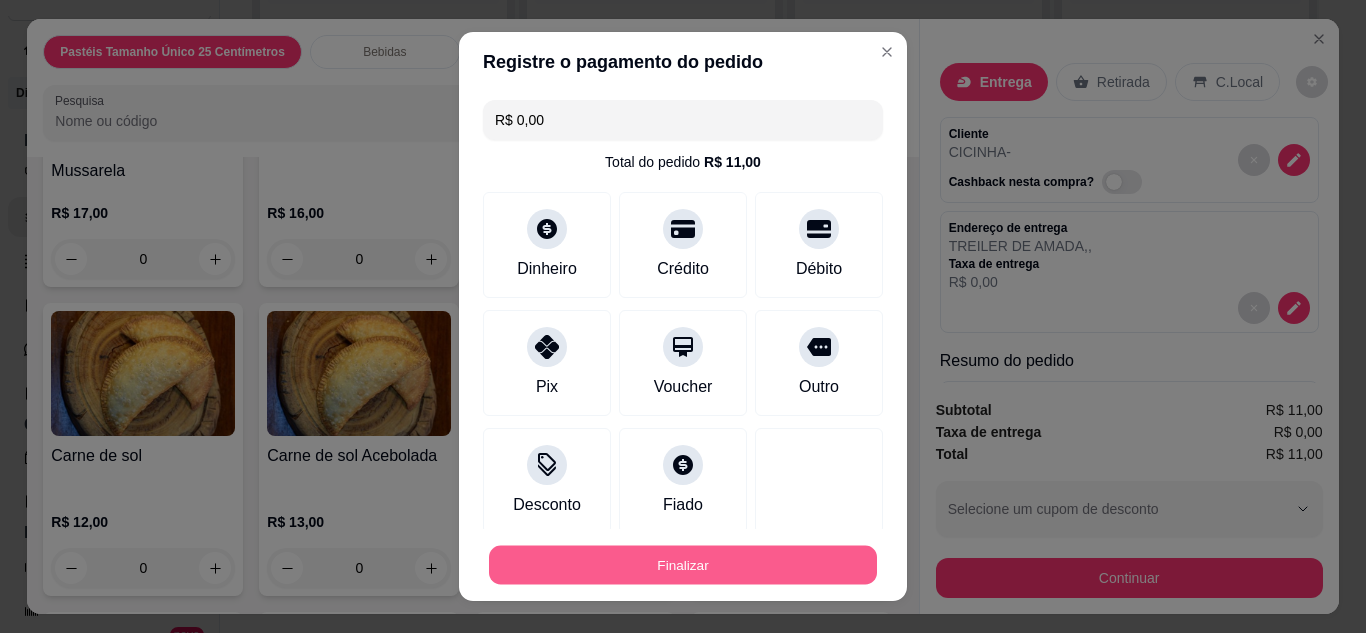 click on "Finalizar" at bounding box center [683, 565] 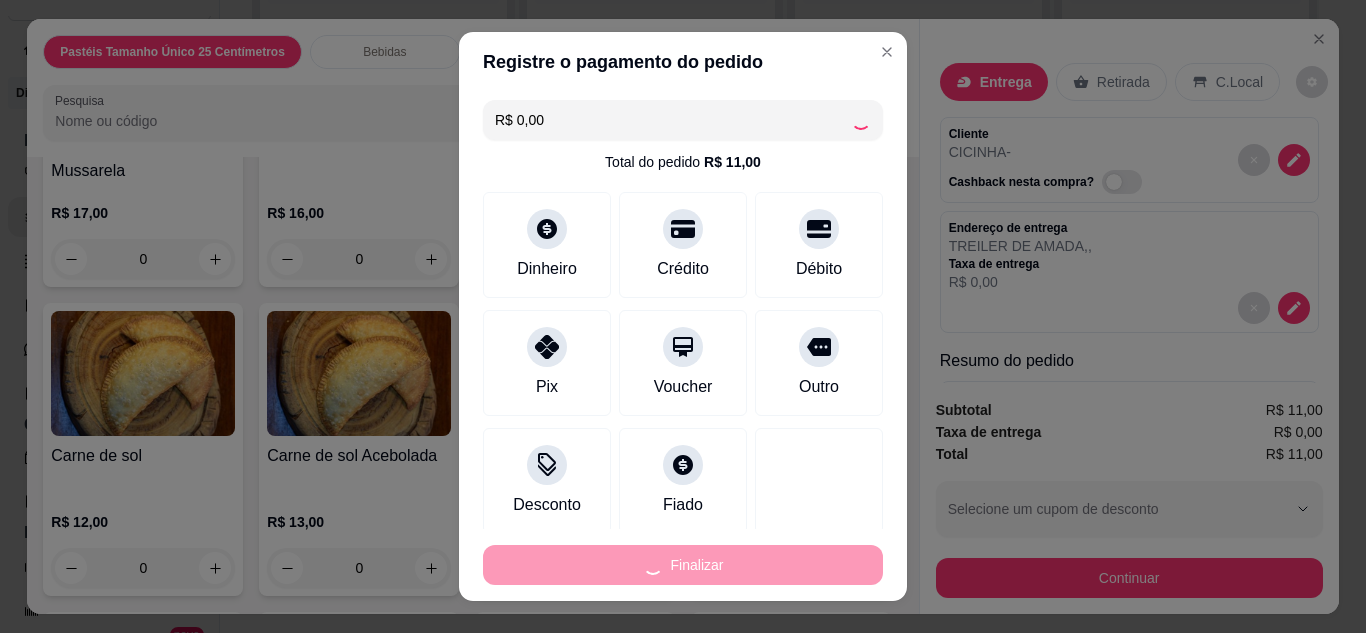 type on "0" 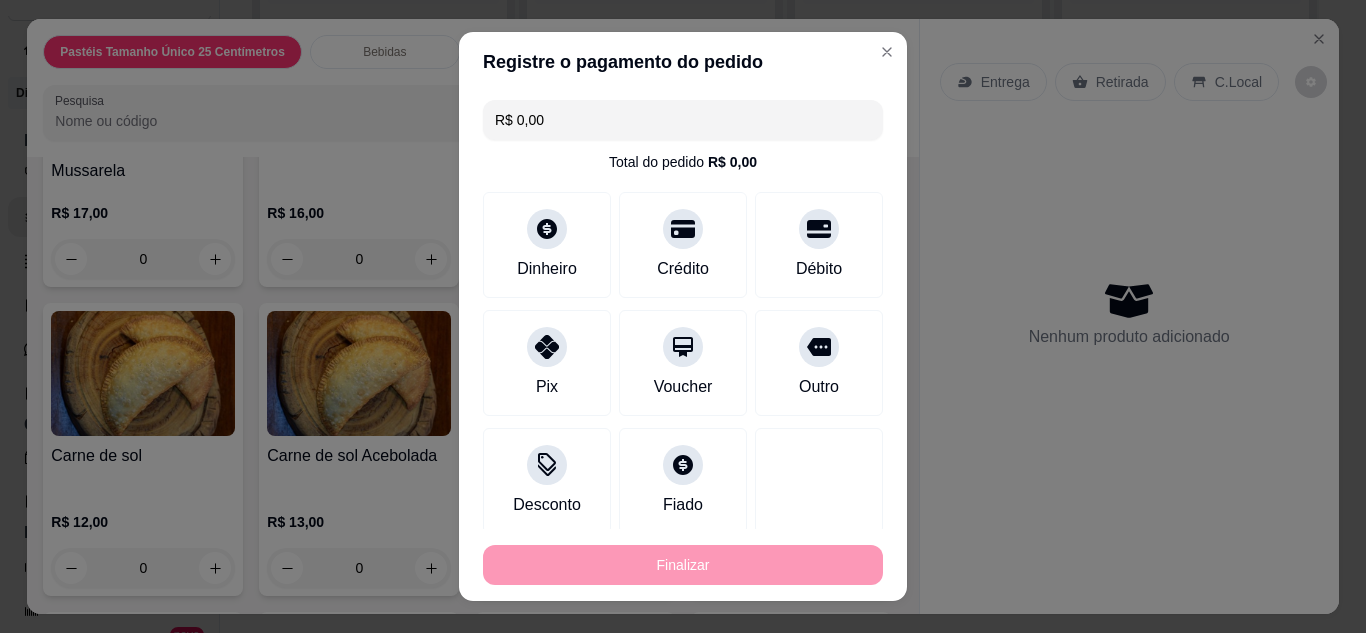 type on "-R$ 11,00" 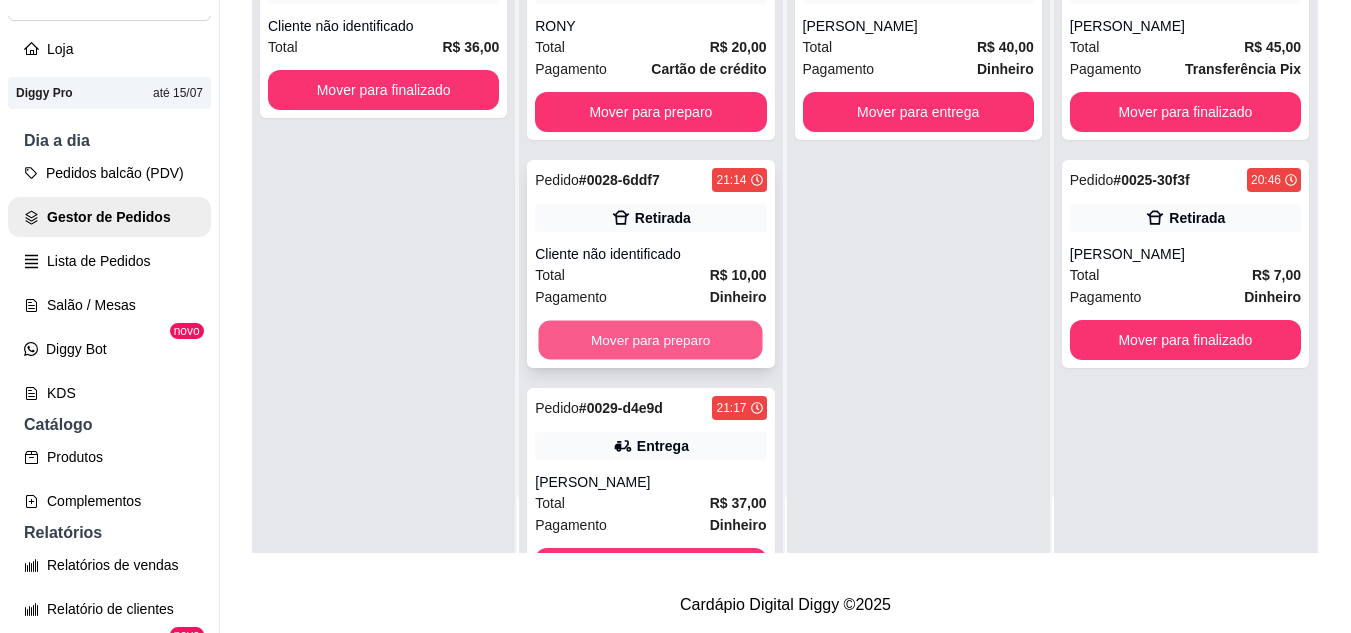 click on "Mover para preparo" at bounding box center [651, 340] 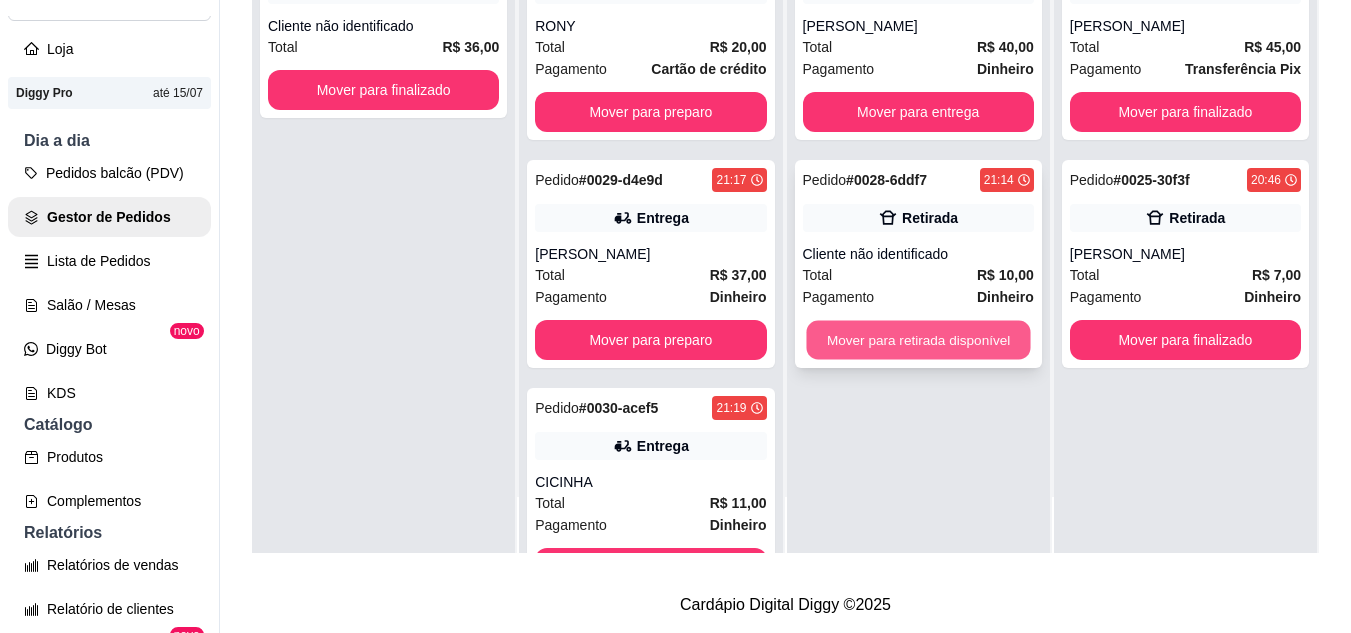 click on "Mover para retirada disponível" at bounding box center [918, 340] 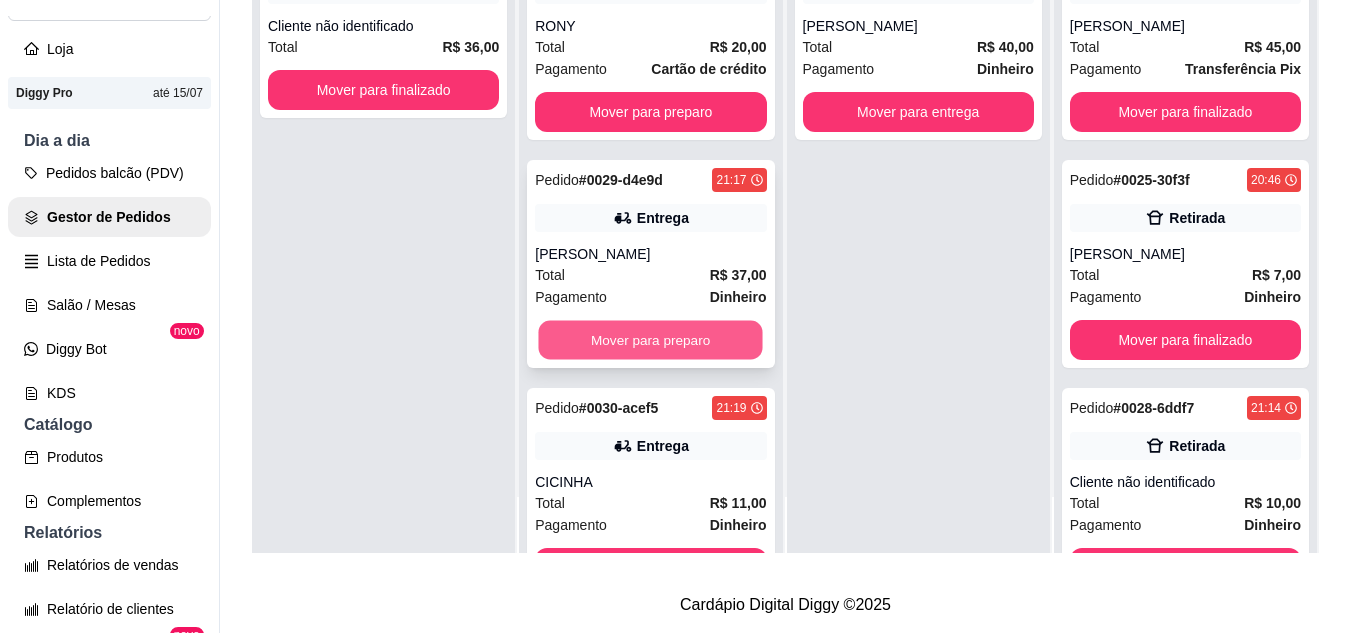 click on "Mover para preparo" at bounding box center [651, 340] 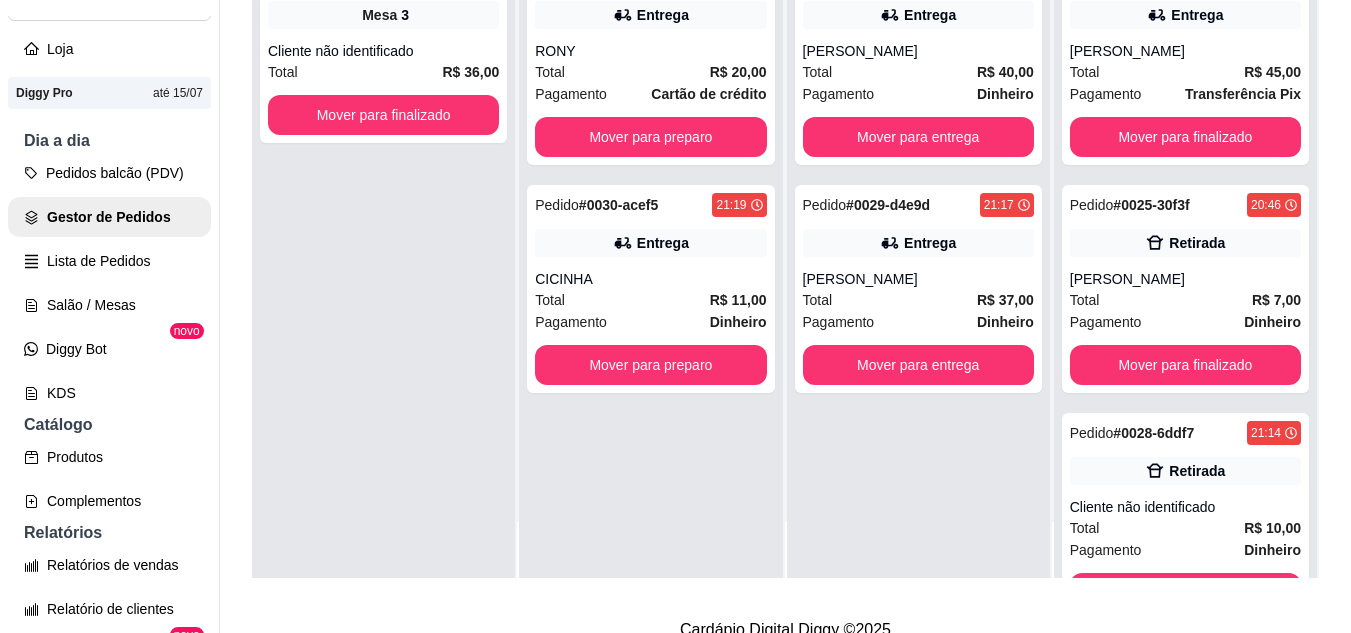 scroll, scrollTop: 239, scrollLeft: 0, axis: vertical 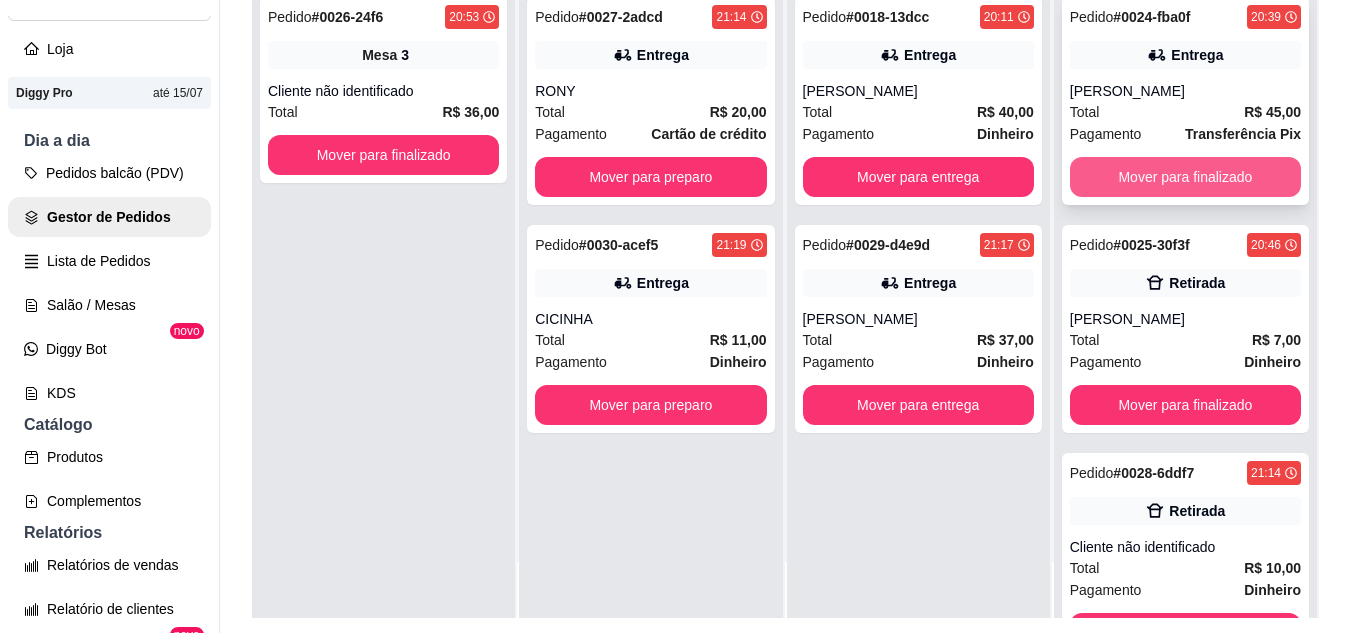 click on "Mover para finalizado" at bounding box center [1185, 177] 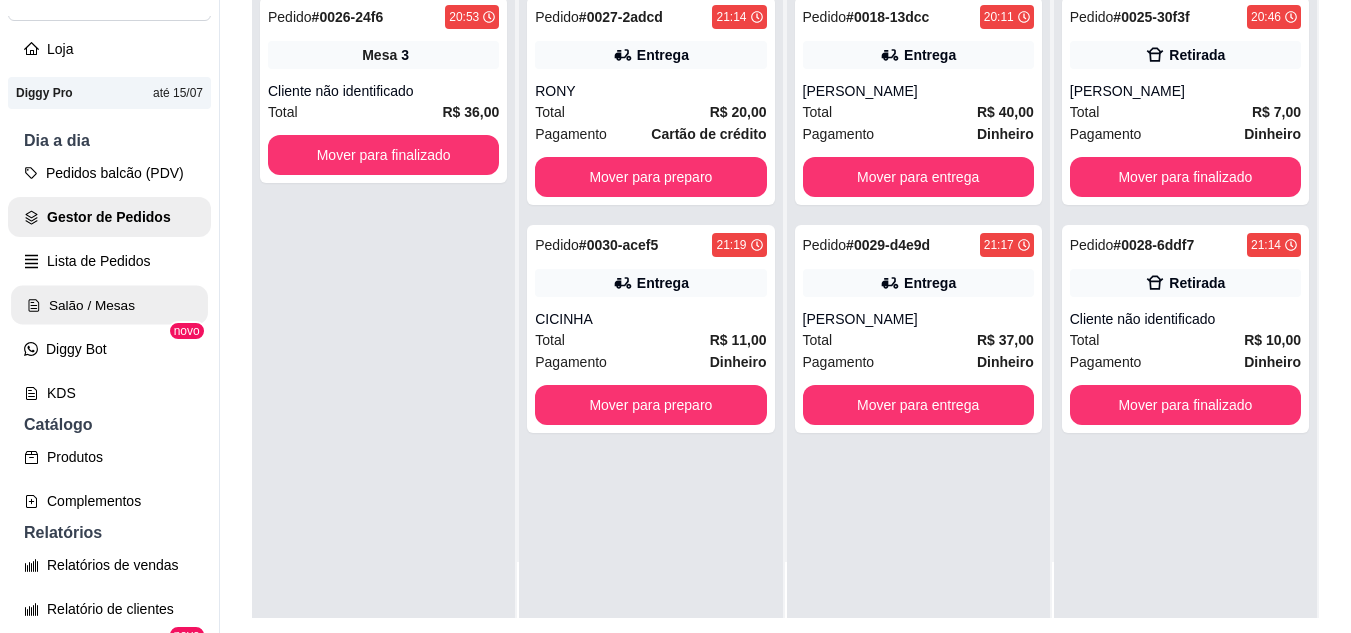 click on "Salão / Mesas" at bounding box center (109, 305) 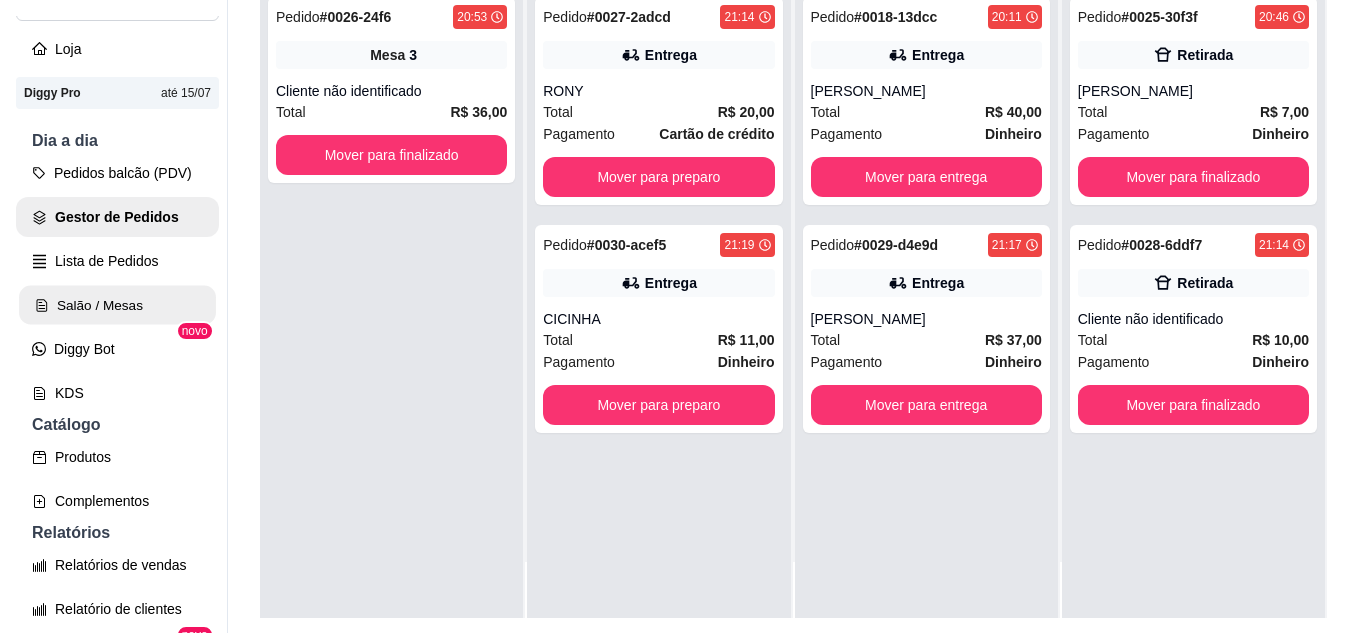 scroll, scrollTop: 0, scrollLeft: 0, axis: both 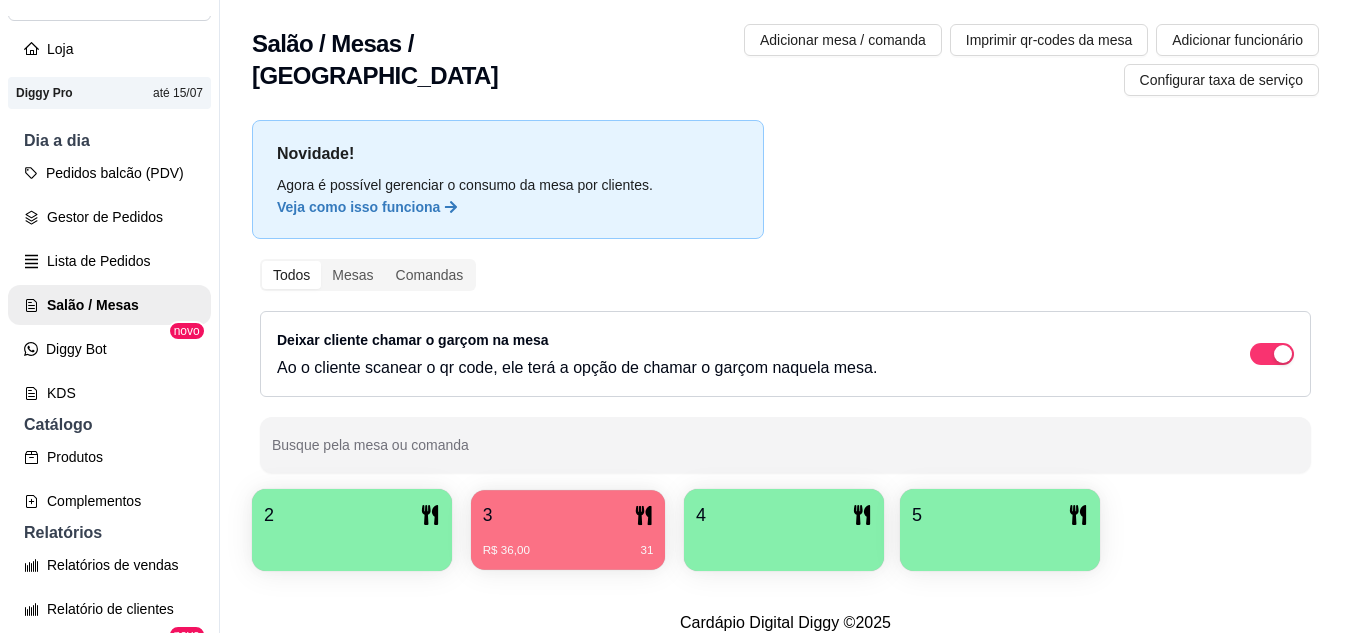 click on "R$ 36,00 31" at bounding box center (568, 543) 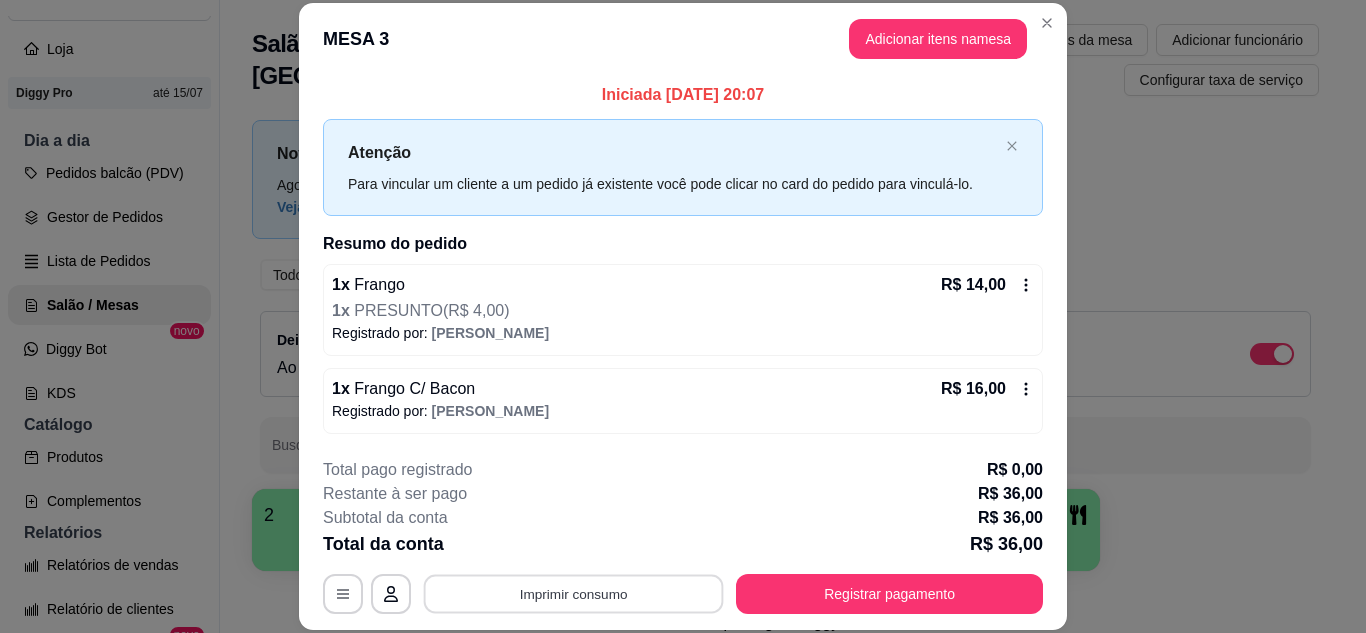 click on "Imprimir consumo" at bounding box center [574, 593] 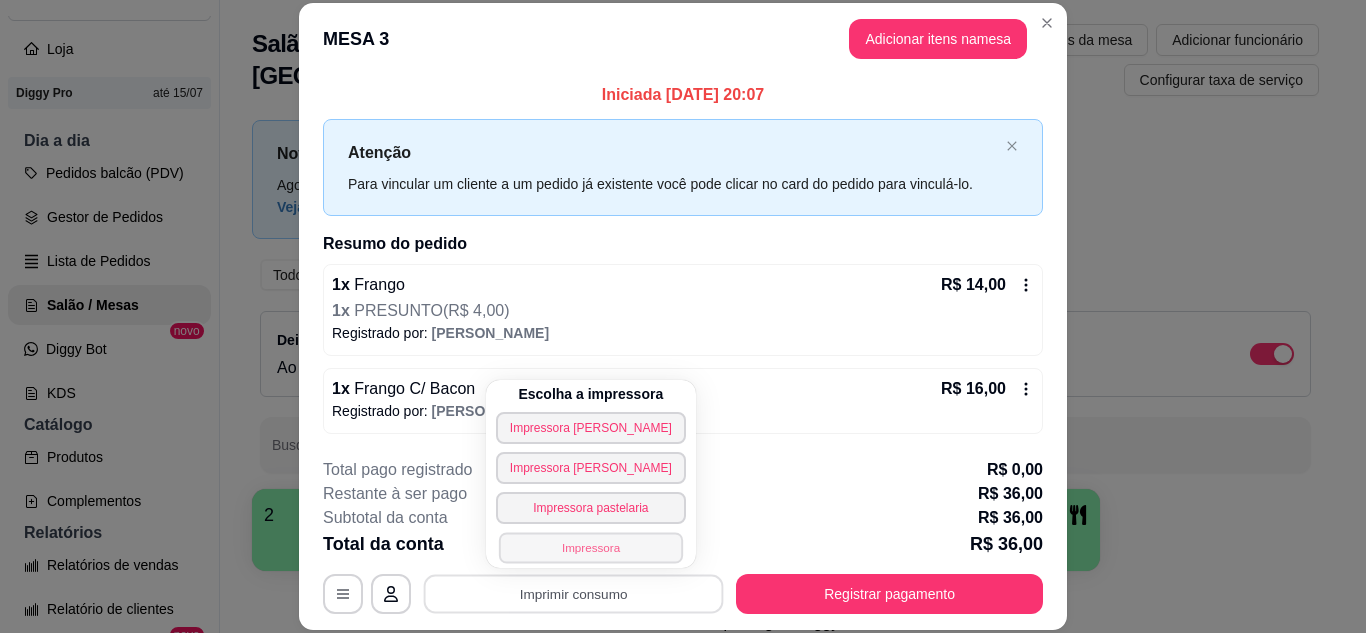 click on "Impressora" at bounding box center [591, 547] 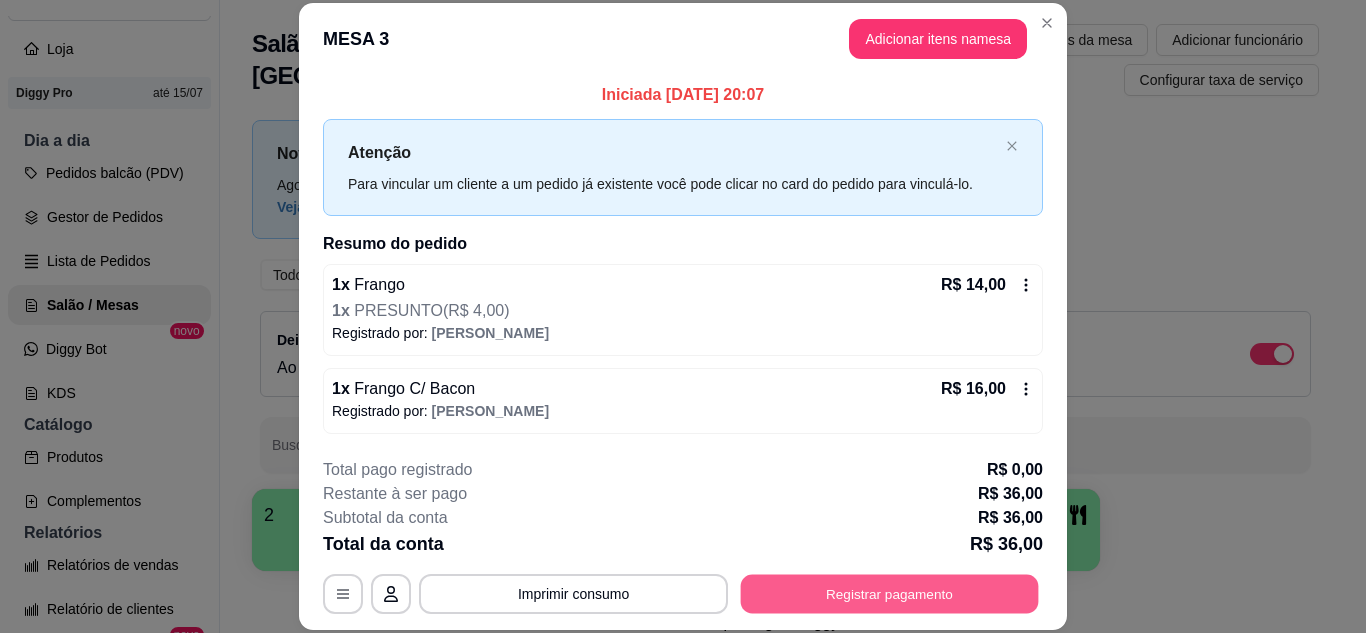 click on "Registrar pagamento" at bounding box center (890, 593) 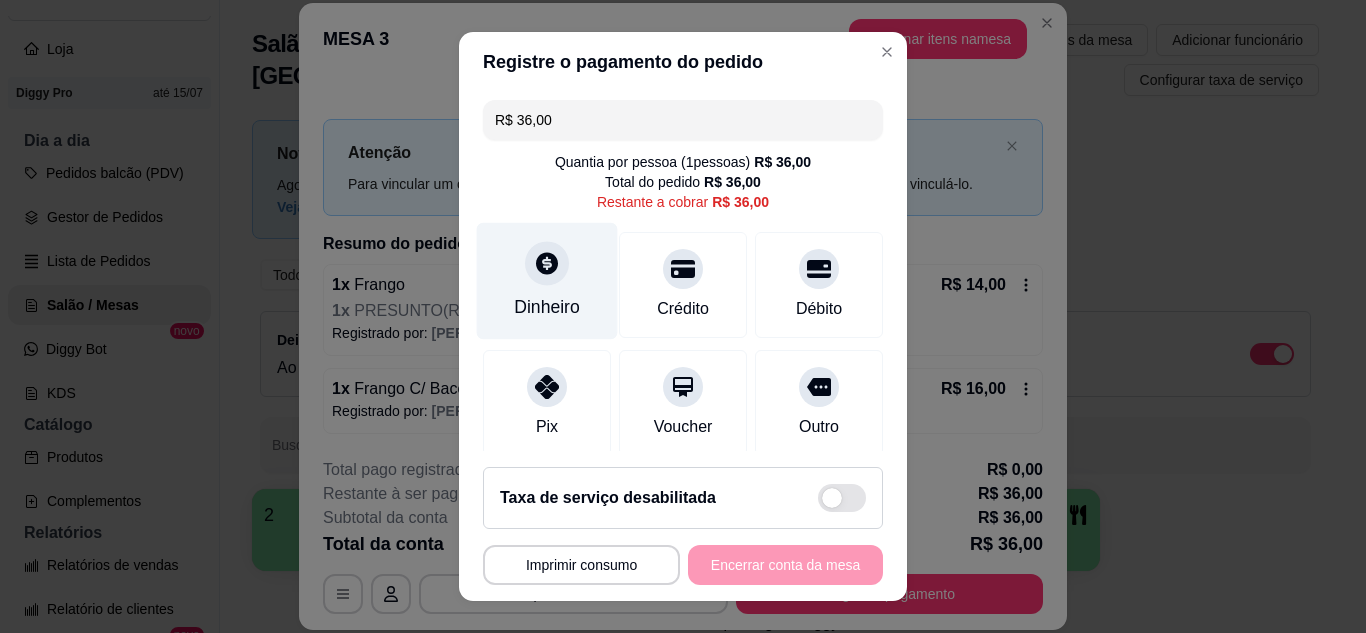 click on "Dinheiro" at bounding box center [547, 280] 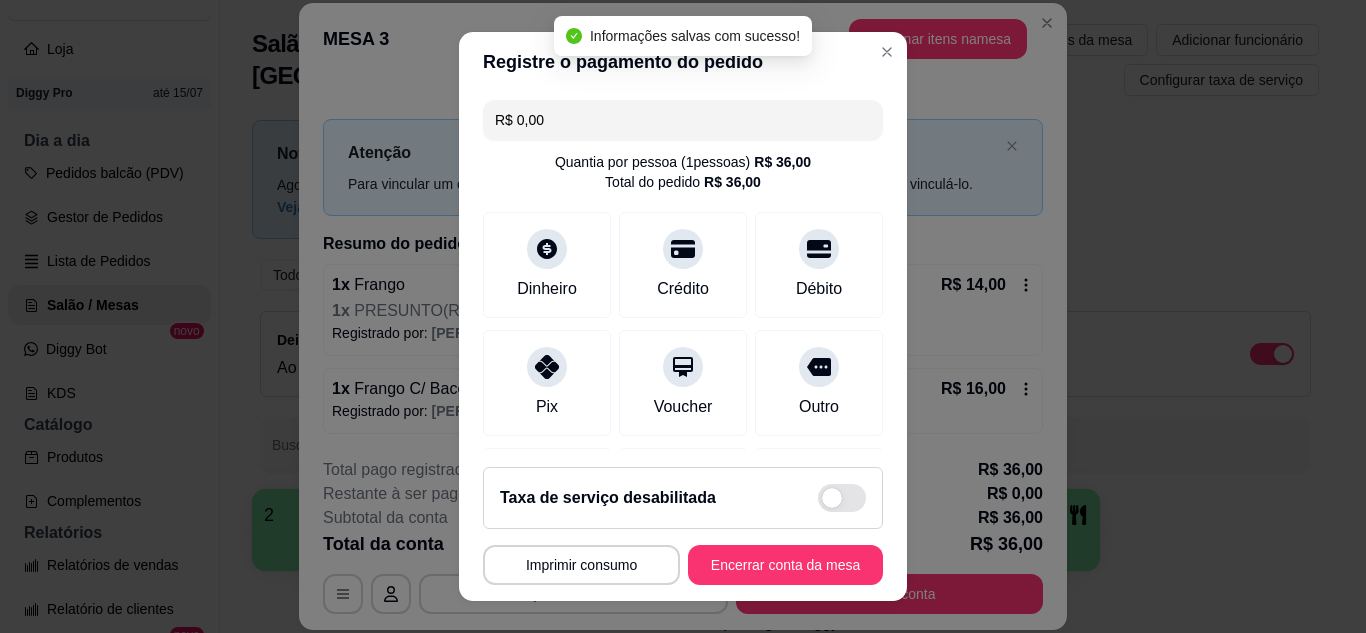 type on "R$ 0,00" 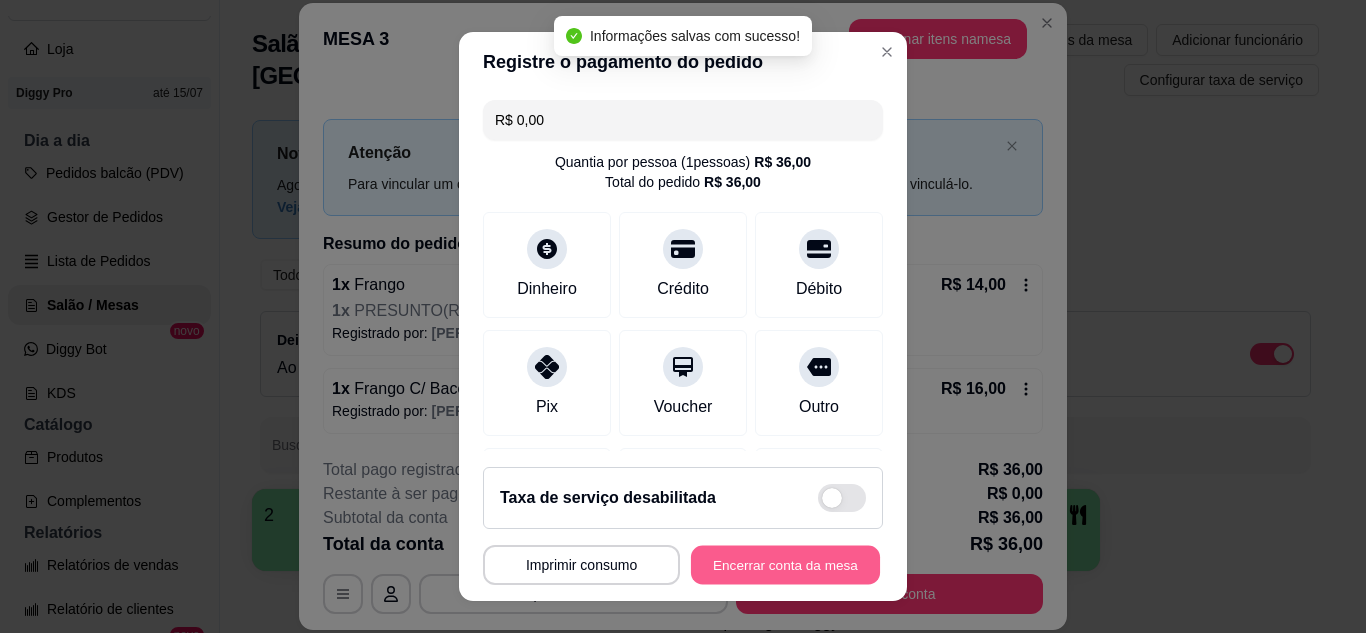 click on "Encerrar conta da mesa" at bounding box center (785, 565) 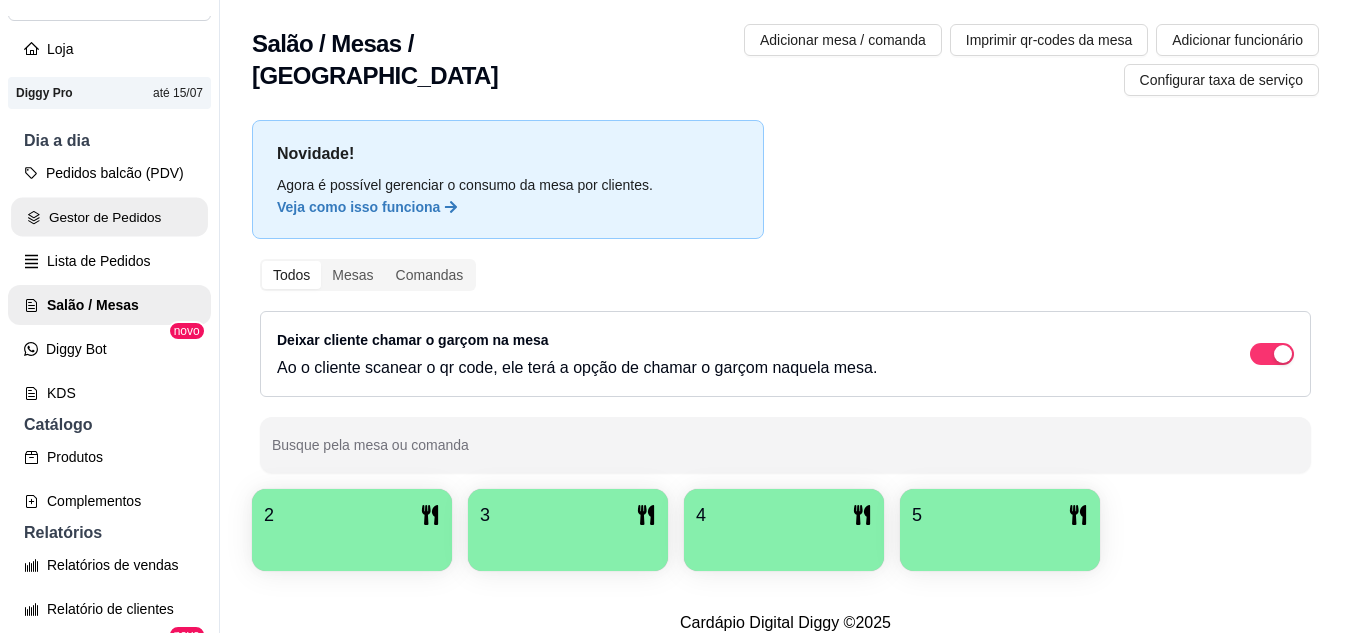 click on "Gestor de Pedidos" at bounding box center (109, 217) 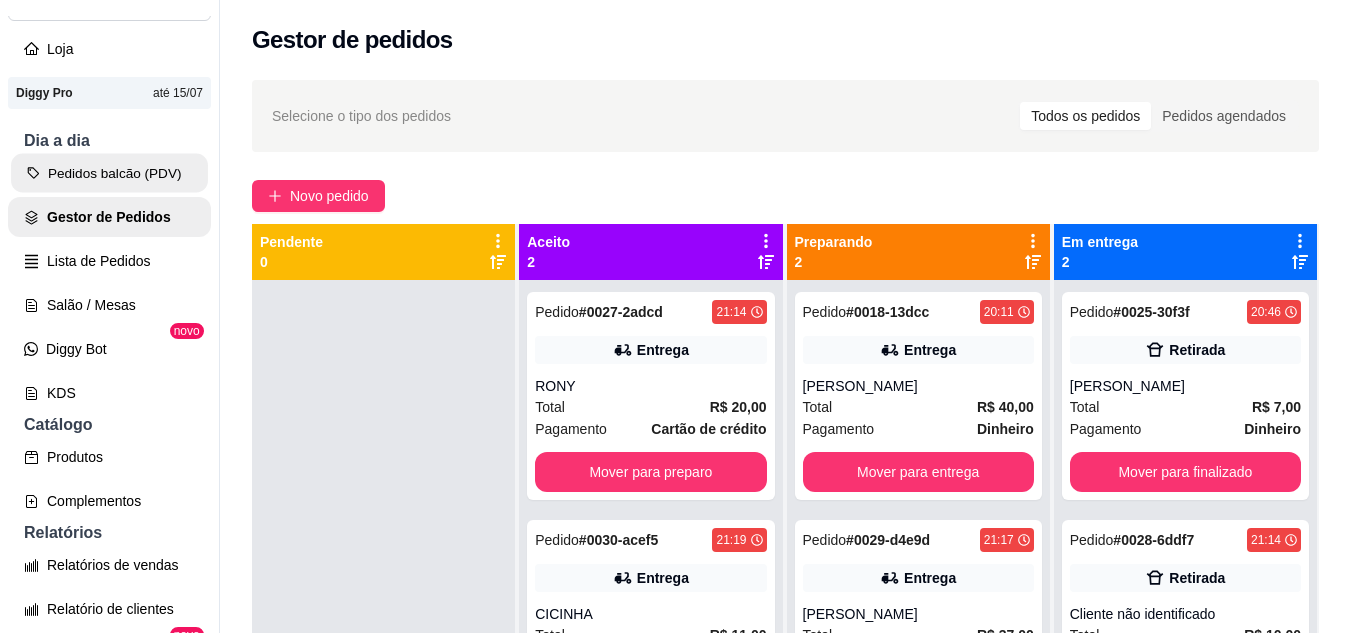 click on "Pedidos balcão (PDV)" at bounding box center [109, 173] 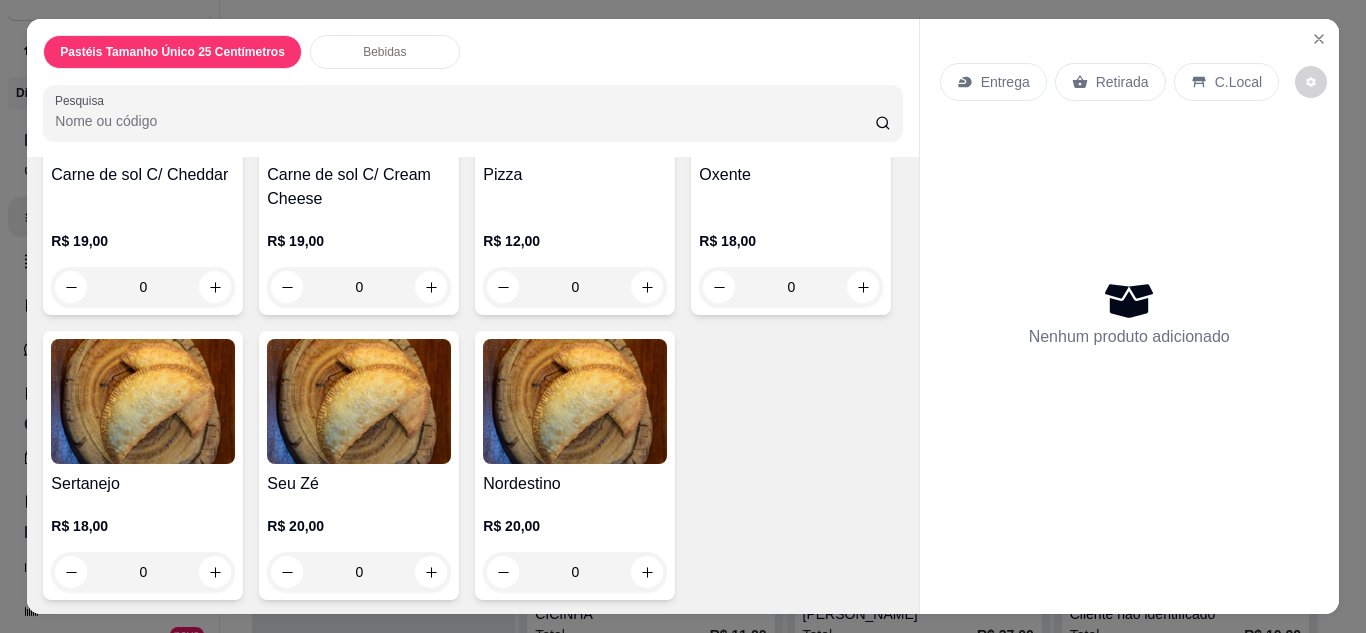scroll, scrollTop: 2960, scrollLeft: 0, axis: vertical 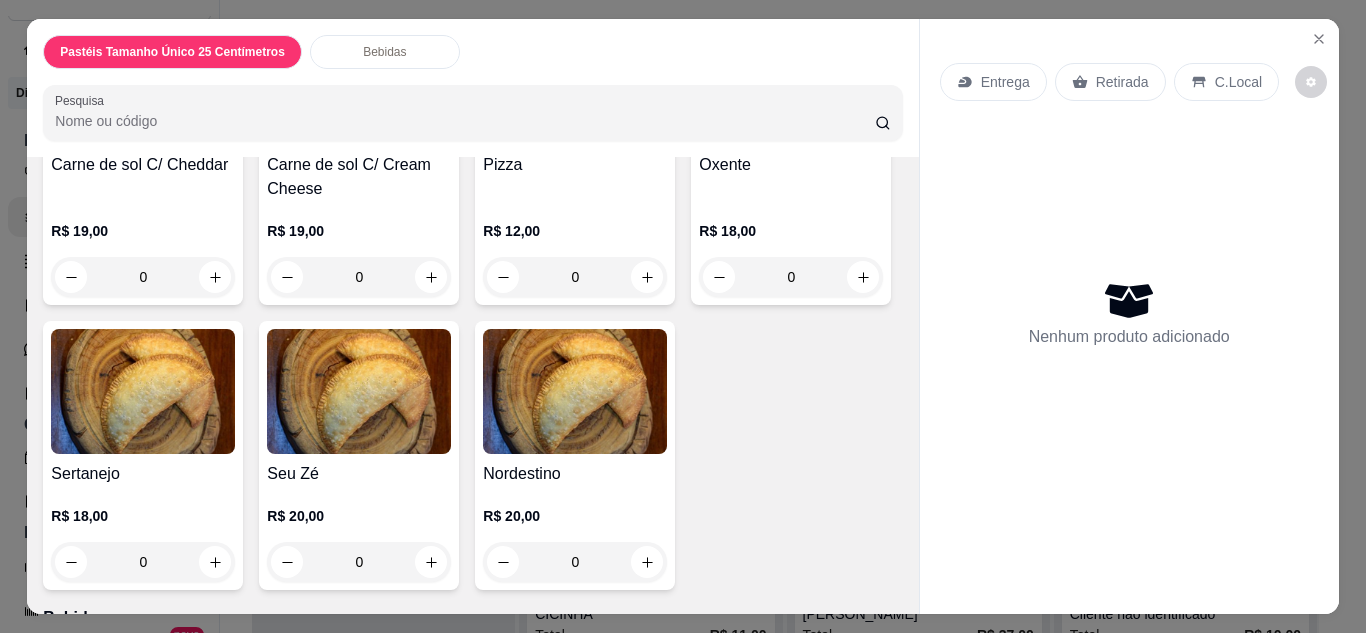click on "0" at bounding box center [143, -32] 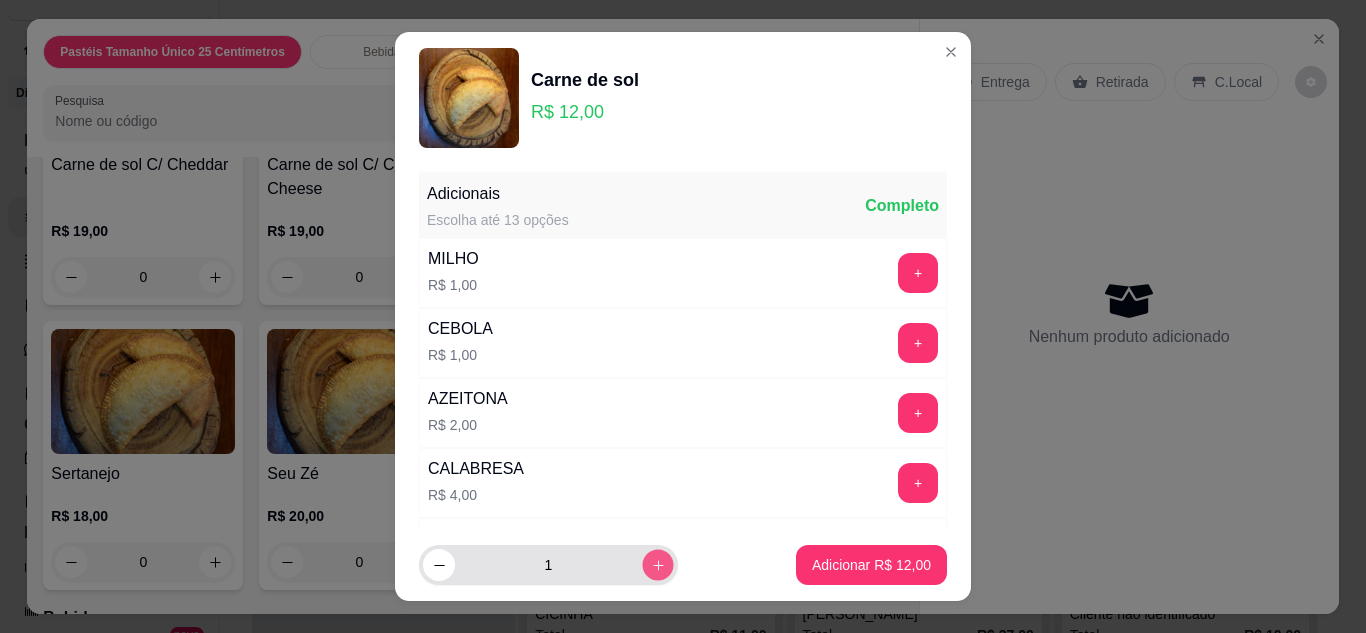 click at bounding box center (657, 565) 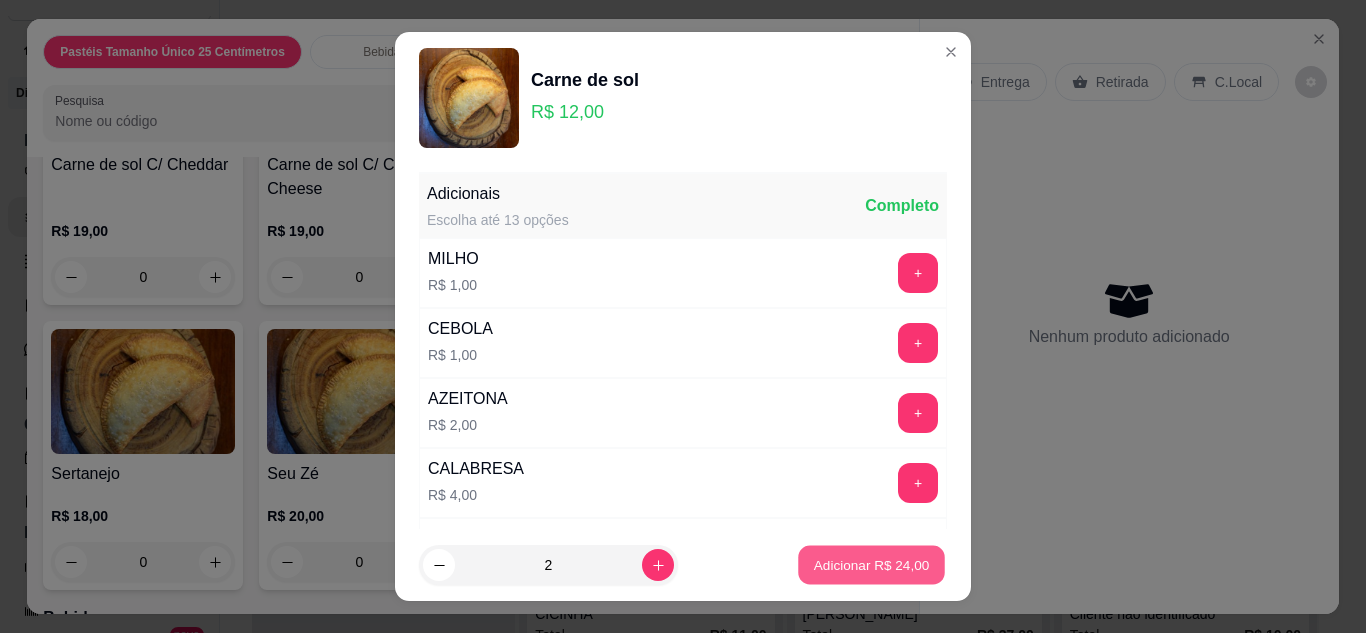 click on "Adicionar   R$ 24,00" at bounding box center (872, 565) 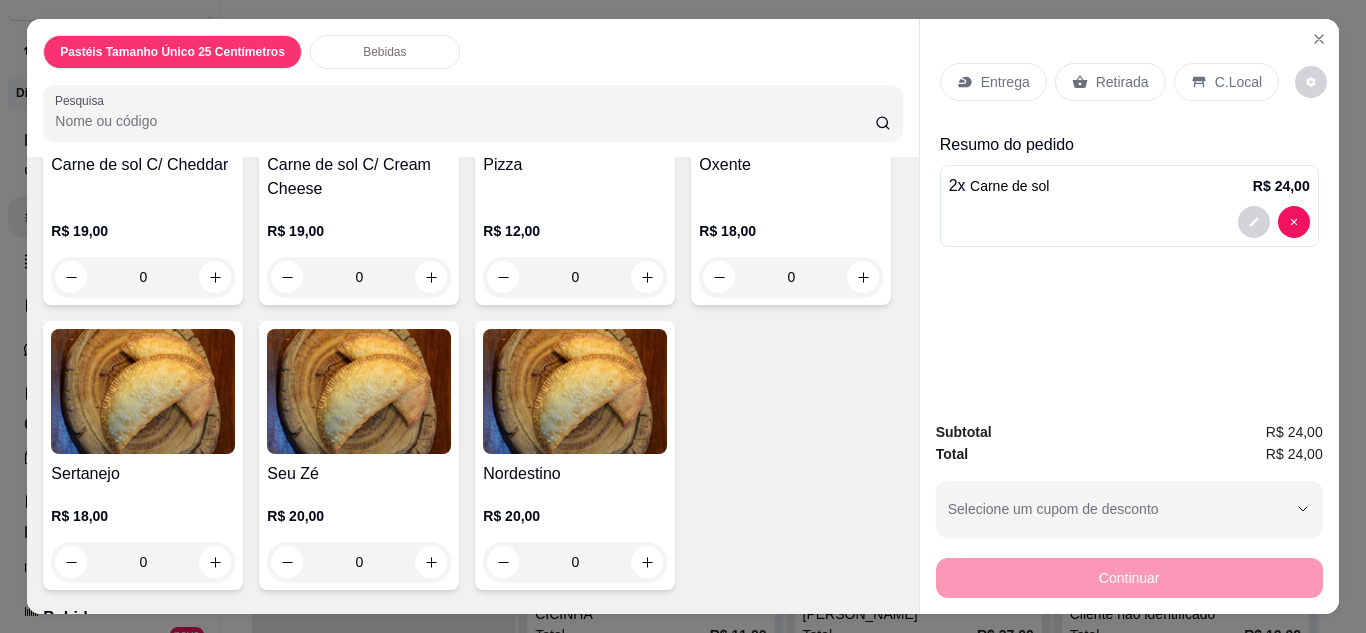 click on "Retirada" at bounding box center (1122, 82) 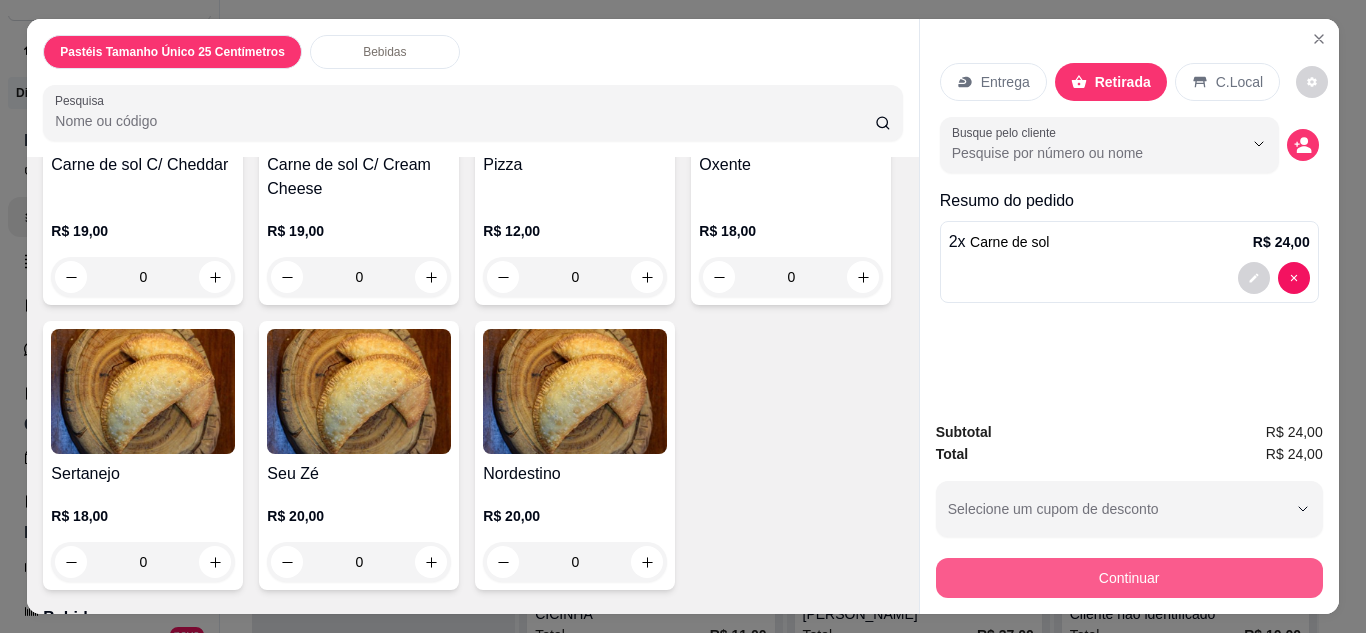 click on "Continuar" at bounding box center (1129, 578) 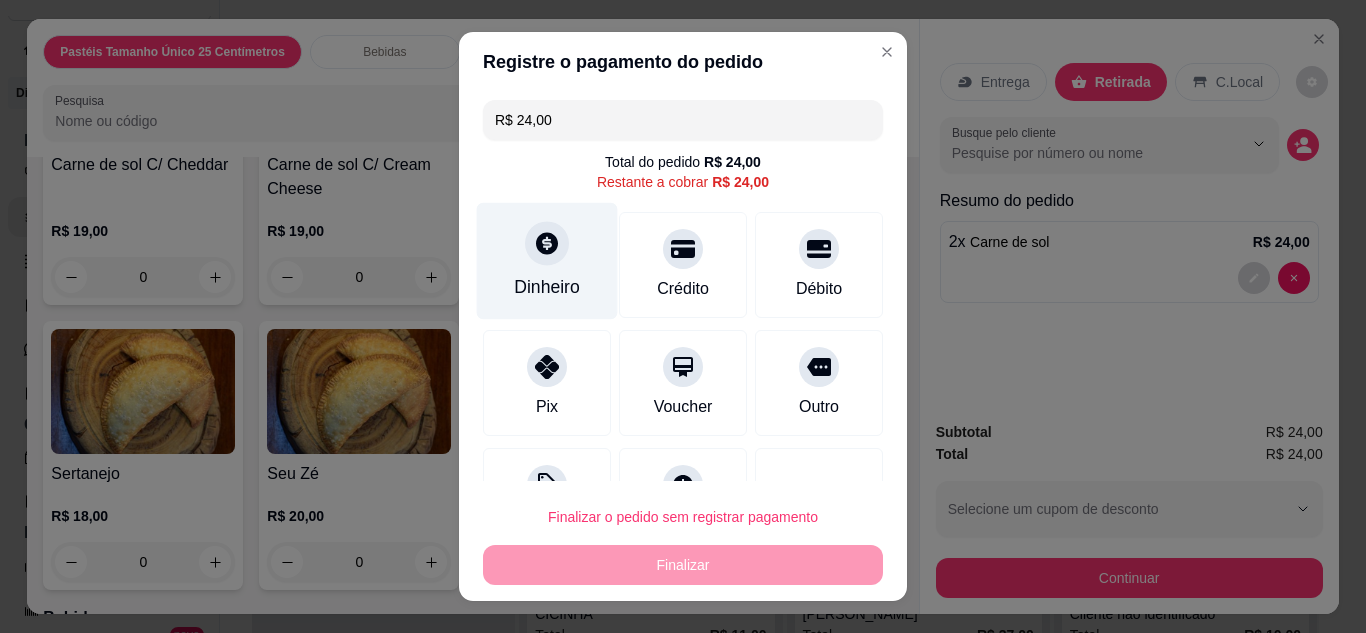 click on "Dinheiro" at bounding box center (547, 287) 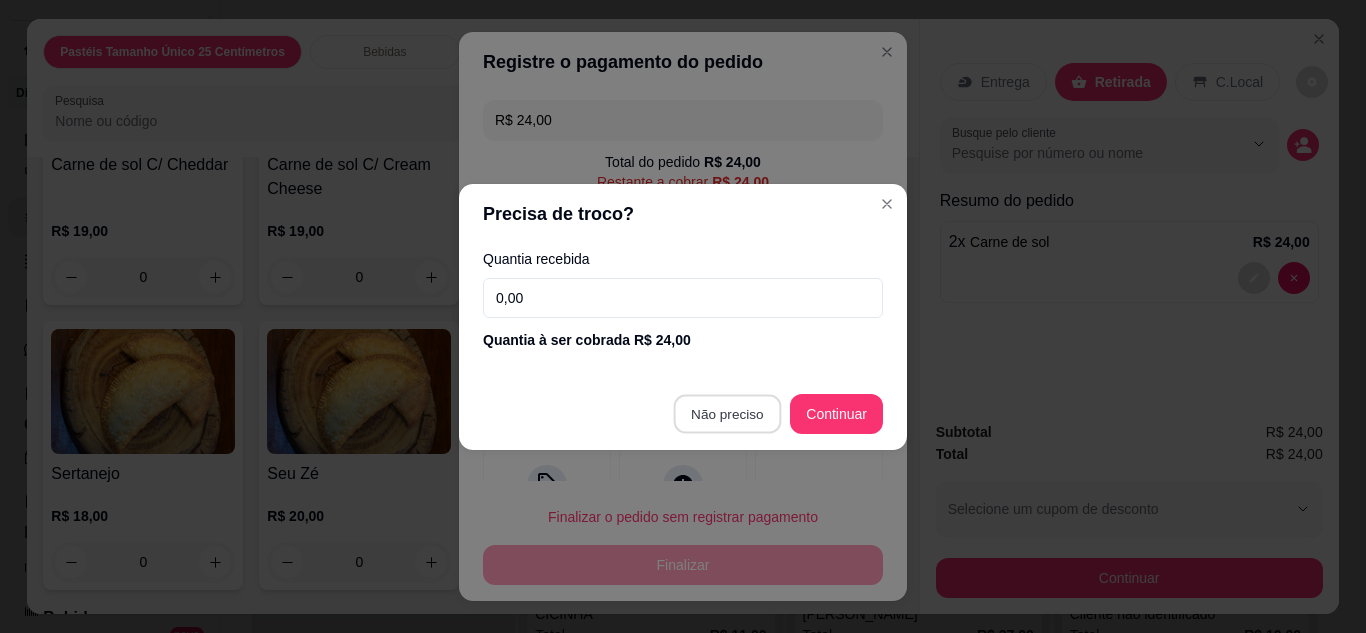 type on "R$ 0,00" 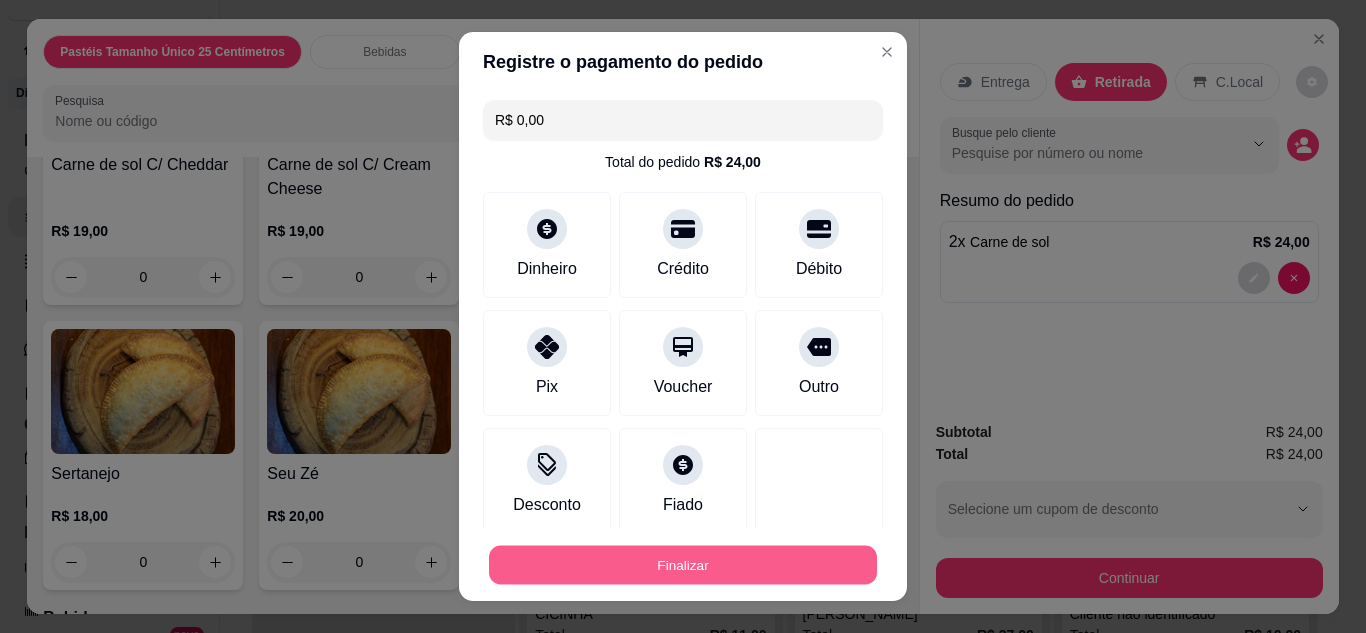 click on "Finalizar" at bounding box center (683, 565) 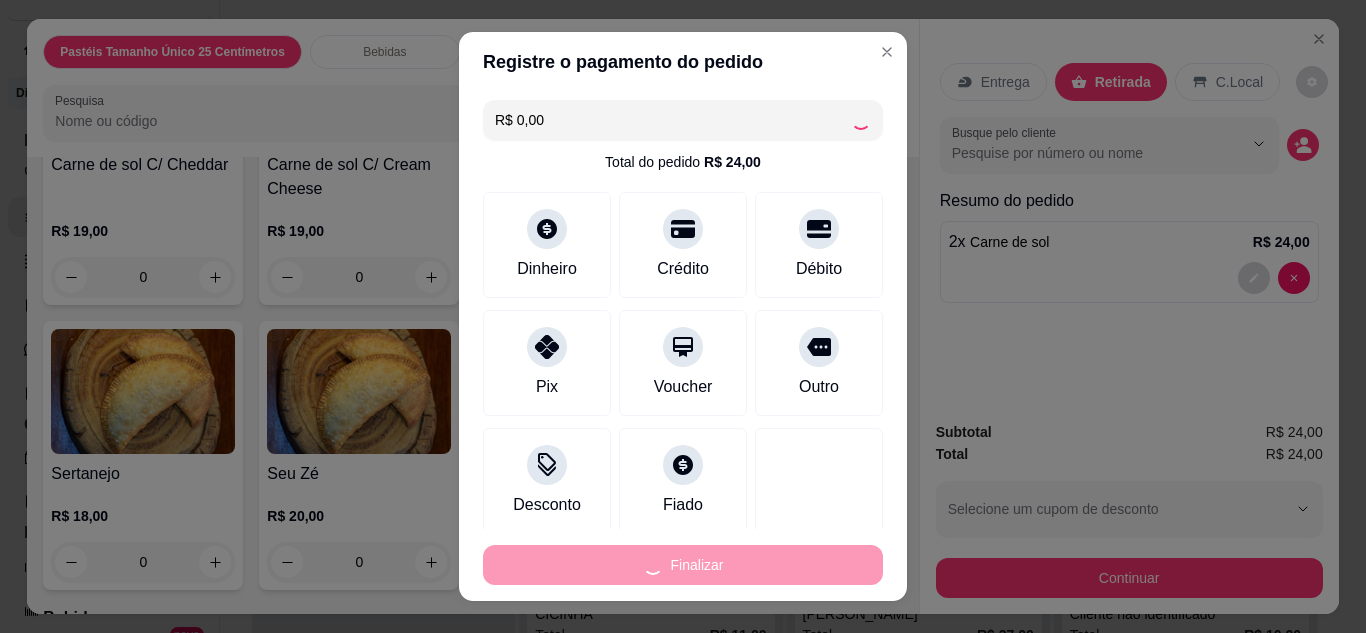 type on "0" 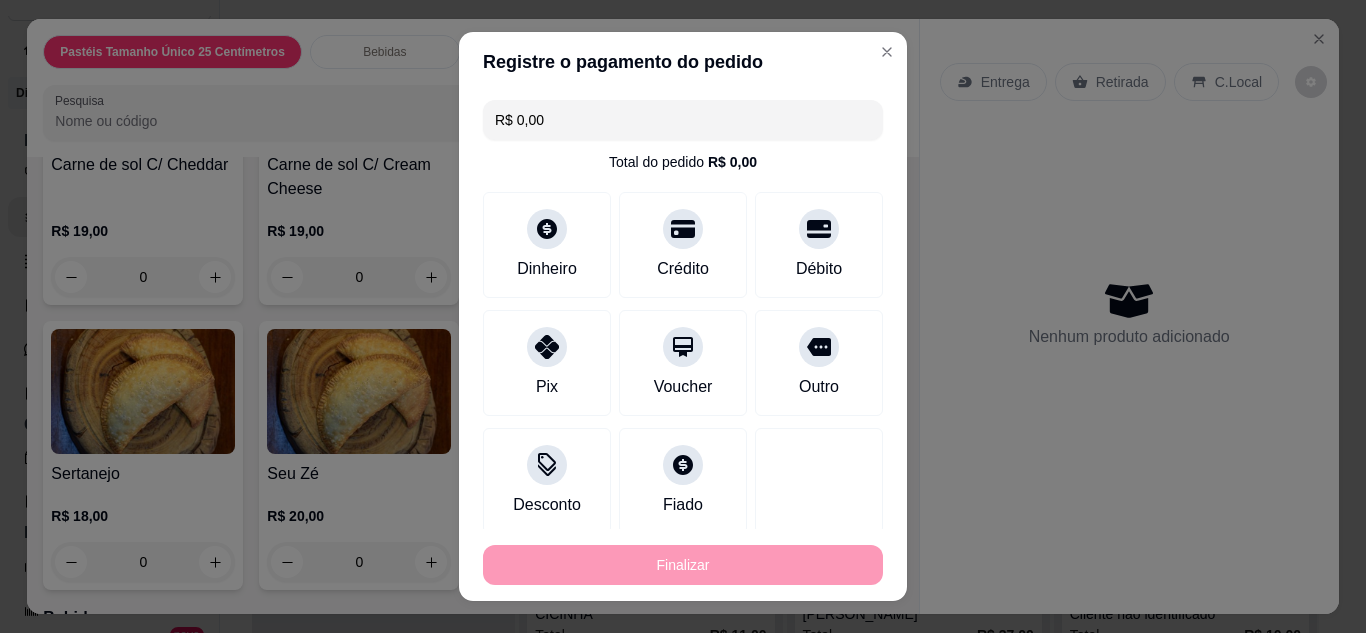 type on "-R$ 24,00" 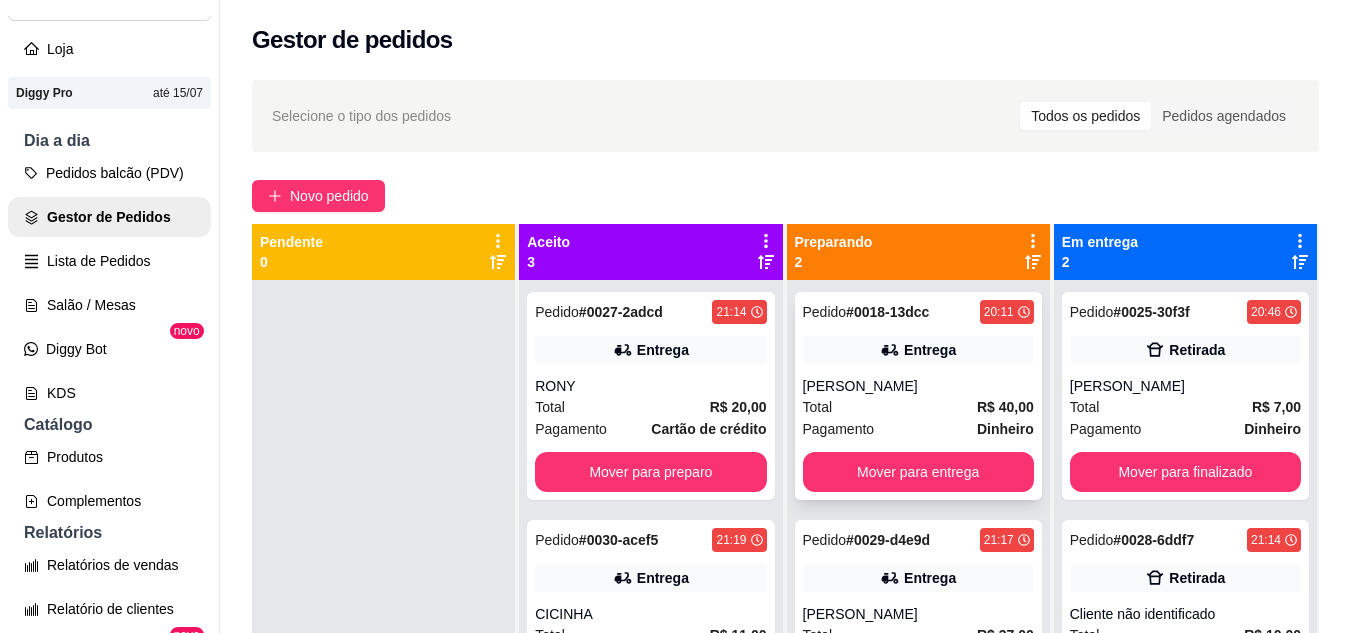 click on "Total R$ 40,00" at bounding box center (918, 407) 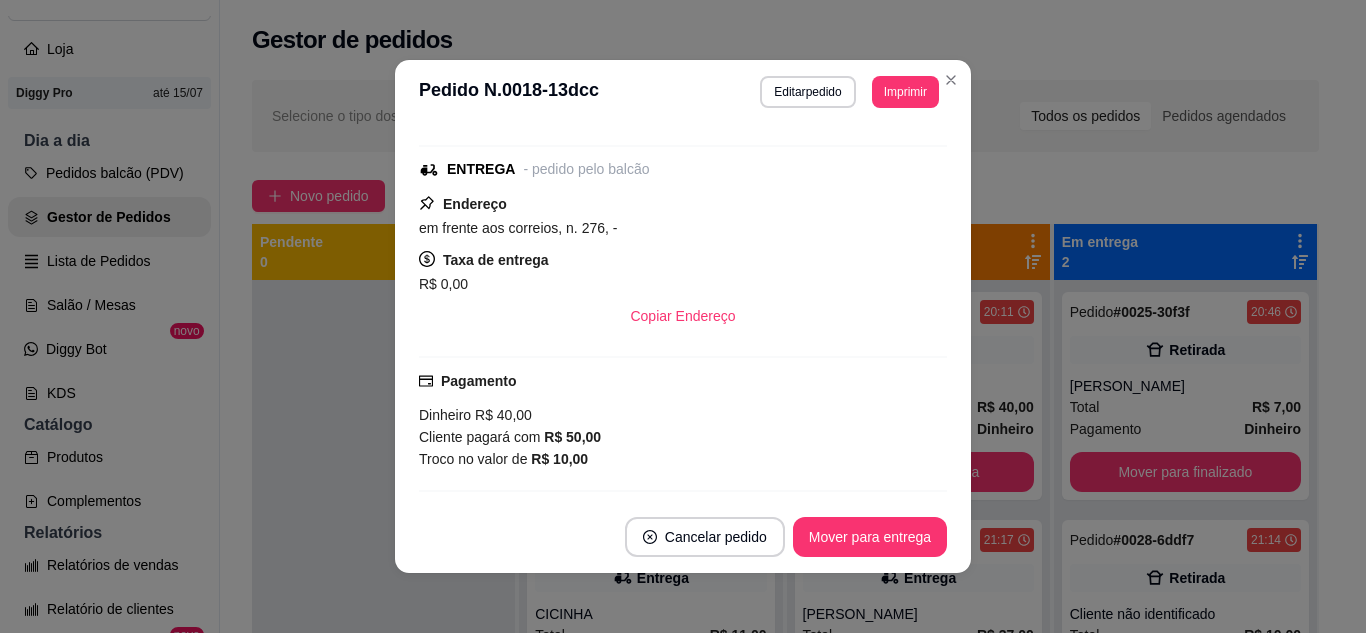 scroll, scrollTop: 280, scrollLeft: 0, axis: vertical 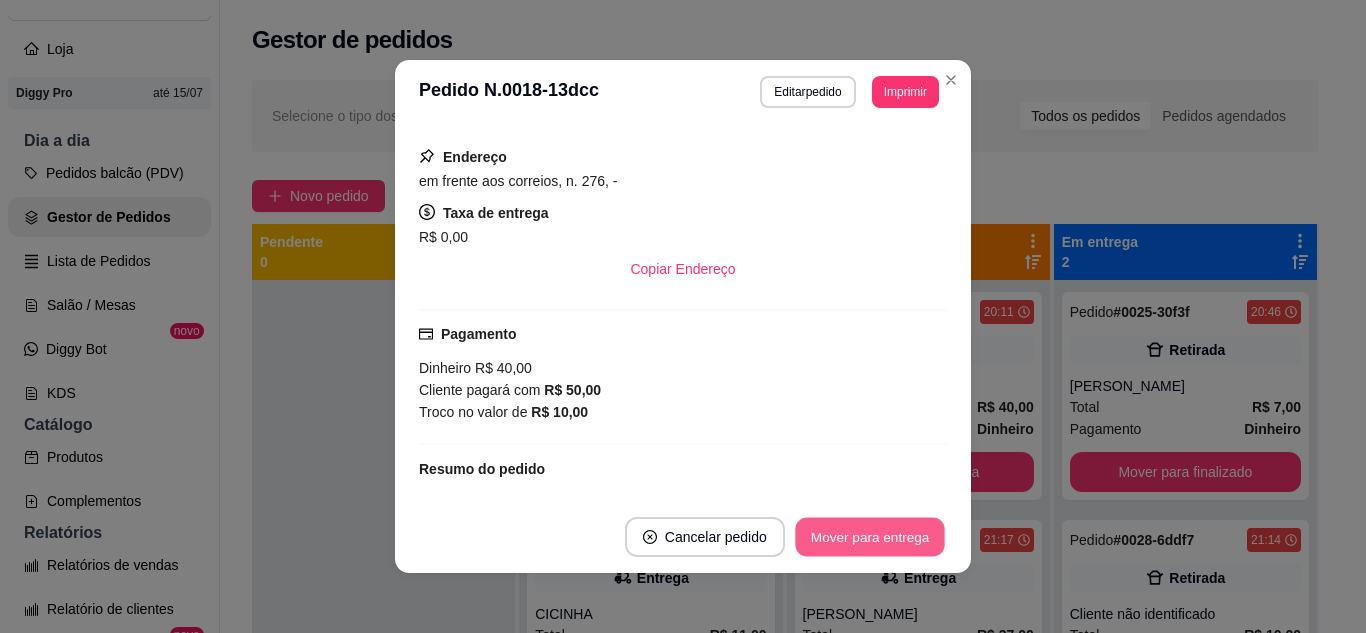 click on "Mover para entrega" at bounding box center (870, 537) 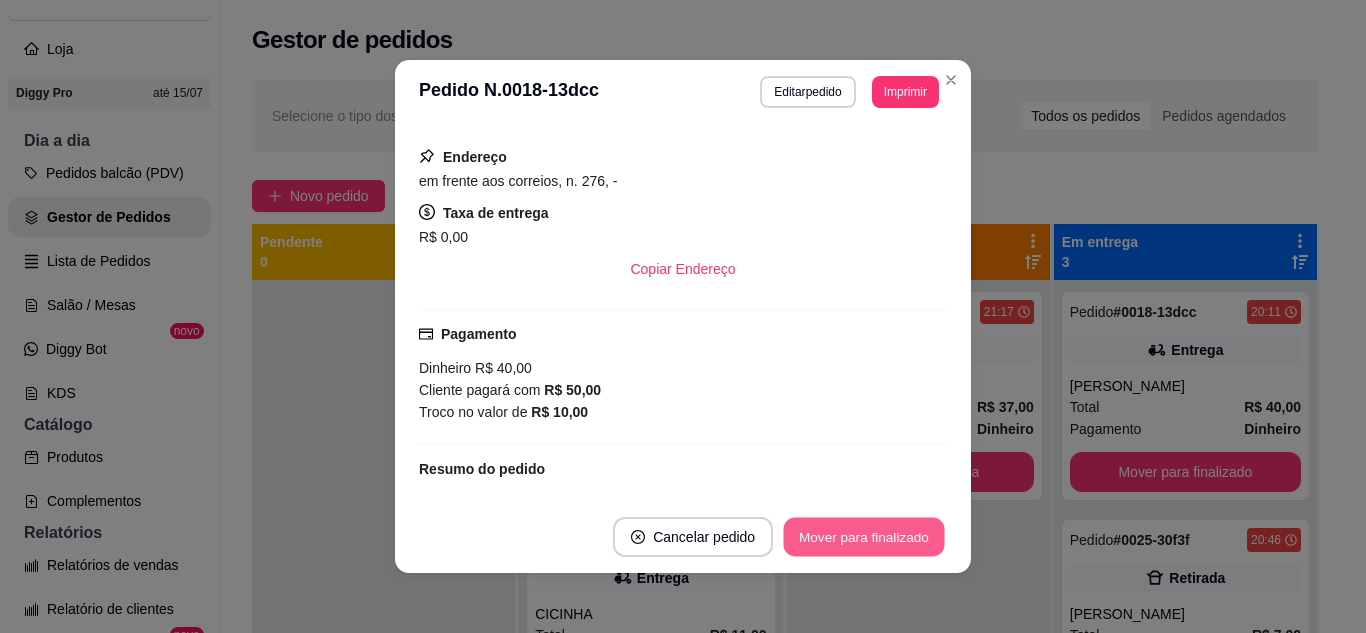 click on "Mover para finalizado" at bounding box center (864, 537) 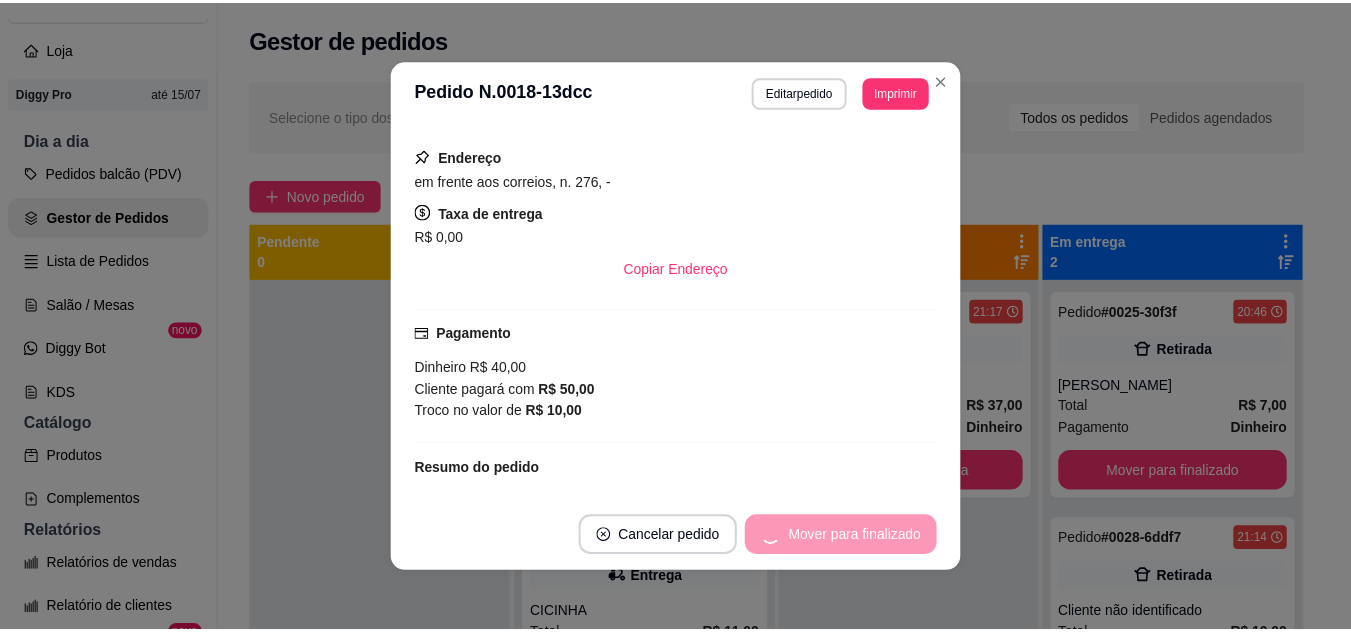 scroll, scrollTop: 194, scrollLeft: 0, axis: vertical 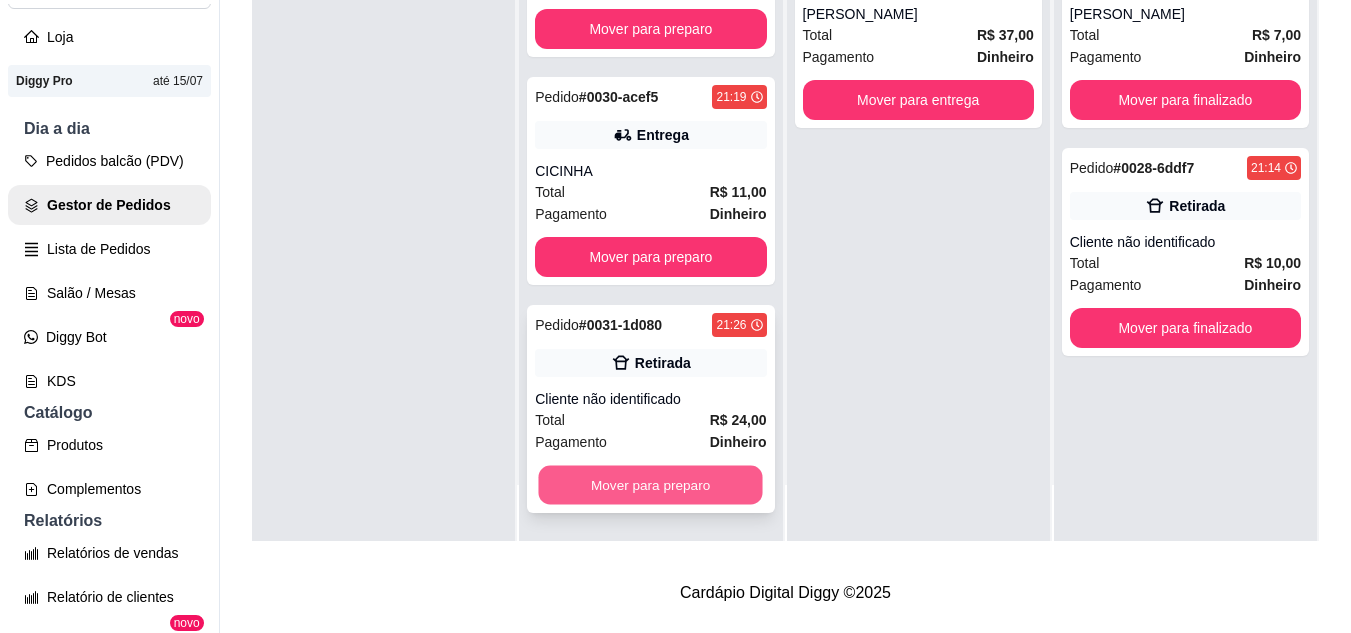 click on "Mover para preparo" at bounding box center (651, 485) 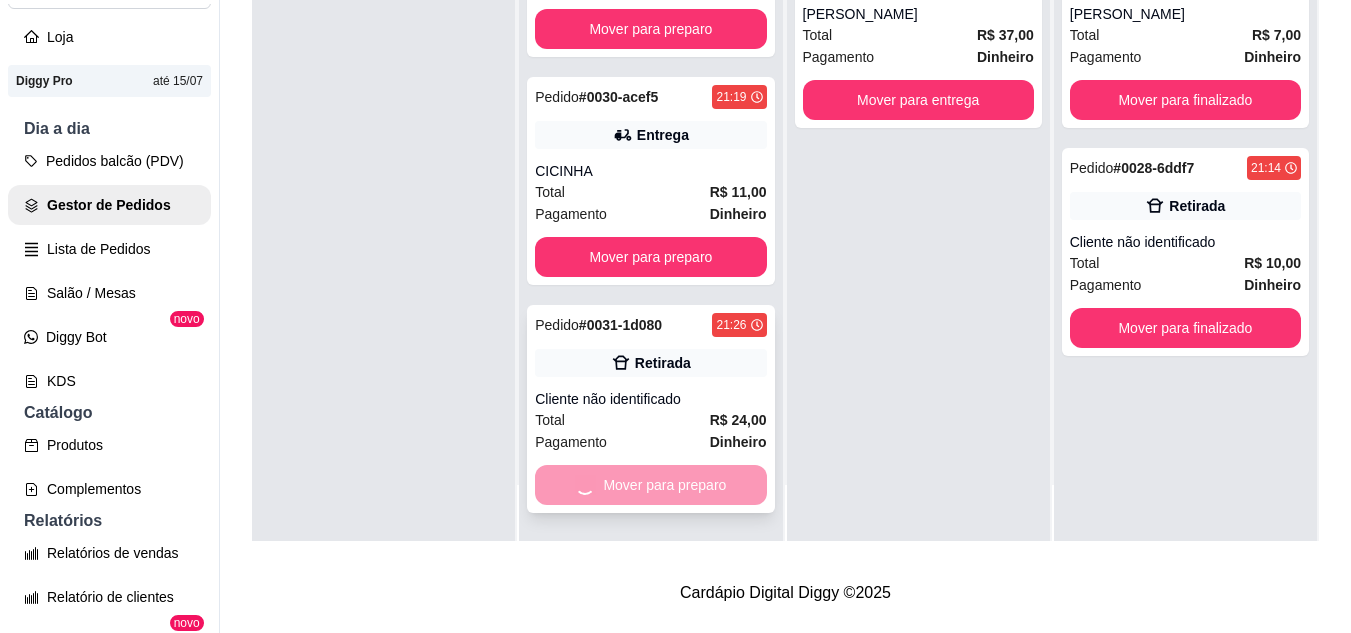 scroll, scrollTop: 0, scrollLeft: 0, axis: both 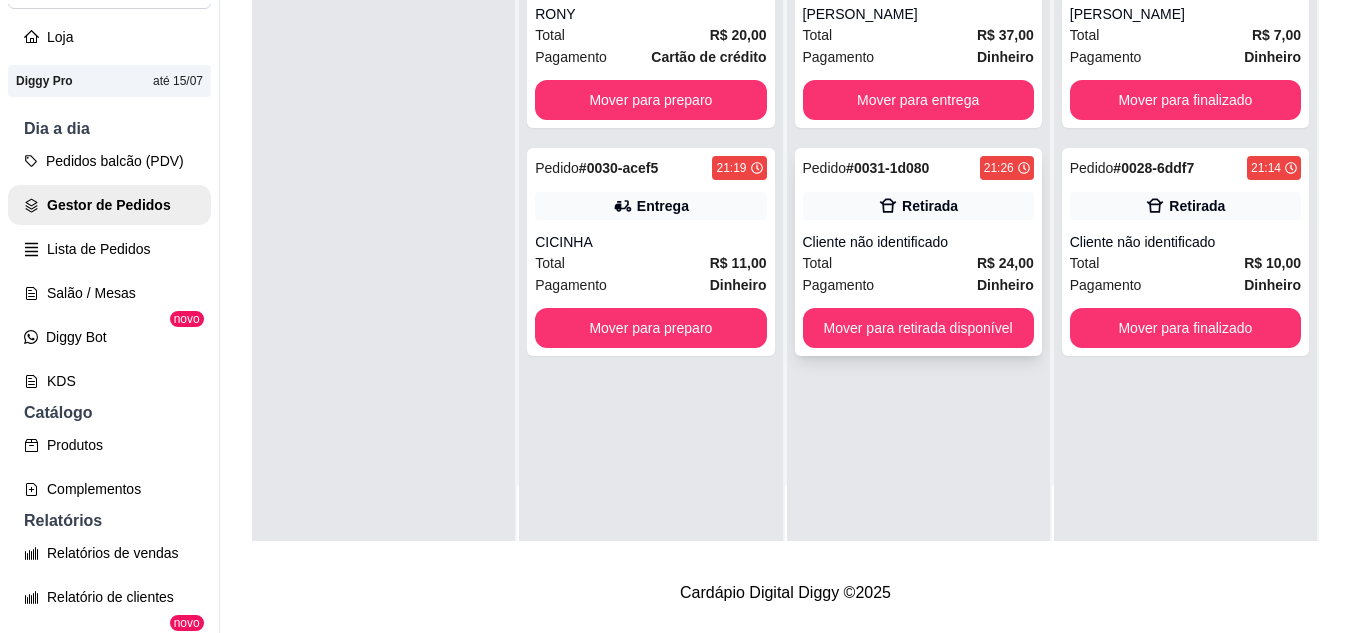 click on "Pagamento Dinheiro" at bounding box center [918, 285] 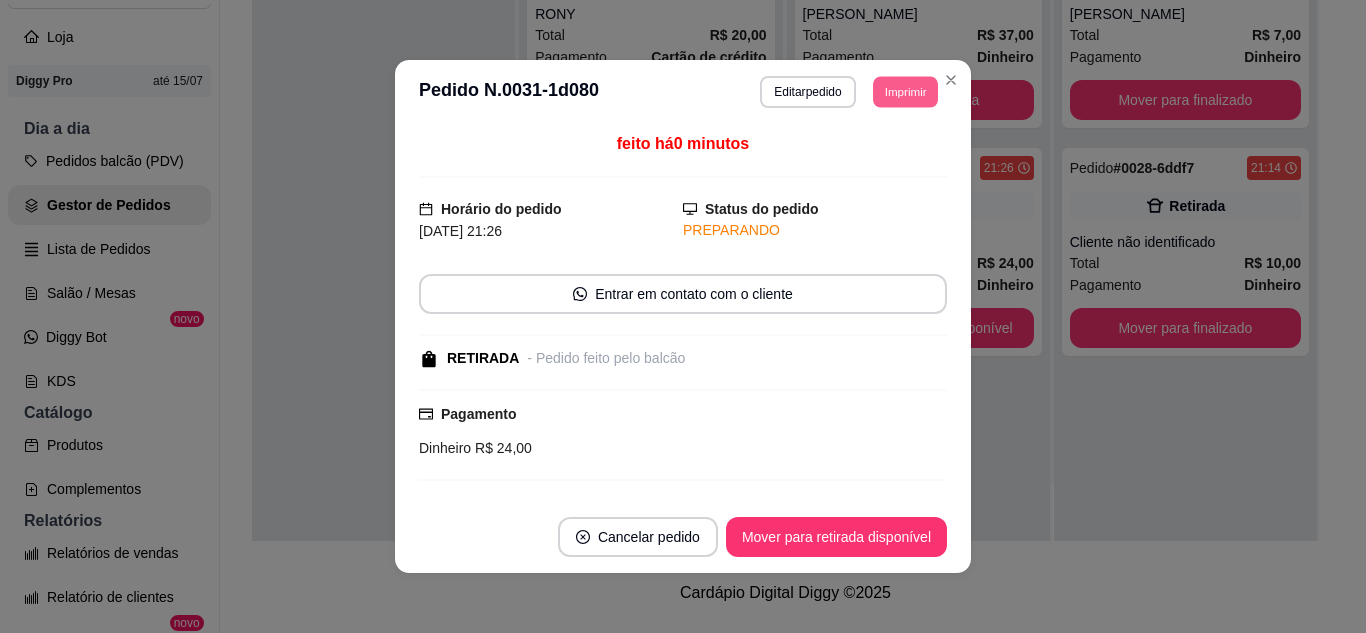 click on "Imprimir" at bounding box center (905, 91) 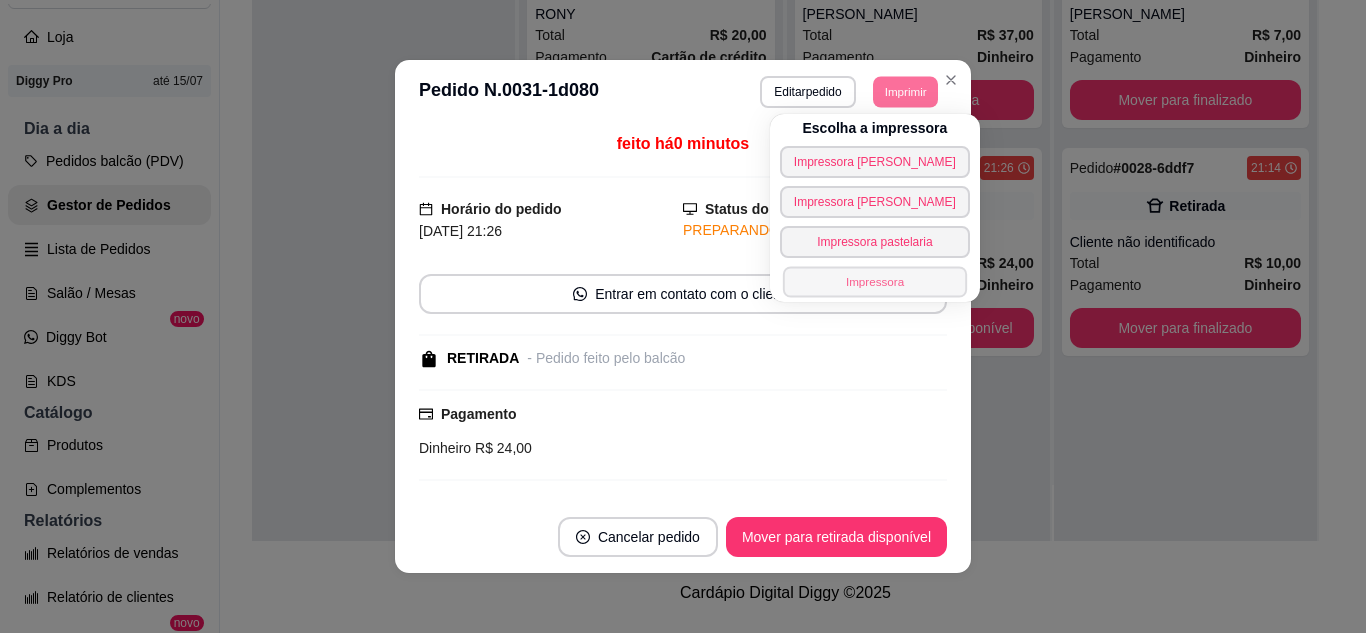 click on "Impressora" at bounding box center (875, 281) 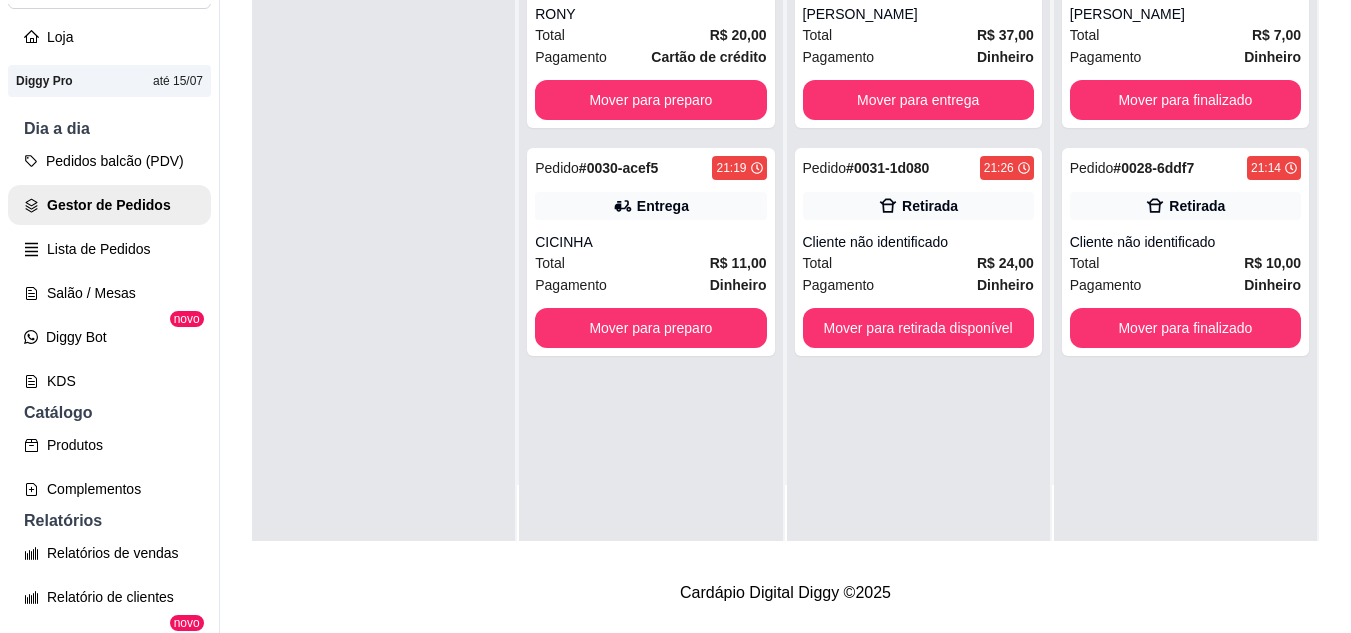 scroll, scrollTop: 0, scrollLeft: 0, axis: both 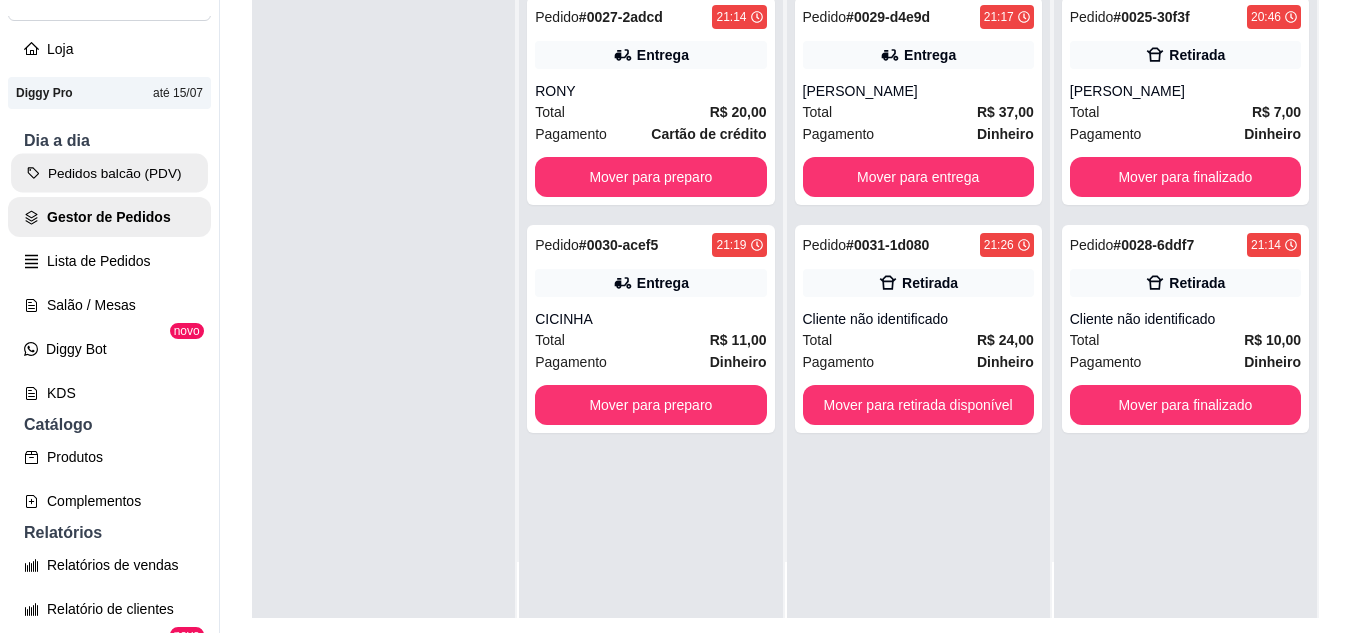 click on "Pedidos balcão (PDV)" at bounding box center (109, 173) 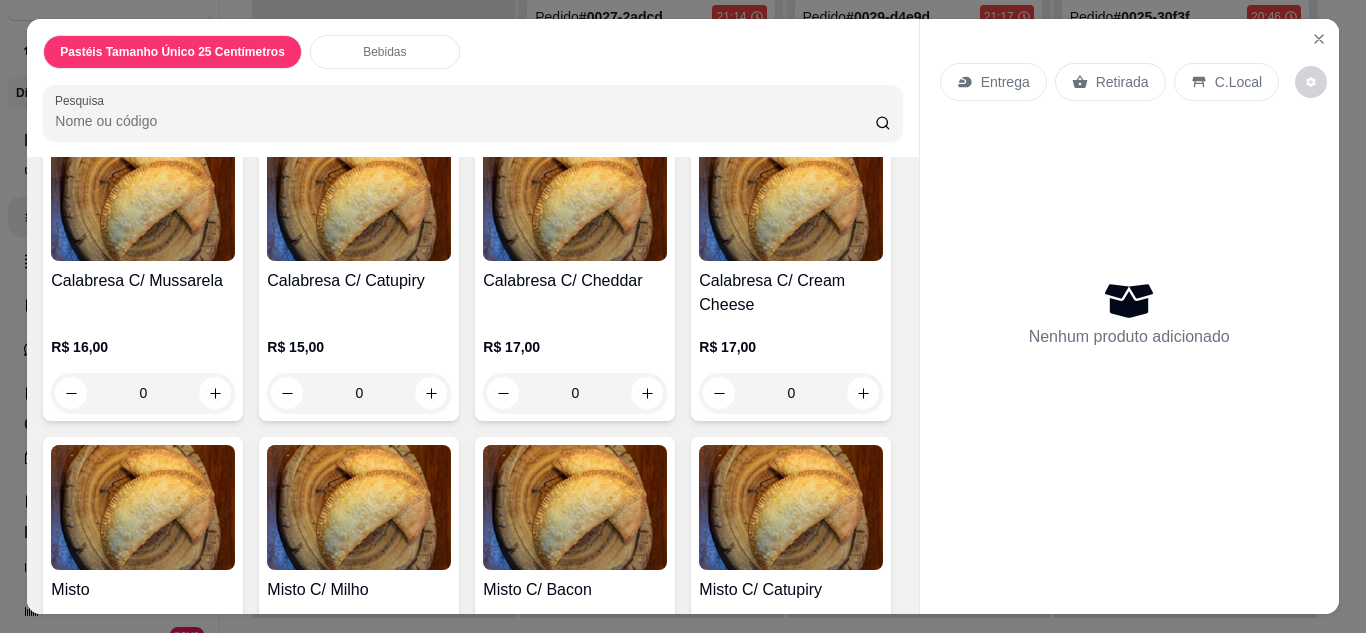 scroll, scrollTop: 760, scrollLeft: 0, axis: vertical 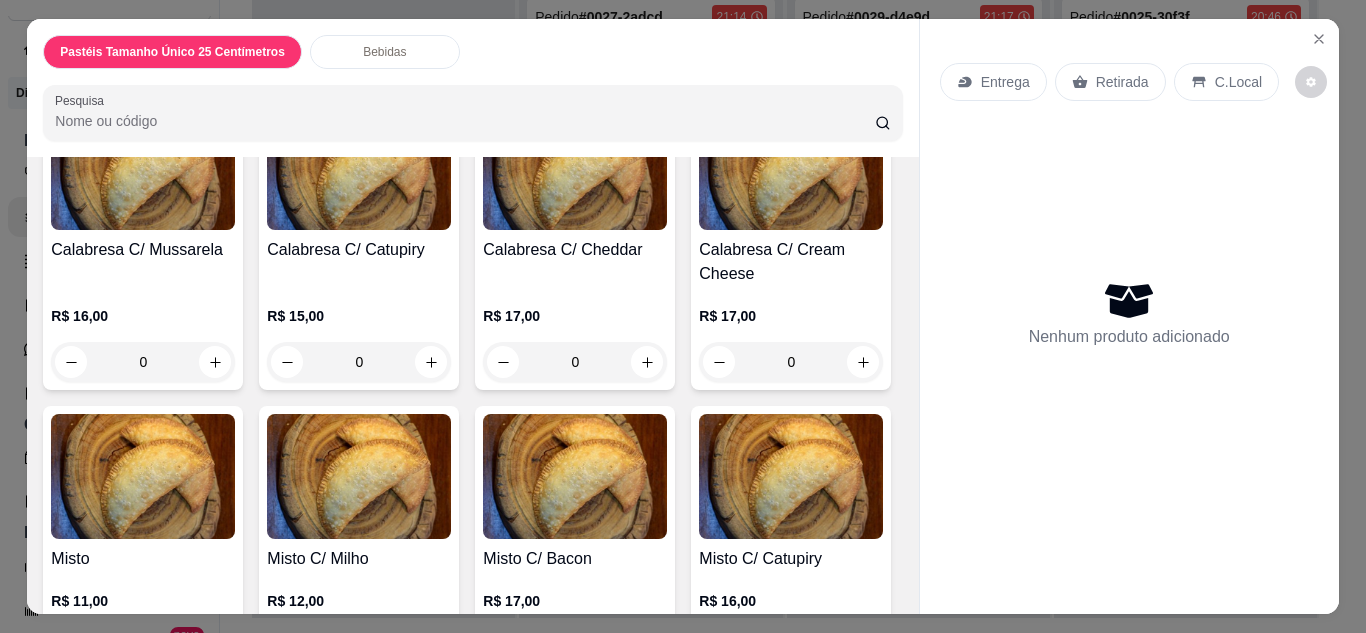 click on "0" at bounding box center (575, 53) 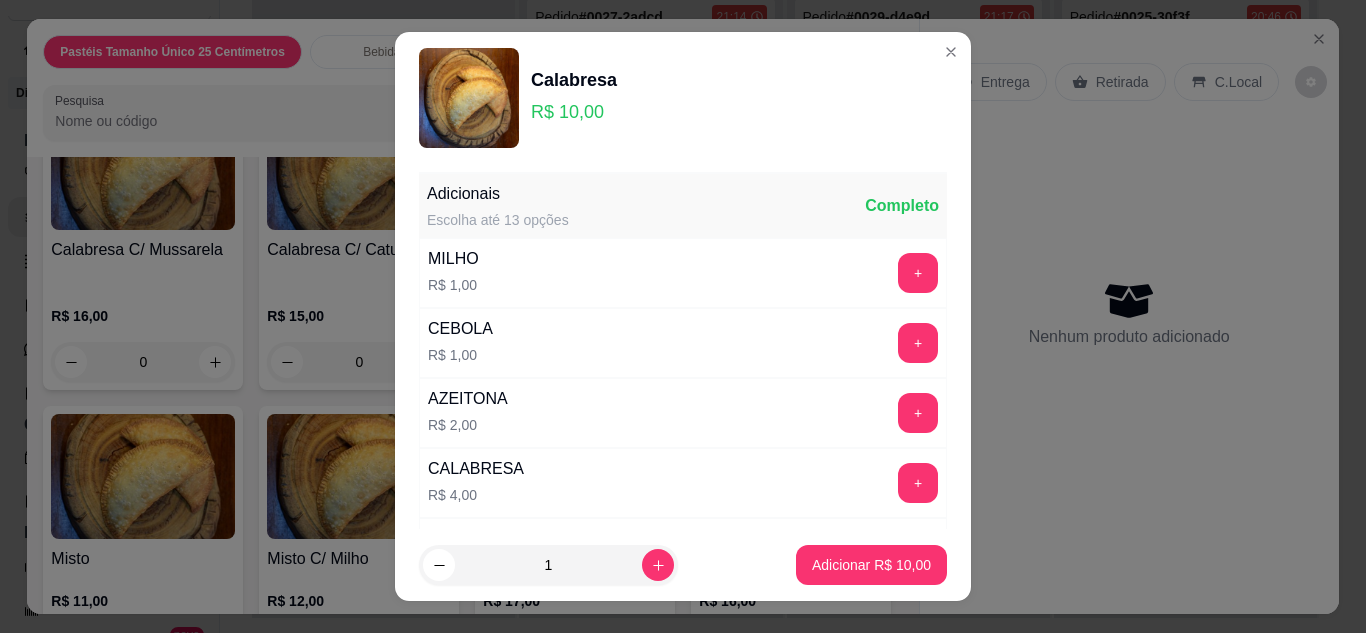 click on "1" at bounding box center (548, 565) 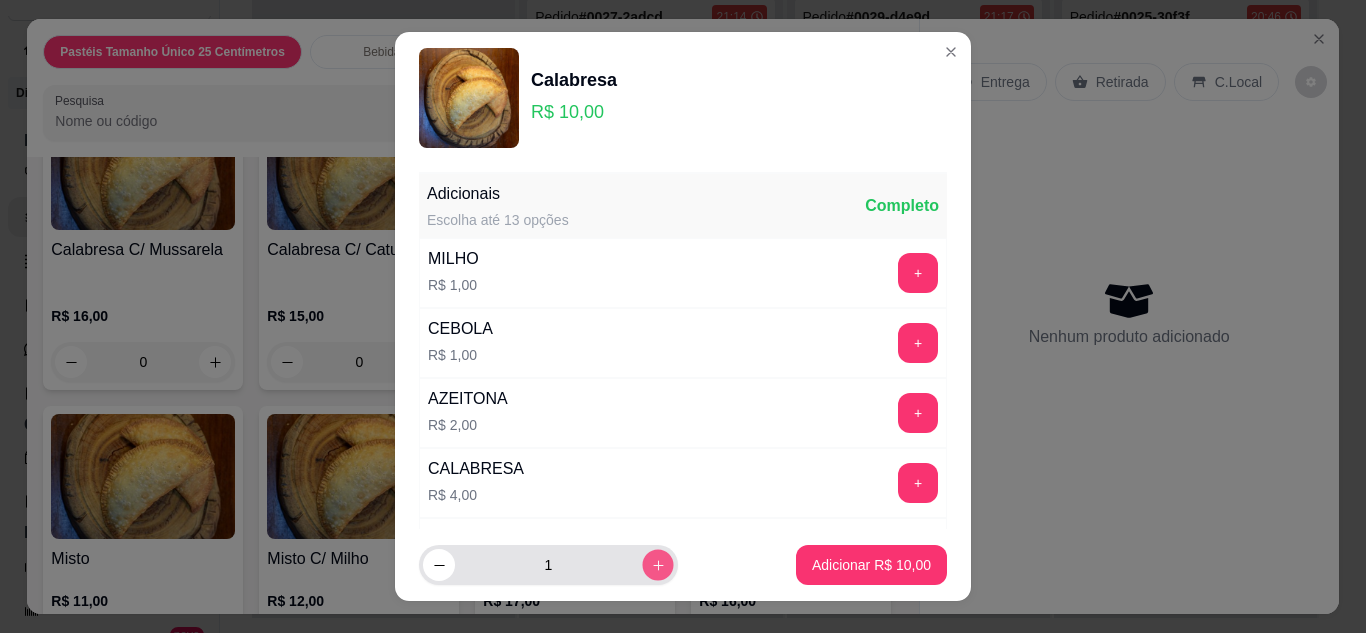click 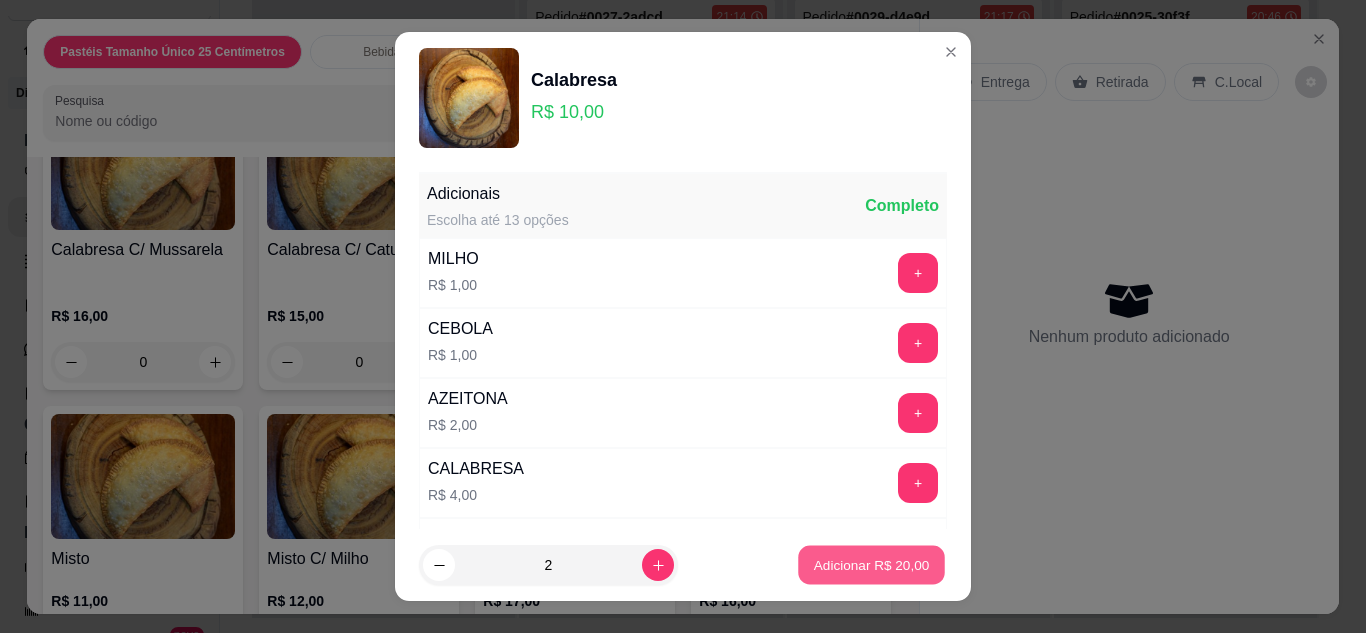 click on "Adicionar   R$ 20,00" at bounding box center (872, 565) 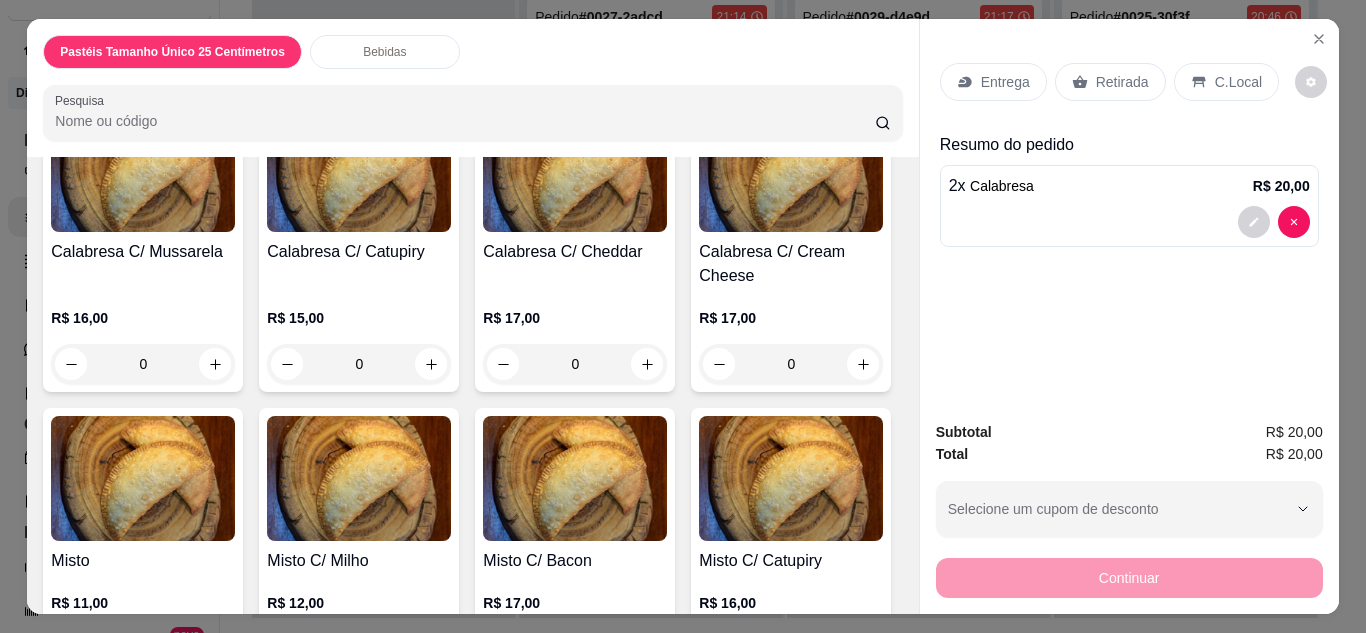 scroll, scrollTop: 761, scrollLeft: 0, axis: vertical 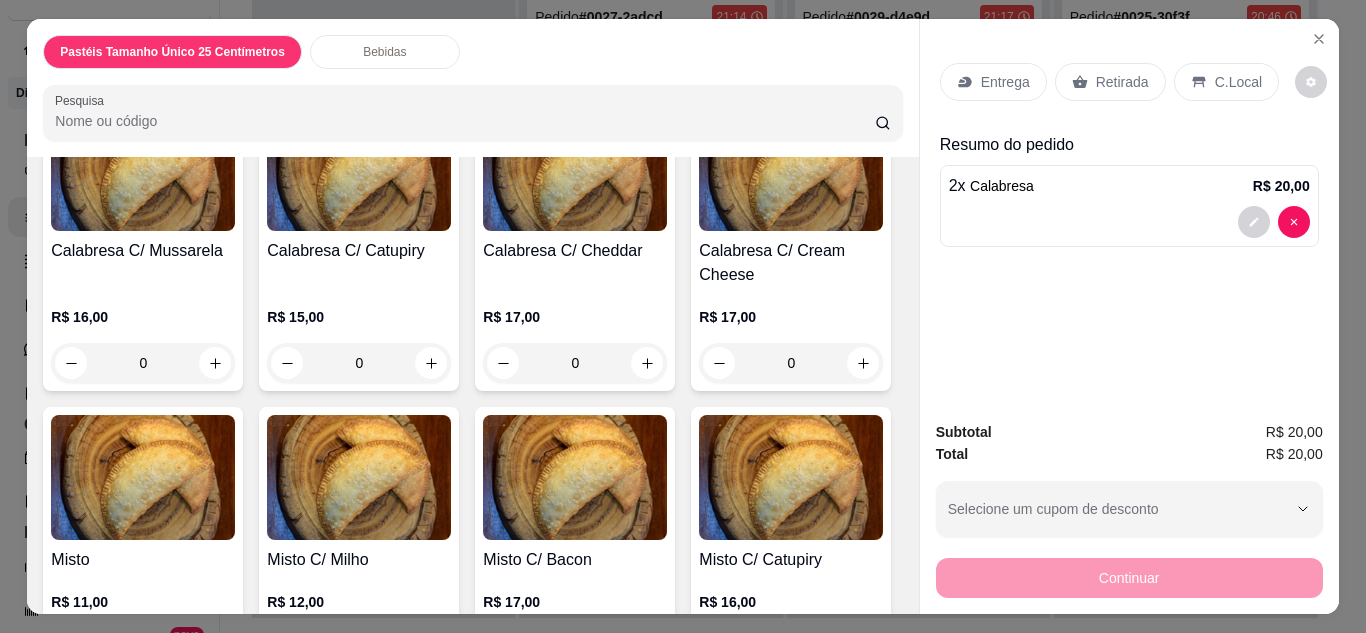 click on "Entrega" at bounding box center (993, 82) 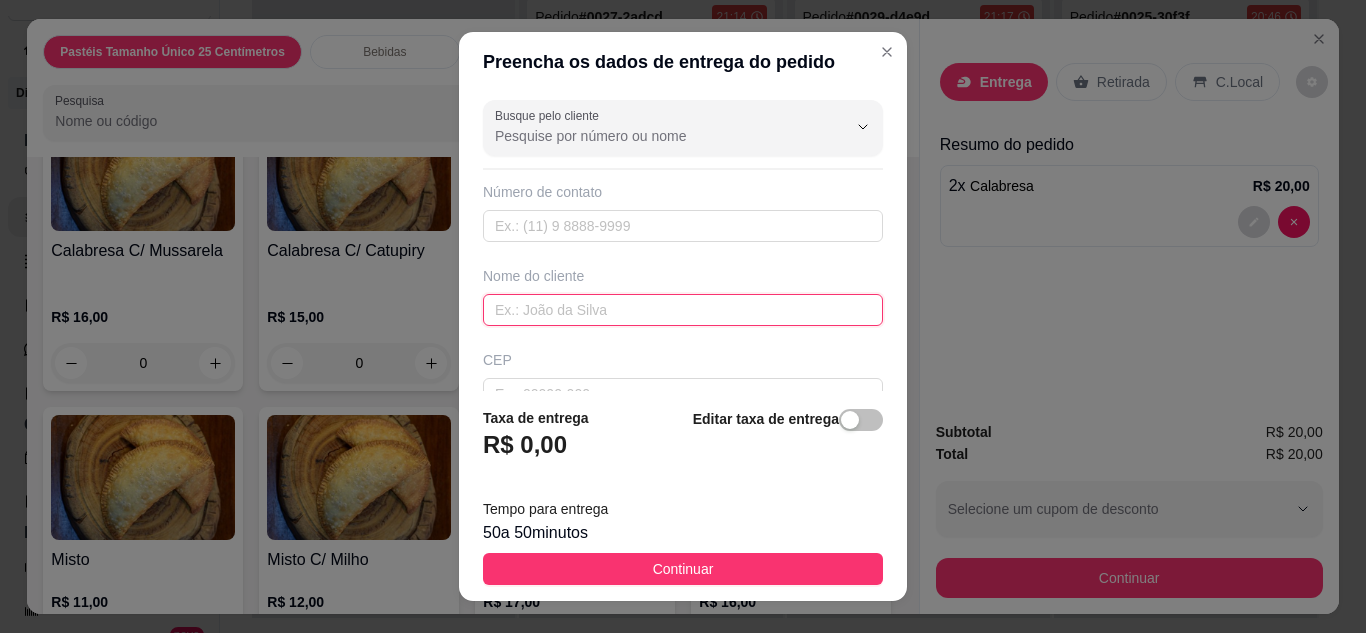 click at bounding box center (683, 310) 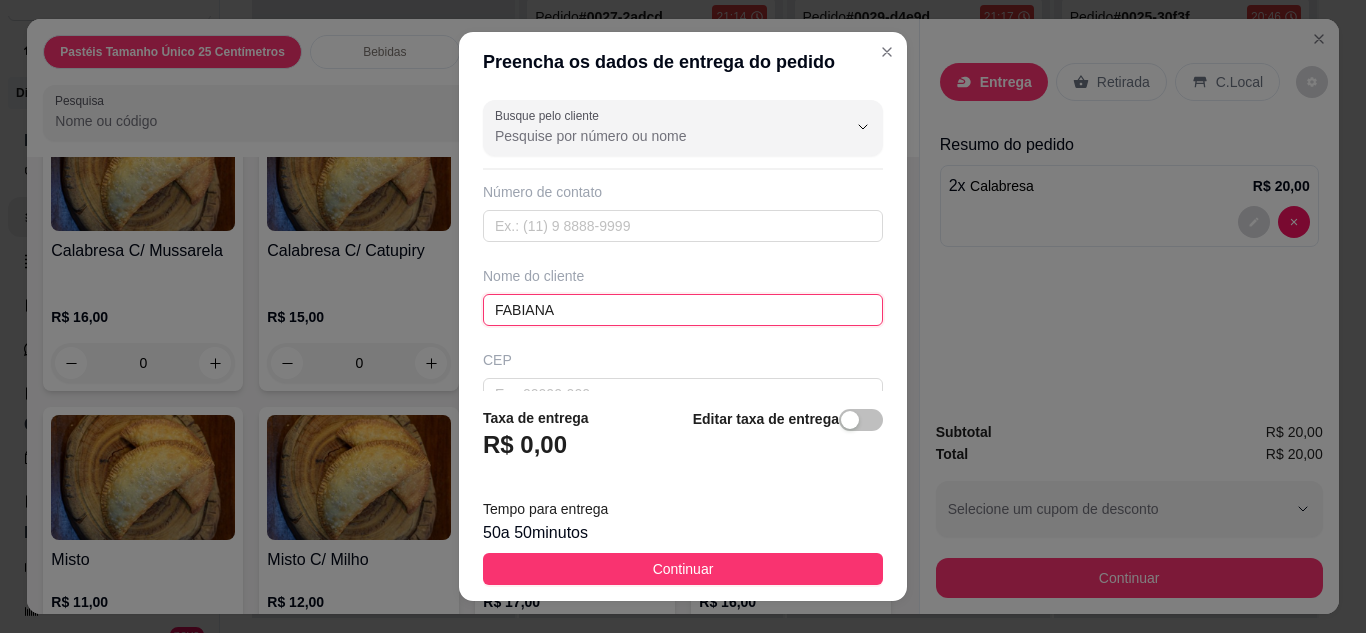 type on "FABIANA" 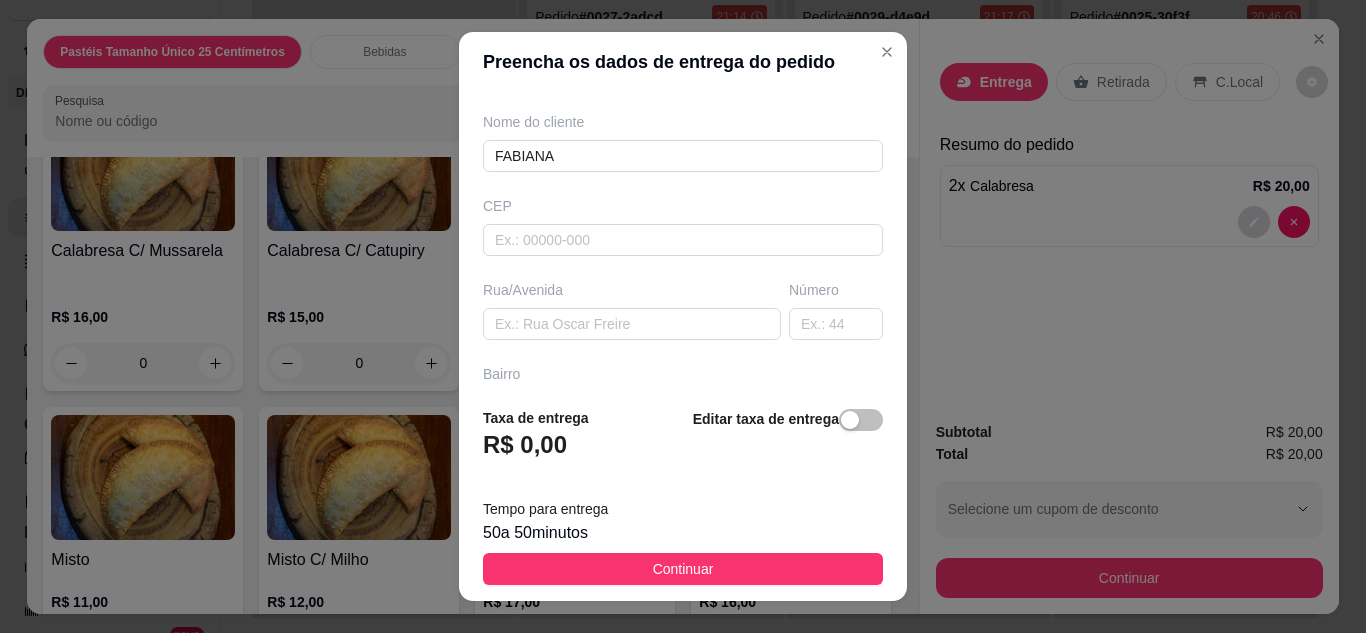 scroll, scrollTop: 160, scrollLeft: 0, axis: vertical 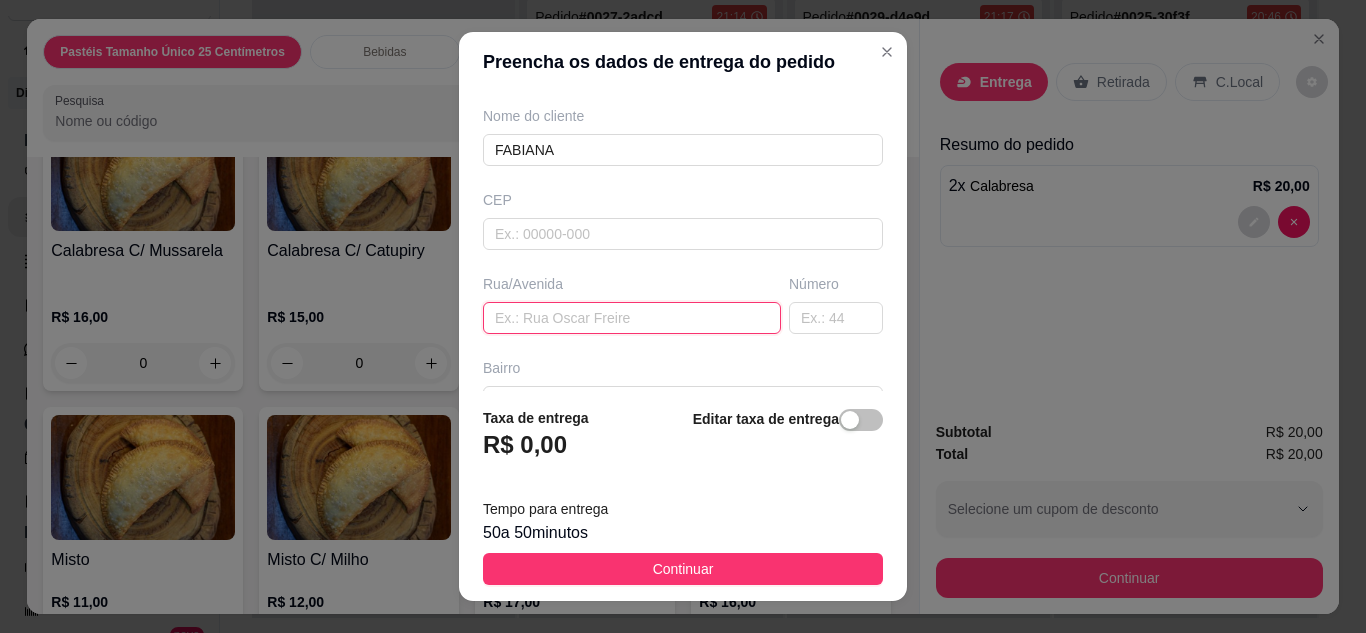 click at bounding box center (632, 318) 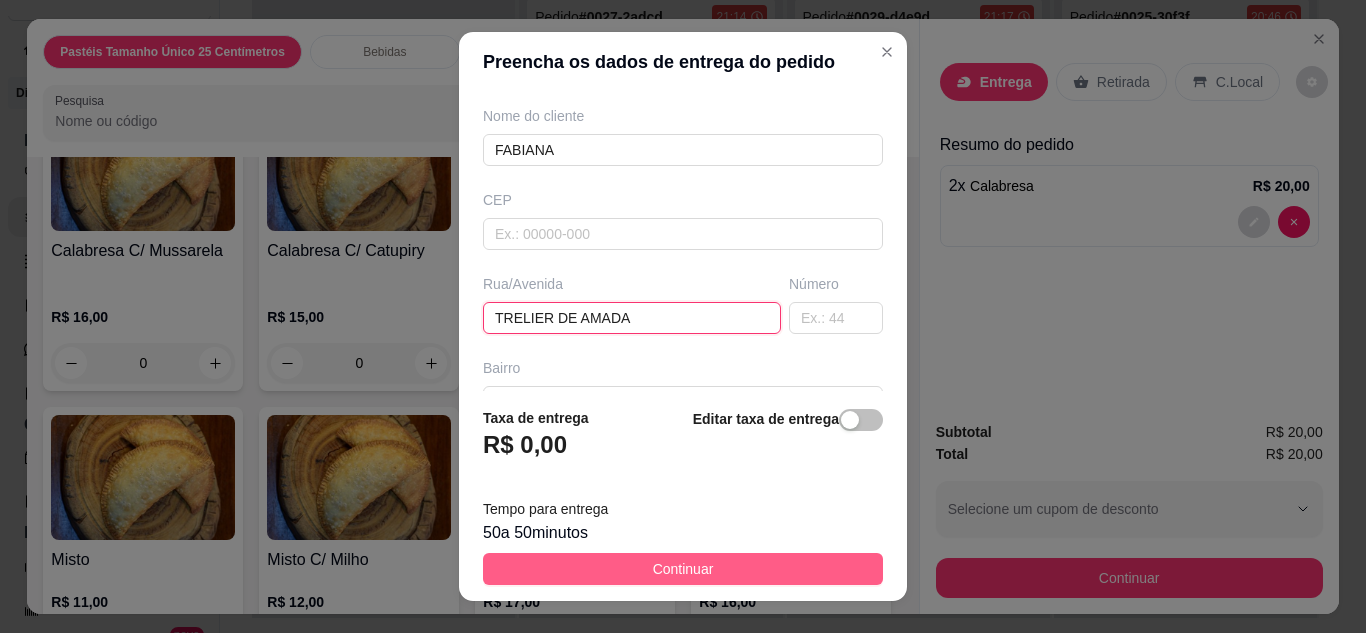 type on "TRELIER DE AMADA" 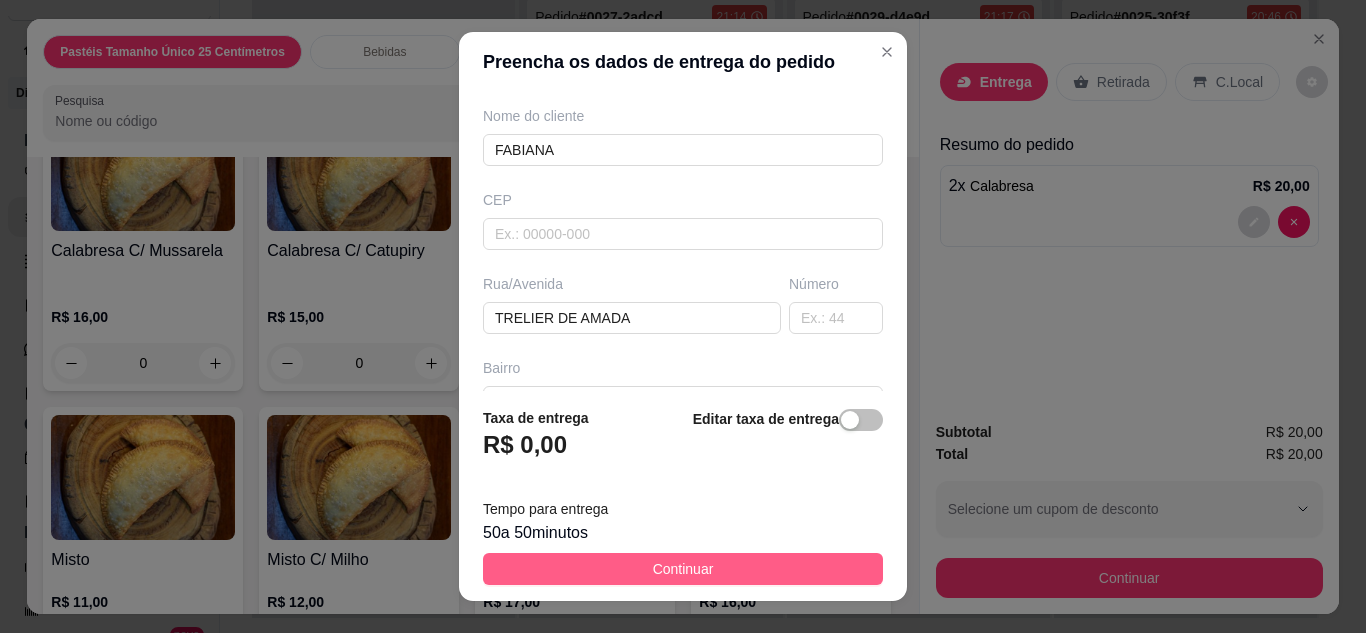 click on "Continuar" at bounding box center (683, 569) 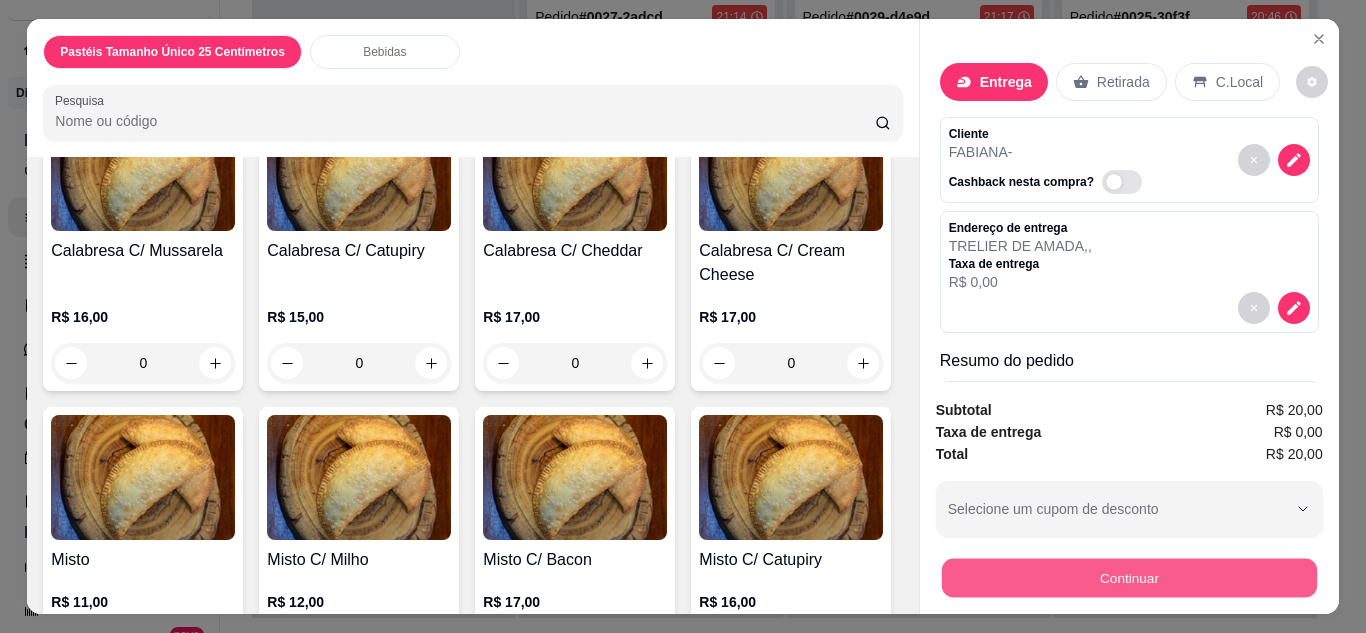 click on "Continuar" at bounding box center (1128, 578) 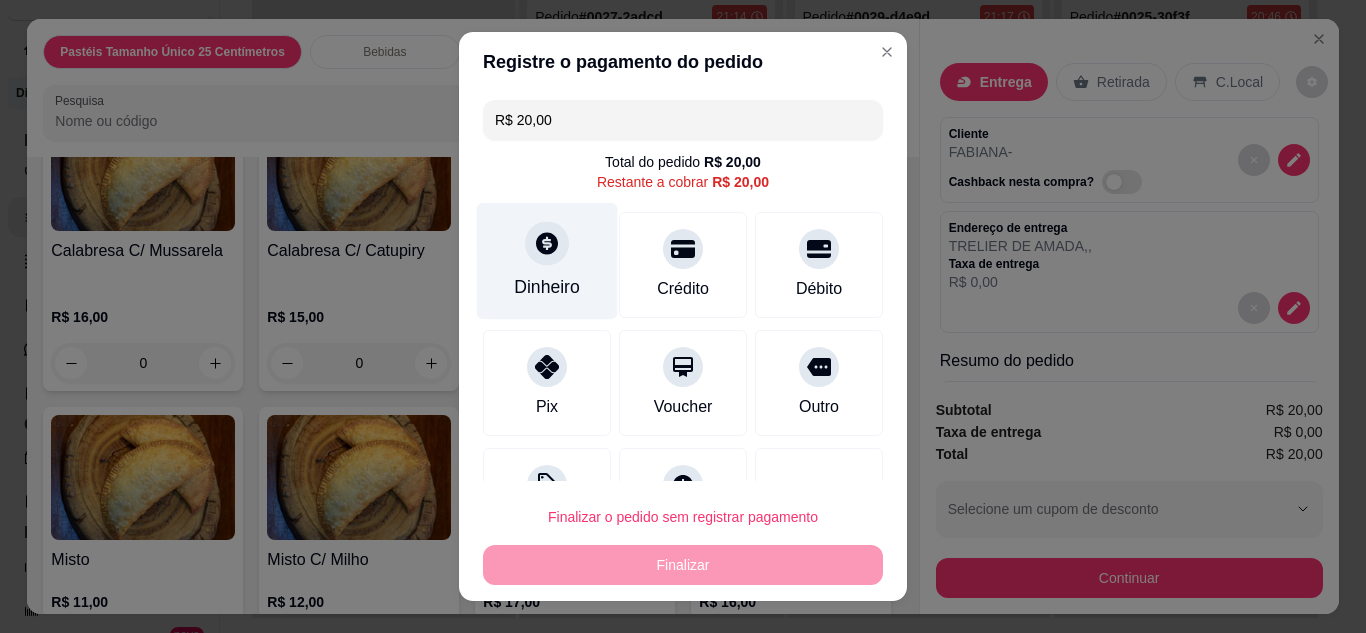 click on "Dinheiro" at bounding box center (547, 260) 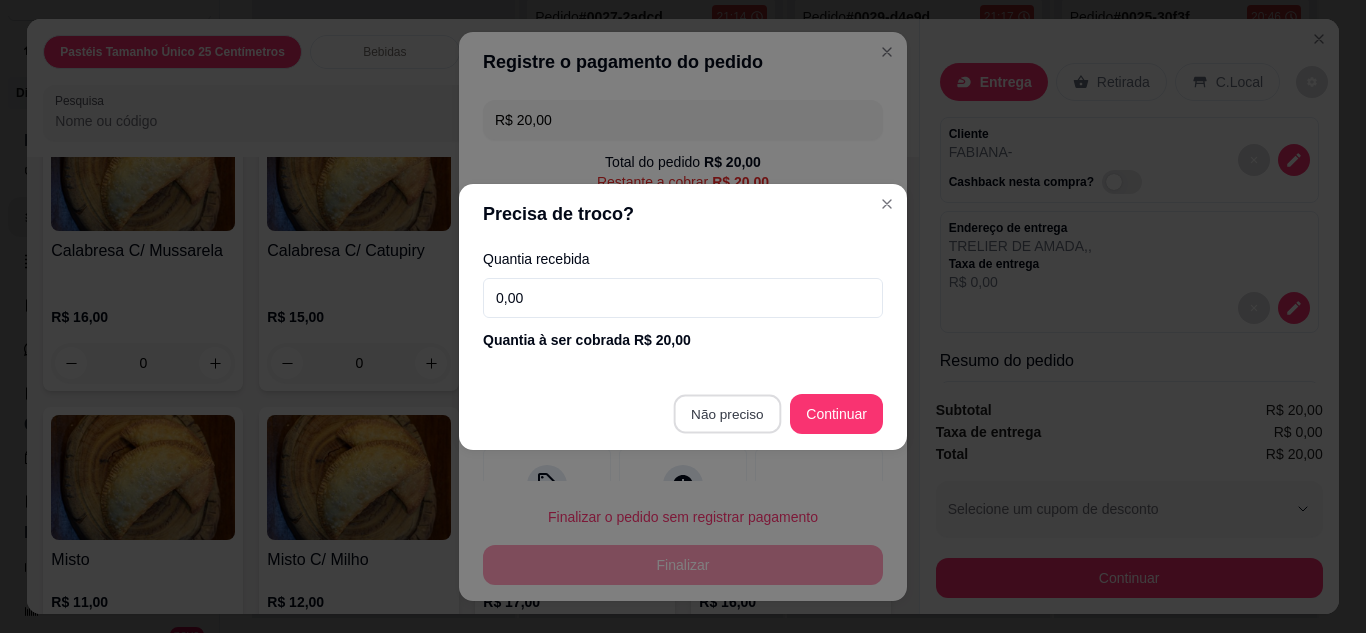 type on "R$ 0,00" 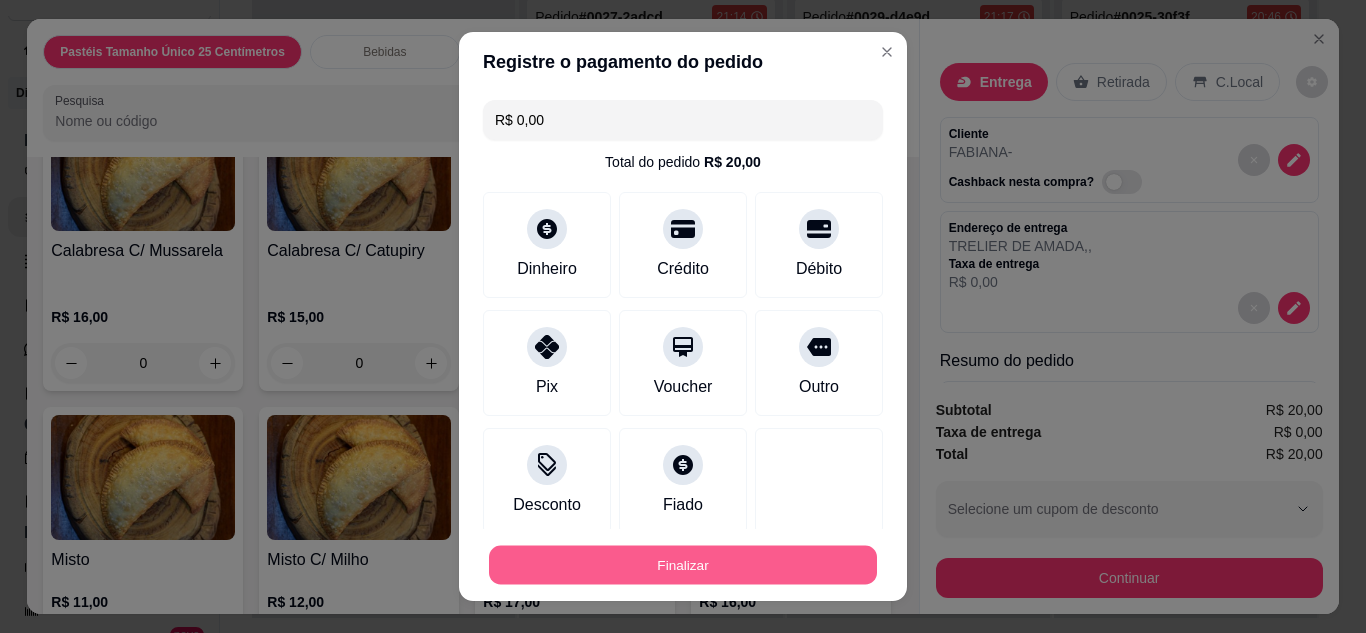 click on "Finalizar" at bounding box center [683, 565] 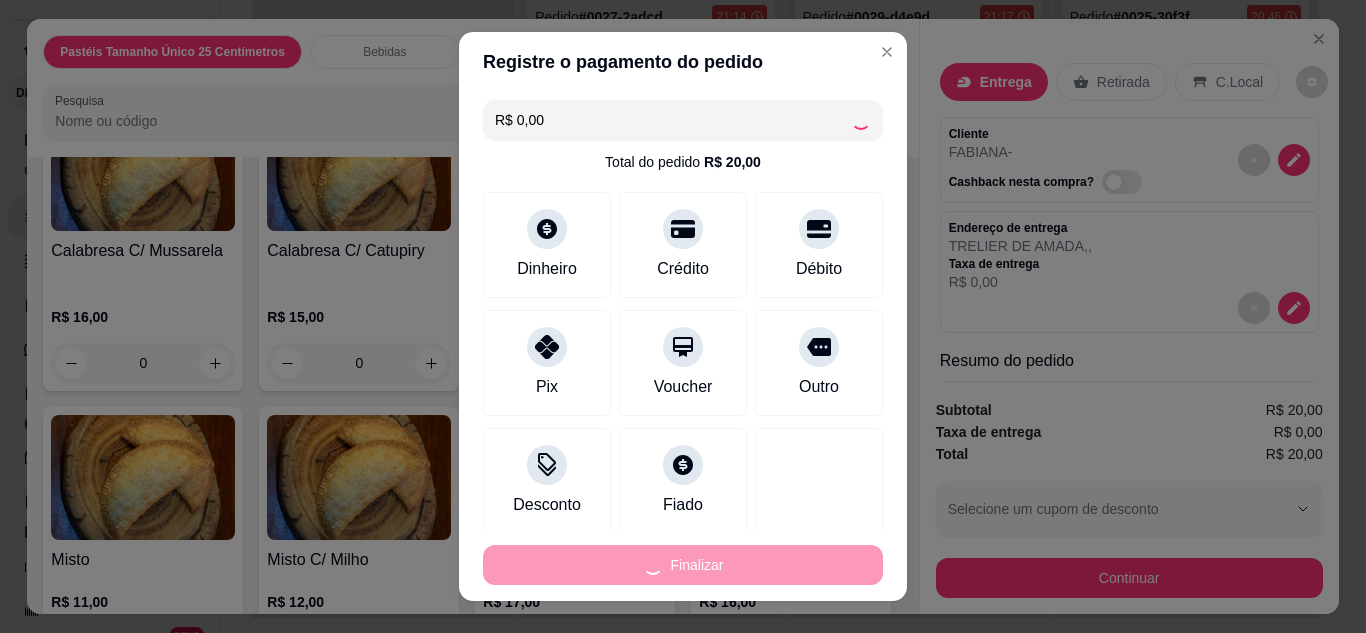 type on "0" 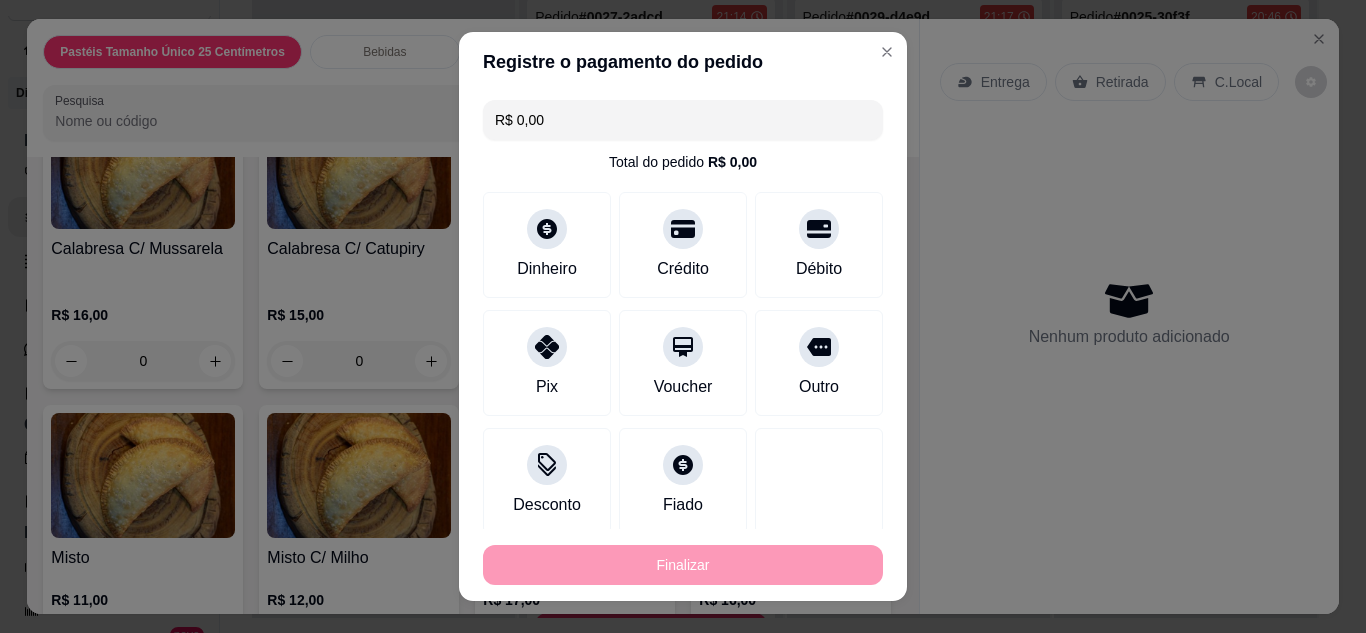 type on "-R$ 20,00" 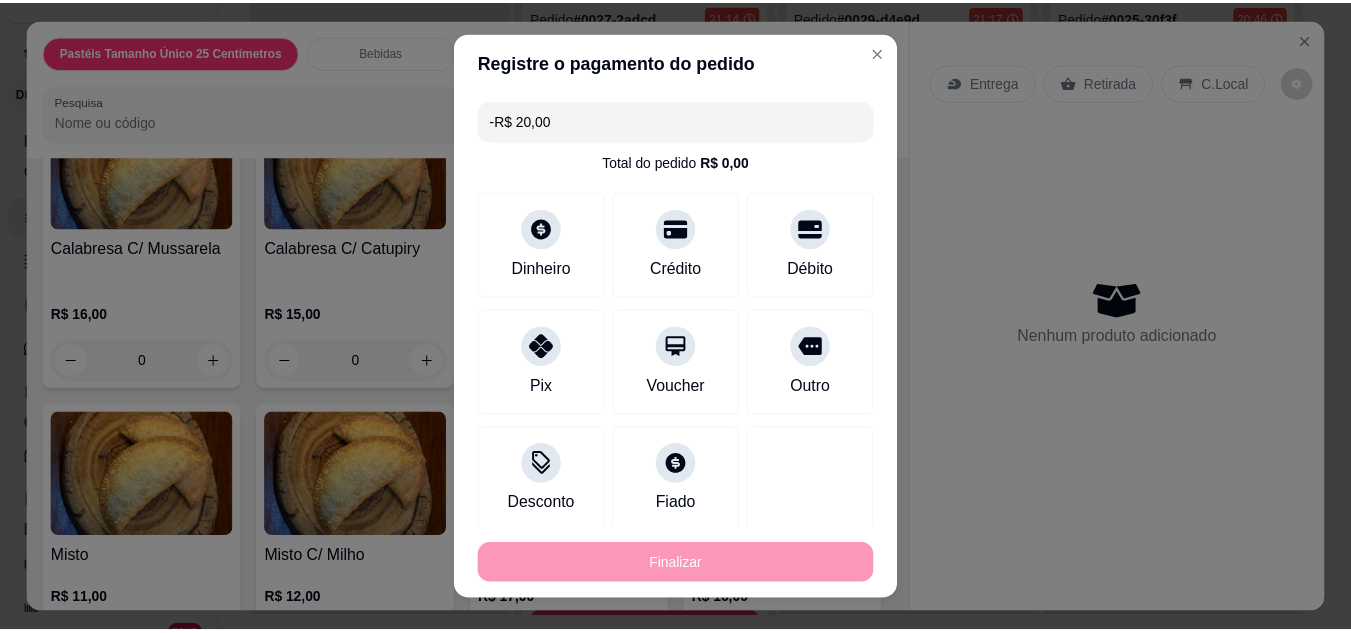 scroll, scrollTop: 760, scrollLeft: 0, axis: vertical 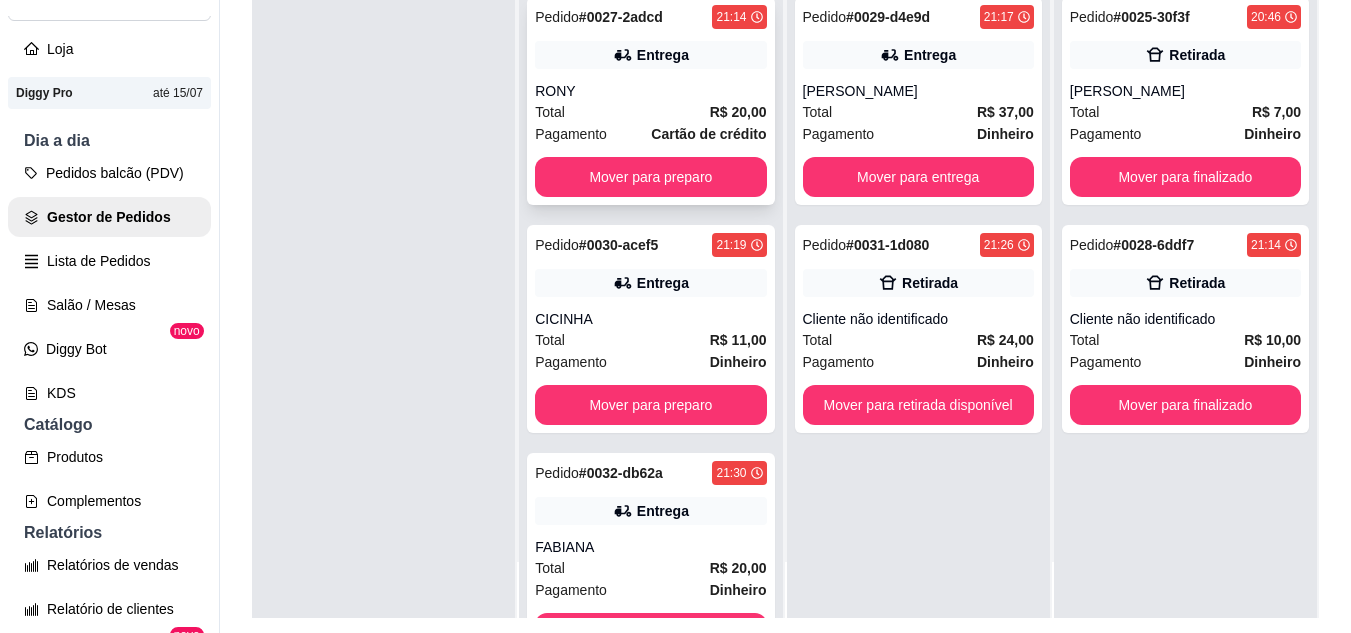 drag, startPoint x: 639, startPoint y: 197, endPoint x: 647, endPoint y: 177, distance: 21.540659 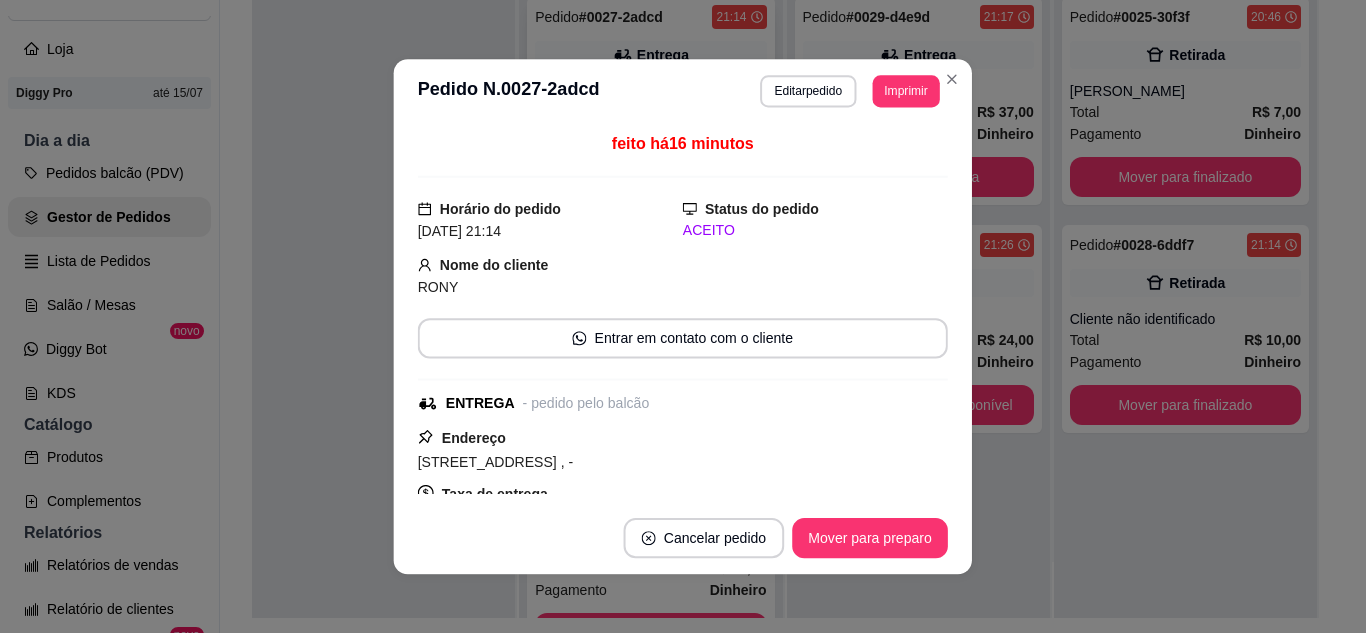 click on "feito há  16   minutos Horário do pedido [DATE] 21:14 Status do pedido ACEITO Nome do cliente RONY Entrar em contato com o cliente ENTREGA - pedido pelo balcão Endereço  RUA DA CAMERA VIZINHO A OFICINA DE [PERSON_NAME], n. ,  -   Taxa de entrega  R$ 0,00 Copiar Endereço Pagamento Cartão de crédito   R$ 20,00 Resumo do pedido 2 x     Frango  R$ 20,00 Subtotal R$ 20,00 Total R$ 20,00" at bounding box center [683, 312] 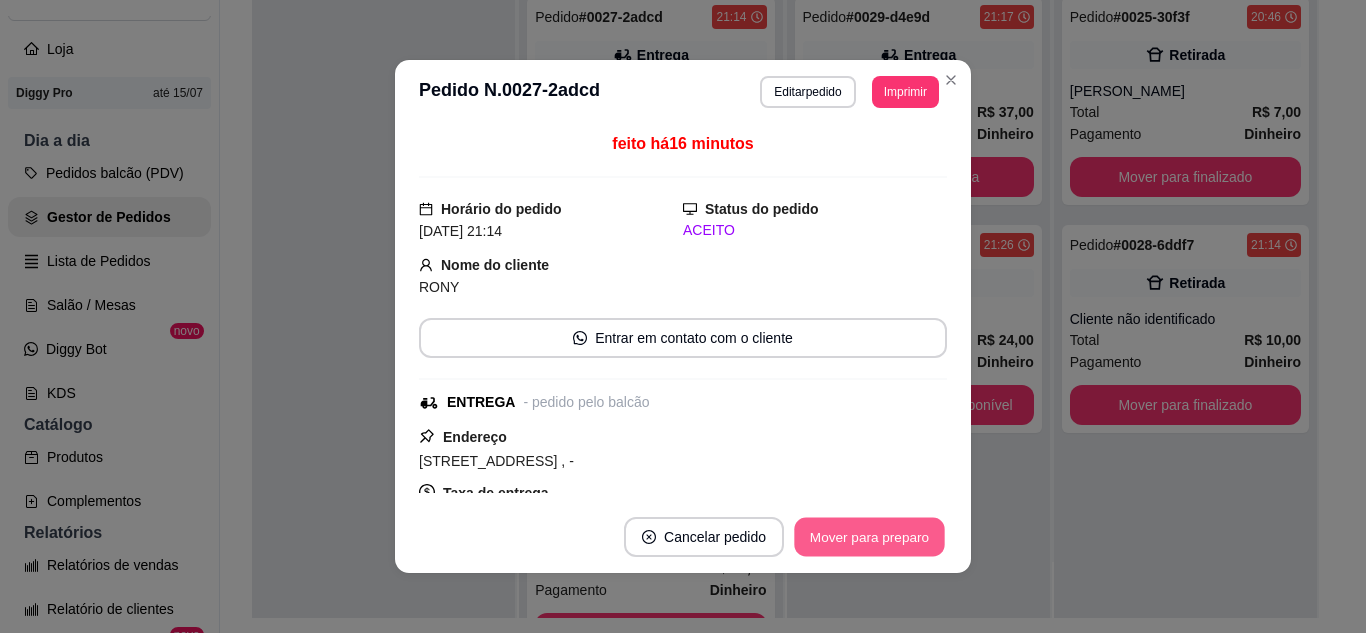 click on "Mover para preparo" at bounding box center (869, 537) 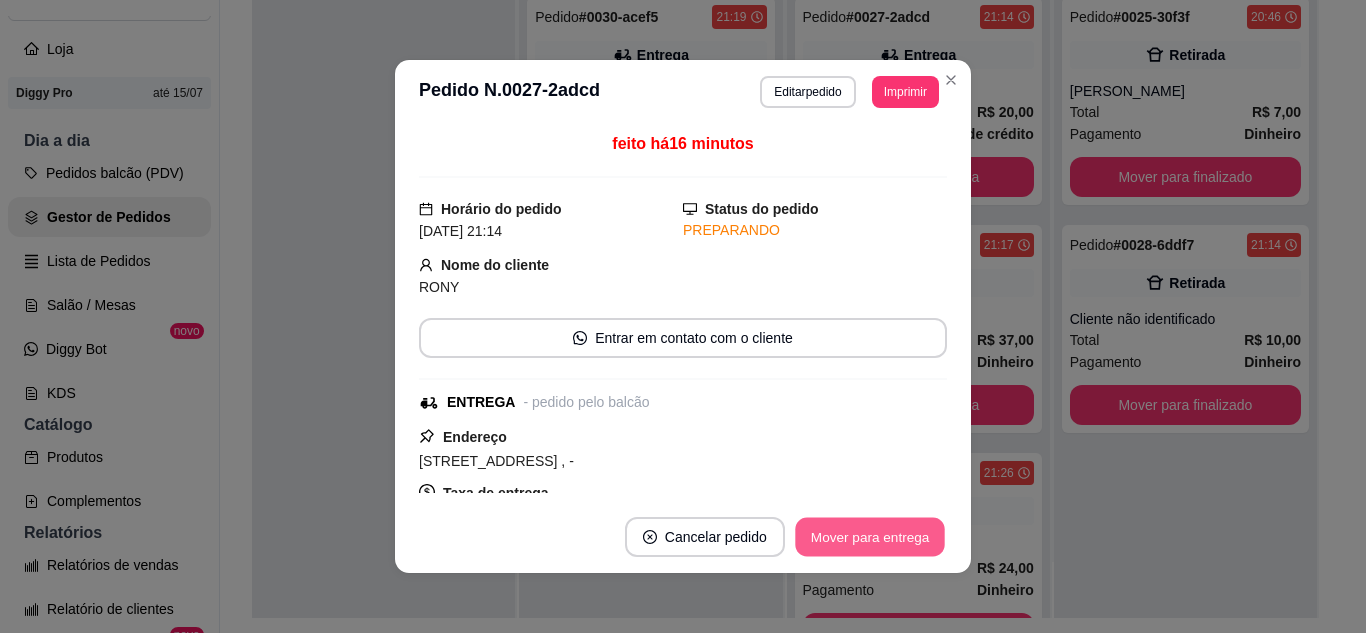 click on "Mover para entrega" at bounding box center (870, 537) 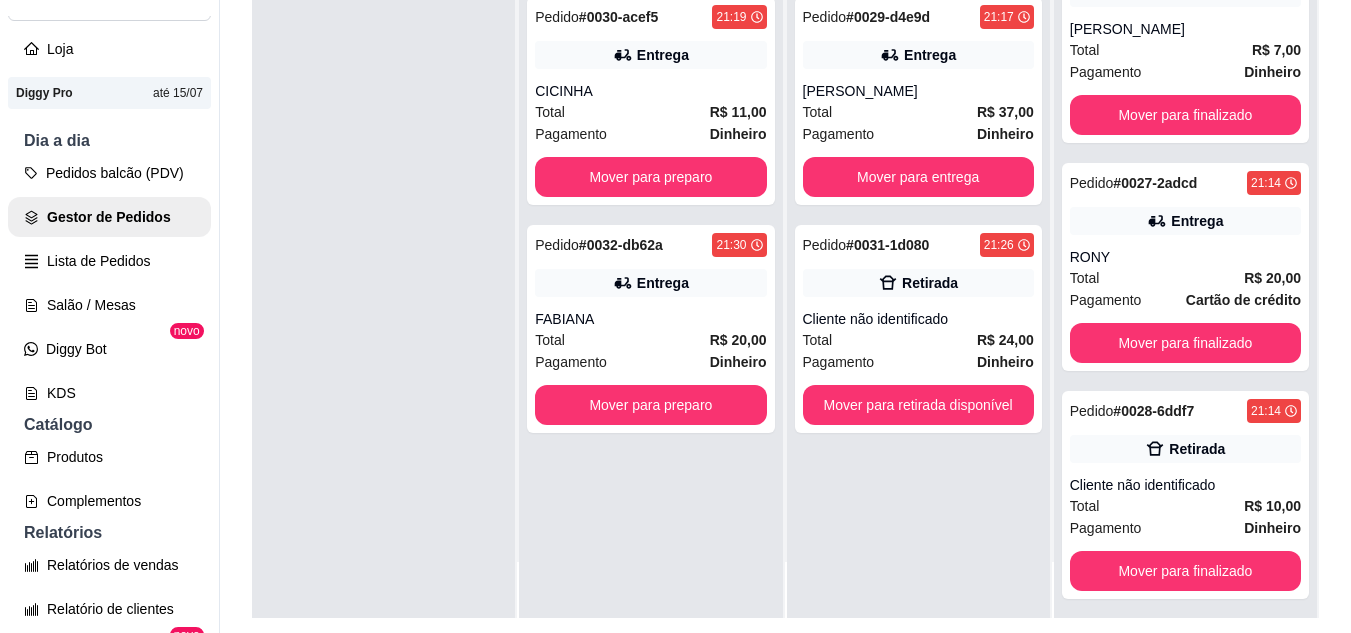 scroll, scrollTop: 71, scrollLeft: 0, axis: vertical 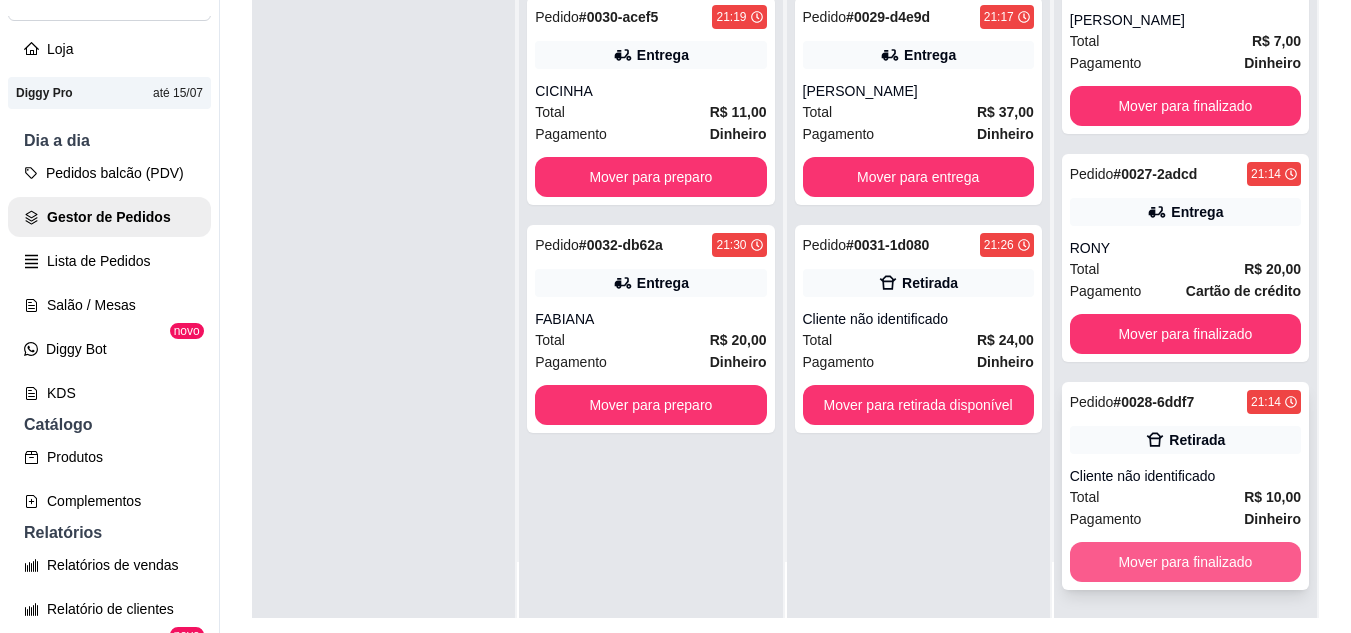 click on "Mover para finalizado" at bounding box center (1185, 562) 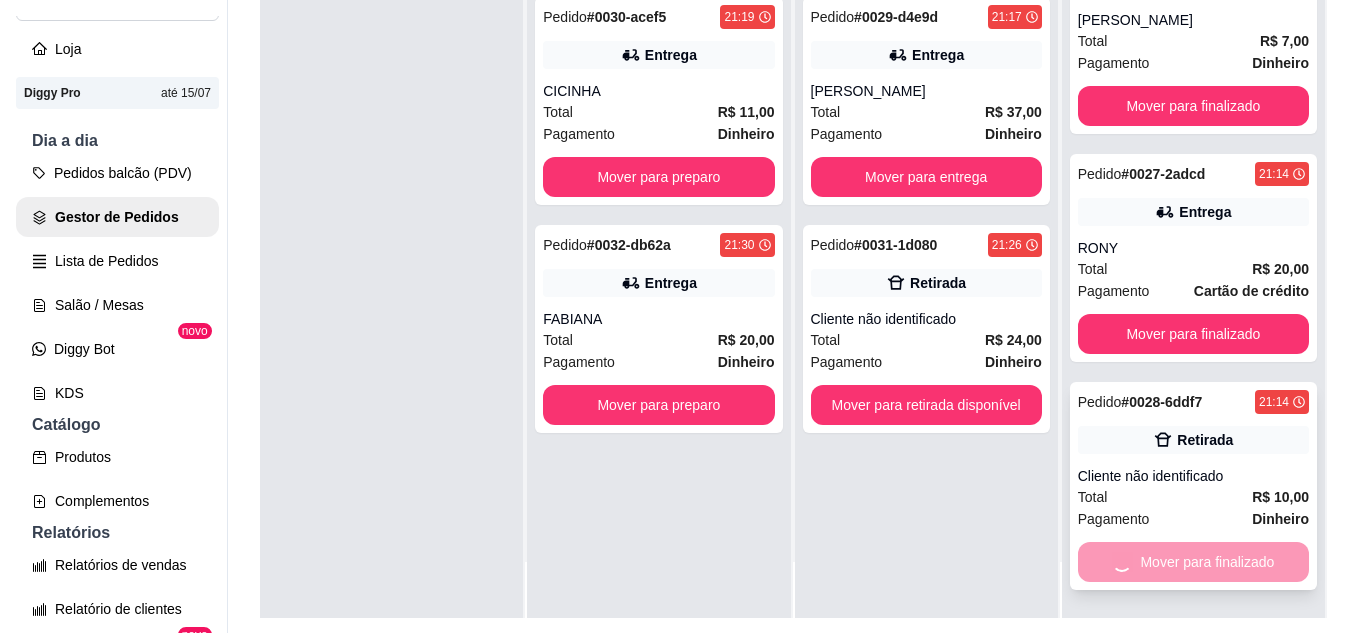 scroll, scrollTop: 0, scrollLeft: 0, axis: both 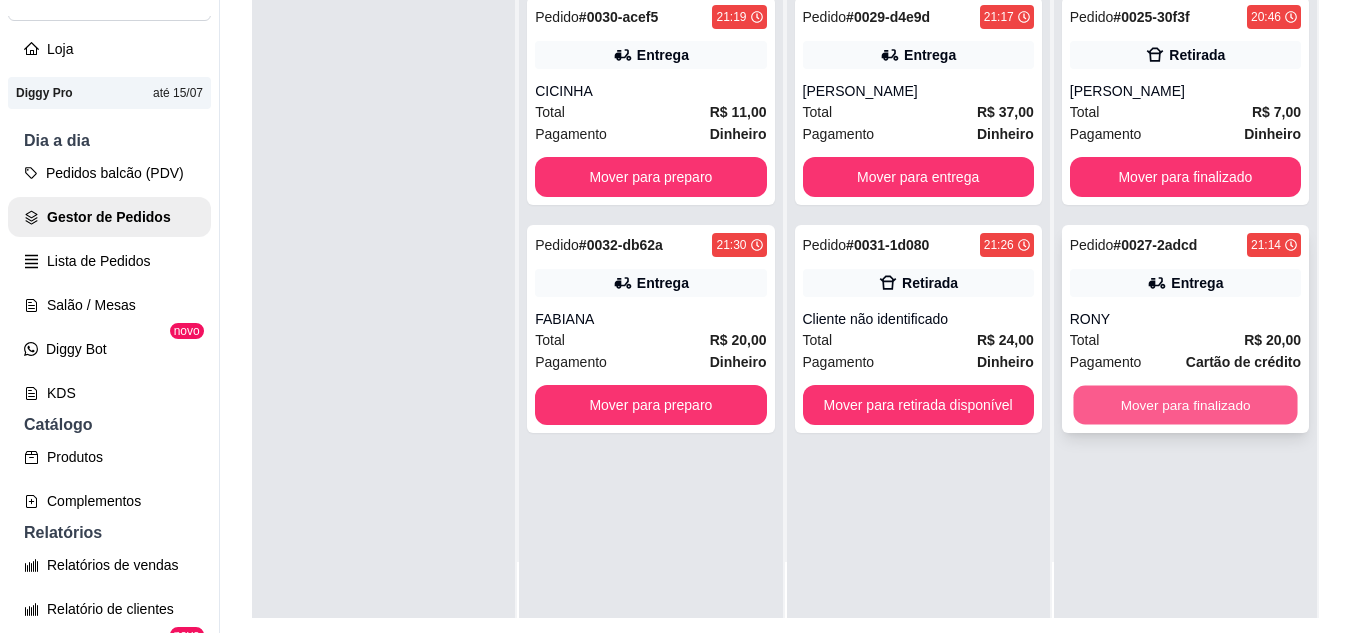 click on "Mover para finalizado" at bounding box center [1185, 405] 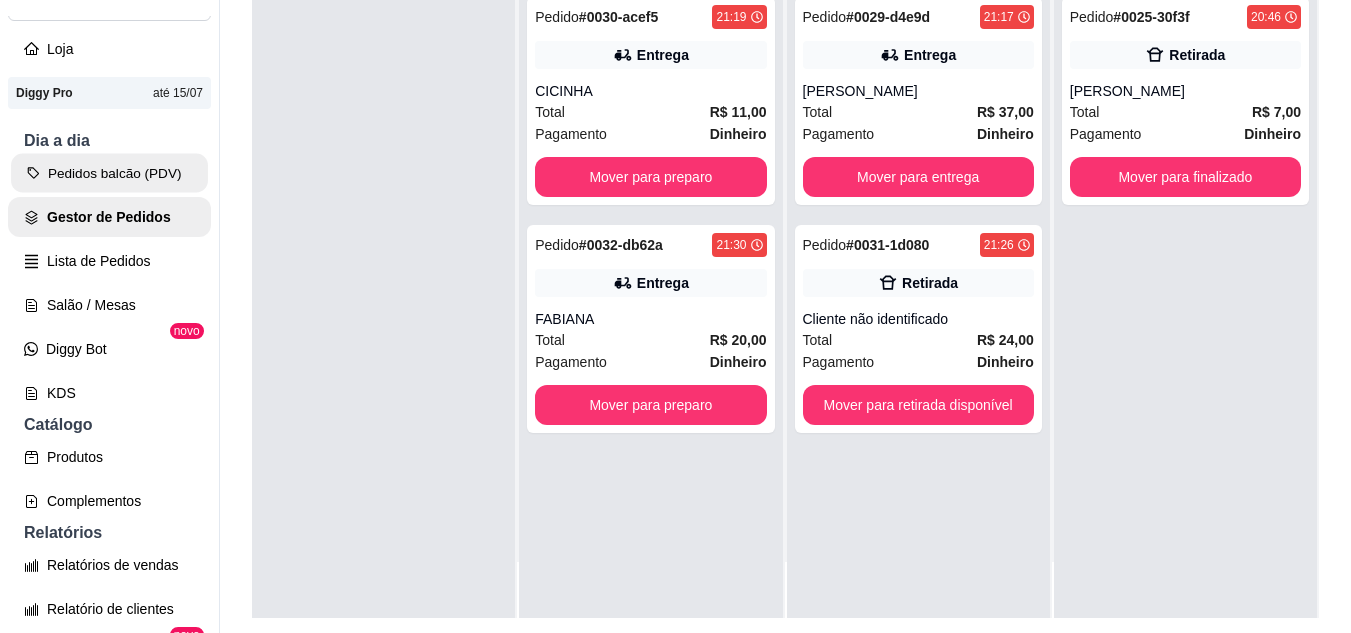 click on "Pedidos balcão (PDV)" at bounding box center [109, 173] 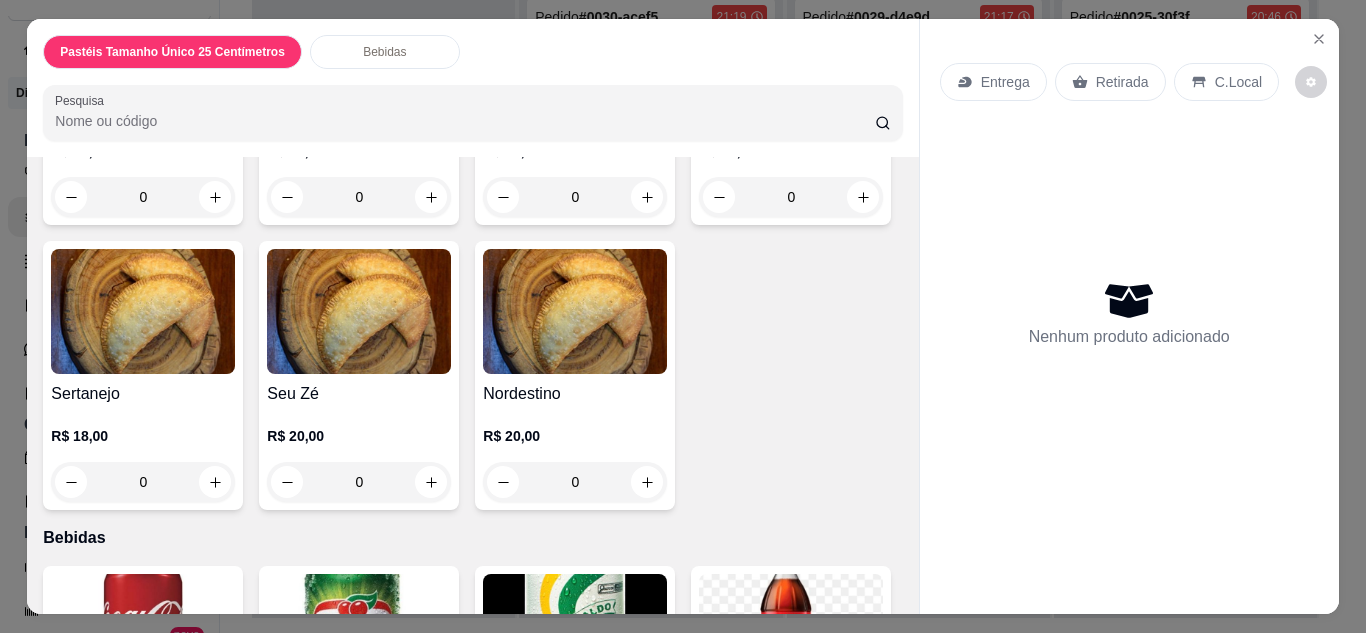 scroll, scrollTop: 3080, scrollLeft: 0, axis: vertical 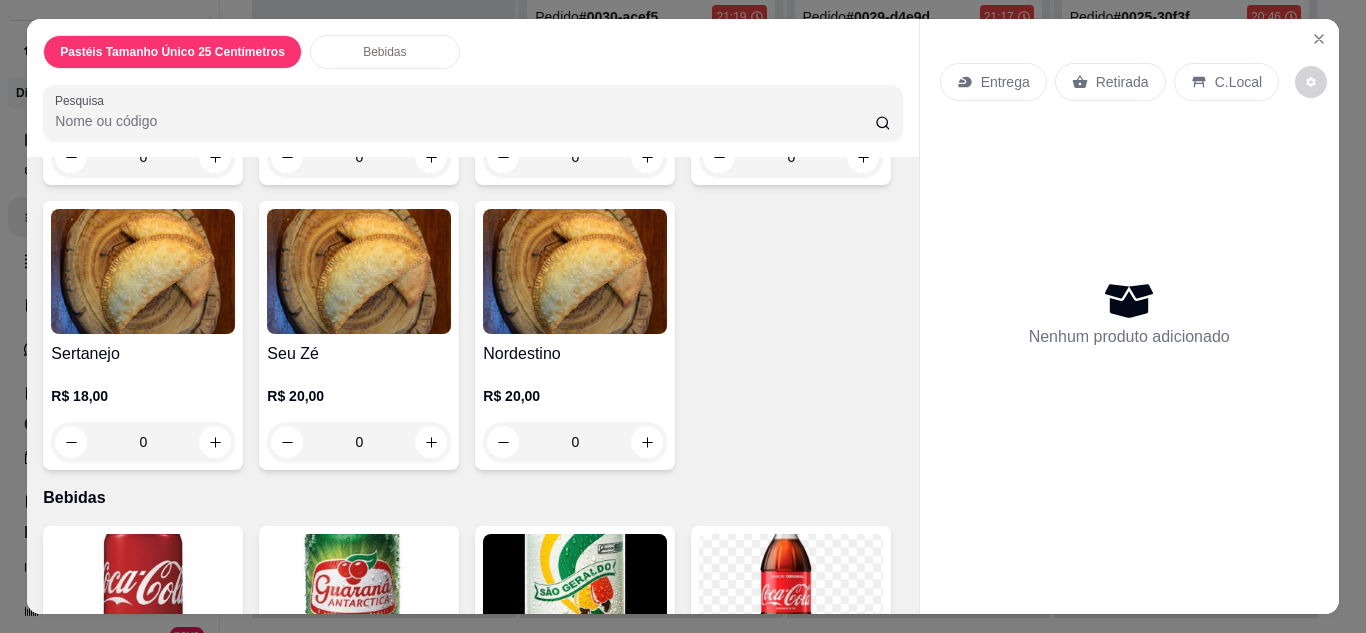 click on "0" at bounding box center (143, -152) 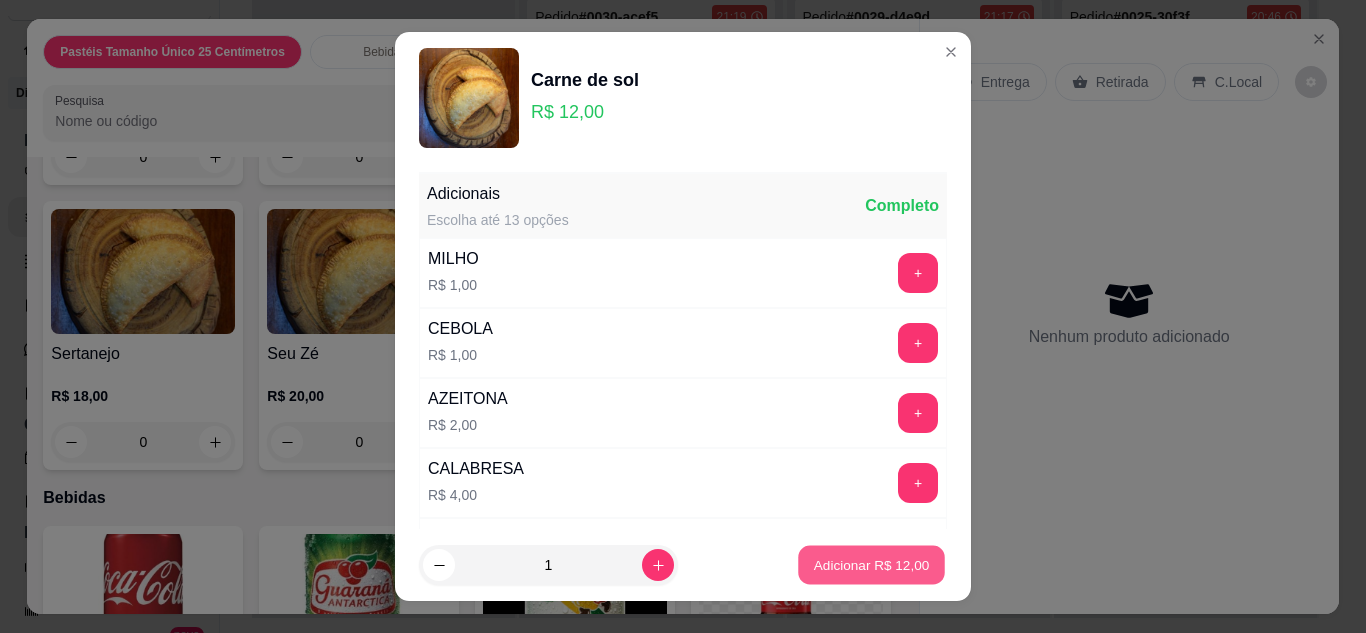 click on "Adicionar   R$ 12,00" at bounding box center (871, 565) 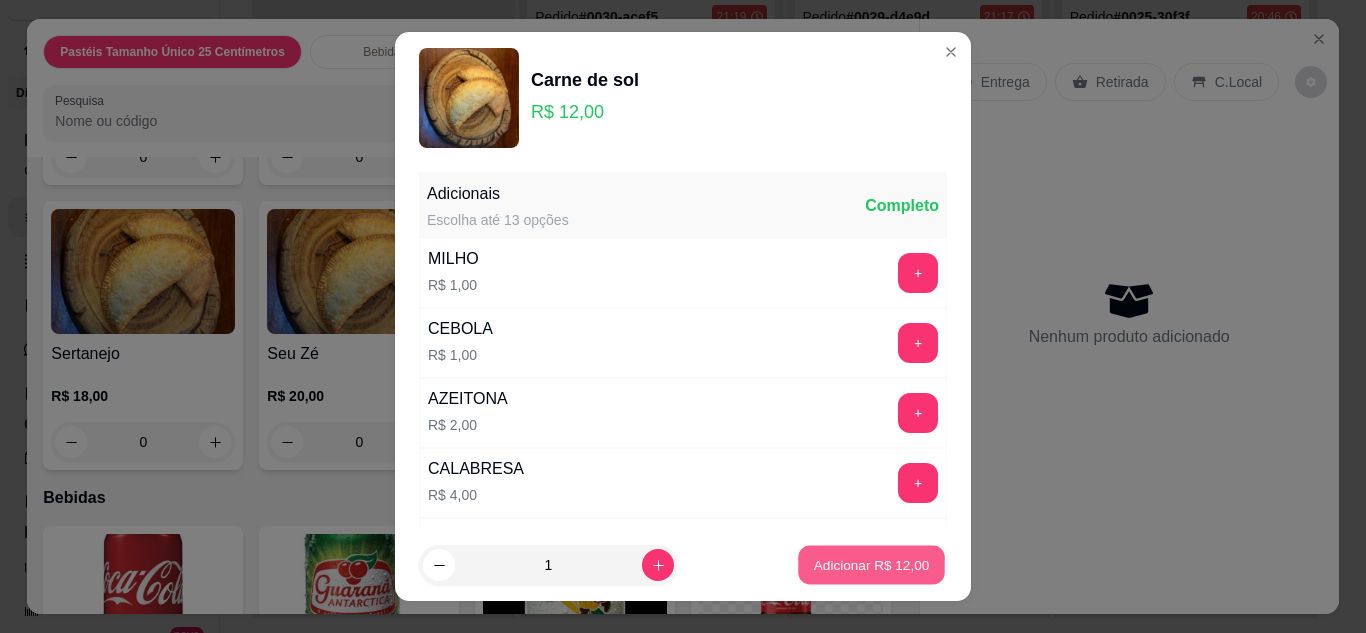 type on "1" 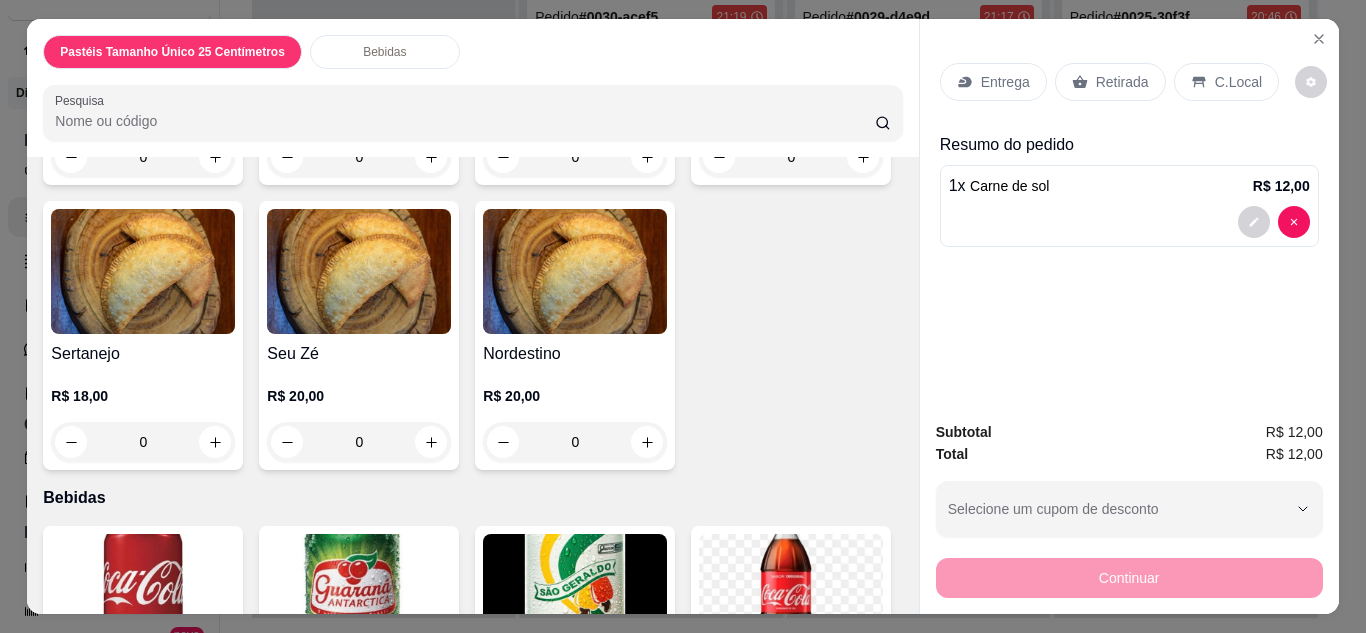 click on "Entrega" at bounding box center (1005, 82) 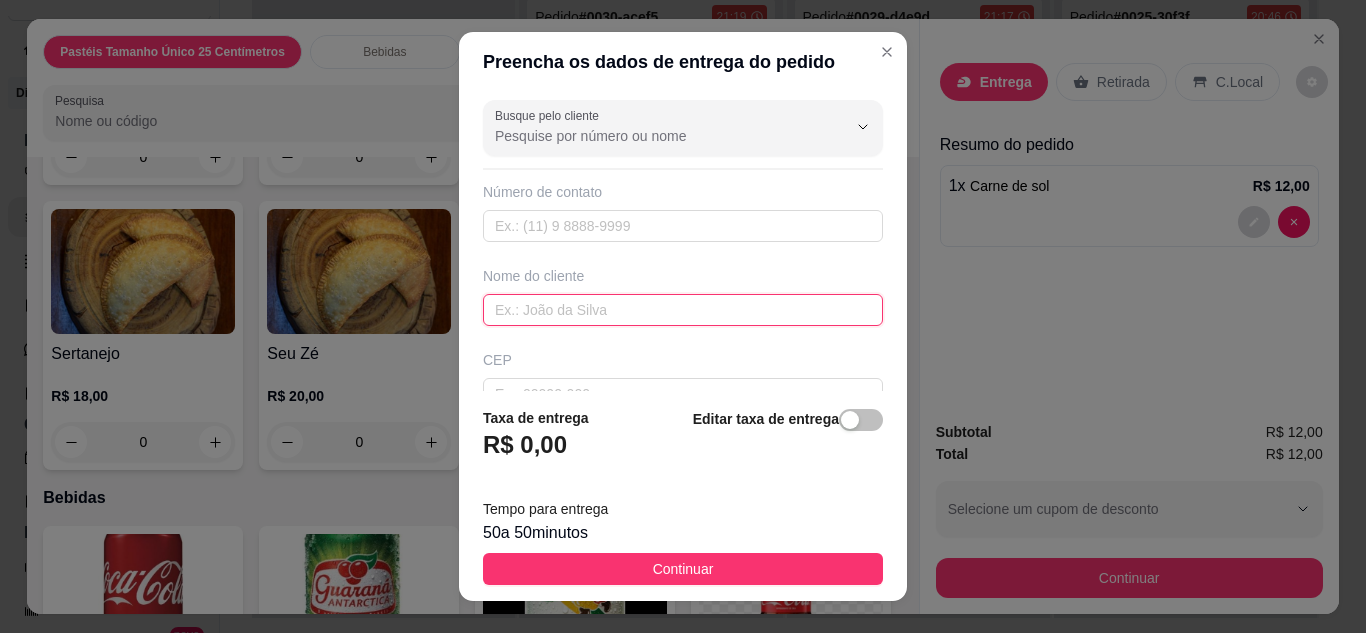 click at bounding box center [683, 310] 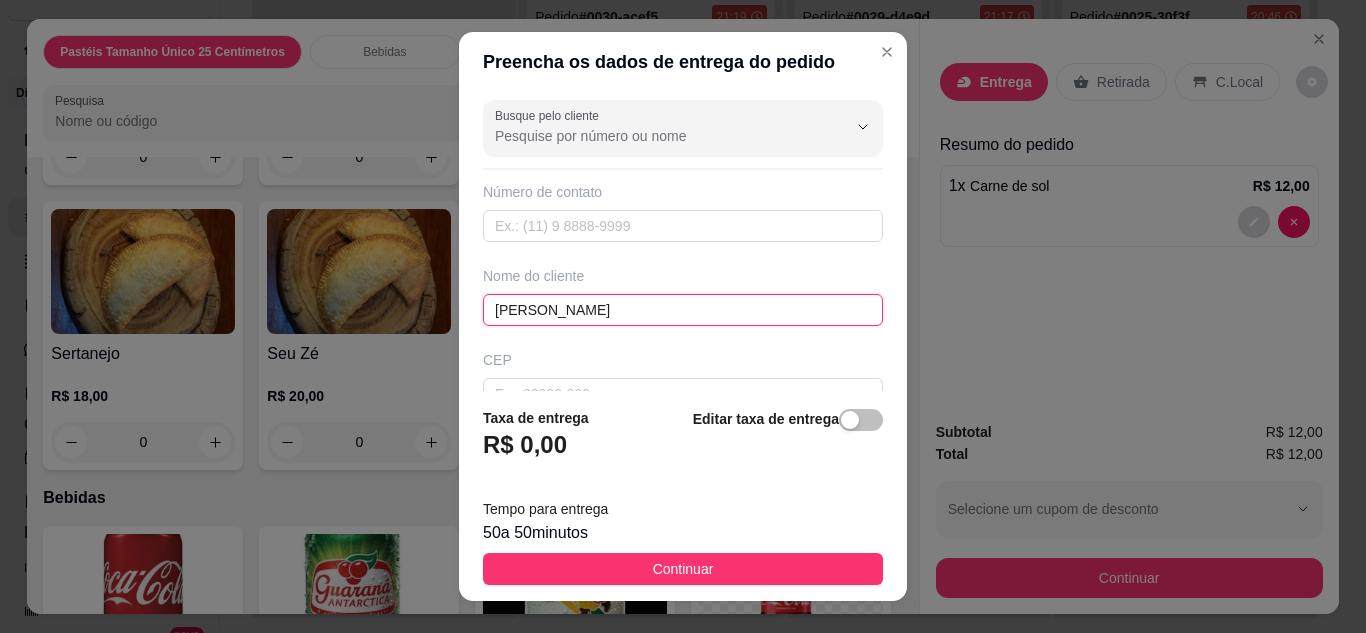 type on "[PERSON_NAME]" 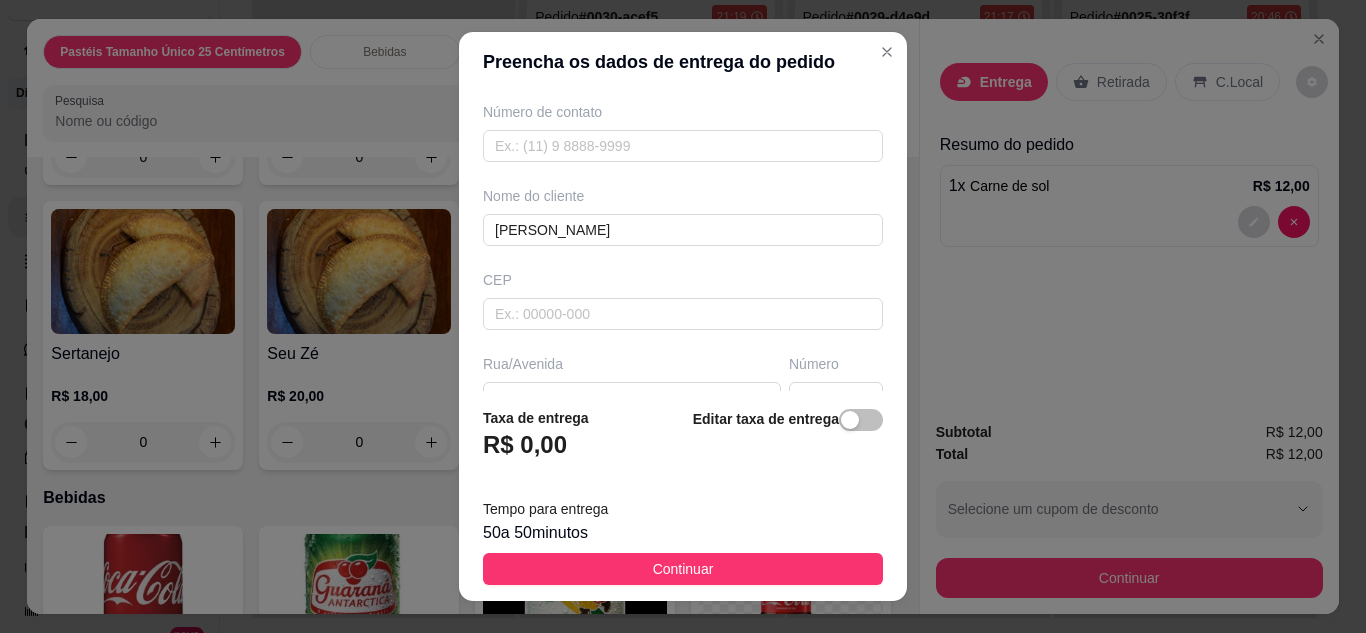 scroll, scrollTop: 120, scrollLeft: 0, axis: vertical 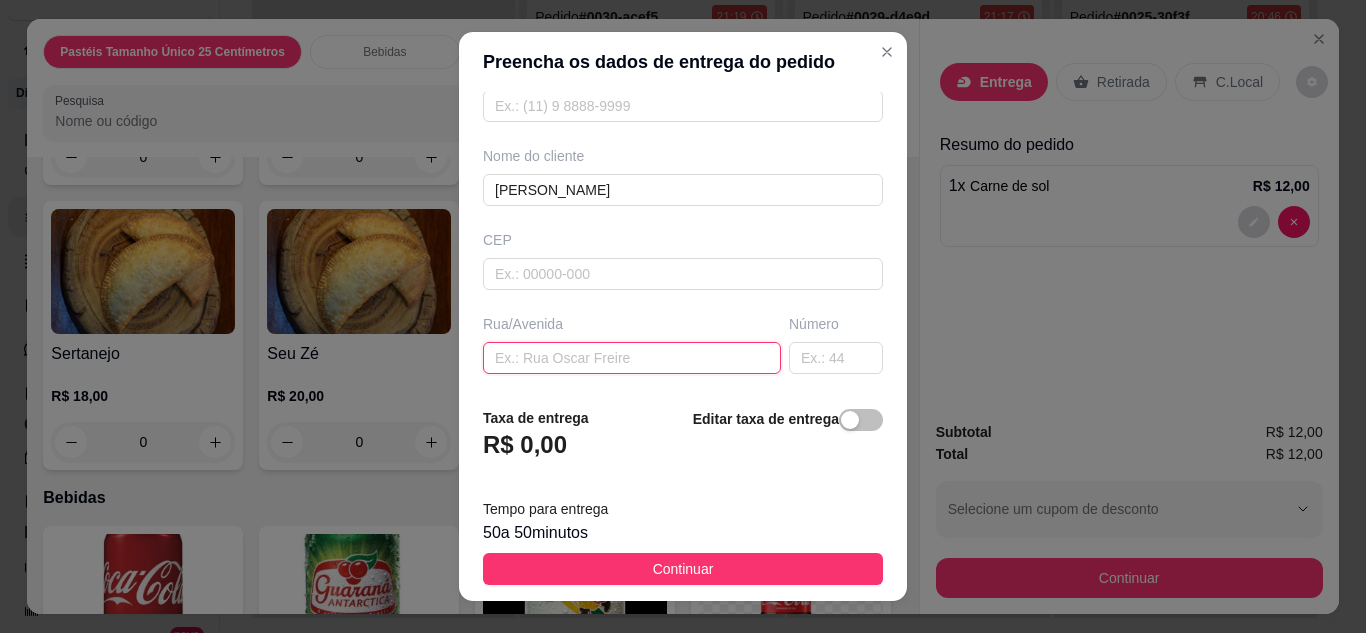 click at bounding box center (632, 358) 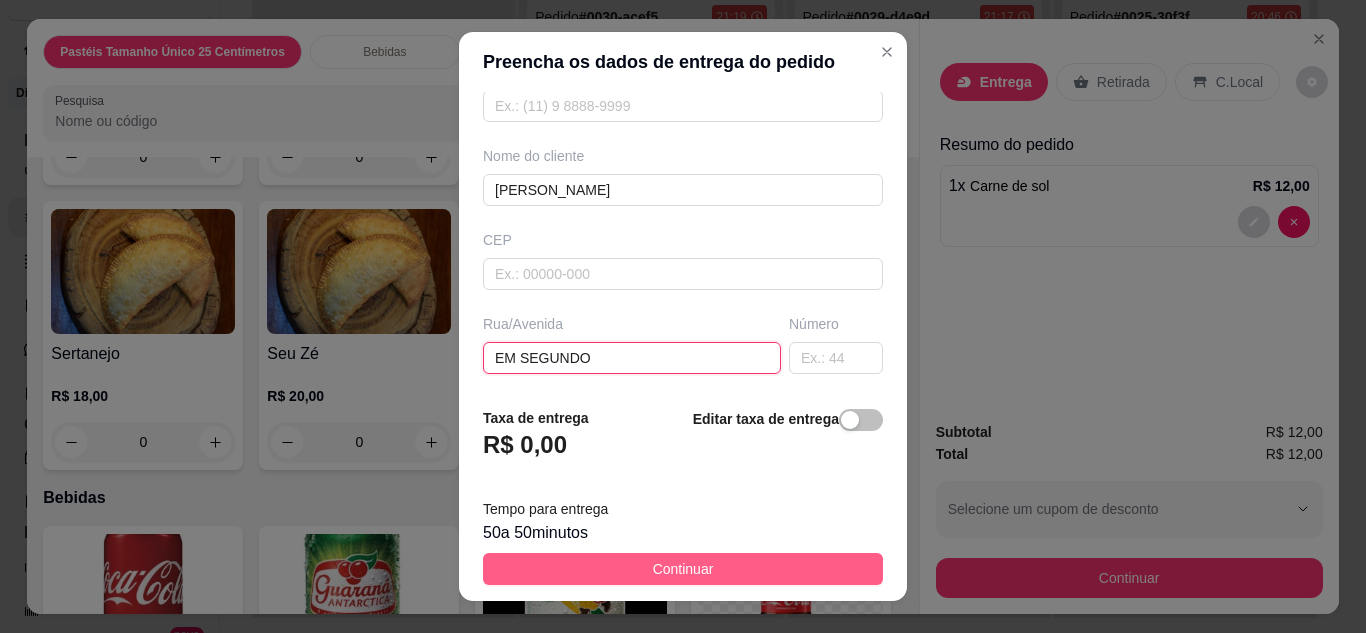 type on "EM SEGUNDO" 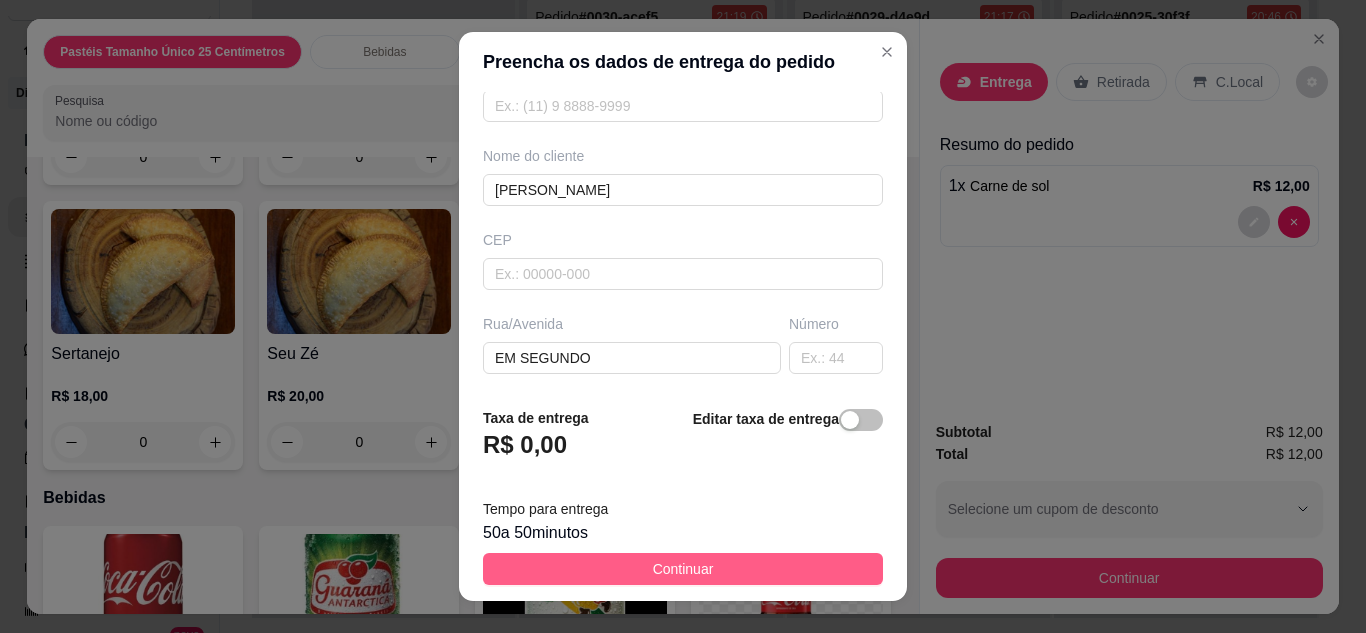 click on "Continuar" at bounding box center (683, 569) 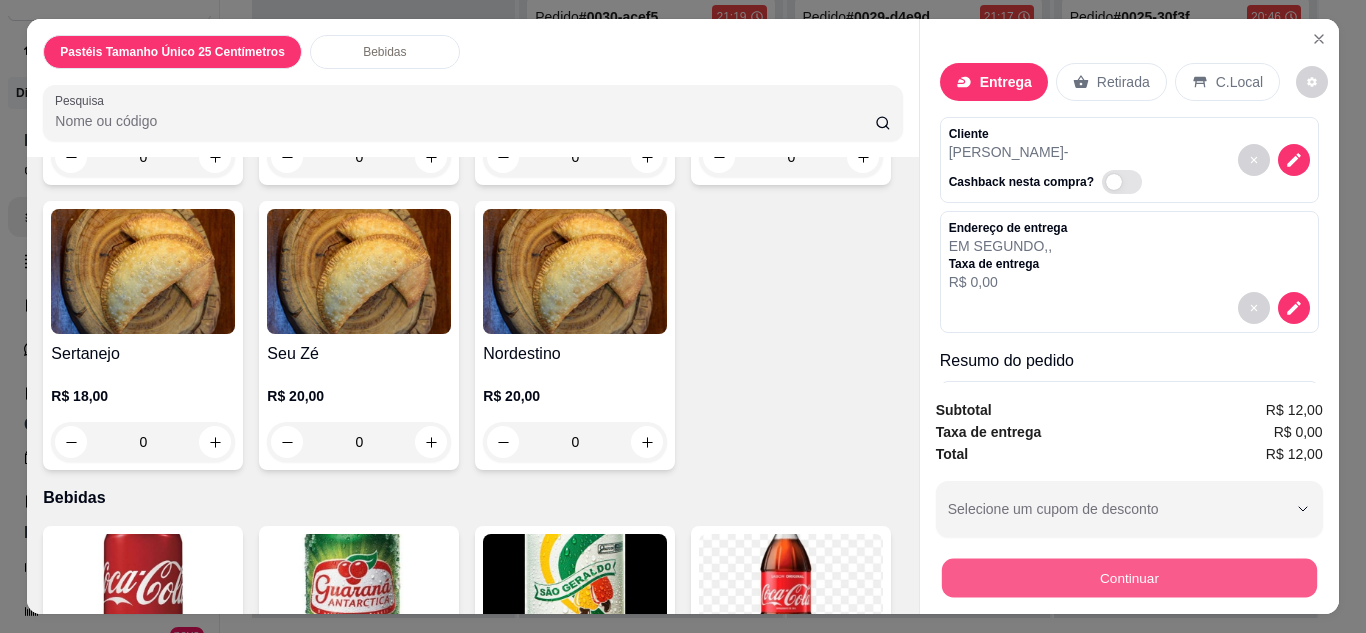 click on "Continuar" at bounding box center (1128, 578) 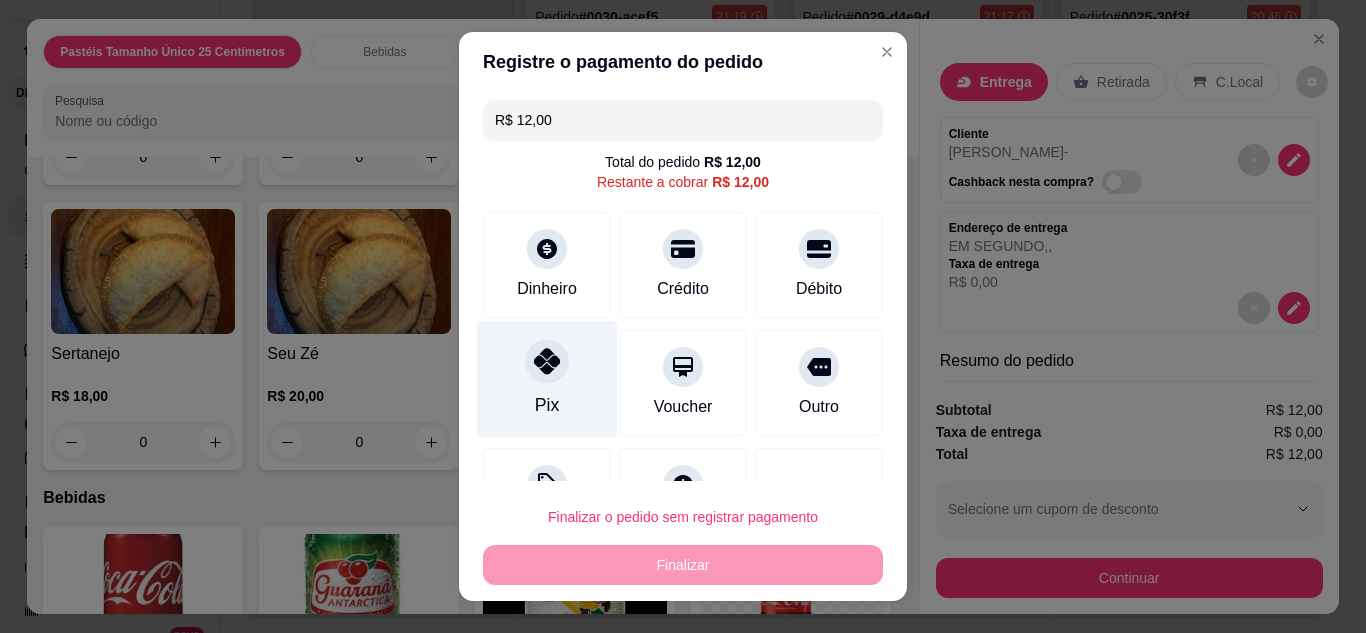 click at bounding box center [547, 361] 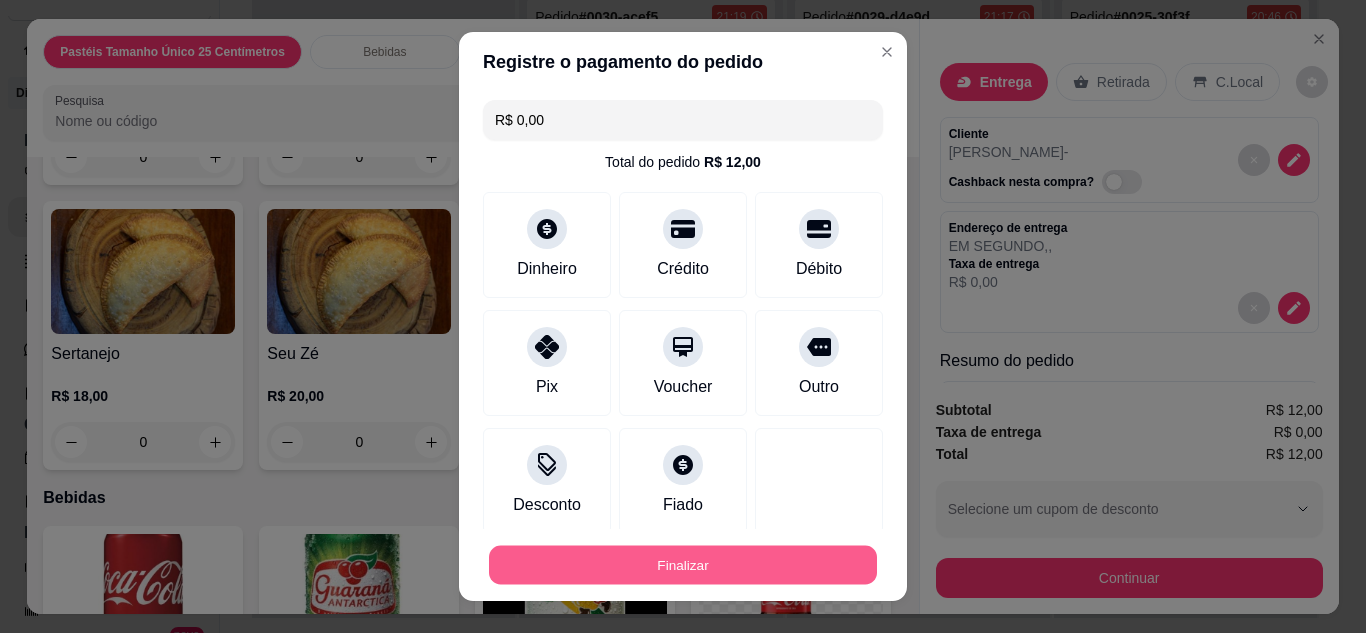 click on "Finalizar" at bounding box center [683, 565] 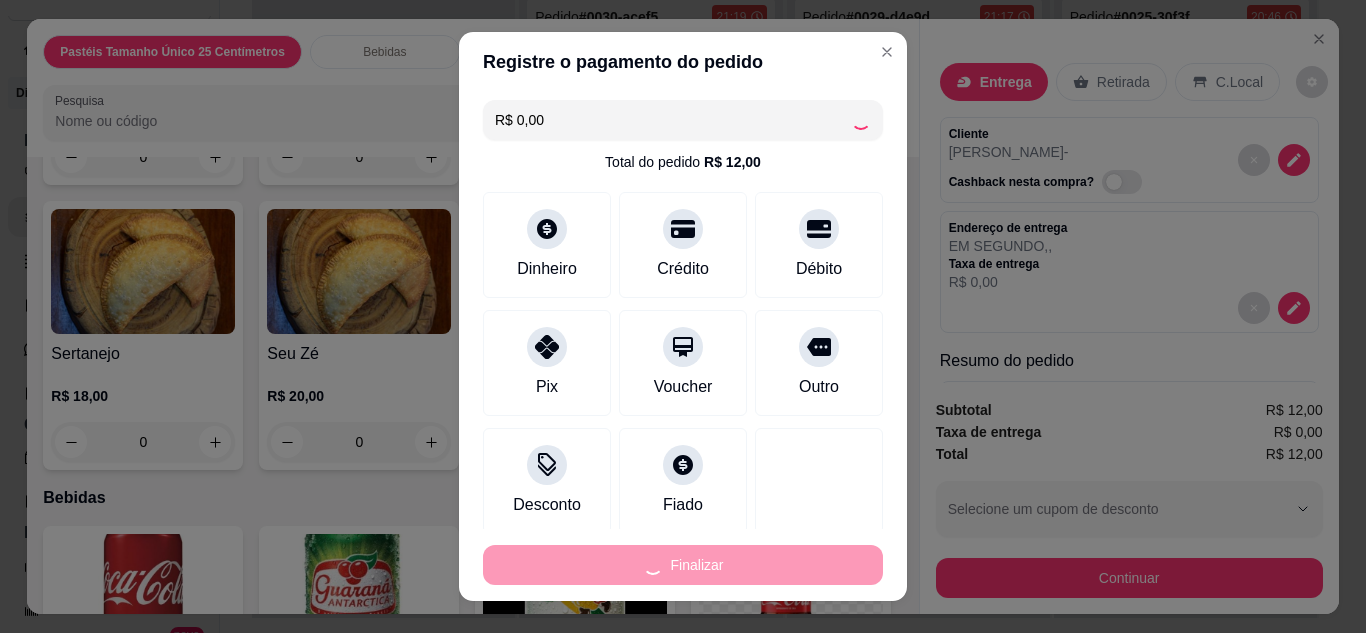 type on "0" 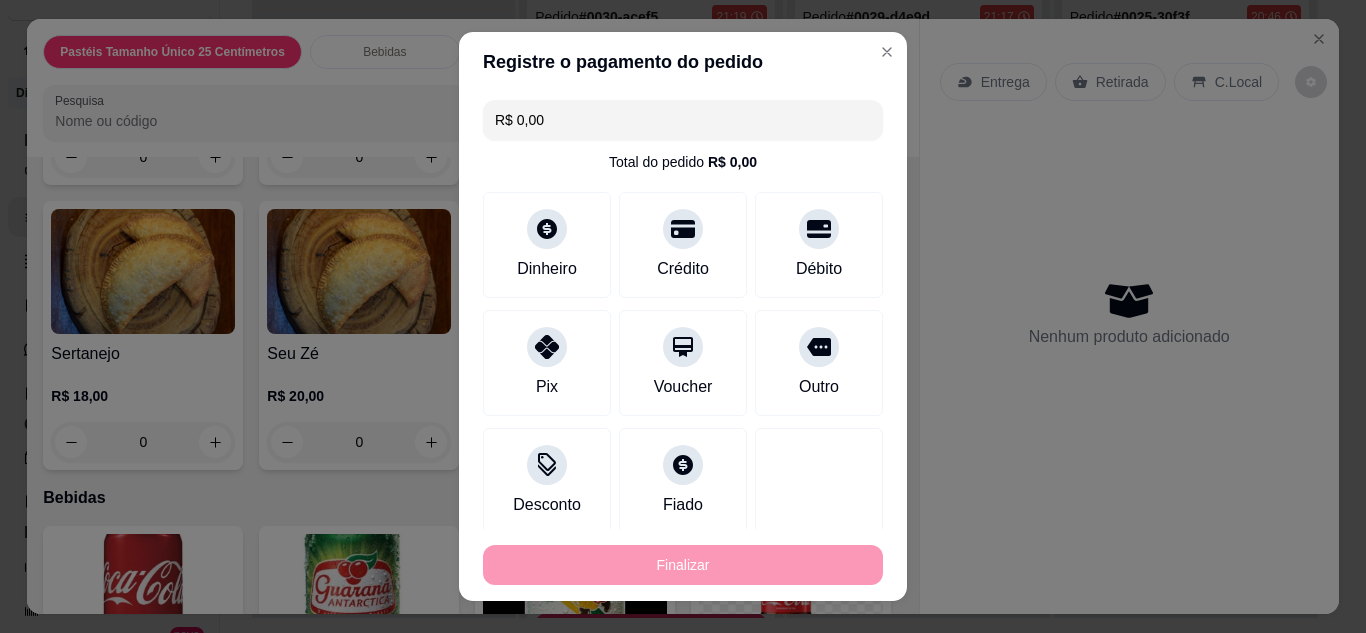type on "-R$ 12,00" 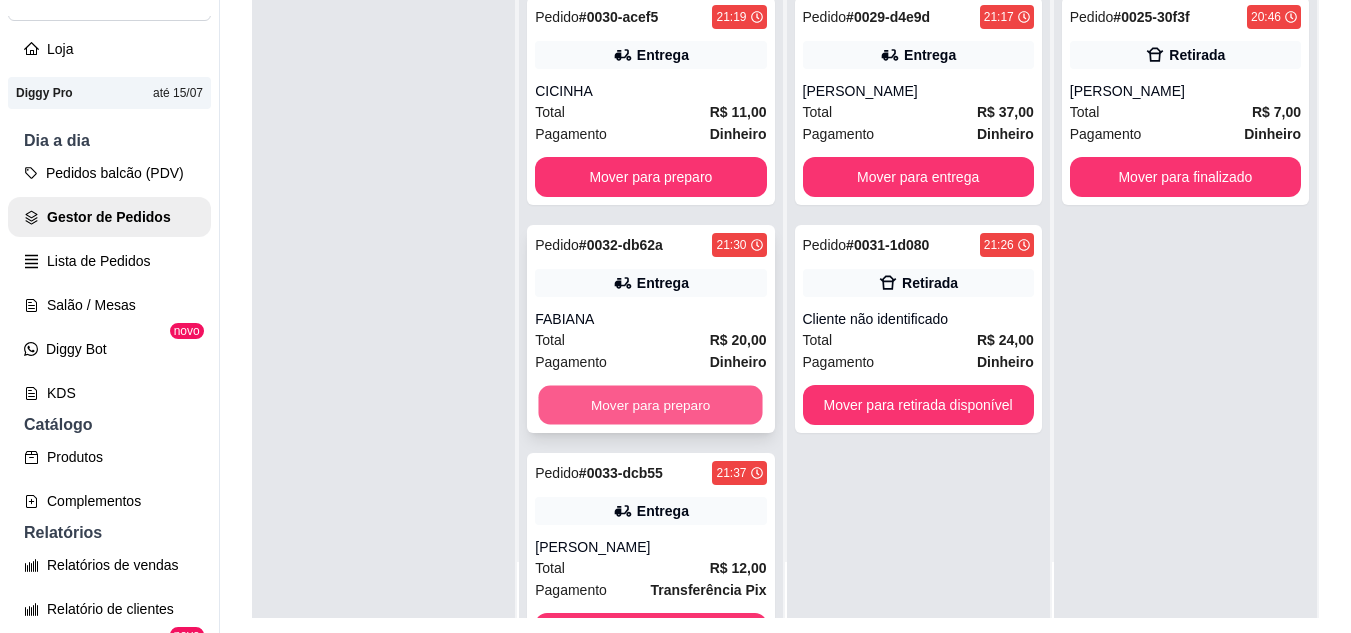 click on "Mover para preparo" at bounding box center [651, 405] 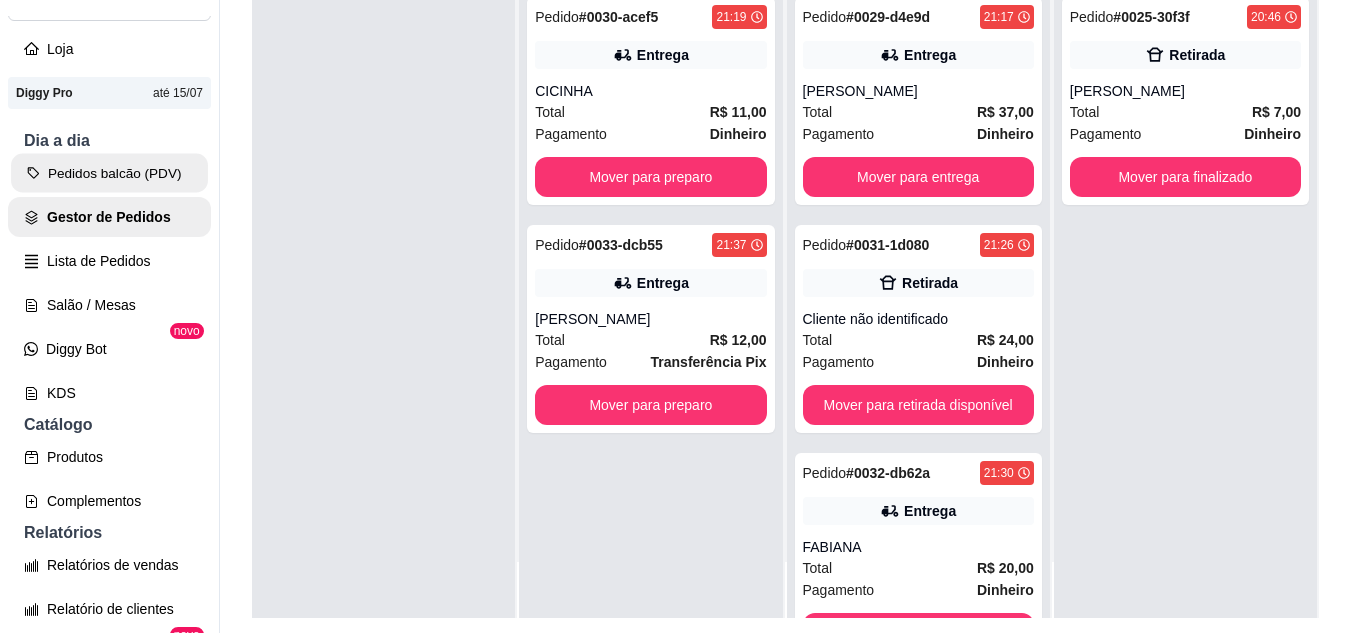 click on "Pedidos balcão (PDV)" at bounding box center (109, 173) 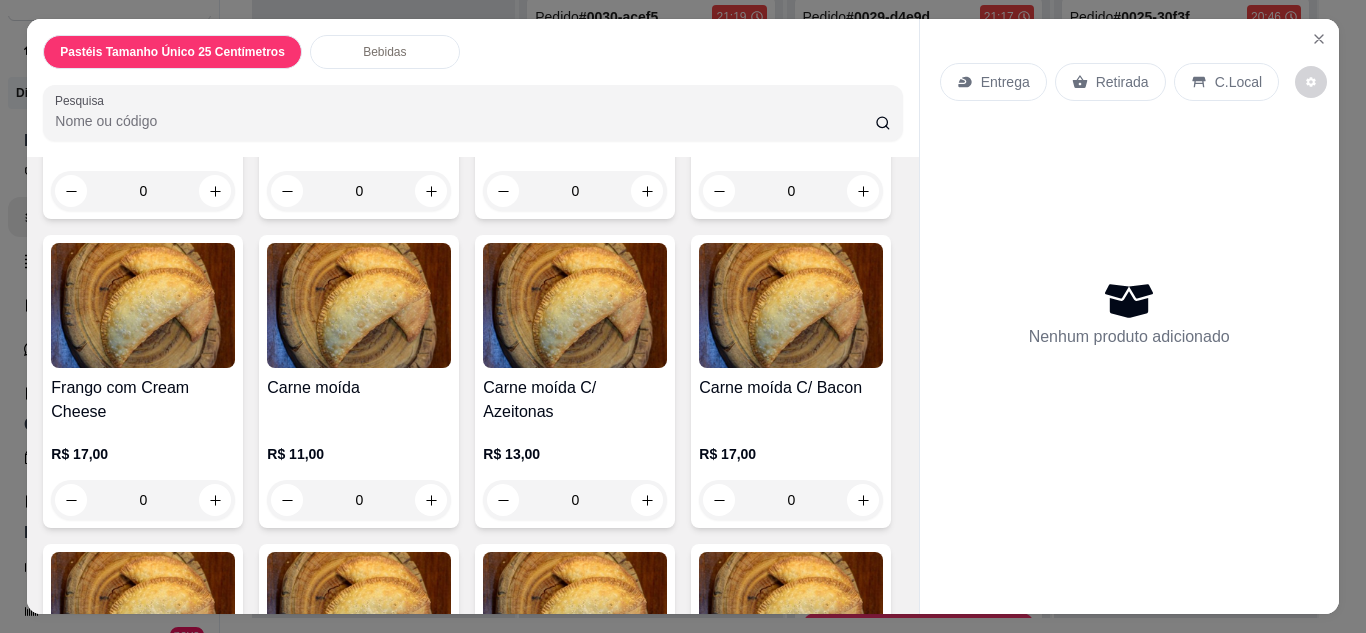 scroll, scrollTop: 1840, scrollLeft: 0, axis: vertical 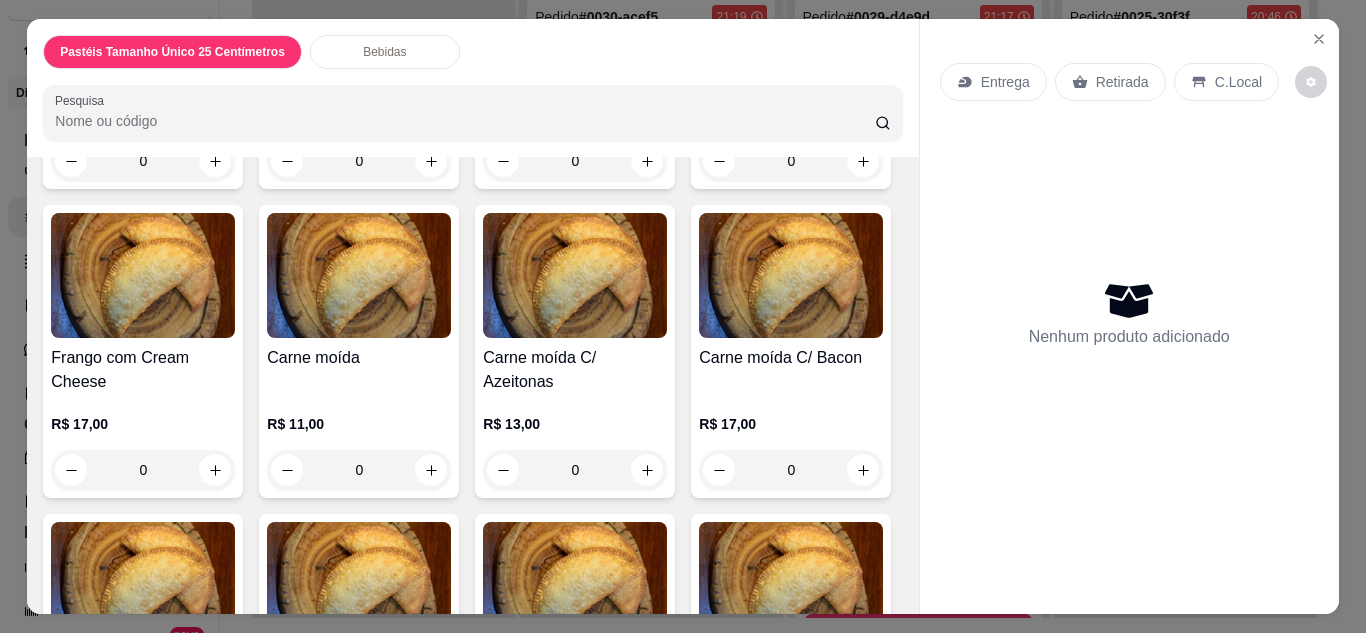 click on "R$ 13,00 0" at bounding box center (791, -142) 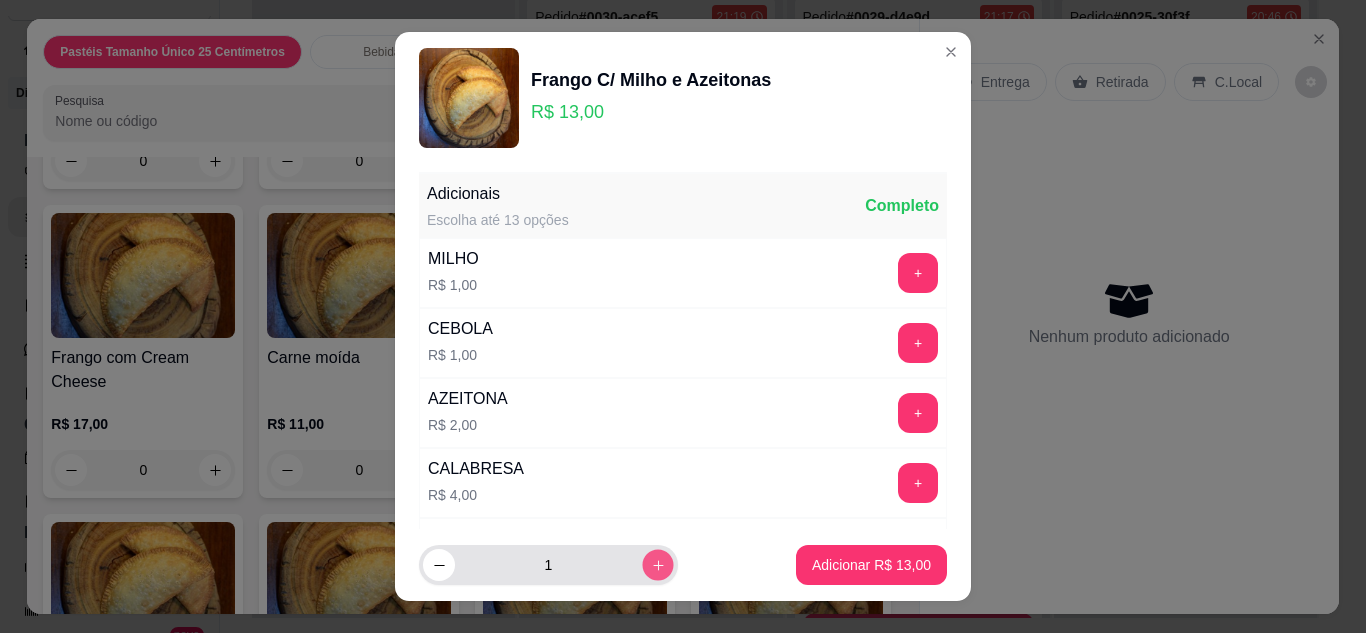 click at bounding box center [657, 565] 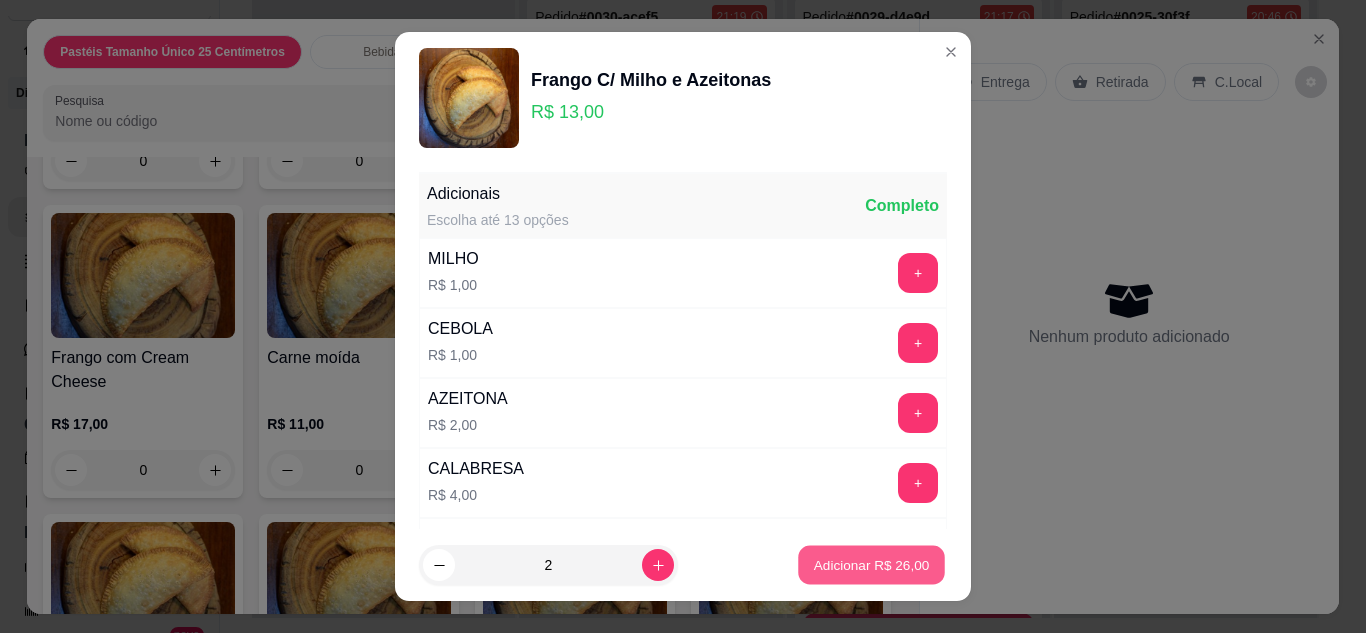 click on "Adicionar   R$ 26,00" at bounding box center (872, 565) 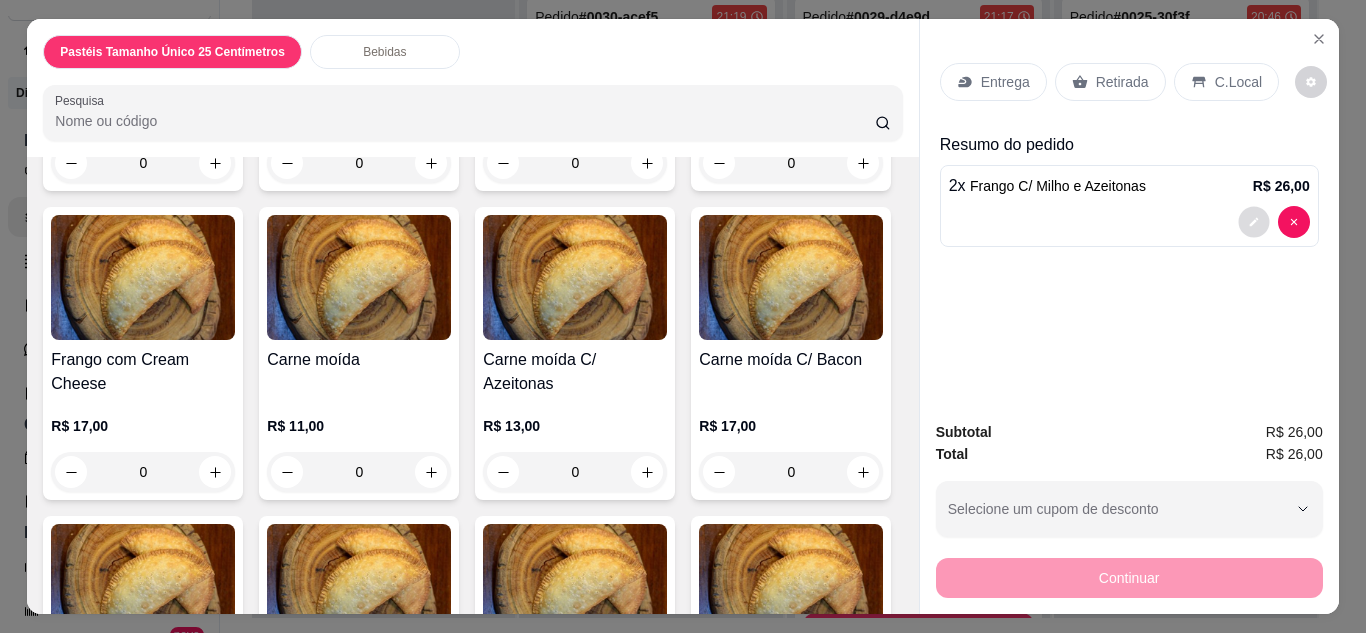 click 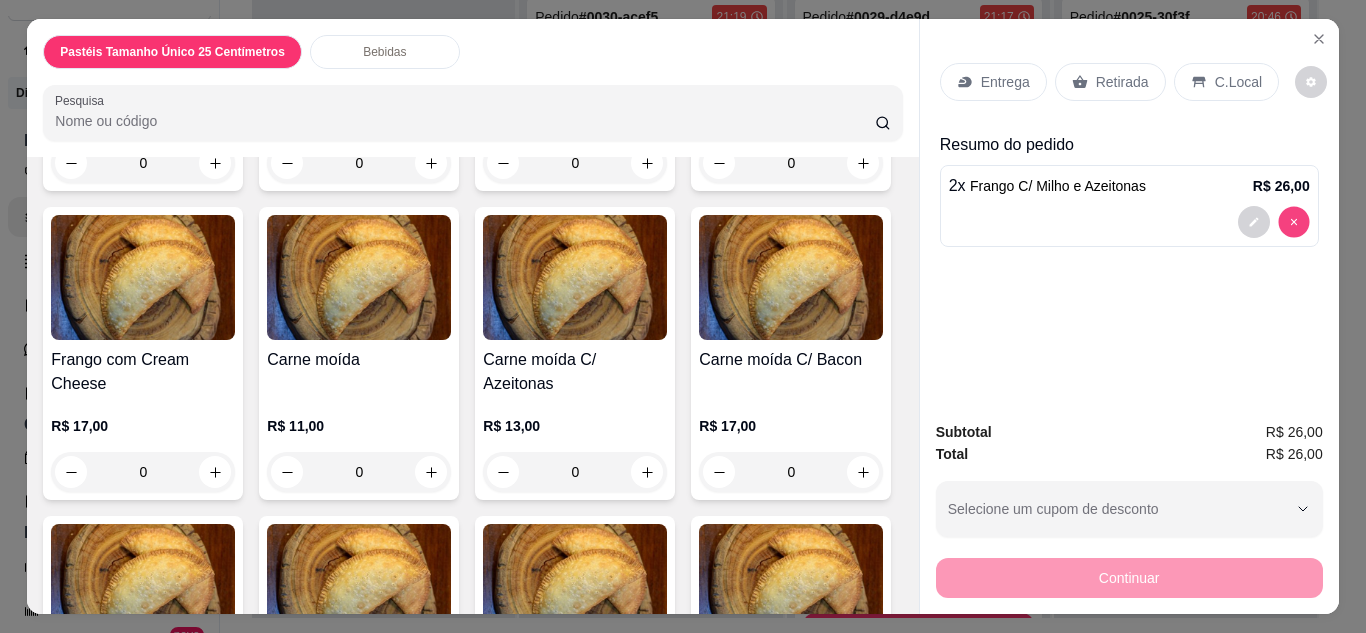 type on "0" 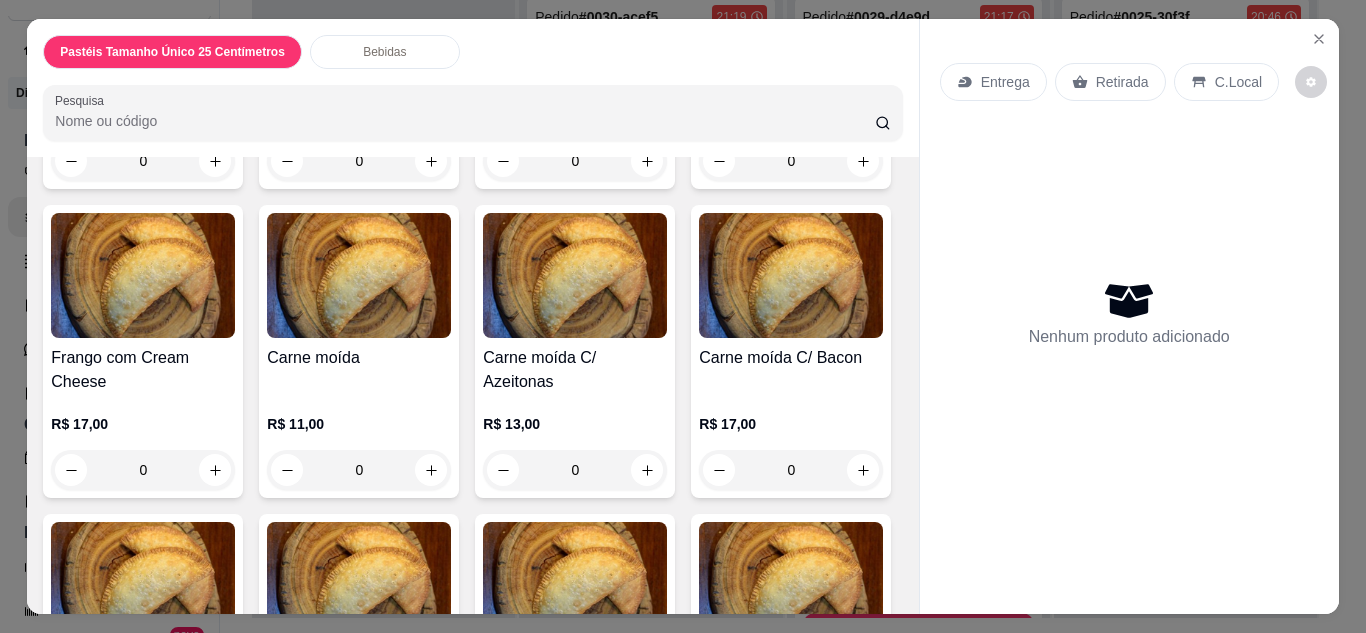 click on "0" at bounding box center (575, -124) 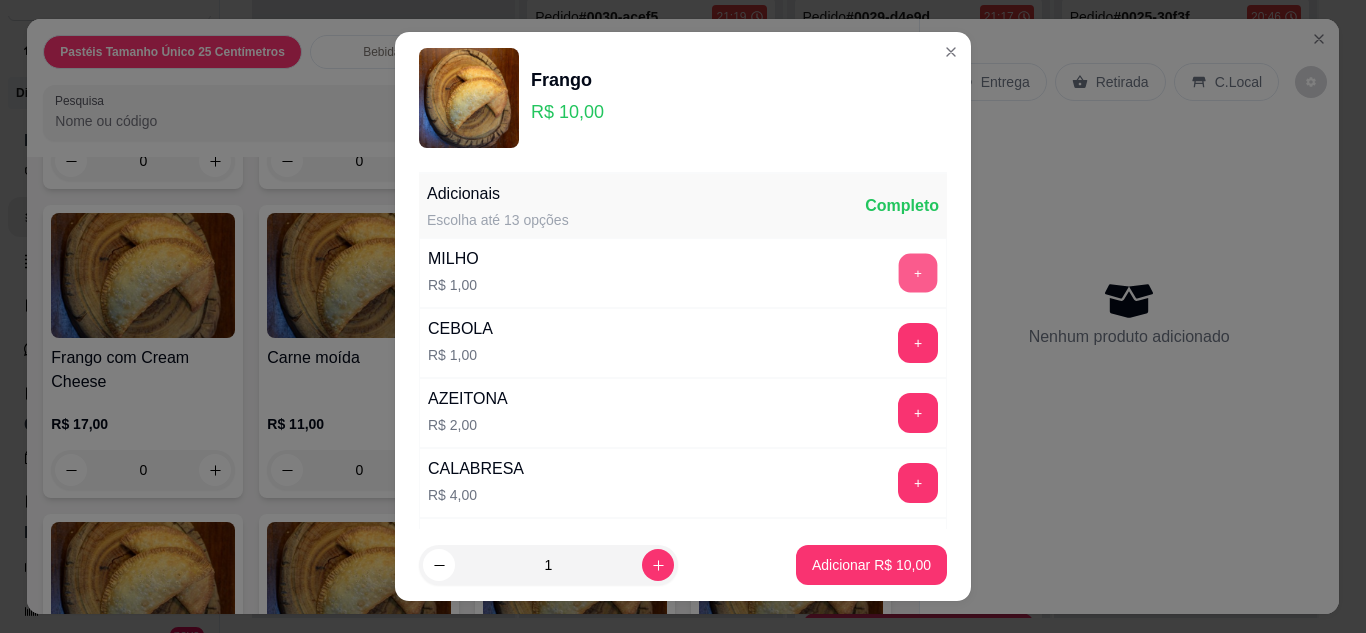 click on "+" at bounding box center [918, 272] 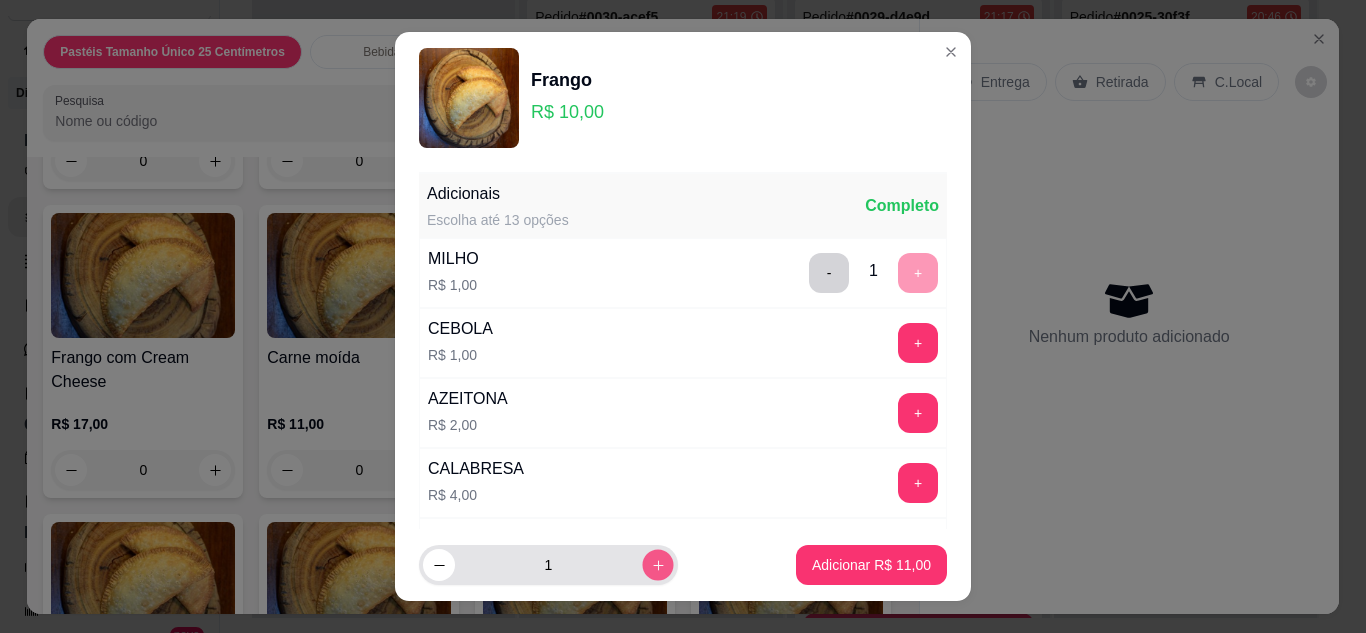 click 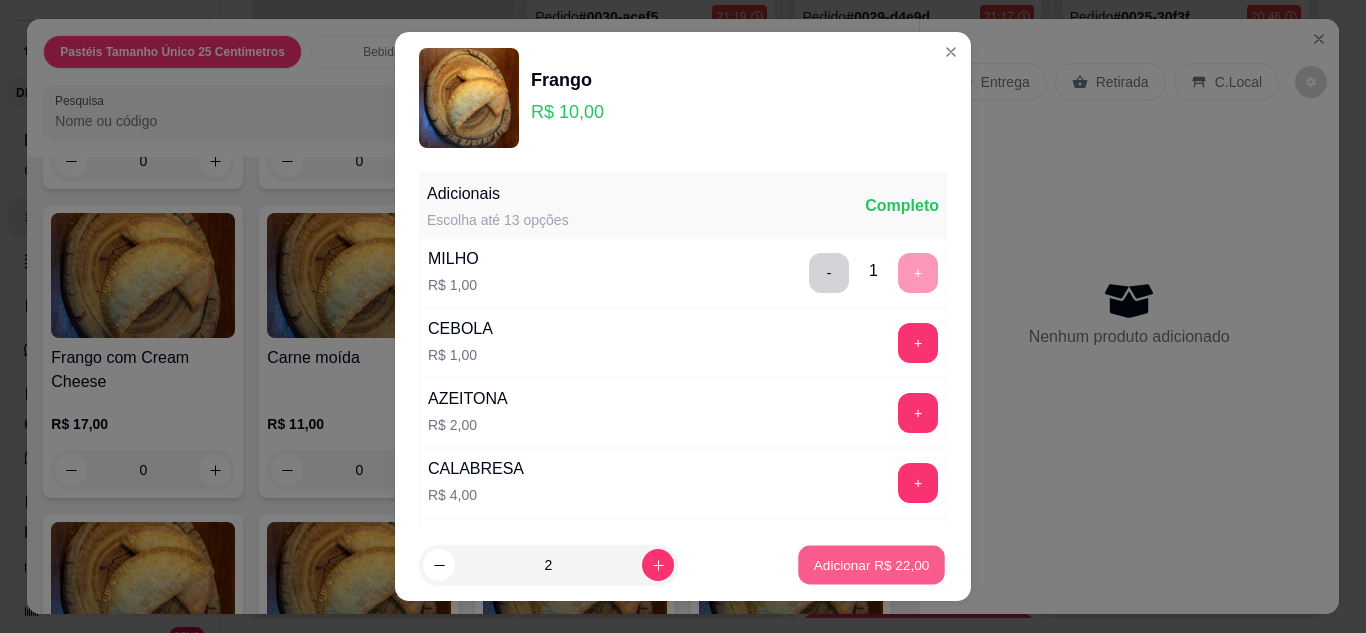 click on "Adicionar   R$ 22,00" at bounding box center (872, 565) 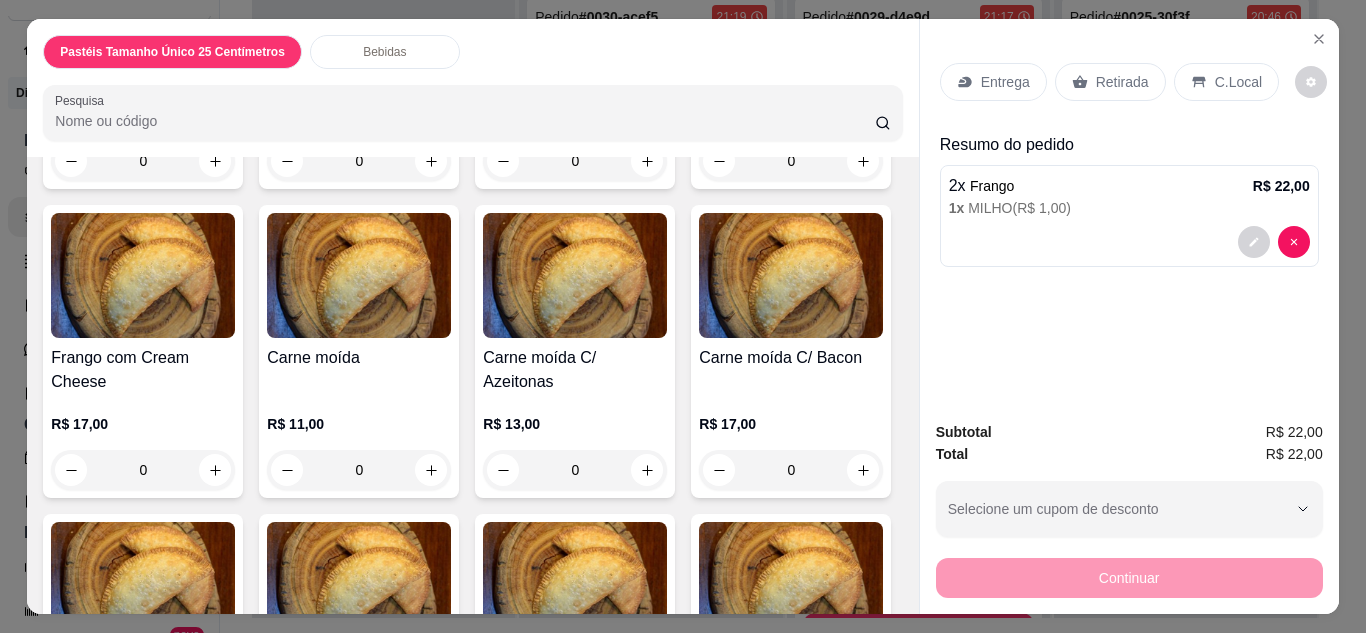 click on "Entrega" at bounding box center [1005, 82] 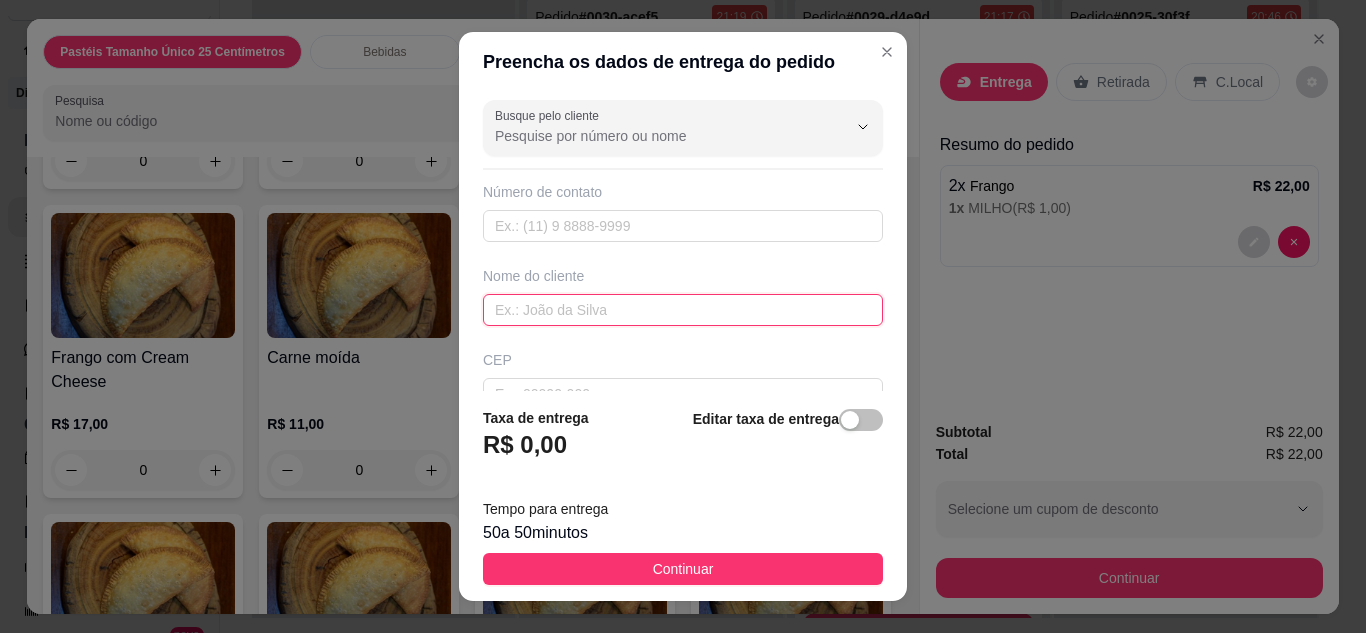 click at bounding box center [683, 310] 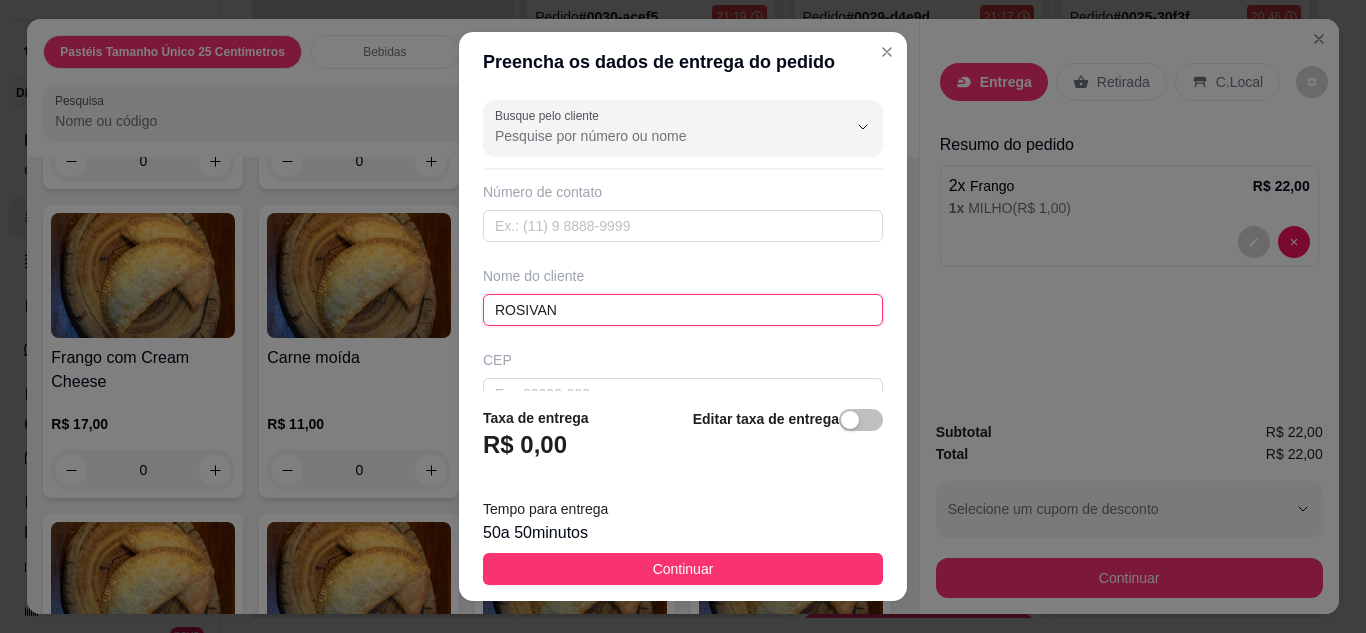 type on "ROSIVAN" 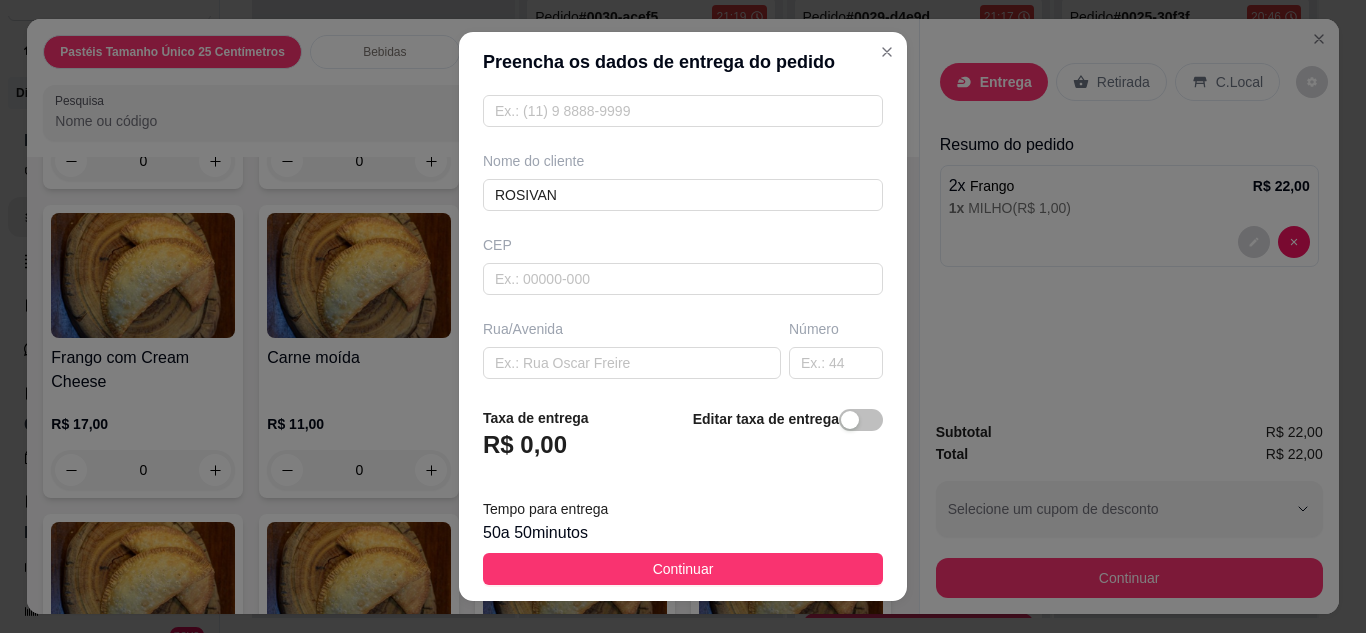 scroll, scrollTop: 160, scrollLeft: 0, axis: vertical 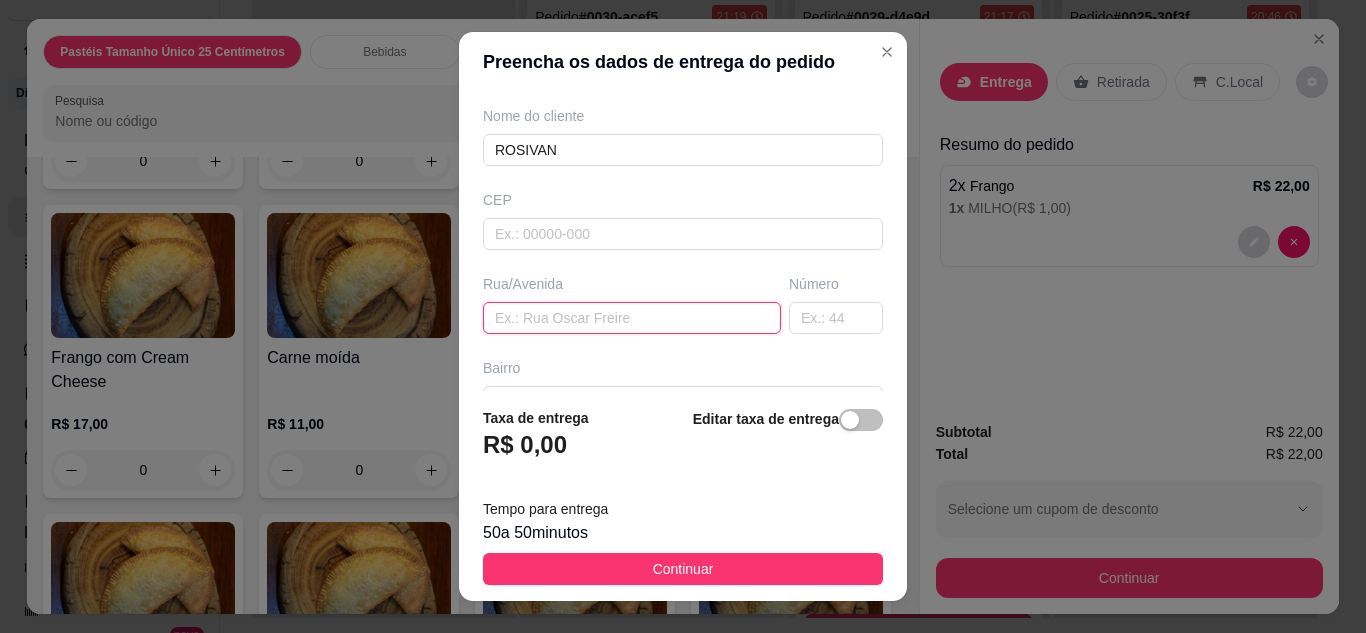 click at bounding box center [632, 318] 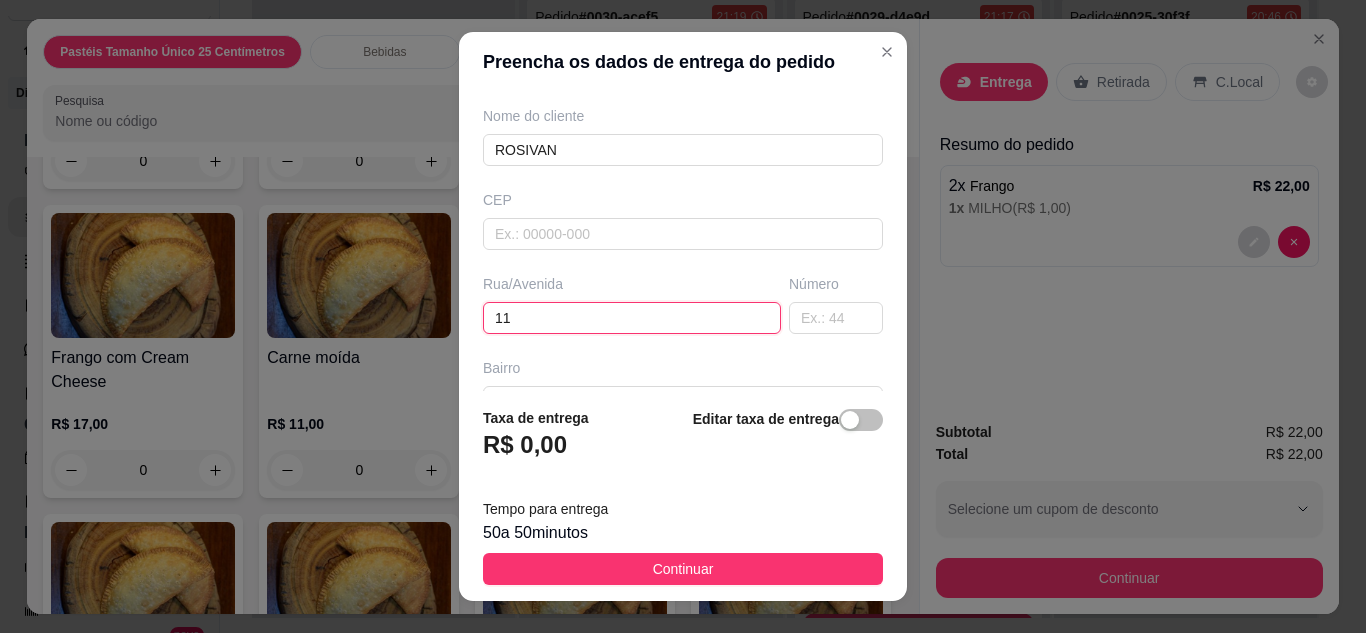 type on "1" 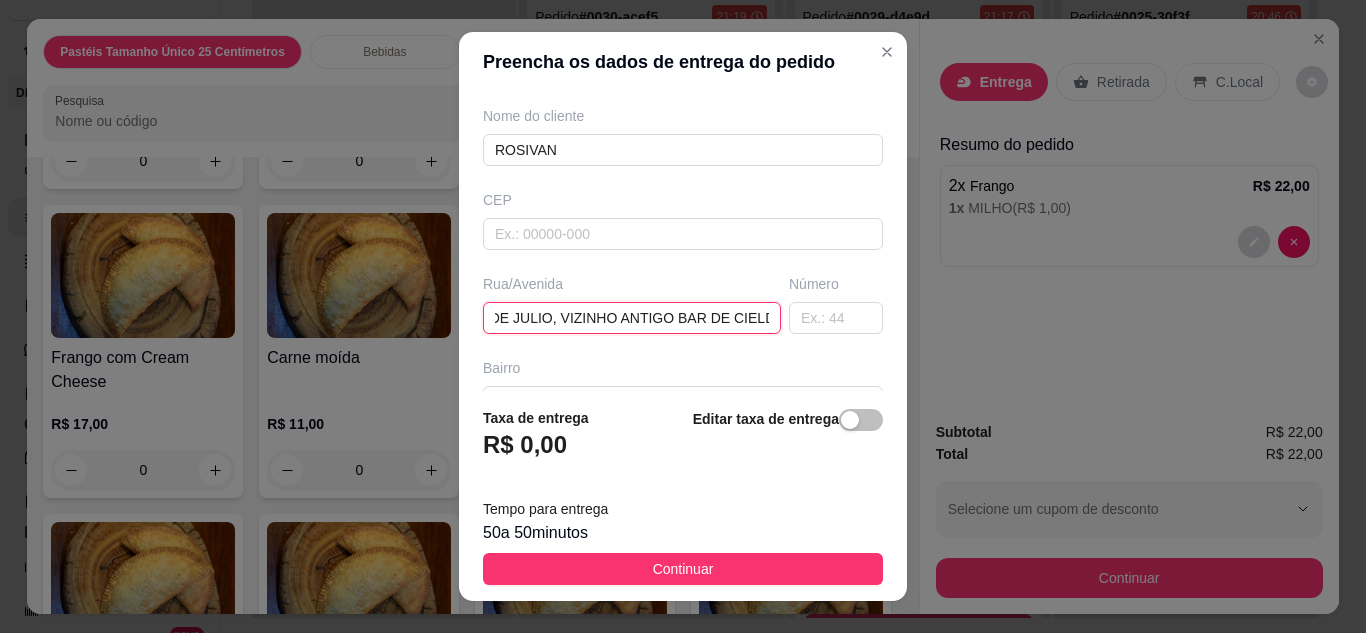 scroll, scrollTop: 0, scrollLeft: 133, axis: horizontal 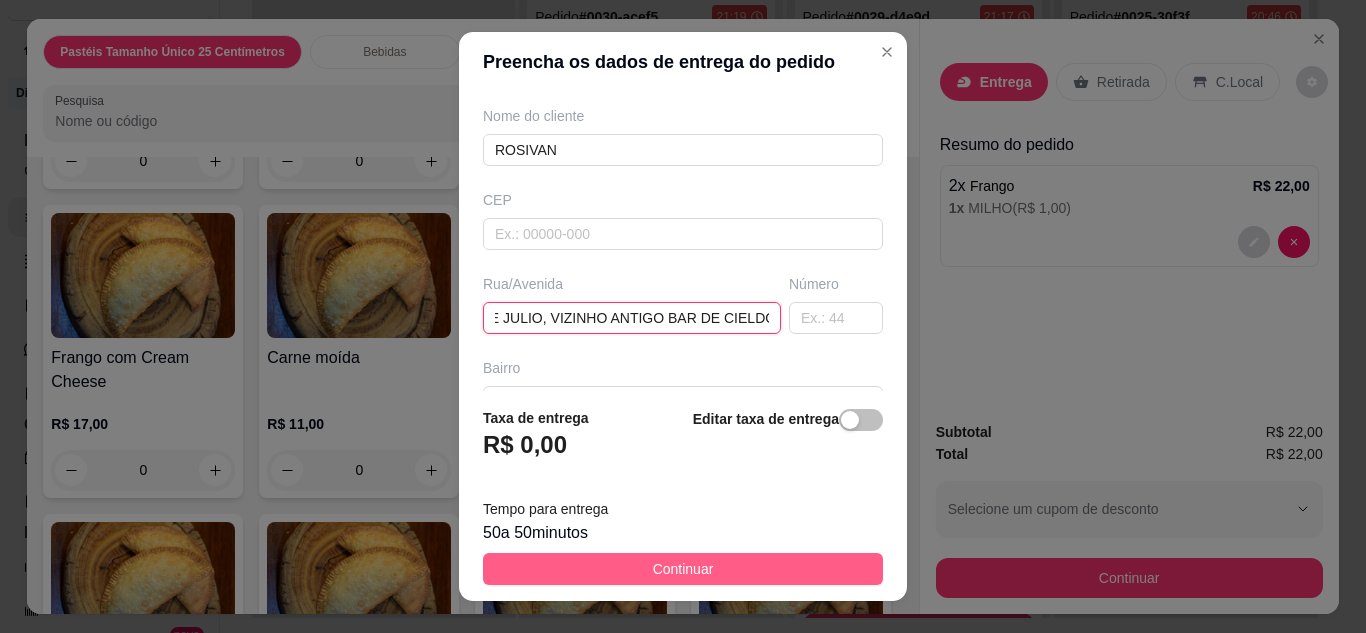 type on "FINAL DA RUA 11 DE JULIO, VIZINHO ANTIGO BAR DE CIELDO" 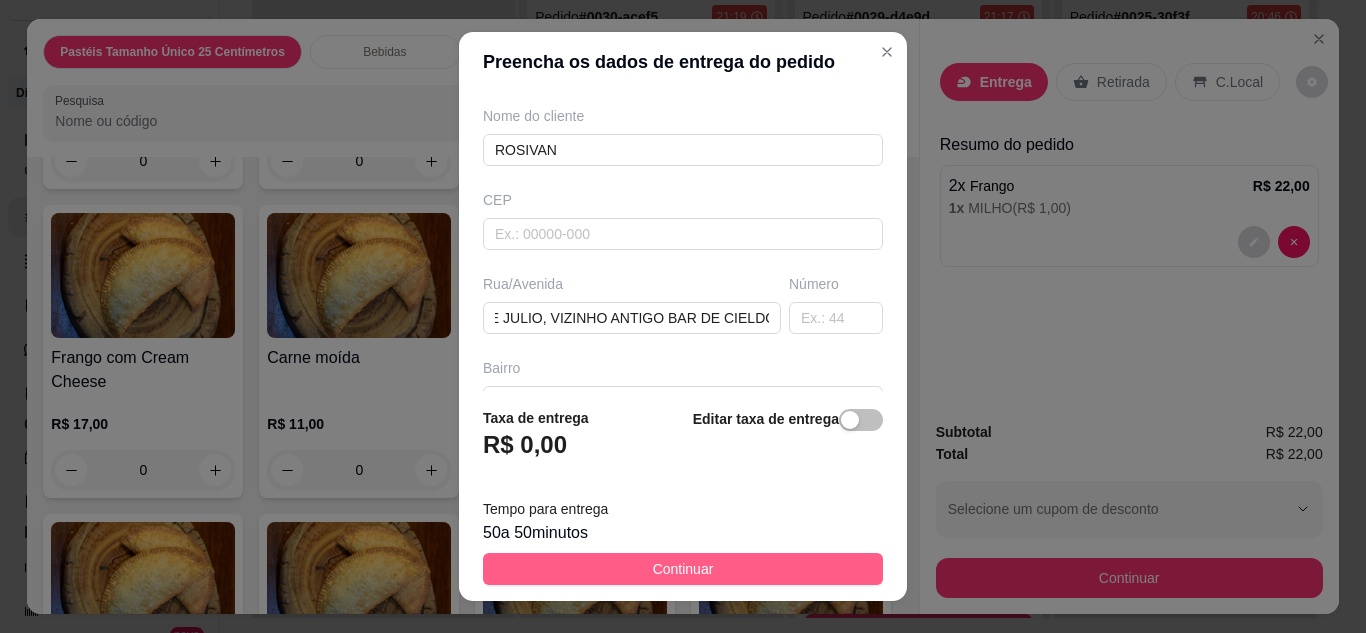 scroll, scrollTop: 0, scrollLeft: 0, axis: both 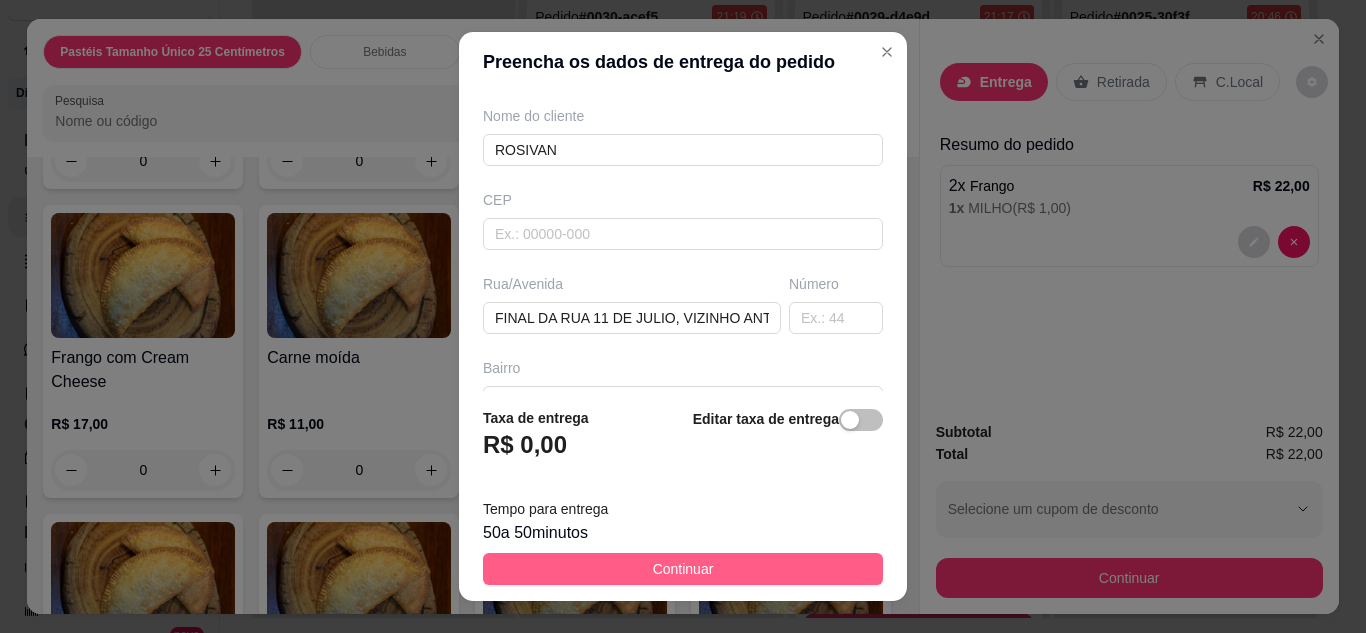 click on "Continuar" at bounding box center [683, 569] 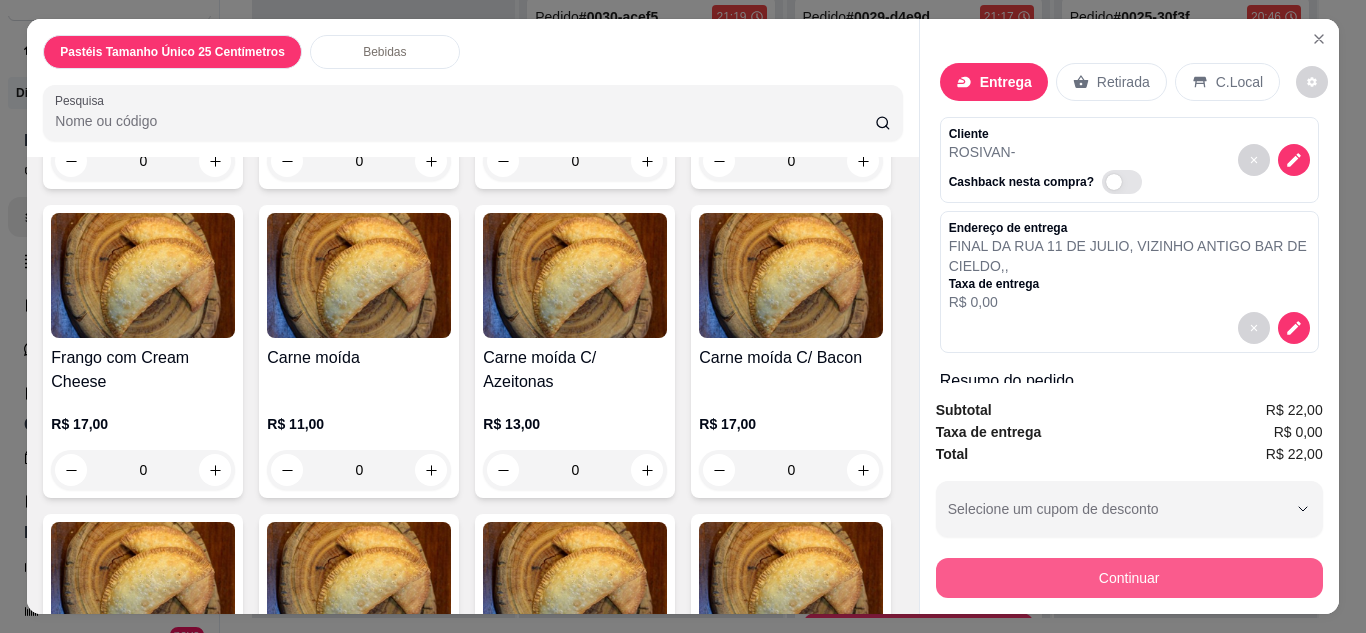 click on "Continuar" at bounding box center [1129, 578] 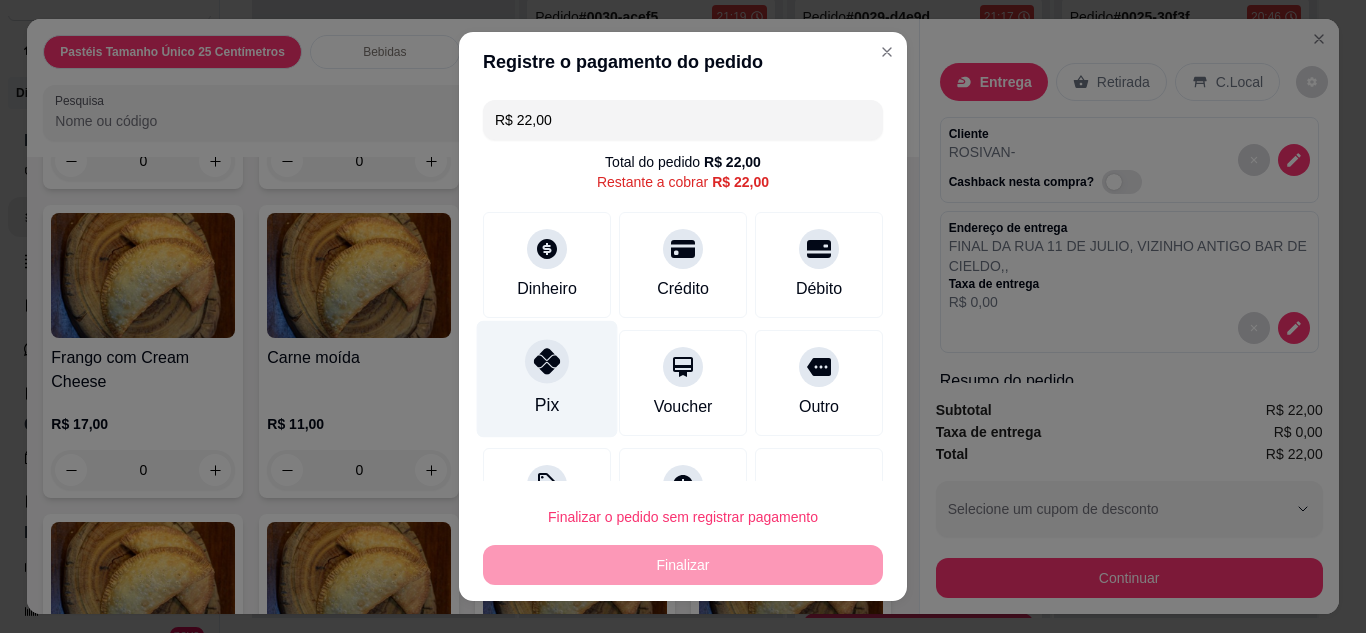 click on "Pix" at bounding box center [547, 378] 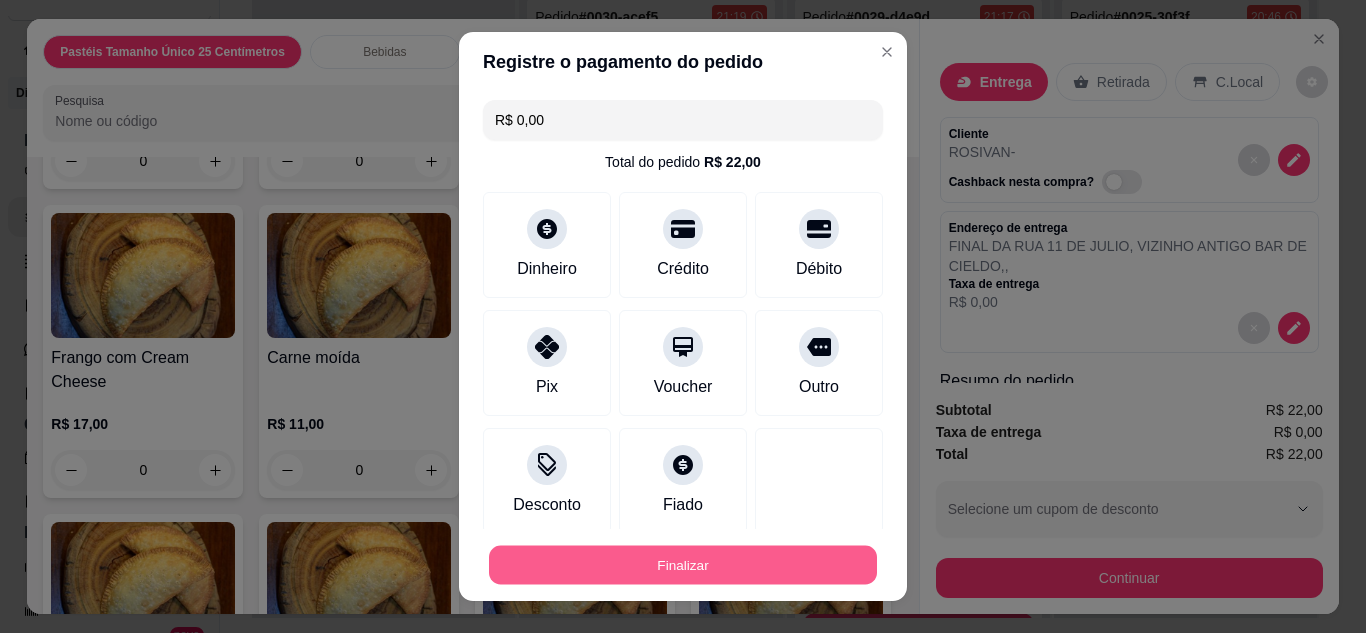 click on "Finalizar" at bounding box center [683, 565] 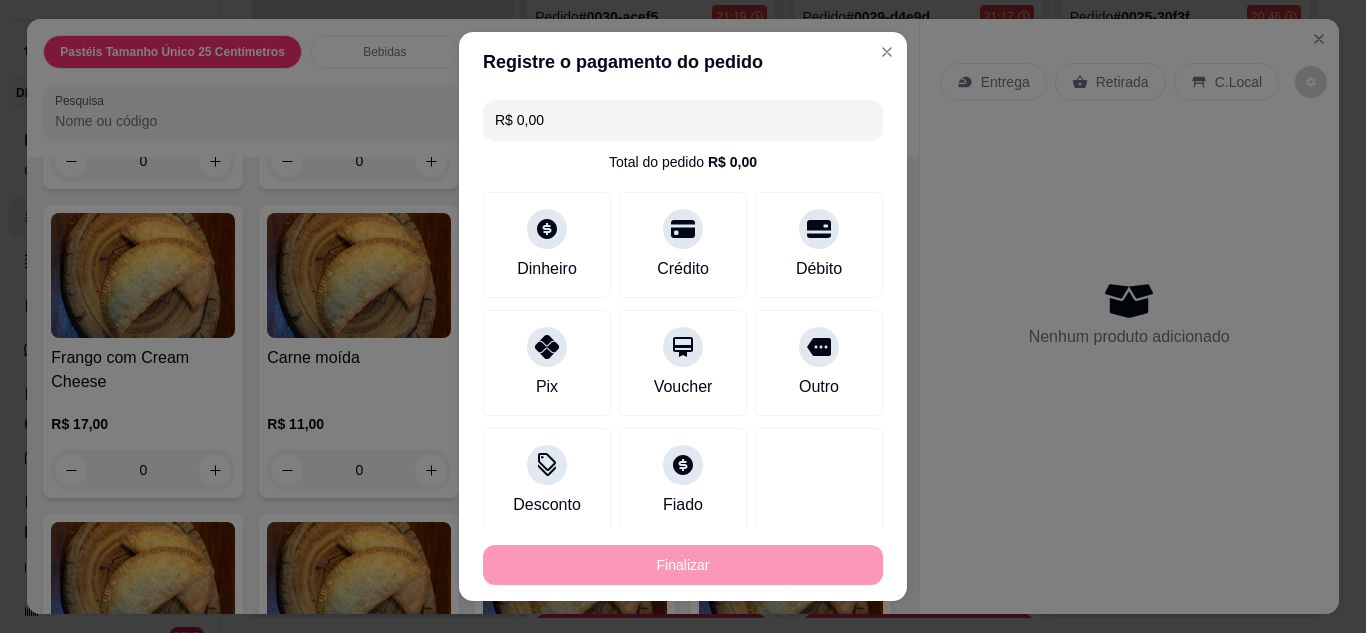 type on "-R$ 22,00" 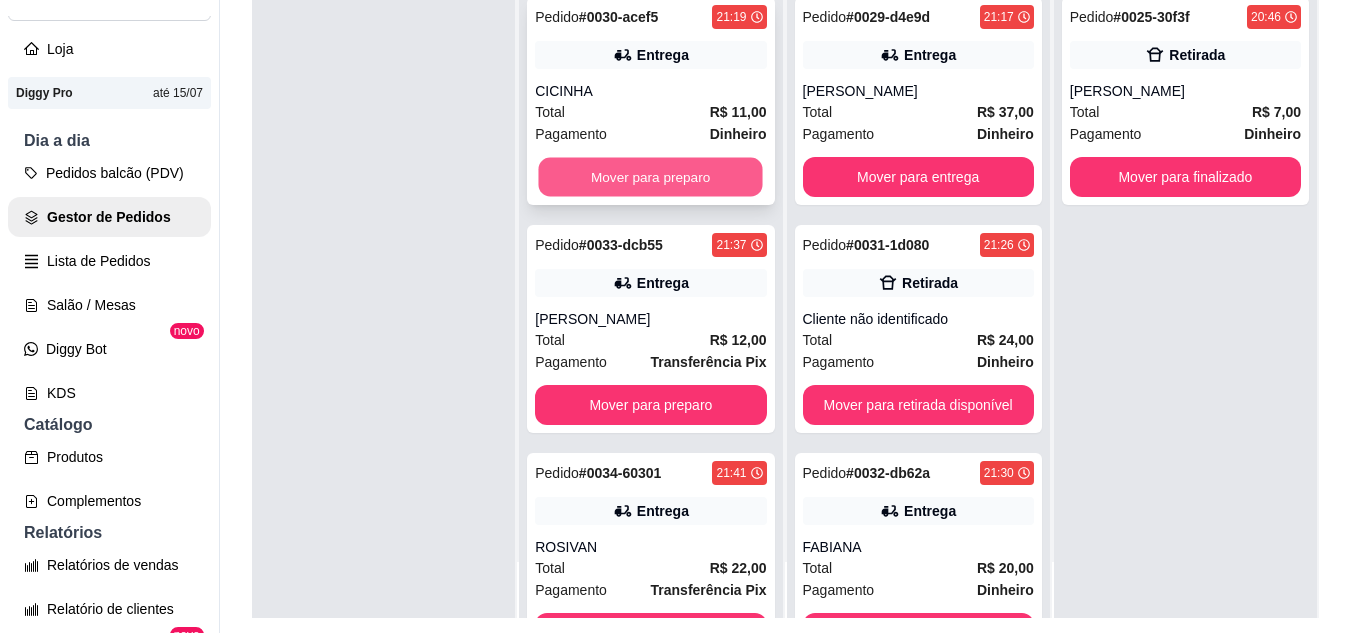 click on "Mover para preparo" at bounding box center (651, 177) 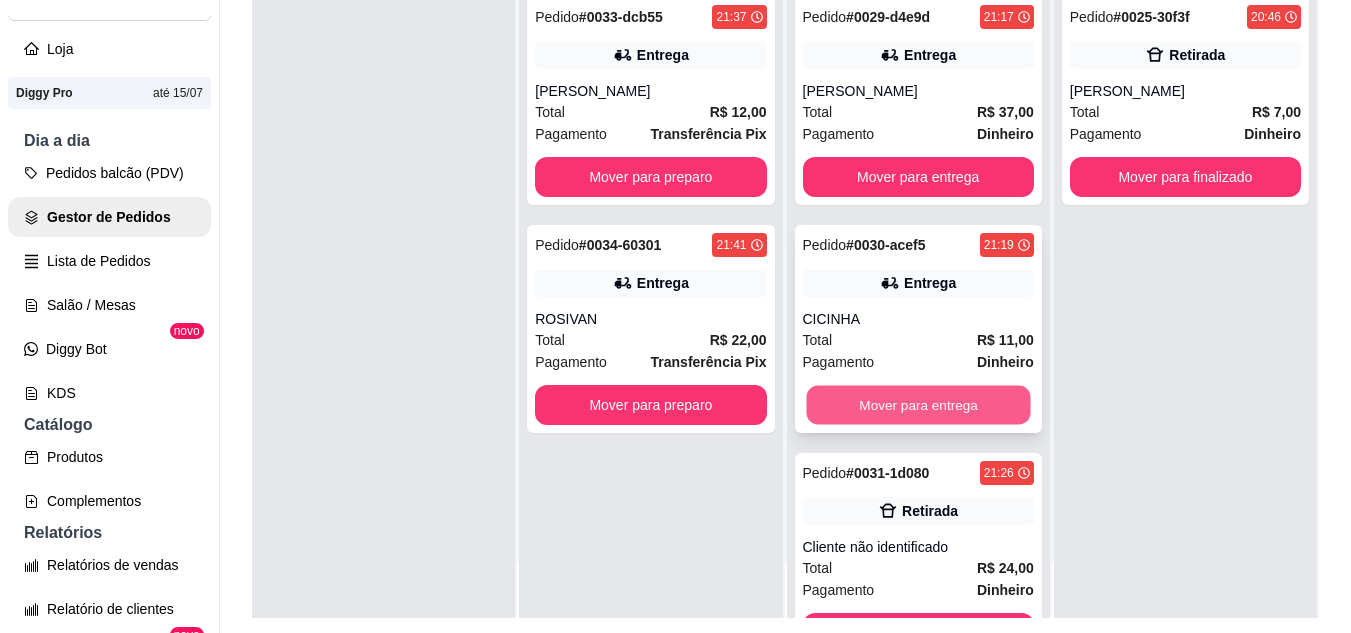 click on "Mover para entrega" at bounding box center [918, 405] 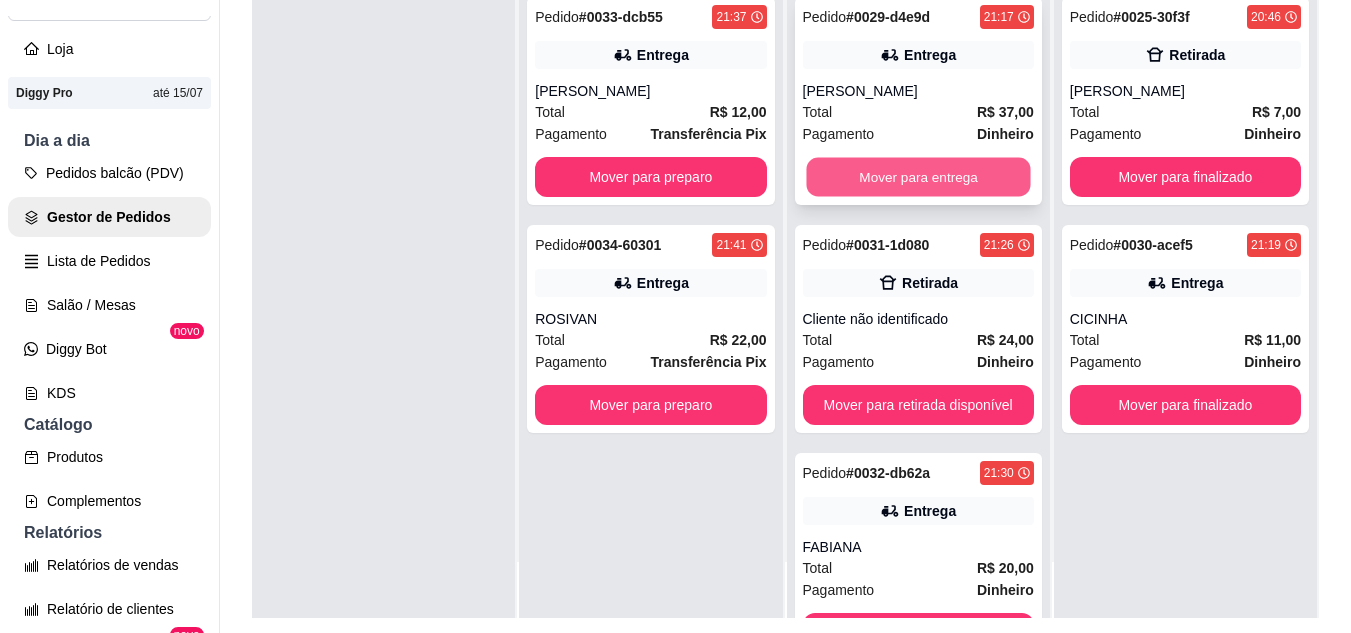 click on "Mover para entrega" at bounding box center (918, 177) 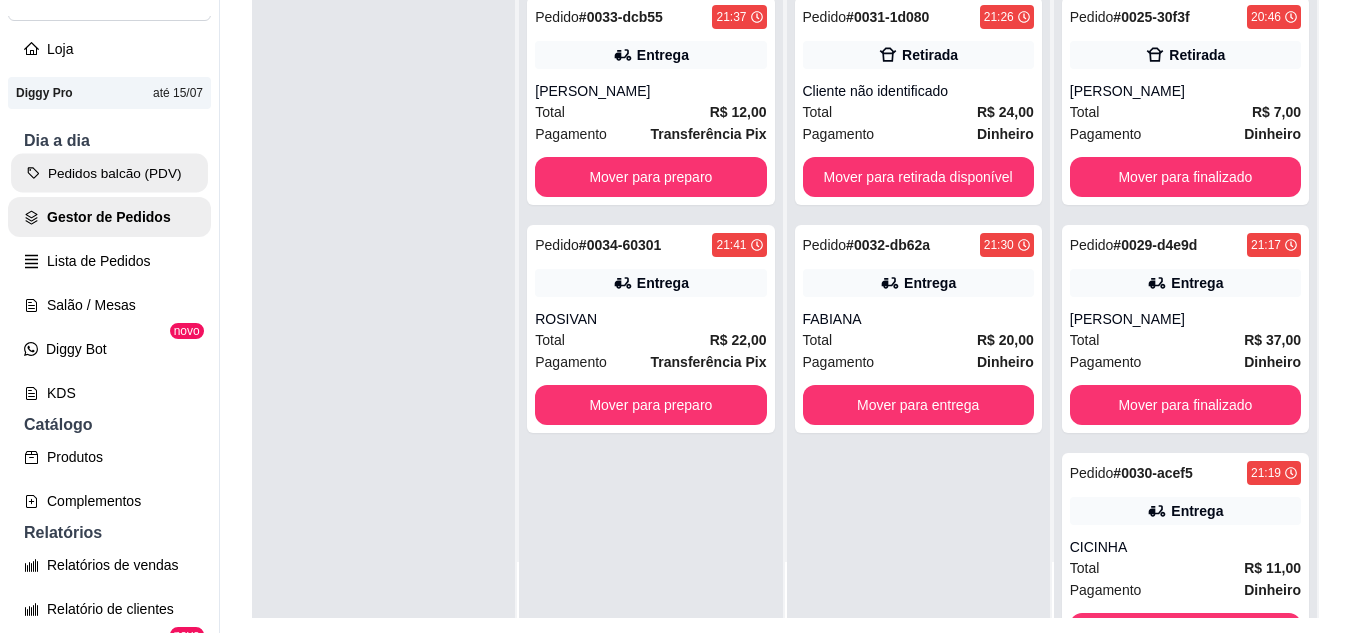 click on "Pedidos balcão (PDV)" at bounding box center [109, 173] 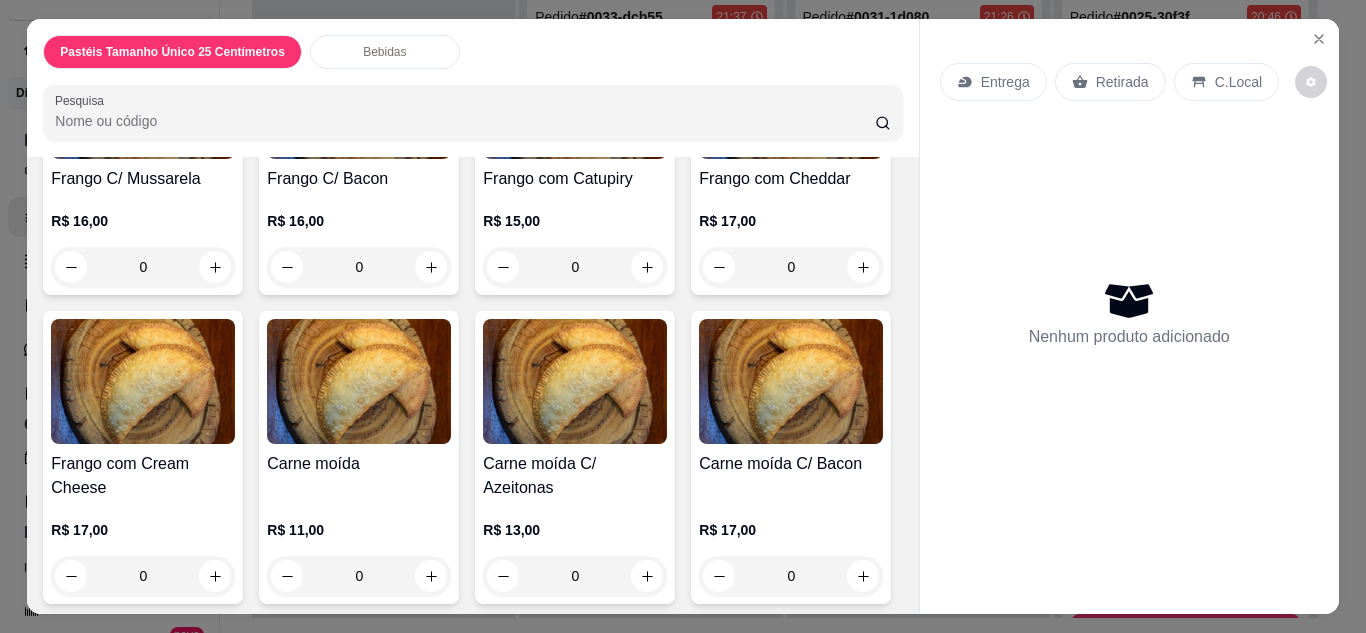 scroll, scrollTop: 1760, scrollLeft: 0, axis: vertical 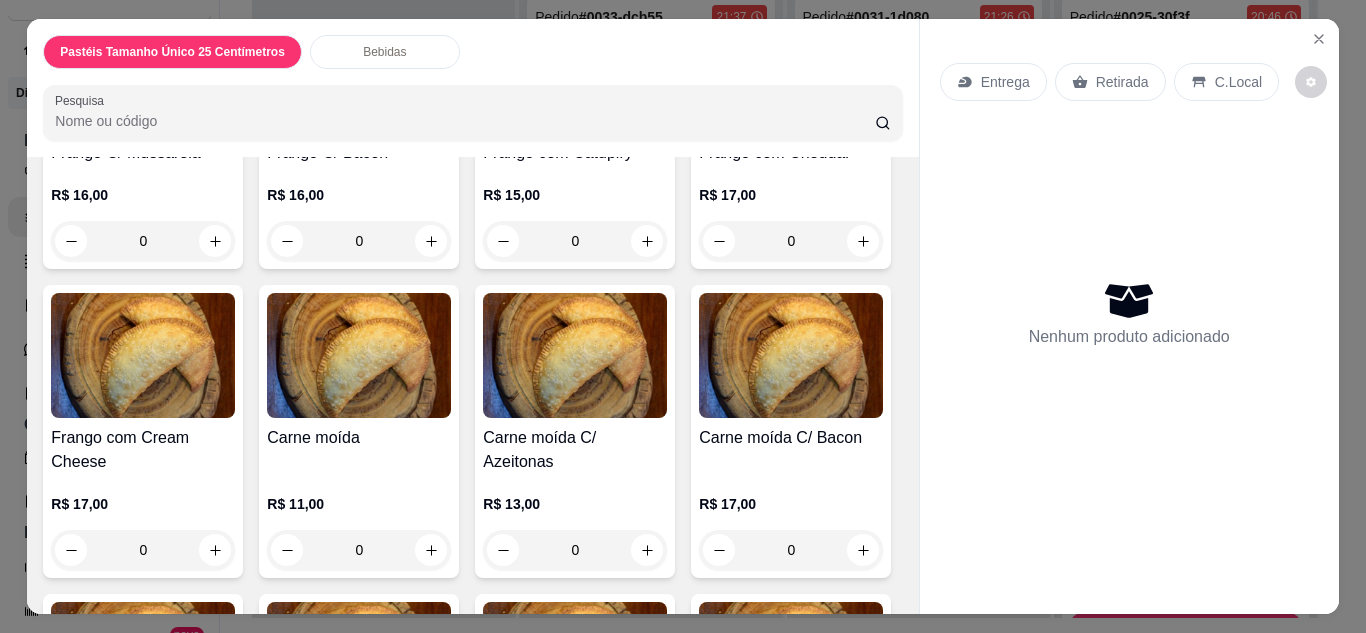 click on "0" at bounding box center (575, -44) 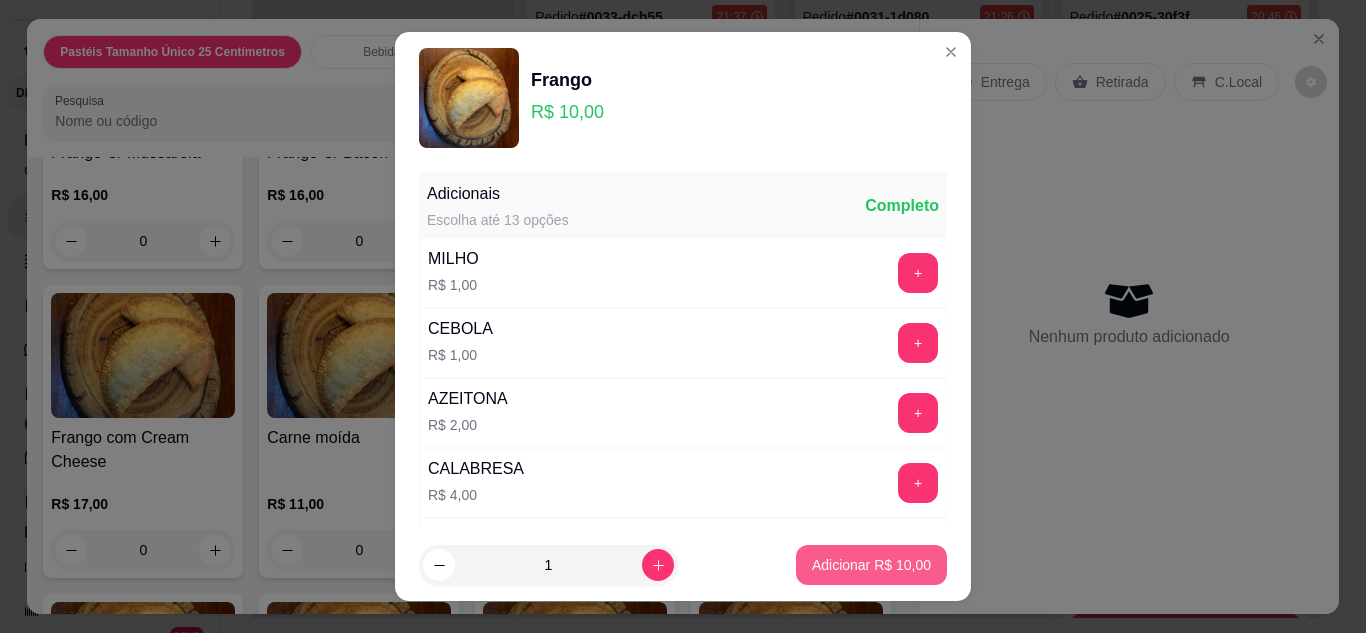click on "Adicionar   R$ 10,00" at bounding box center [871, 565] 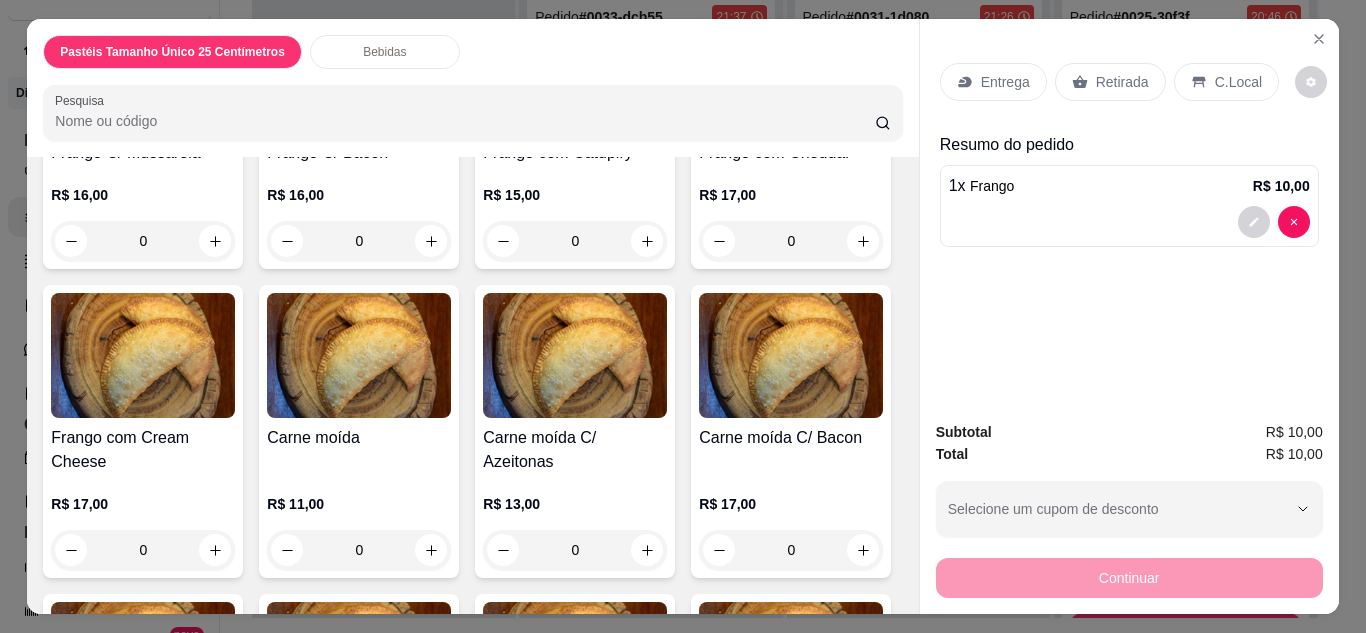 click on "Entrega" at bounding box center (1005, 82) 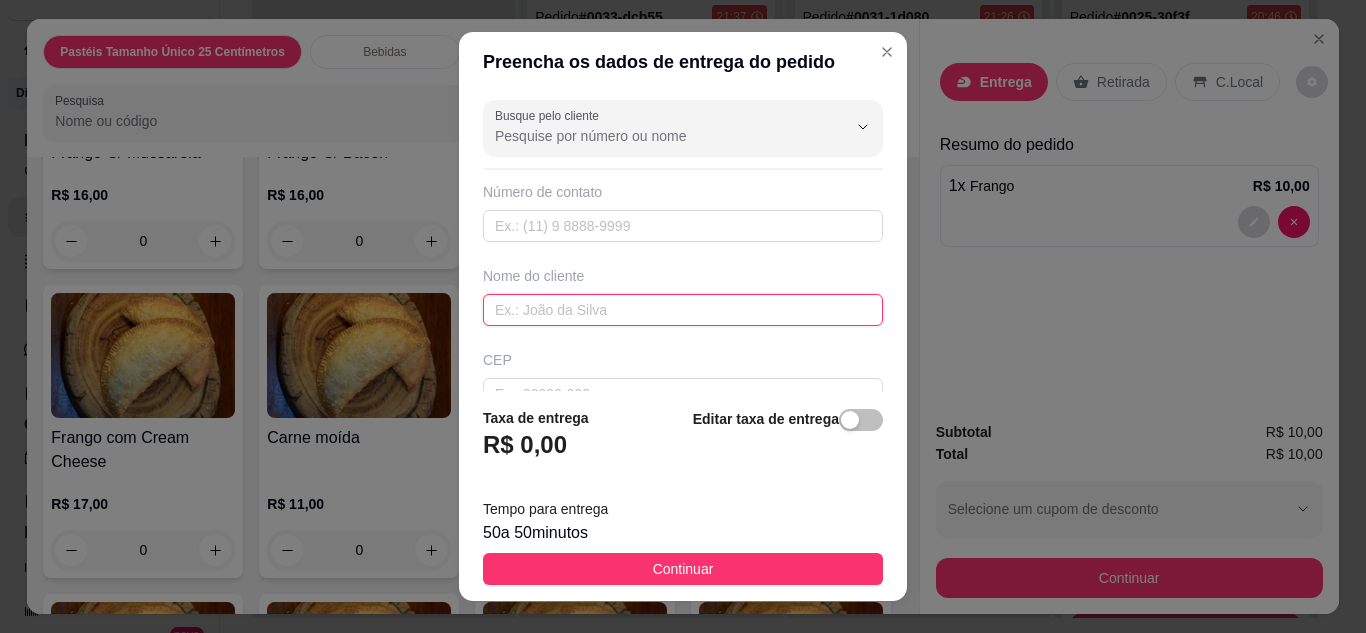 click at bounding box center [683, 310] 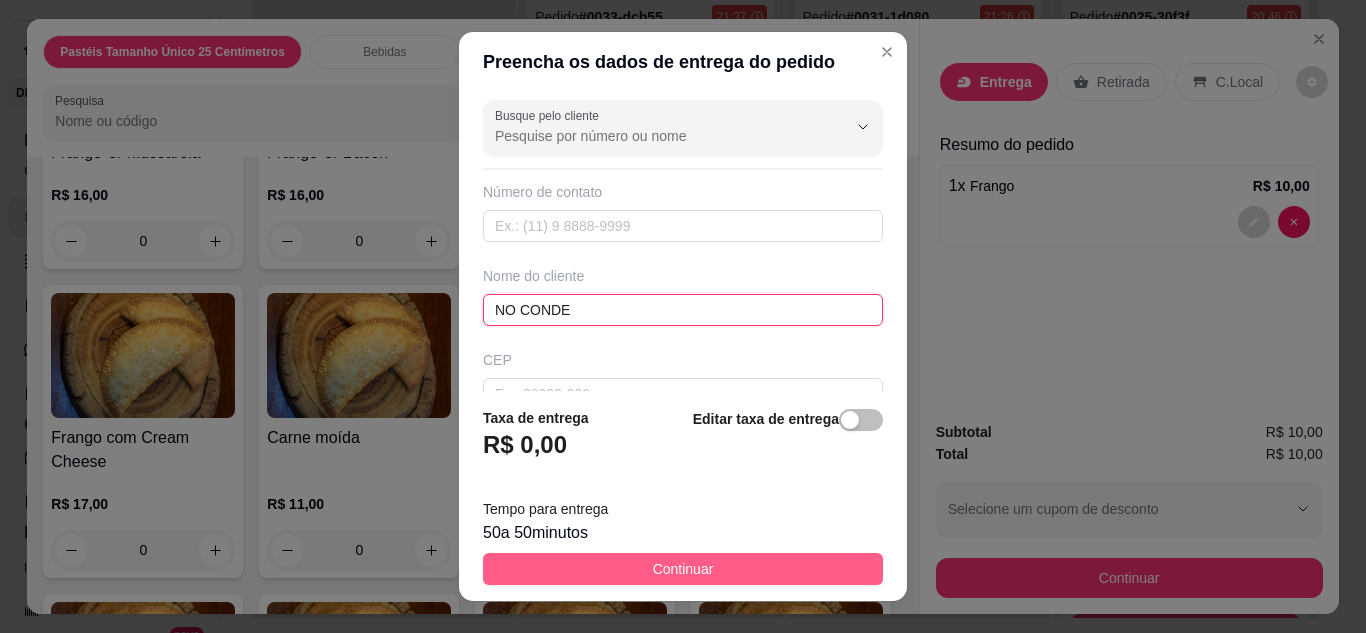 type on "NO CONDE" 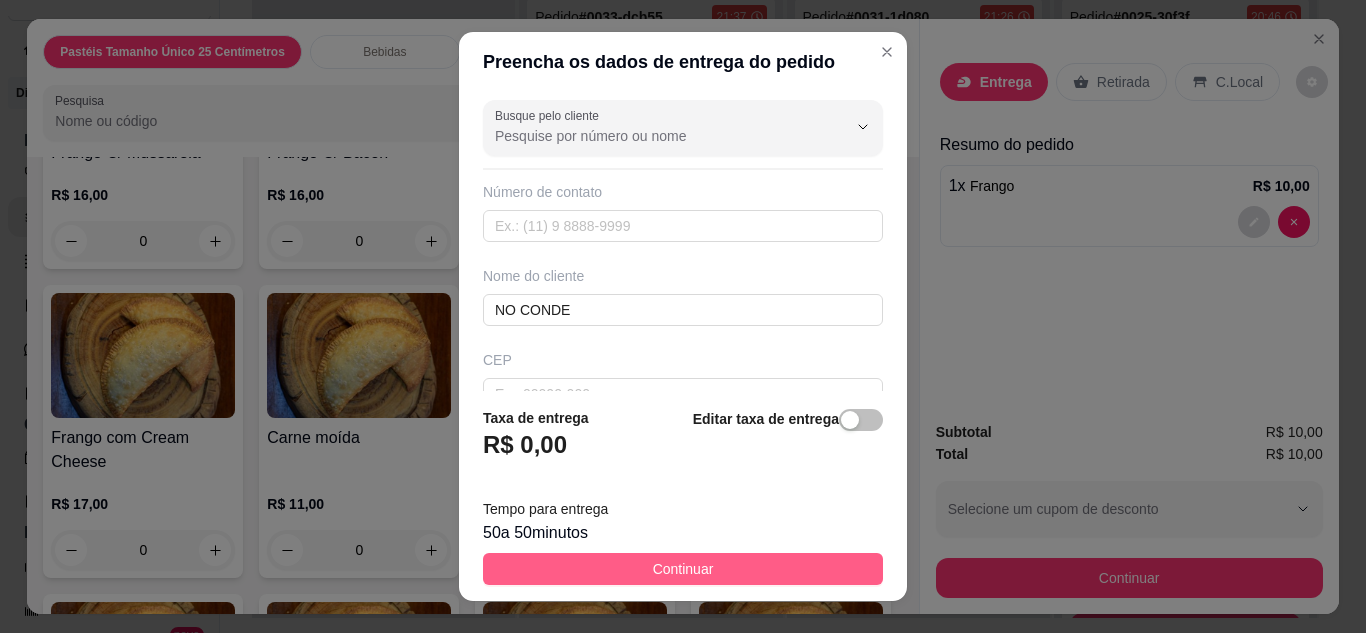 click on "Continuar" at bounding box center (683, 569) 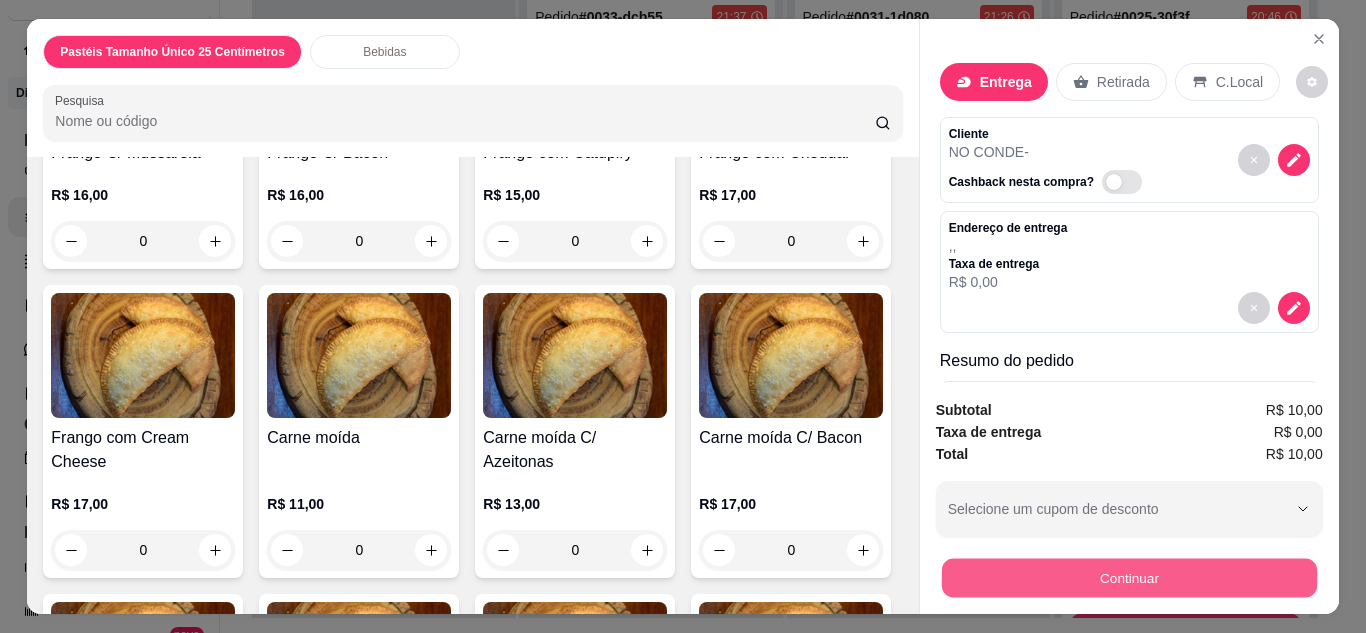 click on "Continuar" at bounding box center [1128, 578] 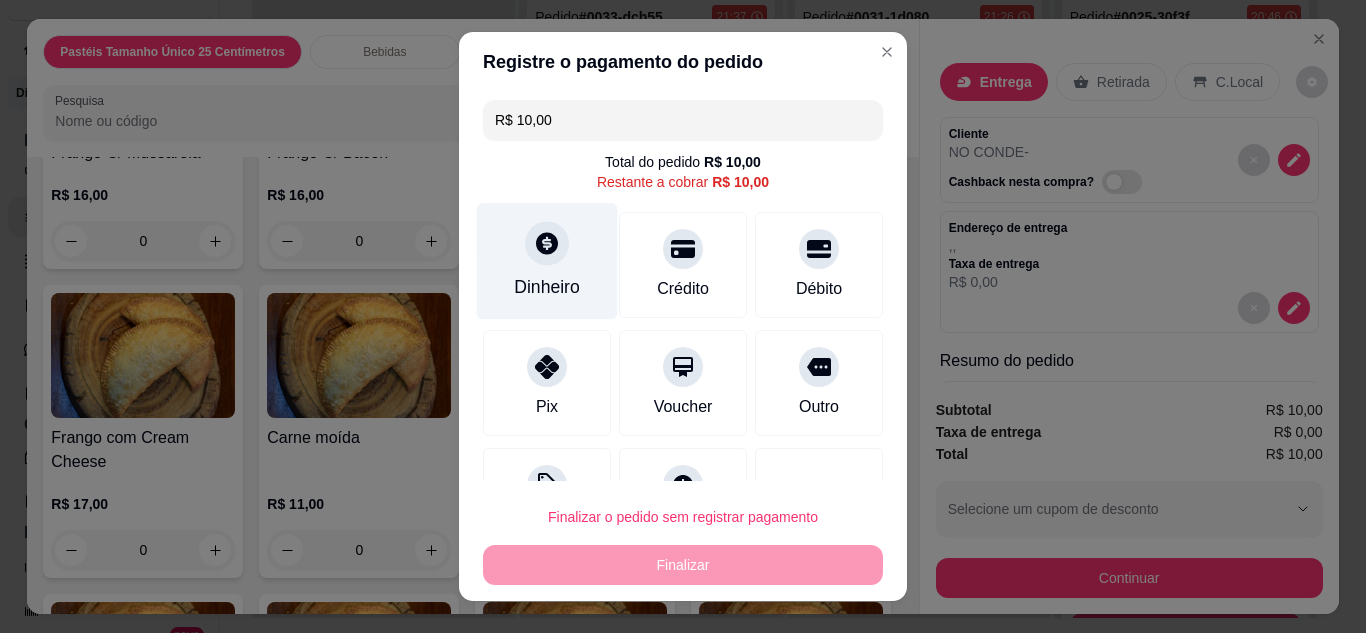 click on "Dinheiro" at bounding box center (547, 287) 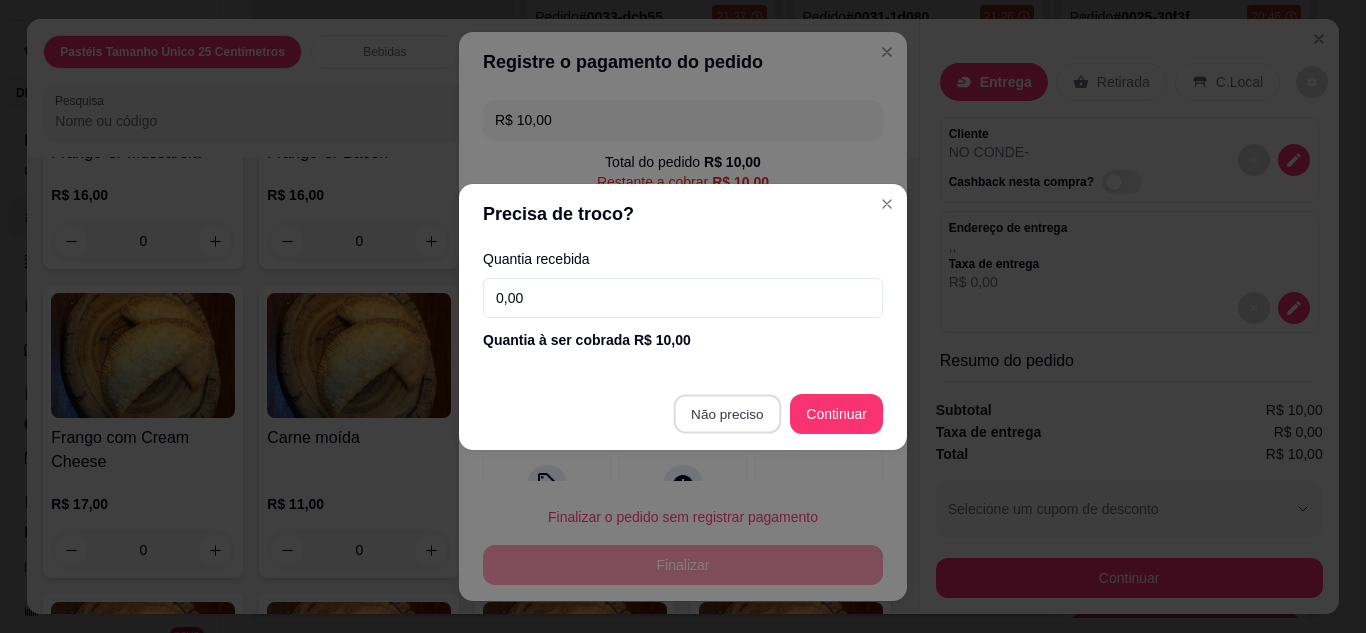 type on "R$ 0,00" 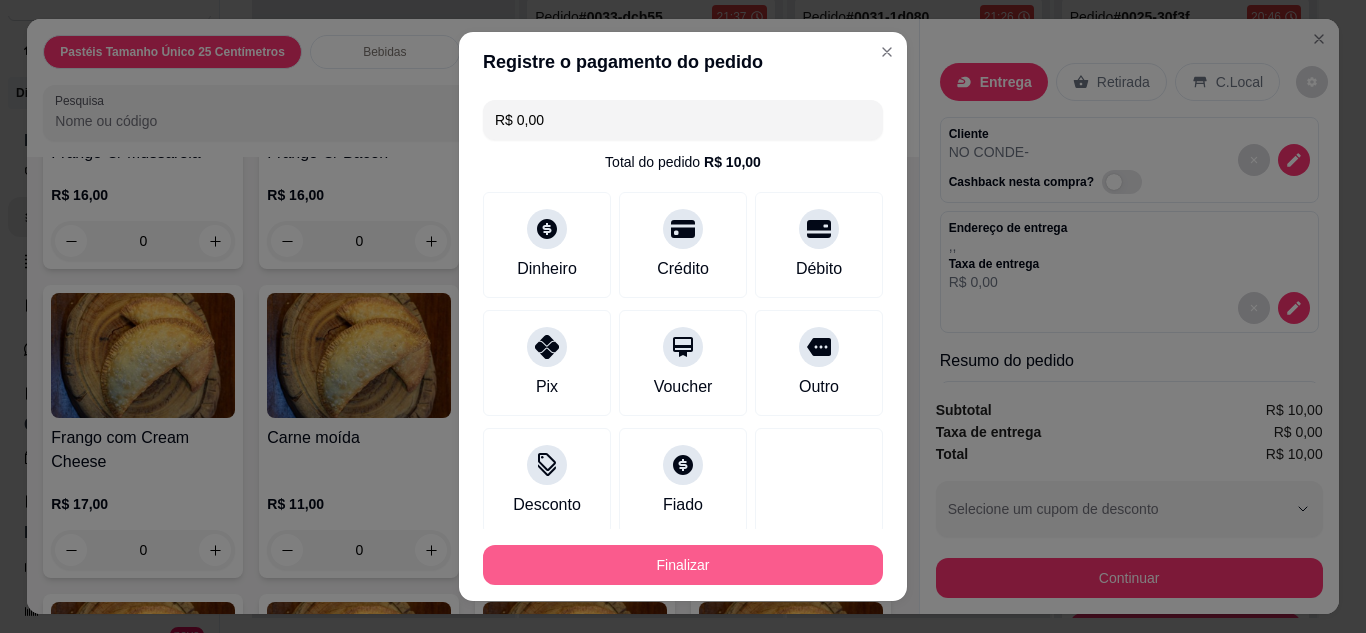 click on "Finalizar" at bounding box center [683, 565] 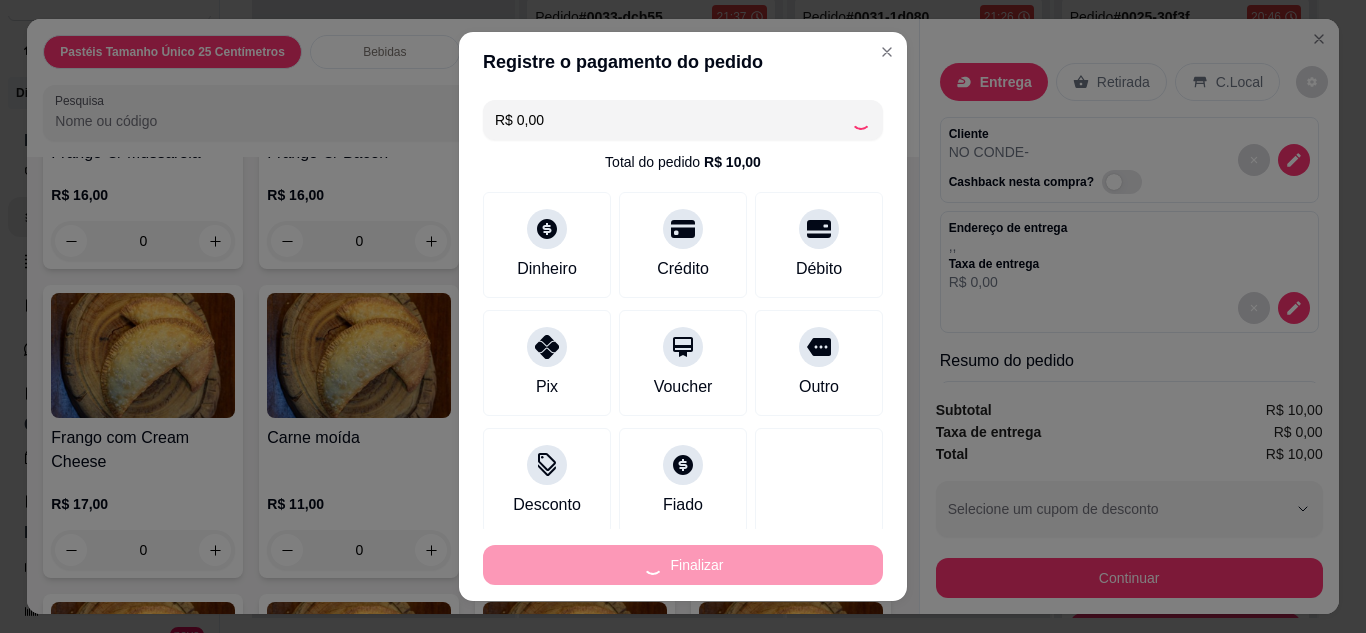 type on "0" 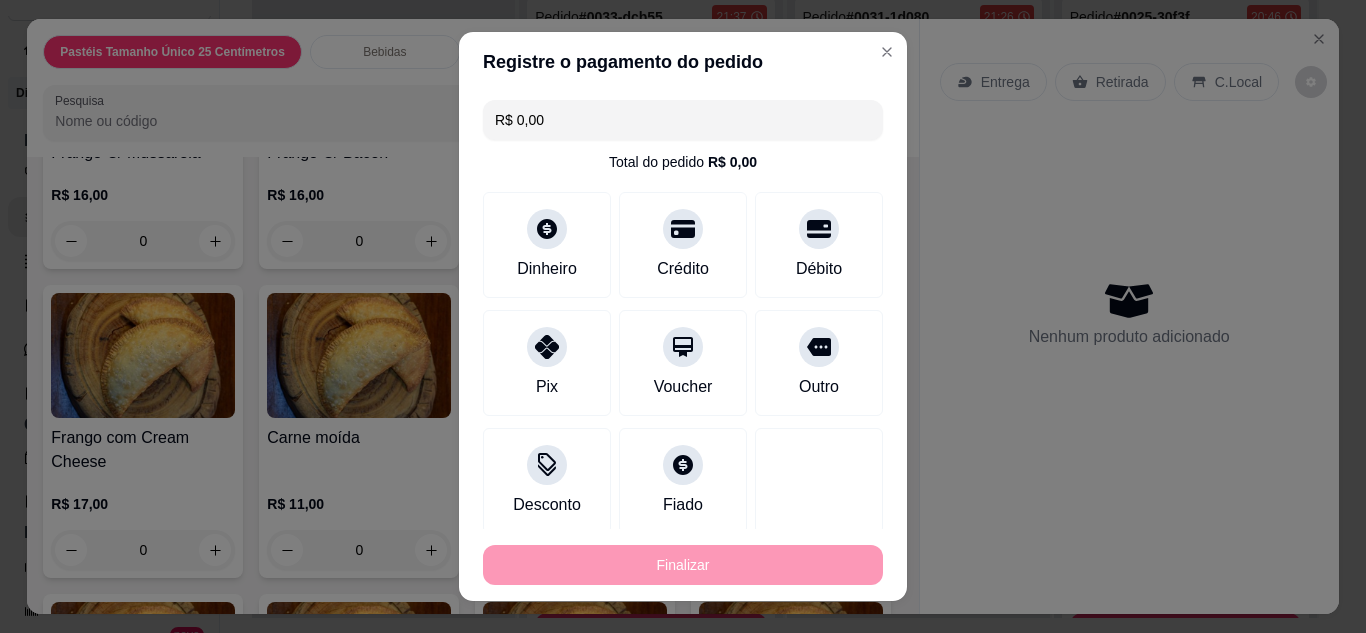 type on "-R$ 10,00" 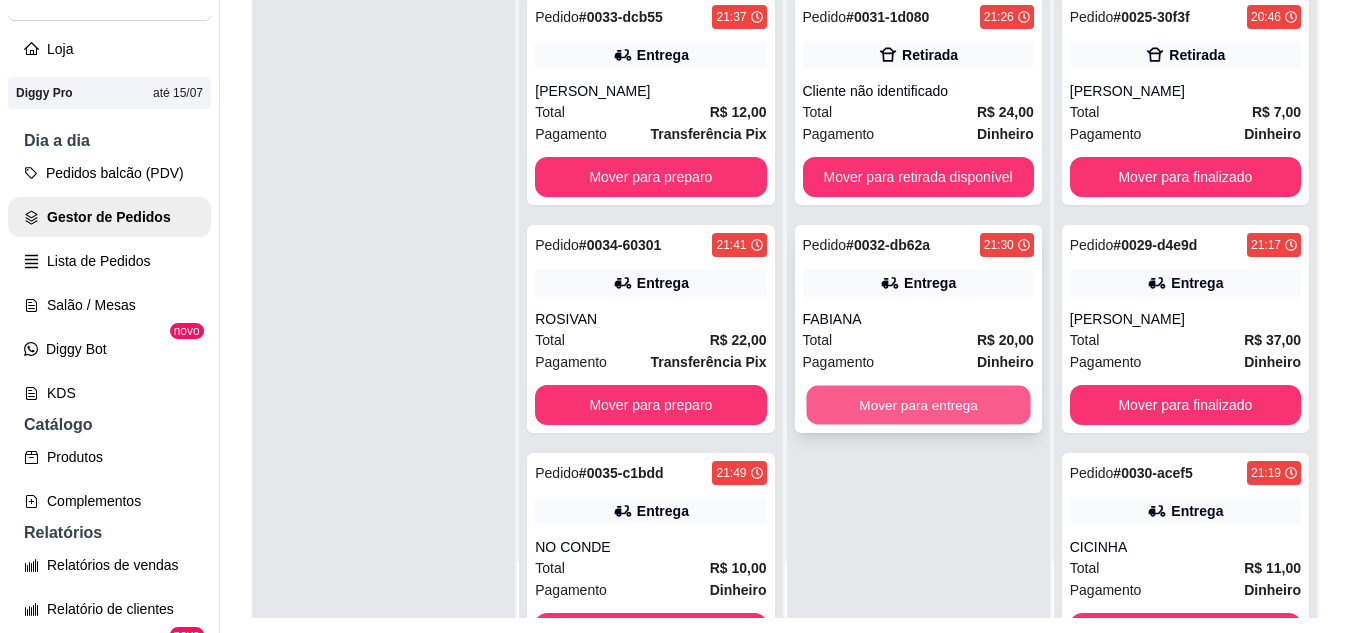 click on "Mover para entrega" at bounding box center [918, 405] 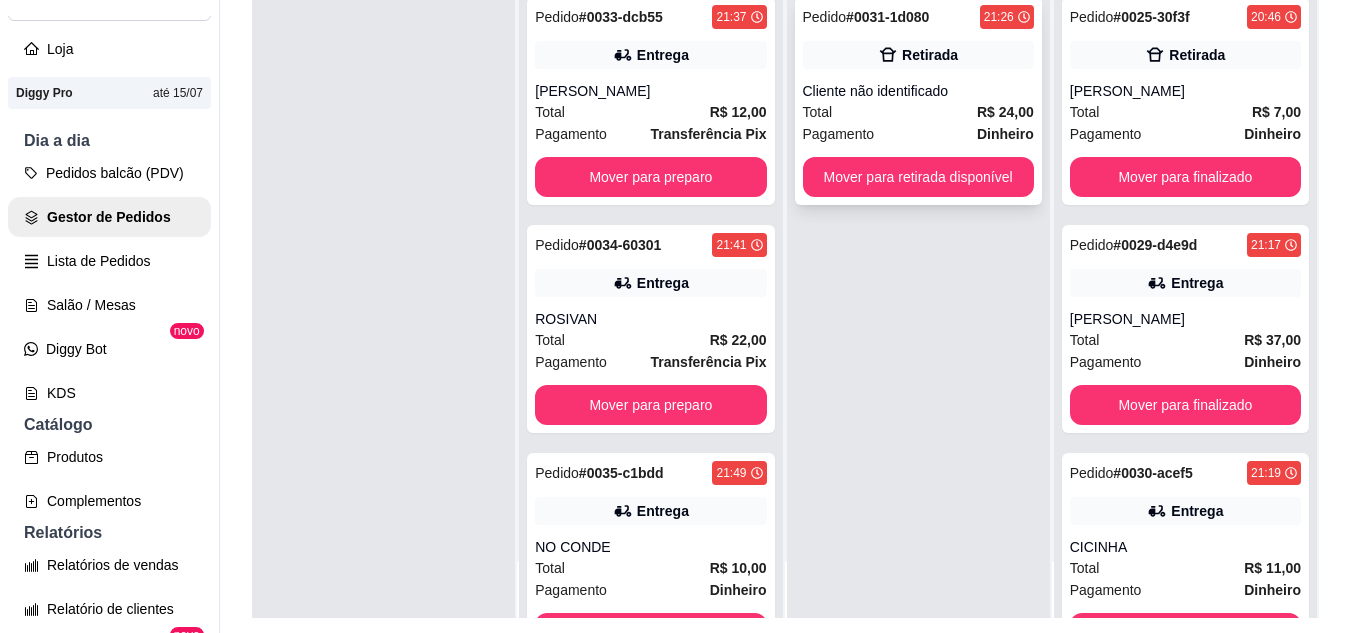 click on "Pedido  # 0031-1d080 21:26 Retirada Cliente não identificado Total R$ 24,00 Pagamento Dinheiro Mover para retirada disponível" at bounding box center (918, 101) 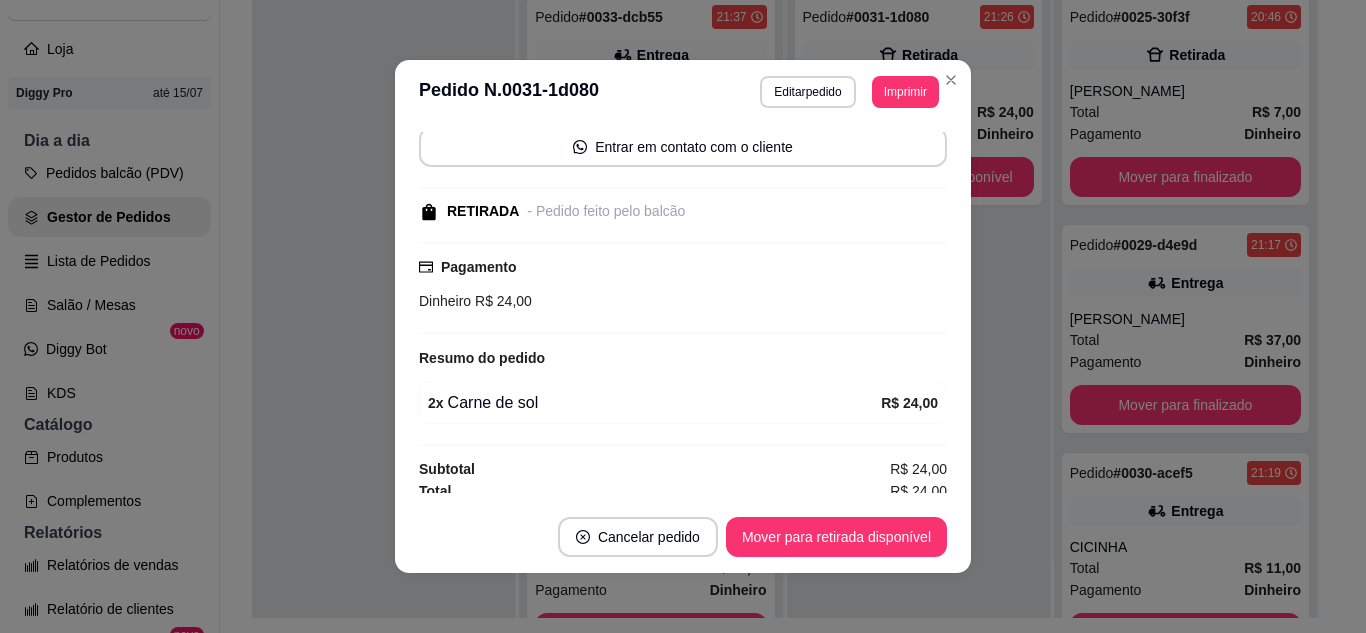 scroll, scrollTop: 156, scrollLeft: 0, axis: vertical 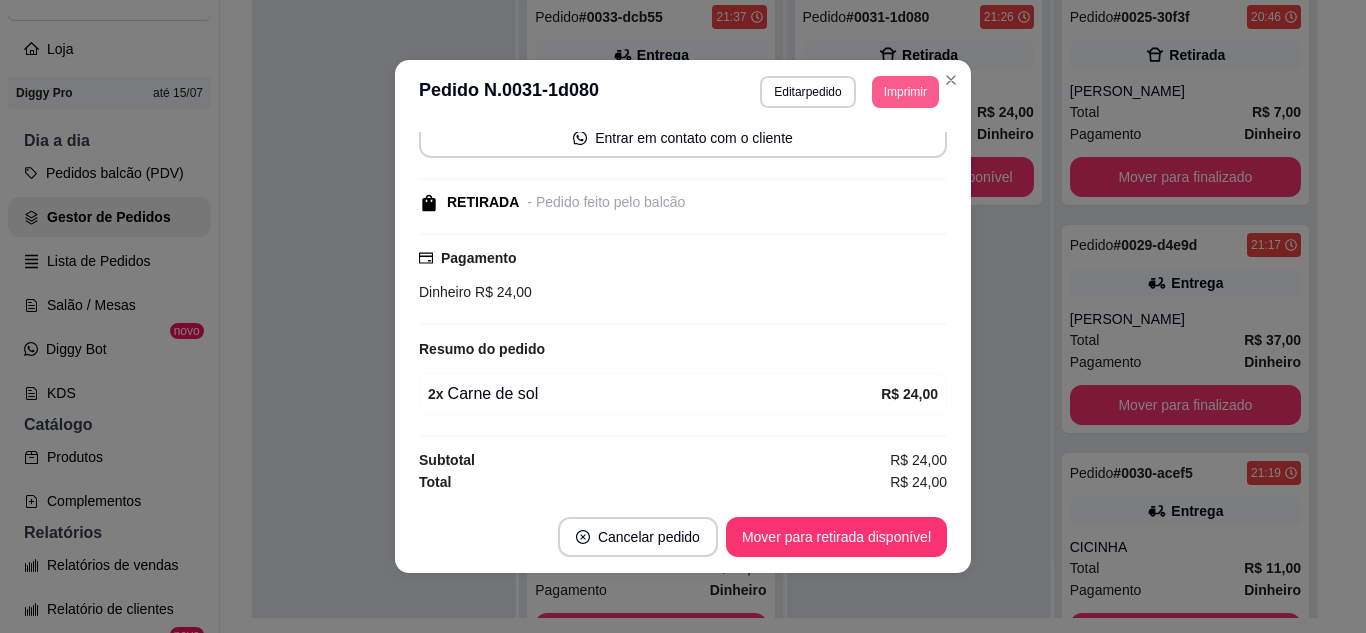 click on "Imprimir" at bounding box center (905, 92) 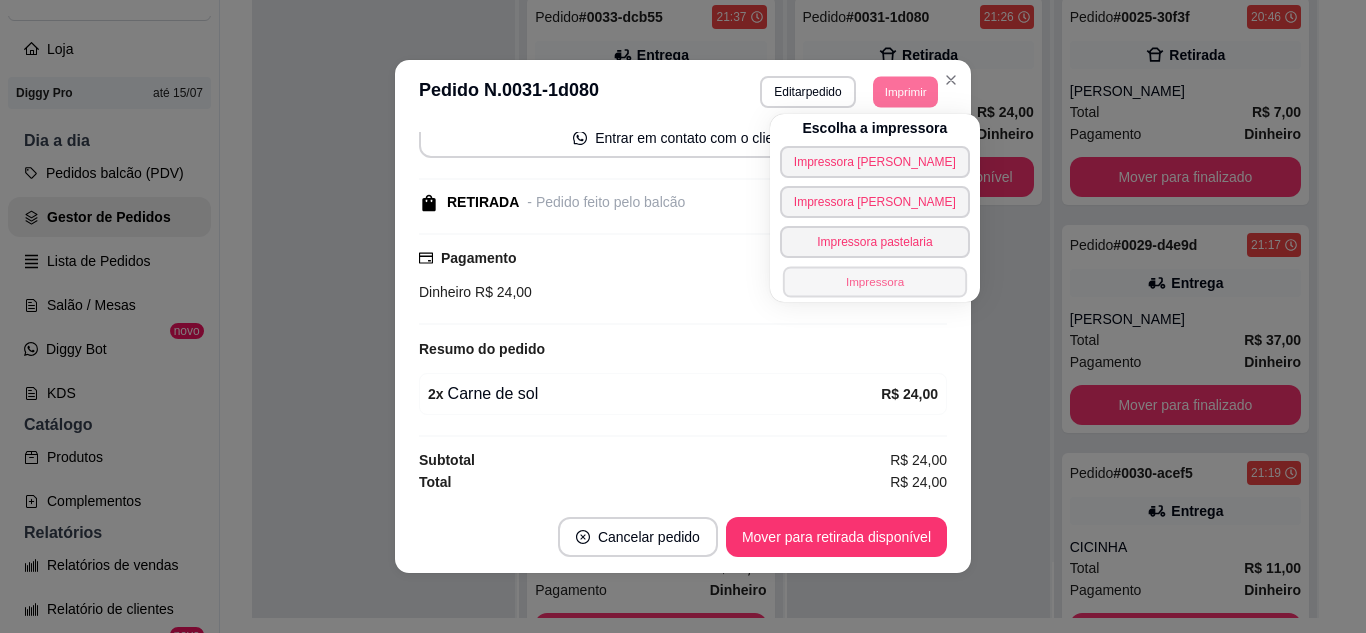 click on "Impressora" at bounding box center [875, 281] 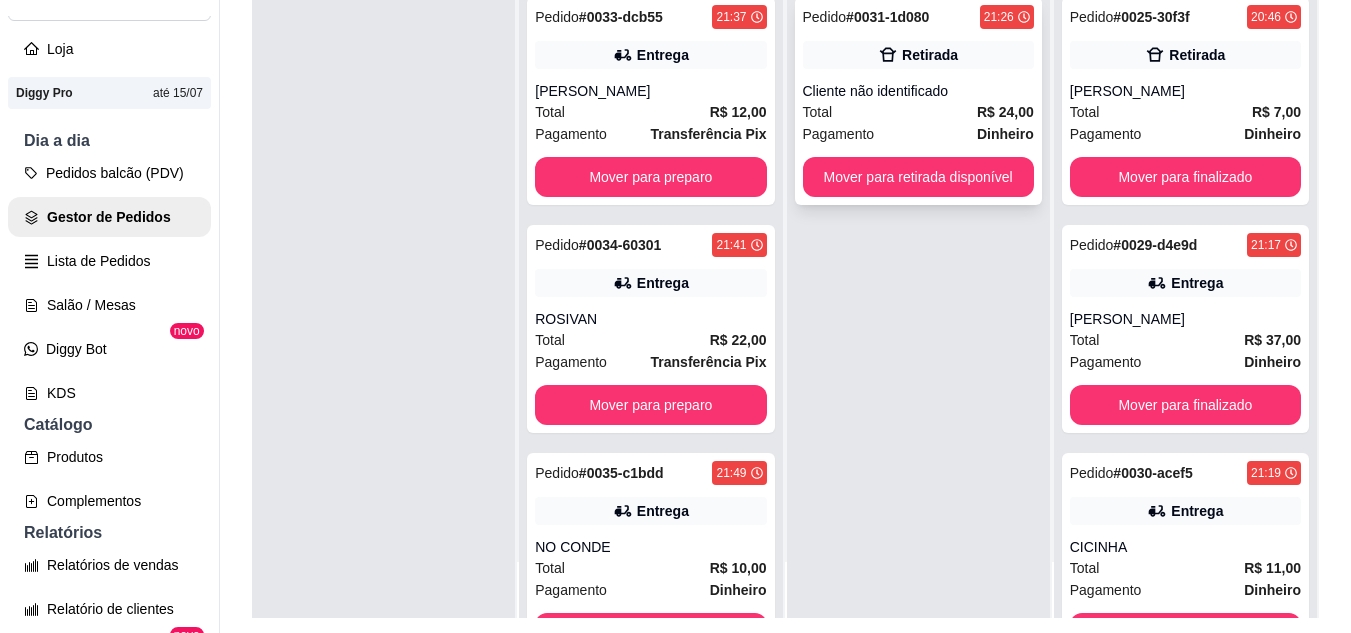 click on "Pedido  # 0031-1d080 21:26 Retirada Cliente não identificado Total R$ 24,00 Pagamento Dinheiro Mover para retirada disponível" at bounding box center [918, 101] 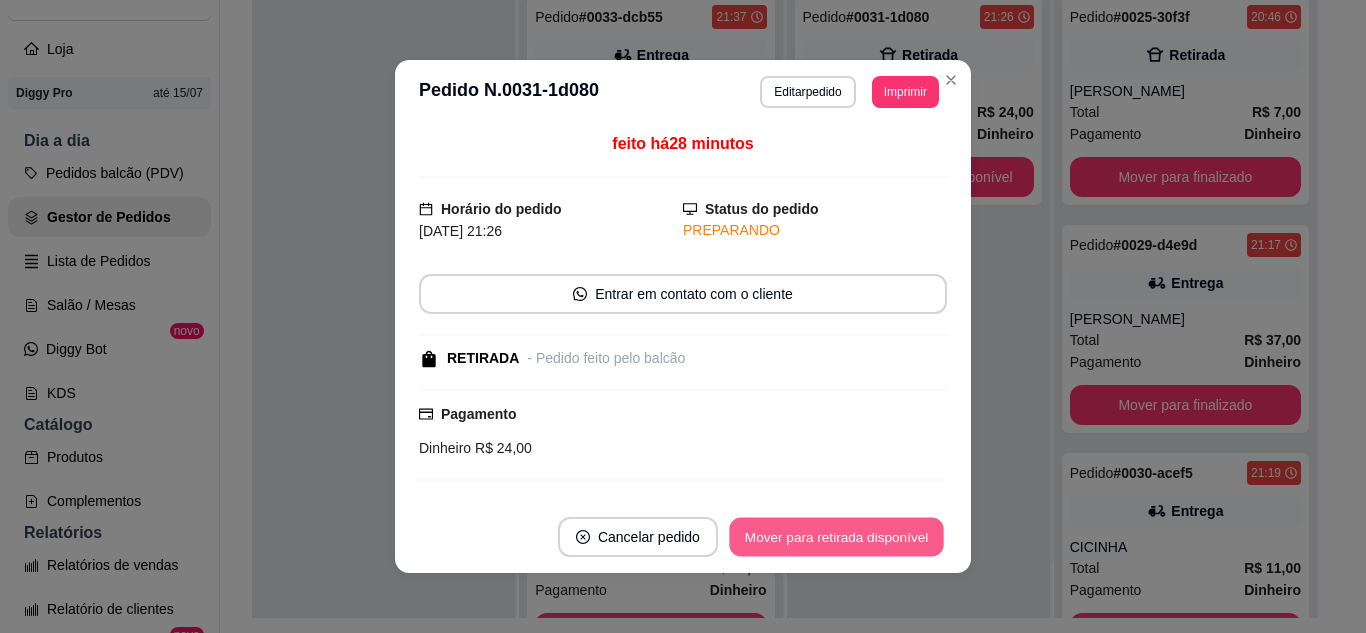 click on "Mover para retirada disponível" at bounding box center (836, 537) 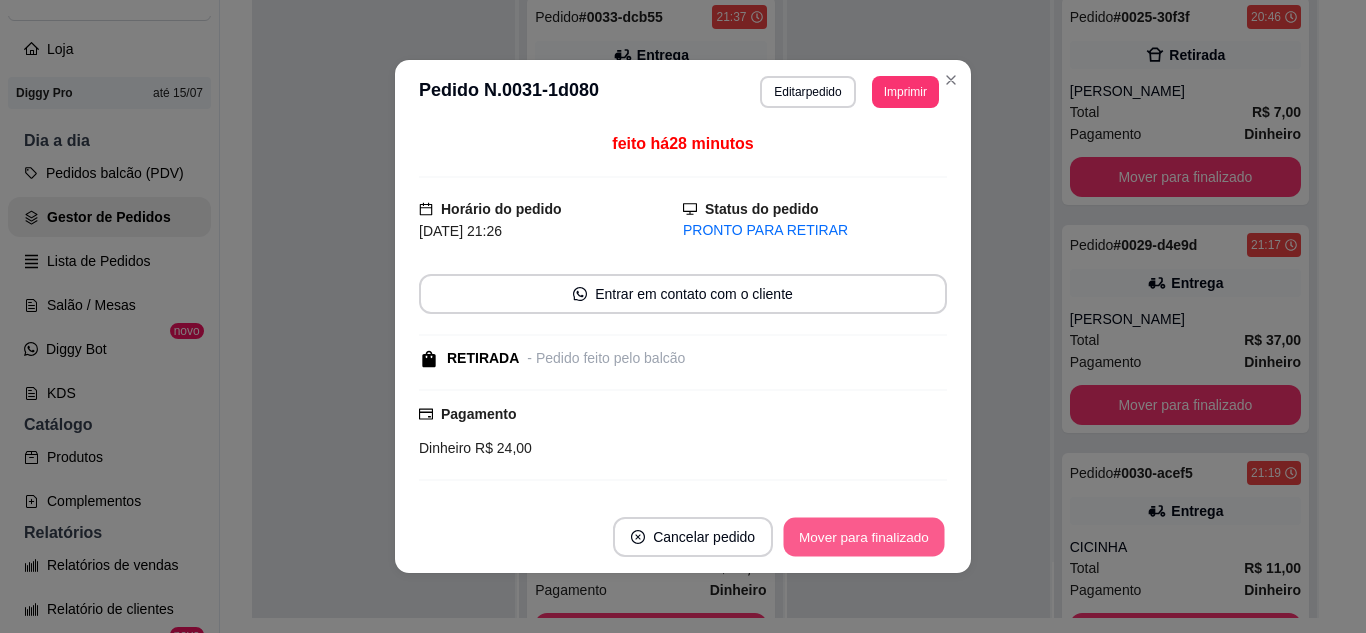 click on "Mover para finalizado" at bounding box center (864, 537) 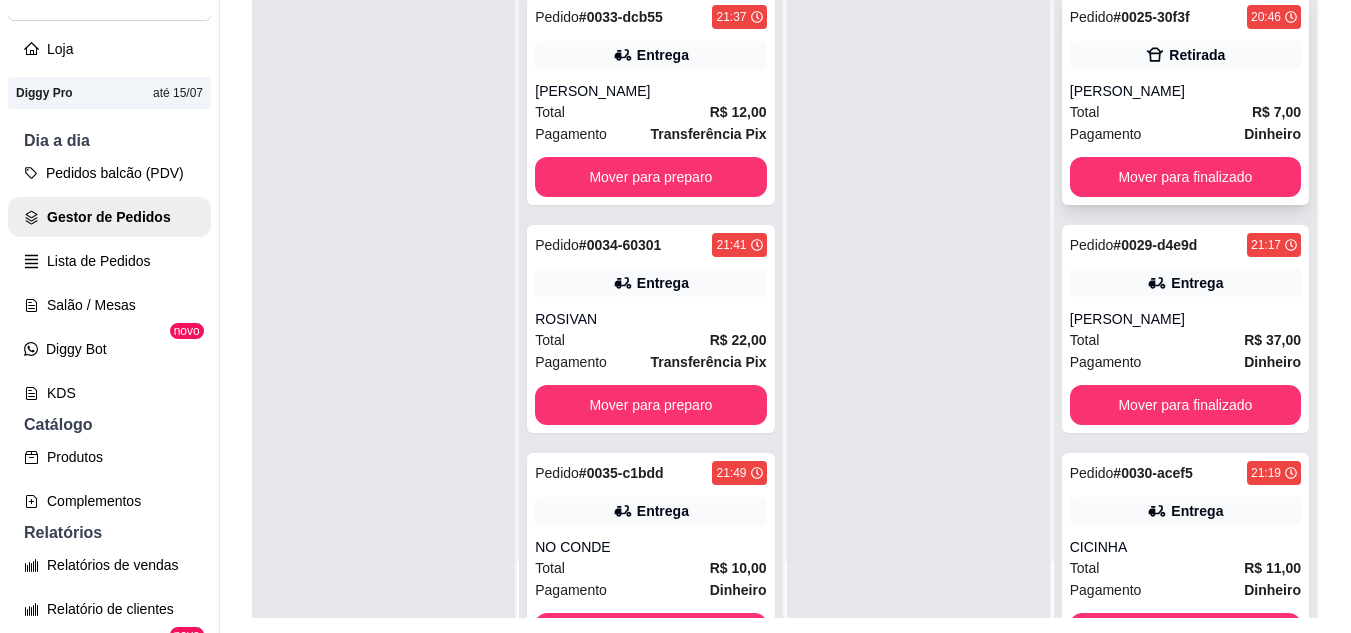click on "Pedido  # 0025-30f3f 20:46 Retirada [PERSON_NAME] Total R$ 7,00 Pagamento Dinheiro Mover para finalizado" at bounding box center (1185, 101) 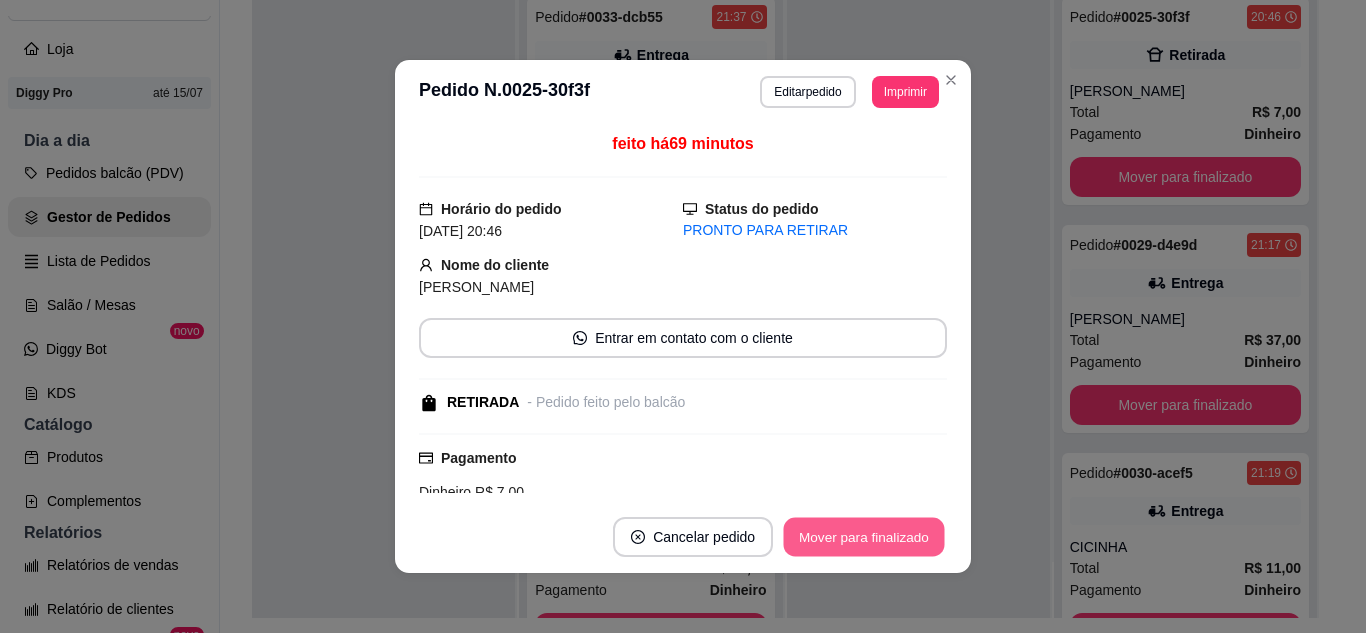 click on "Mover para finalizado" at bounding box center [864, 537] 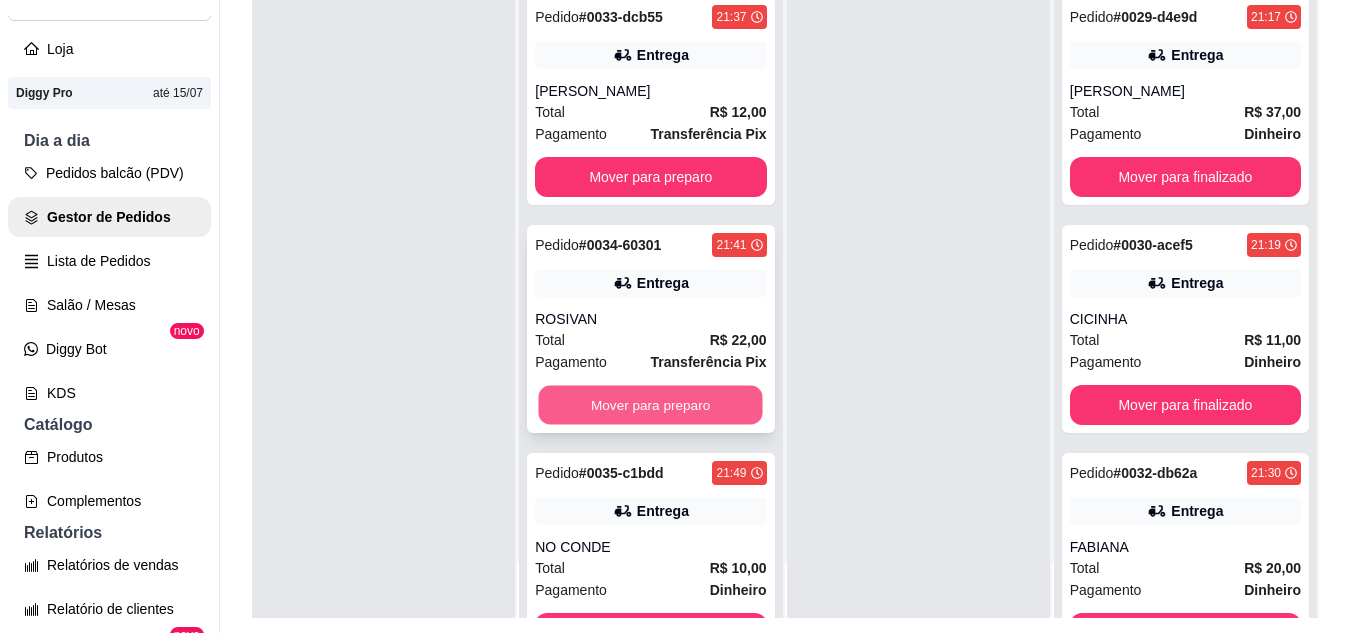 click on "Mover para preparo" at bounding box center (651, 405) 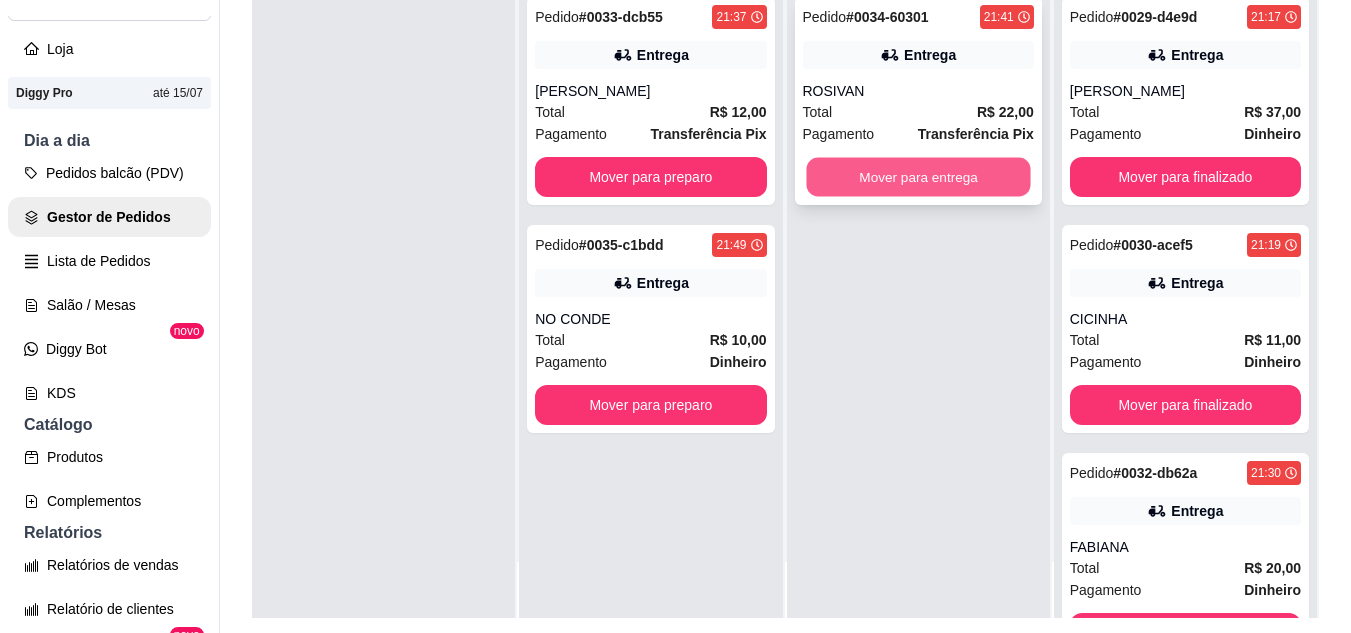 click on "Mover para entrega" at bounding box center (918, 177) 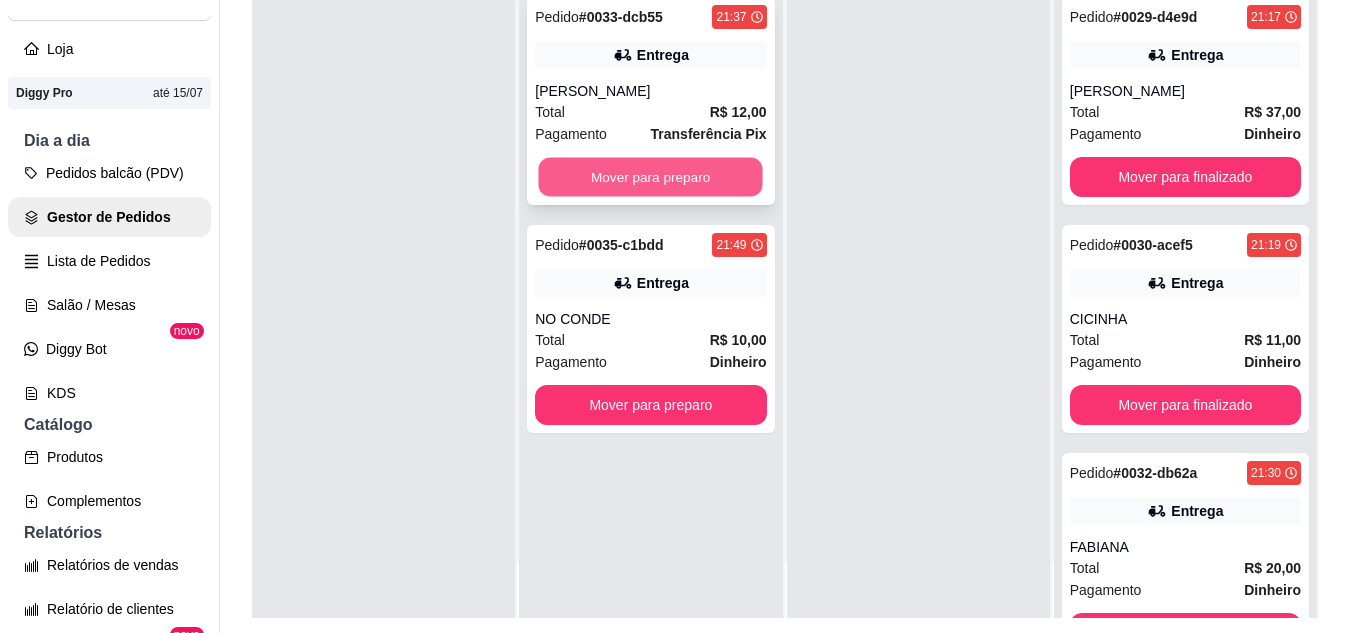 click on "Mover para preparo" at bounding box center (651, 177) 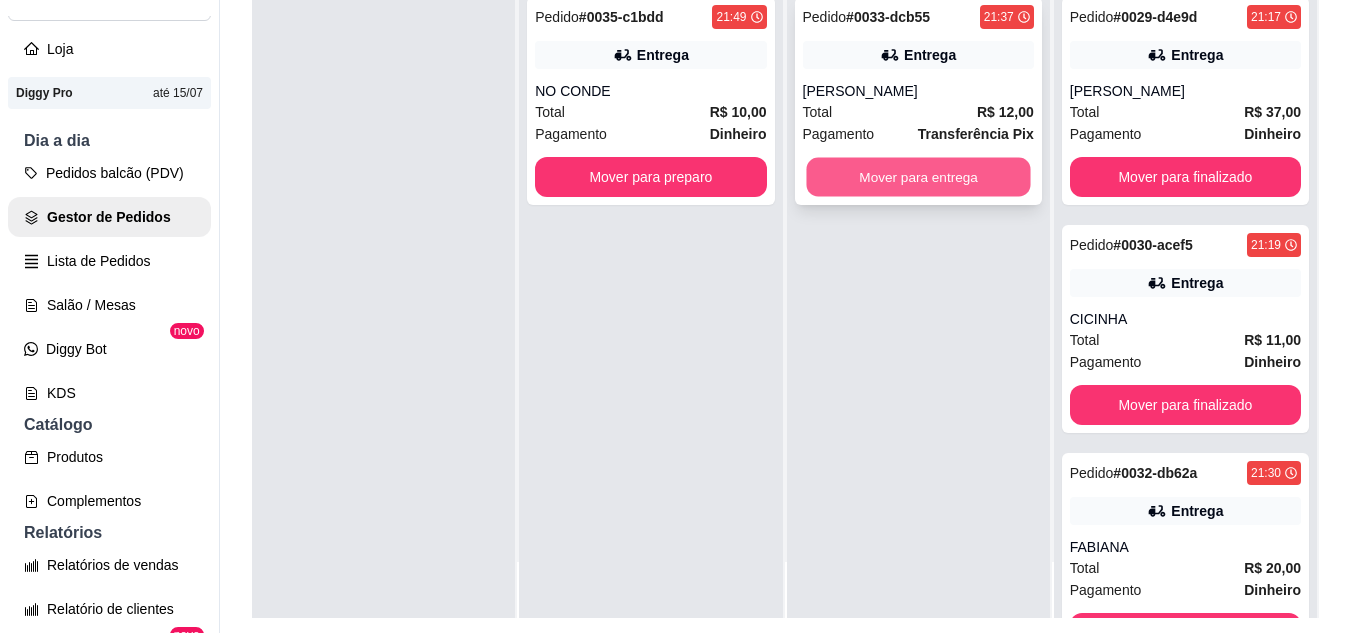 click on "Mover para entrega" at bounding box center (918, 177) 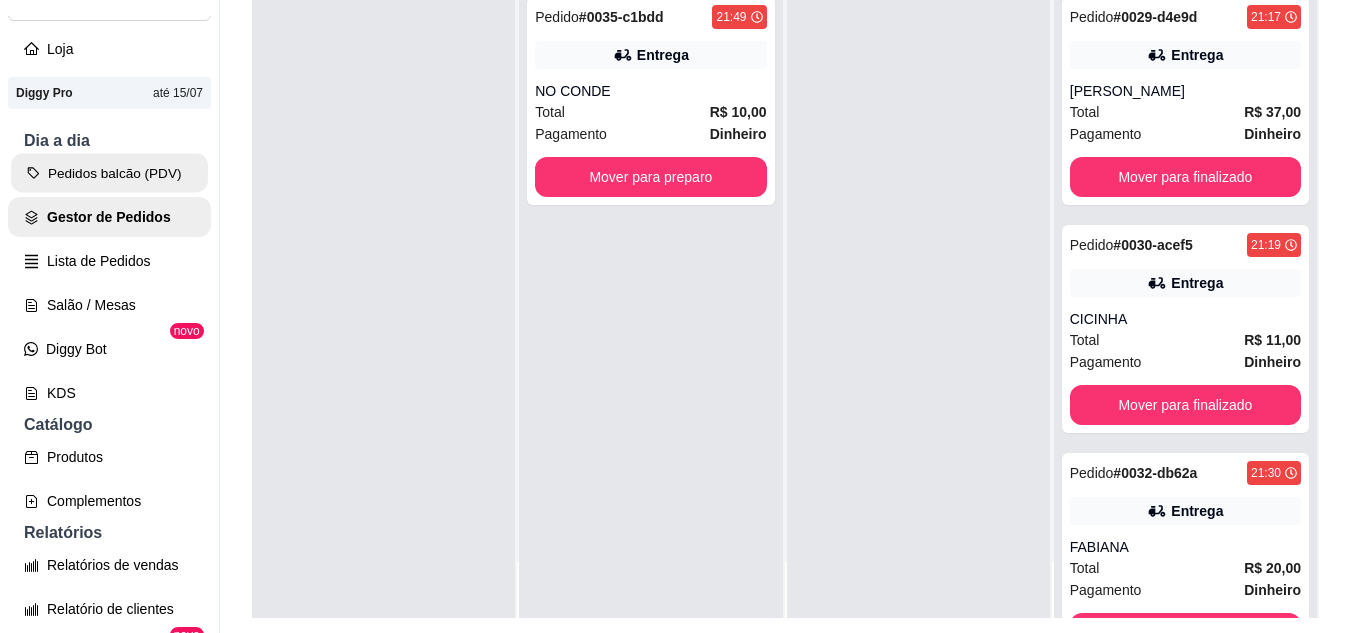 click on "Pedidos balcão (PDV)" at bounding box center (109, 173) 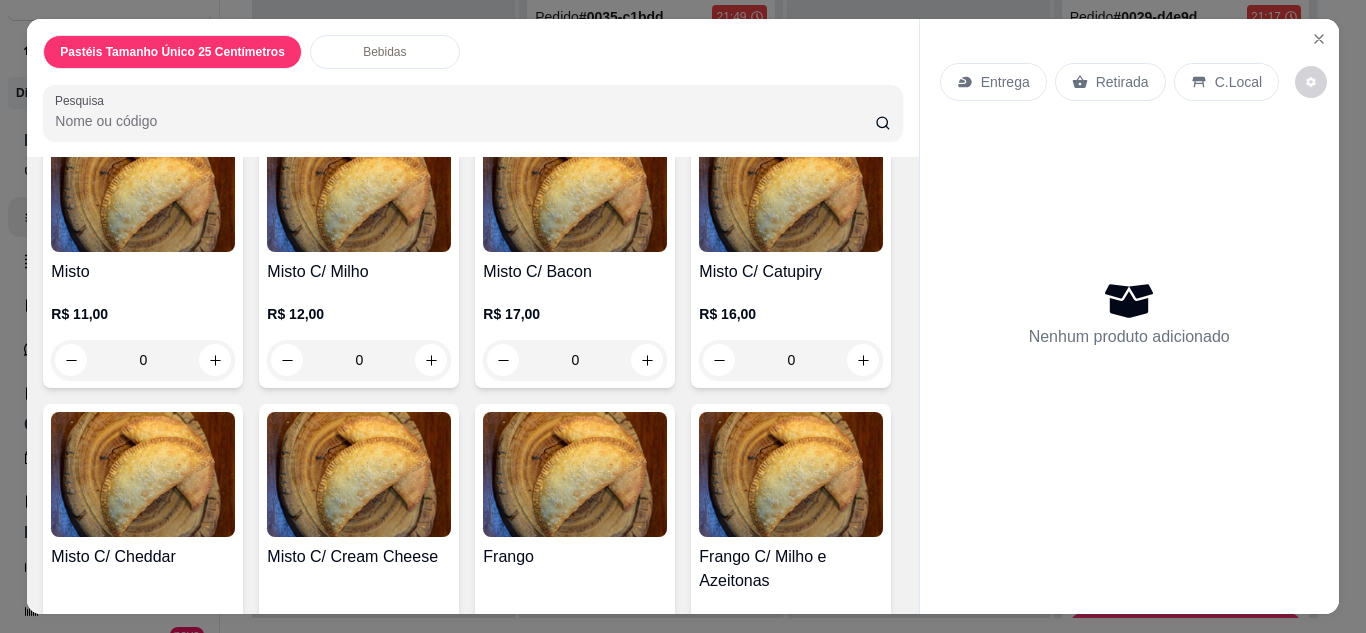 scroll, scrollTop: 1080, scrollLeft: 0, axis: vertical 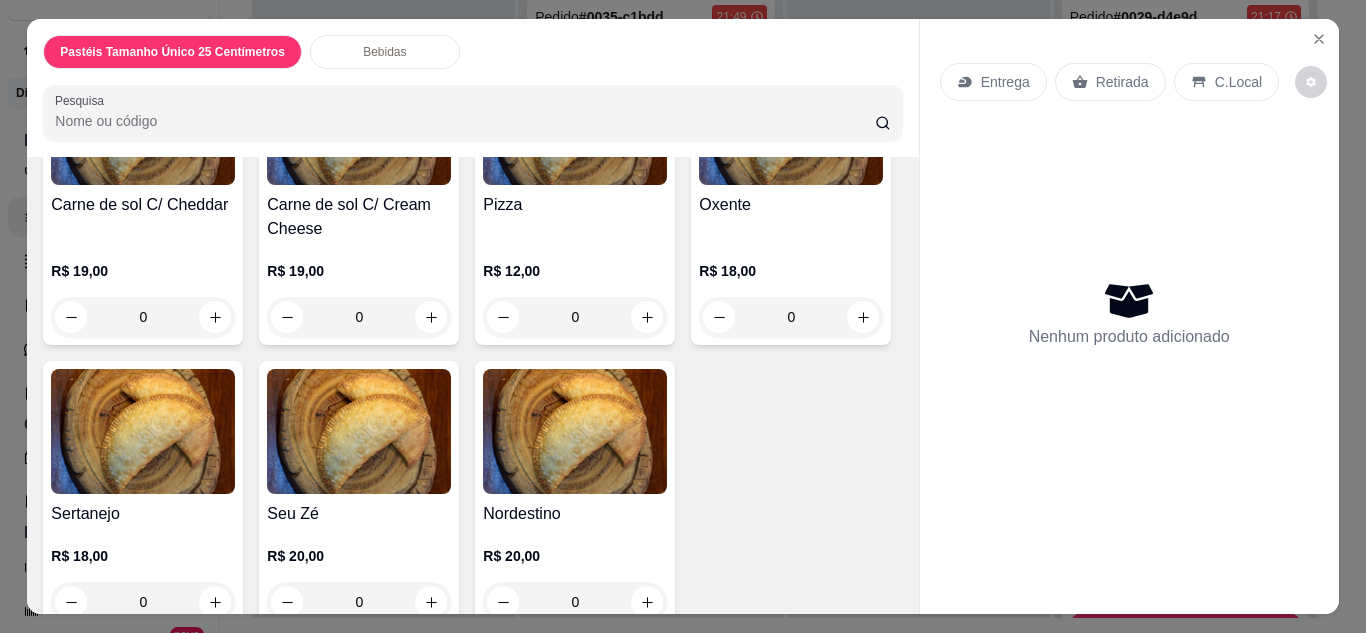 click on "0" at bounding box center (143, 8) 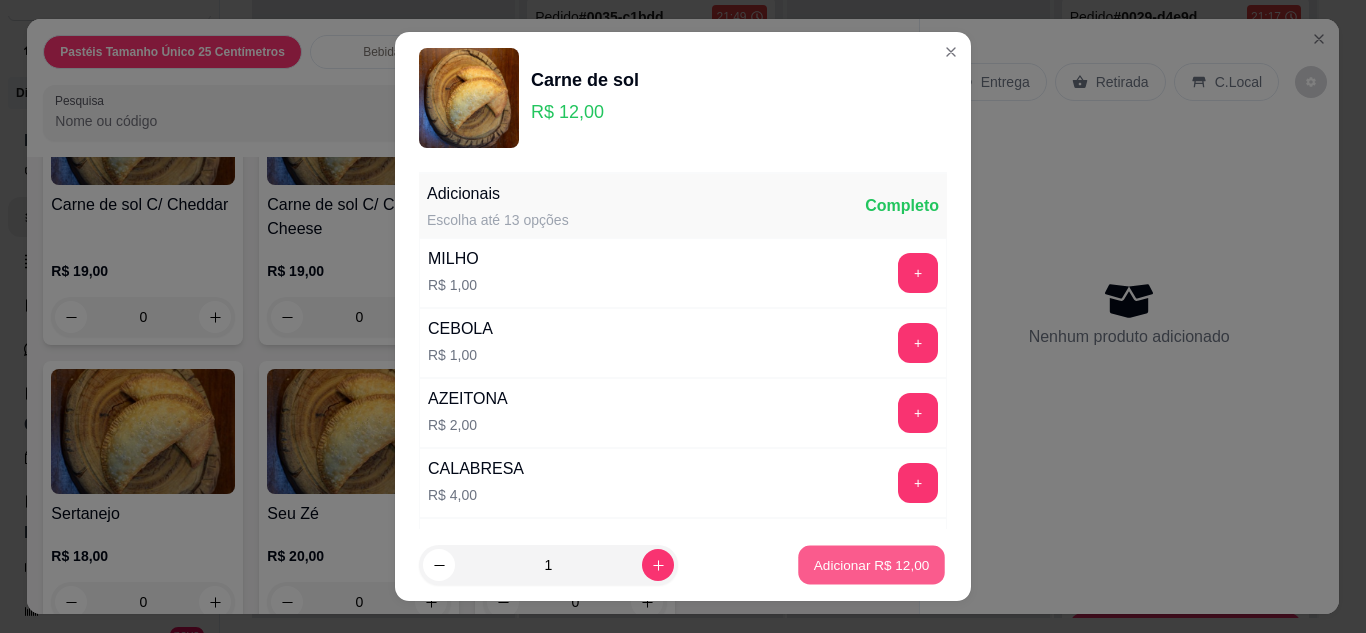 click on "Adicionar   R$ 12,00" at bounding box center (872, 565) 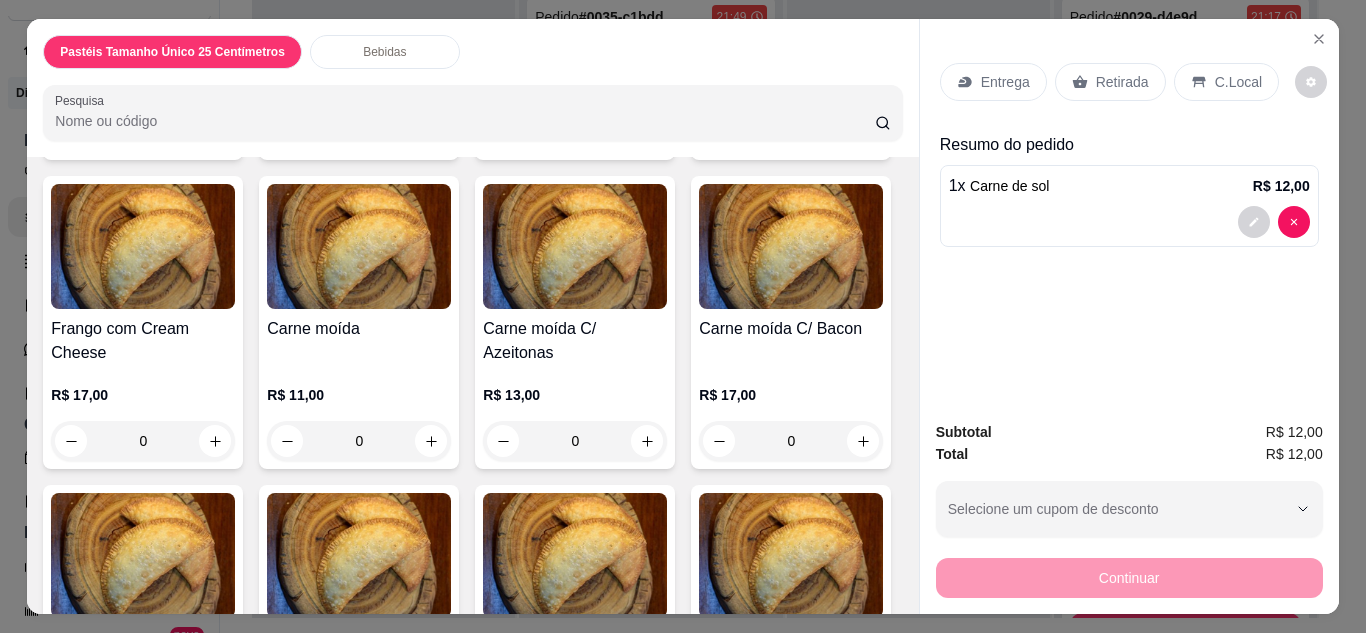 scroll, scrollTop: 1840, scrollLeft: 0, axis: vertical 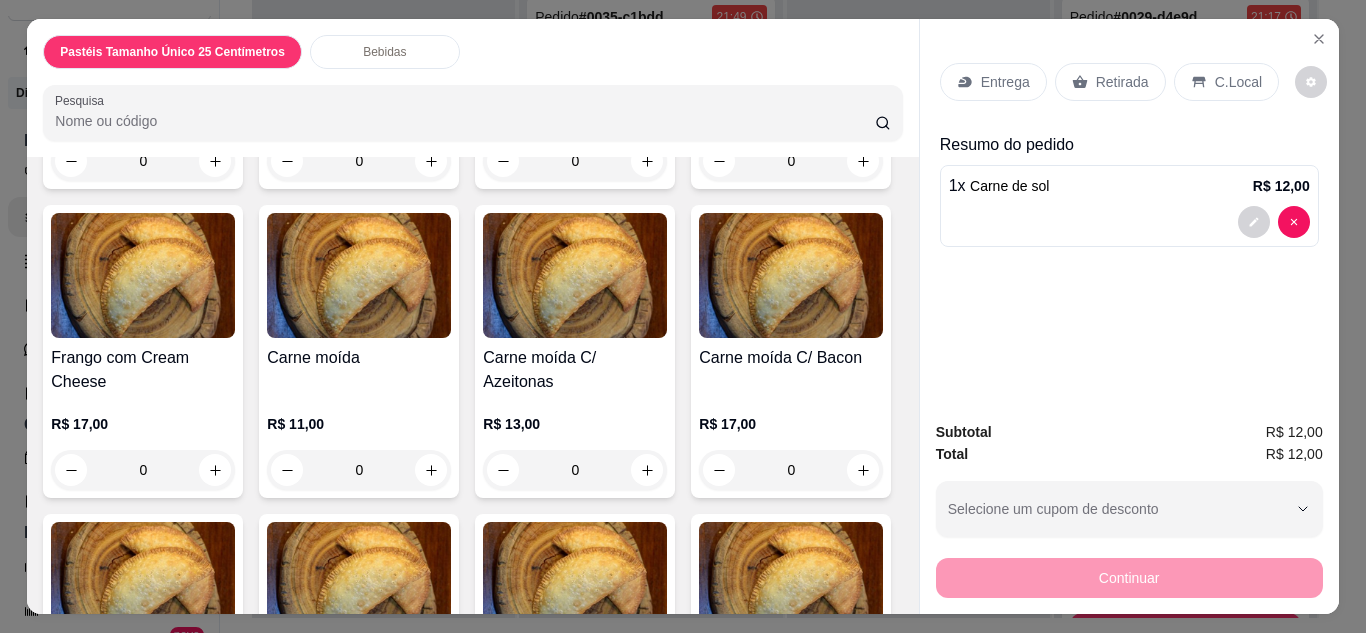 click on "0" at bounding box center [575, -124] 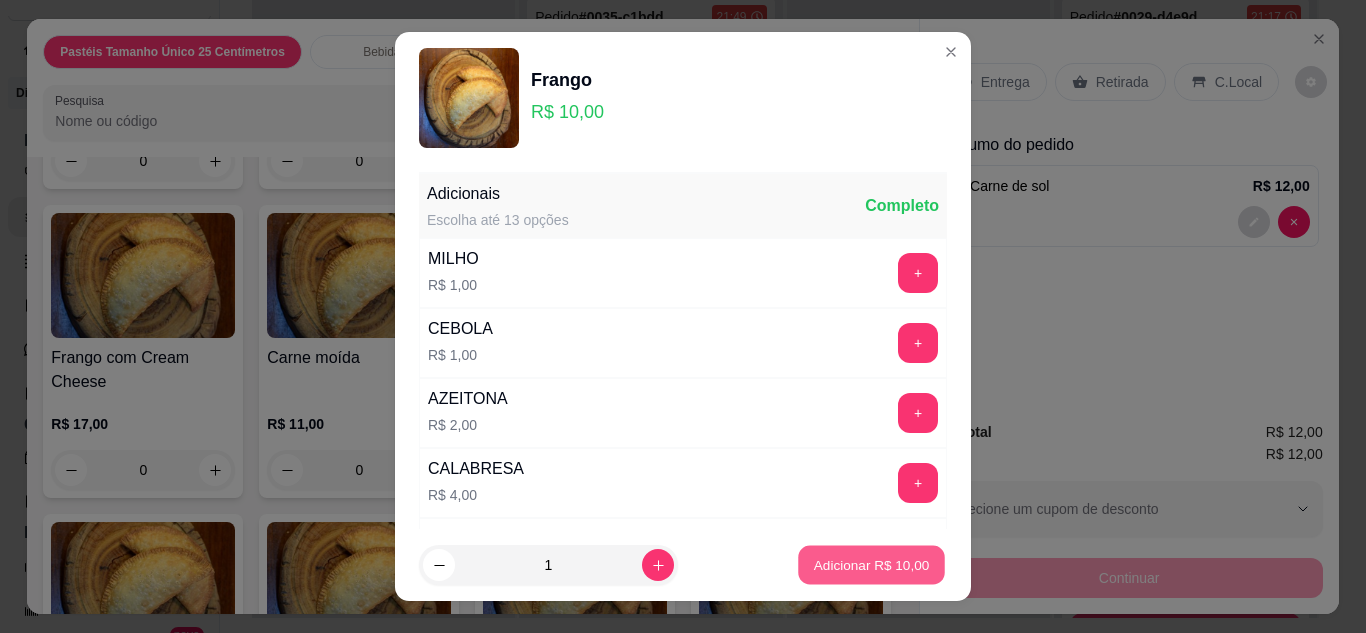 click on "Adicionar   R$ 10,00" at bounding box center [872, 565] 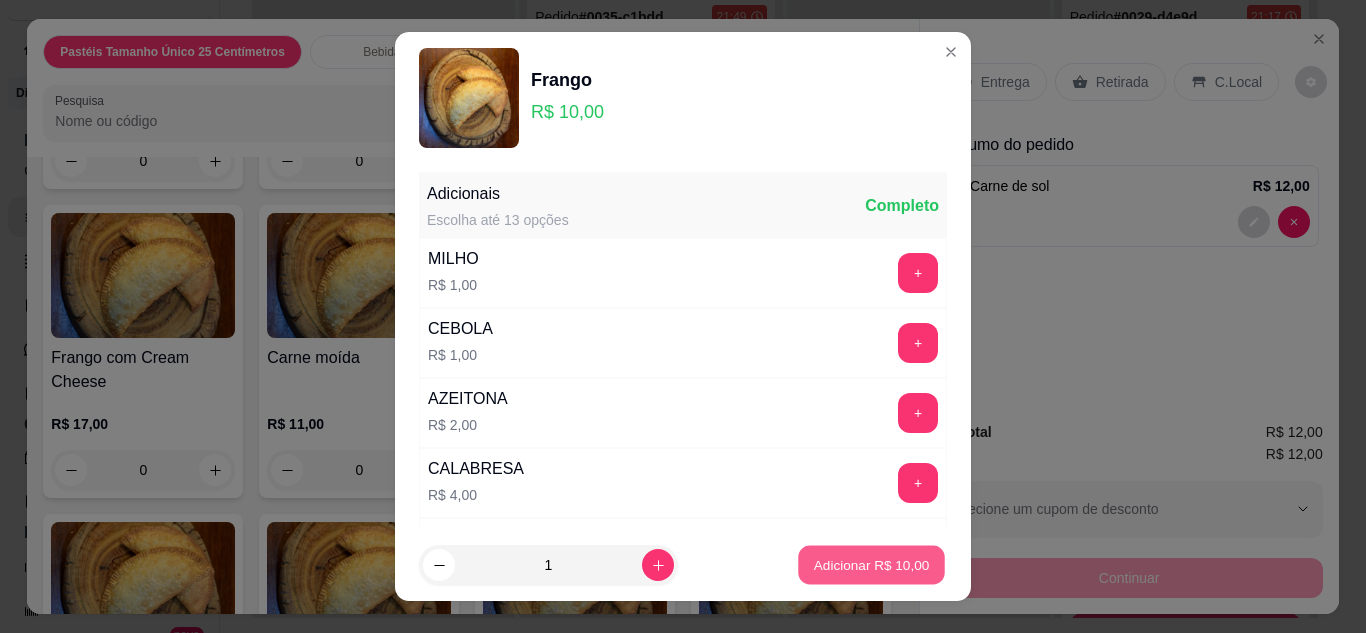 type on "1" 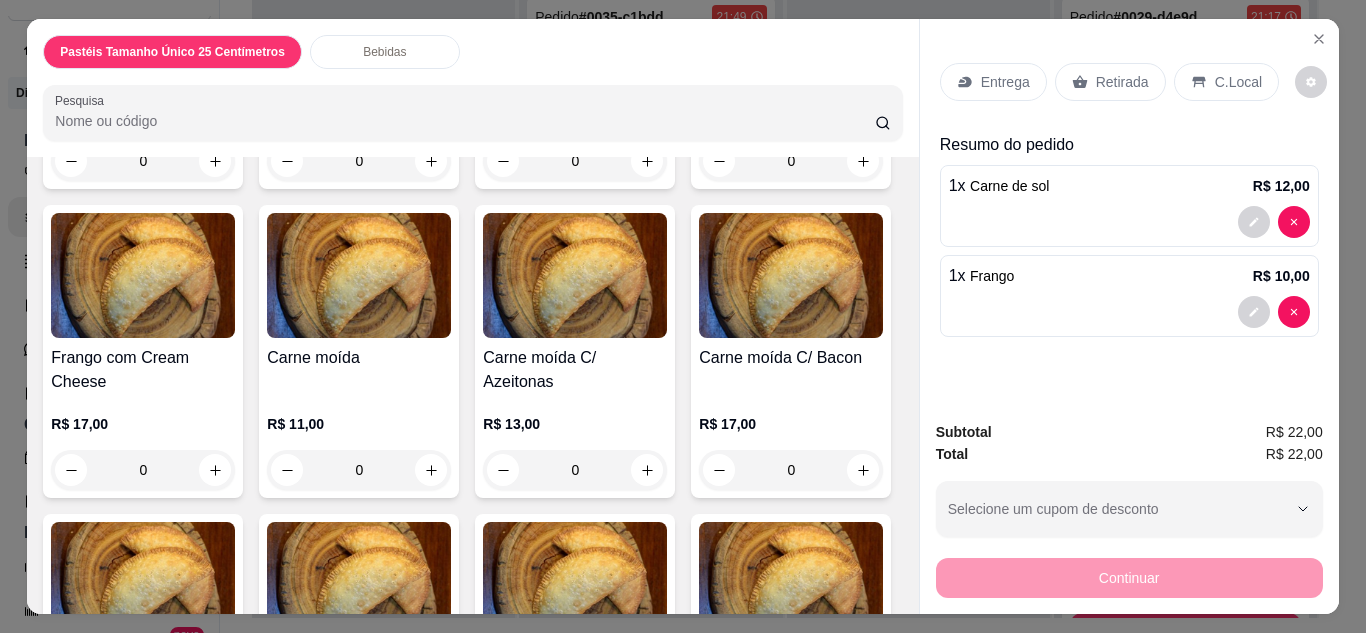 click on "Entrega" at bounding box center (1005, 82) 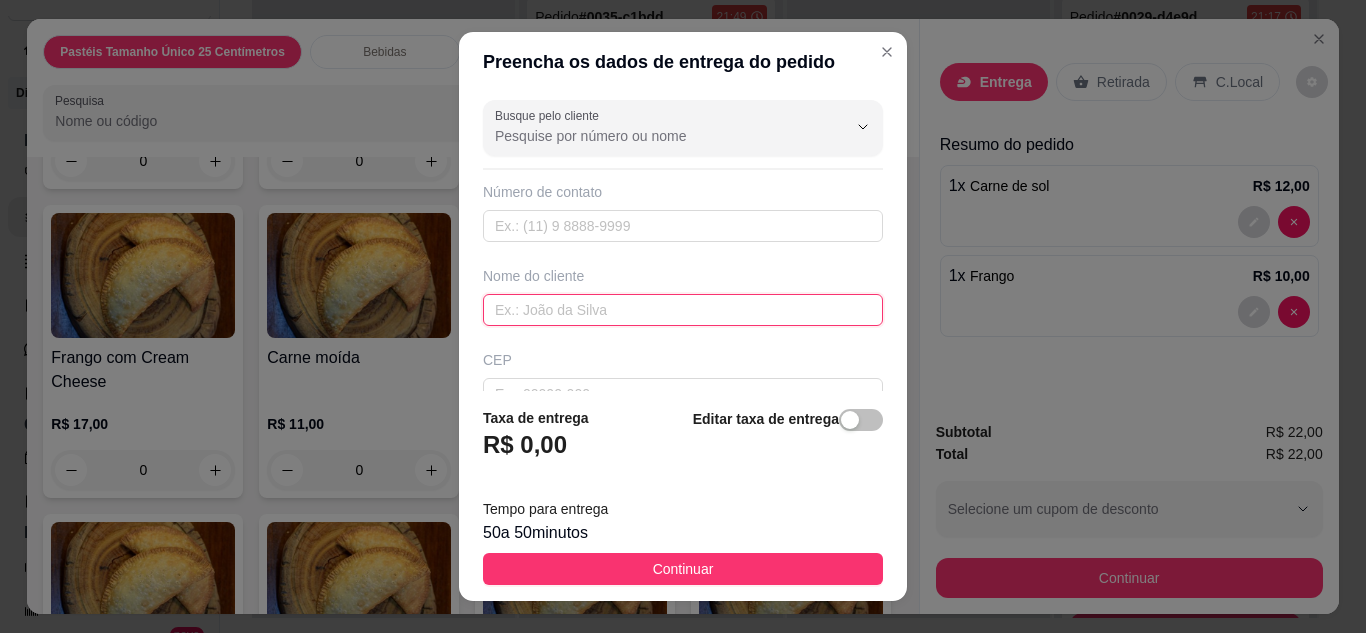 click at bounding box center (683, 310) 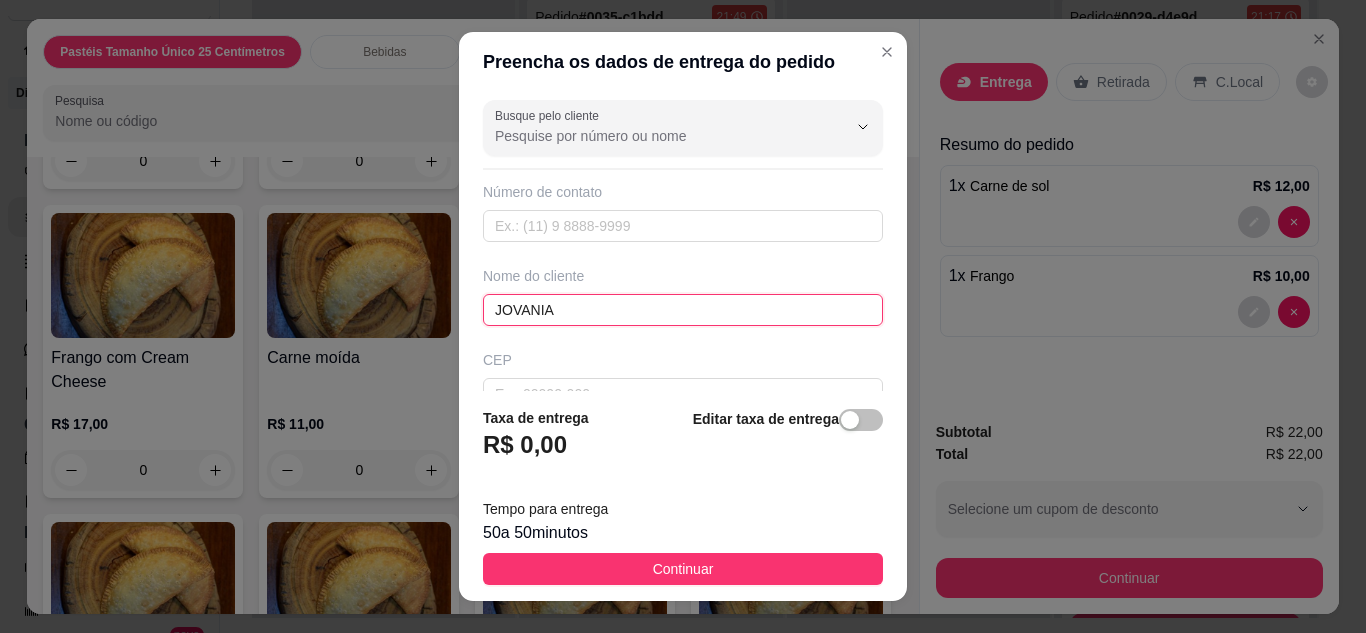 type on "JOVANIA" 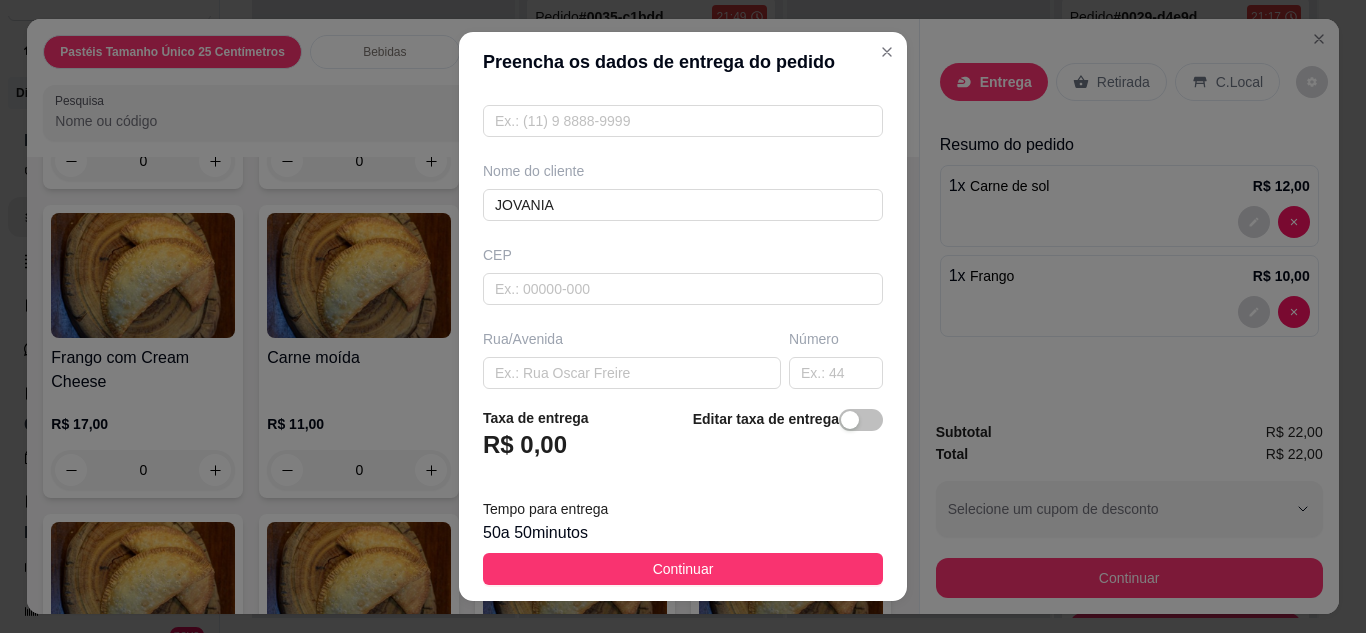 scroll, scrollTop: 160, scrollLeft: 0, axis: vertical 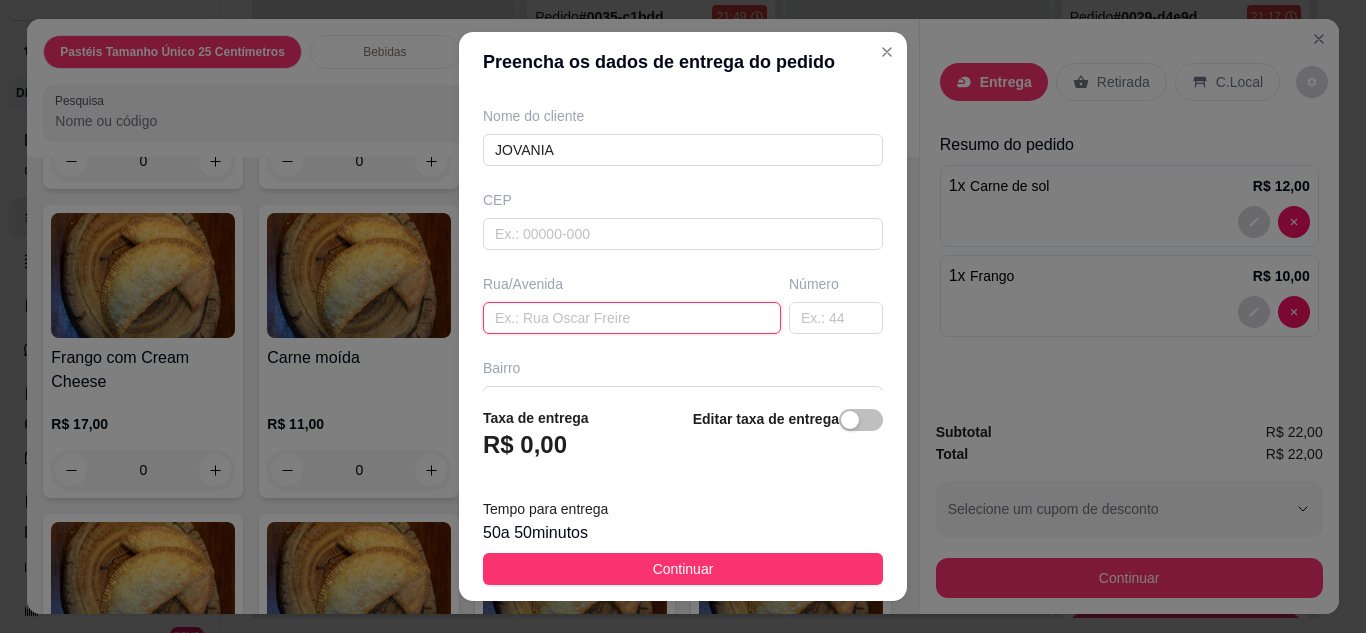 click at bounding box center (632, 318) 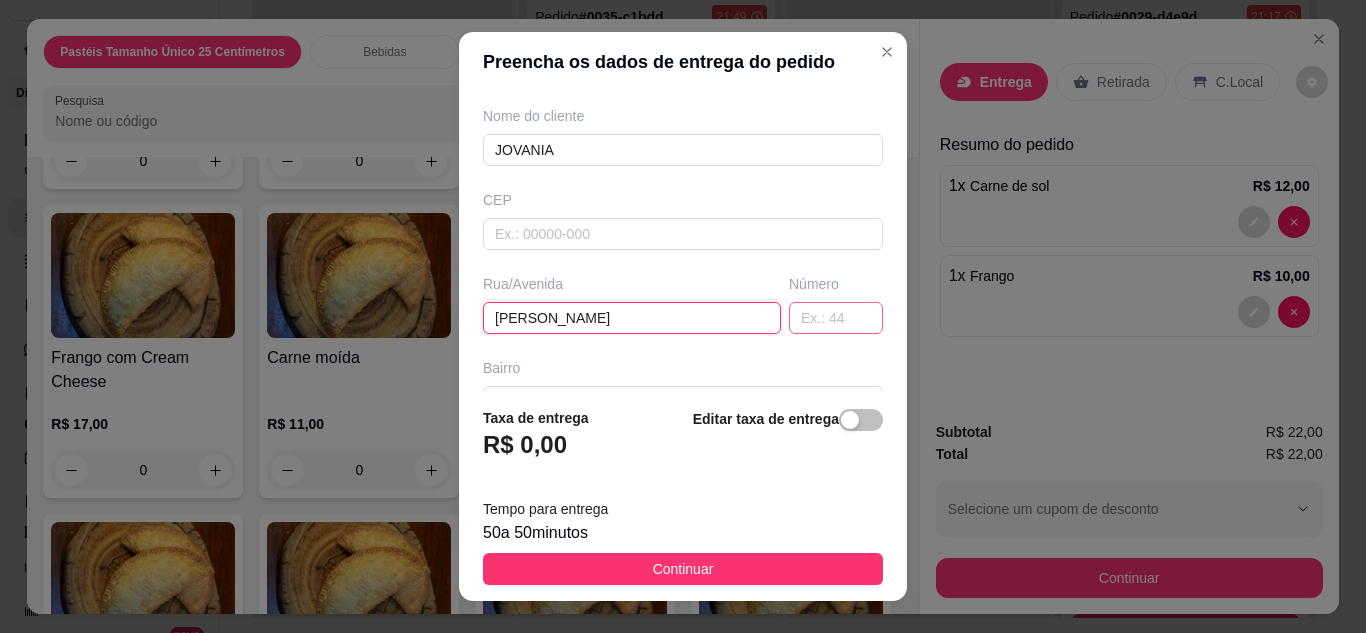 type on "[PERSON_NAME]" 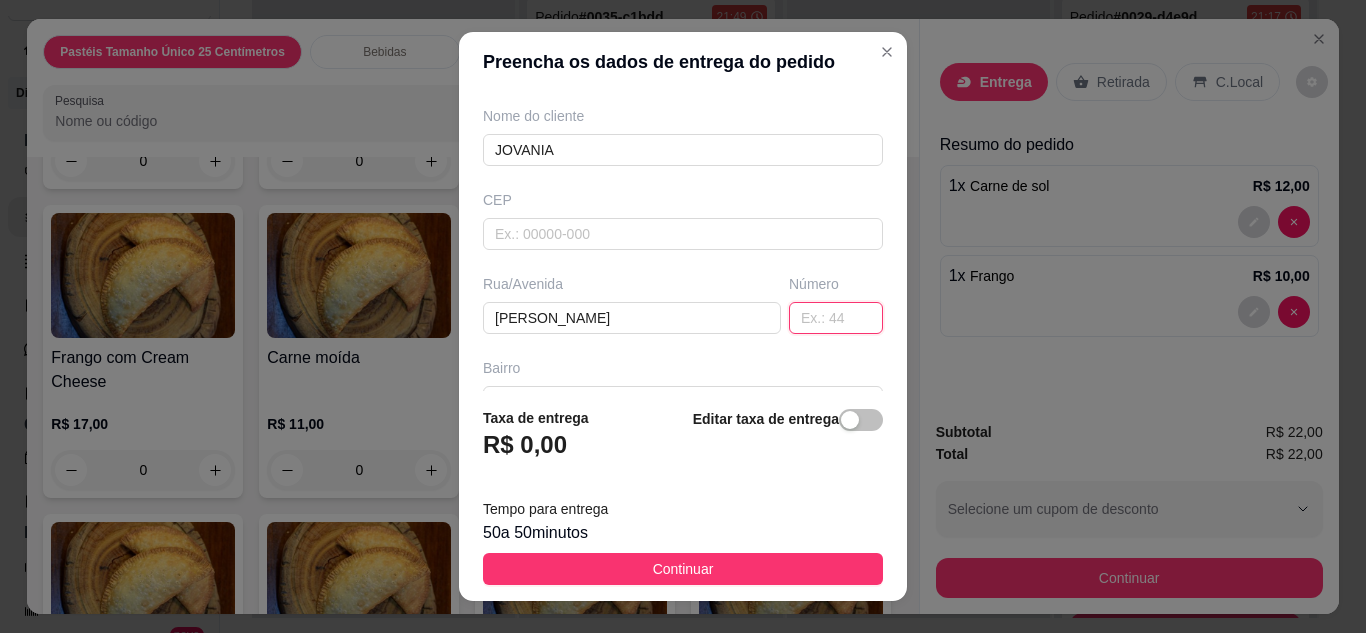 click at bounding box center [836, 318] 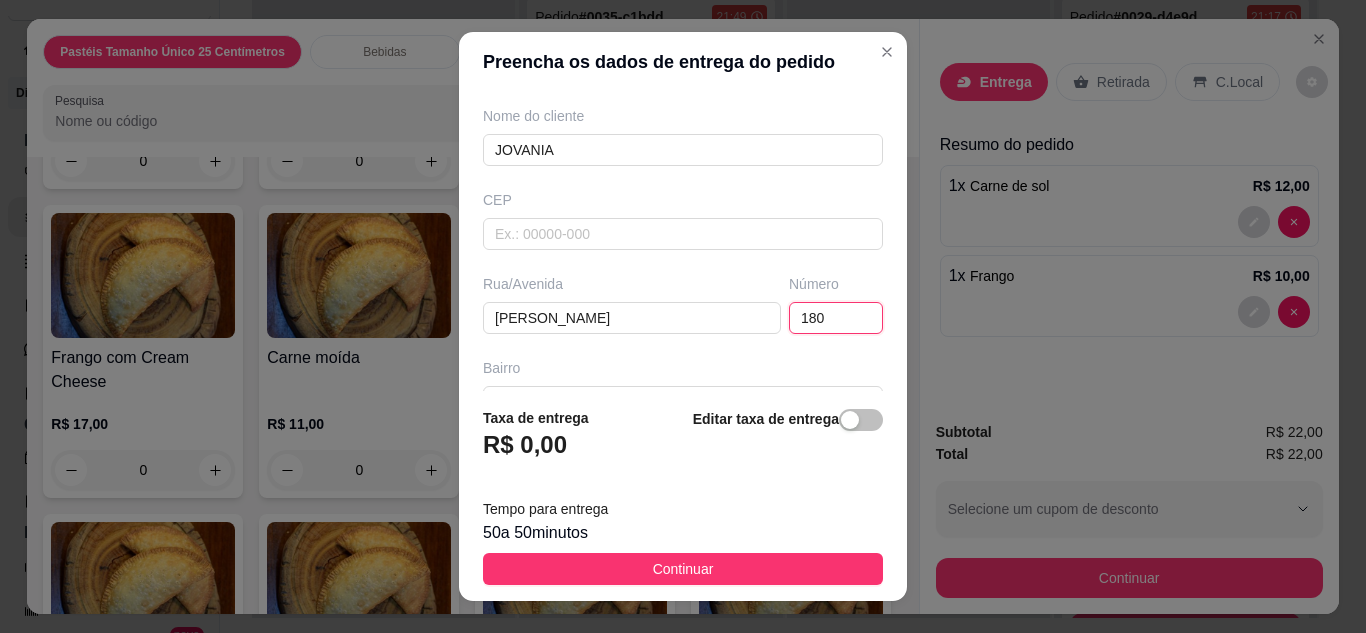 type on "180" 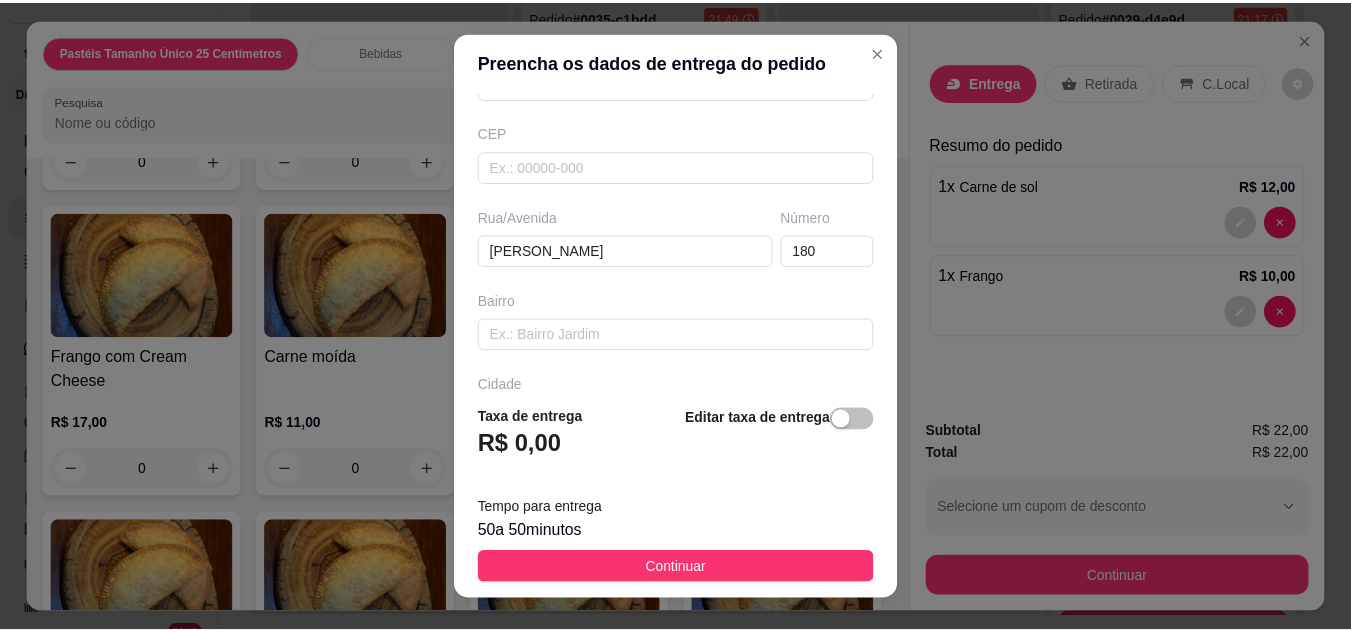 scroll, scrollTop: 240, scrollLeft: 0, axis: vertical 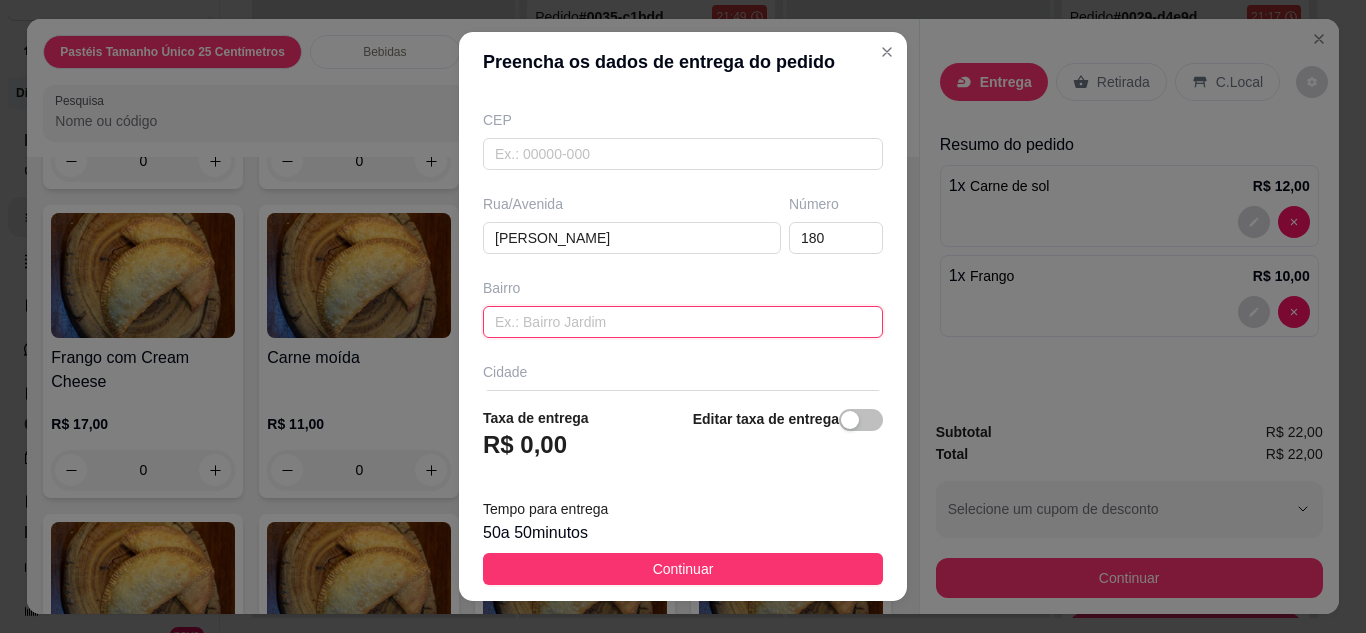 click at bounding box center [683, 322] 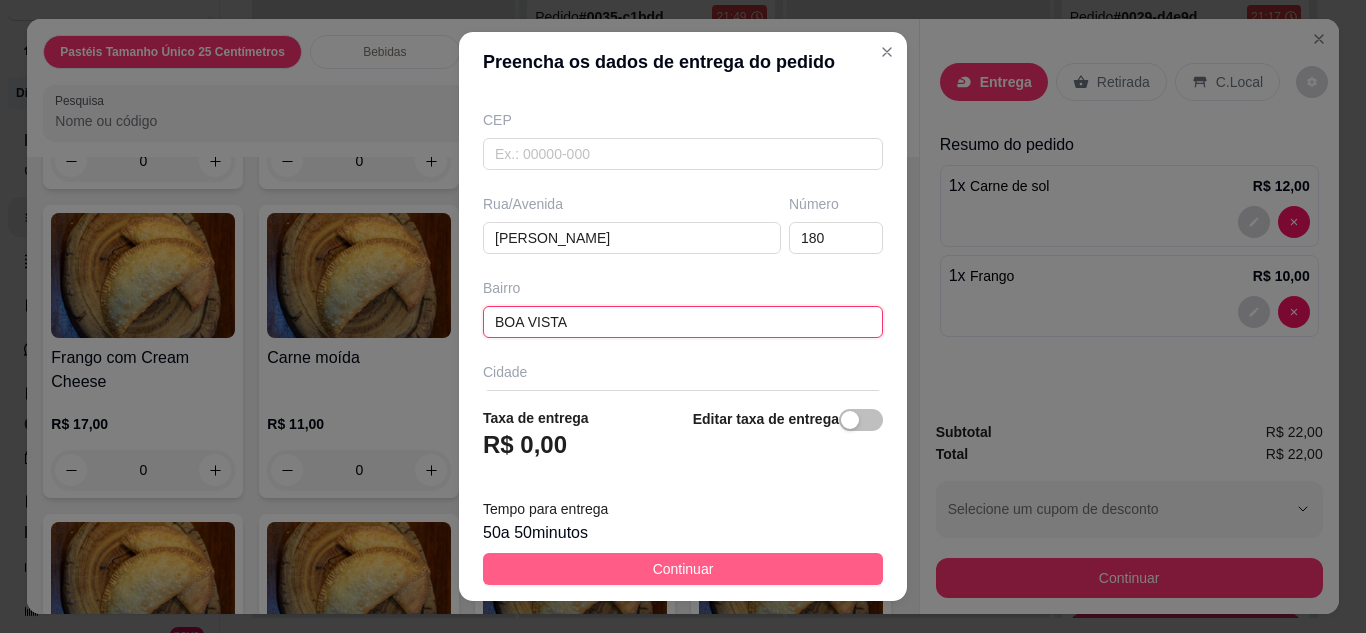 type on "BOA VISTA" 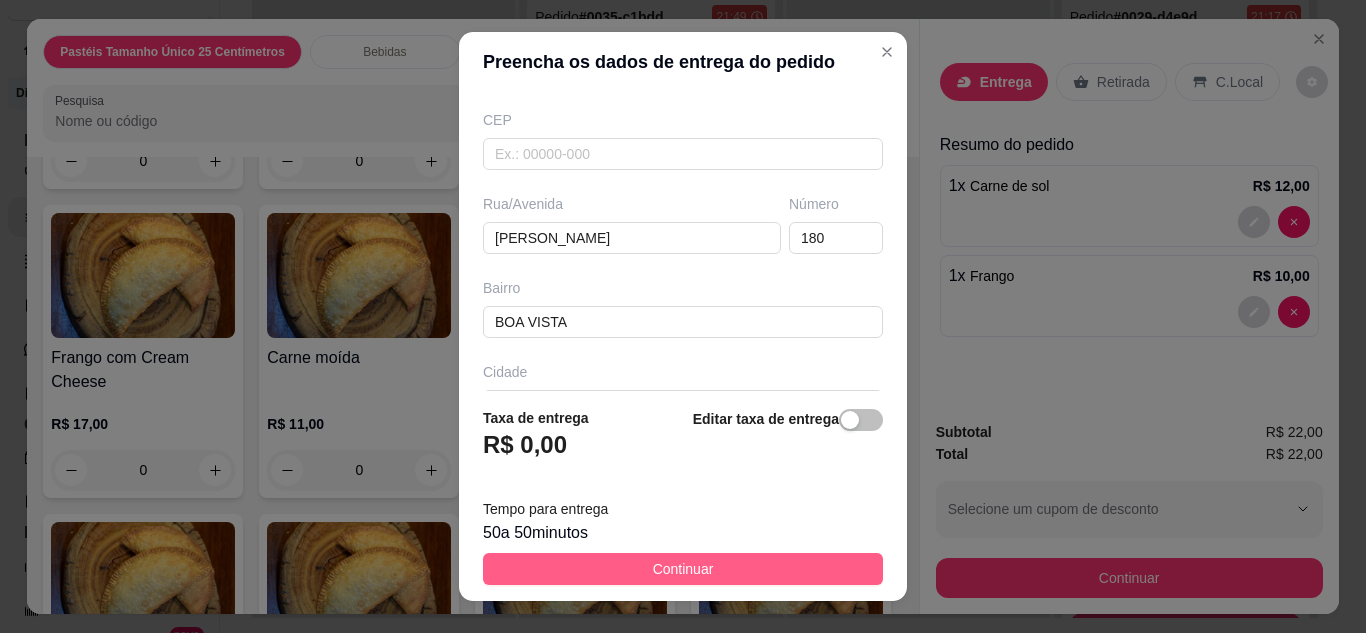 click on "Continuar" at bounding box center (683, 569) 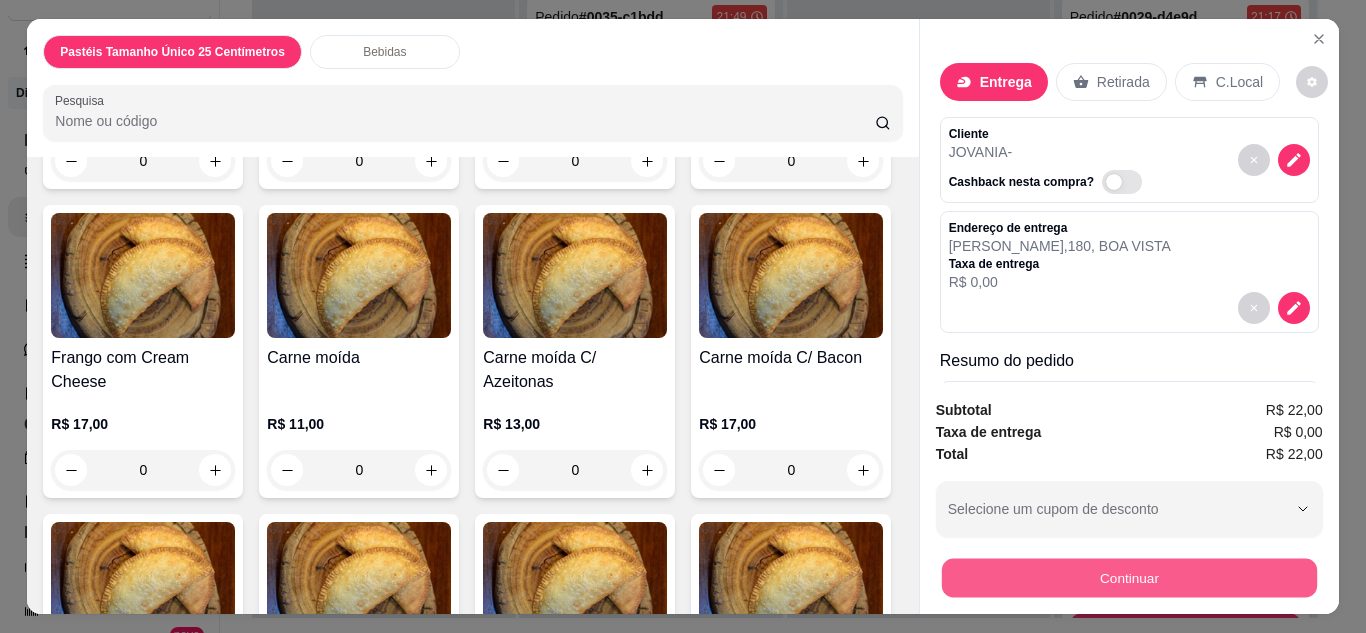 click on "Continuar" at bounding box center [1128, 578] 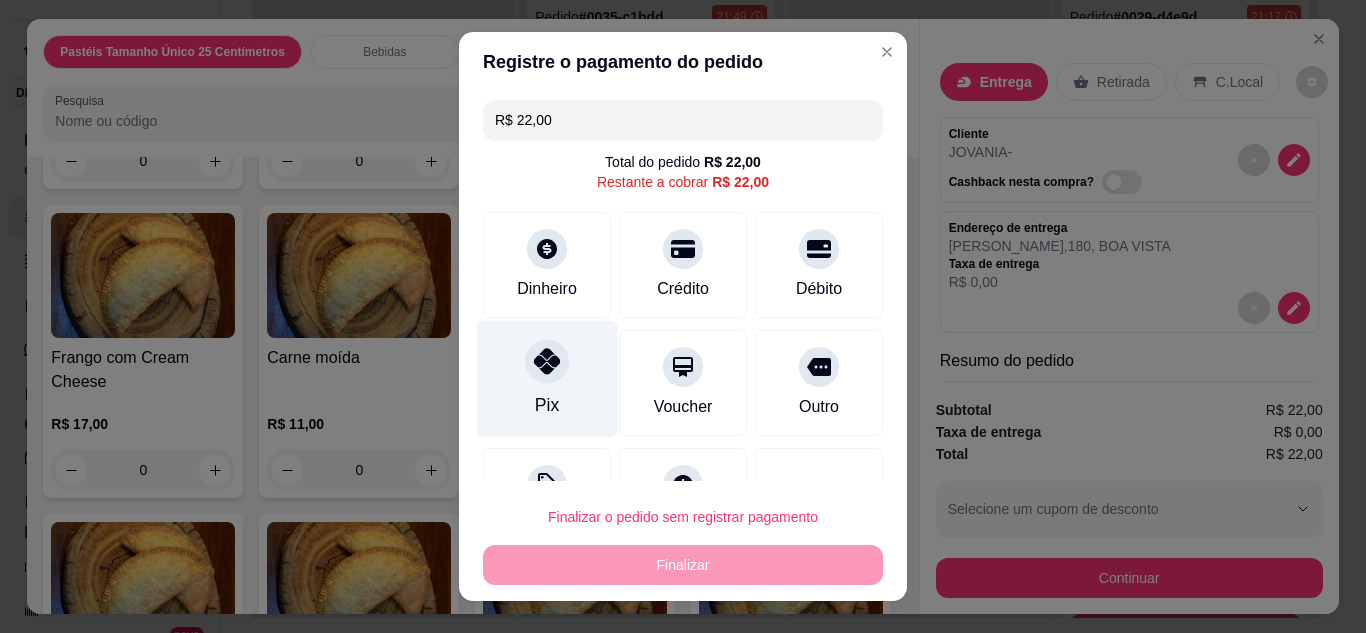 click at bounding box center [547, 361] 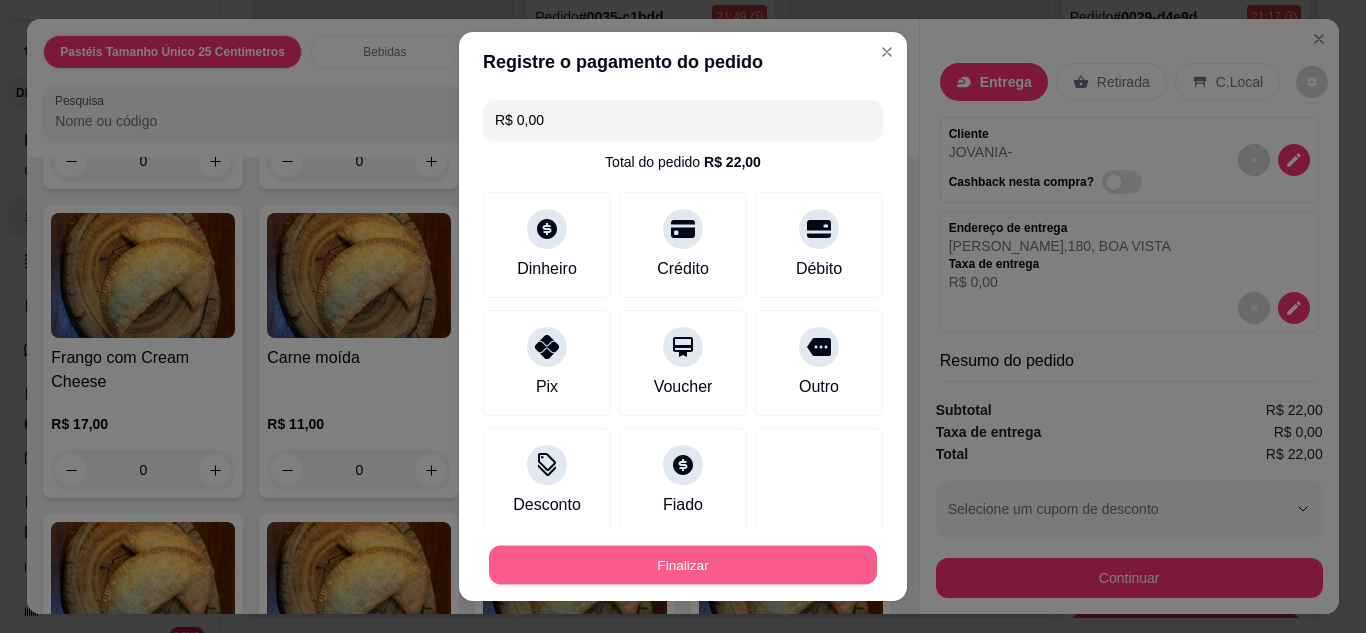 click on "Finalizar" at bounding box center [683, 565] 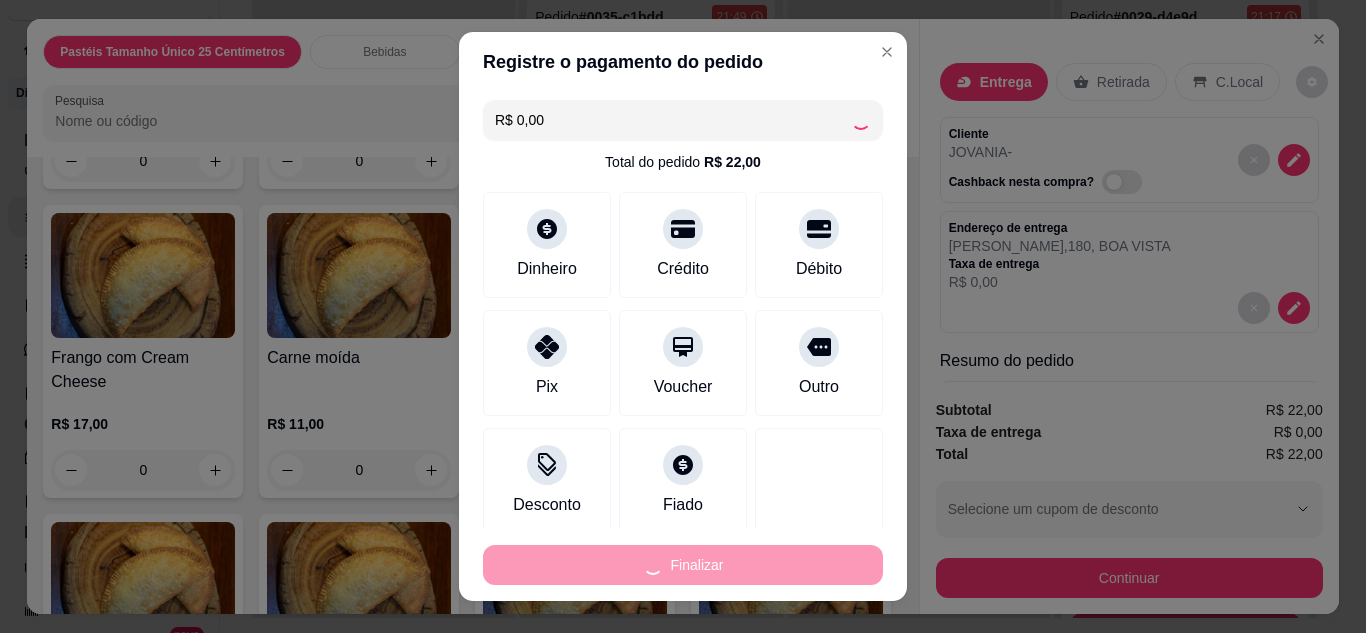 type on "0" 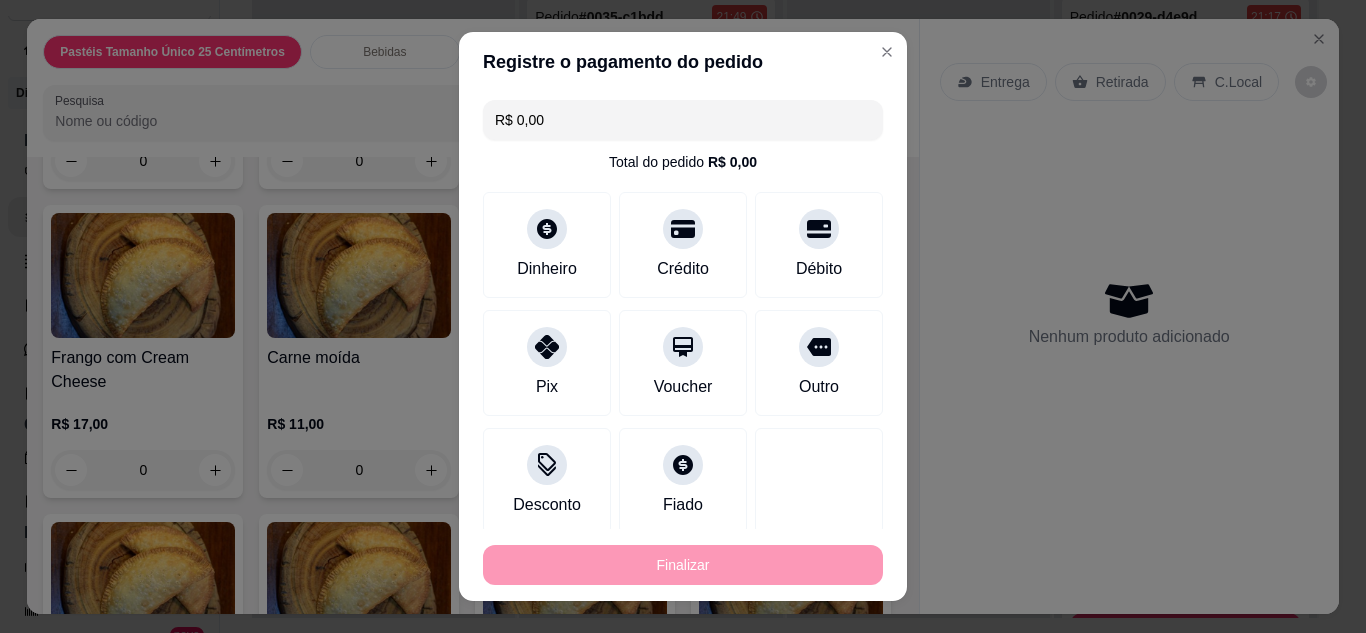 type on "-R$ 22,00" 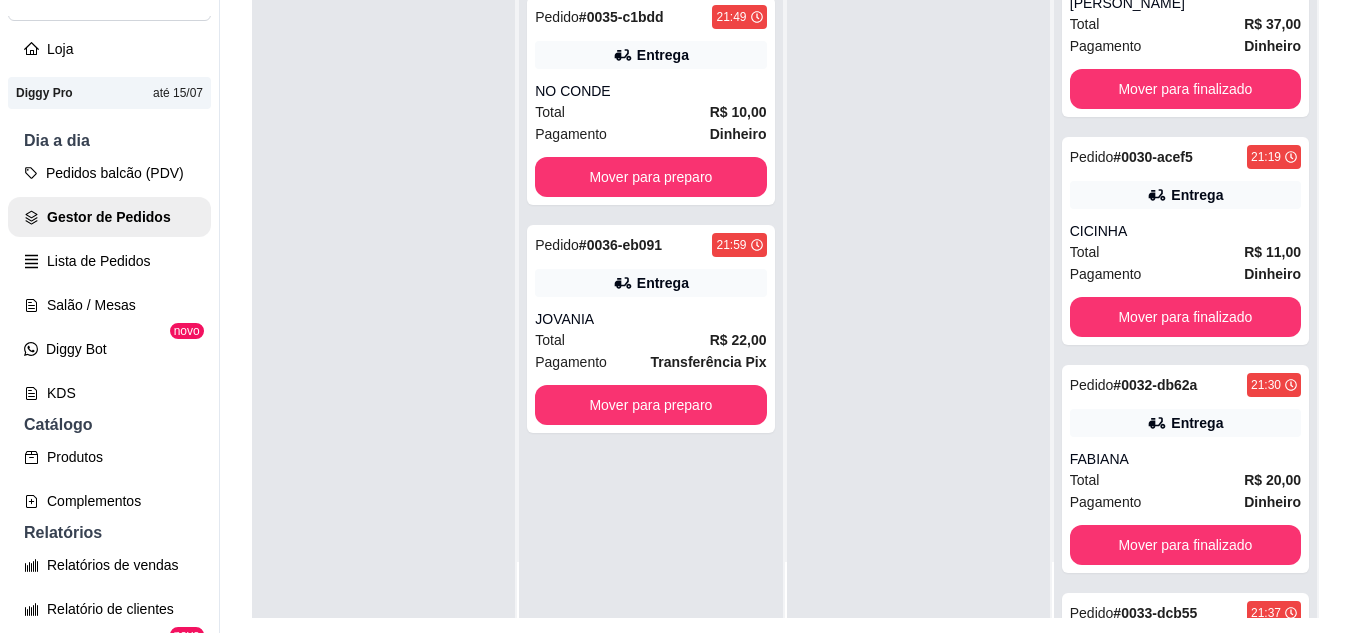 scroll, scrollTop: 120, scrollLeft: 0, axis: vertical 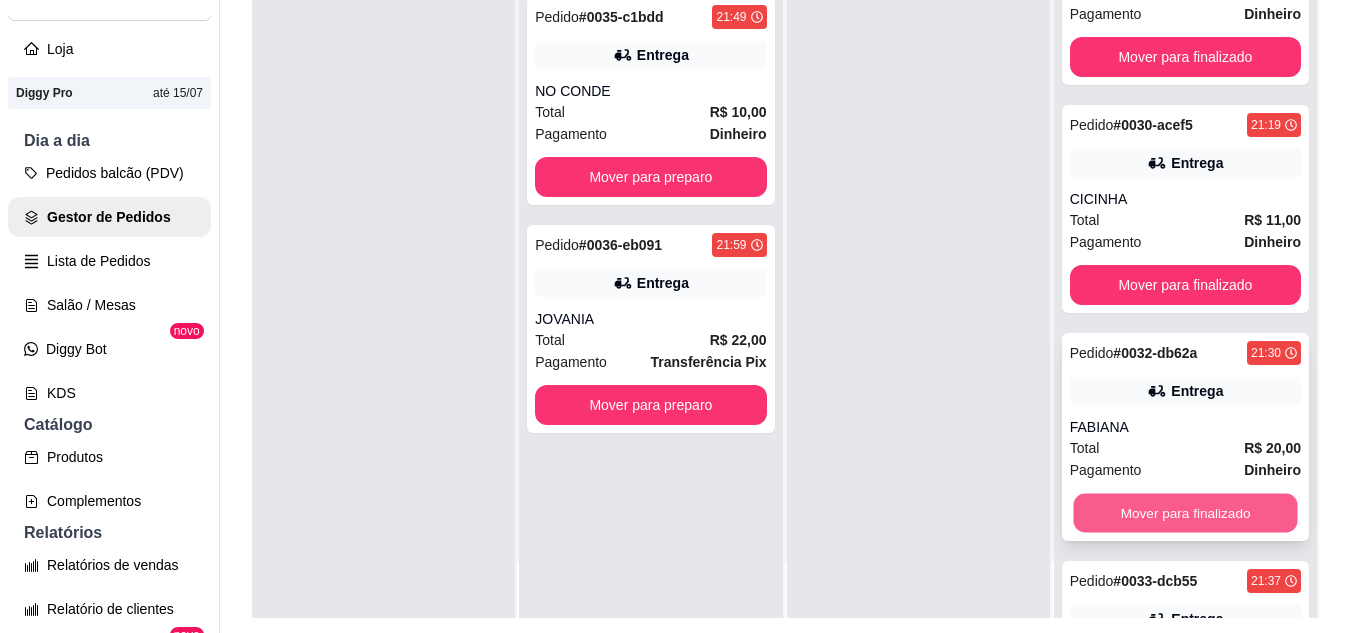 click on "Mover para finalizado" at bounding box center (1185, 513) 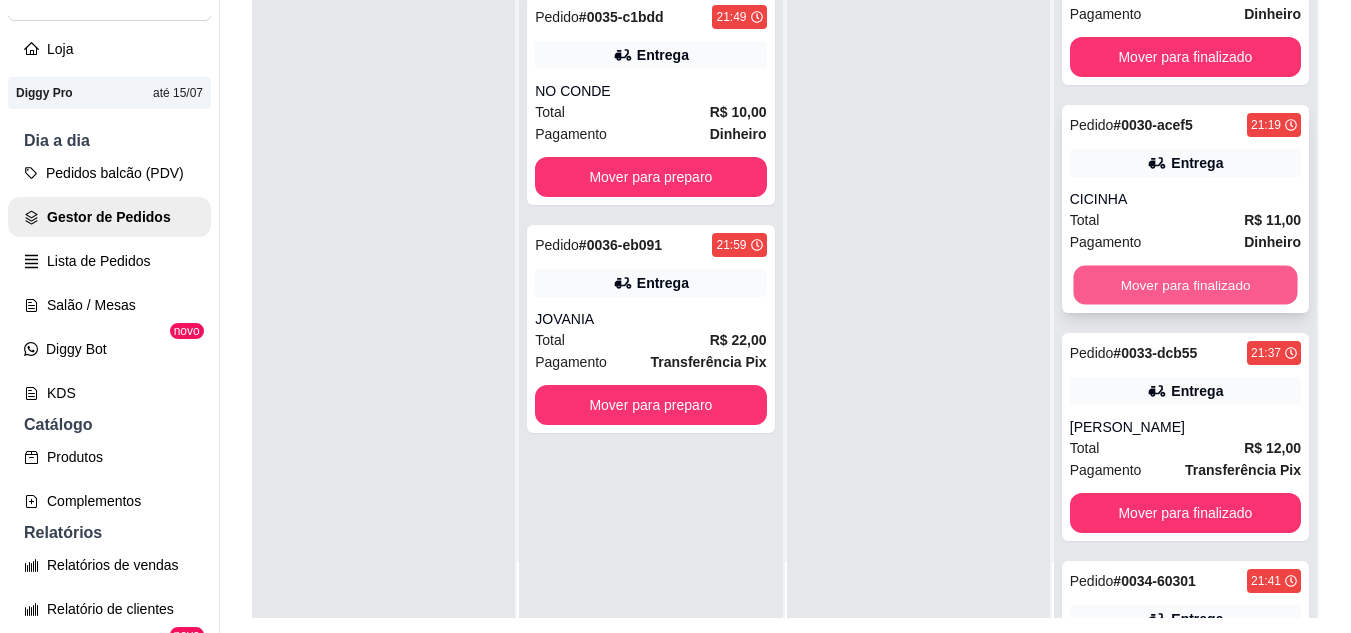 click on "Mover para finalizado" at bounding box center (1185, 285) 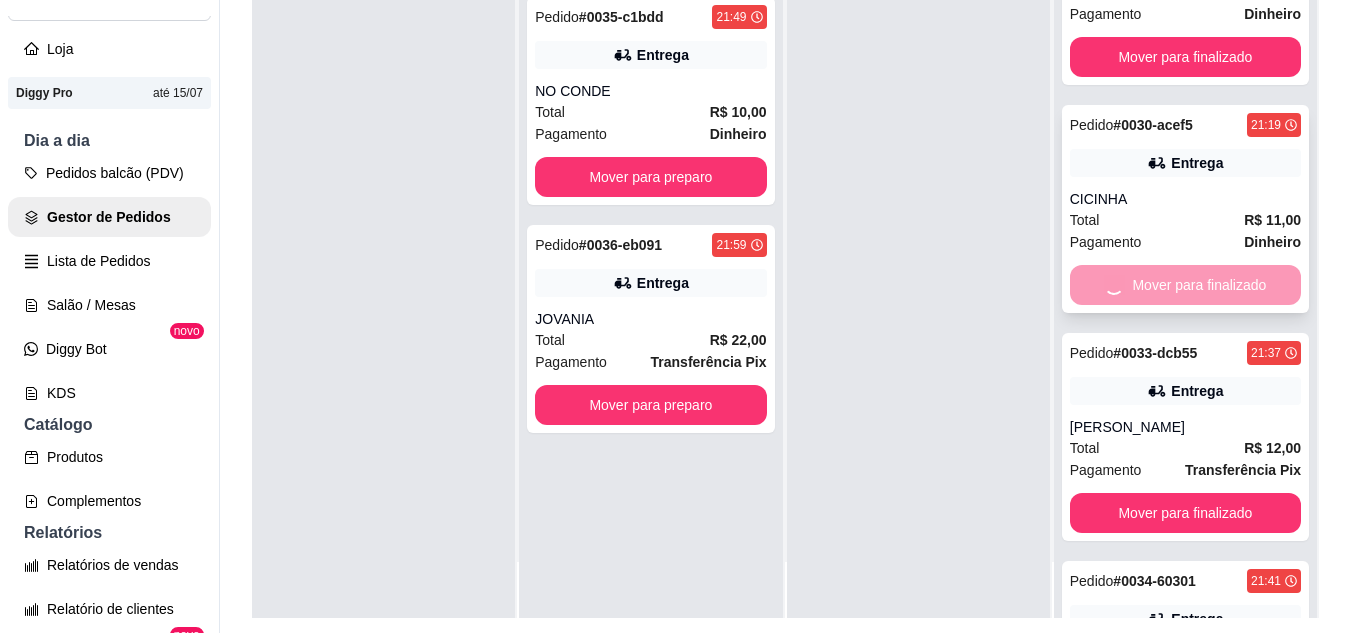 scroll, scrollTop: 71, scrollLeft: 0, axis: vertical 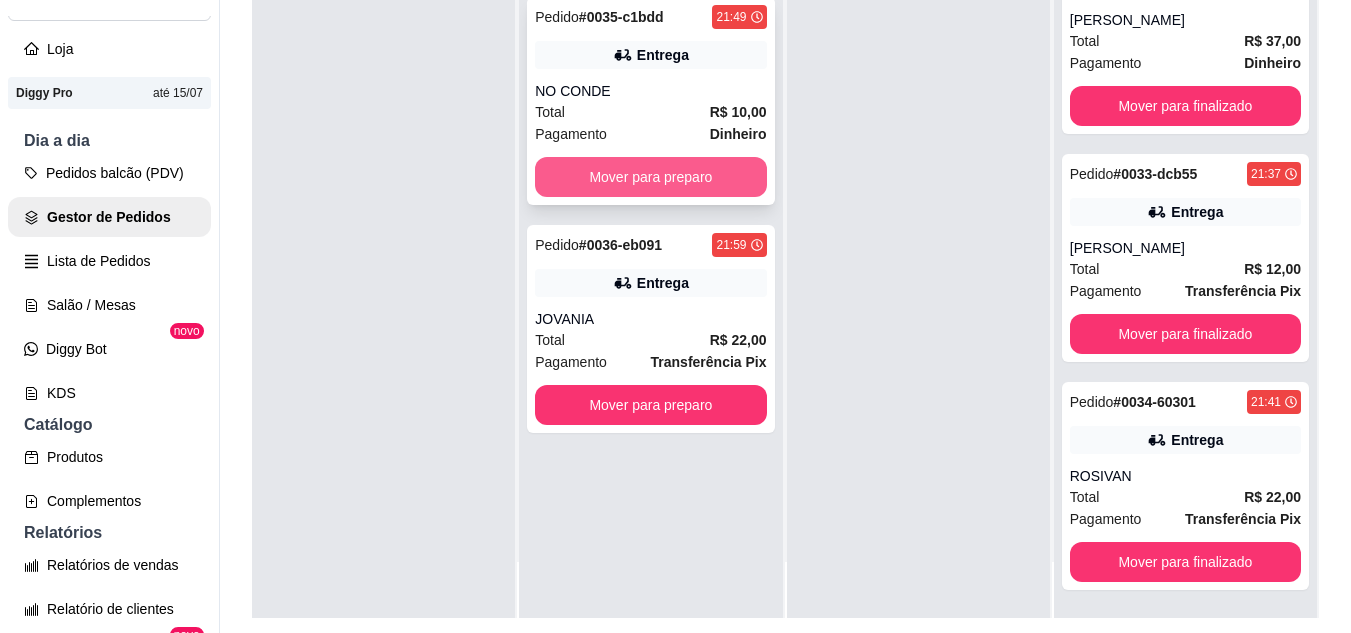 click on "Mover para preparo" at bounding box center [650, 177] 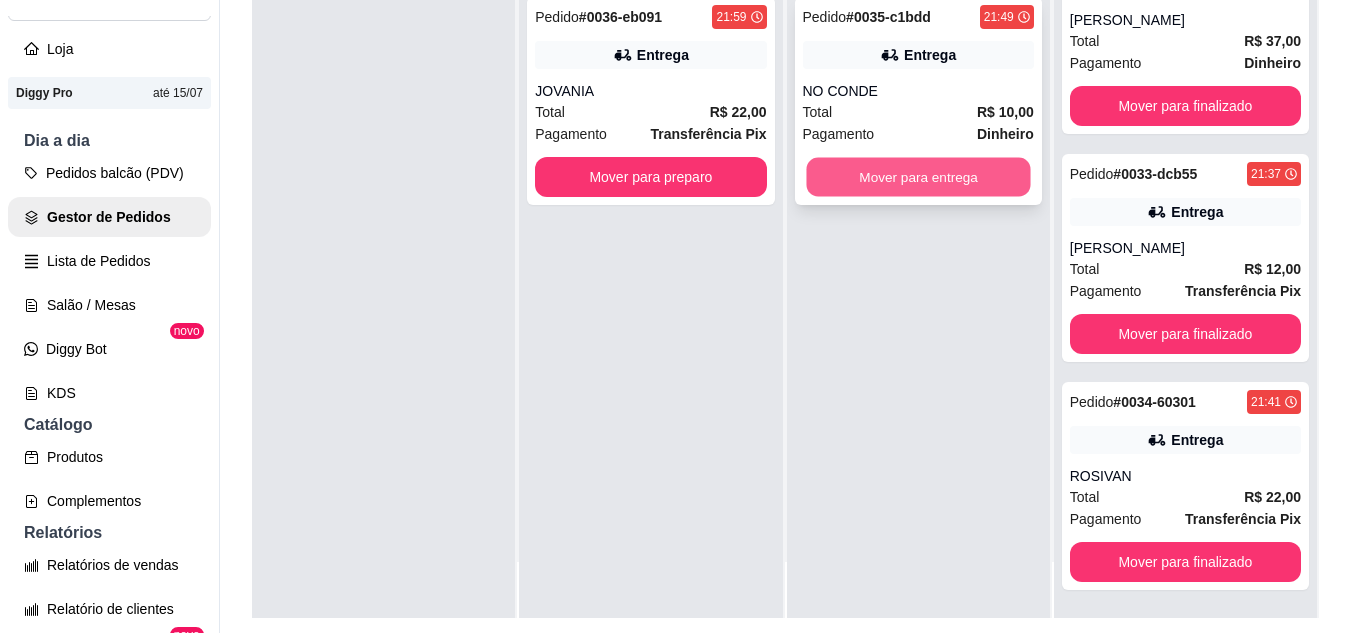 click on "Mover para entrega" at bounding box center [918, 177] 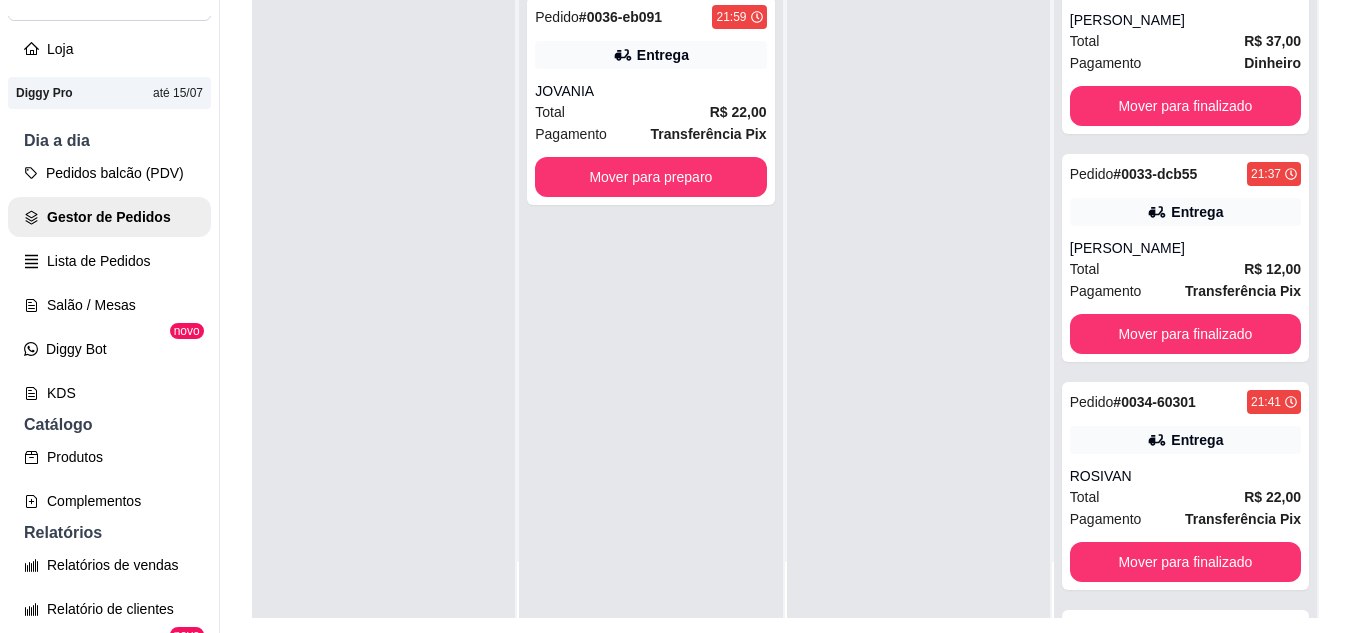 scroll, scrollTop: 120, scrollLeft: 0, axis: vertical 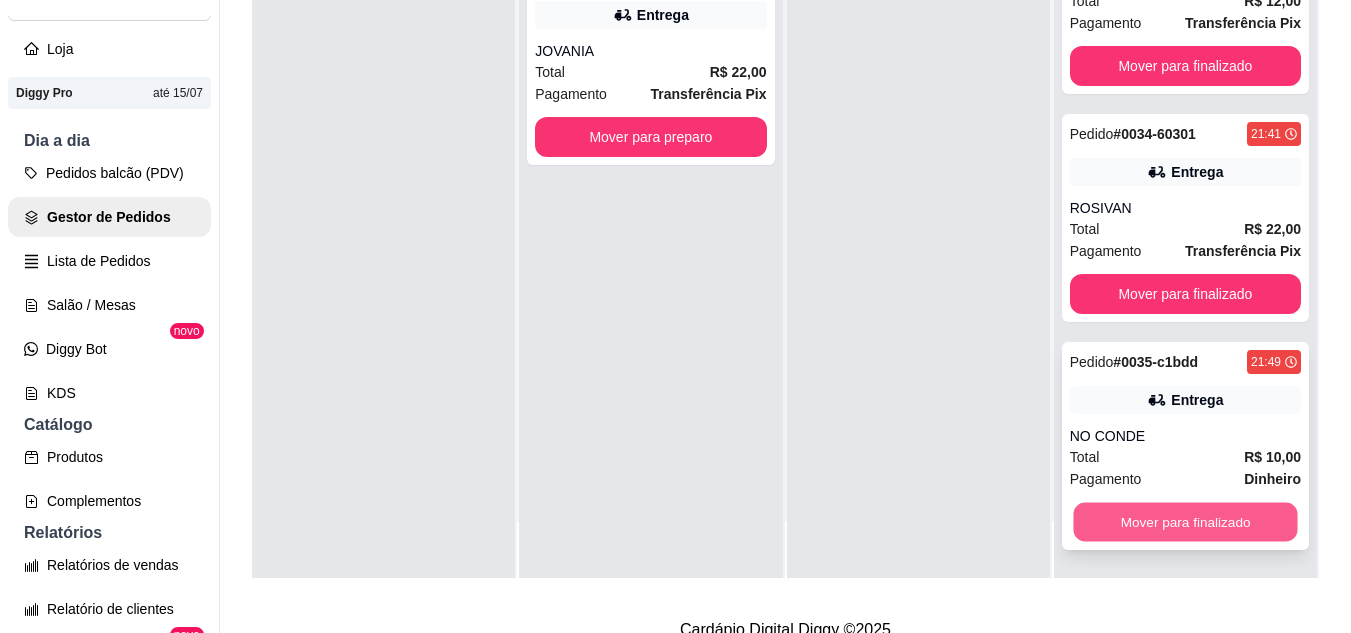 click on "Mover para finalizado" at bounding box center (1185, 522) 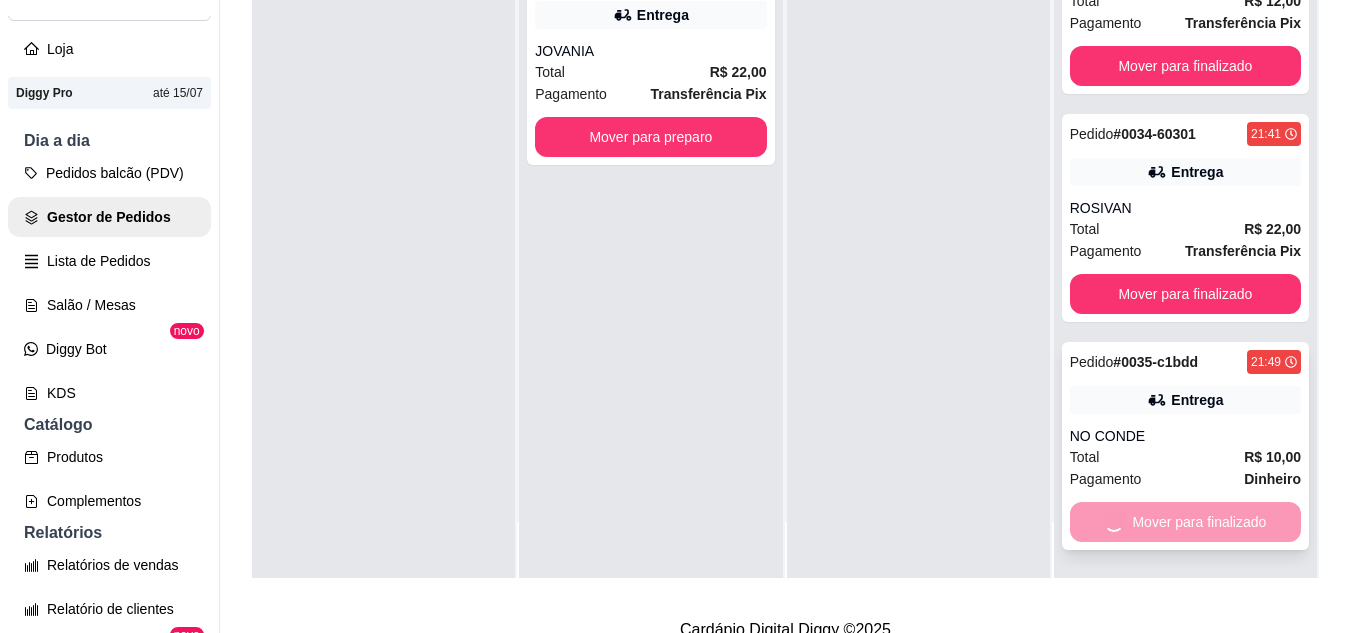 scroll, scrollTop: 71, scrollLeft: 0, axis: vertical 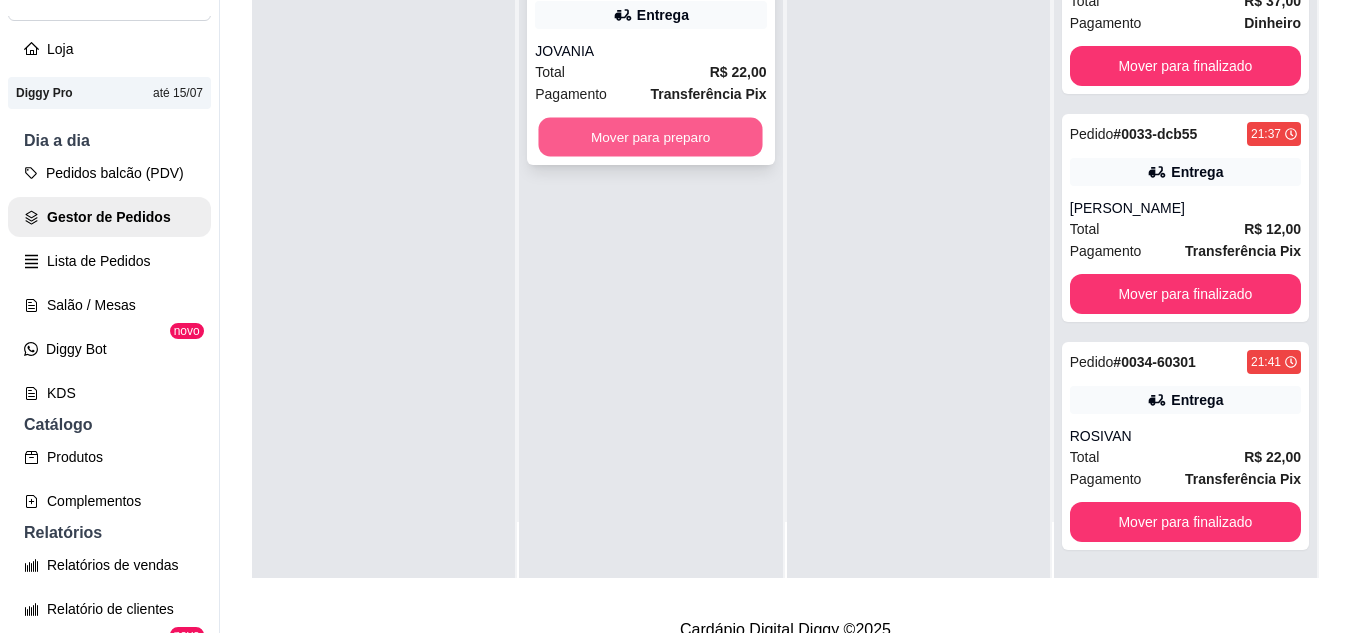 click on "Mover para preparo" at bounding box center (651, 137) 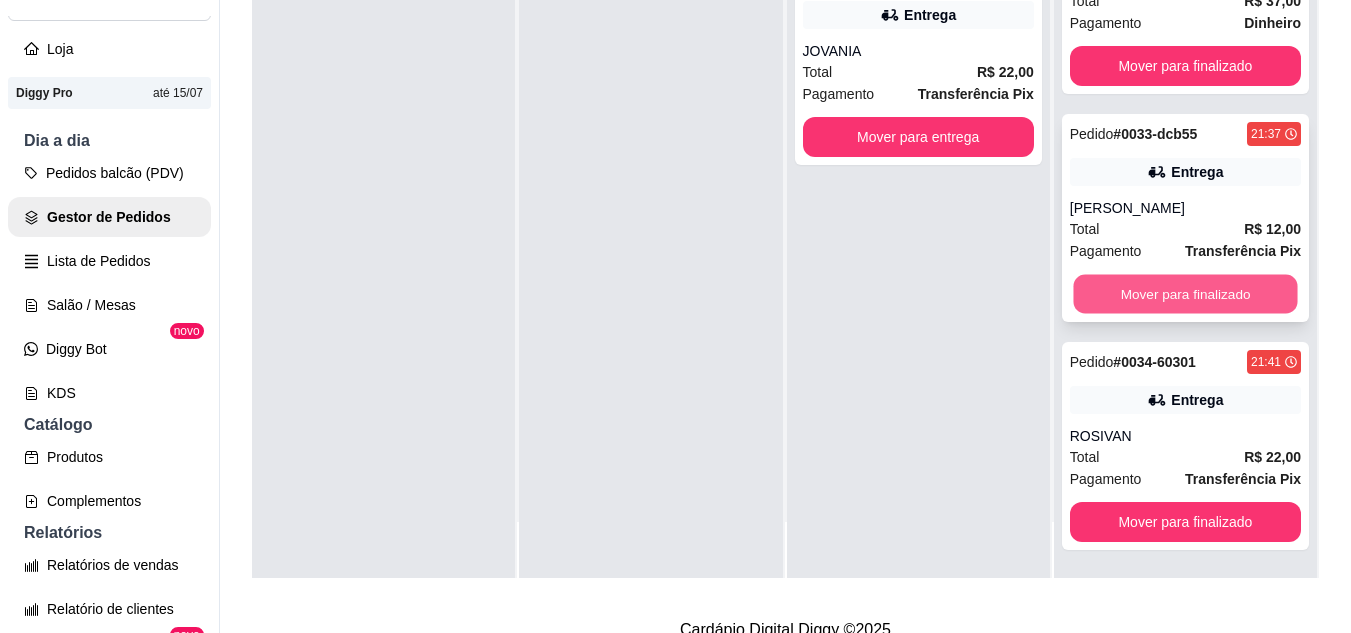 click on "Mover para finalizado" at bounding box center (1185, 294) 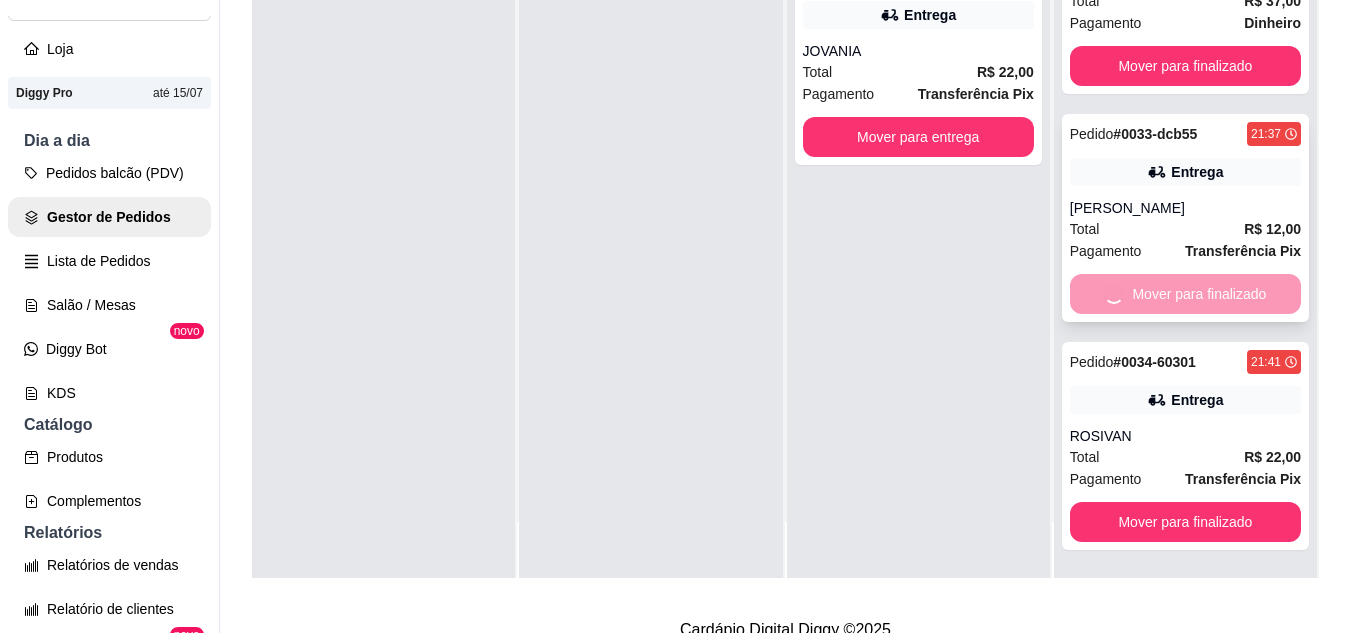 scroll, scrollTop: 0, scrollLeft: 0, axis: both 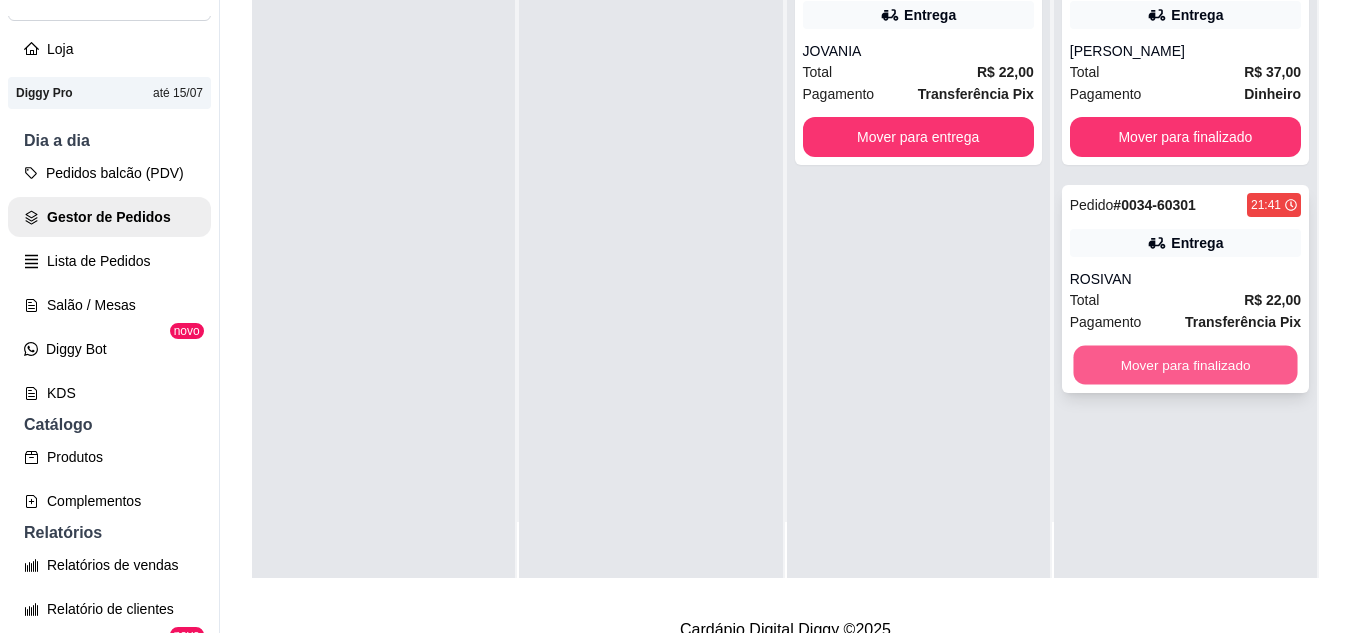 click on "Mover para finalizado" at bounding box center (1185, 365) 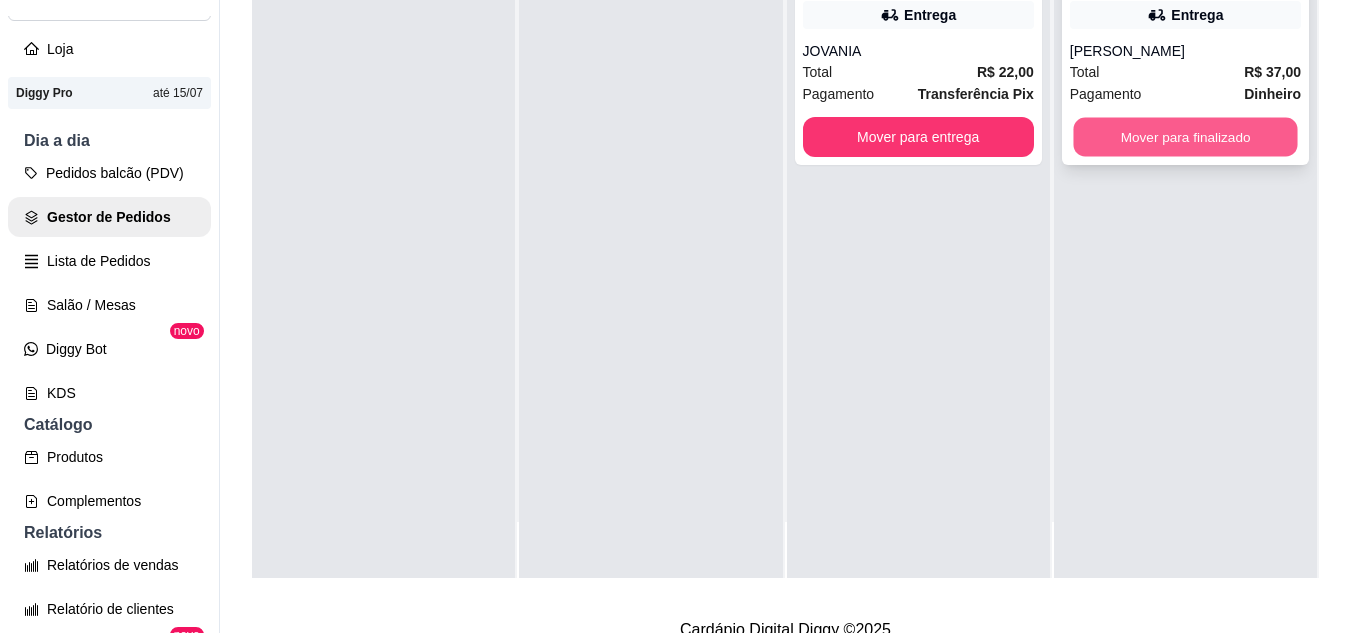 click on "Mover para finalizado" at bounding box center [1185, 137] 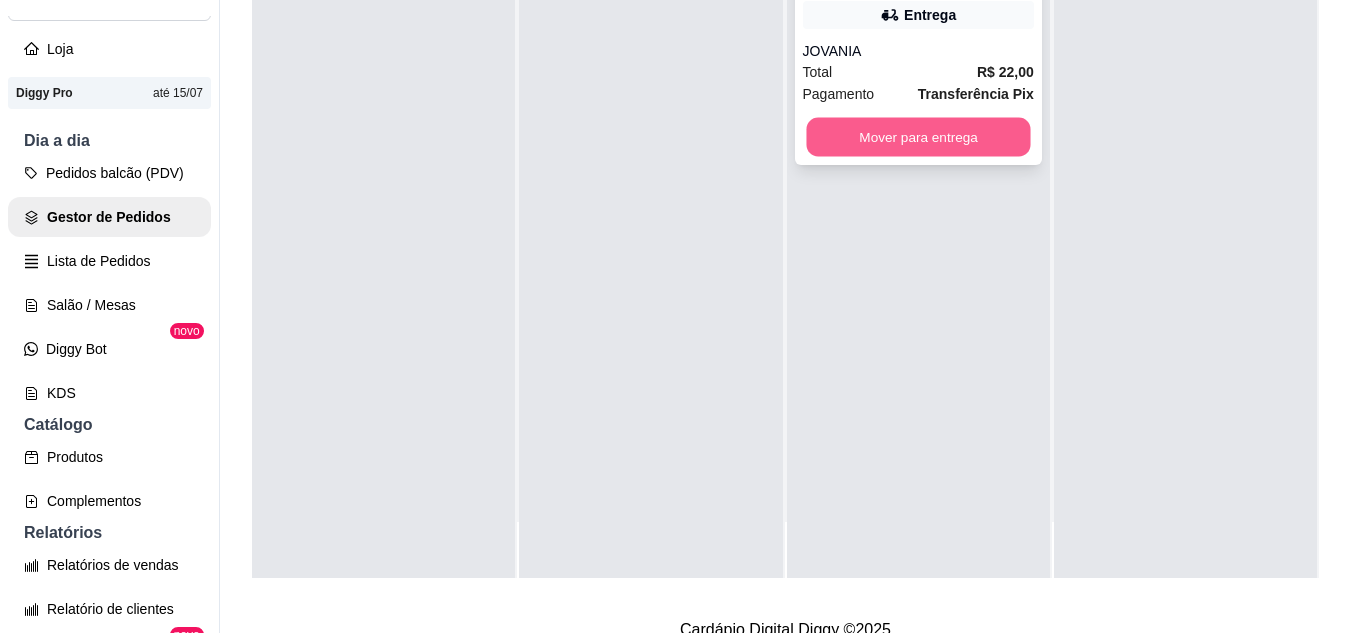 click on "Mover para entrega" at bounding box center [918, 137] 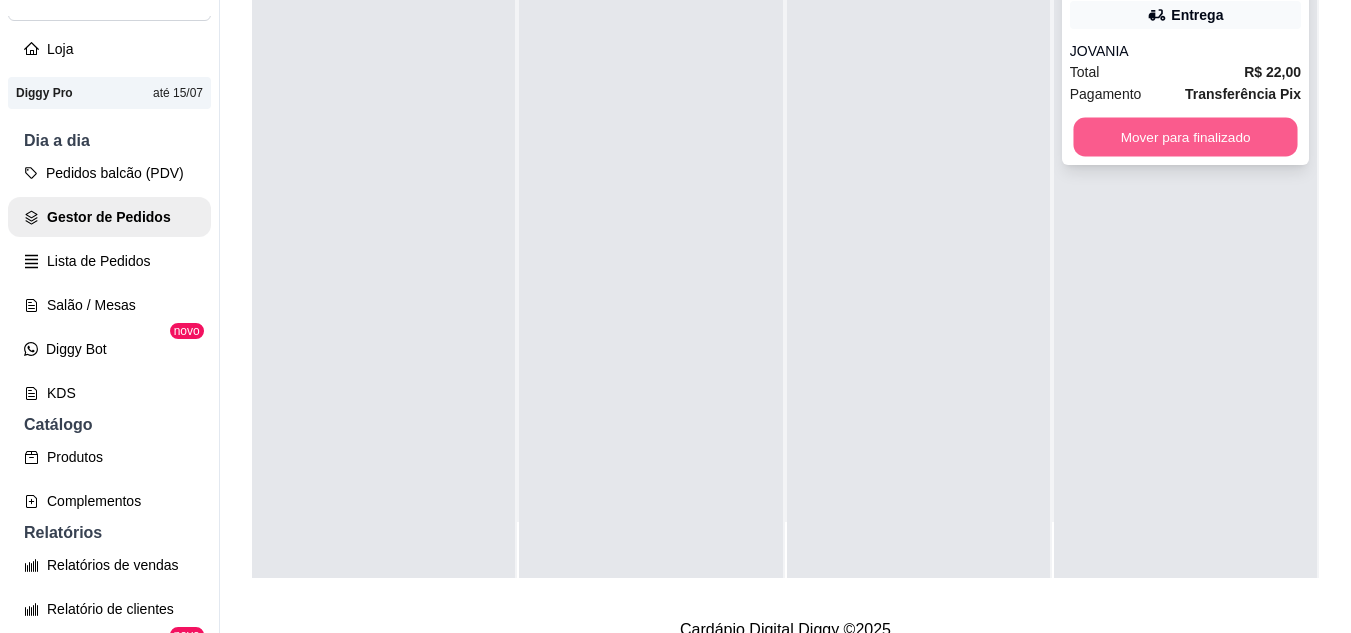 click on "Mover para finalizado" at bounding box center (1185, 137) 